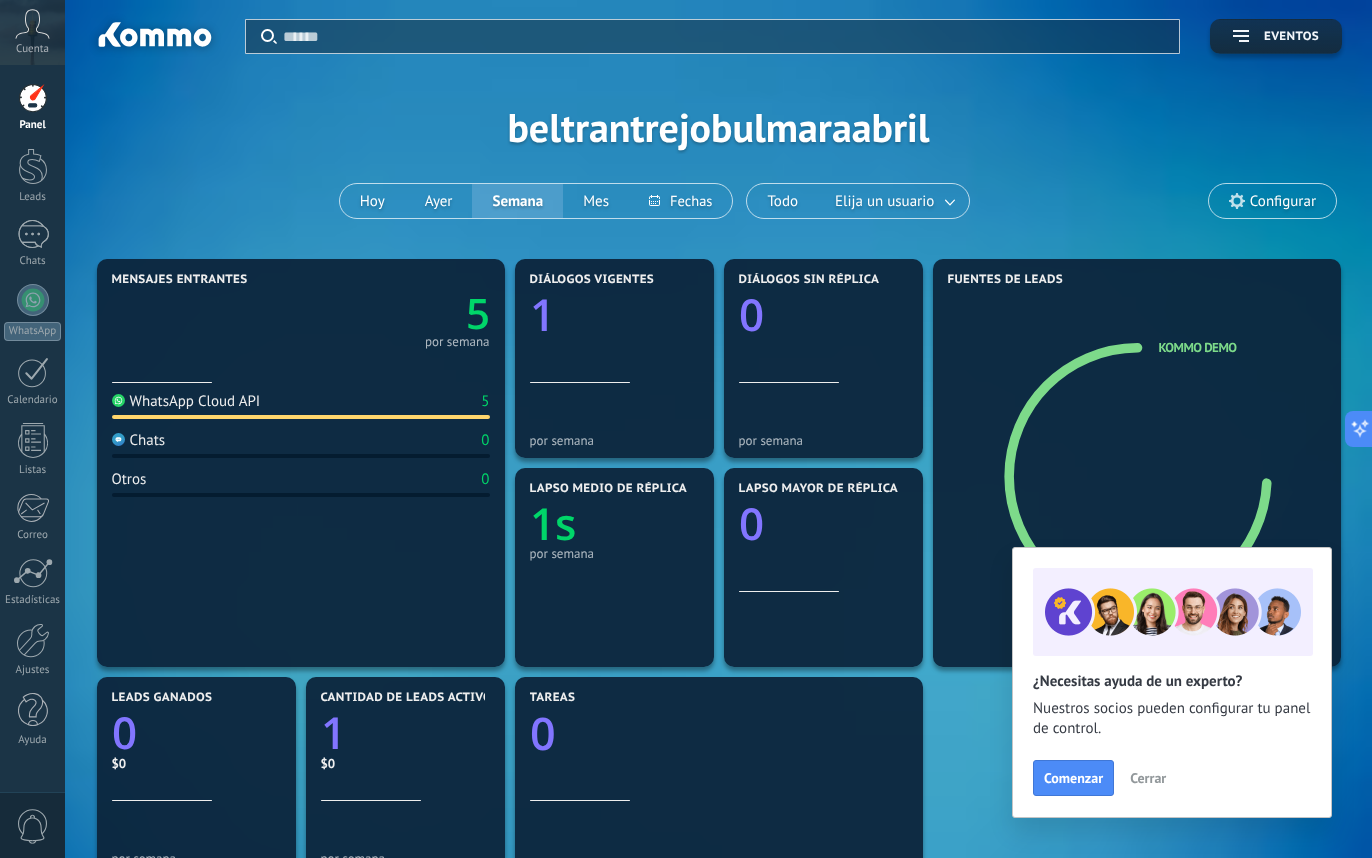 scroll, scrollTop: 0, scrollLeft: 0, axis: both 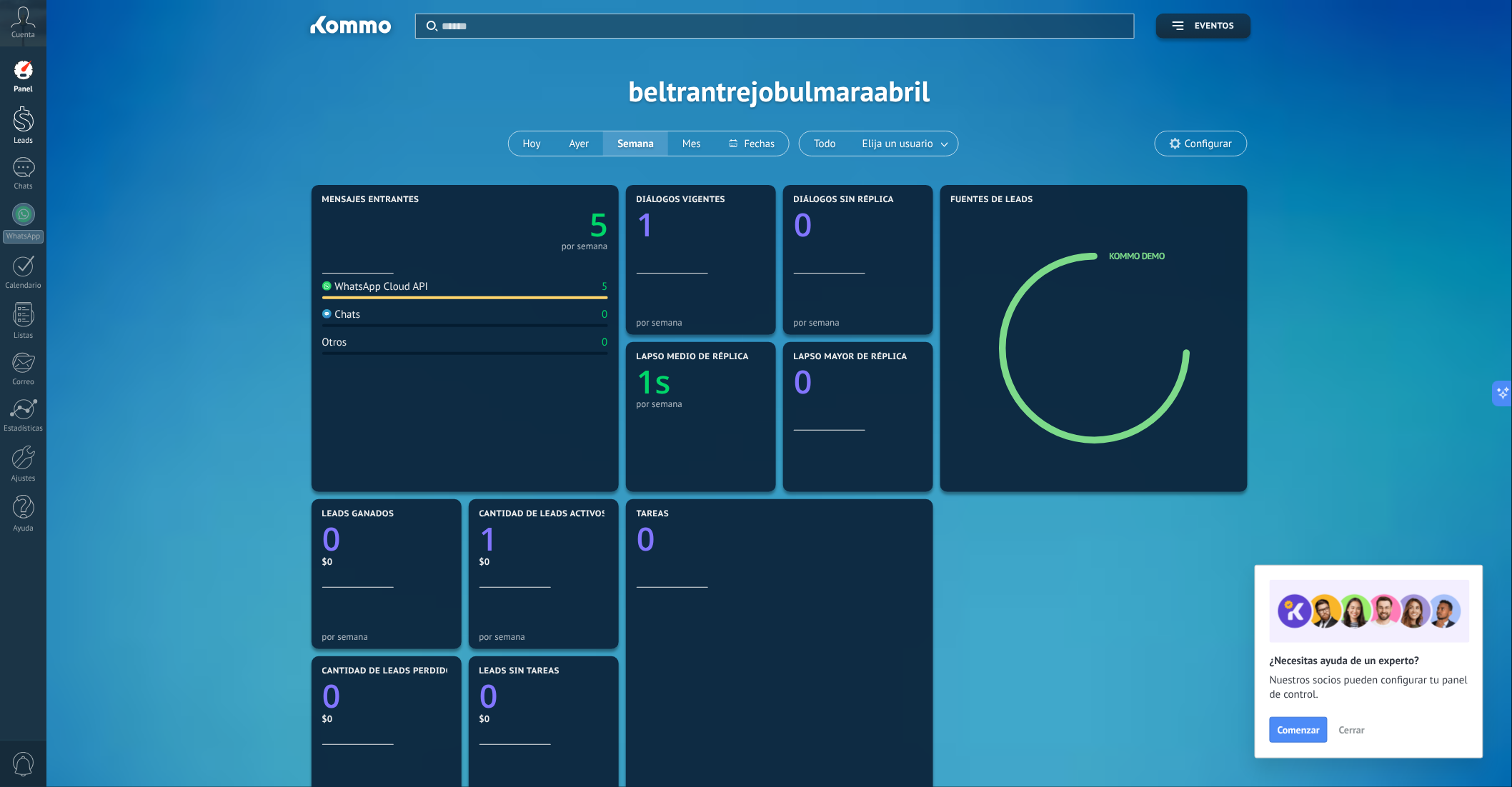 click on "Leads" at bounding box center [23, 126] 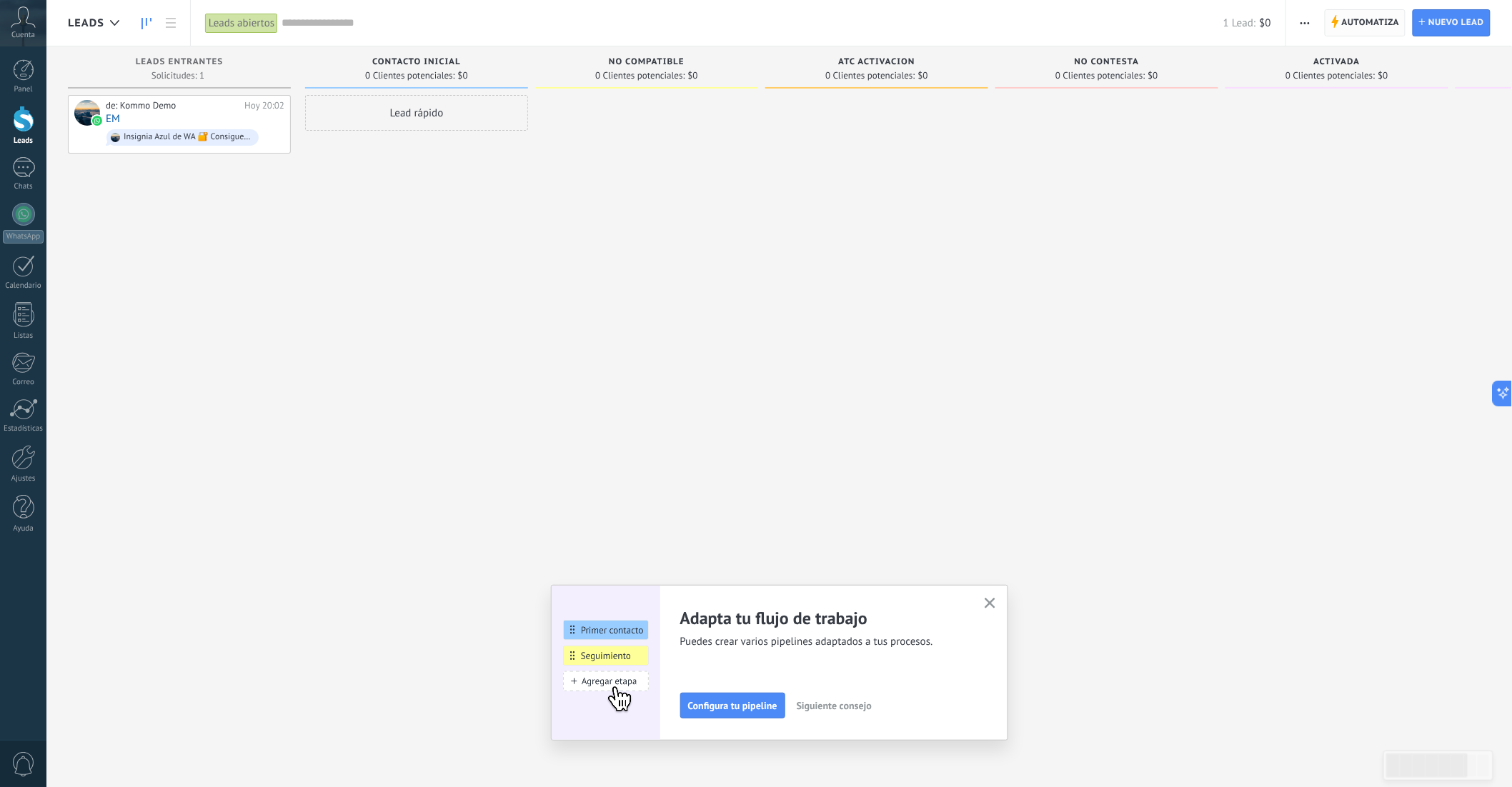 click on "Automatiza" at bounding box center (1371, 23) 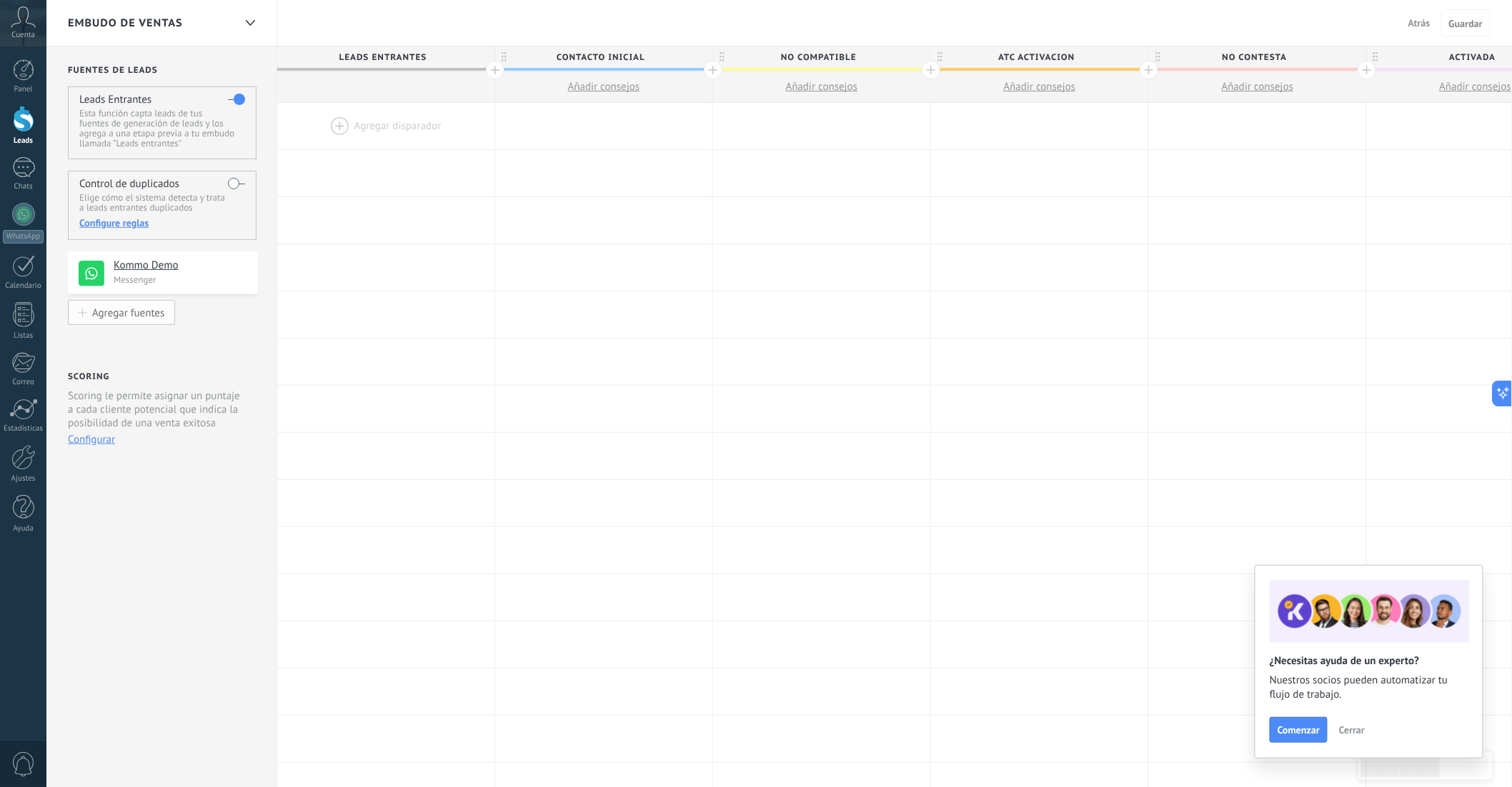 click on "Agregar fuentes" at bounding box center [121, 312] 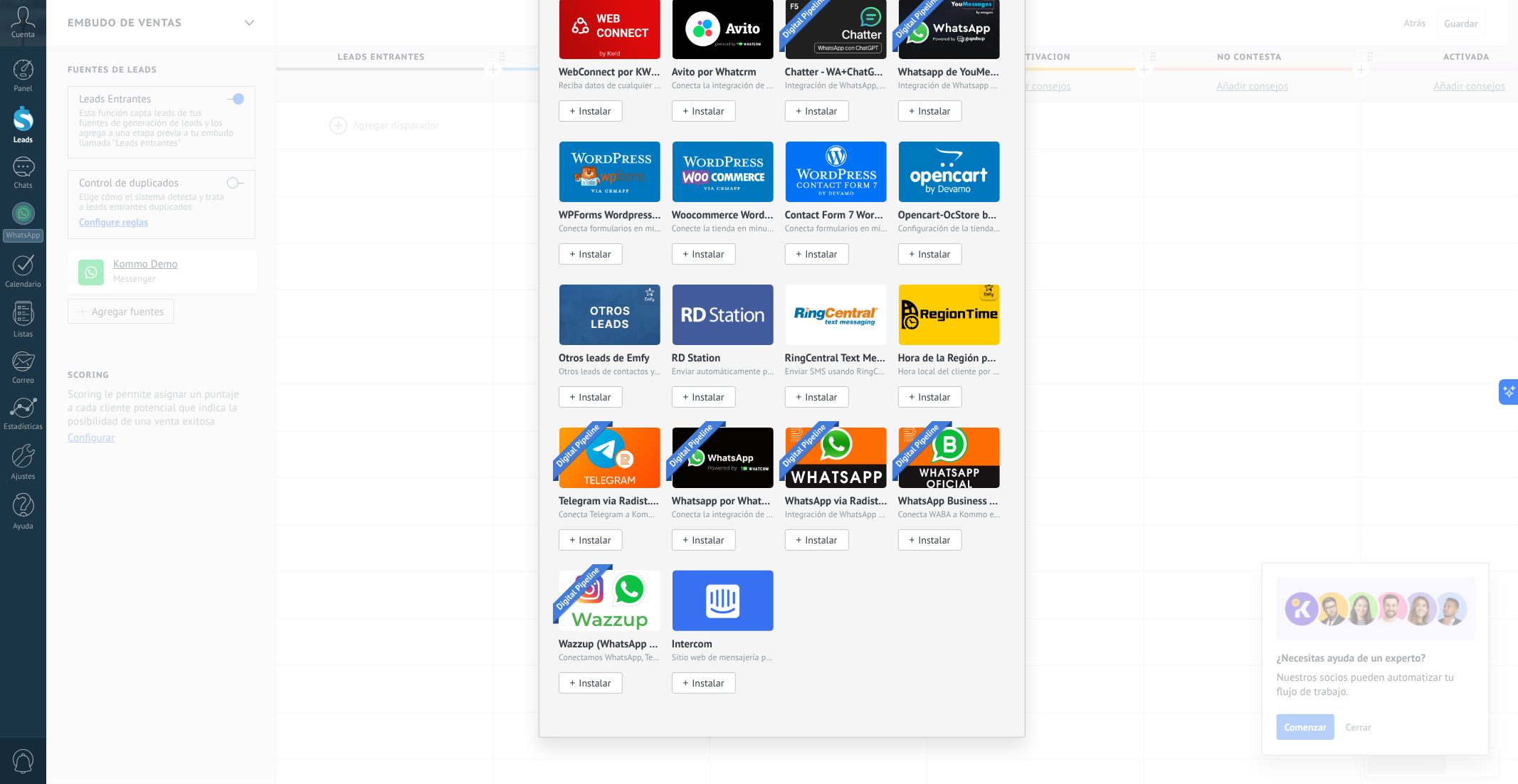 type 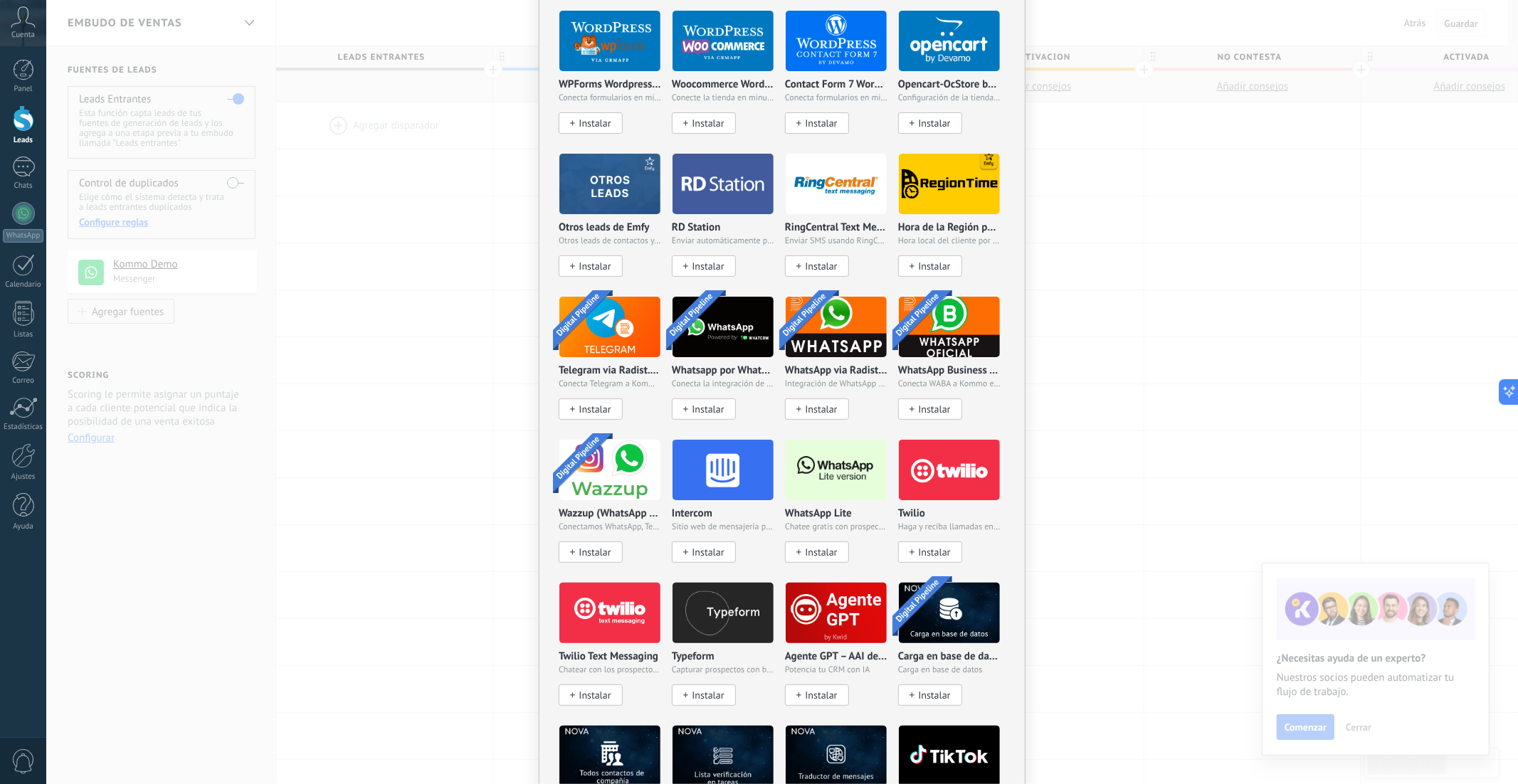 scroll, scrollTop: 859, scrollLeft: 0, axis: vertical 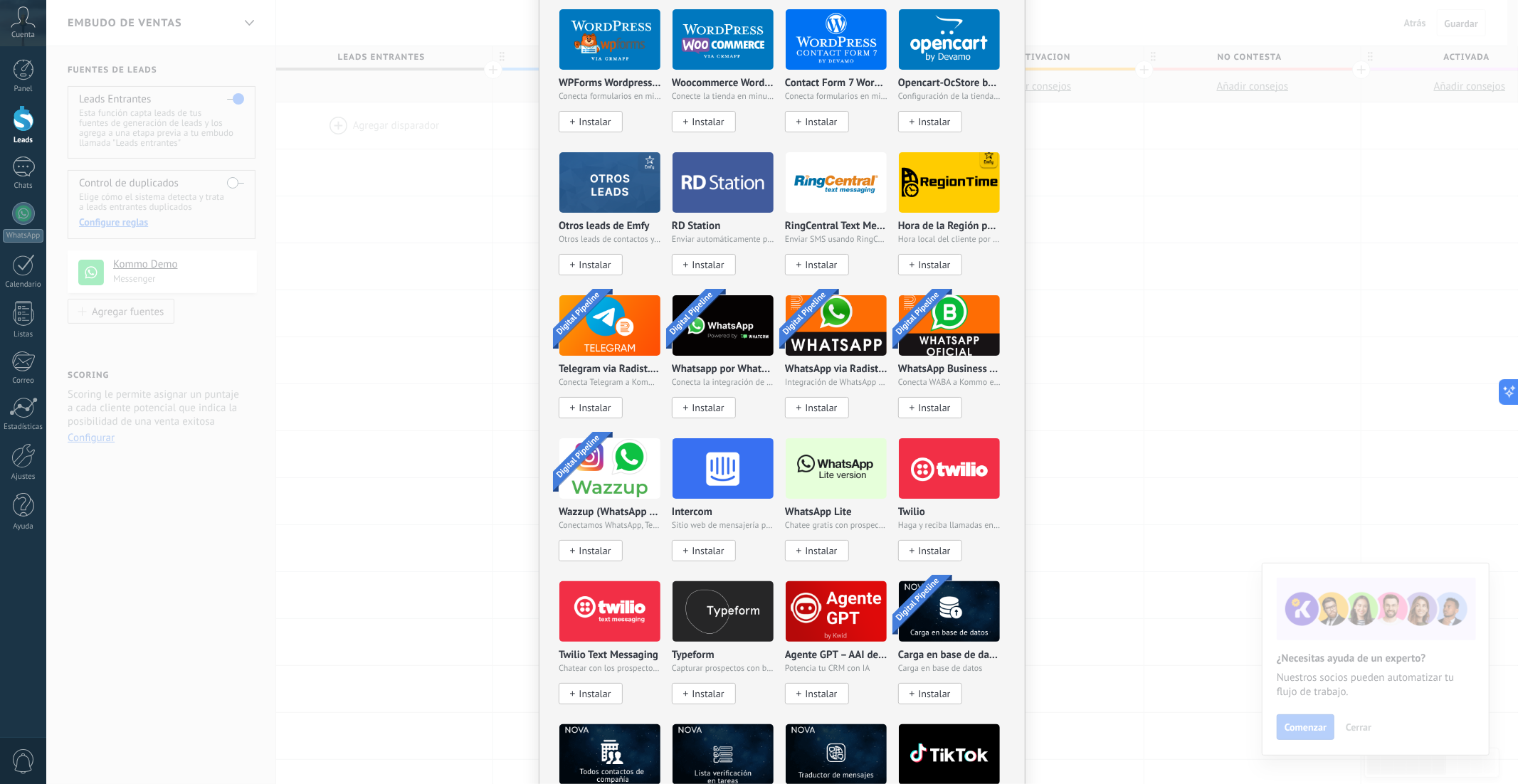 click at bounding box center (836, 468) 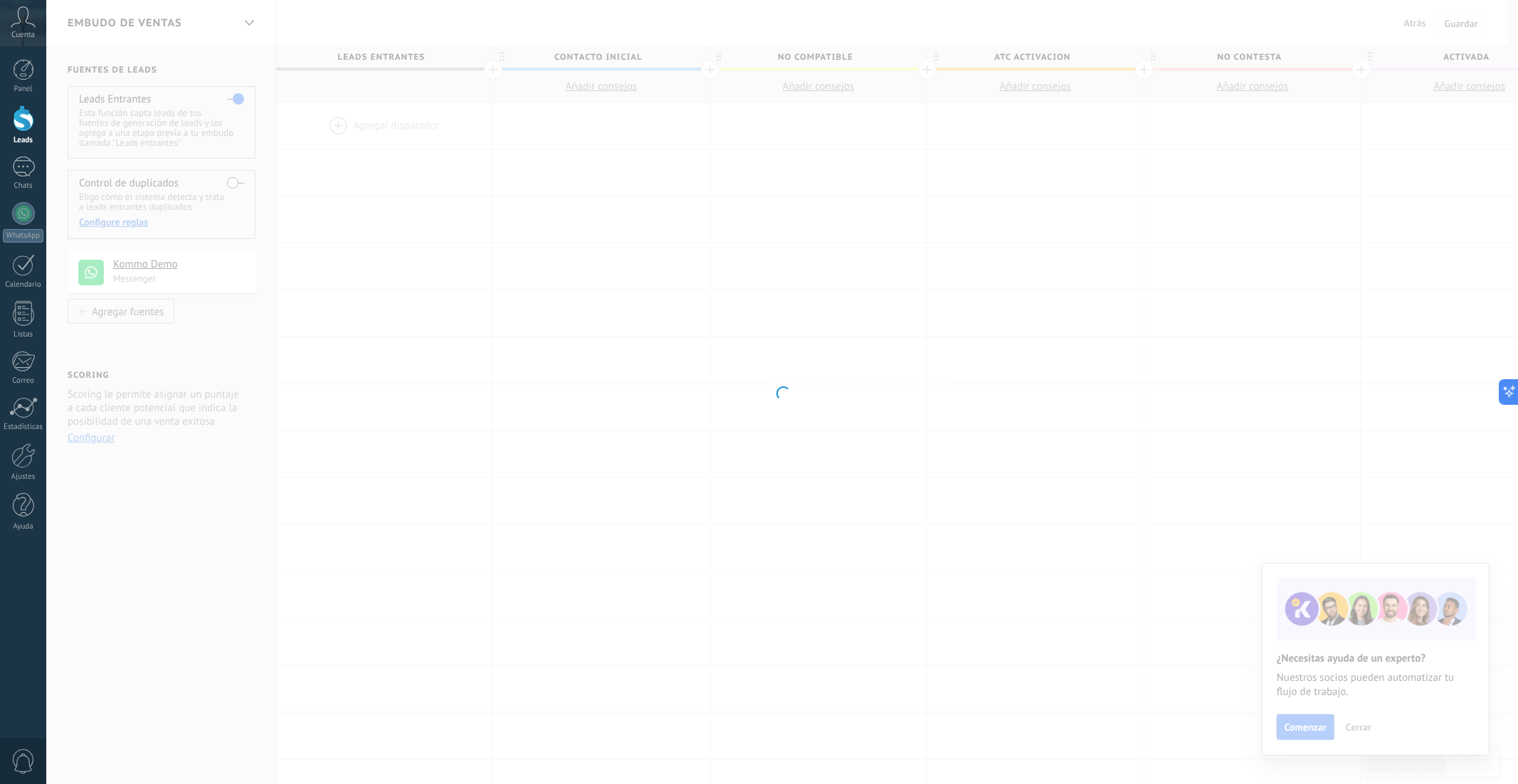 scroll, scrollTop: 0, scrollLeft: 0, axis: both 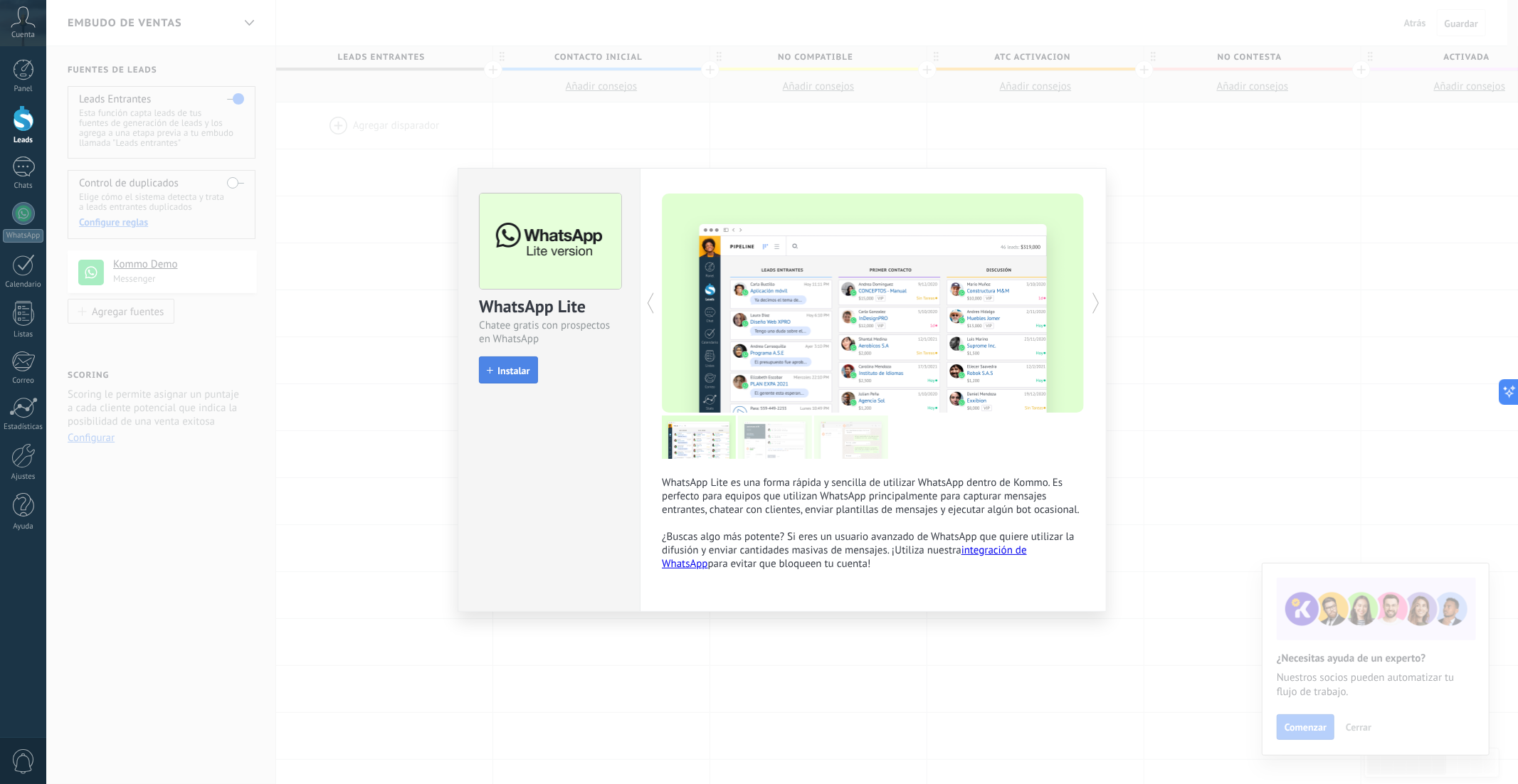 click on "Instalar" at bounding box center [508, 370] 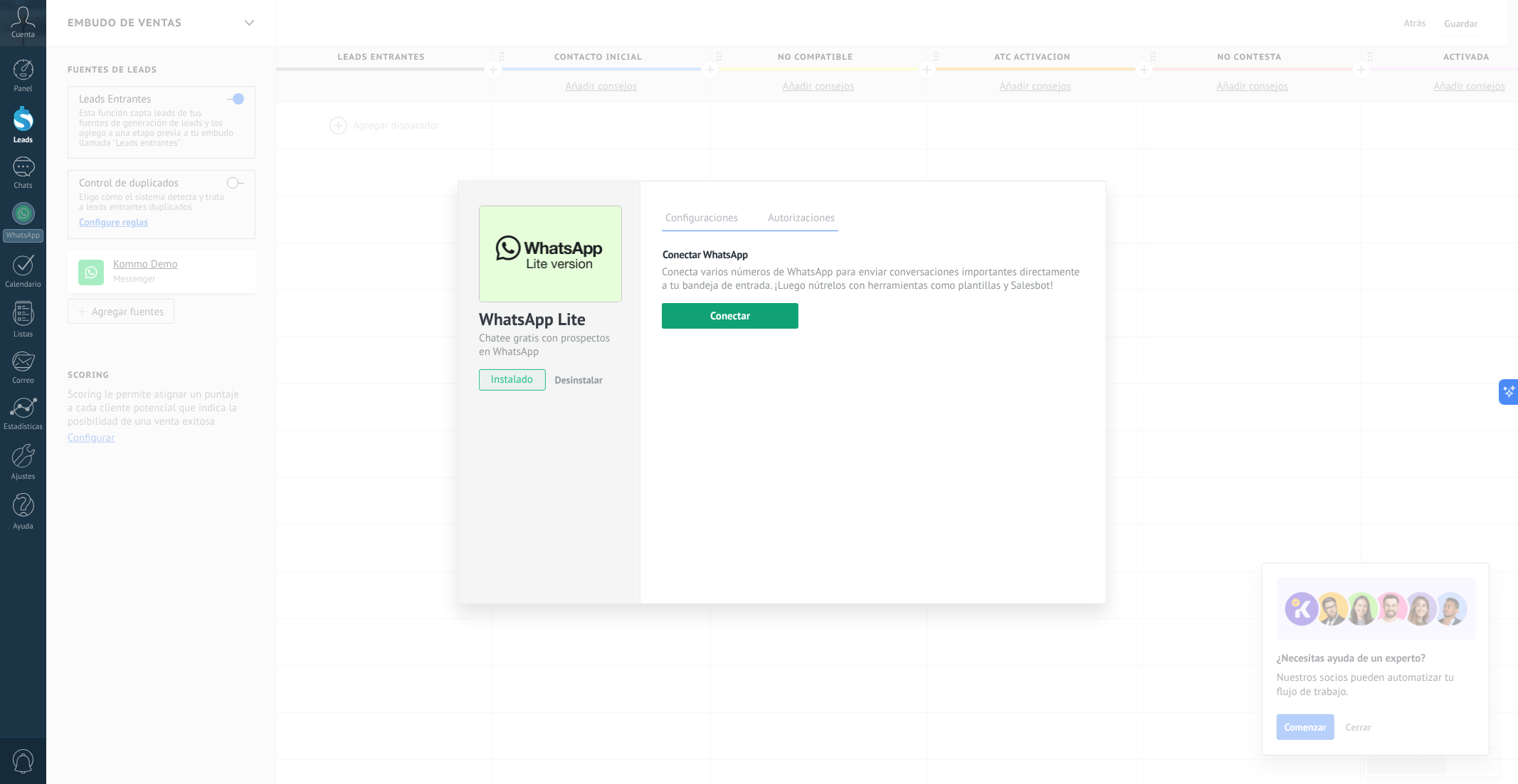 click on "Conectar" at bounding box center [730, 316] 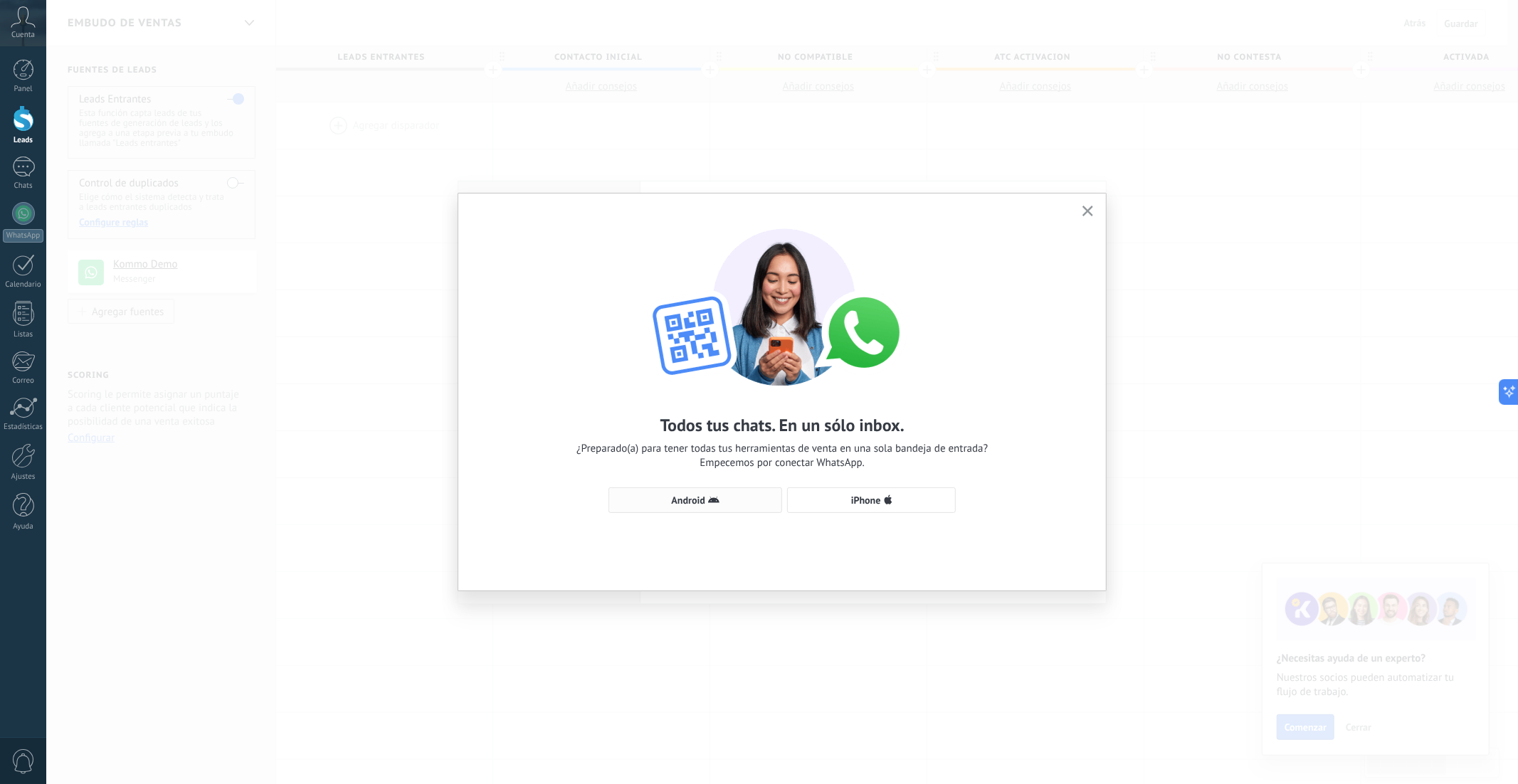 click on "Android" at bounding box center (695, 500) 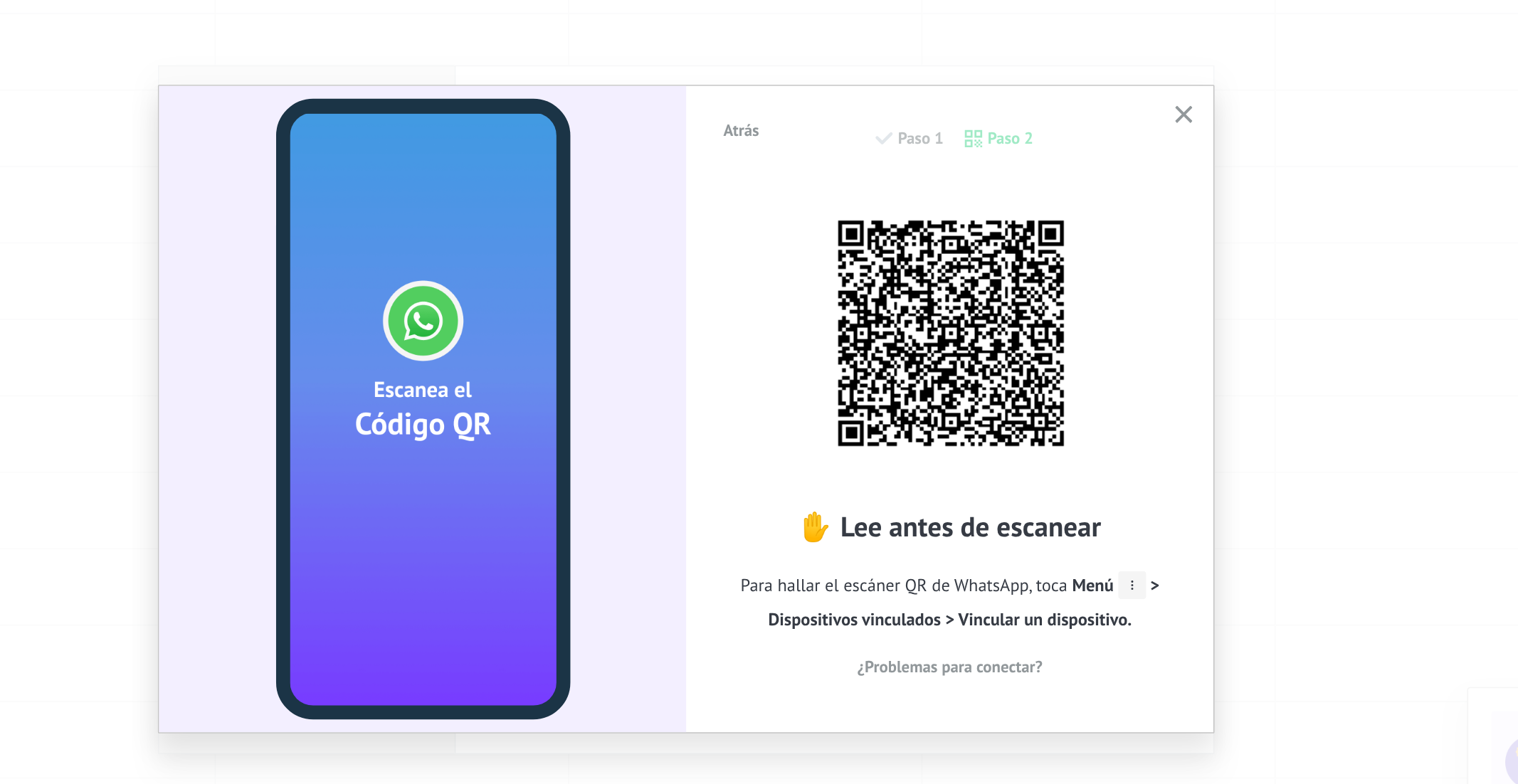 click at bounding box center [1087, 211] 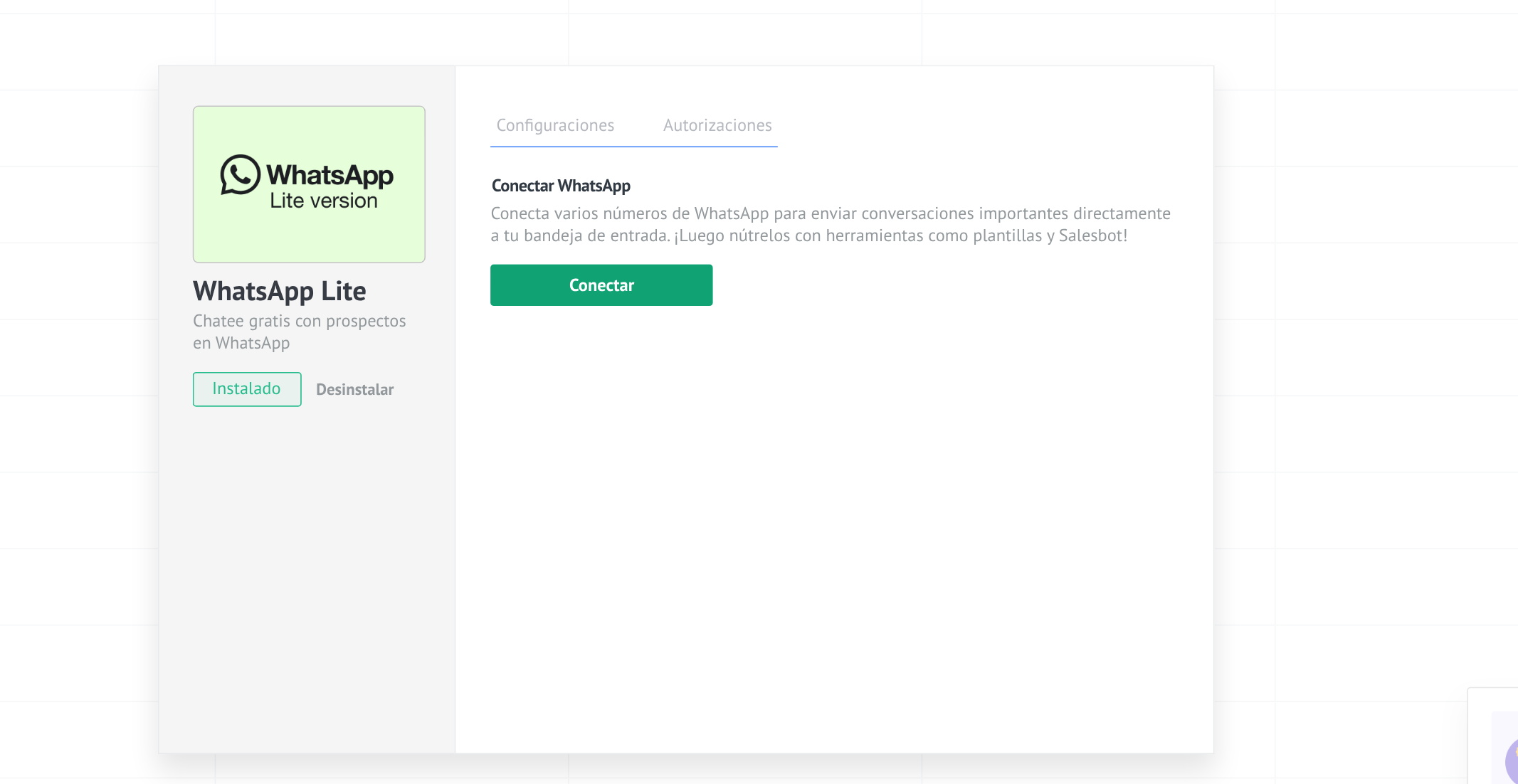 click on "Conectar" at bounding box center (730, 316) 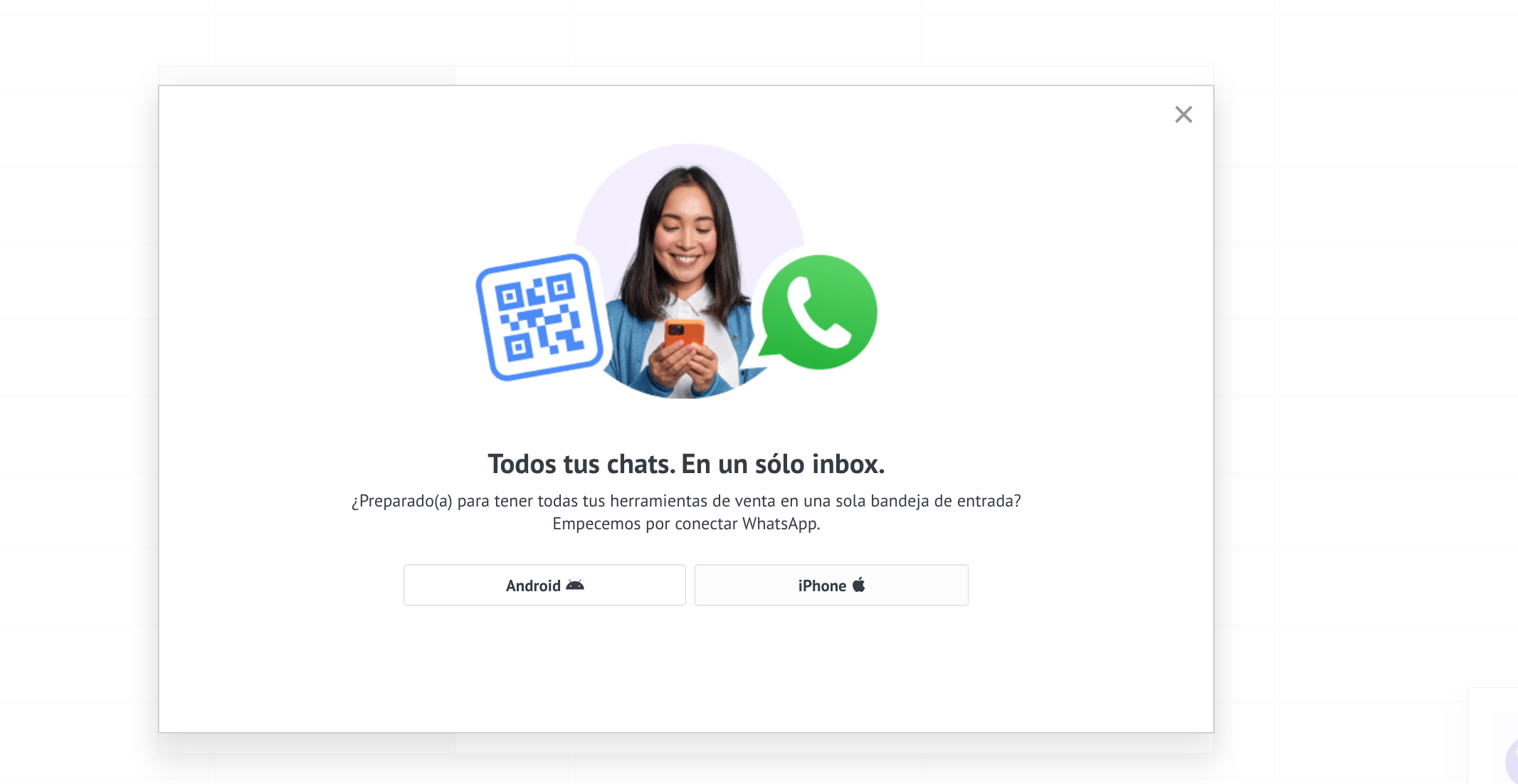 click on "iPhone" at bounding box center (871, 500) 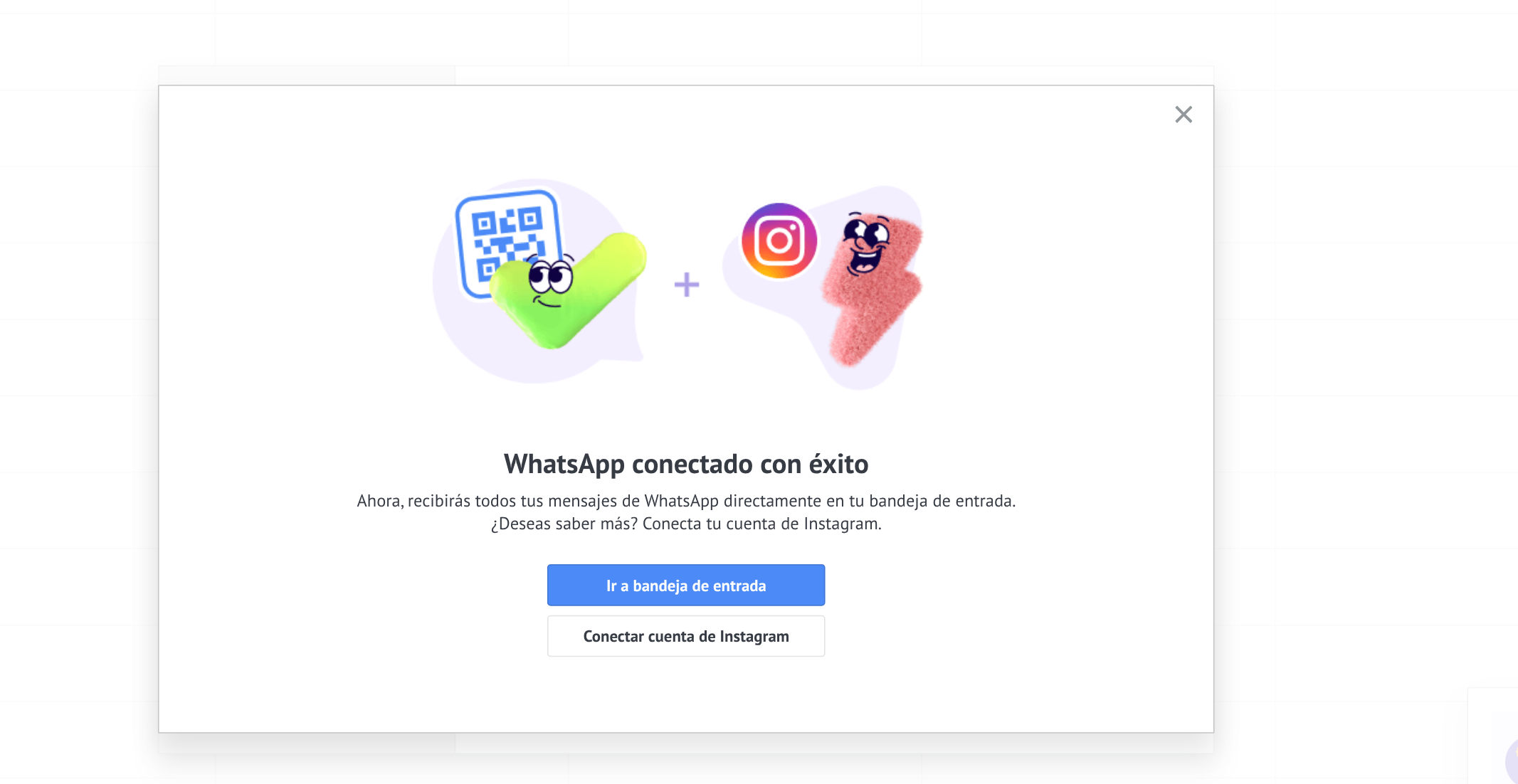 click on "WhatsApp conectado con éxito Ahora, recibirás todos tus mensajes de WhatsApp directamente en tu bandeja de entrada. ¿Deseas saber más? Conecta tu cuenta de Instagram. Ir a bandeja de entrada Conectar cuenta de Instagram" at bounding box center (782, 379) 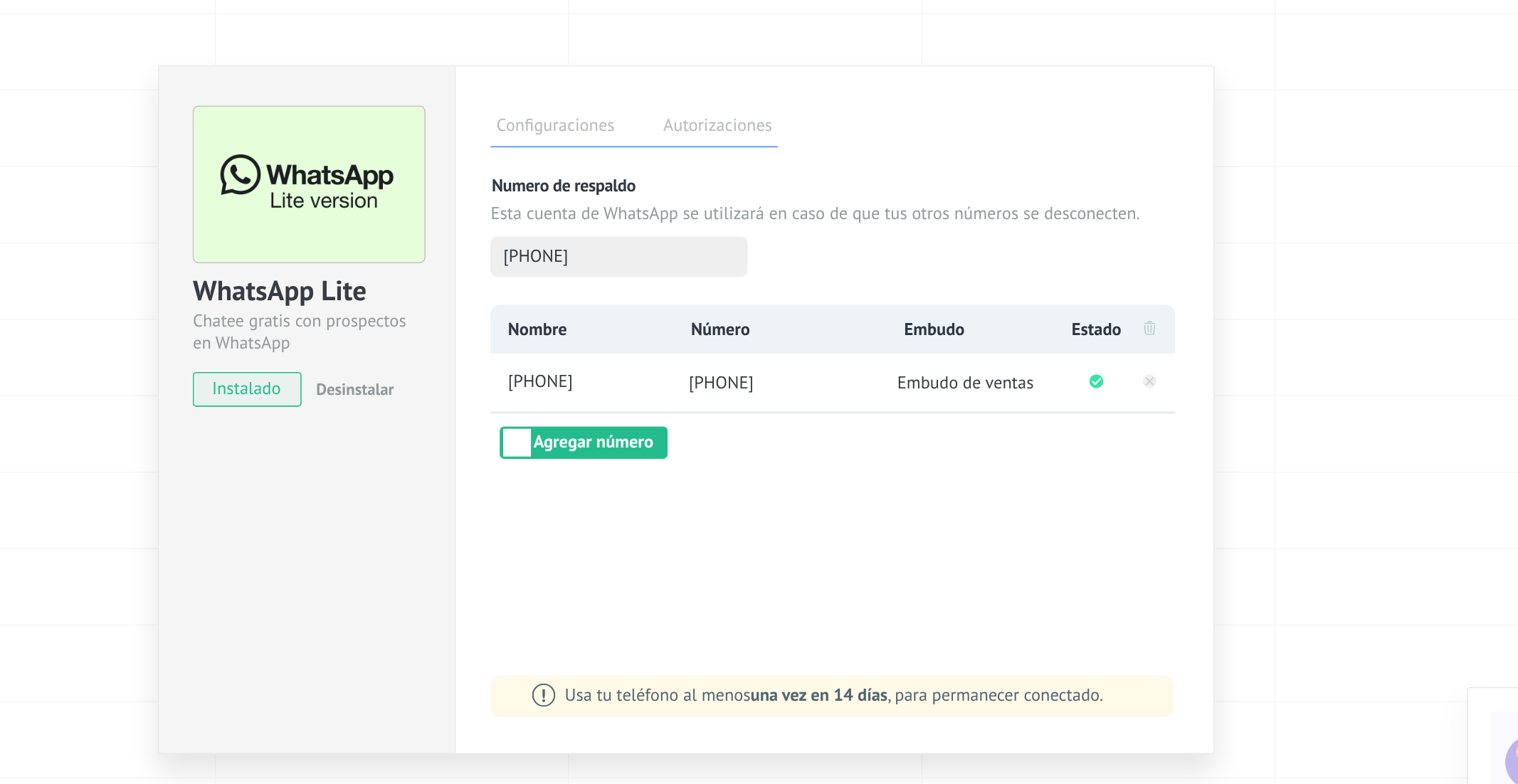 click on "Configuraciones Autorizaciones Esta pestaña registra a los usuarios que han concedido acceso a las integración a esta cuenta. Si deseas remover la posibilidad que un usuario pueda enviar solicitudes a la cuenta en nombre de esta integración, puedes revocar el acceso. Si el acceso a todos los usuarios es revocado, la integración dejará de funcionar. Esta aplicacion está instalada, pero nadie le ha dado acceso aun. Más de 2 mil millones de personas utilizan activamente WhatsApp para conectarse con amigos, familiares y empresas. Esta integración agrega el chat más popular a tu arsenal de comunicación: captura automáticamente leads desde los mensajes entrantes, comparte el acceso al chat con todo tu equipo y potencia todo con las herramientas integradas de Kommo, como el botón de compromiso y Salesbot. más _:  Guardar Numero de respaldo Esta cuenta de WhatsApp se utilizará en caso de que tus otros números se desconecten.   +5212207413550 Nombre Número Embudo Estado +5212207413550 +5212207413550" at bounding box center (873, 392) 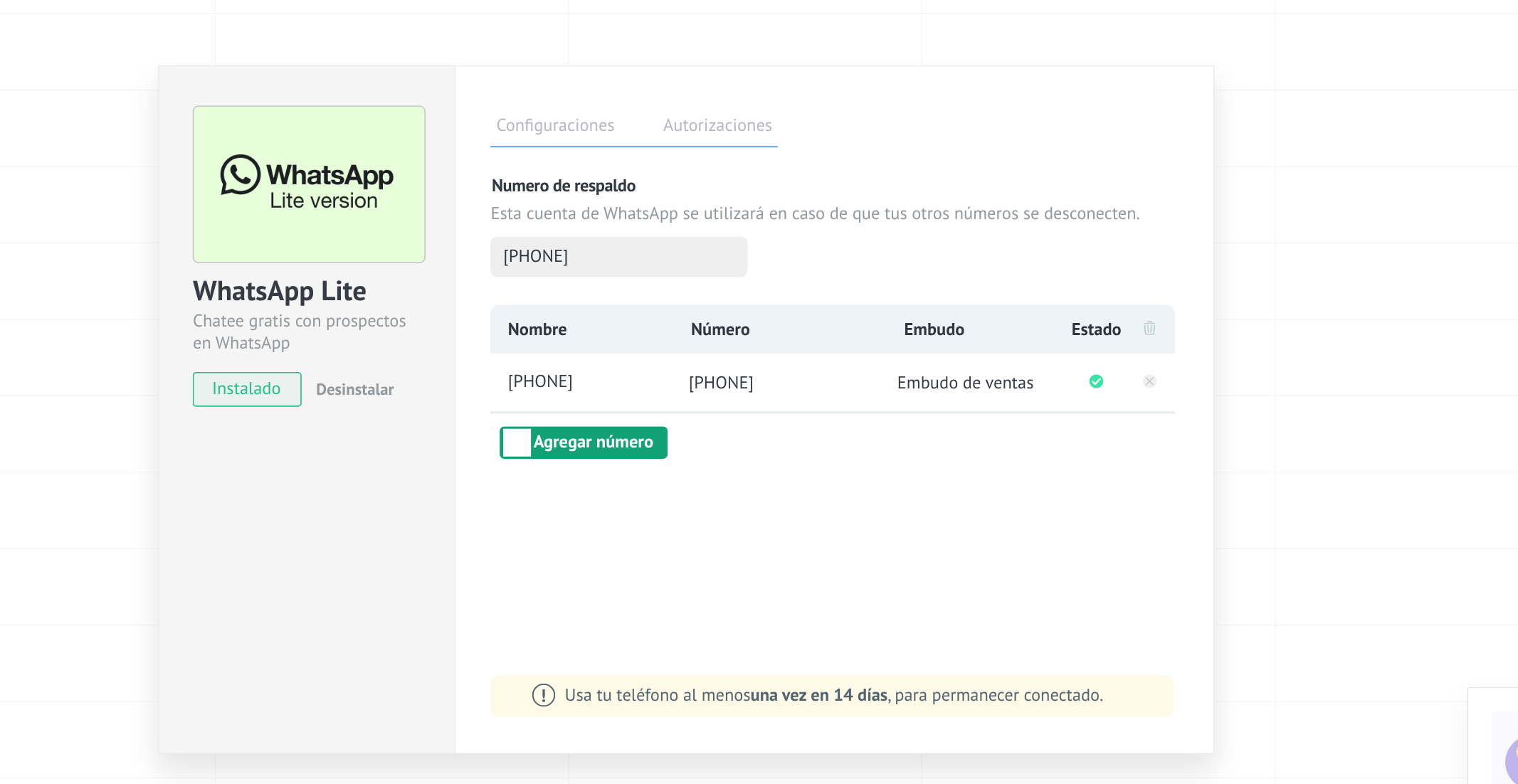 click on "Agregar número" at bounding box center [719, 413] 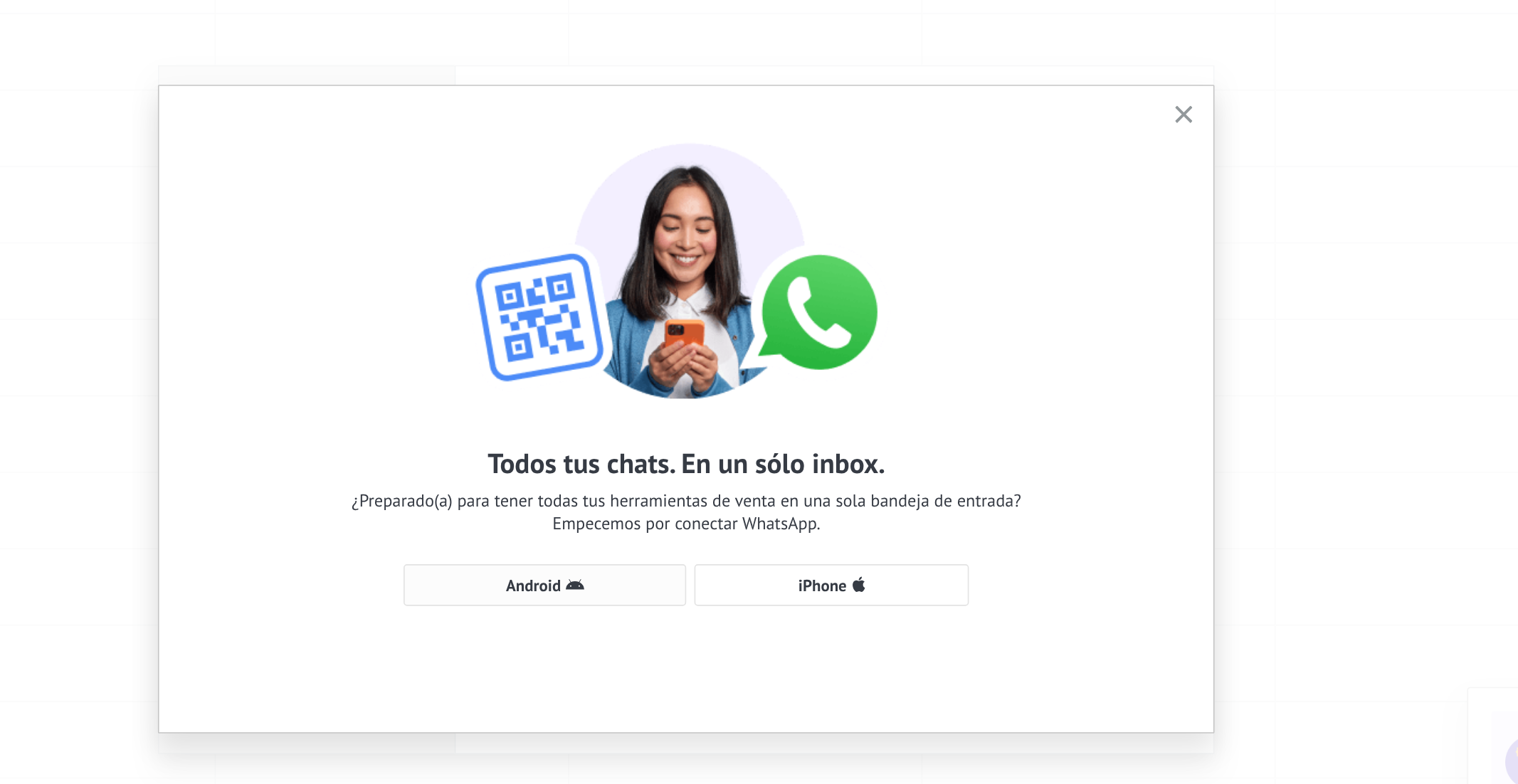 click on "Android" at bounding box center [687, 500] 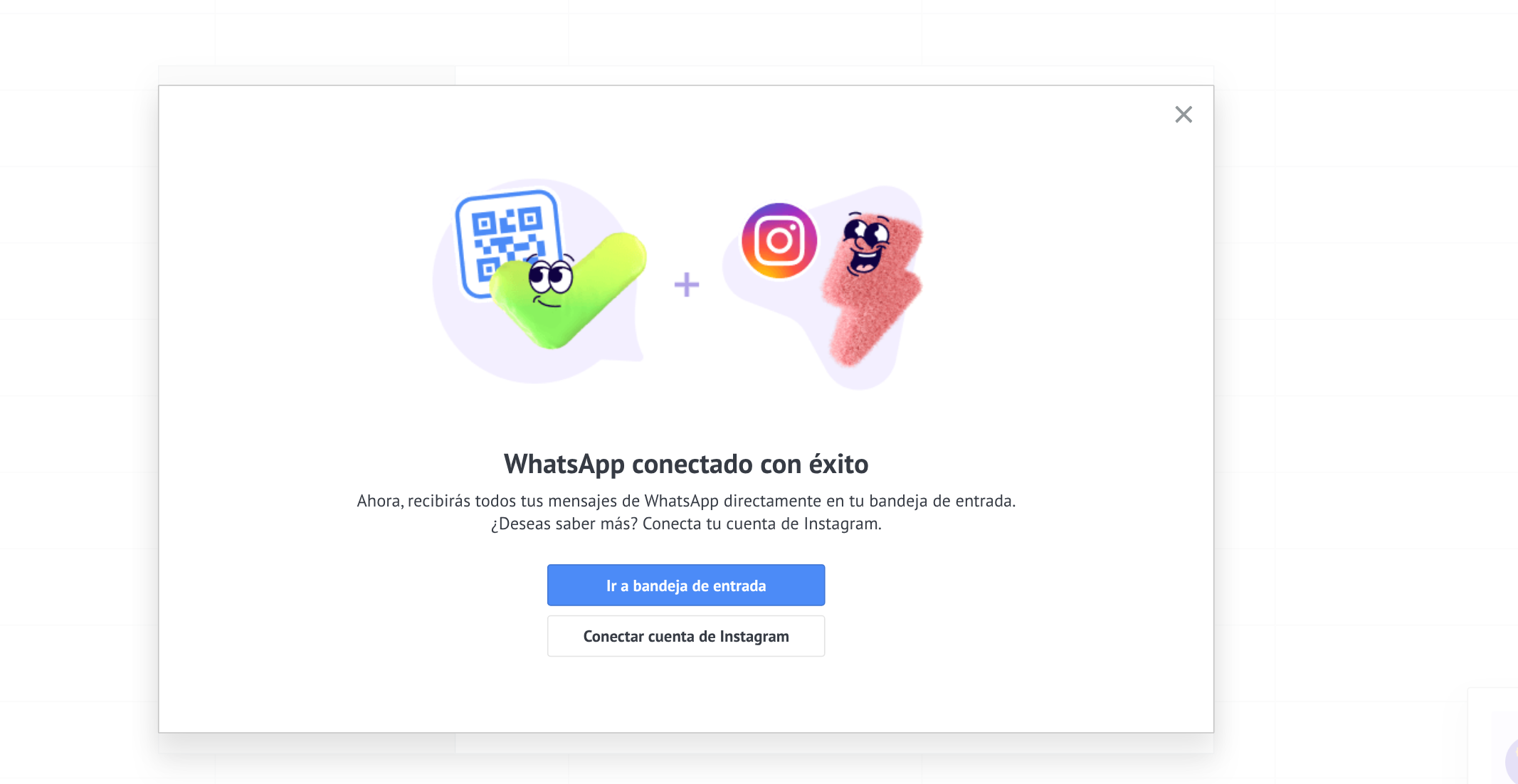 click 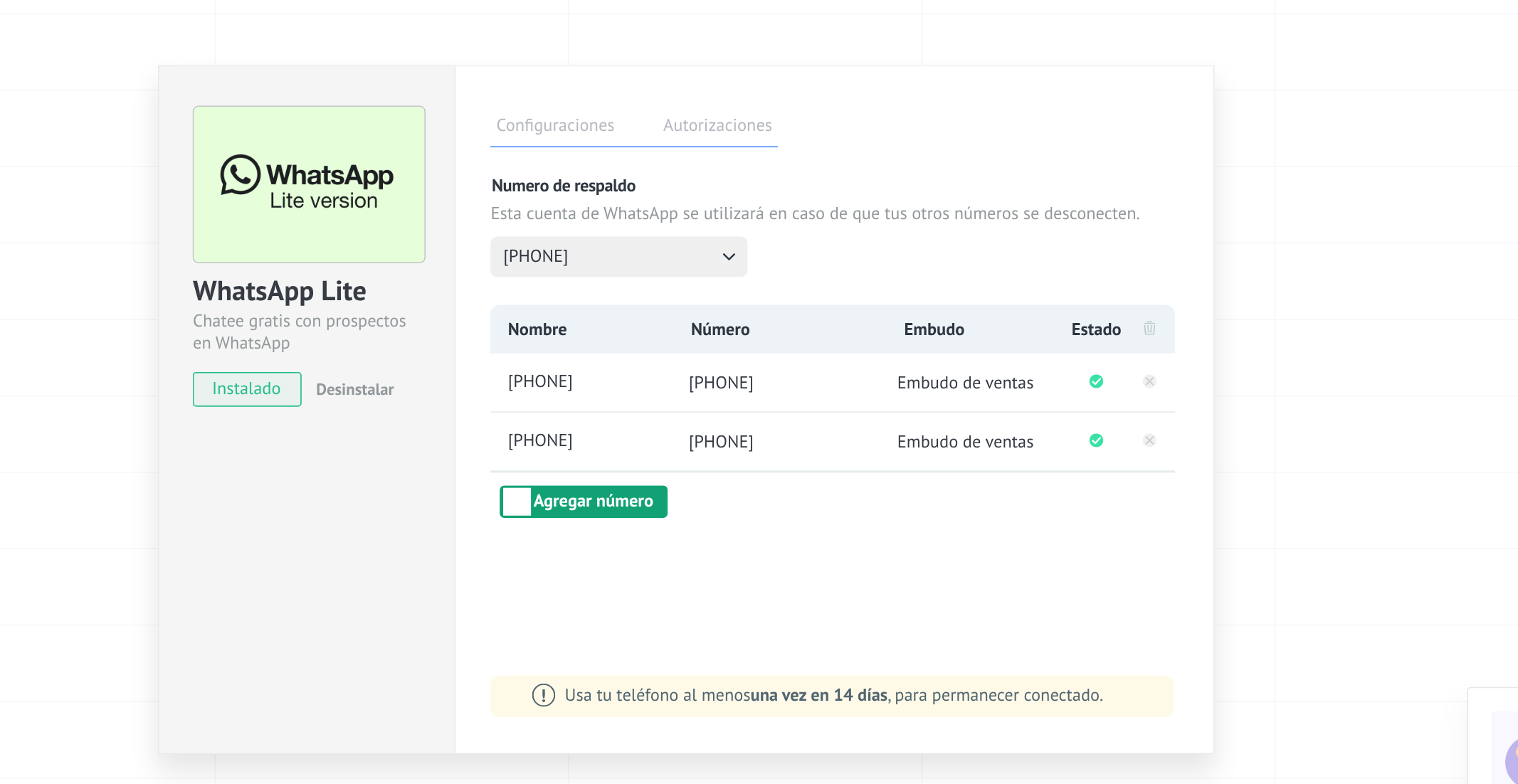 click on "Agregar número" at bounding box center (719, 449) 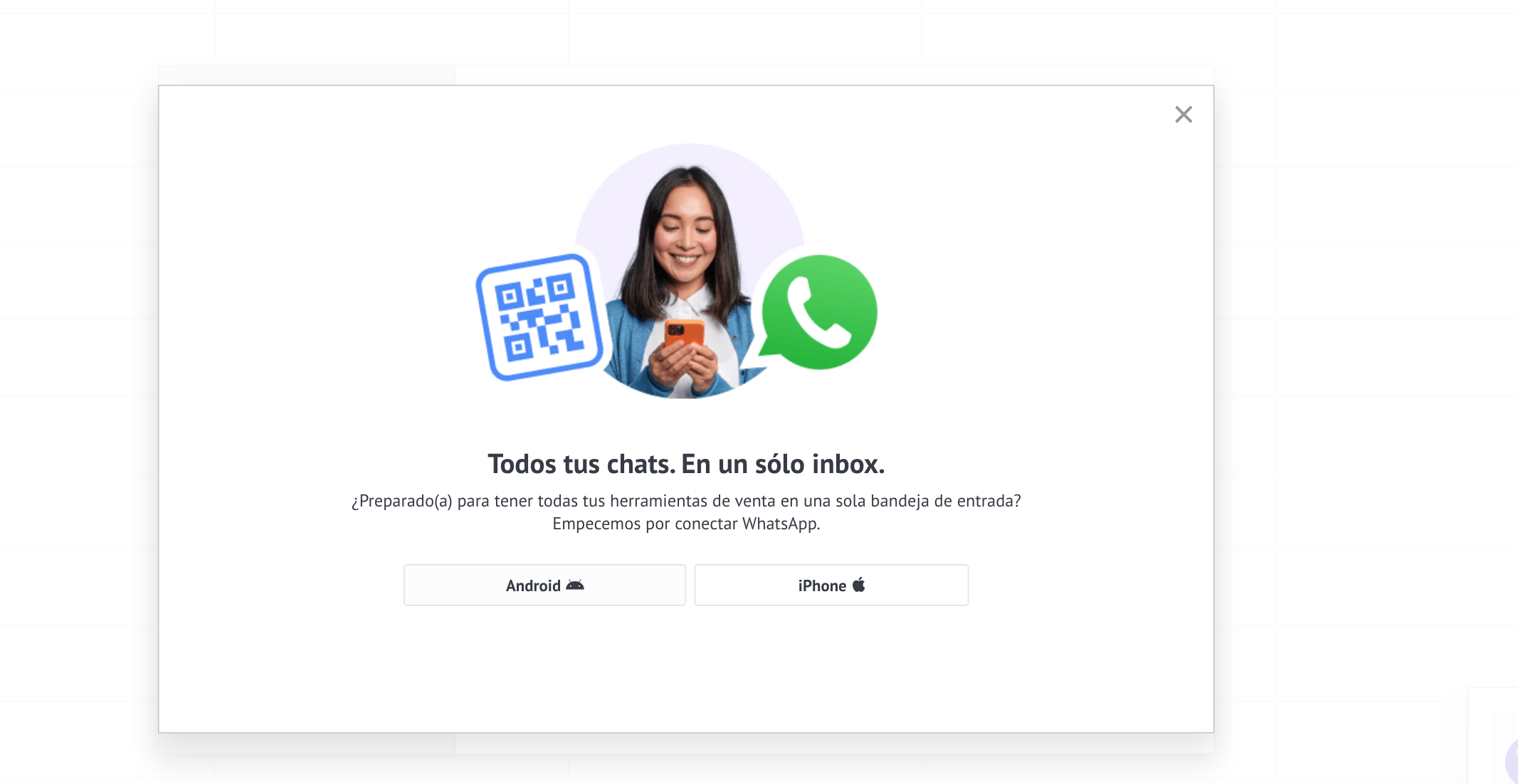 click on "Android" at bounding box center [695, 500] 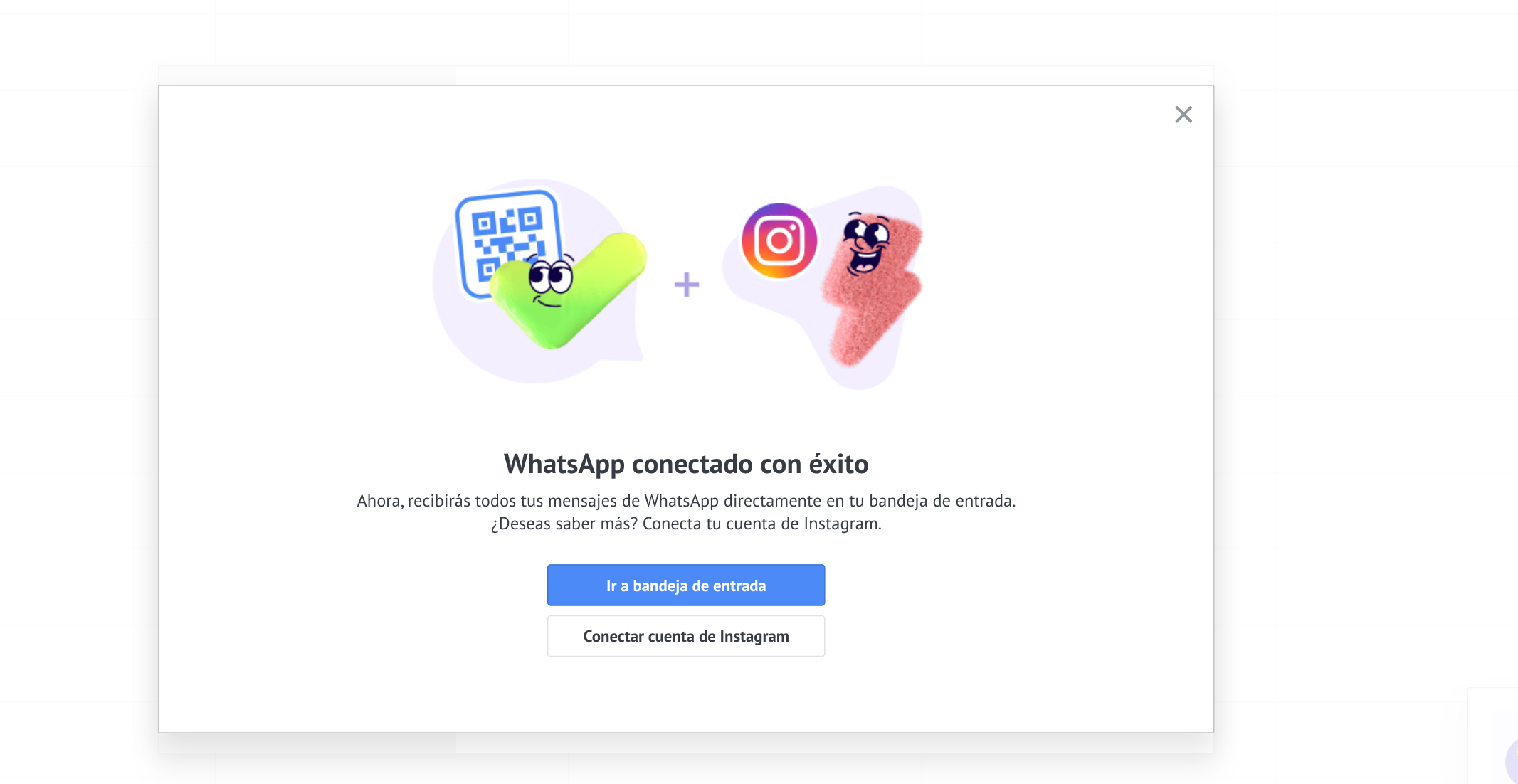 click on "WhatsApp conectado con éxito Ahora, recibirás todos tus mensajes de WhatsApp directamente en tu bandeja de entrada. ¿Deseas saber más? Conecta tu cuenta de Instagram. Ir a bandeja de entrada Conectar cuenta de Instagram" at bounding box center (782, 379) 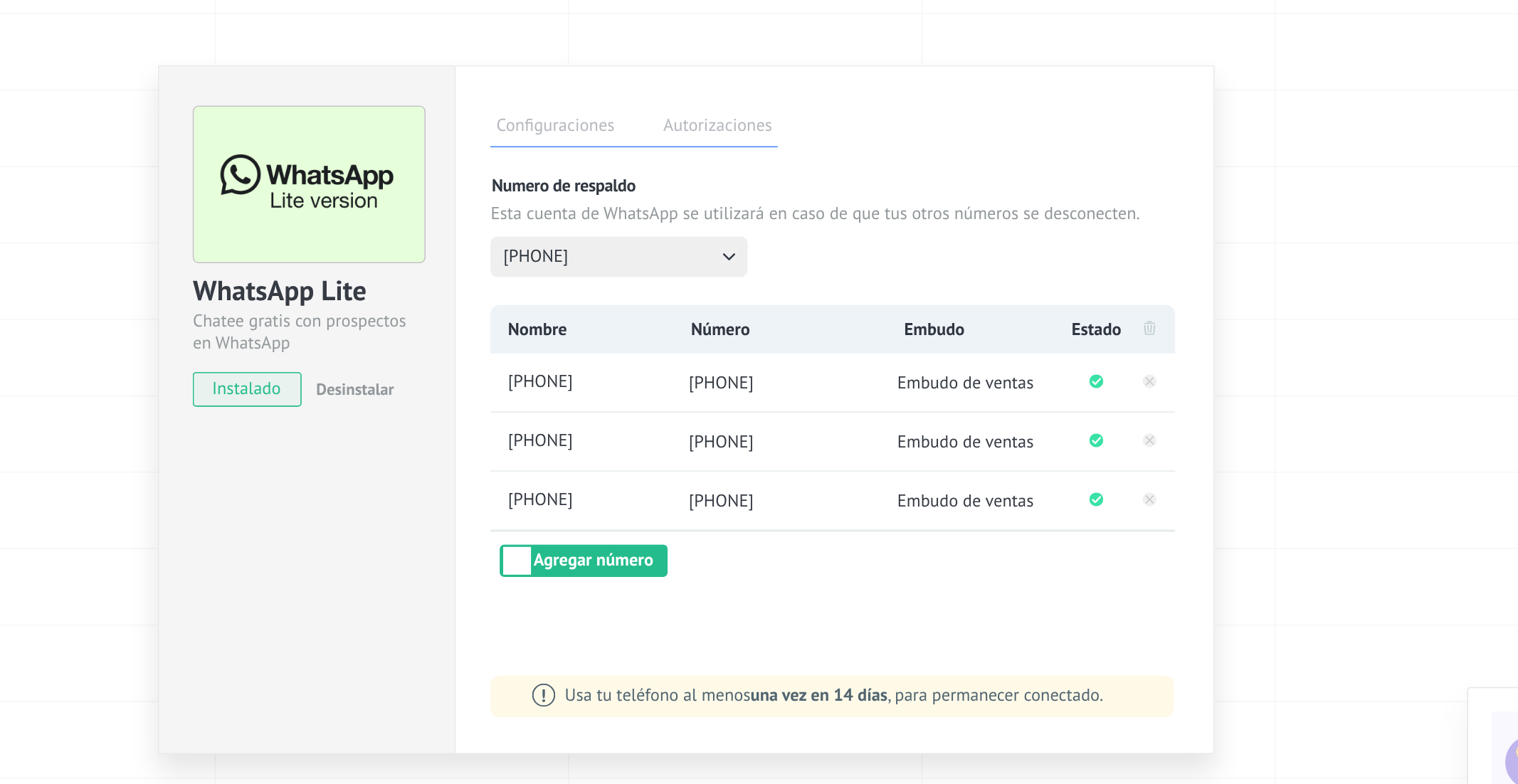 click on "WhatsApp Lite Chatee gratis con prospectos en WhatsApp instalado Desinstalar Configuraciones Autorizaciones Esta pestaña registra a los usuarios que han concedido acceso a las integración a esta cuenta. Si deseas remover la posibilidad que un usuario pueda enviar solicitudes a la cuenta en nombre de esta integración, puedes revocar el acceso. Si el acceso a todos los usuarios es revocado, la integración dejará de funcionar. Esta aplicacion está instalada, pero nadie le ha dado acceso aun. Más de 2 mil millones de personas utilizan activamente WhatsApp para conectarse con amigos, familiares y empresas. Esta integración agrega el chat más popular a tu arsenal de comunicación: captura automáticamente leads desde los mensajes entrantes, comparte el acceso al chat con todo tu equipo y potencia todo con las herramientas integradas de Kommo, como el botón de compromiso y Salesbot. más _:  Guardar Numero de respaldo Esta cuenta de WhatsApp se utilizará en caso de que tus otros números se desconecten." at bounding box center (782, 392) 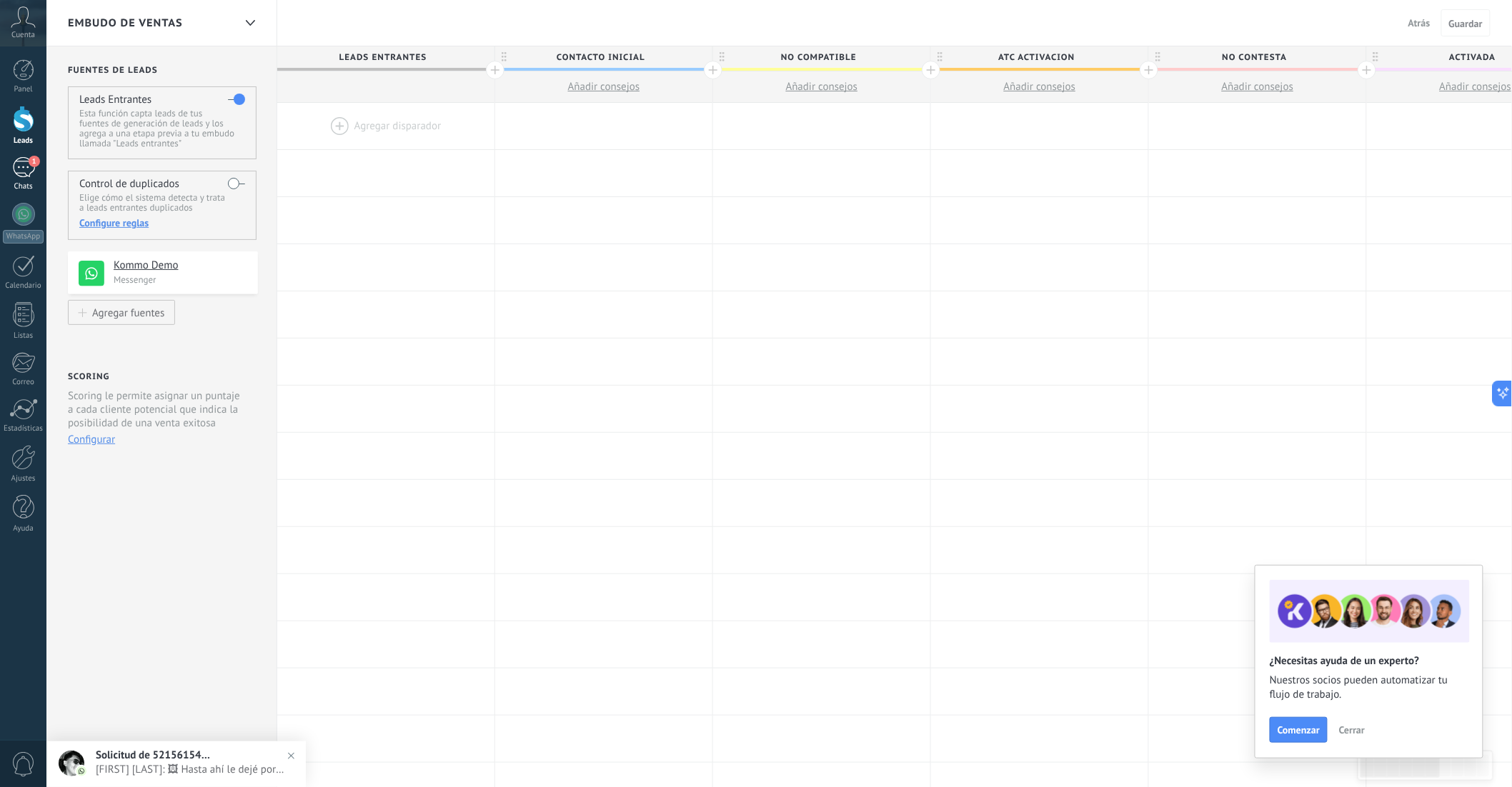 click on "1" at bounding box center (24, 167) 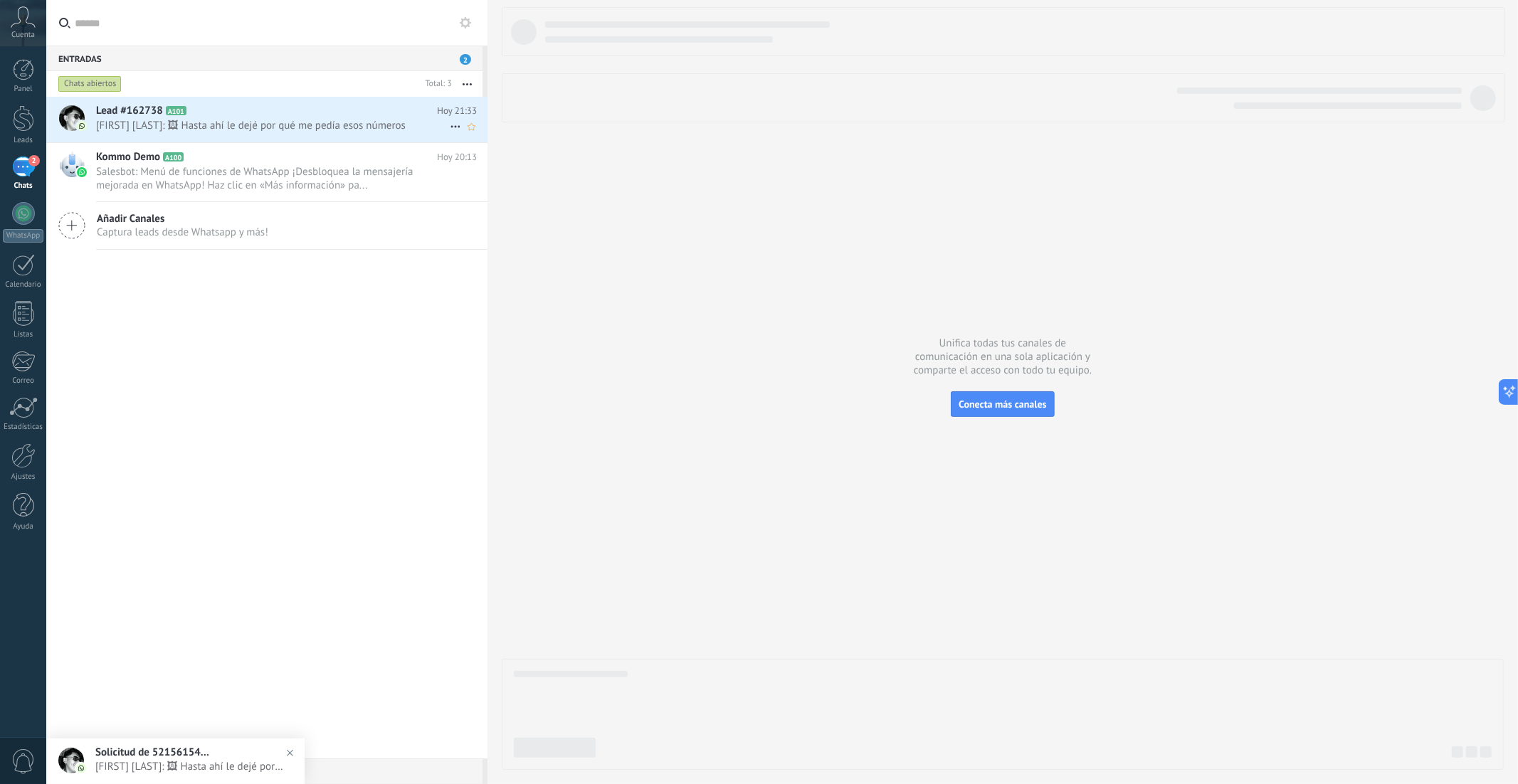 click on "Daniel Gómez: 🖼 Hasta ahí le dejé por qué me pedía esos números" at bounding box center [273, 125] 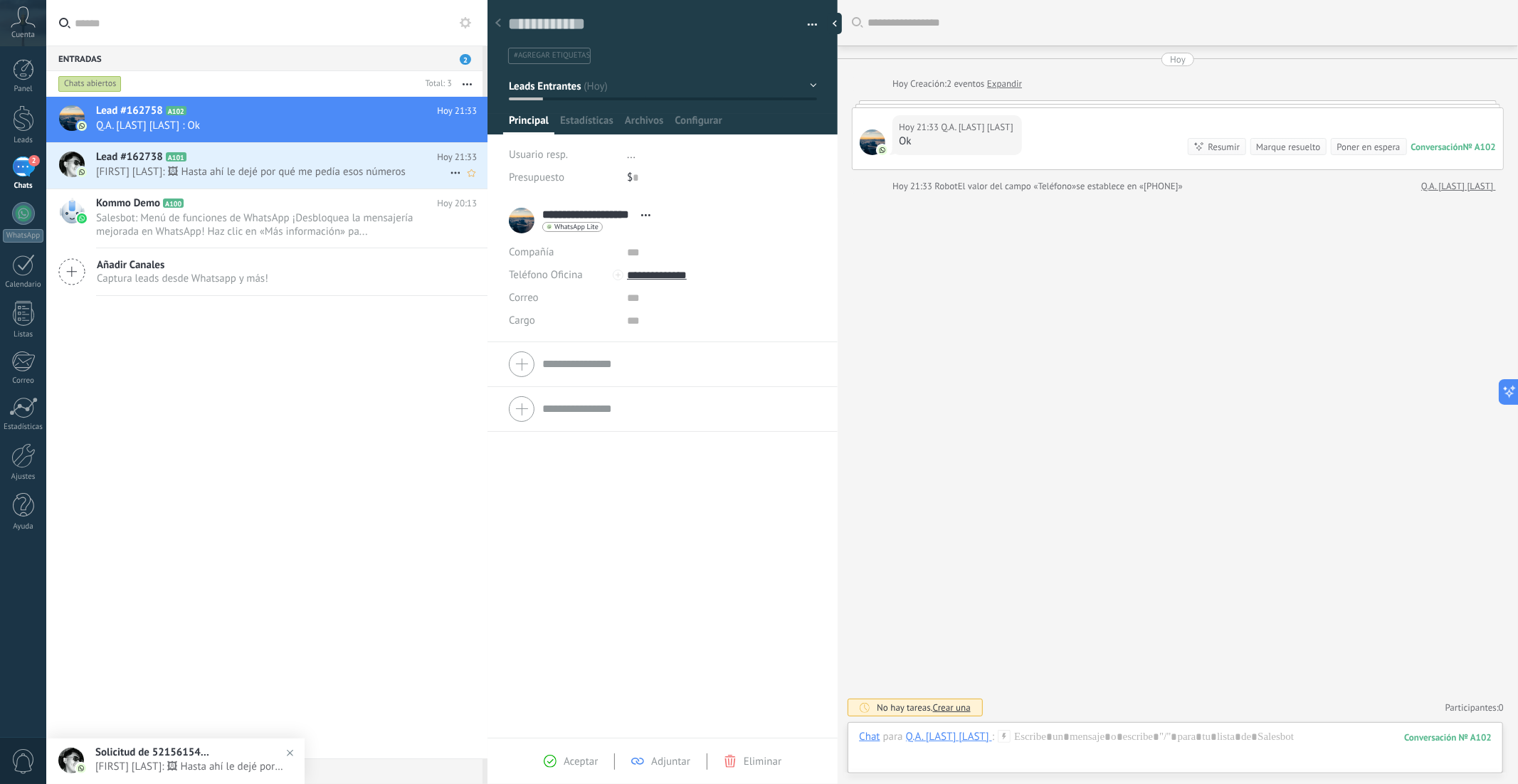 click on "Daniel Gómez: 🖼 Hasta ahí le dejé por qué me pedía esos números" at bounding box center [273, 171] 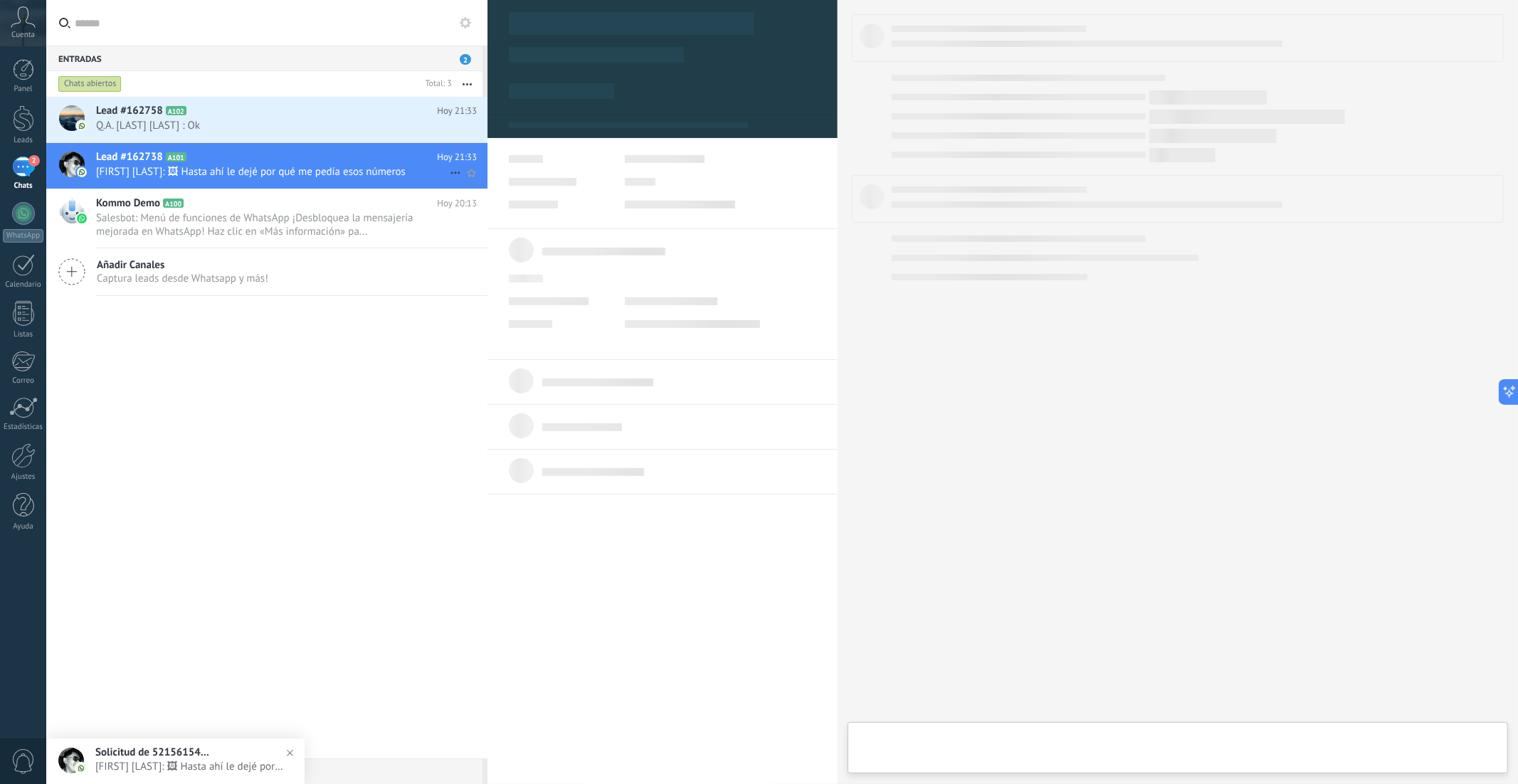 type on "**********" 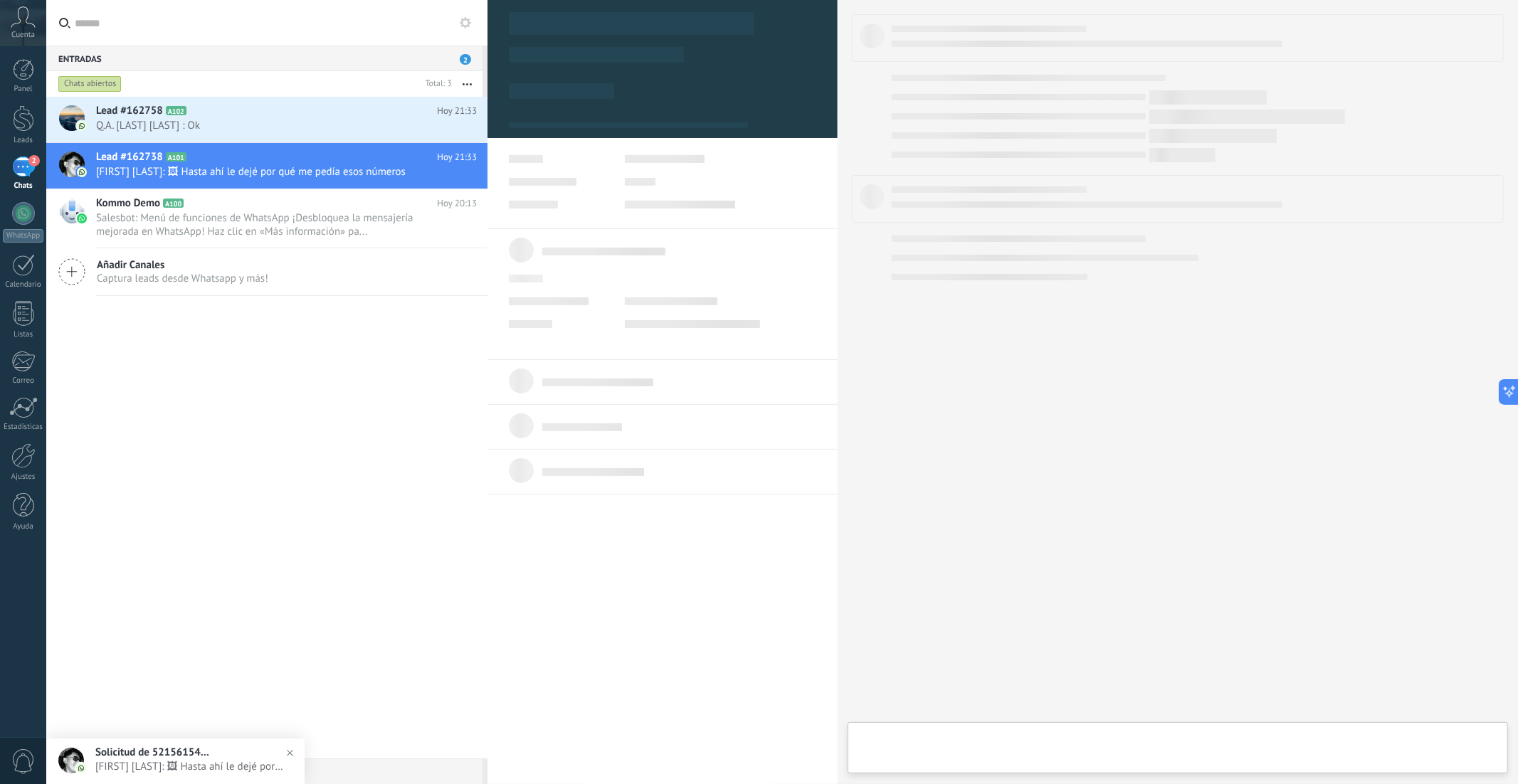 scroll, scrollTop: 21, scrollLeft: 0, axis: vertical 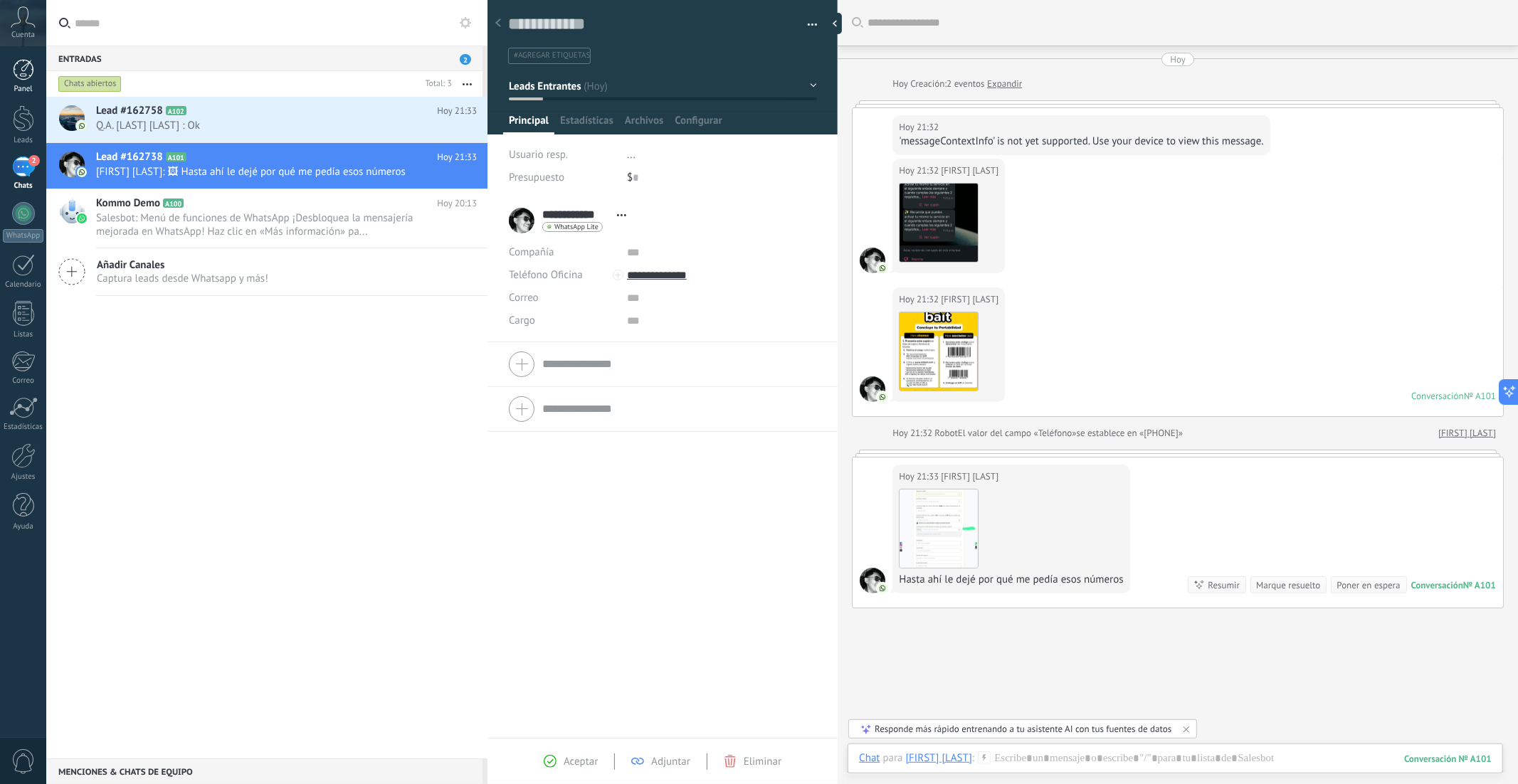 click at bounding box center (23, 70) 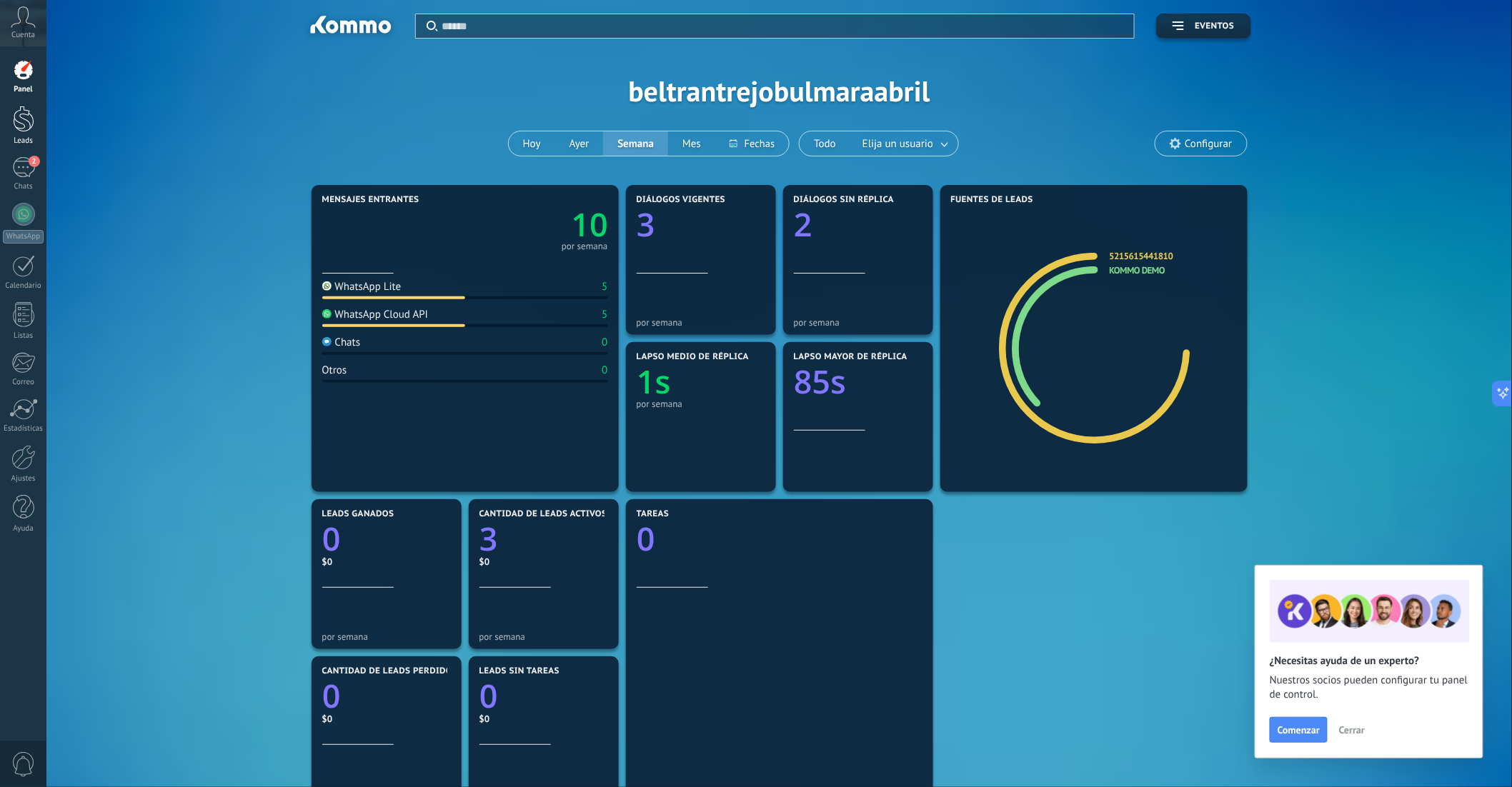 click on "Leads" at bounding box center (23, 126) 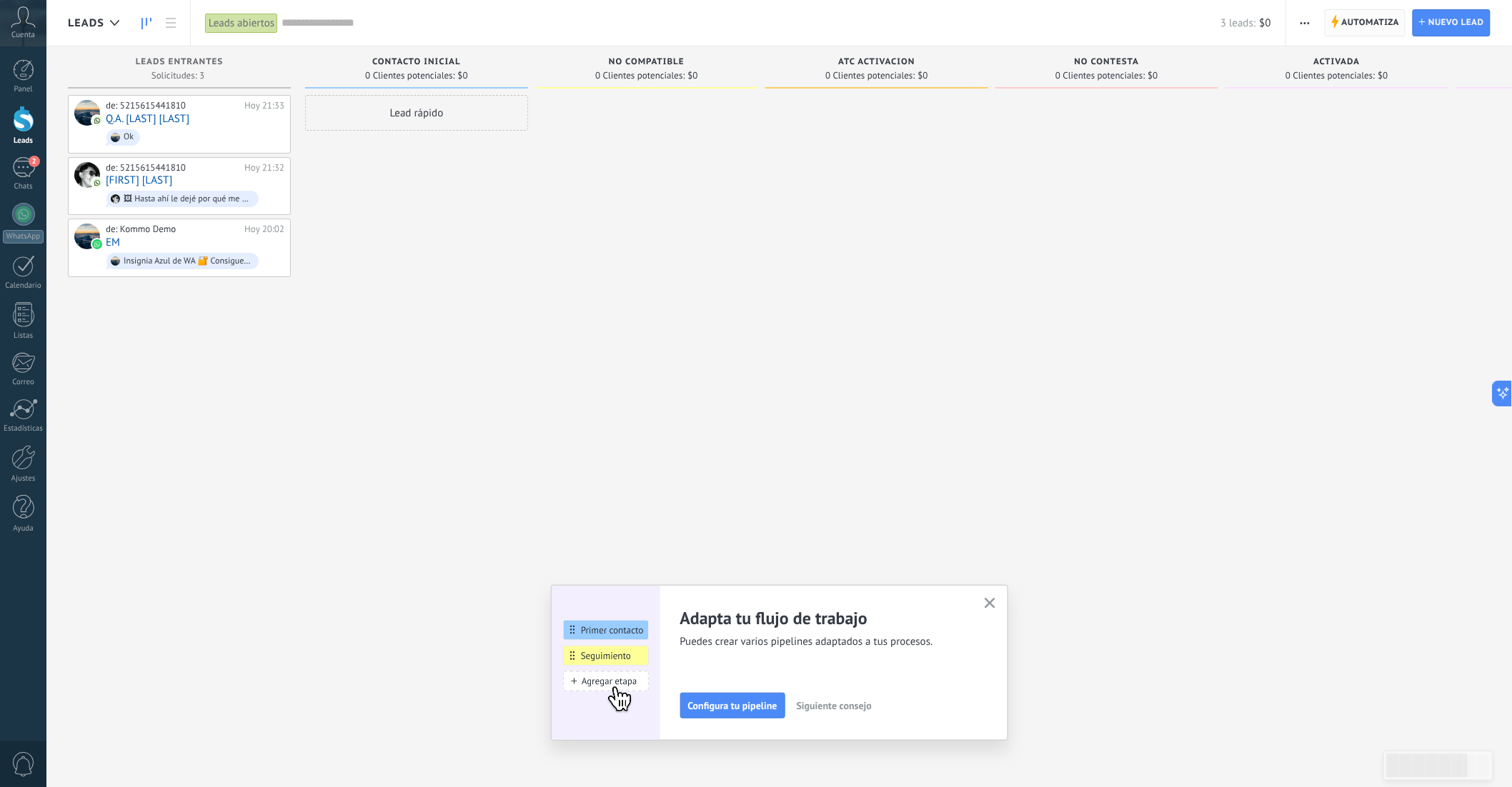 click on "Automatiza" at bounding box center [1371, 23] 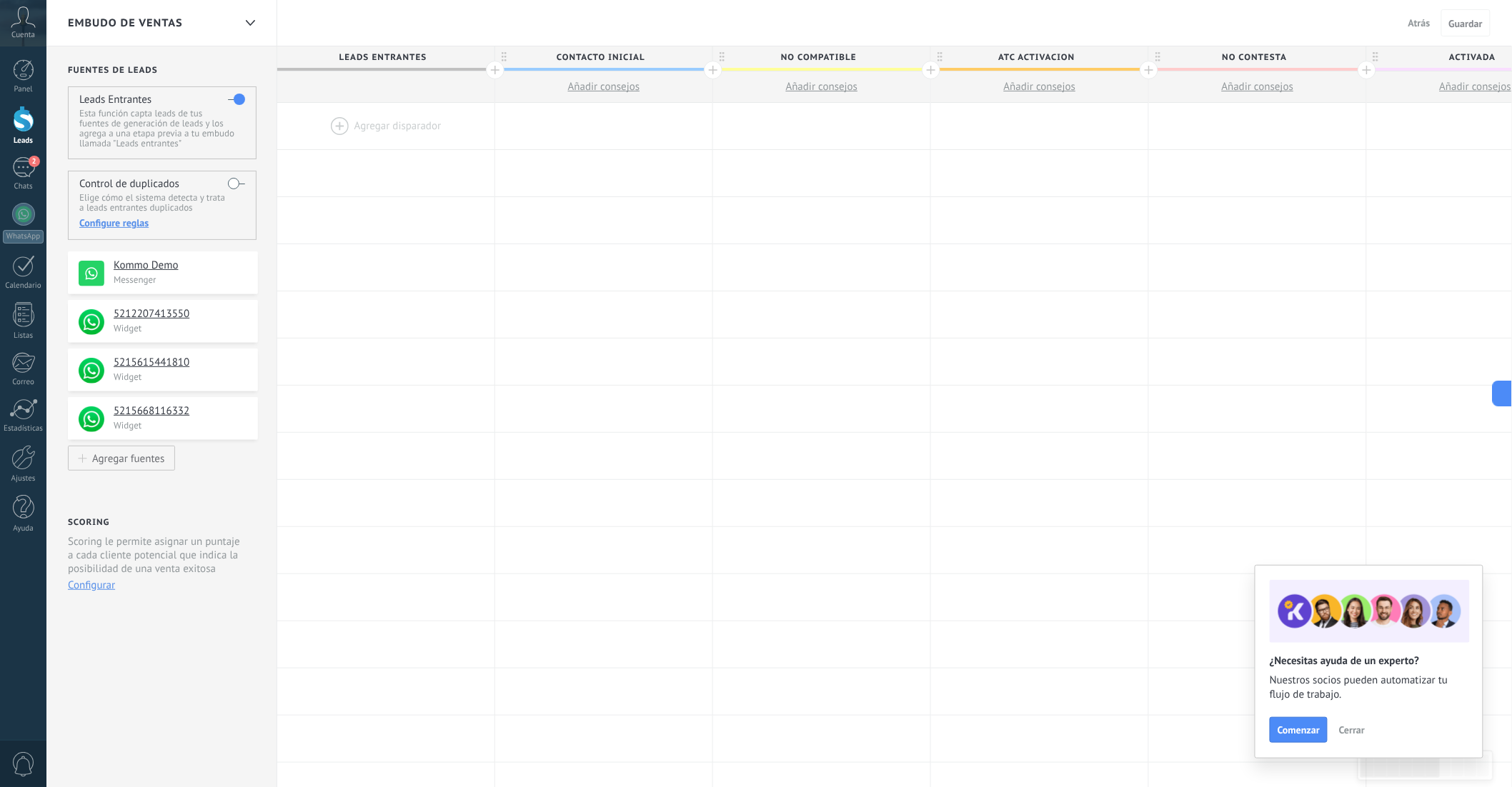 click at bounding box center (386, 126) 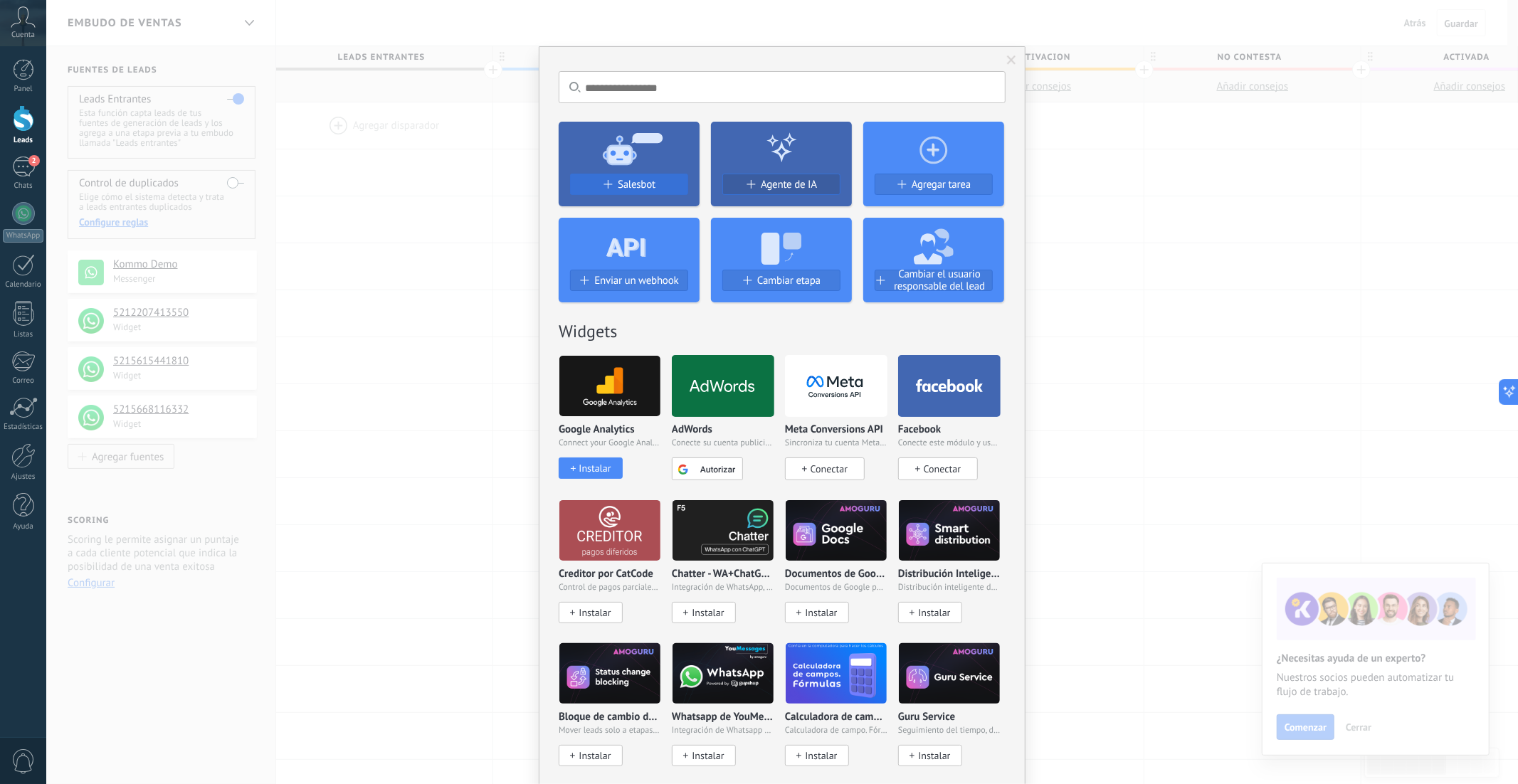 click on "Salesbot" at bounding box center [629, 184] 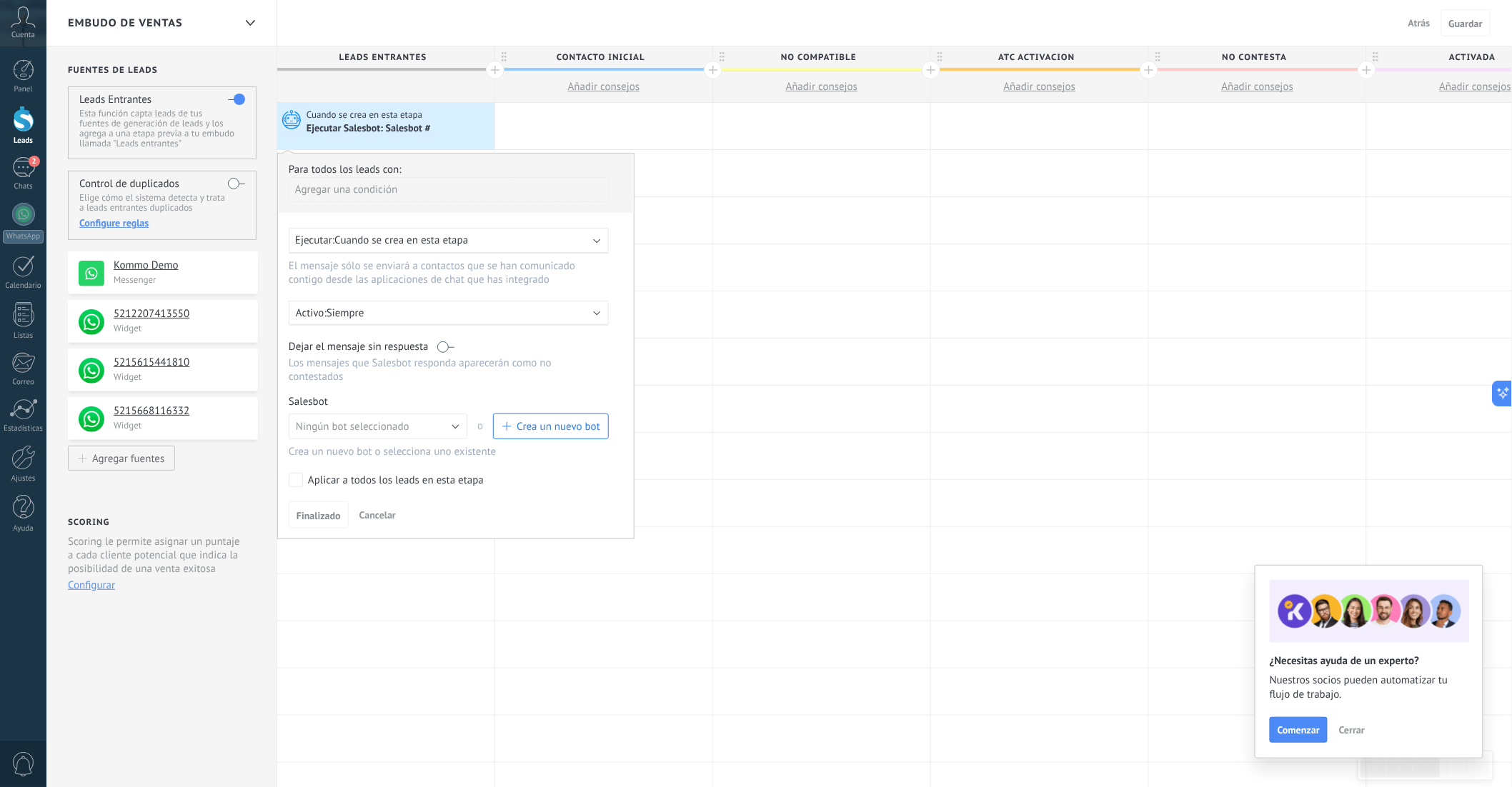 click on "Ejecutar:  Cuando se crea en esta etapa" at bounding box center (449, 241) 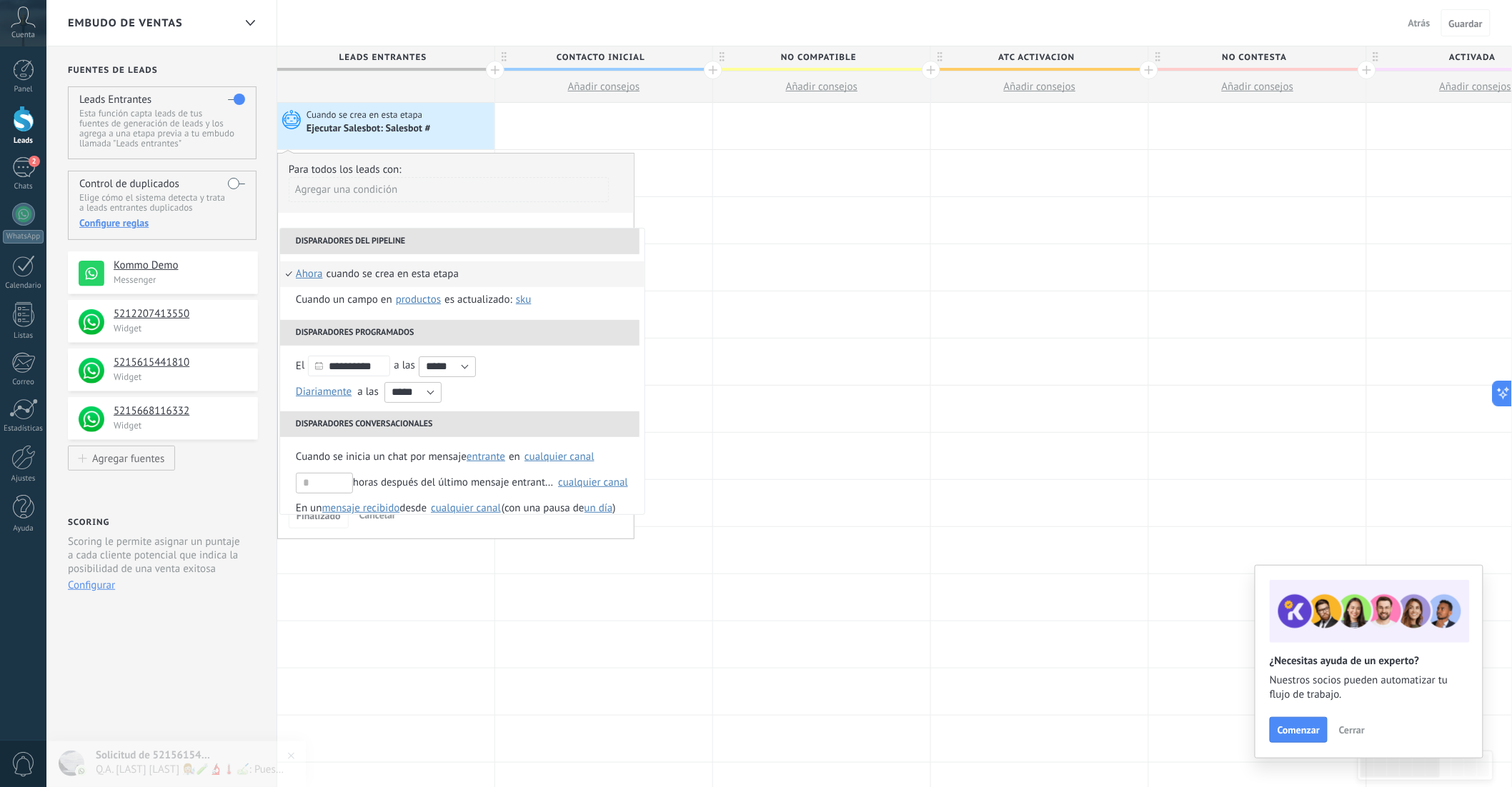 click on "Para todos los leads con:" at bounding box center [456, 169] 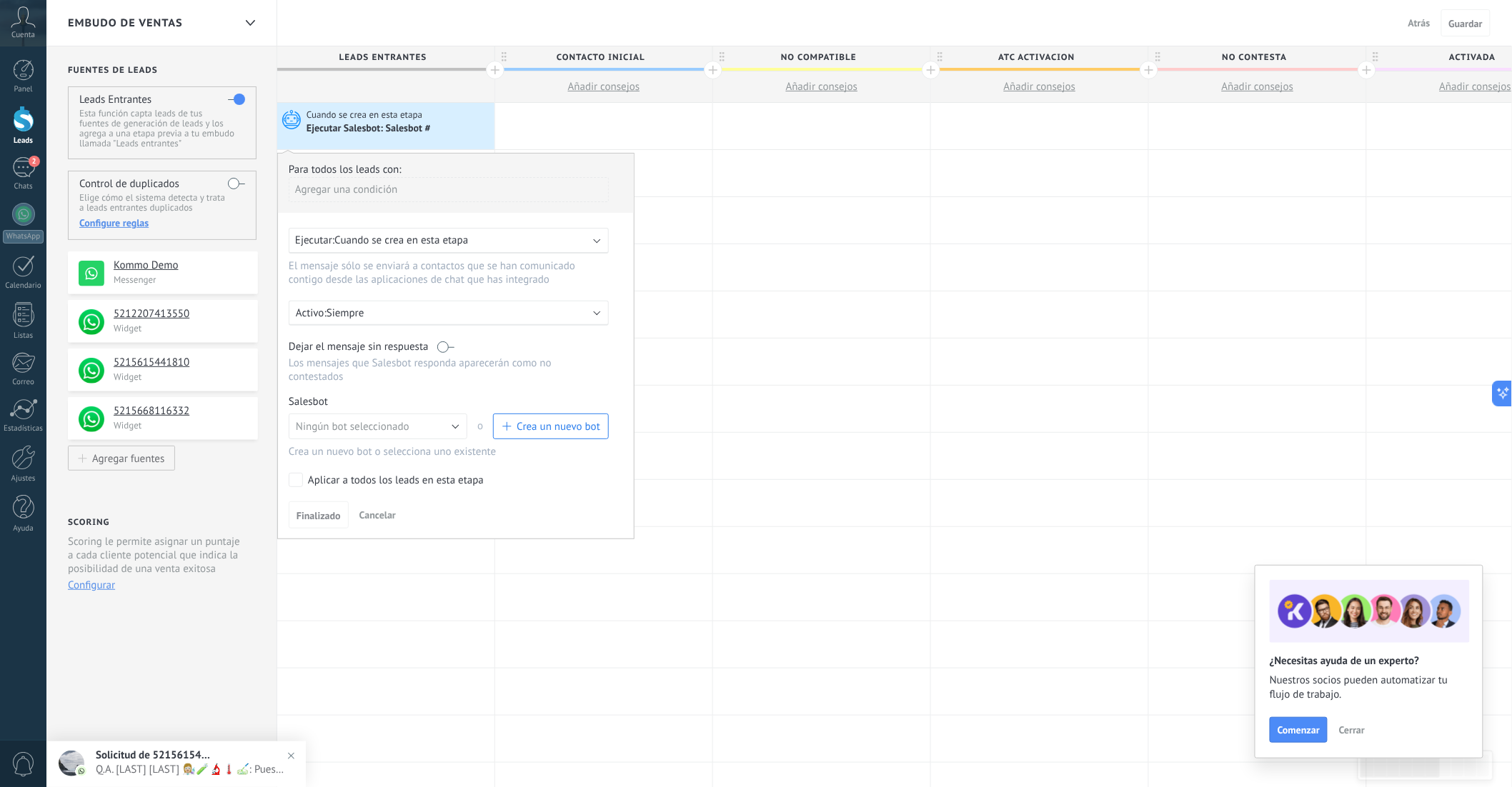 click on "Crea un nuevo bot" at bounding box center [551, 426] 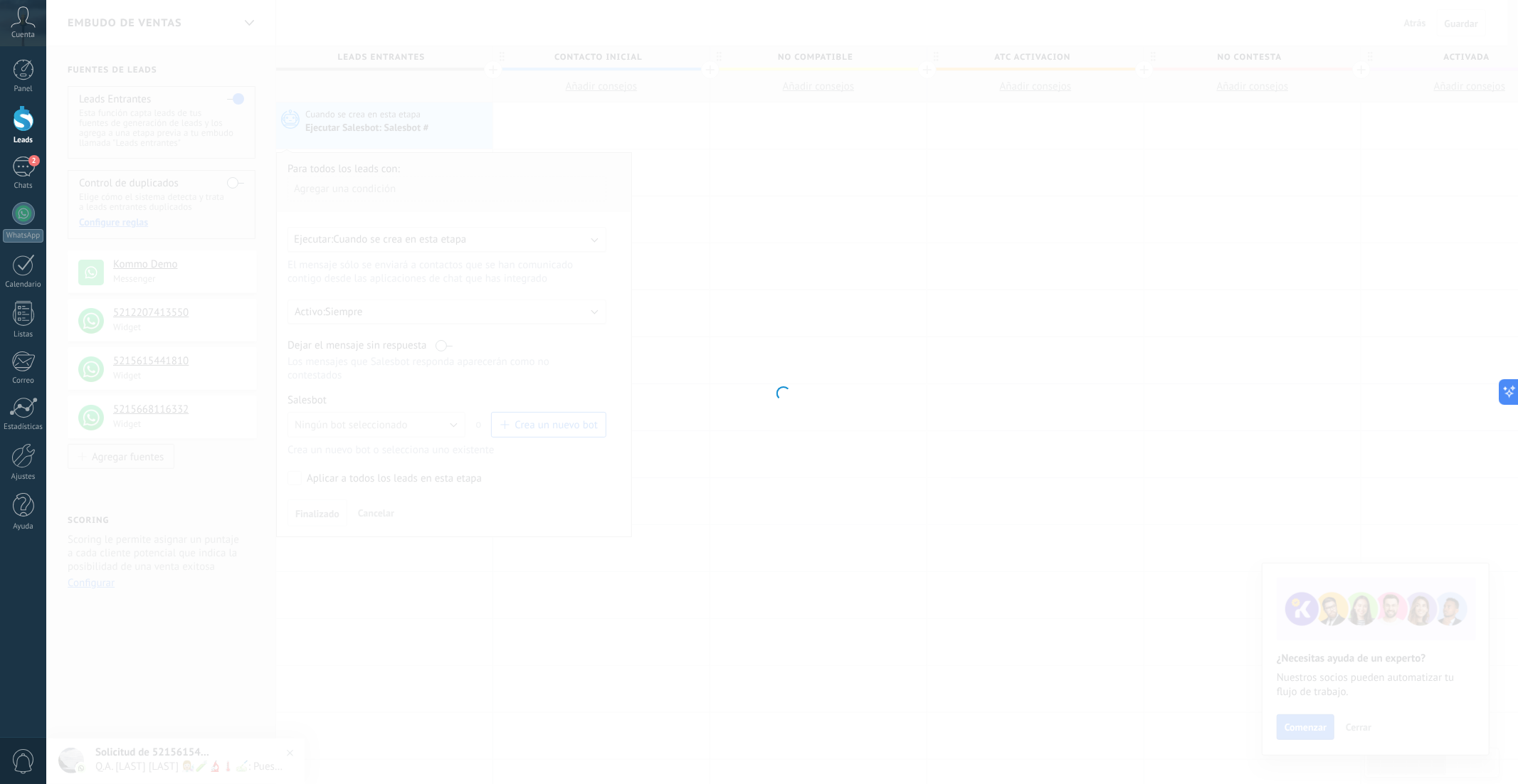 type on "**********" 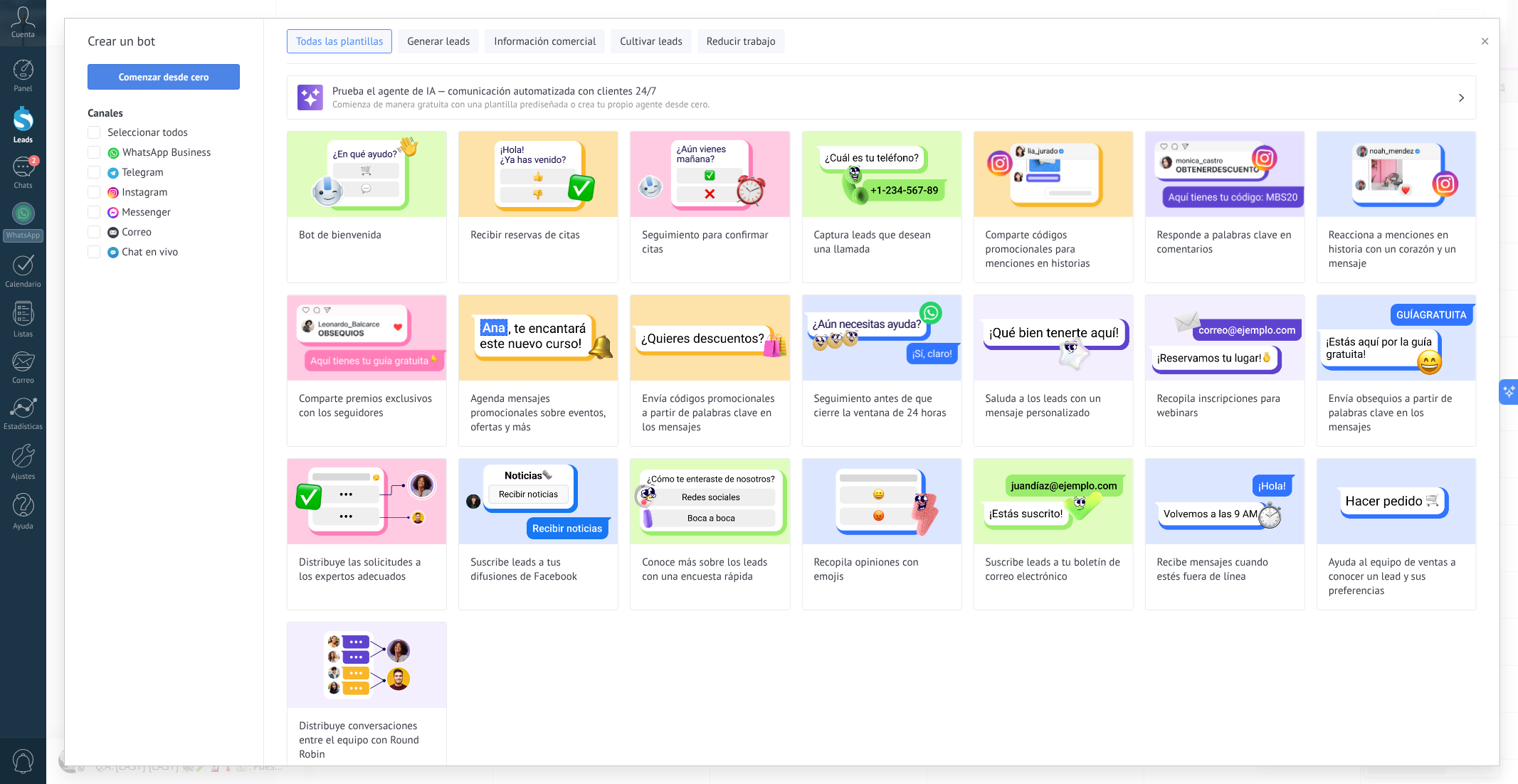 click on "Comenzar desde cero" at bounding box center [164, 77] 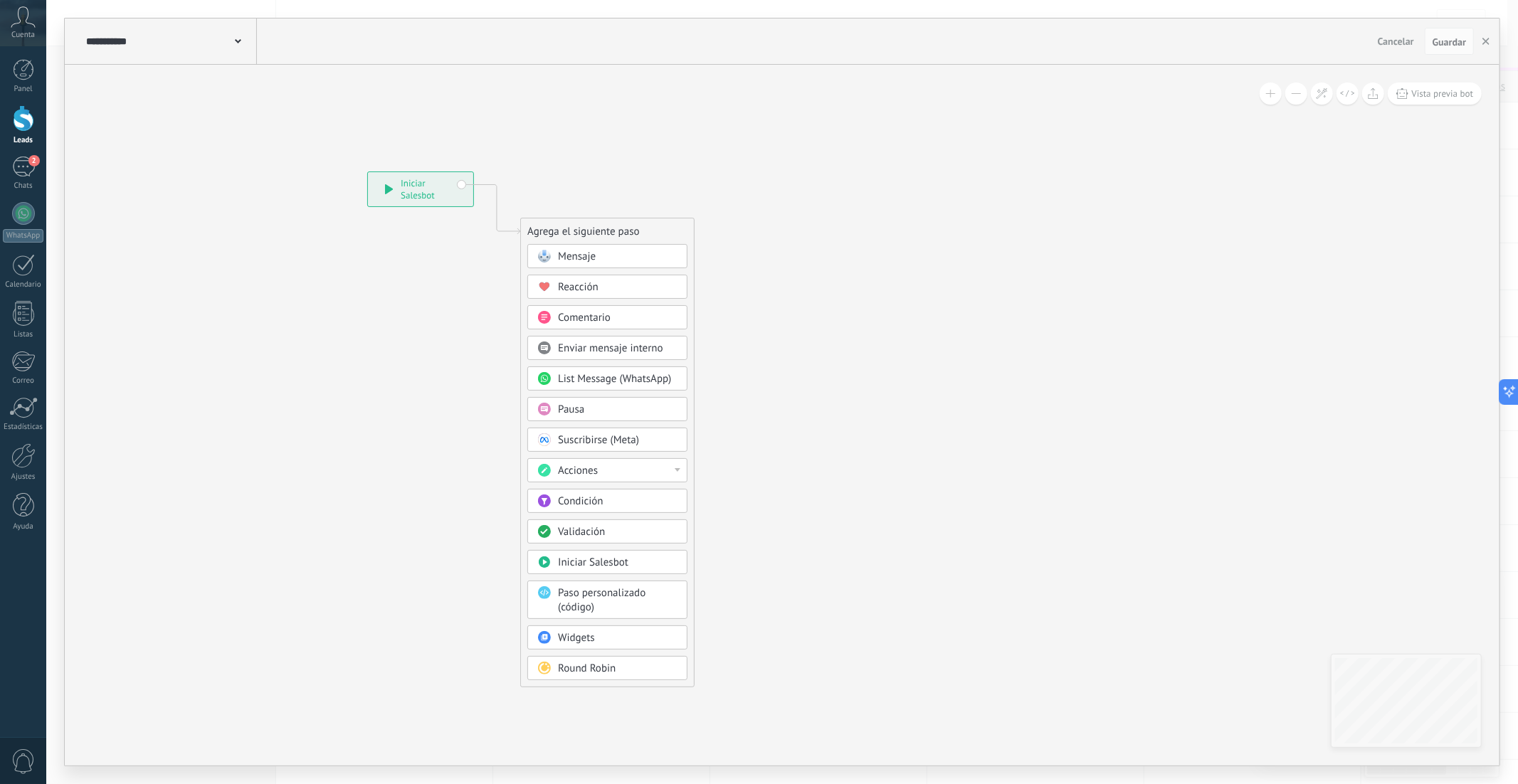 click on "Mensaje" at bounding box center [607, 256] 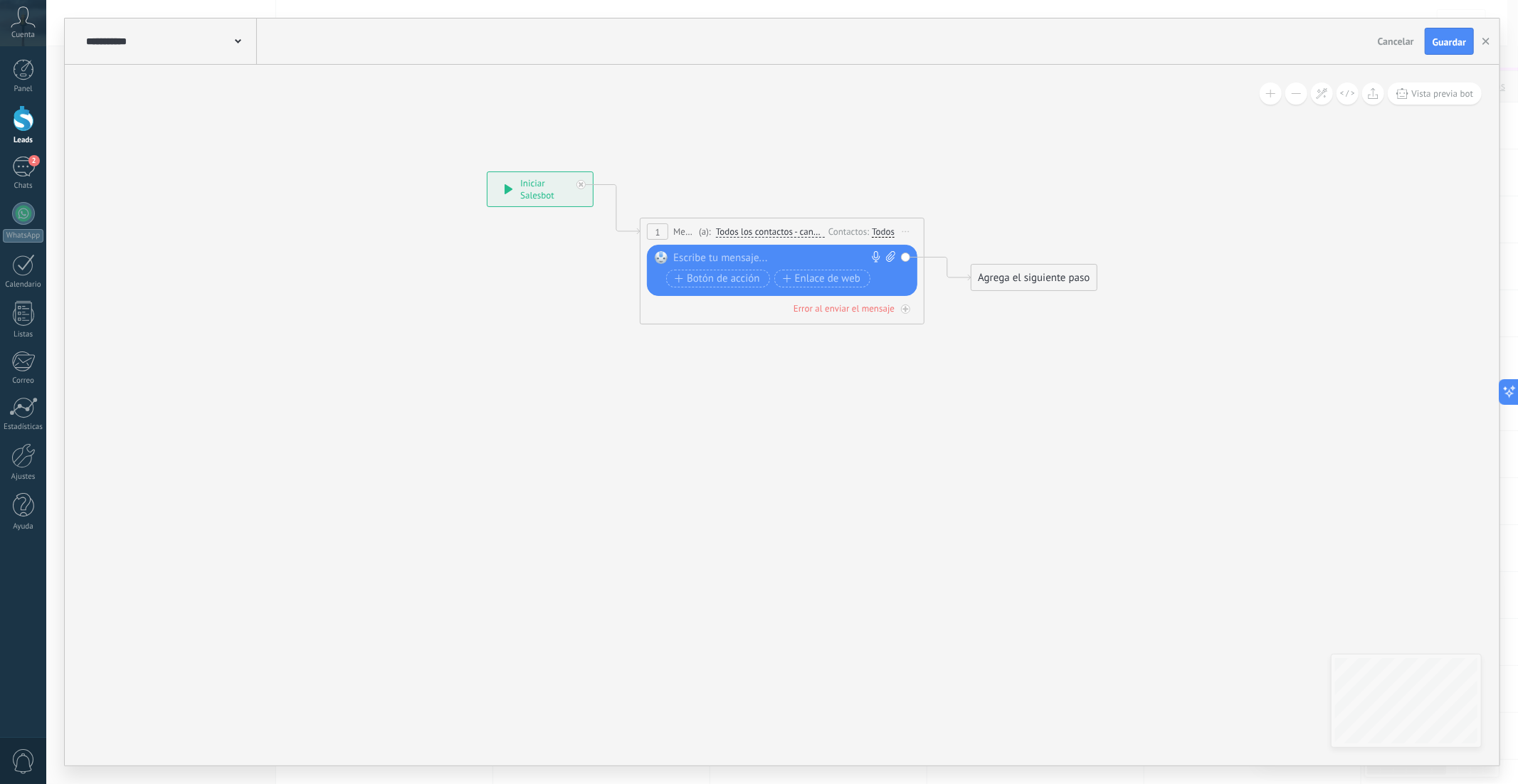 click at bounding box center (779, 258) 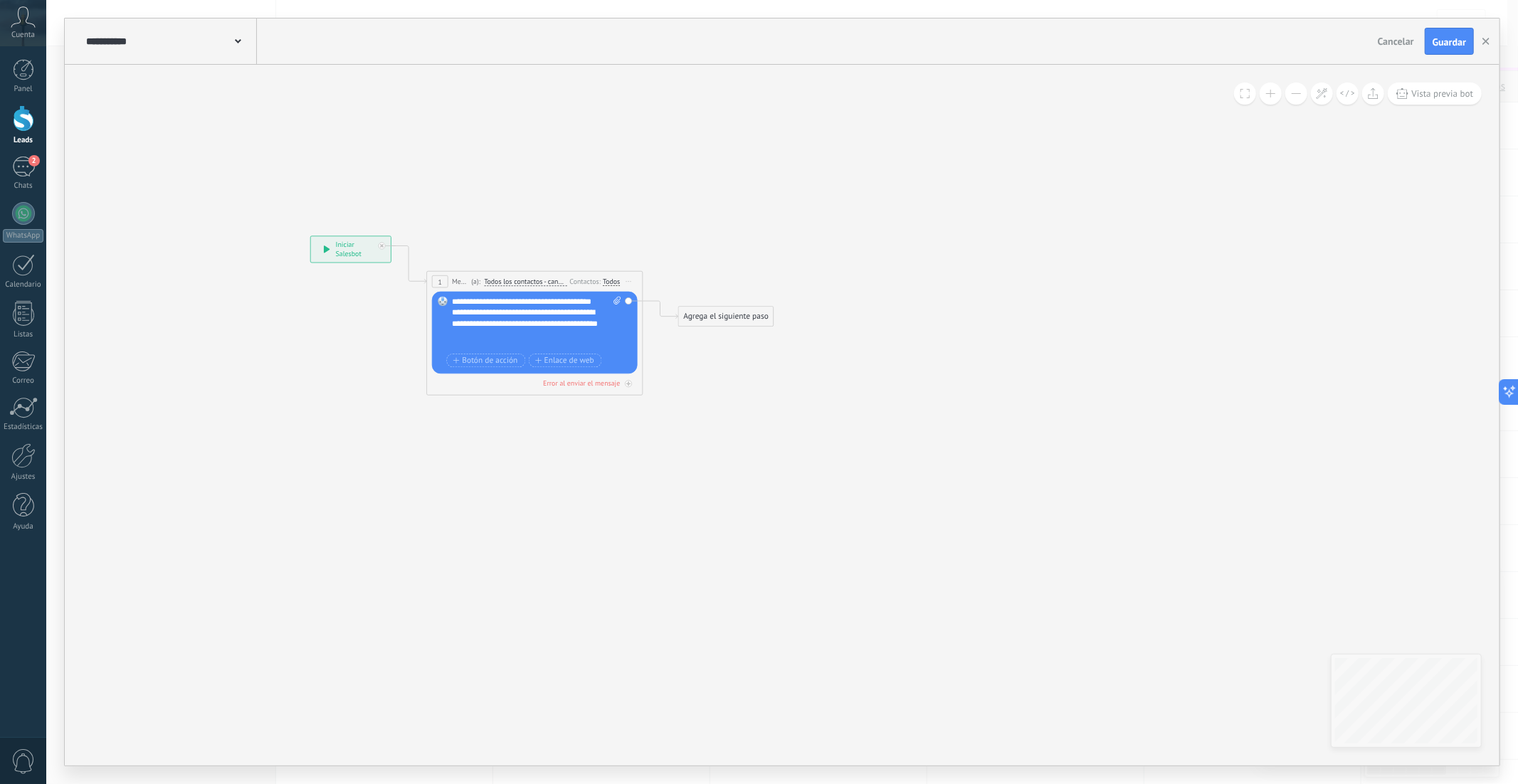 click on "Agrega el siguiente paso" at bounding box center (726, 317) 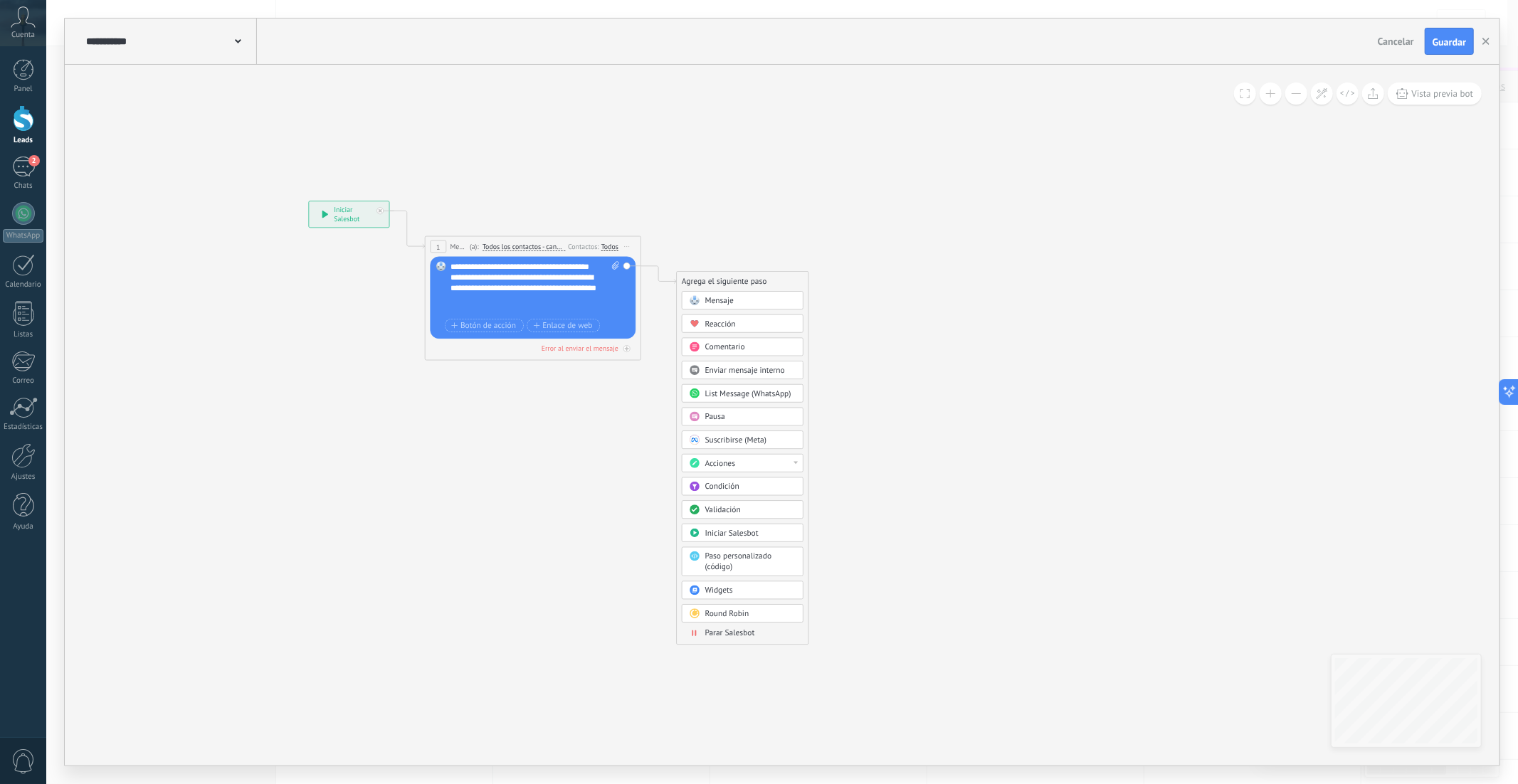 click on "Validación" at bounding box center [723, 510] 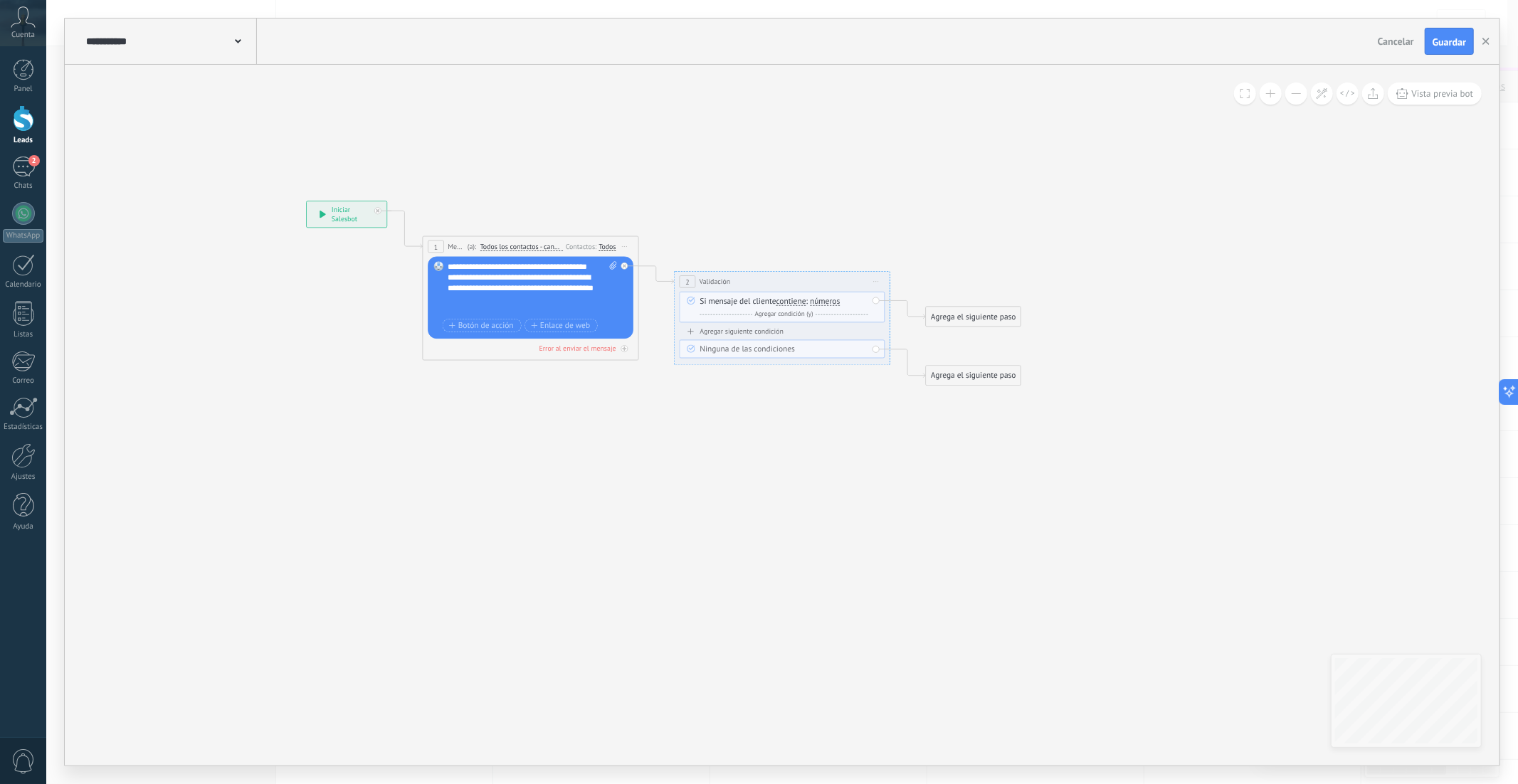 click on "Iniciar vista previa aquí
Cambiar nombre
Duplicar
Borrar" at bounding box center (876, 282) 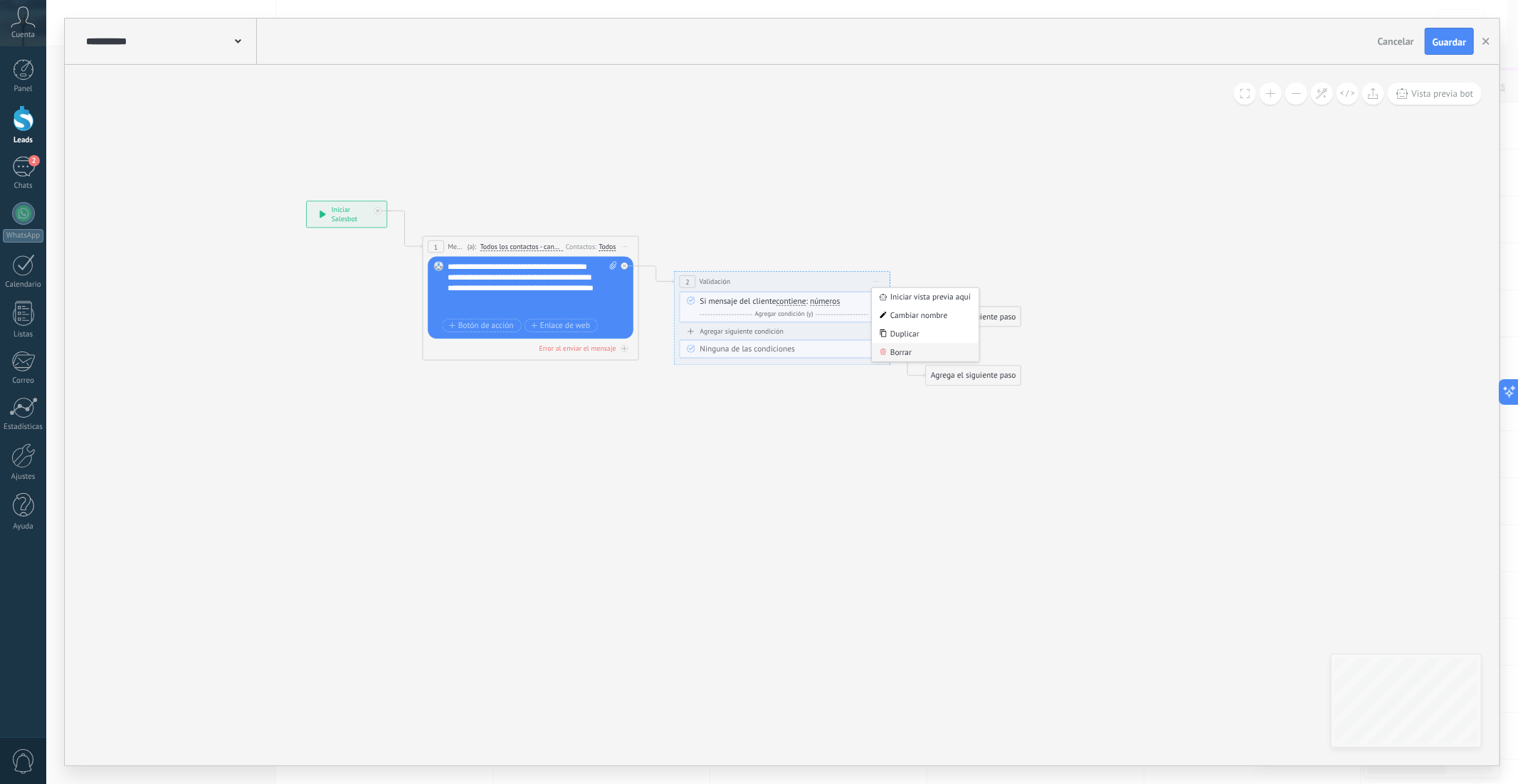 click on "Borrar" at bounding box center [925, 352] 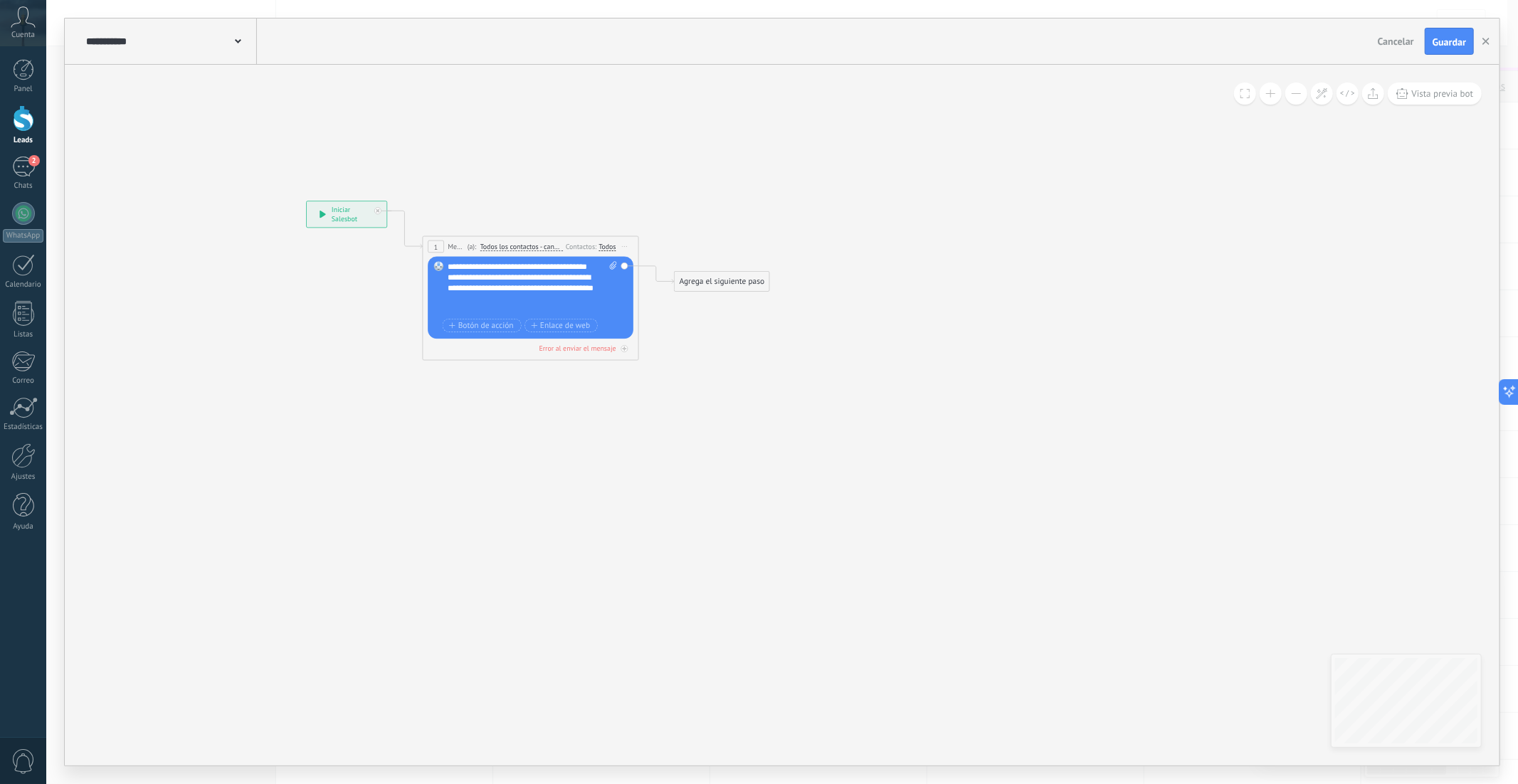 click on "Agrega el siguiente paso" at bounding box center [722, 282] 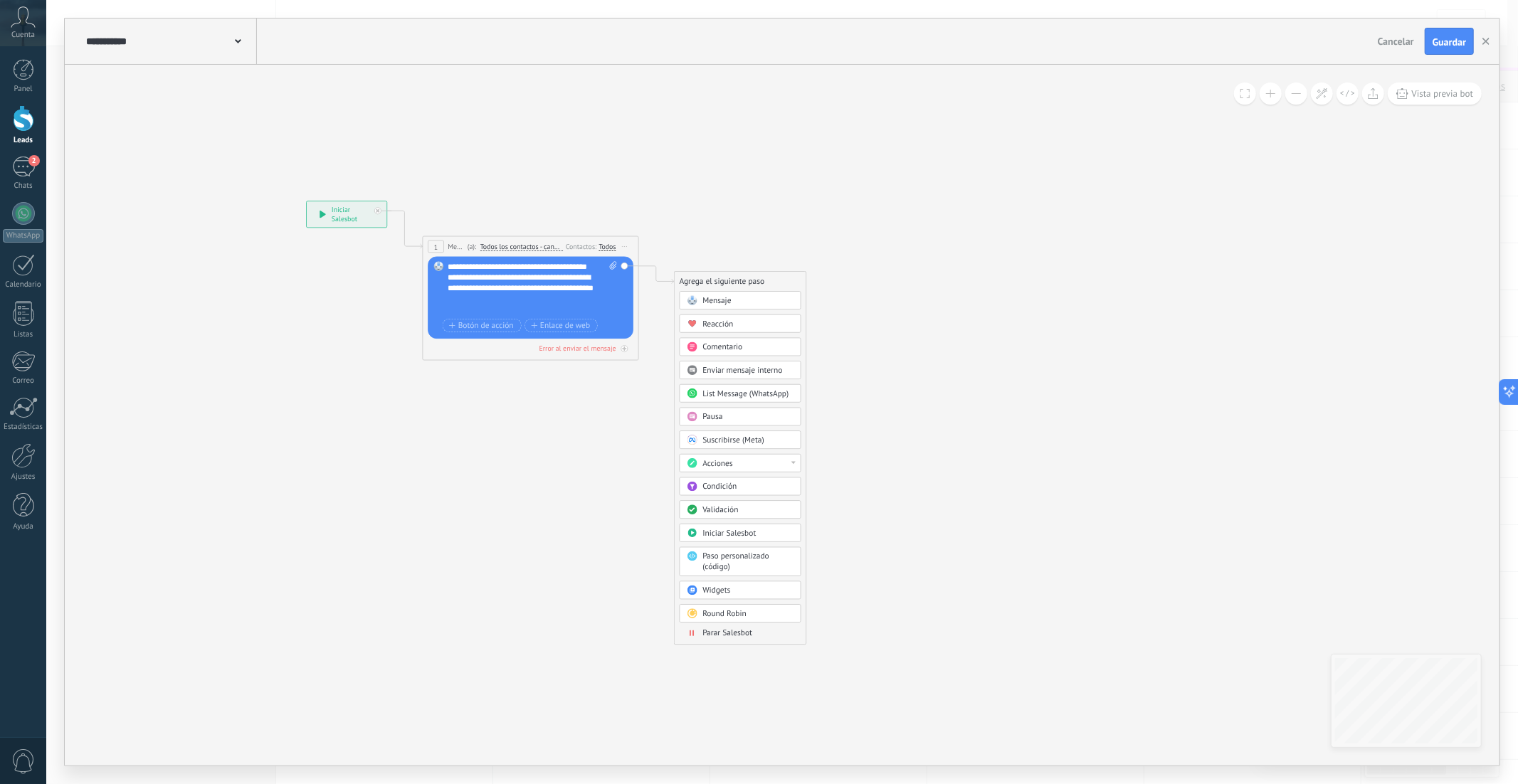 click on "Acciones" at bounding box center (717, 463) 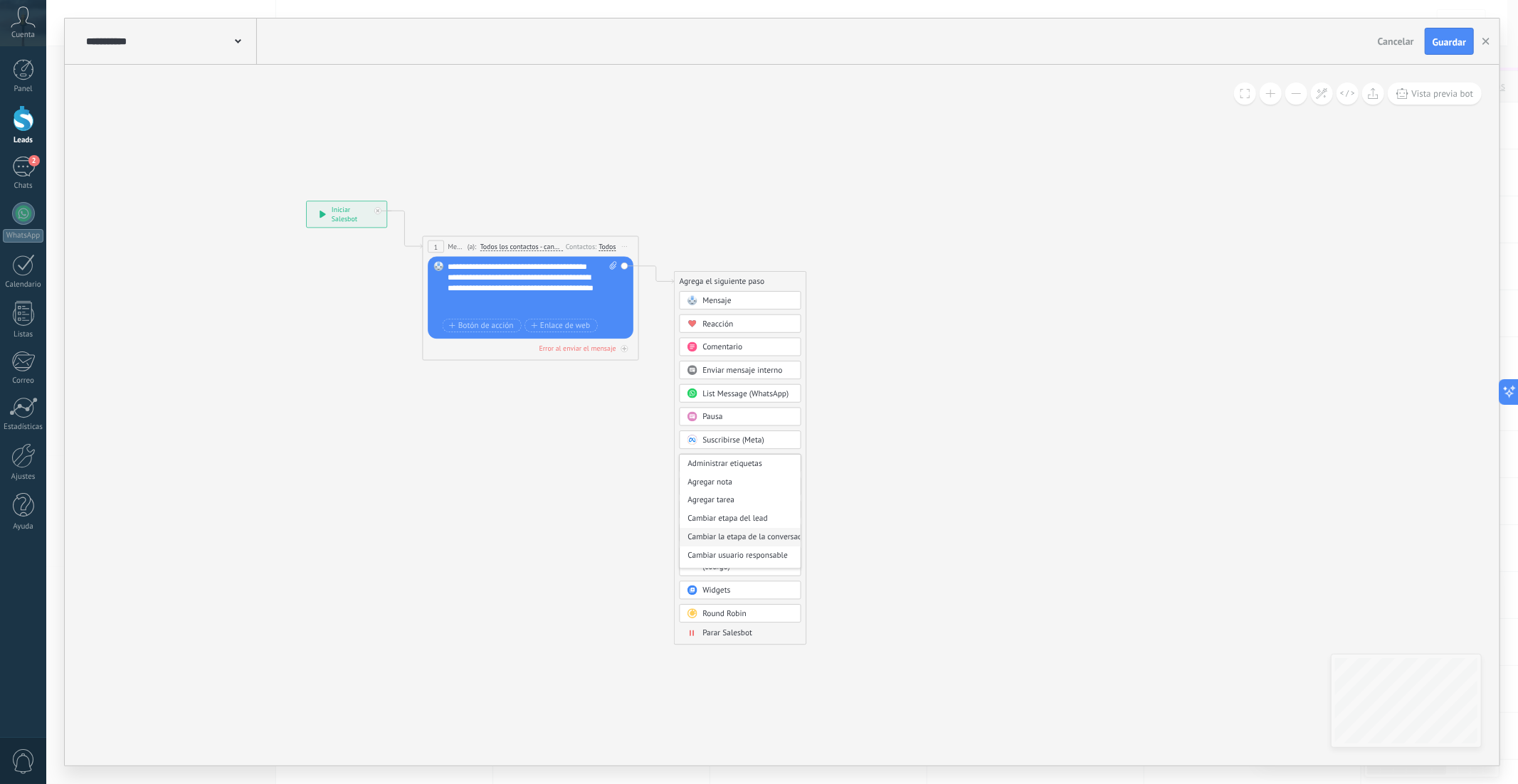 scroll, scrollTop: 16, scrollLeft: 0, axis: vertical 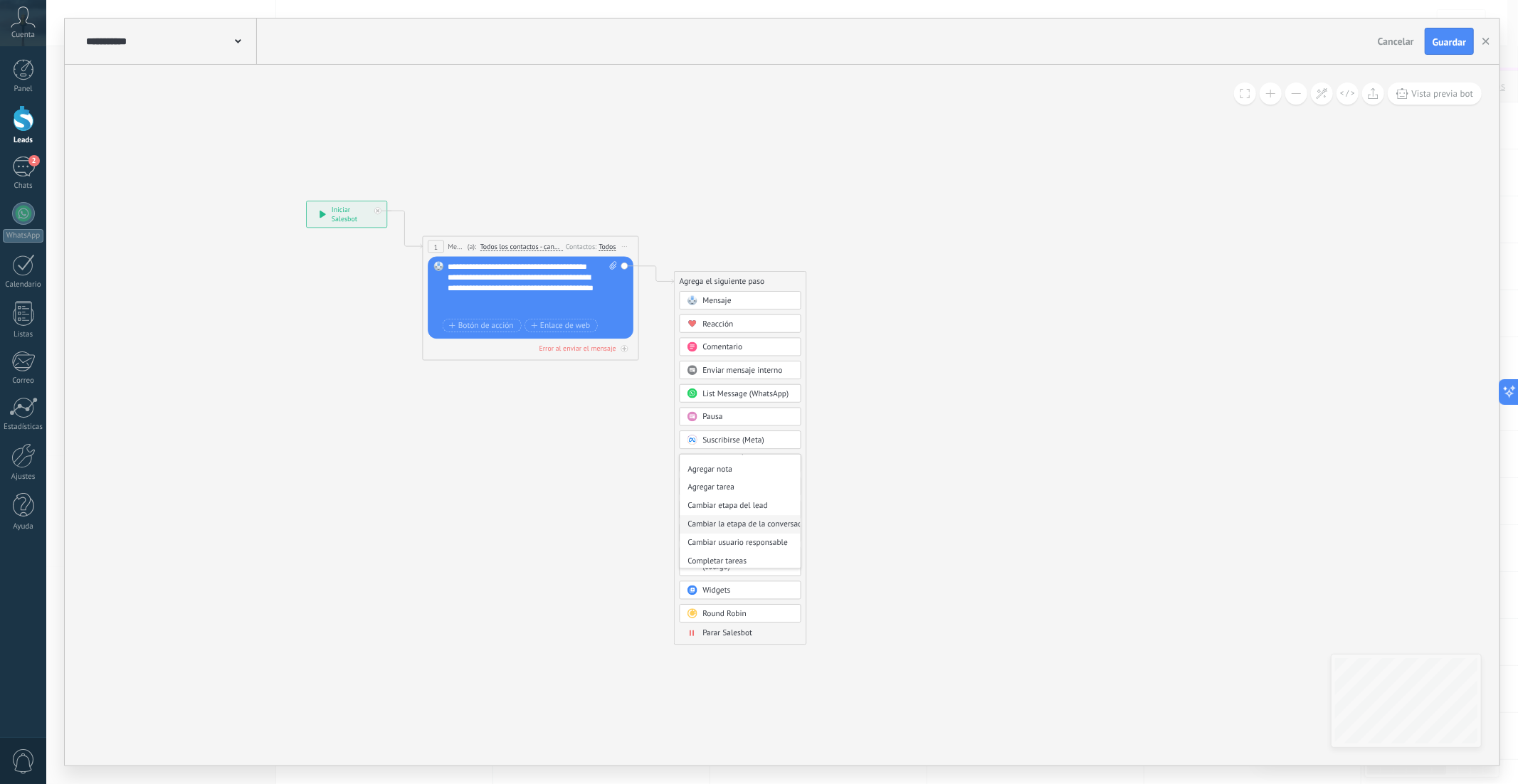 click on "Cambiar usuario responsable" at bounding box center (740, 544) 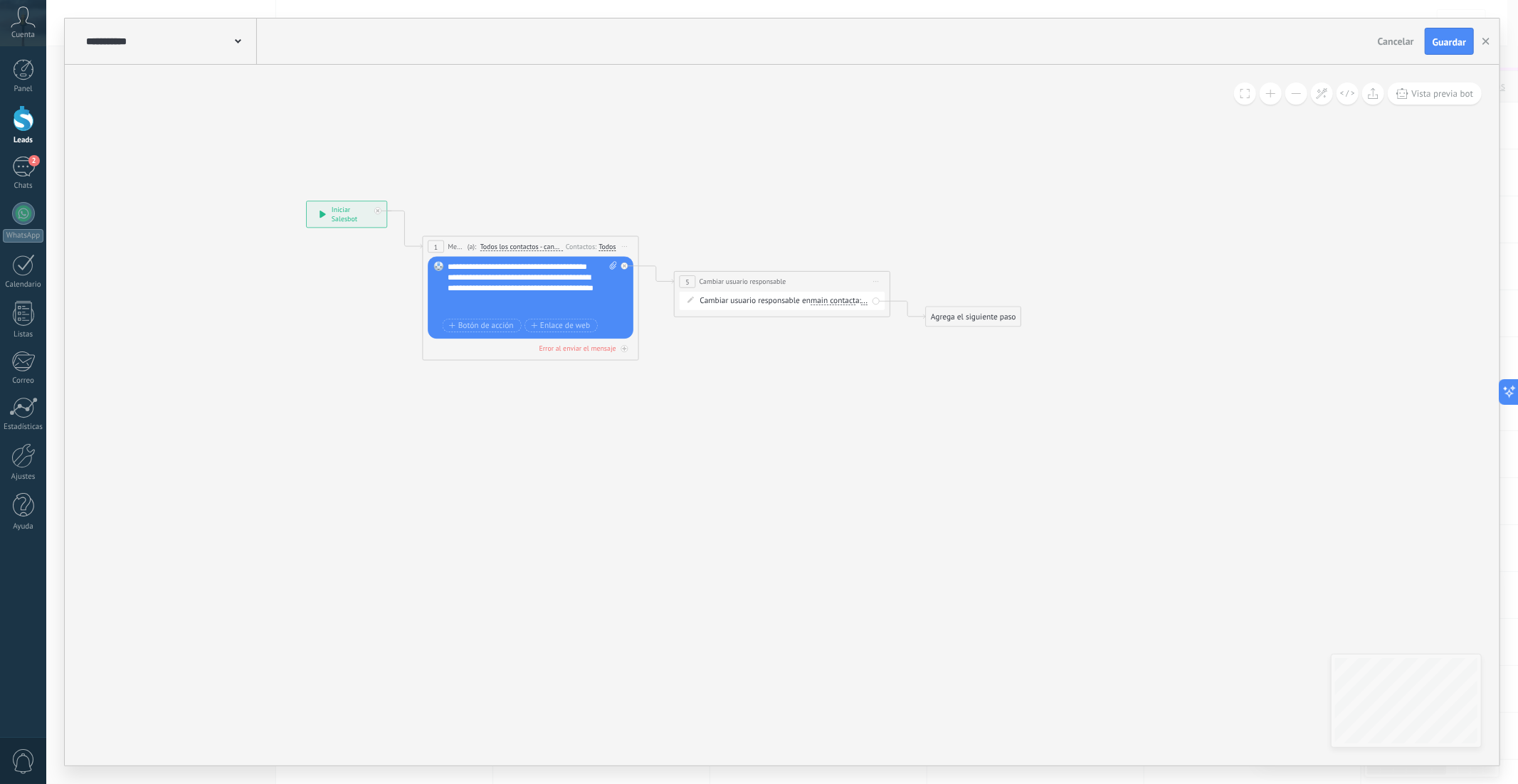 click 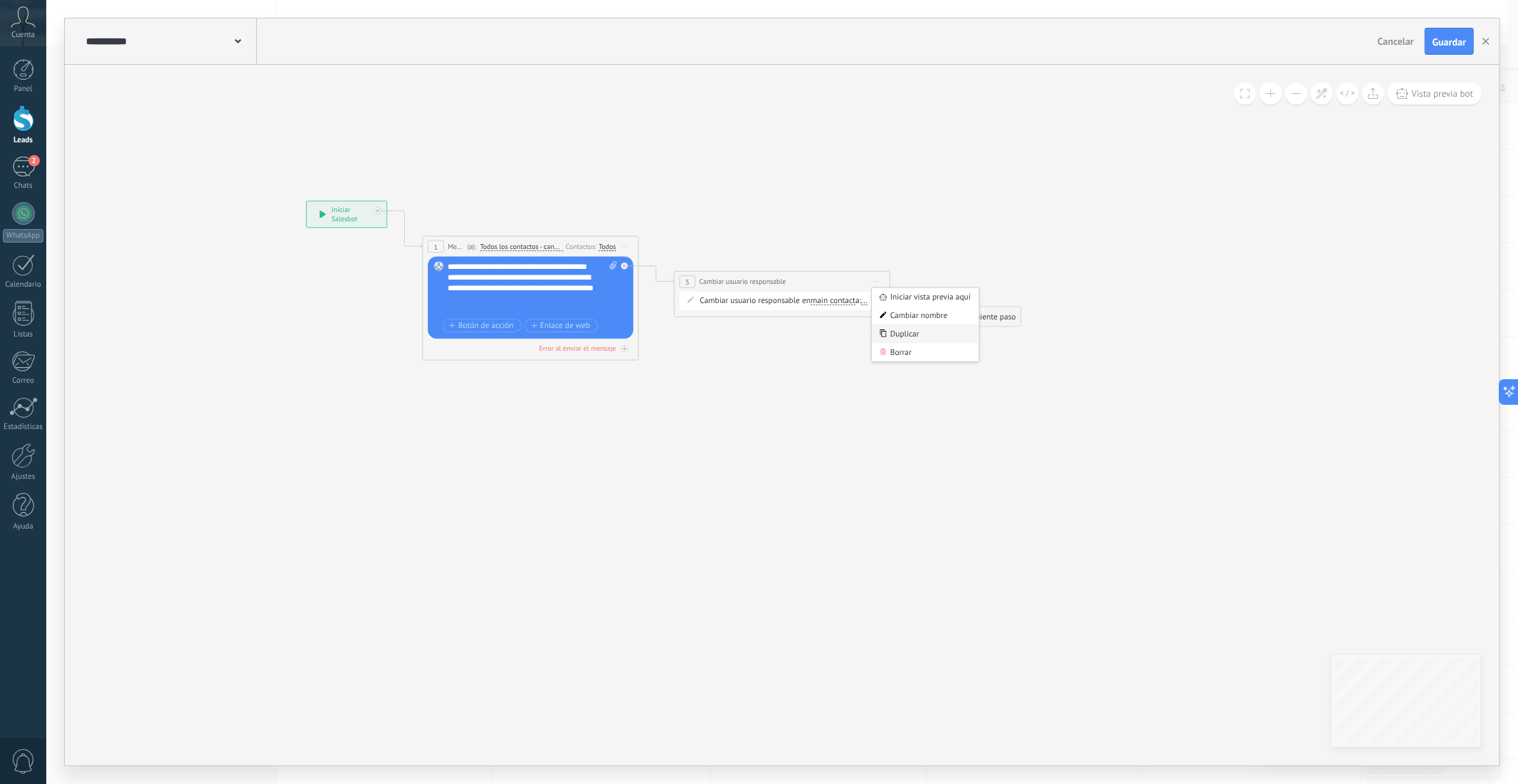 click on "Duplicar" at bounding box center (925, 334) 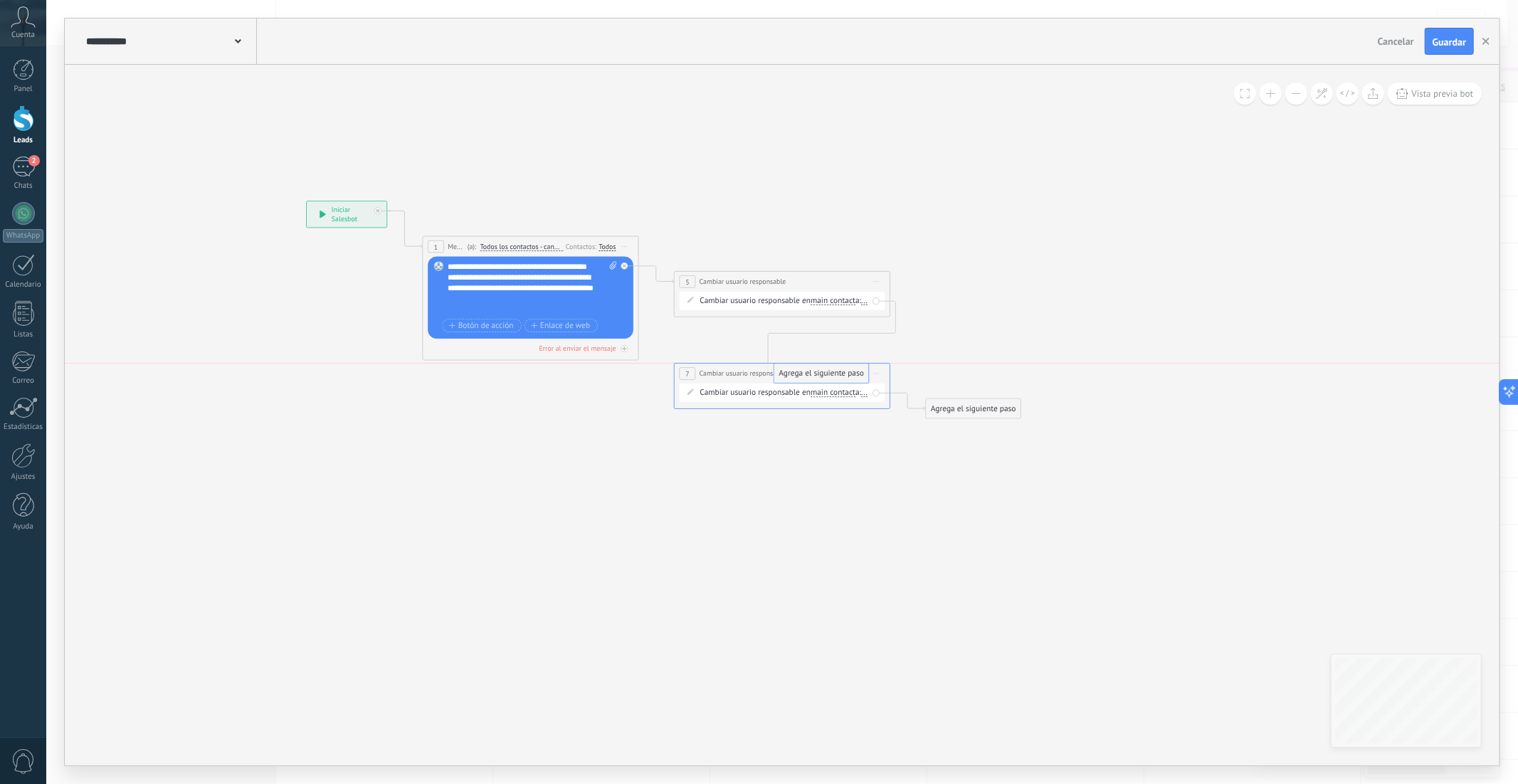 drag, startPoint x: 956, startPoint y: 317, endPoint x: 786, endPoint y: 381, distance: 181.64801 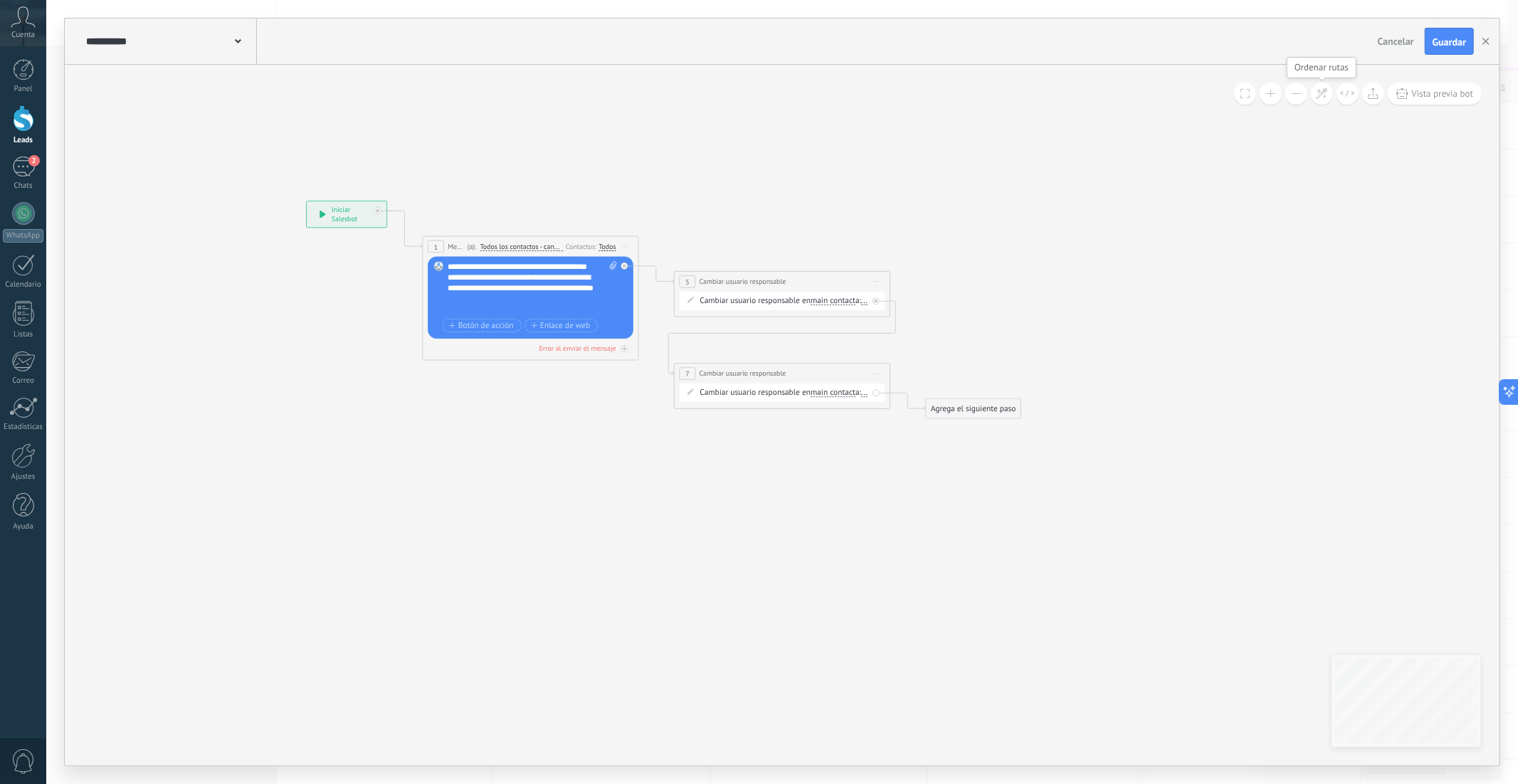 click 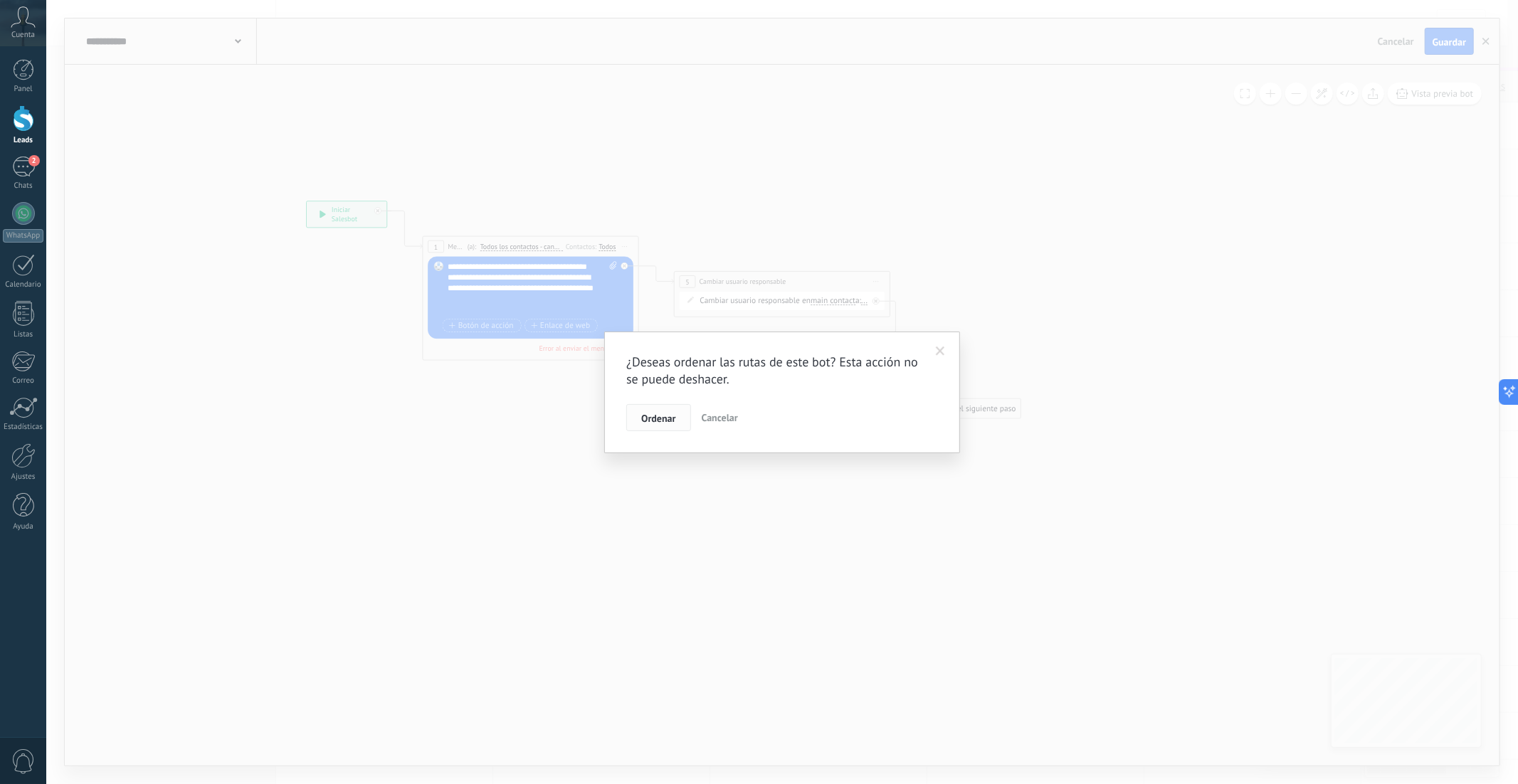 click on "Ordenar" at bounding box center (658, 418) 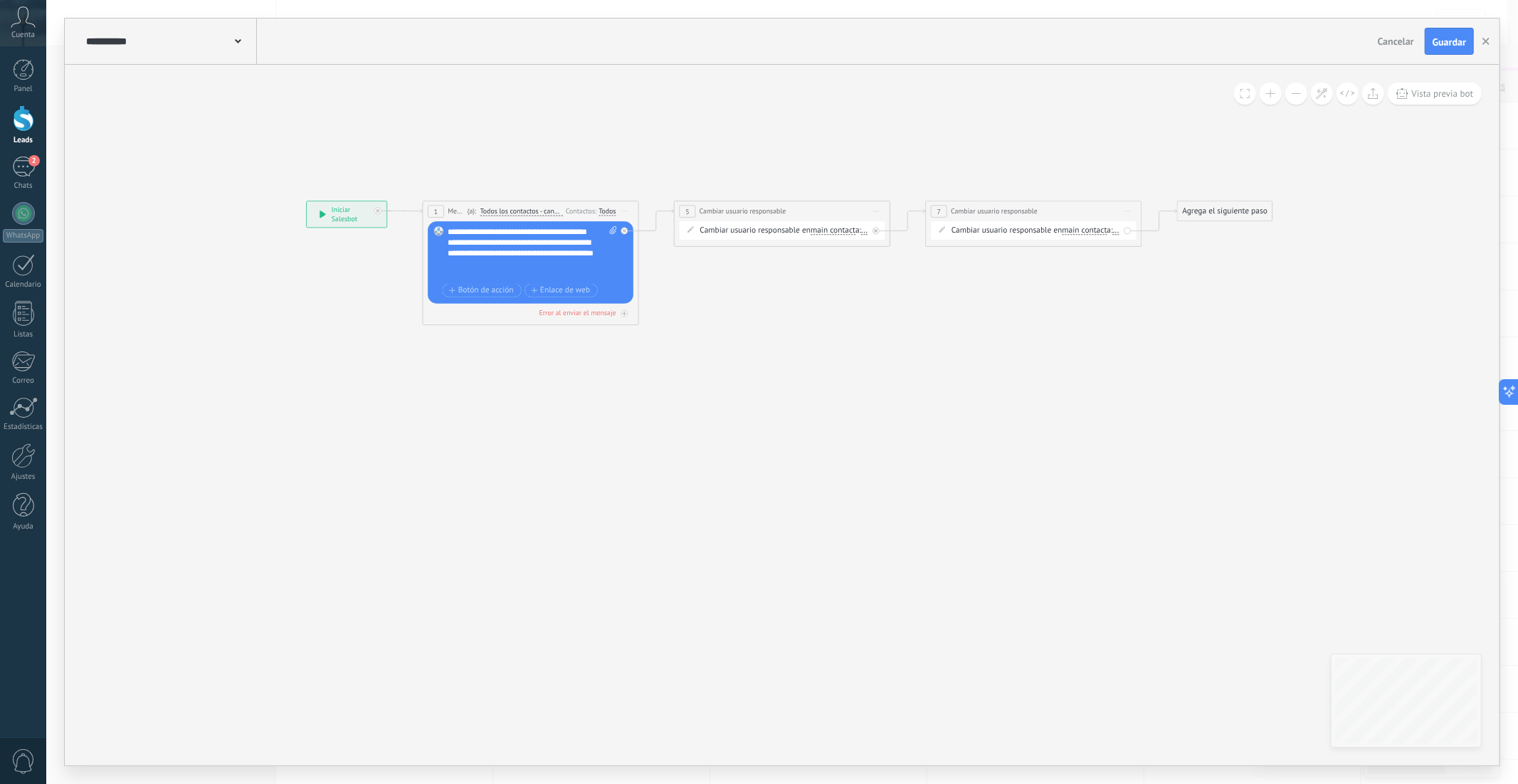 click 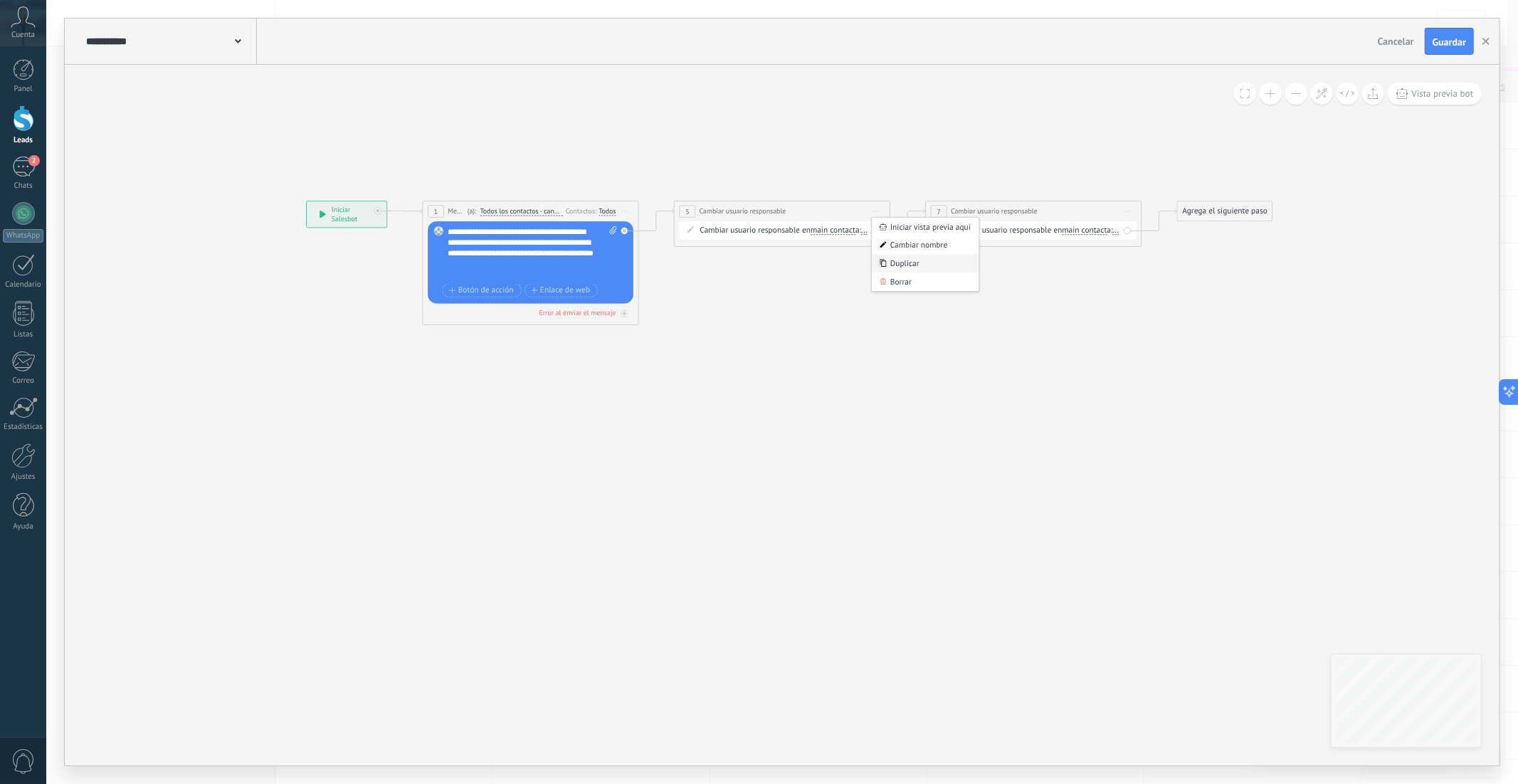 click on "Duplicar" at bounding box center (925, 264) 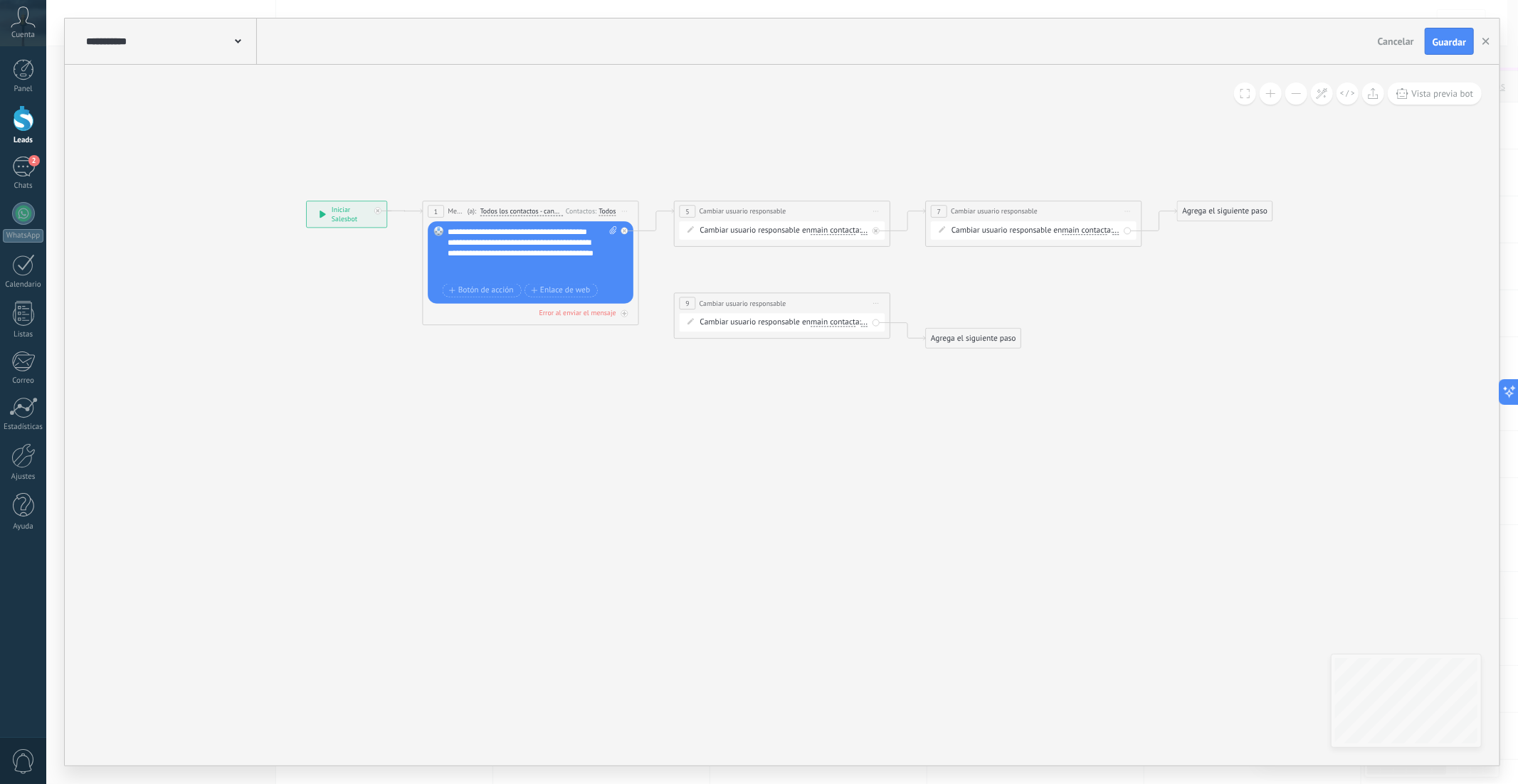 click on "Iniciar vista previa aquí
Cambiar nombre
Duplicar
Borrar" at bounding box center [1128, 211] 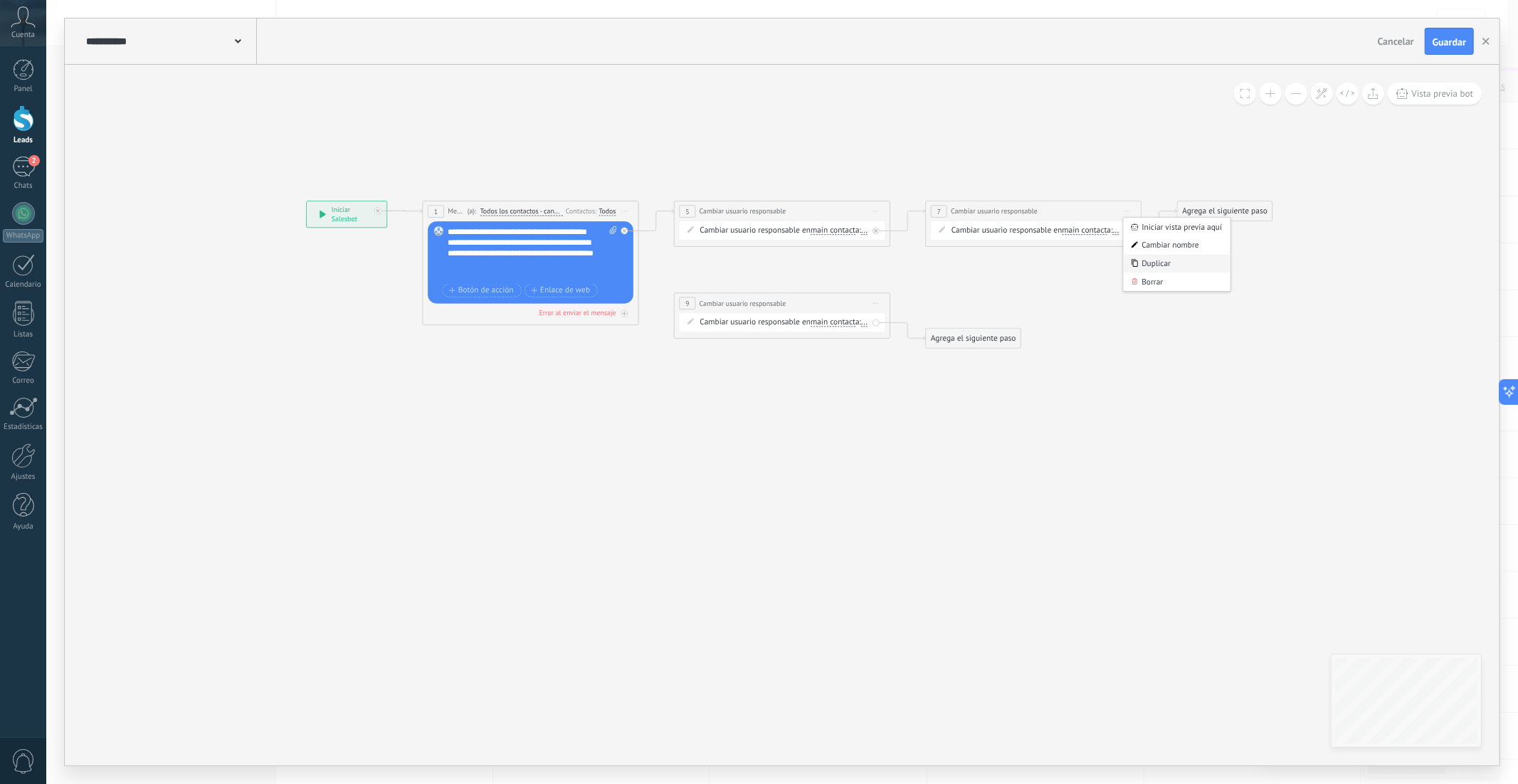 click on "Duplicar" at bounding box center (1177, 264) 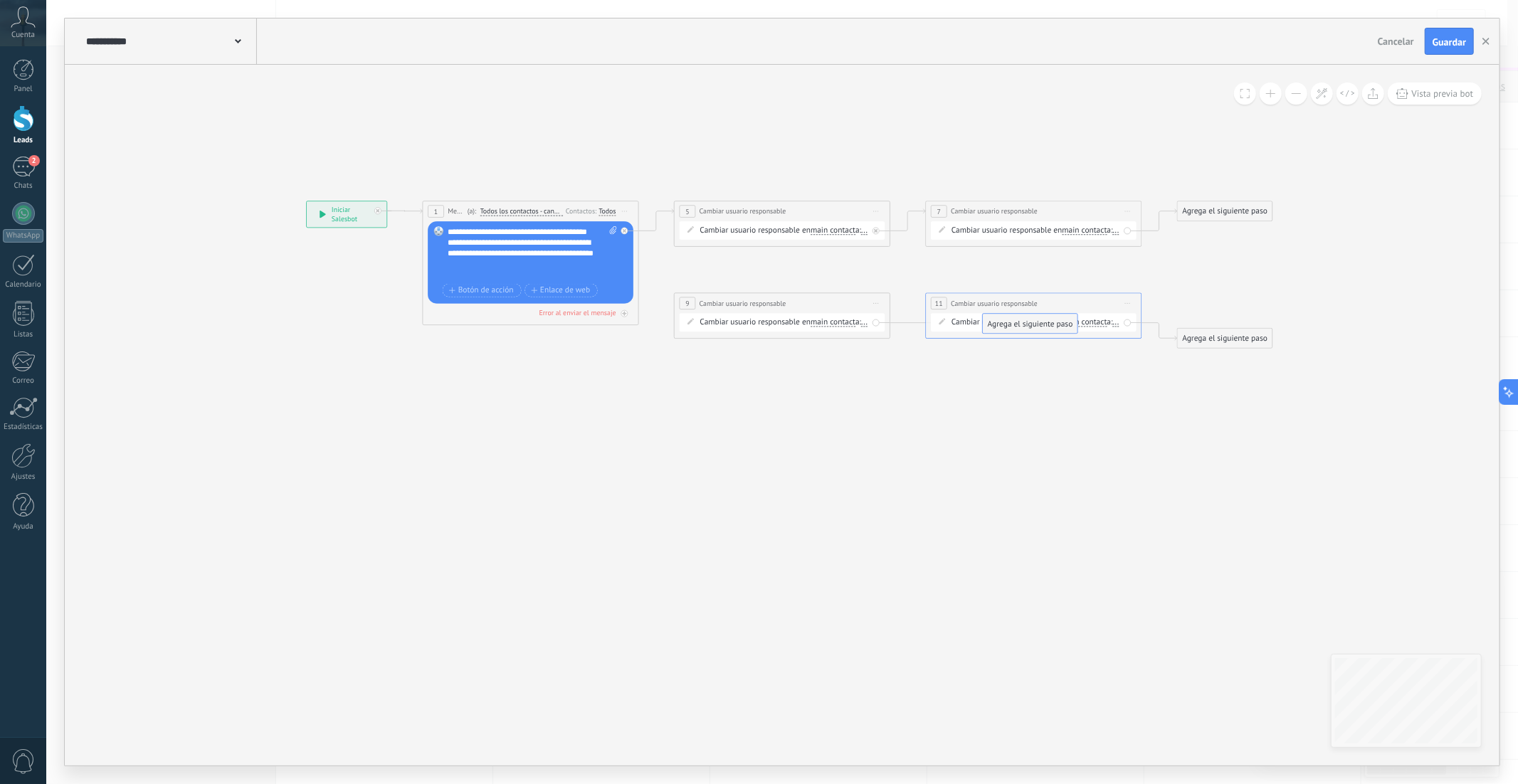 drag, startPoint x: 956, startPoint y: 374, endPoint x: 1013, endPoint y: 332, distance: 70.80254 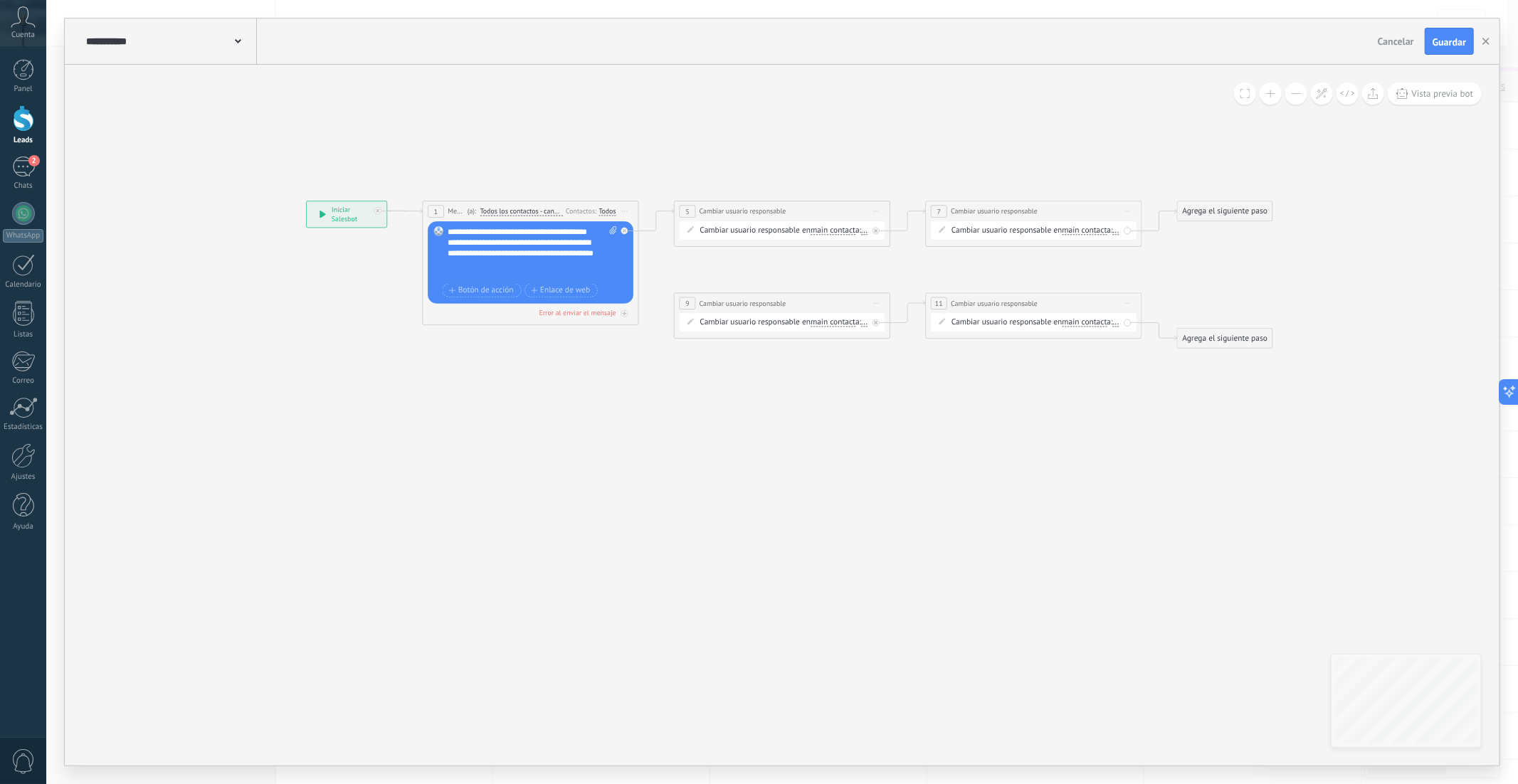 click on "Iniciar vista previa aquí
Cambiar nombre
Duplicar
Borrar" at bounding box center (876, 304) 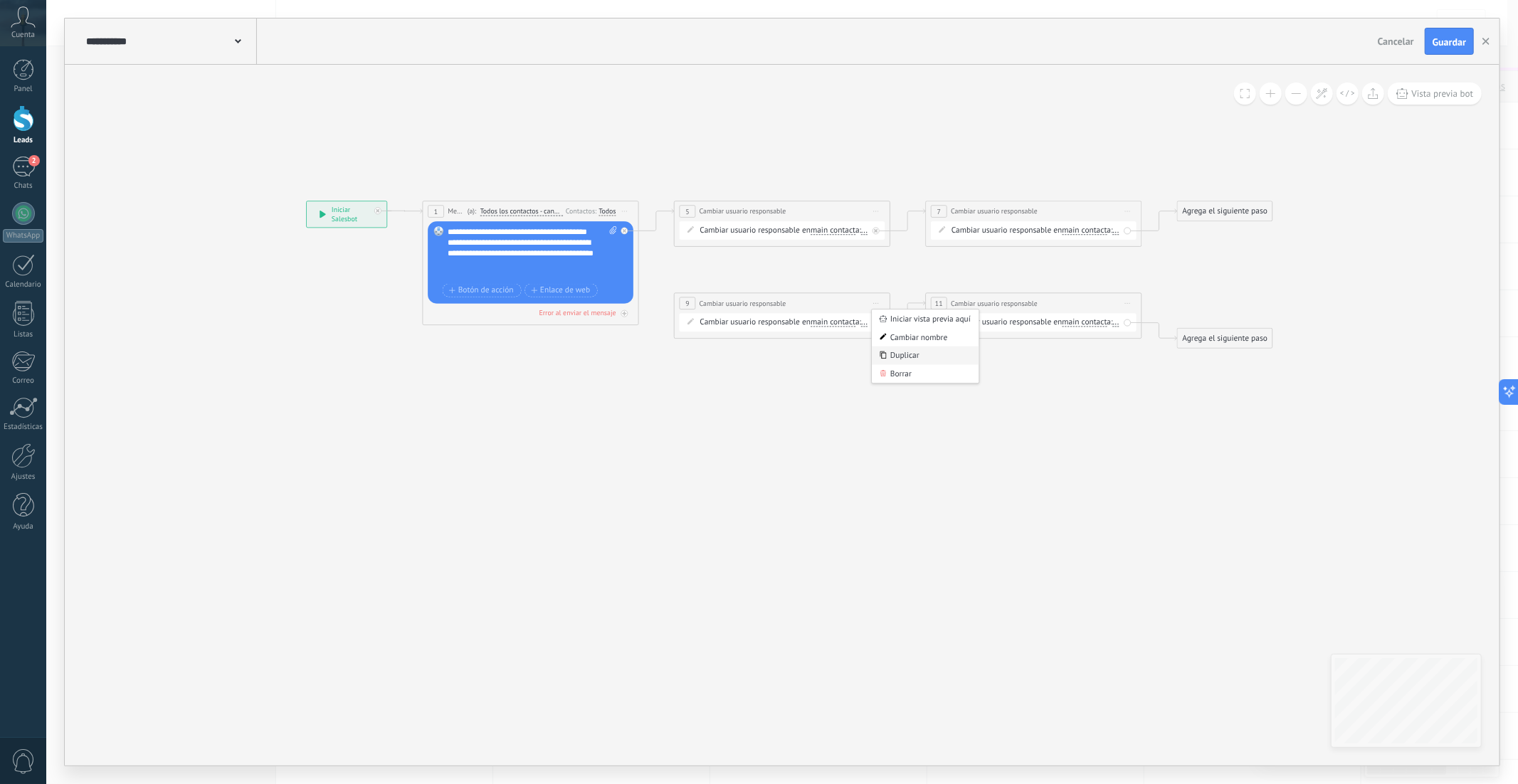 click on "Duplicar" at bounding box center [925, 356] 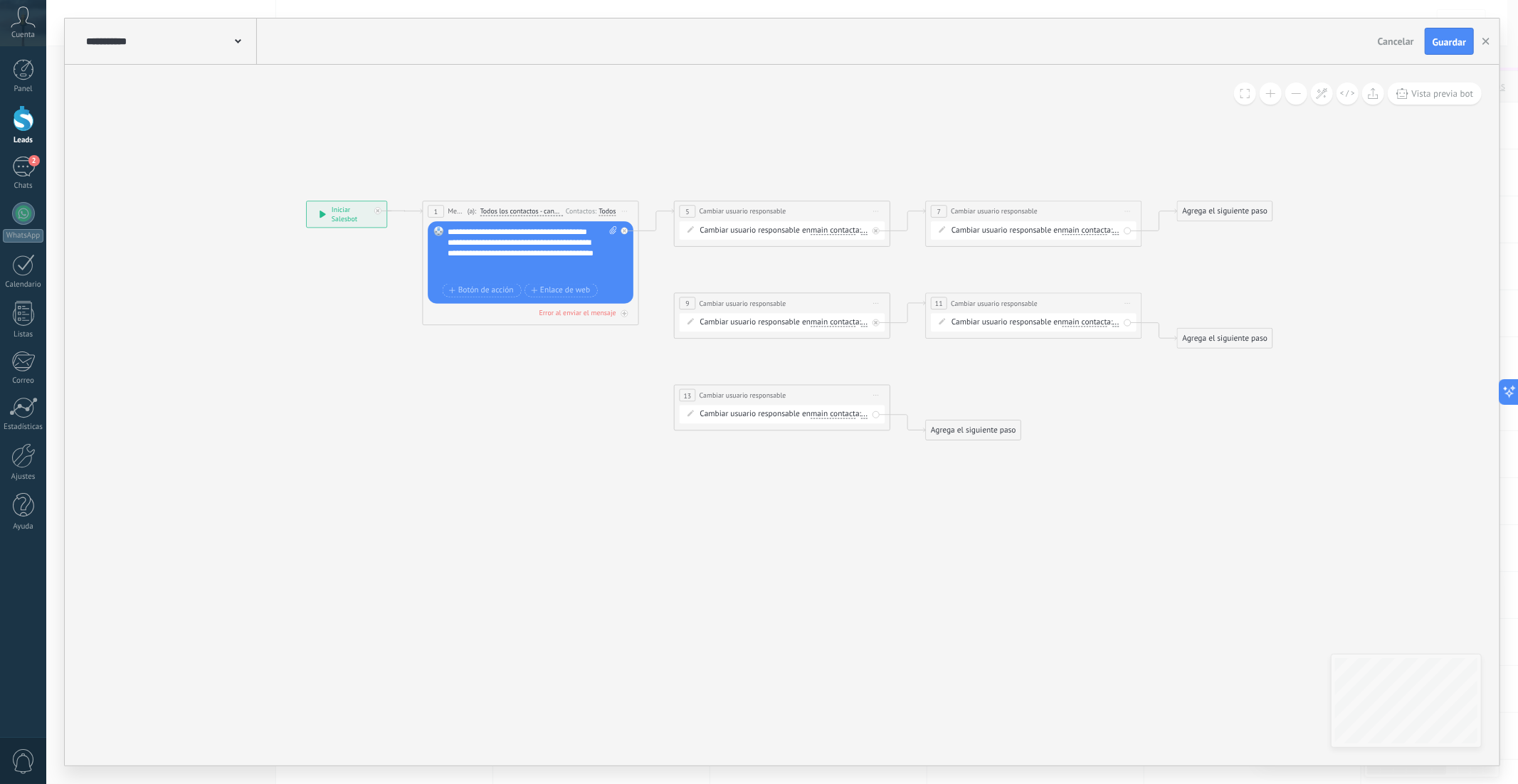 click on "Iniciar vista previa aquí
Cambiar nombre
Duplicar
Borrar" at bounding box center (1128, 304) 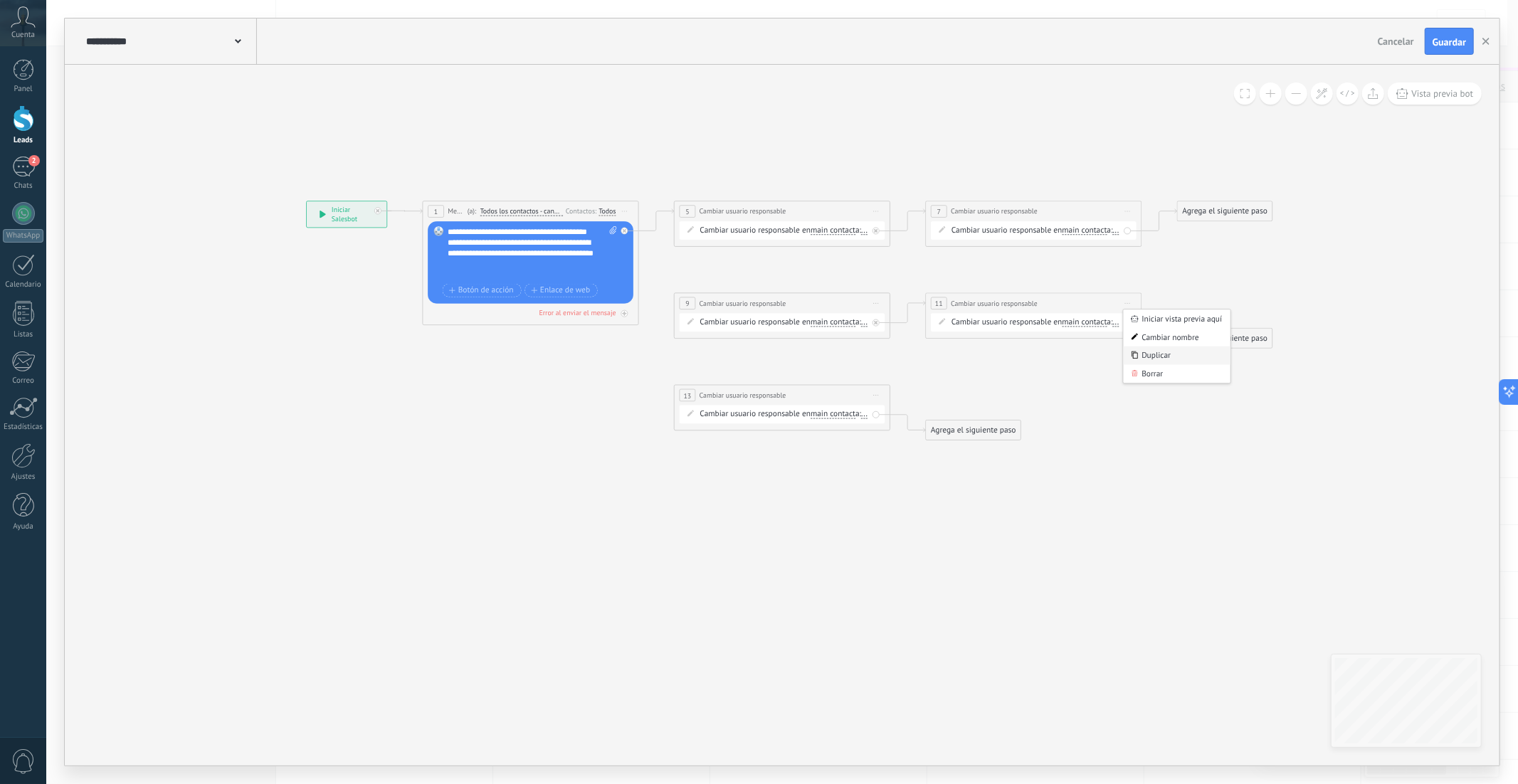 click on "Duplicar" at bounding box center (1177, 356) 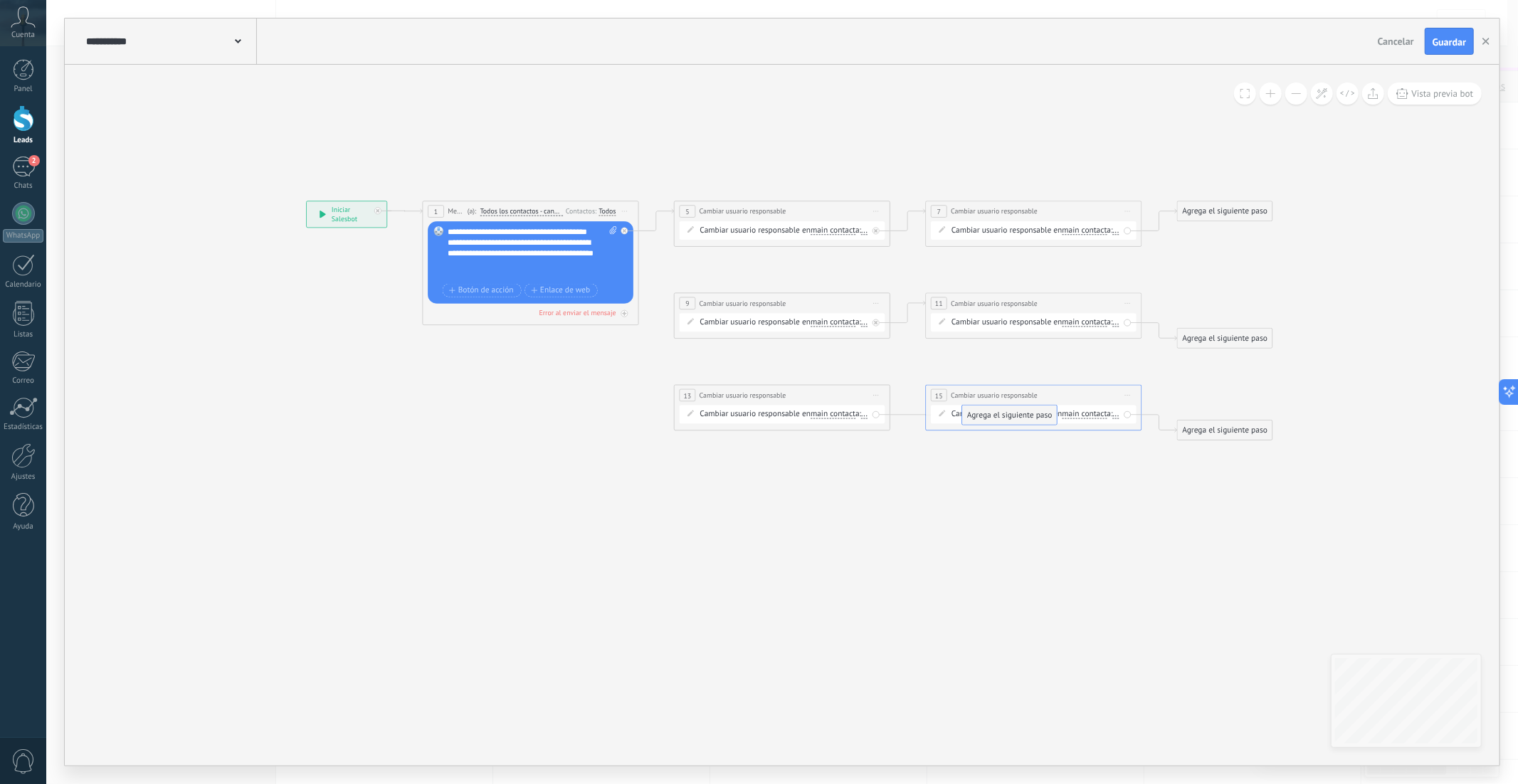 drag, startPoint x: 956, startPoint y: 450, endPoint x: 992, endPoint y: 408, distance: 55.317267 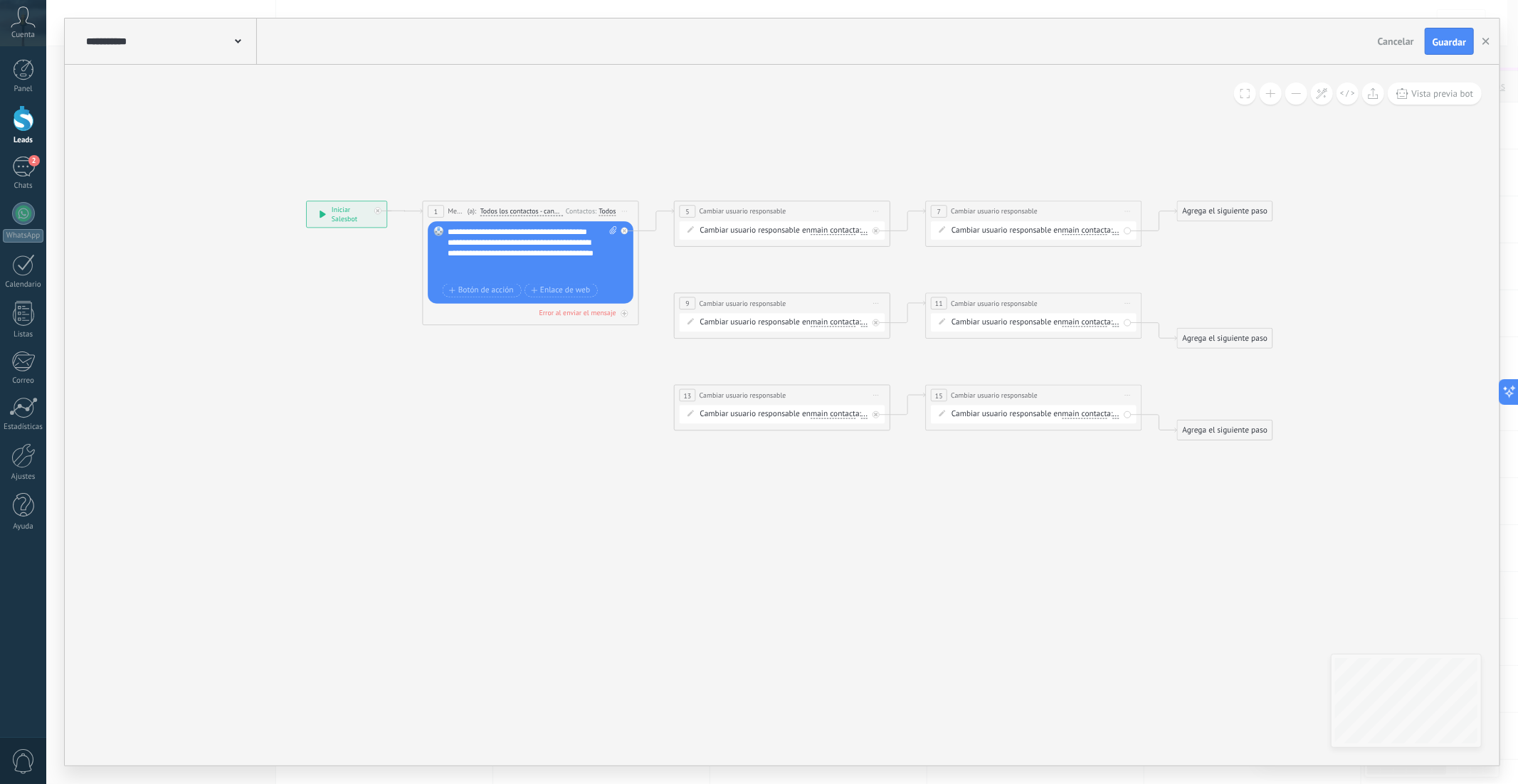 click on "Iniciar vista previa aquí
Cambiar nombre
Duplicar
Borrar" at bounding box center (876, 396) 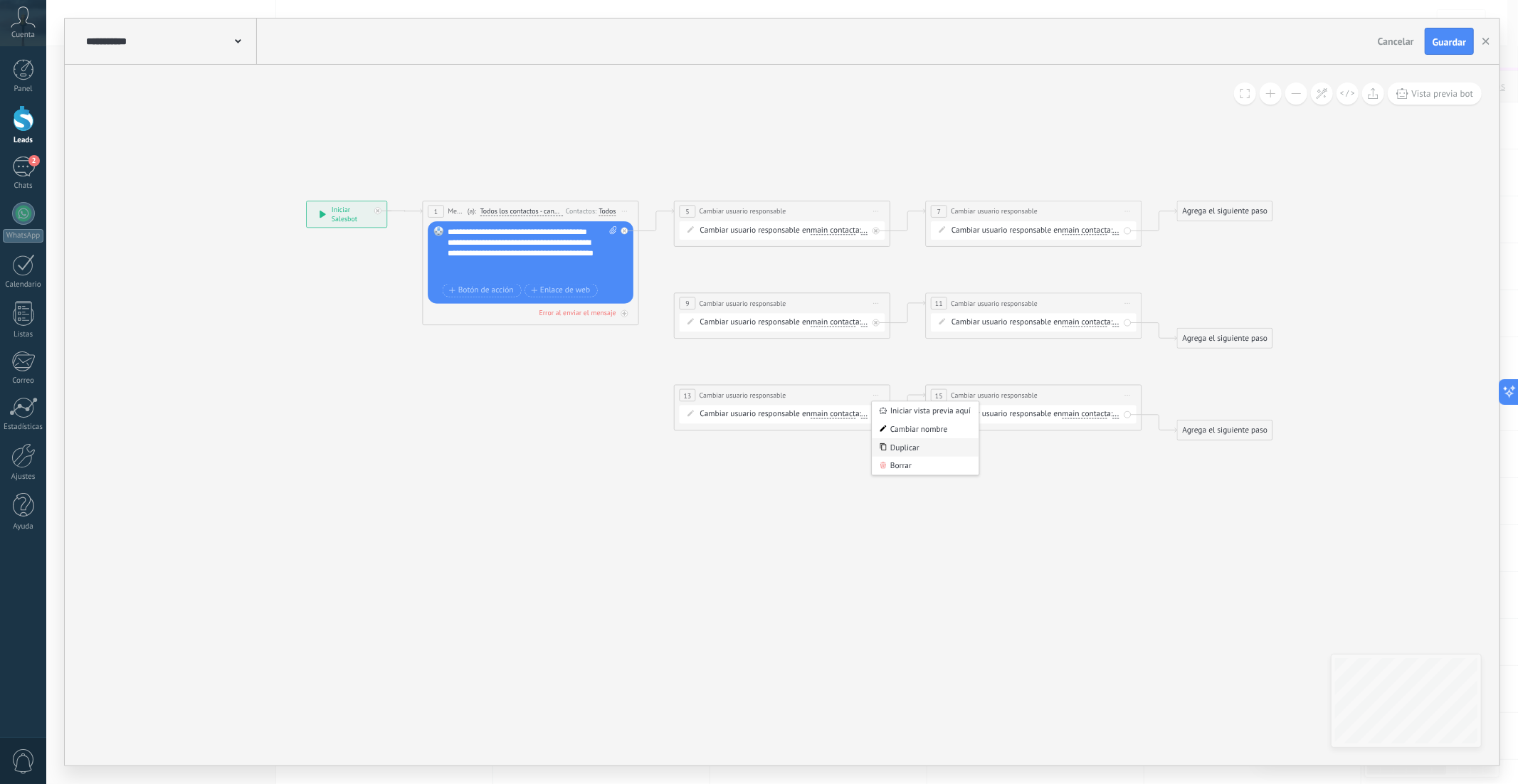click on "Duplicar" at bounding box center [925, 447] 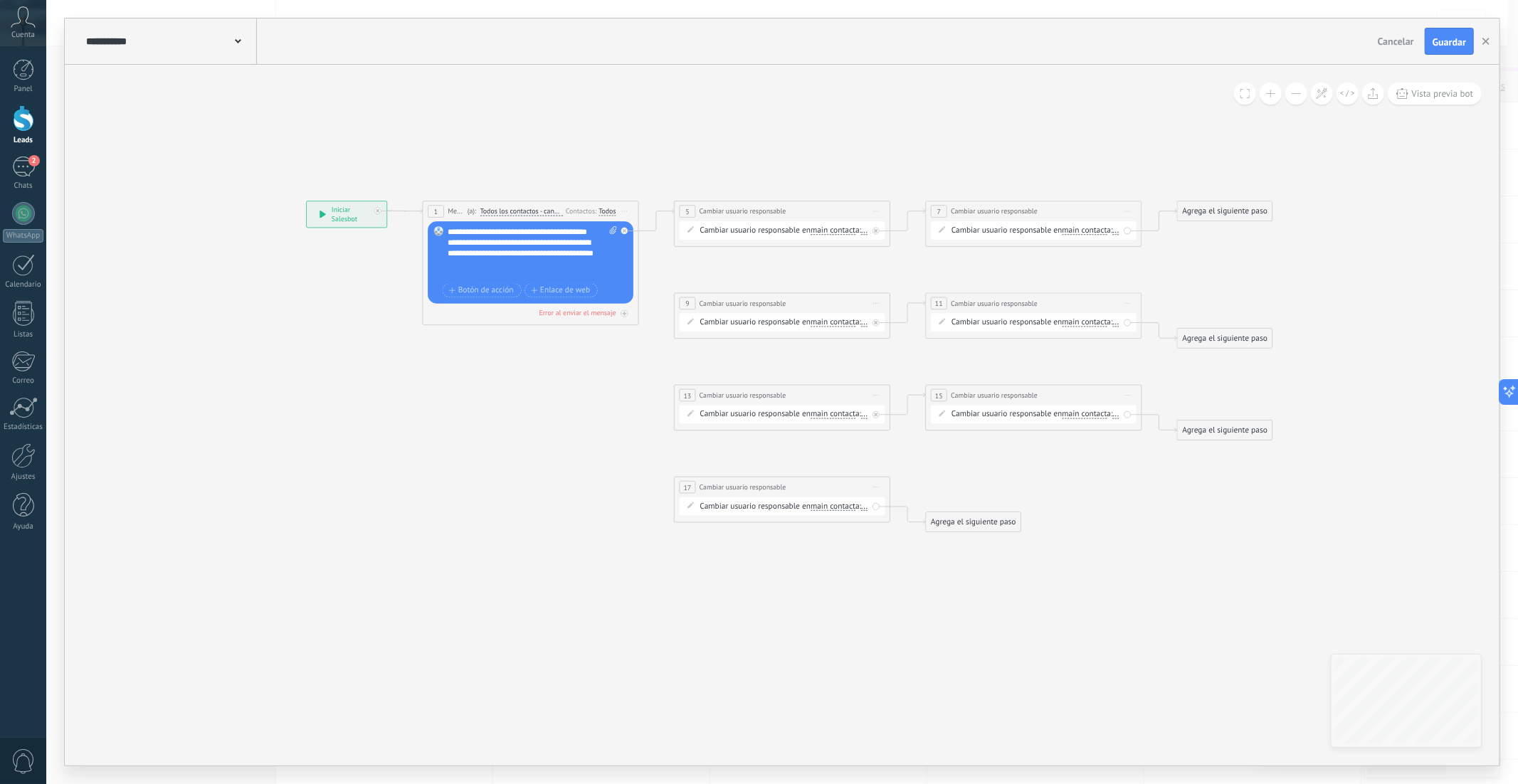 click on "Iniciar vista previa aquí
Cambiar nombre
Duplicar
Borrar" at bounding box center [1128, 396] 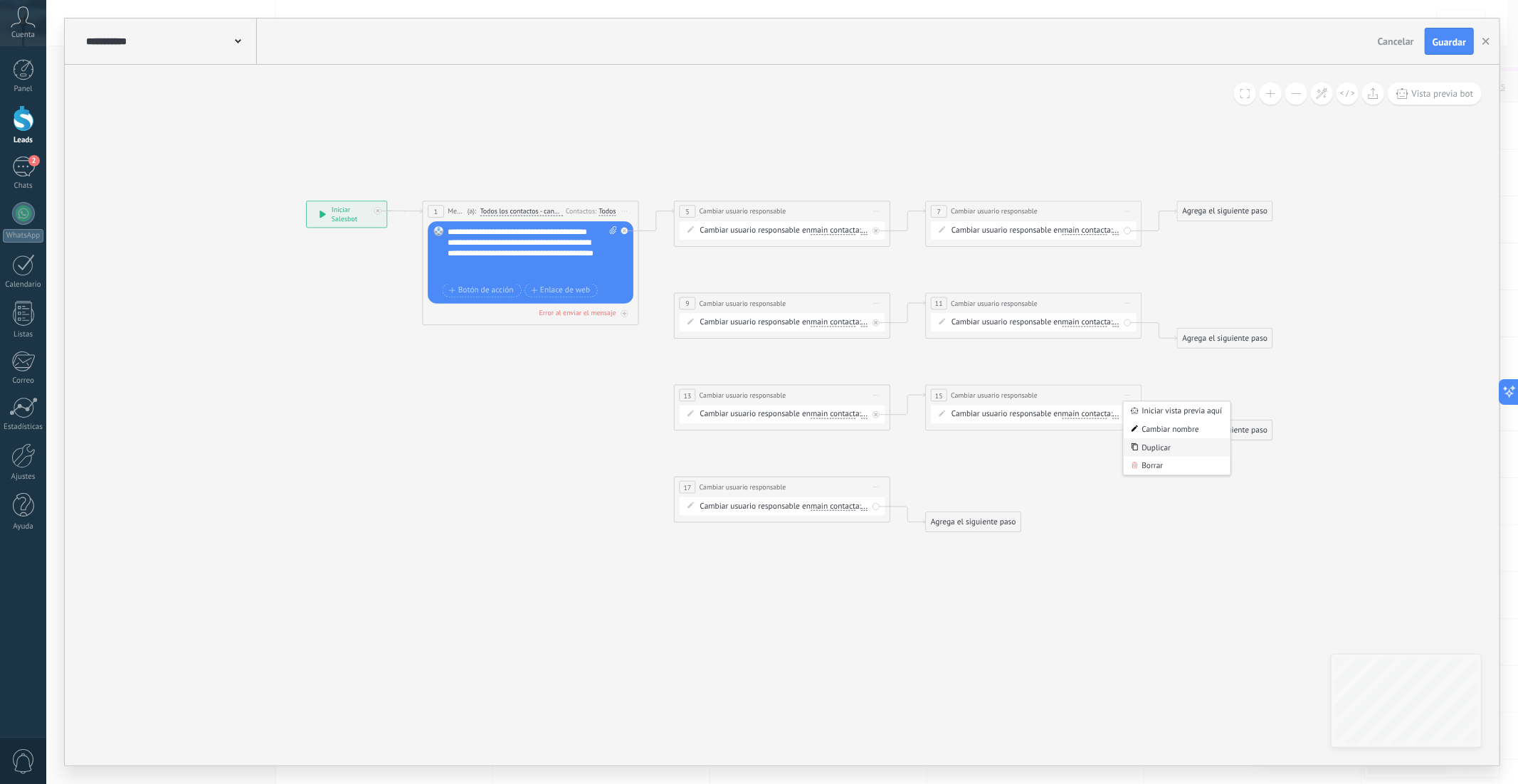 click on "Duplicar" at bounding box center [1177, 447] 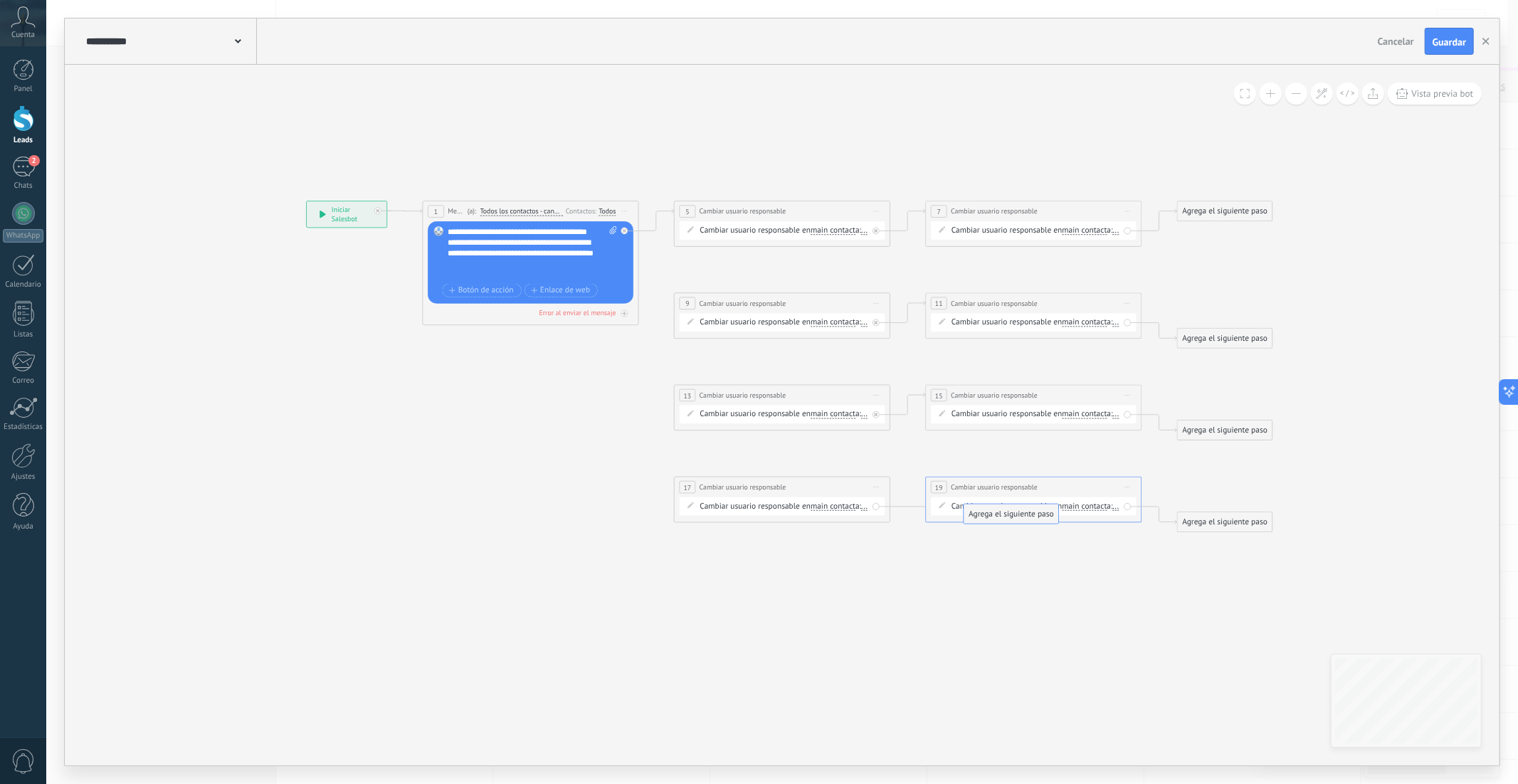 drag, startPoint x: 937, startPoint y: 553, endPoint x: 975, endPoint y: 519, distance: 50.990195 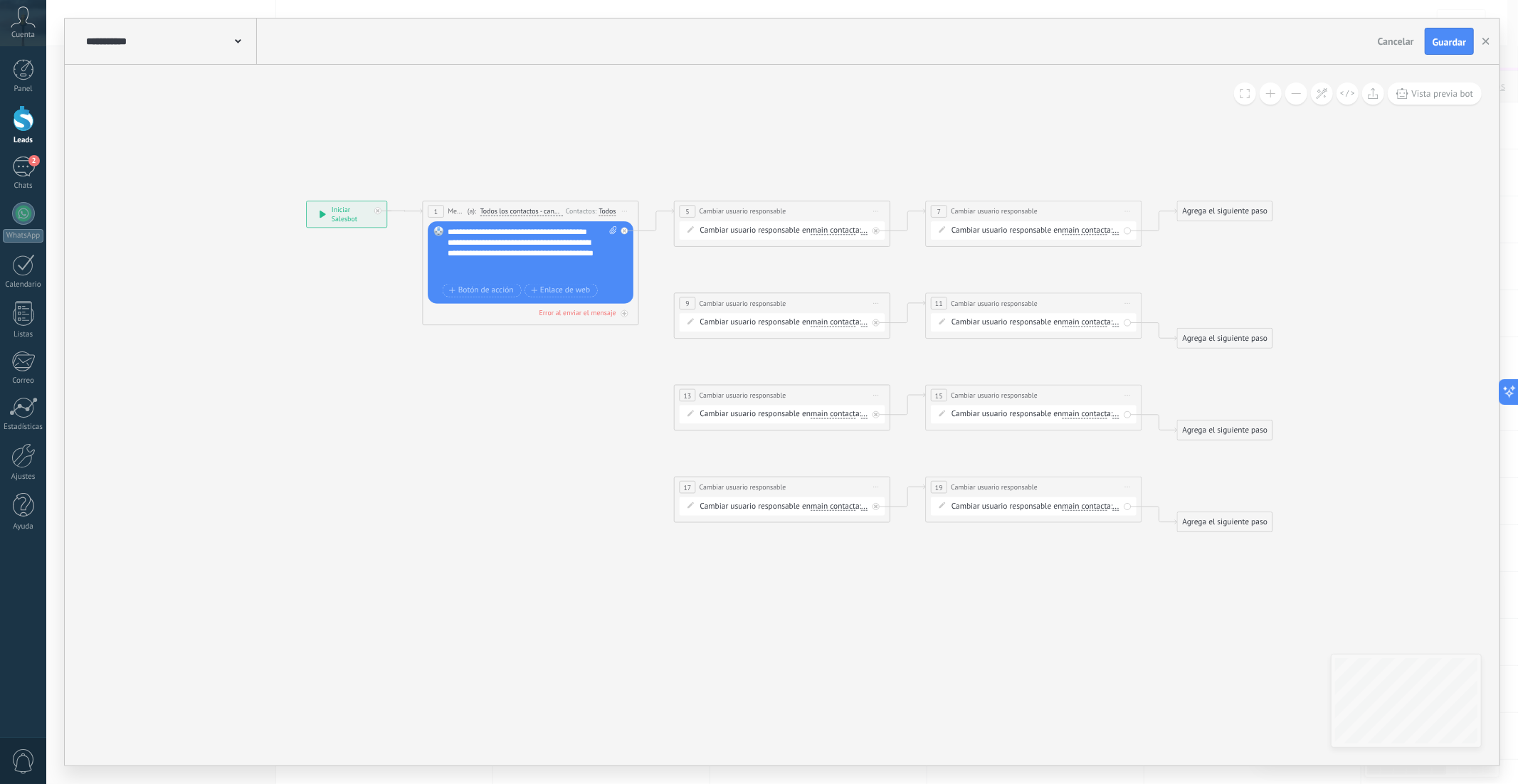 click on "Iniciar vista previa aquí
Cambiar nombre
Duplicar
Borrar" at bounding box center (876, 487) 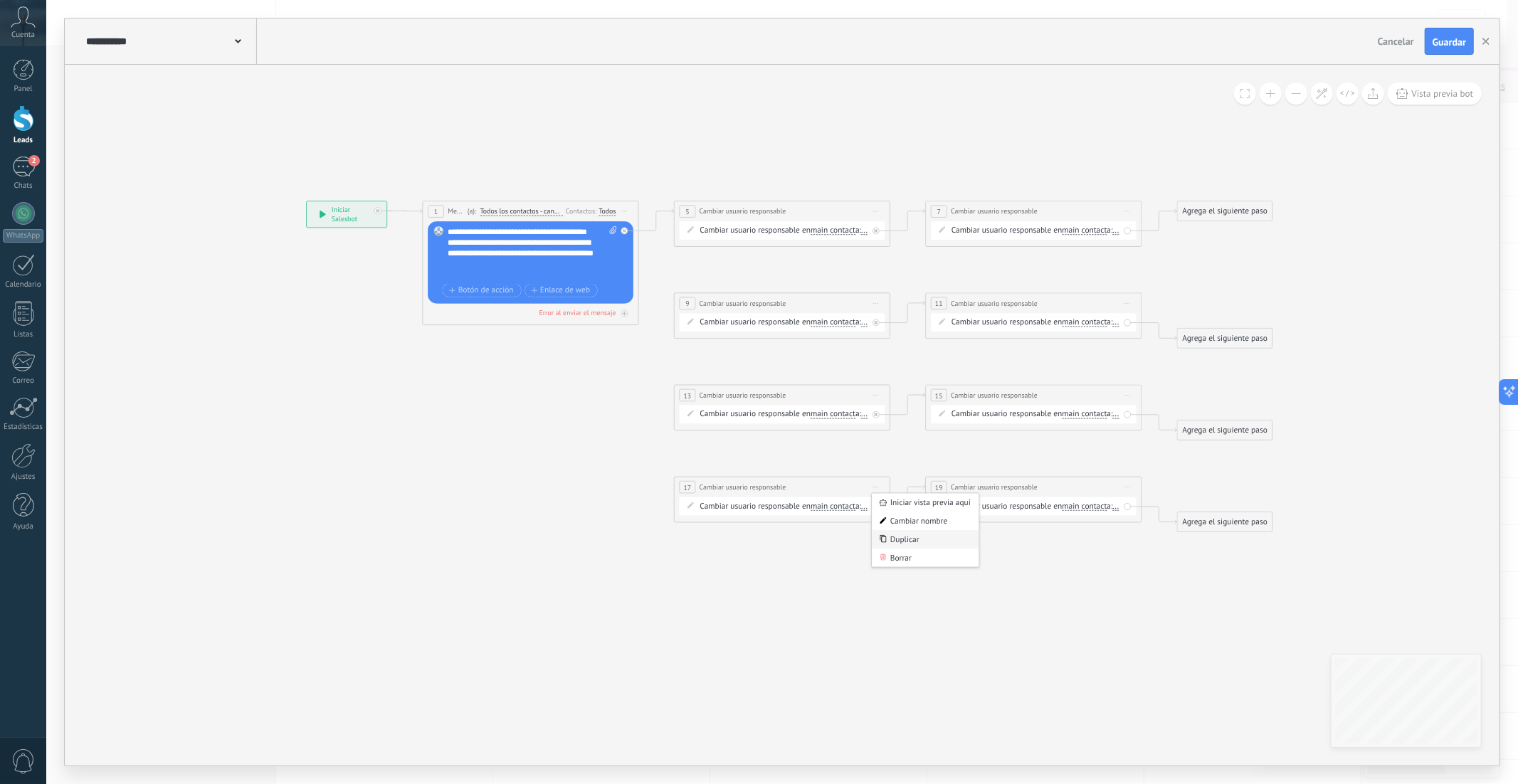 click on "Duplicar" at bounding box center [925, 539] 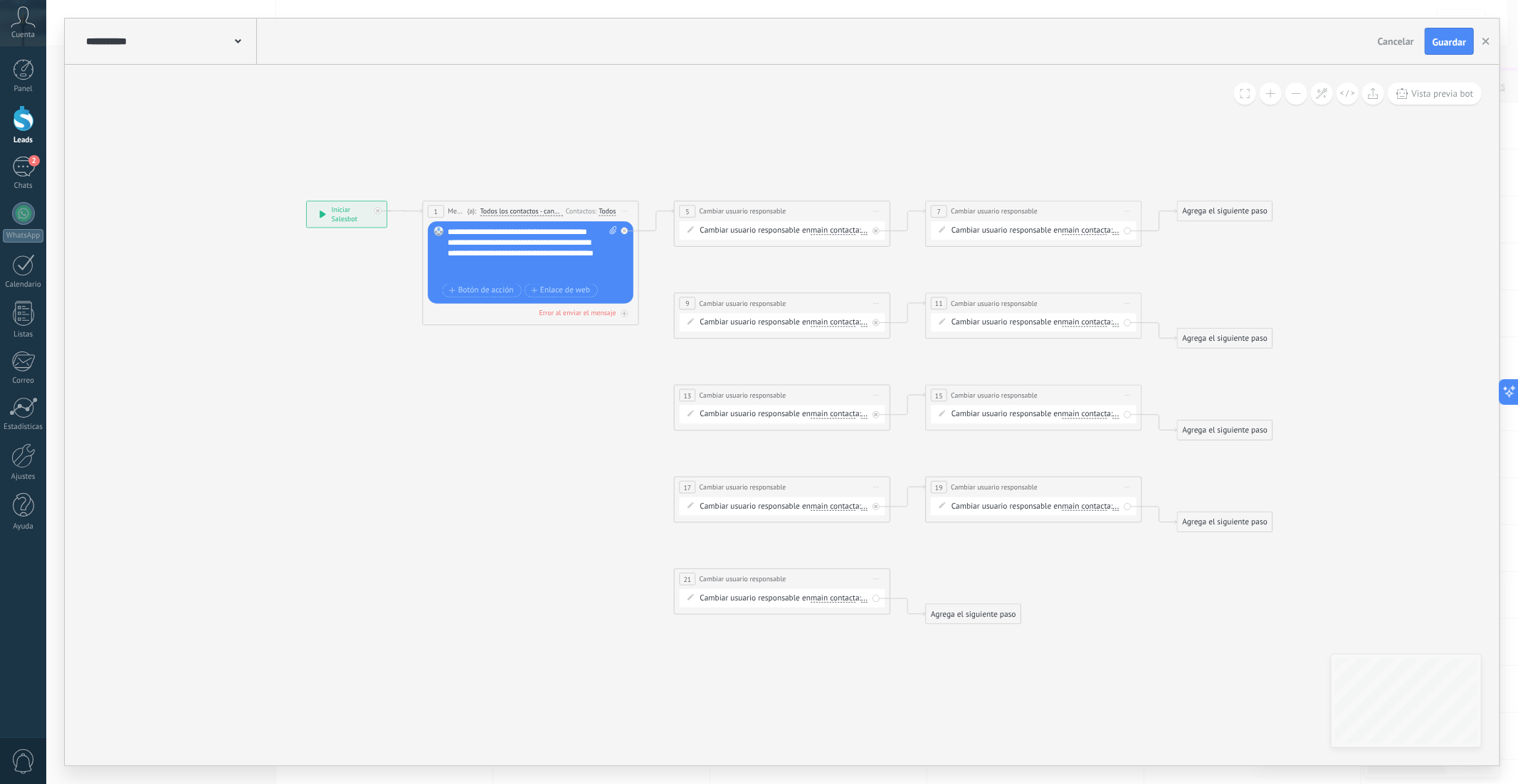 click on "Iniciar vista previa aquí
Cambiar nombre
Duplicar
Borrar" at bounding box center (876, 487) 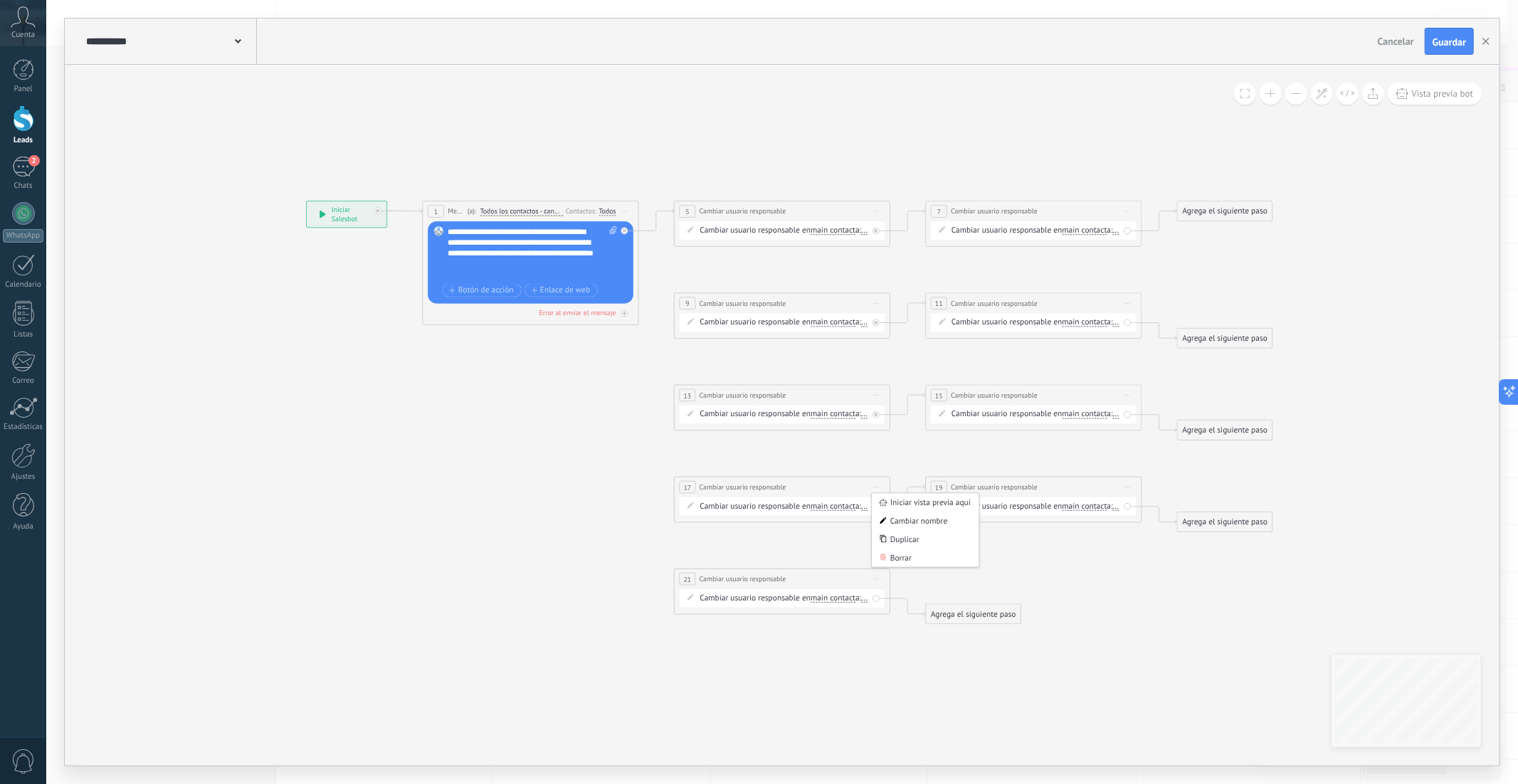 click 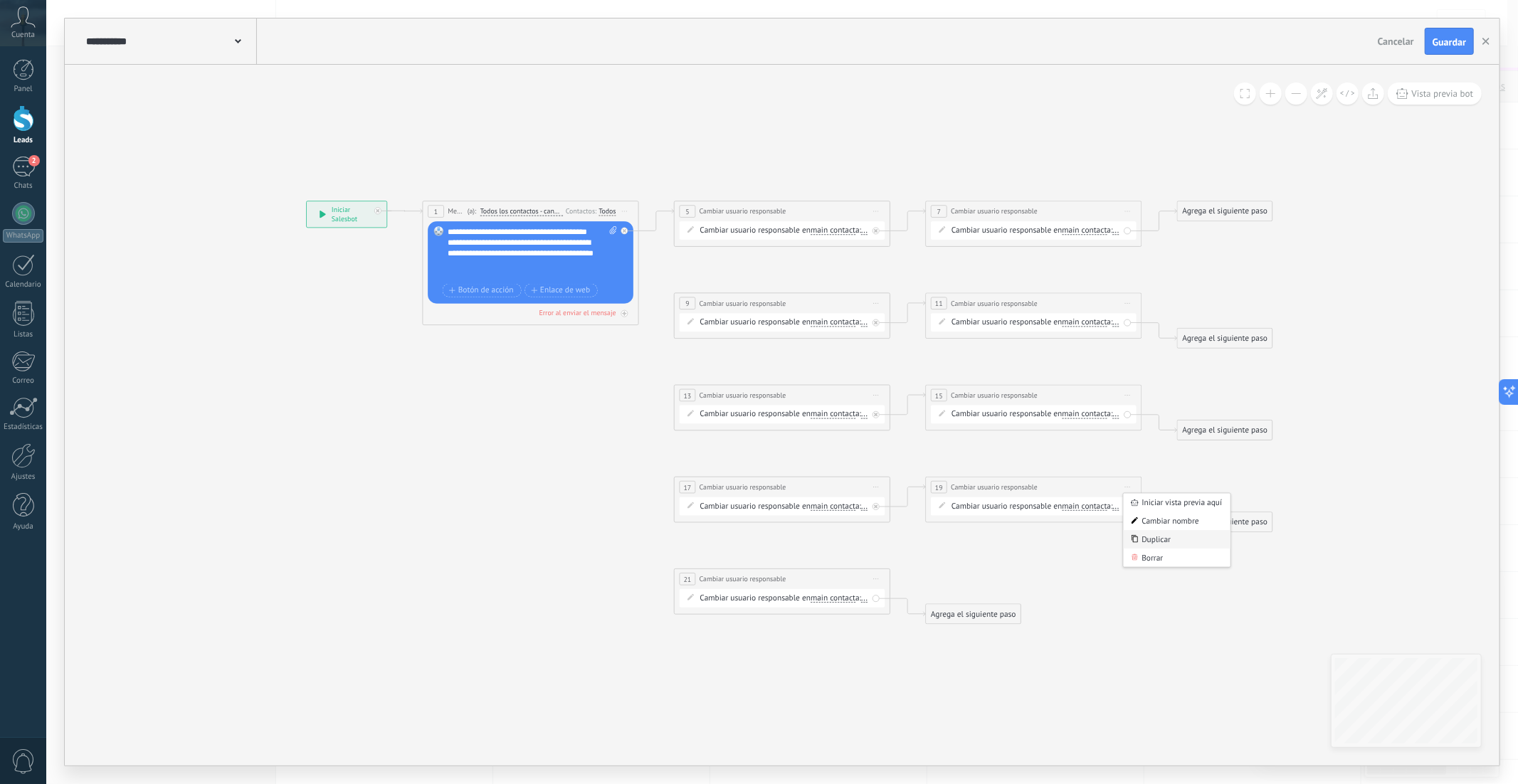 click on "Duplicar" at bounding box center [1177, 539] 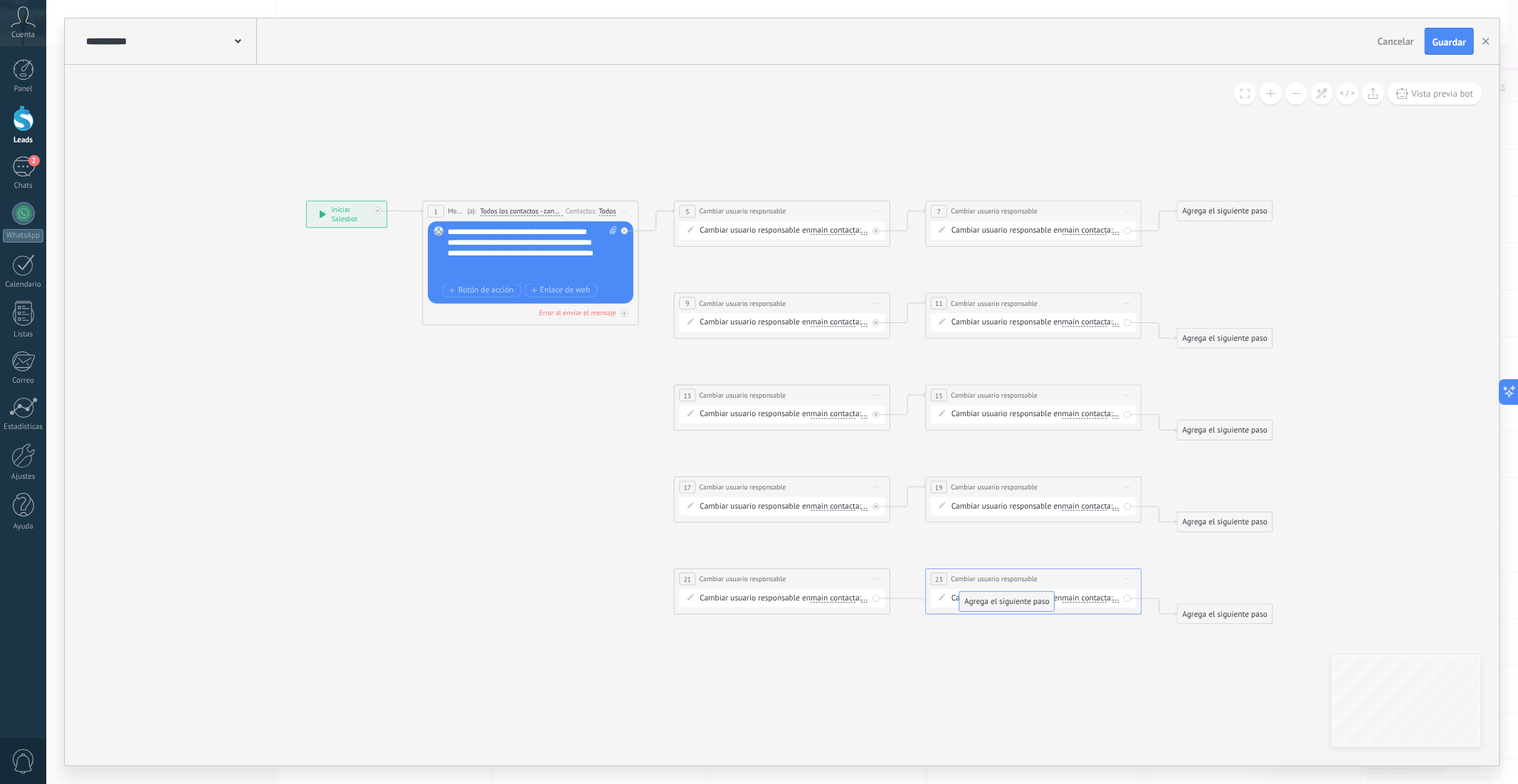 drag, startPoint x: 947, startPoint y: 639, endPoint x: 980, endPoint y: 600, distance: 51.0882 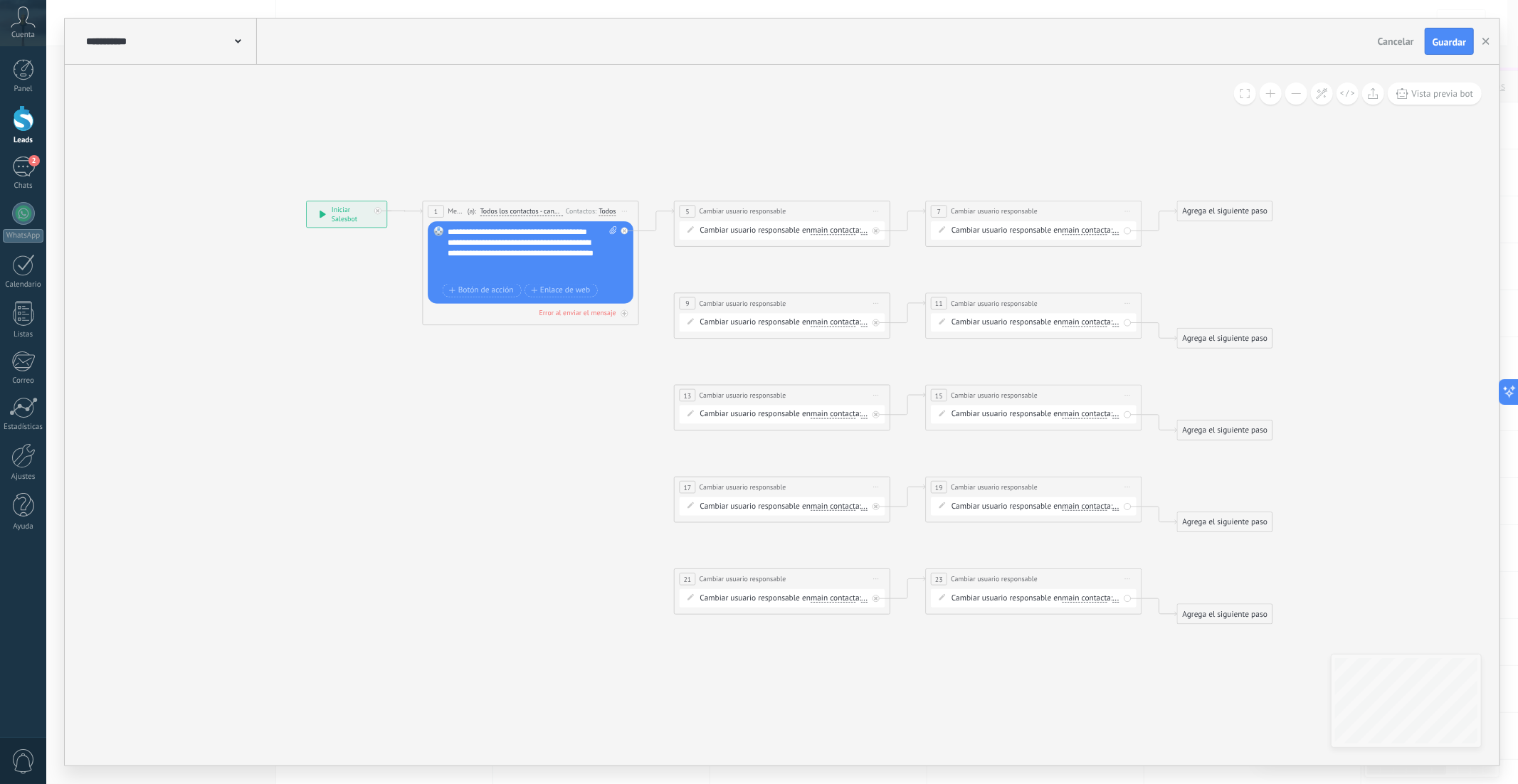 click on "main contact" at bounding box center (1085, 231) 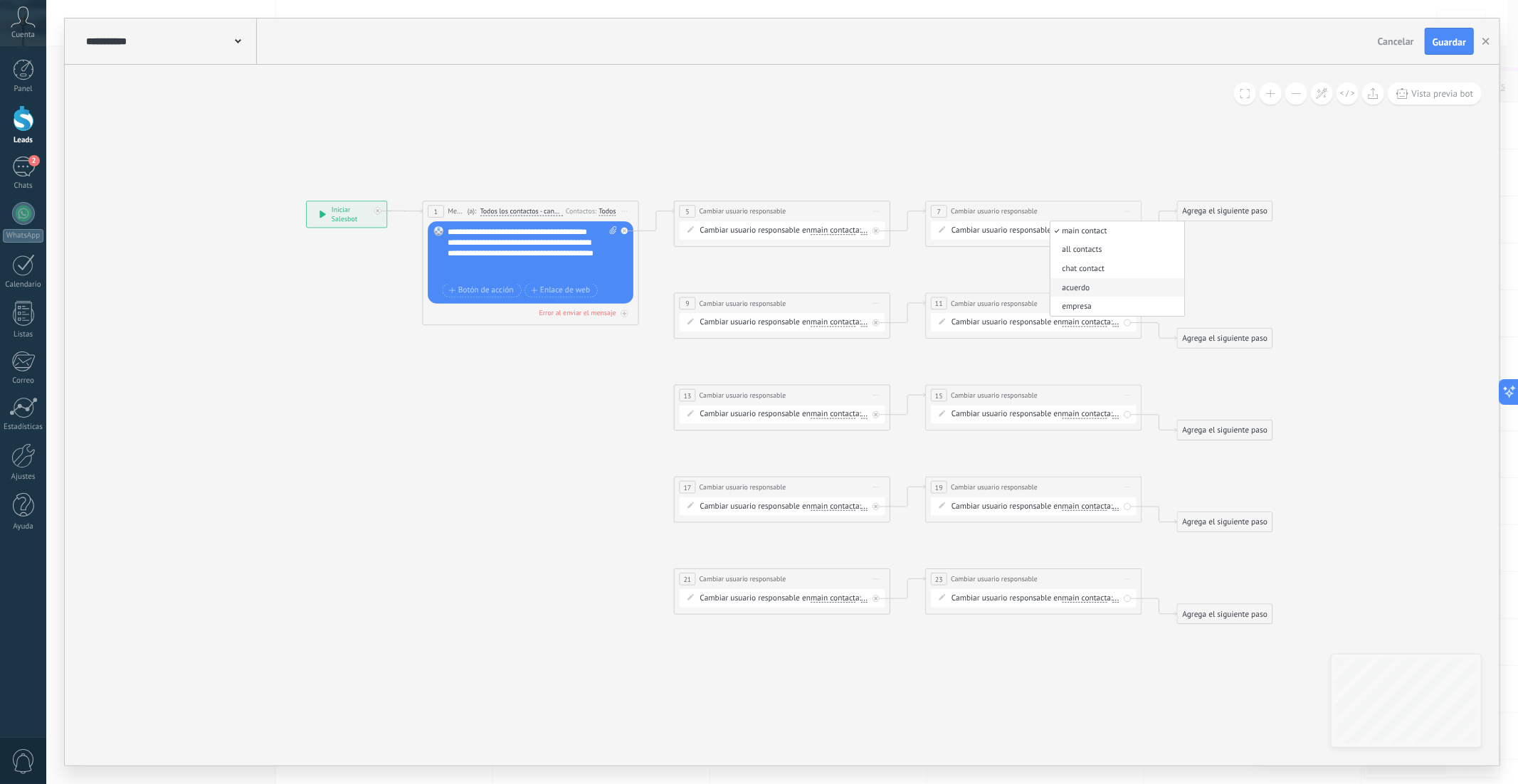 click on "acuerdo" at bounding box center (1116, 287) 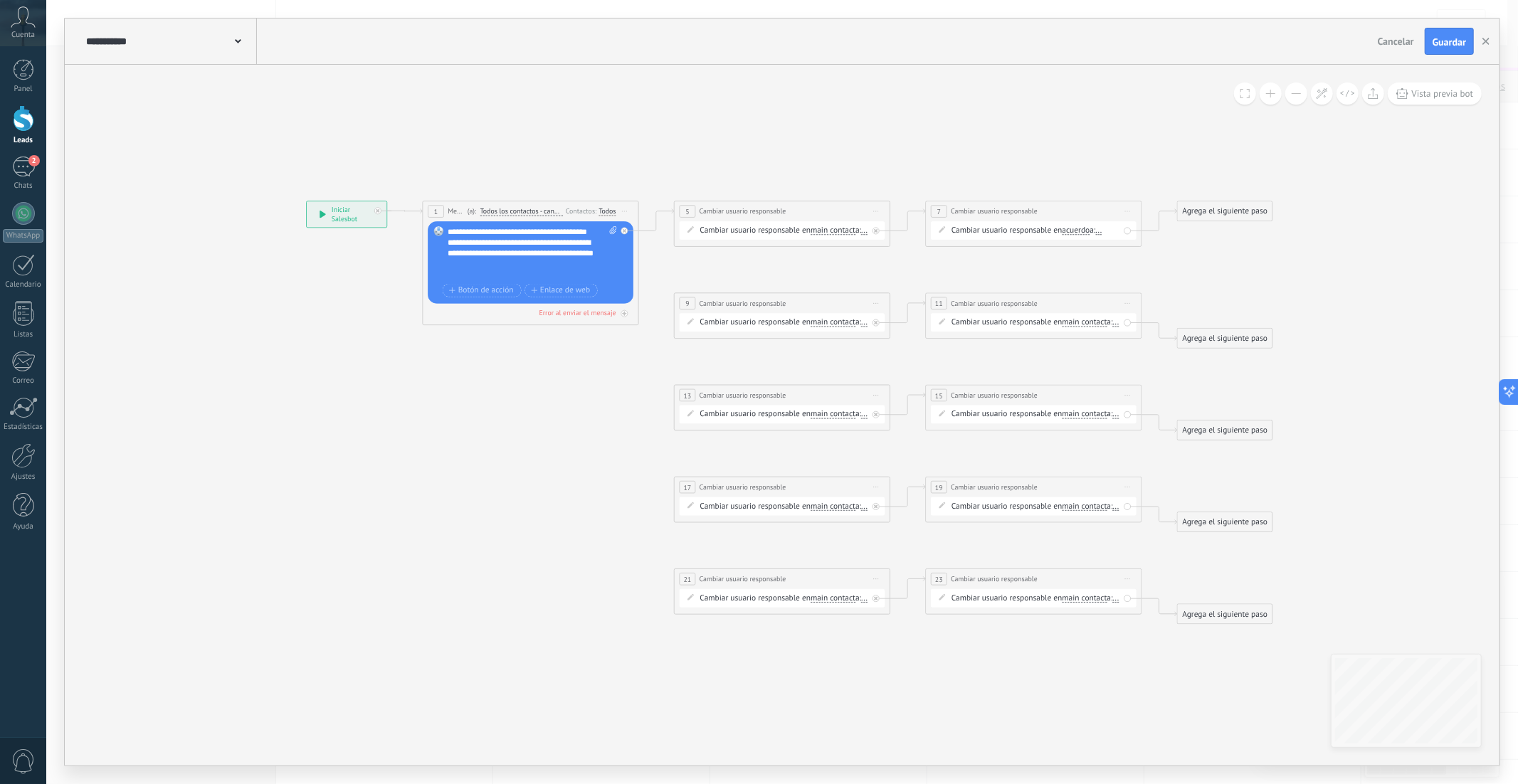 click on "Cambiar usuario responsable en
main contact
main contact
all contacts
chat contact
acuerdo
empresa
main contact
main contact
all contacts
chat contact
acuerdo" at bounding box center [1035, 322] 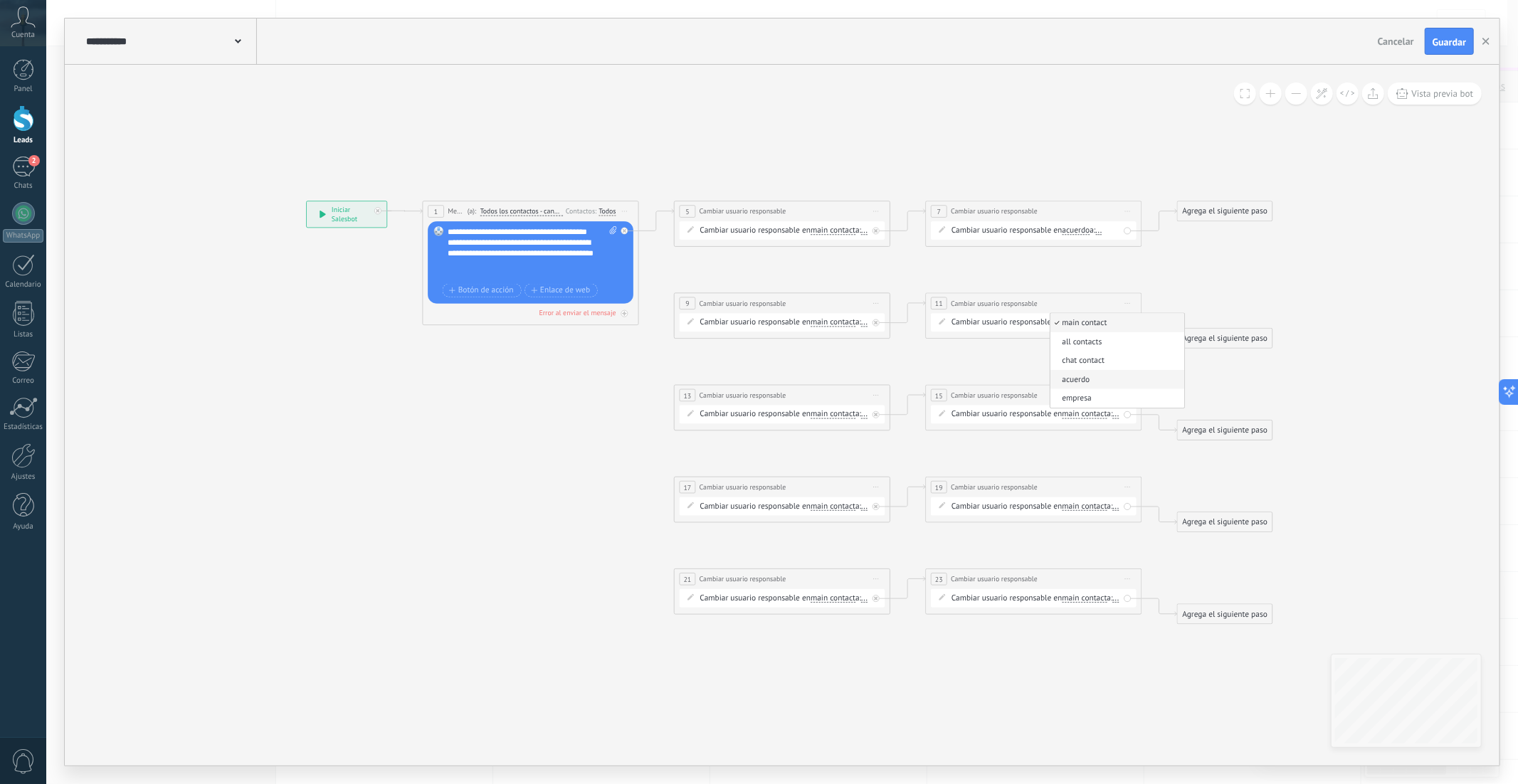 click on "acuerdo" at bounding box center [1116, 379] 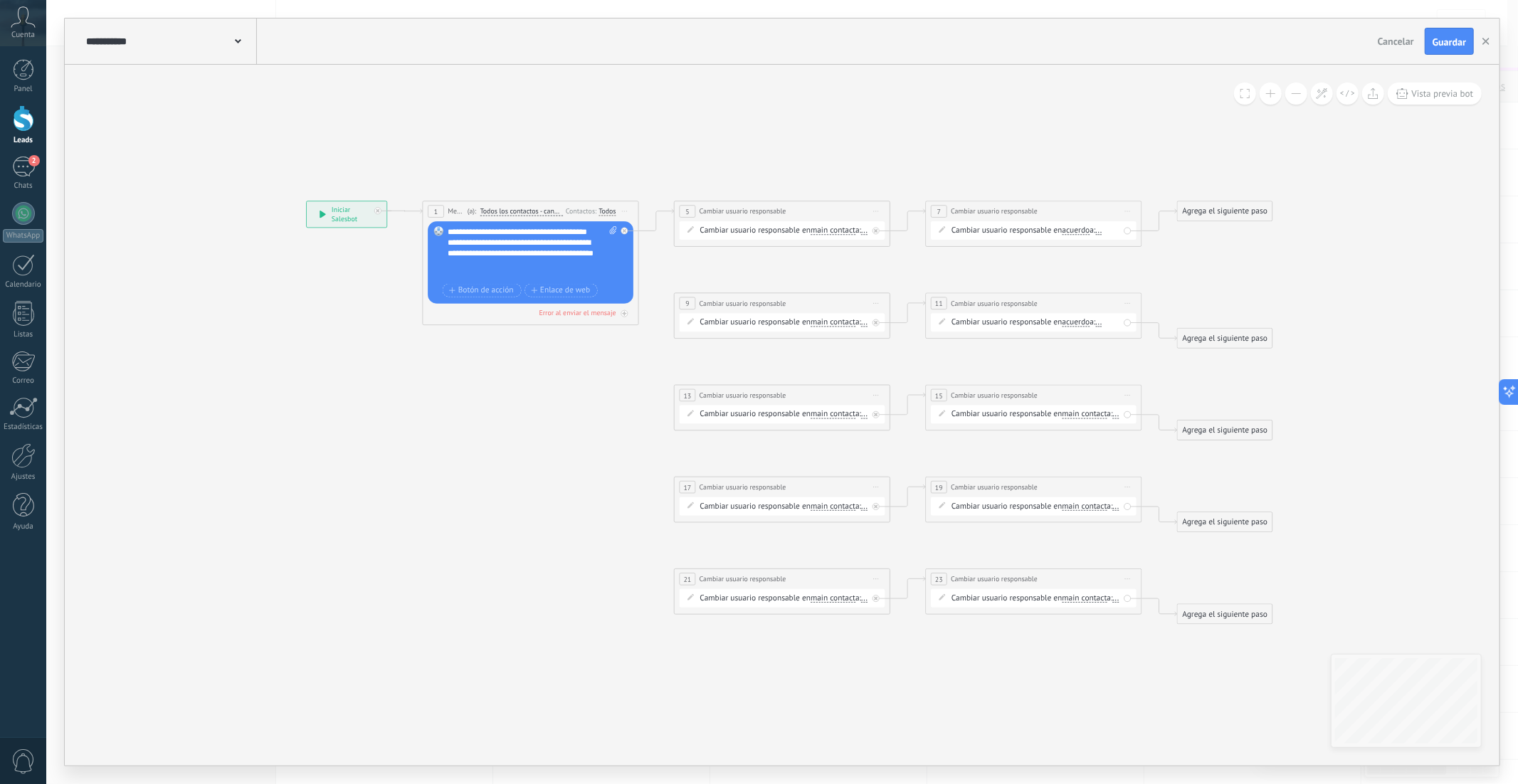 click on "main contact" at bounding box center (1085, 415) 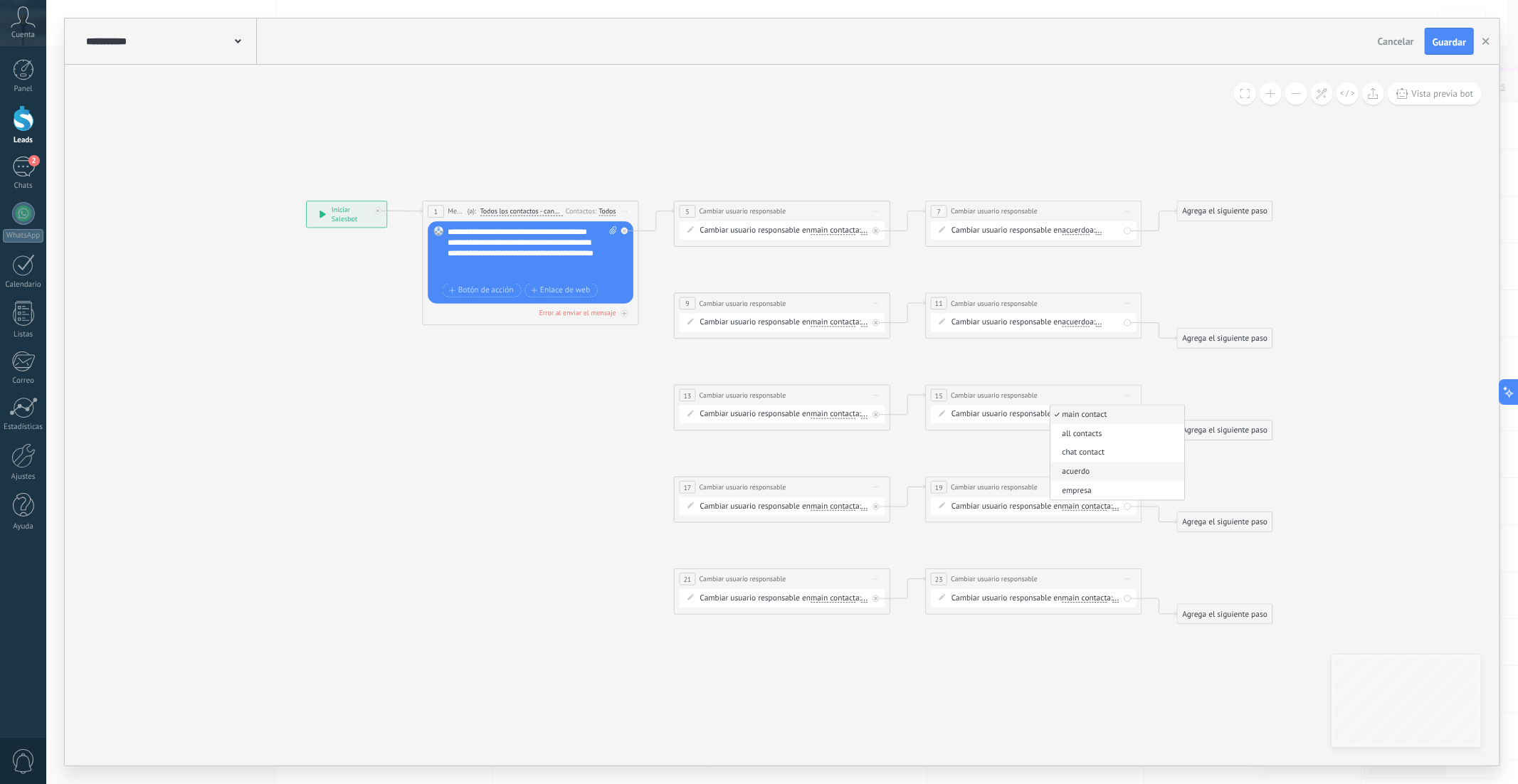 click on "acuerdo" at bounding box center [1116, 472] 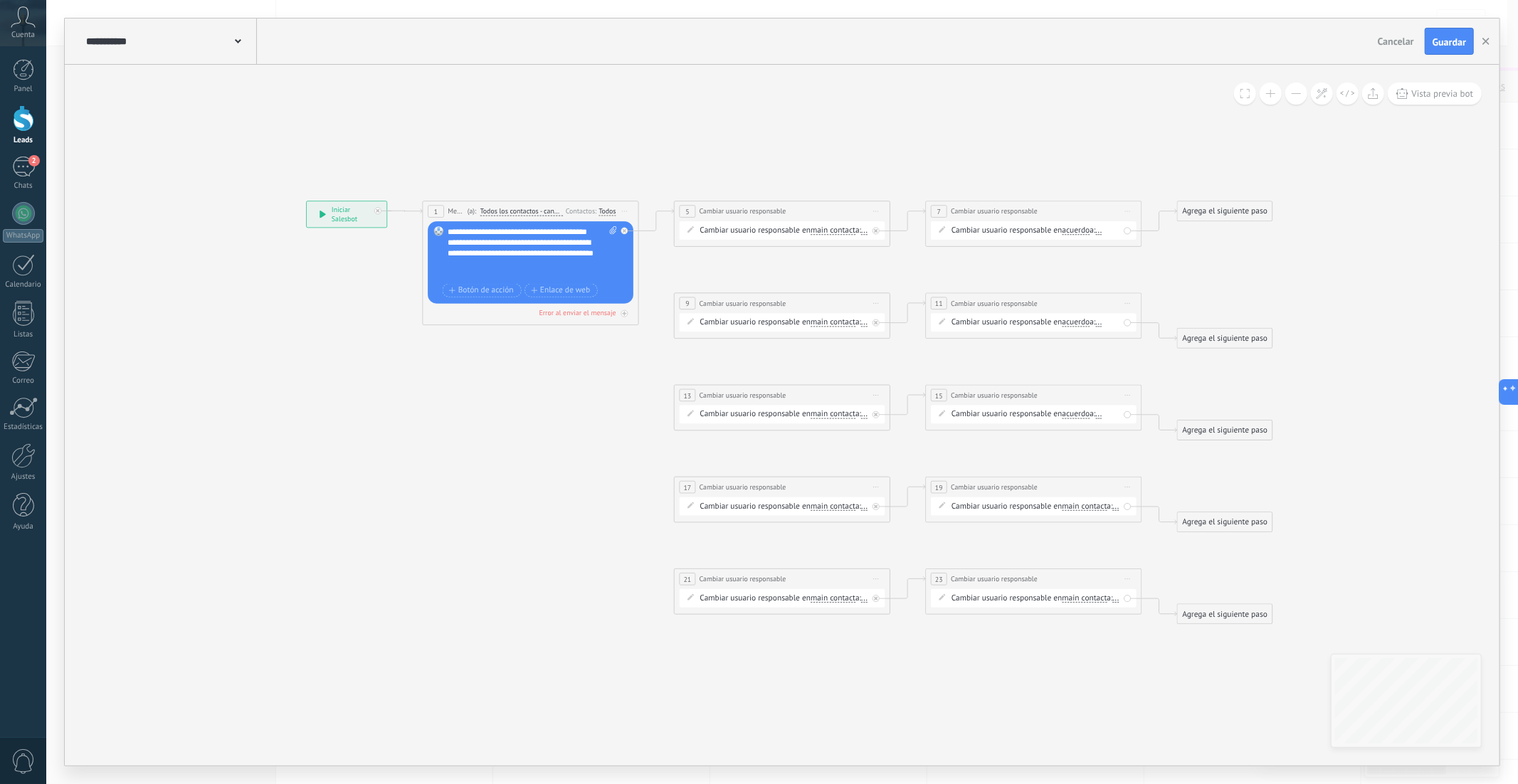 click on "main contact" at bounding box center (1085, 507) 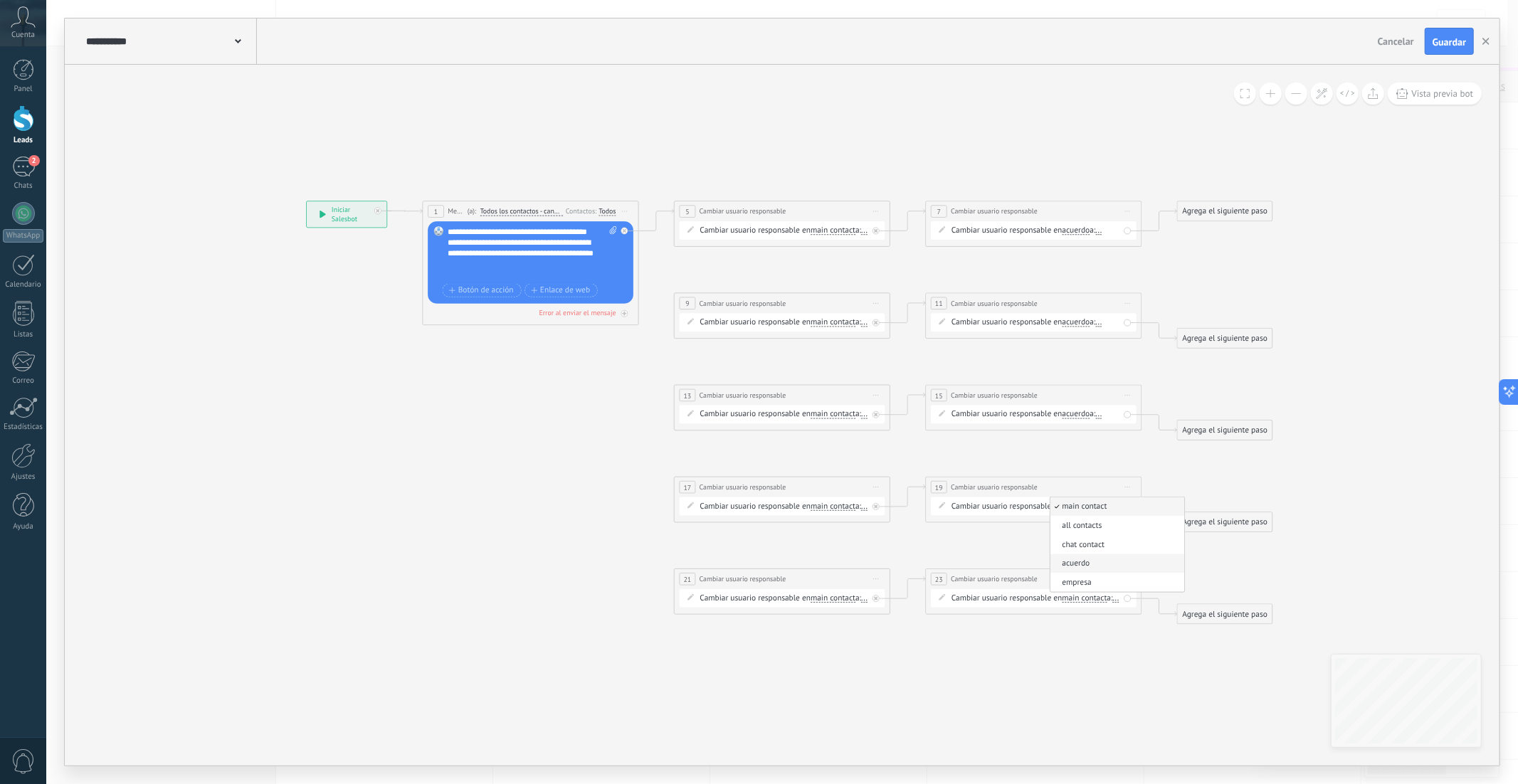 click on "acuerdo" at bounding box center [1116, 563] 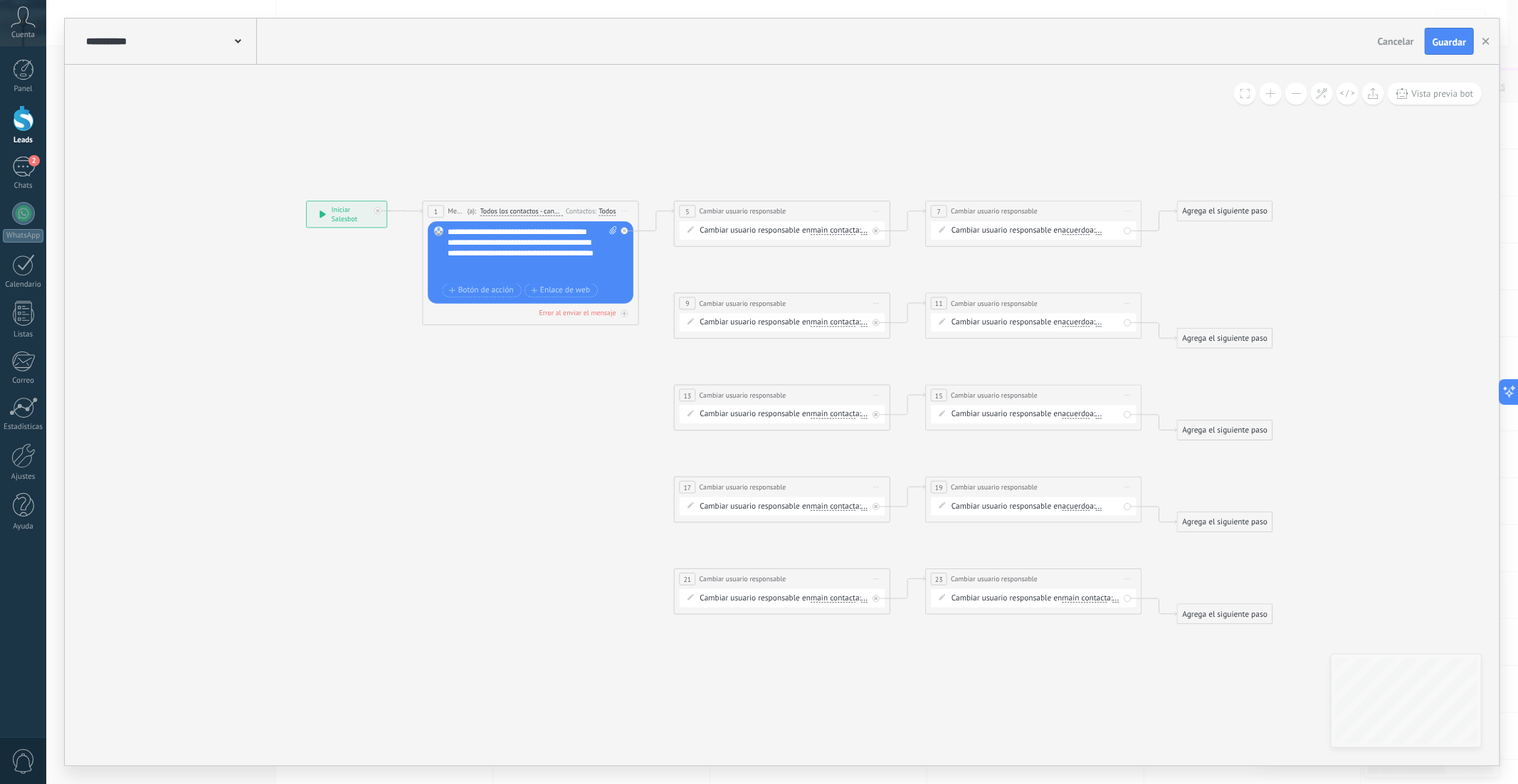 click on "Cambiar usuario responsable en
main contact
main contact
all contacts
chat contact
acuerdo
empresa
main contact
main contact
all contacts
chat contact
acuerdo" at bounding box center (1035, 598) 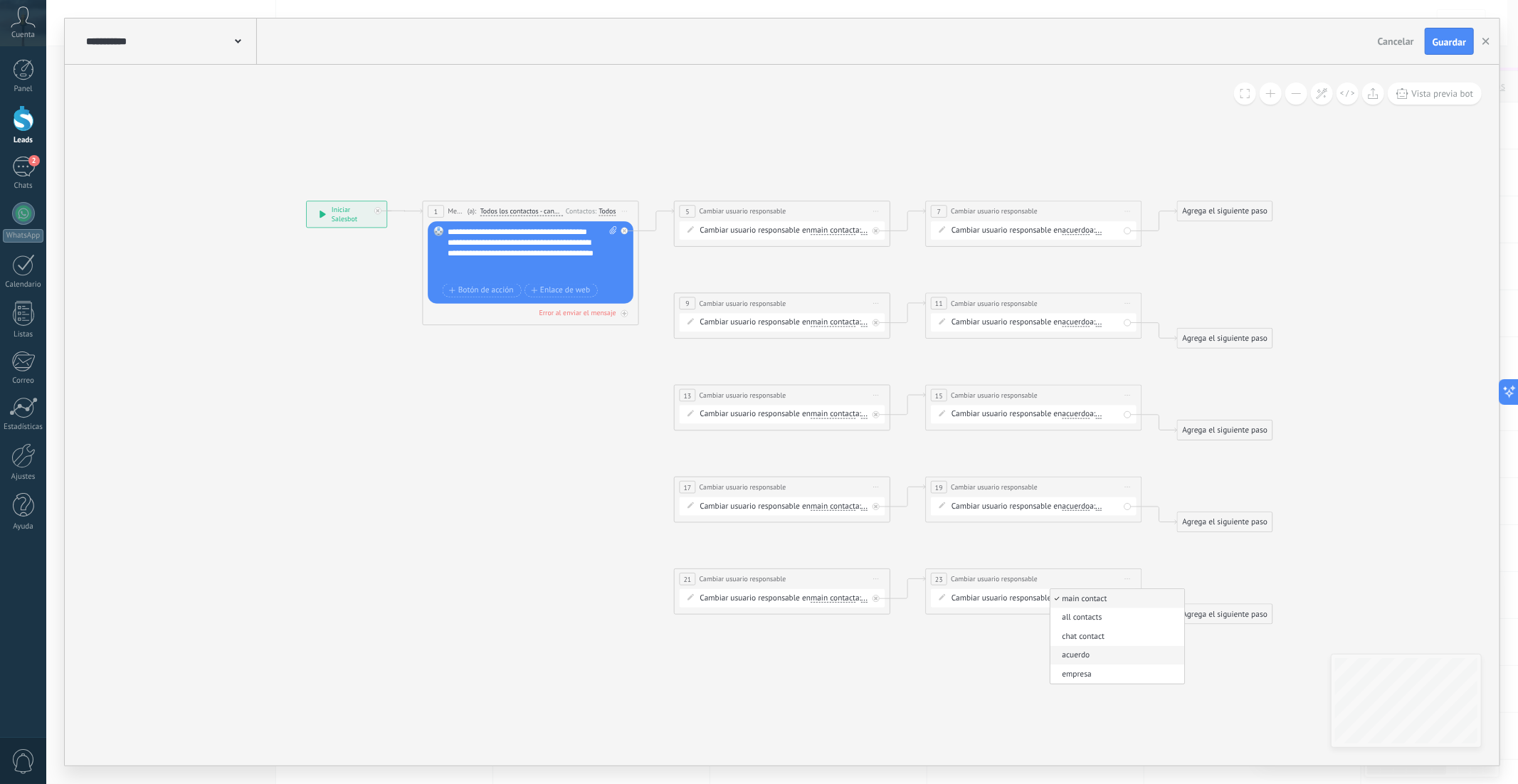 click on "acuerdo" at bounding box center (1116, 655) 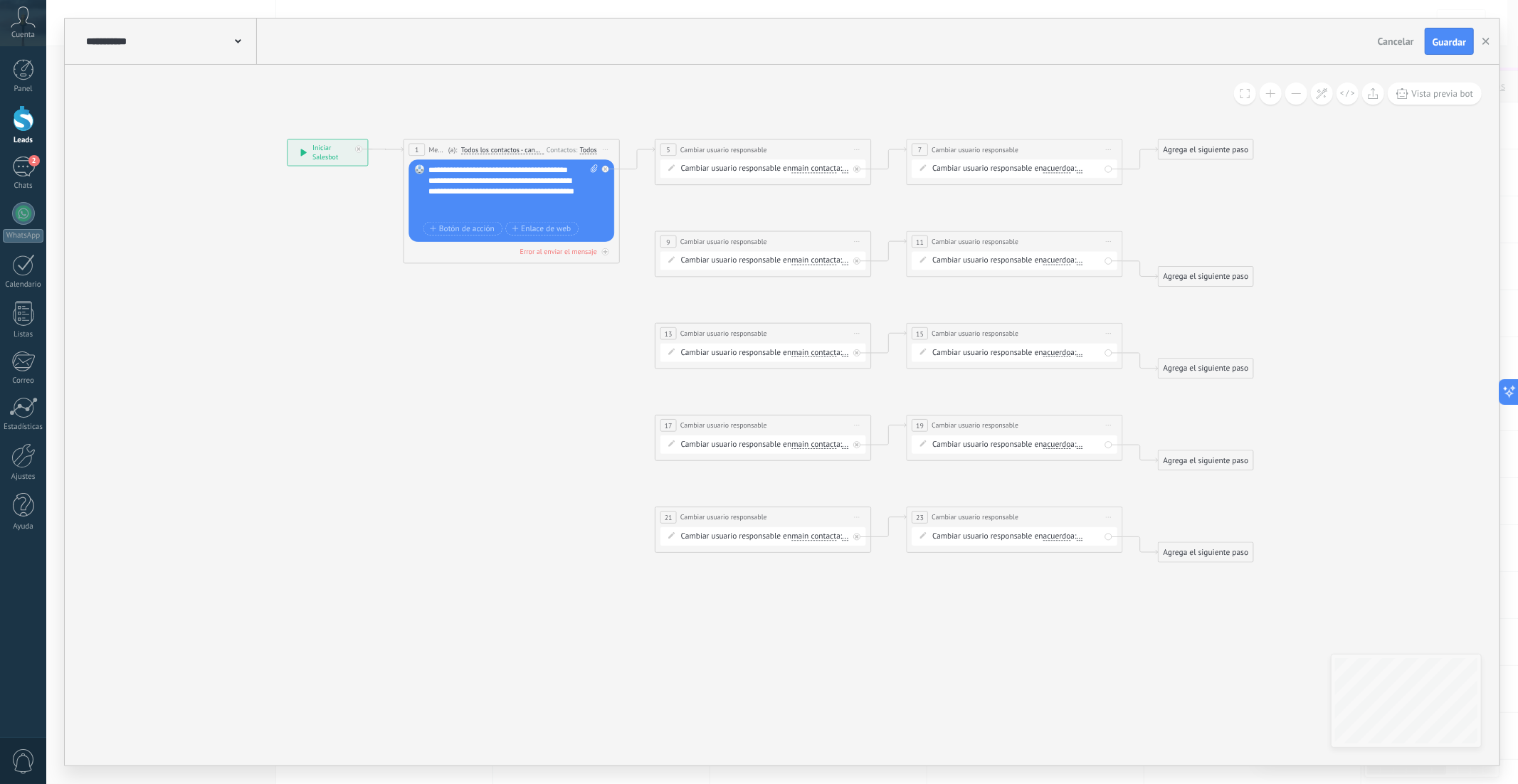 click 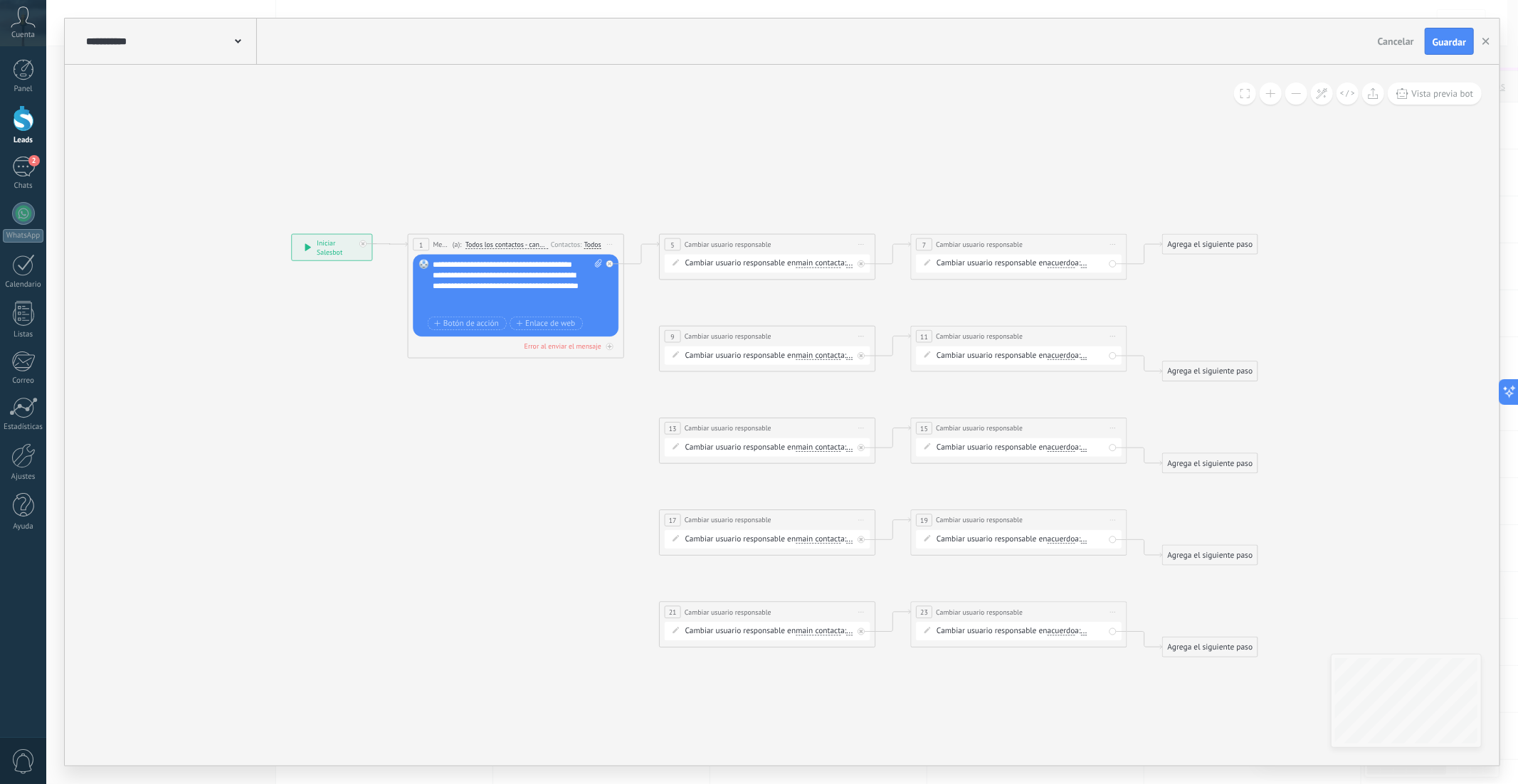 click on "Agrega el siguiente paso
Mensaje
Mensaje
Mensaje
Reacción
Comentario
Enviar mensaje interno" at bounding box center (1210, 244) 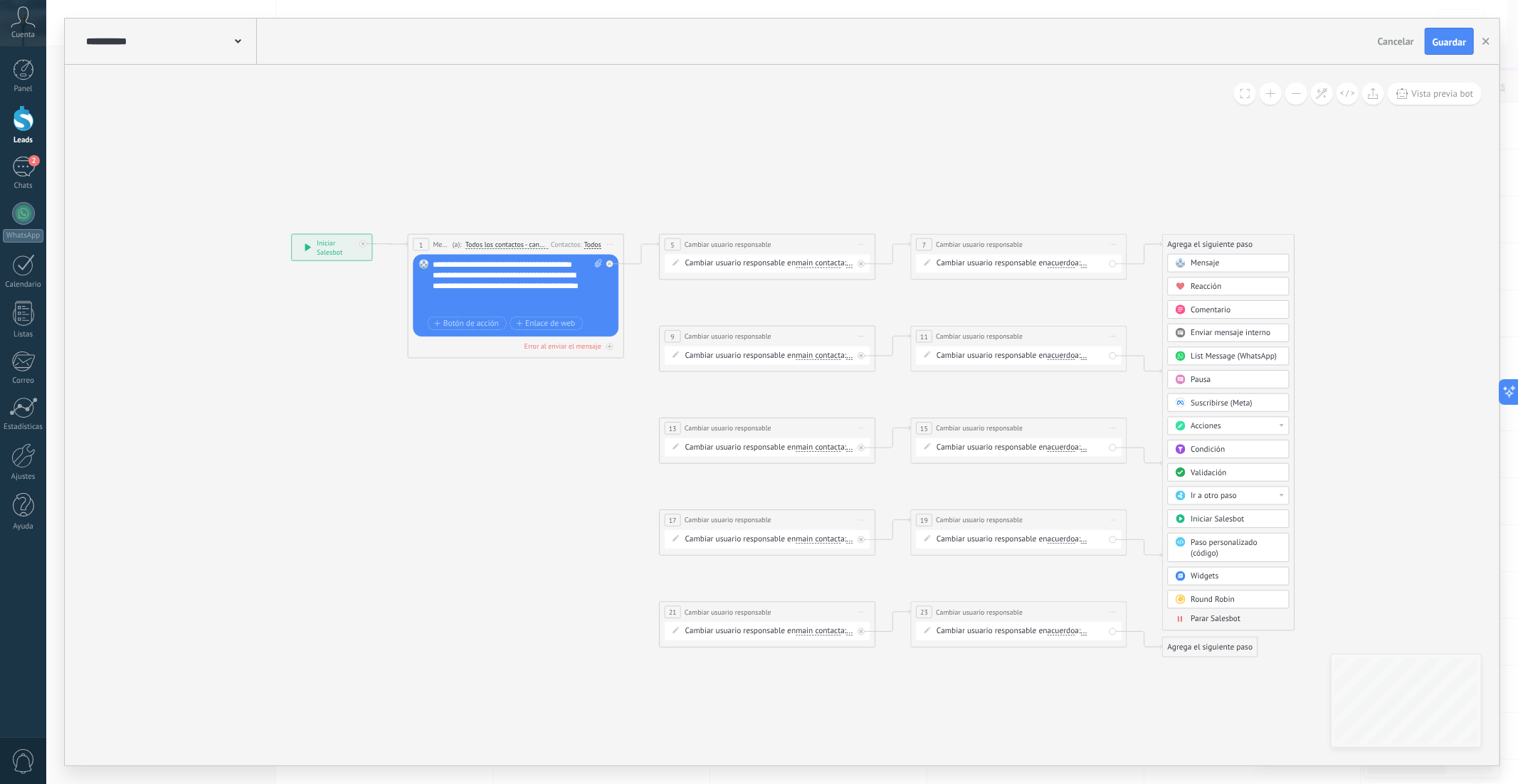 click on "Round Robin" at bounding box center [1213, 600] 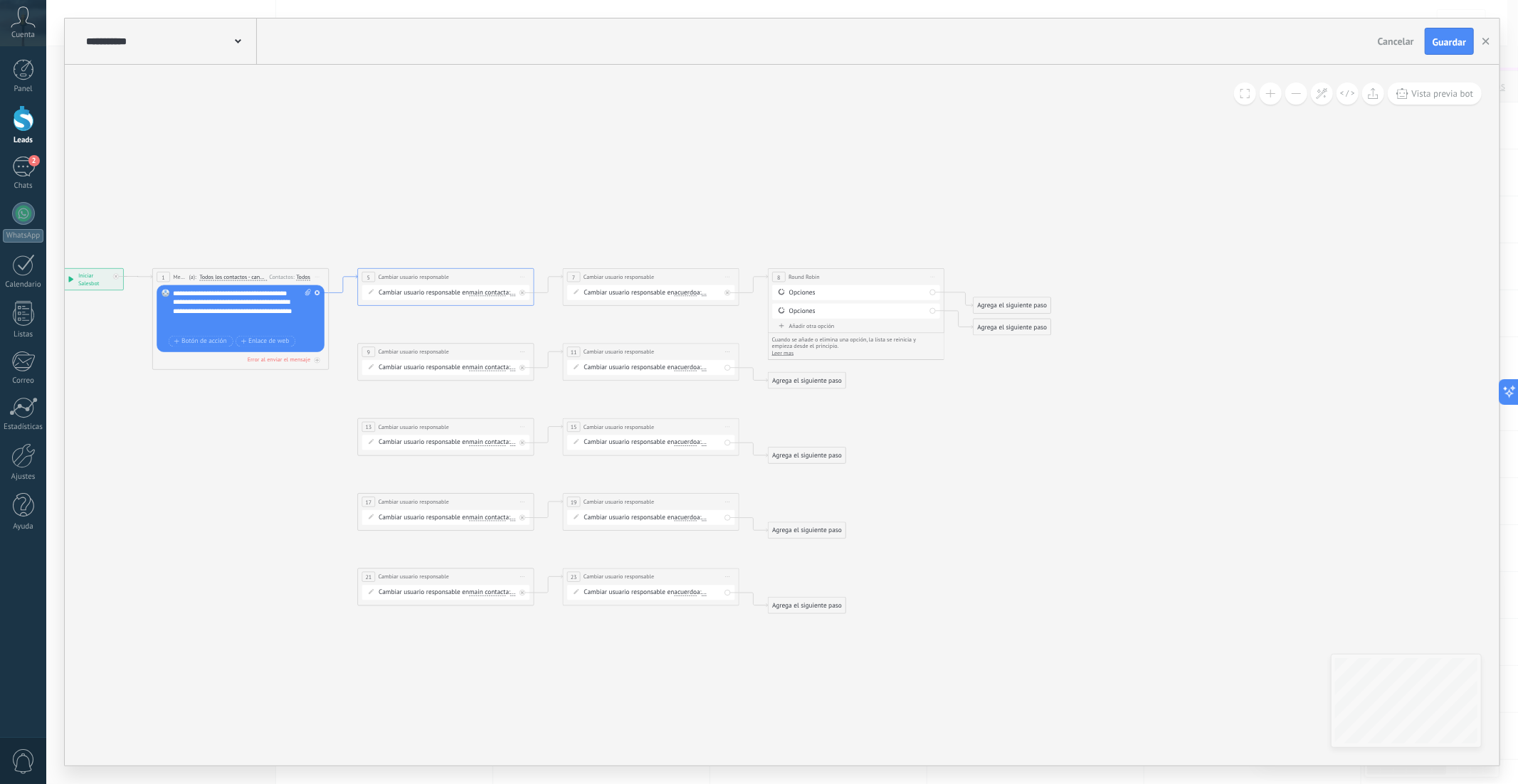 click 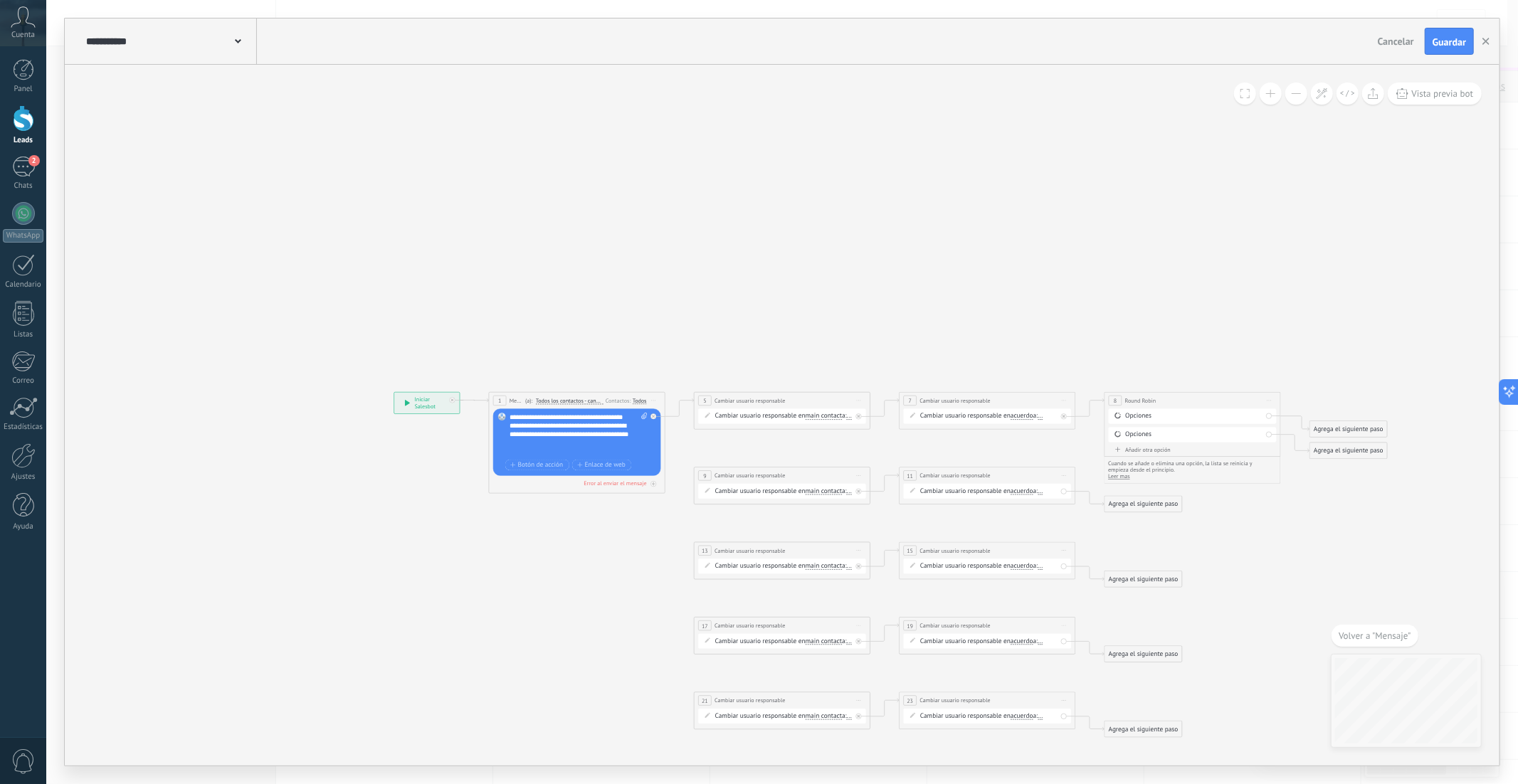 click on "1
Mensaje
*******
(a):
Todos los contactos - canales seleccionados
Todos los contactos - canales seleccionados
Todos los contactos - canal primario
Contacto principal - canales seleccionados
Contacto principal - canal primario
Todos los contactos - canales seleccionados
Todos los contactos - canales seleccionados
Todos los contactos - canal primario
Contacto principal - canales seleccionados" at bounding box center (577, 443) 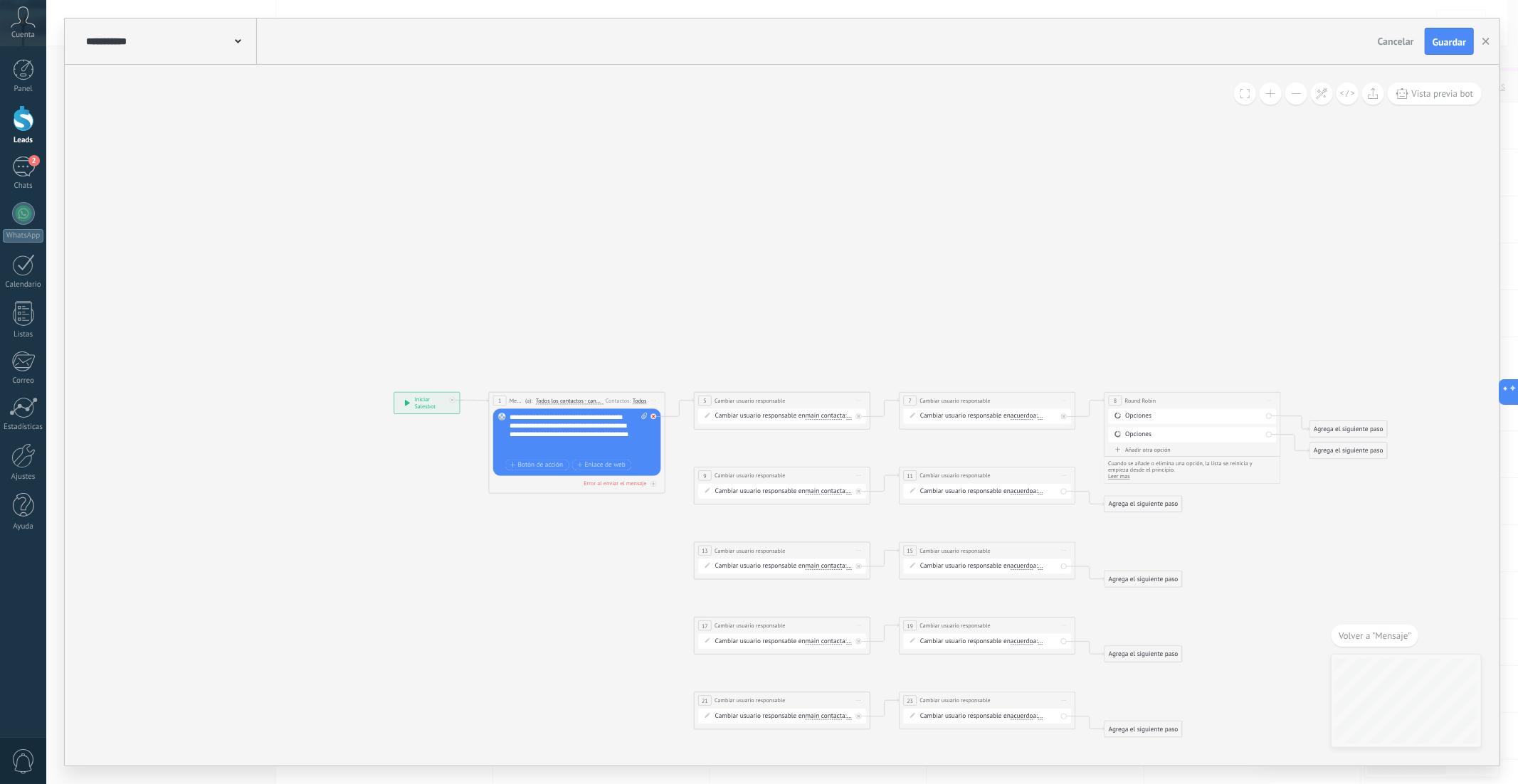 click 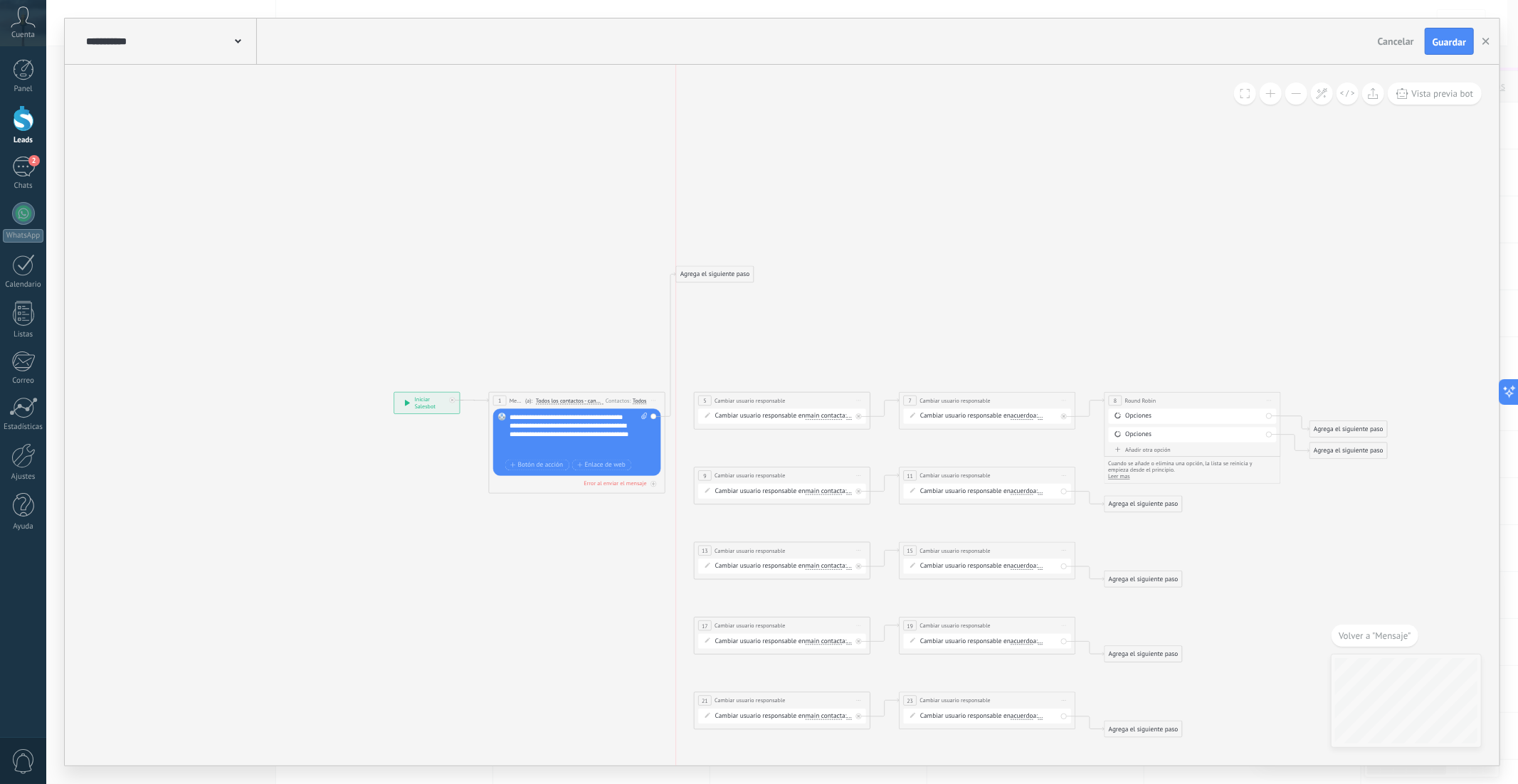 drag, startPoint x: 756, startPoint y: 450, endPoint x: 730, endPoint y: 274, distance: 177.9101 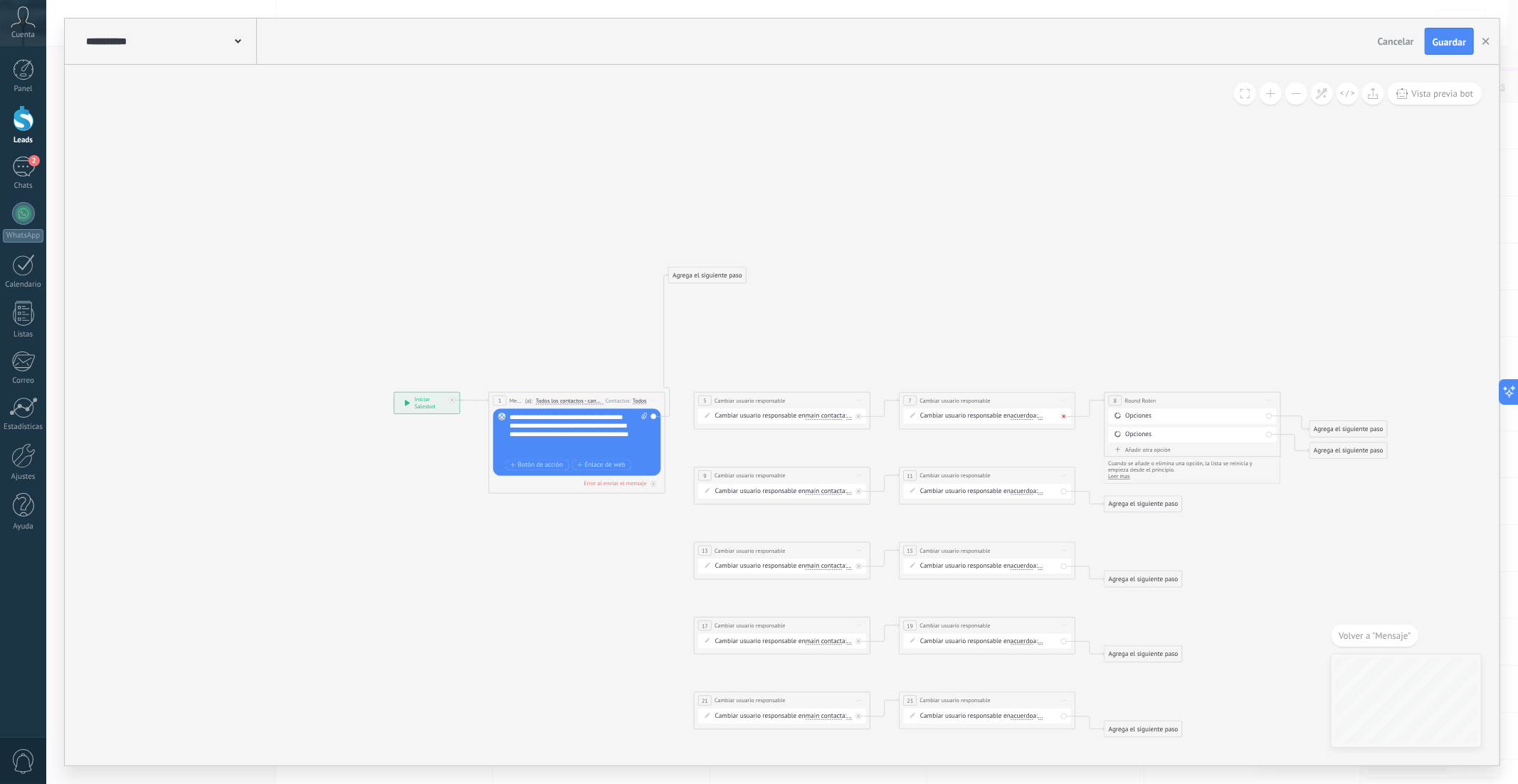 click 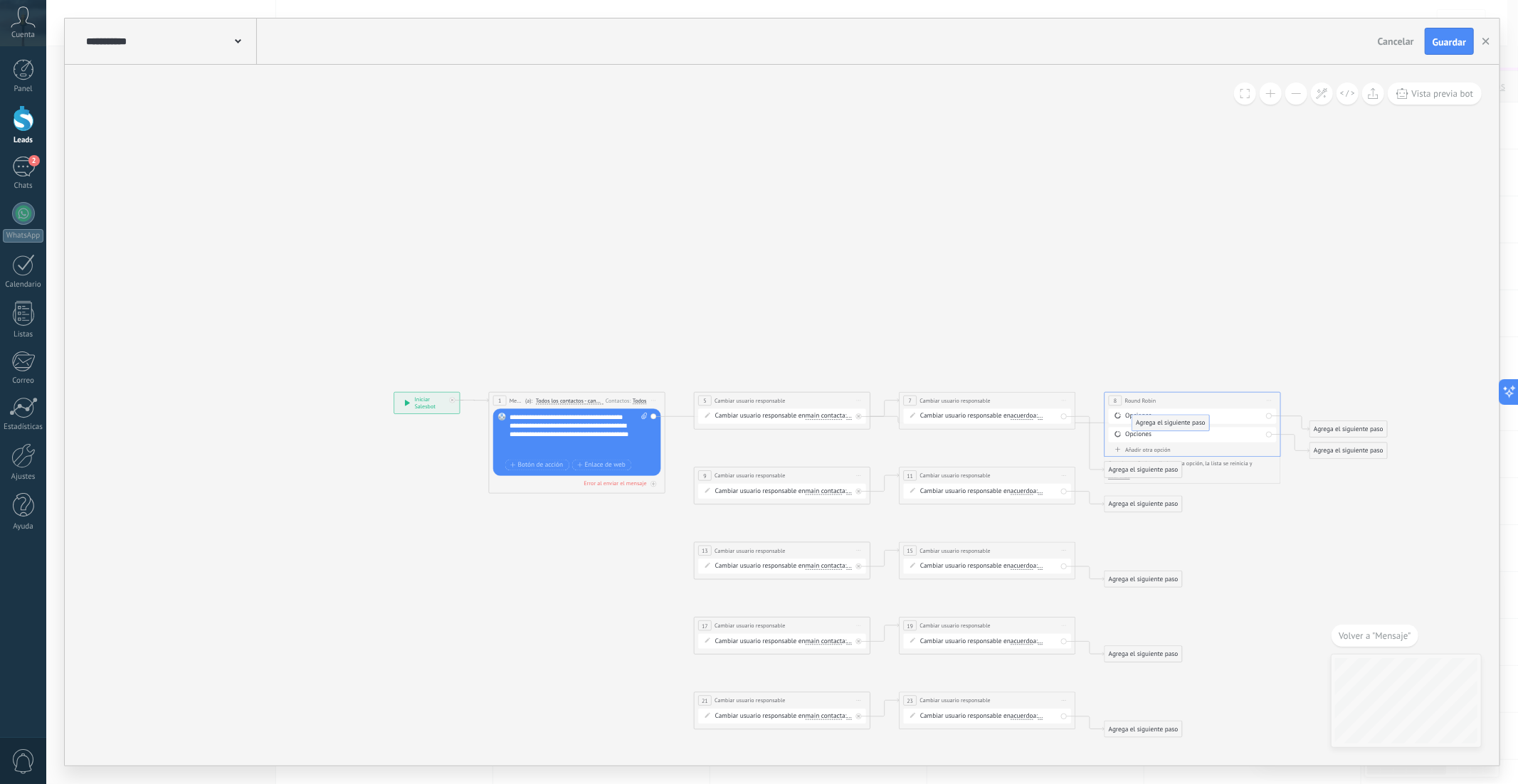 drag, startPoint x: 720, startPoint y: 270, endPoint x: 1183, endPoint y: 418, distance: 486.0792 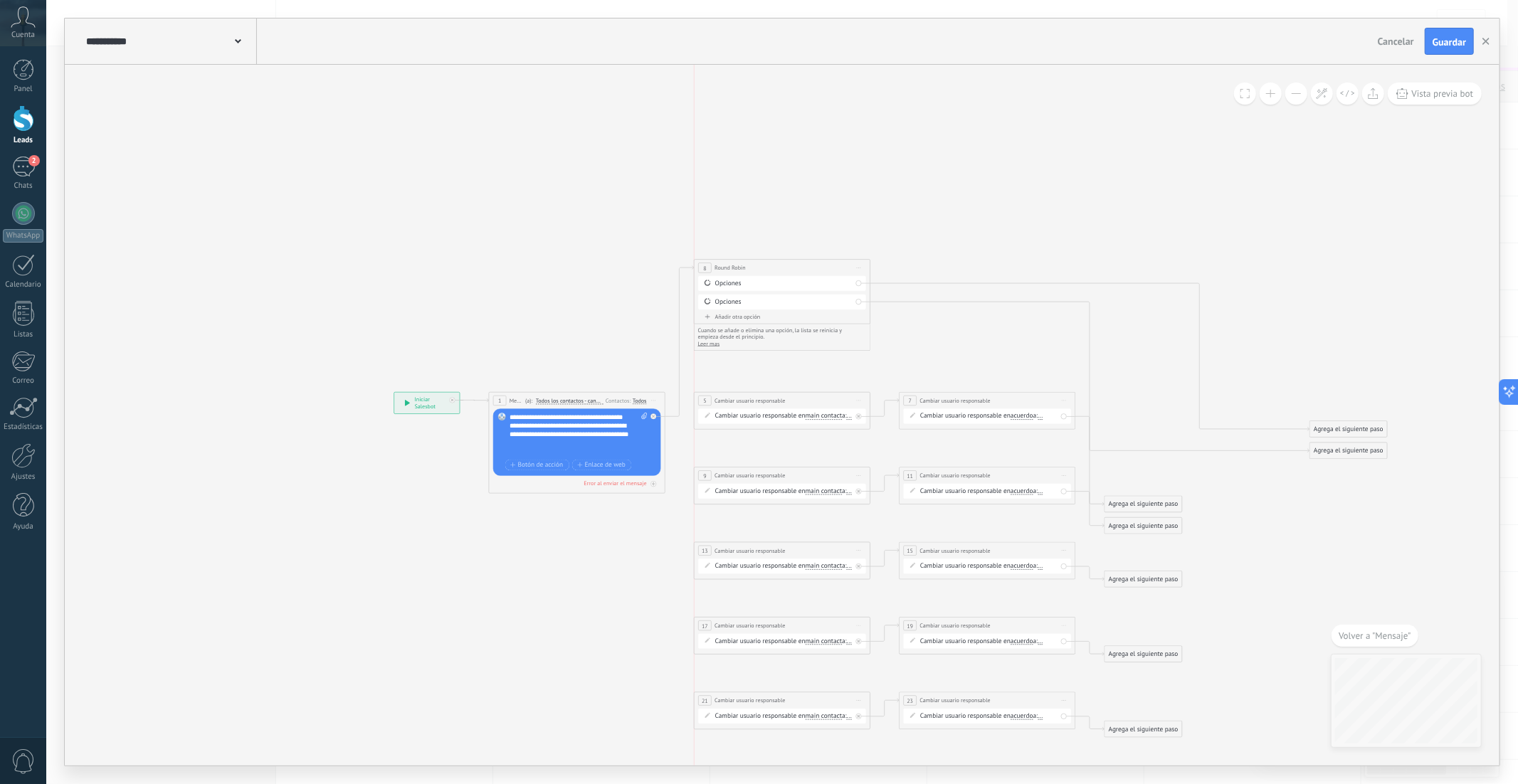 drag, startPoint x: 1245, startPoint y: 395, endPoint x: 820, endPoint y: 267, distance: 443.85696 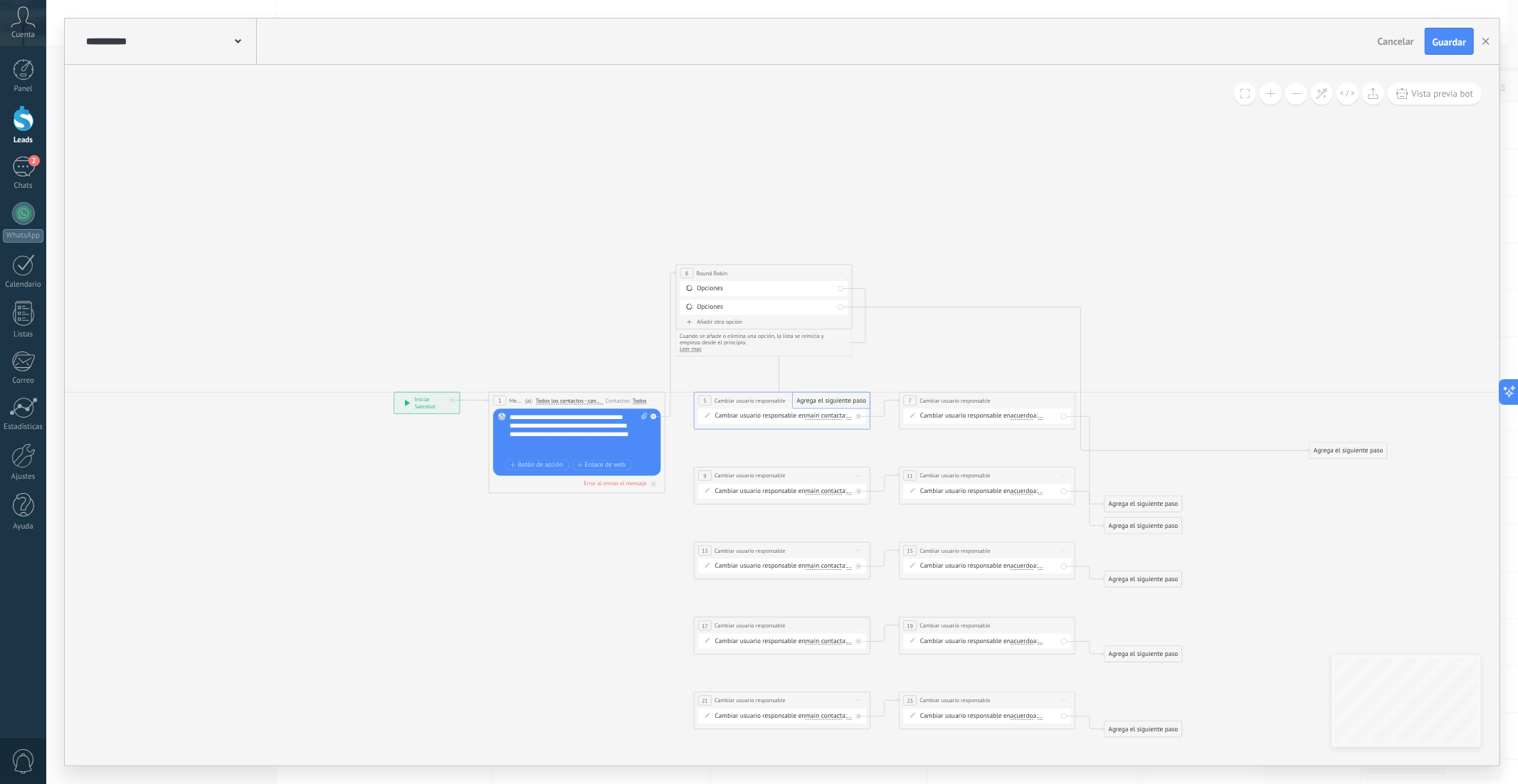 drag, startPoint x: 1328, startPoint y: 425, endPoint x: 808, endPoint y: 396, distance: 520.80803 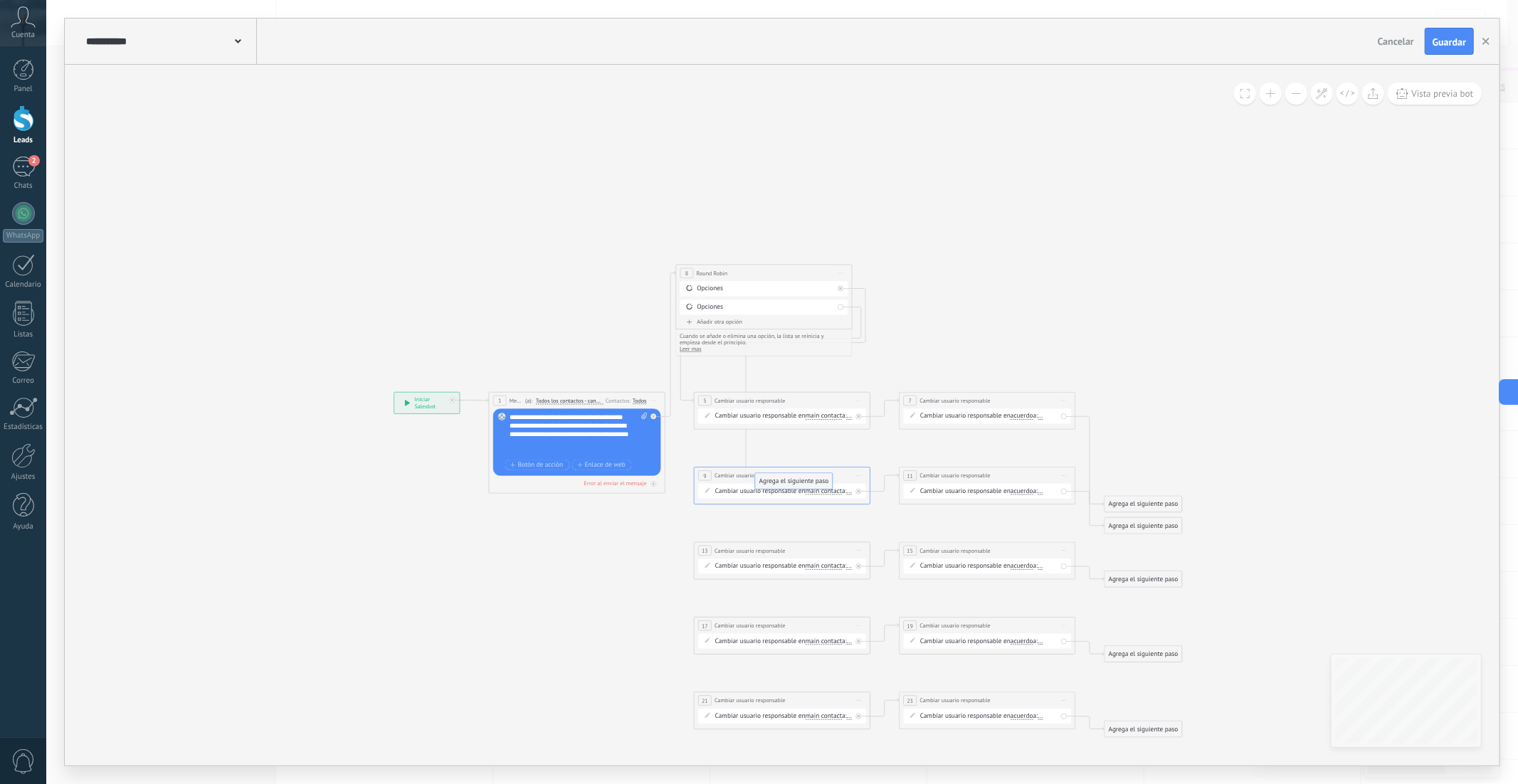 drag, startPoint x: 1330, startPoint y: 450, endPoint x: 775, endPoint y: 482, distance: 555.922 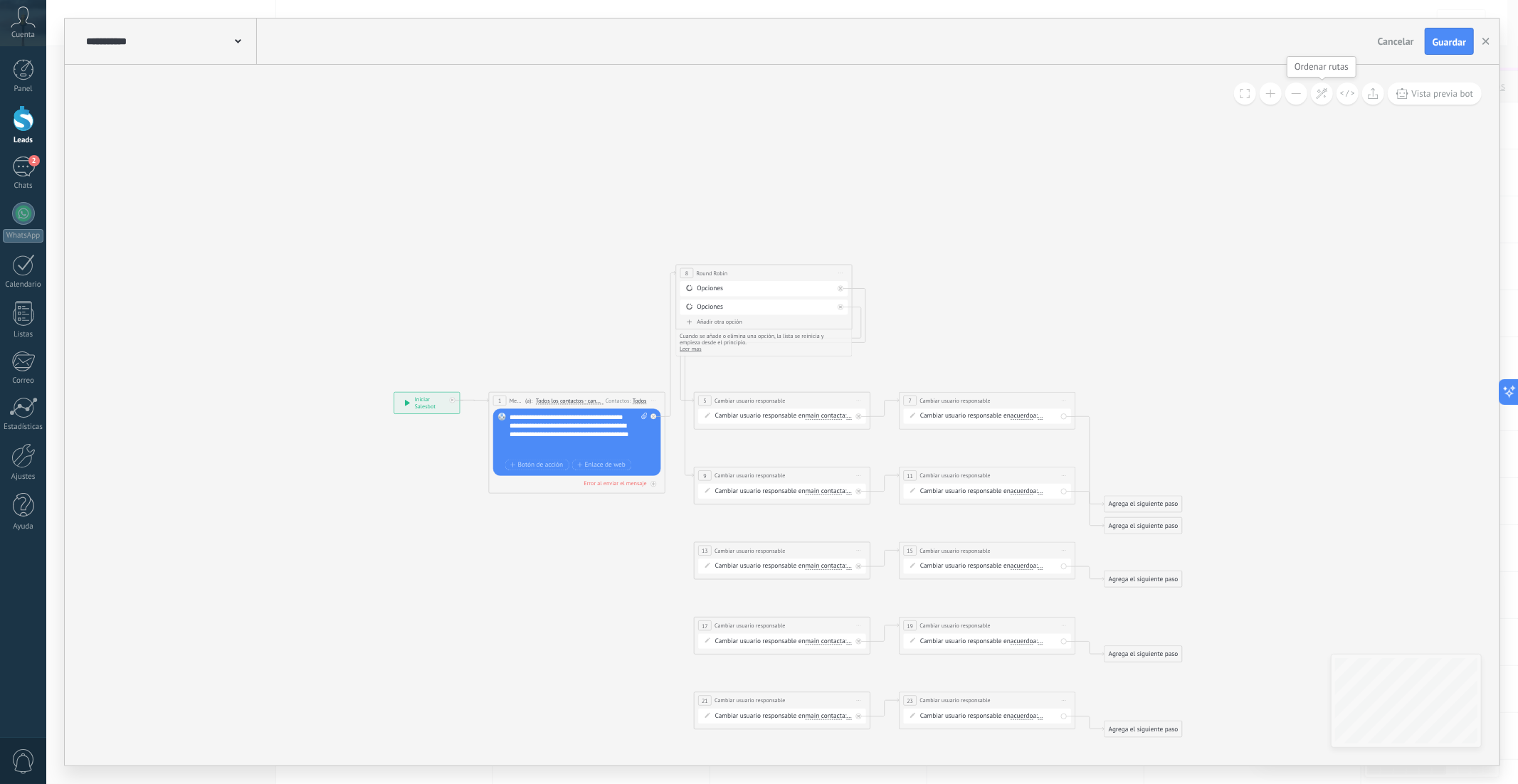 click 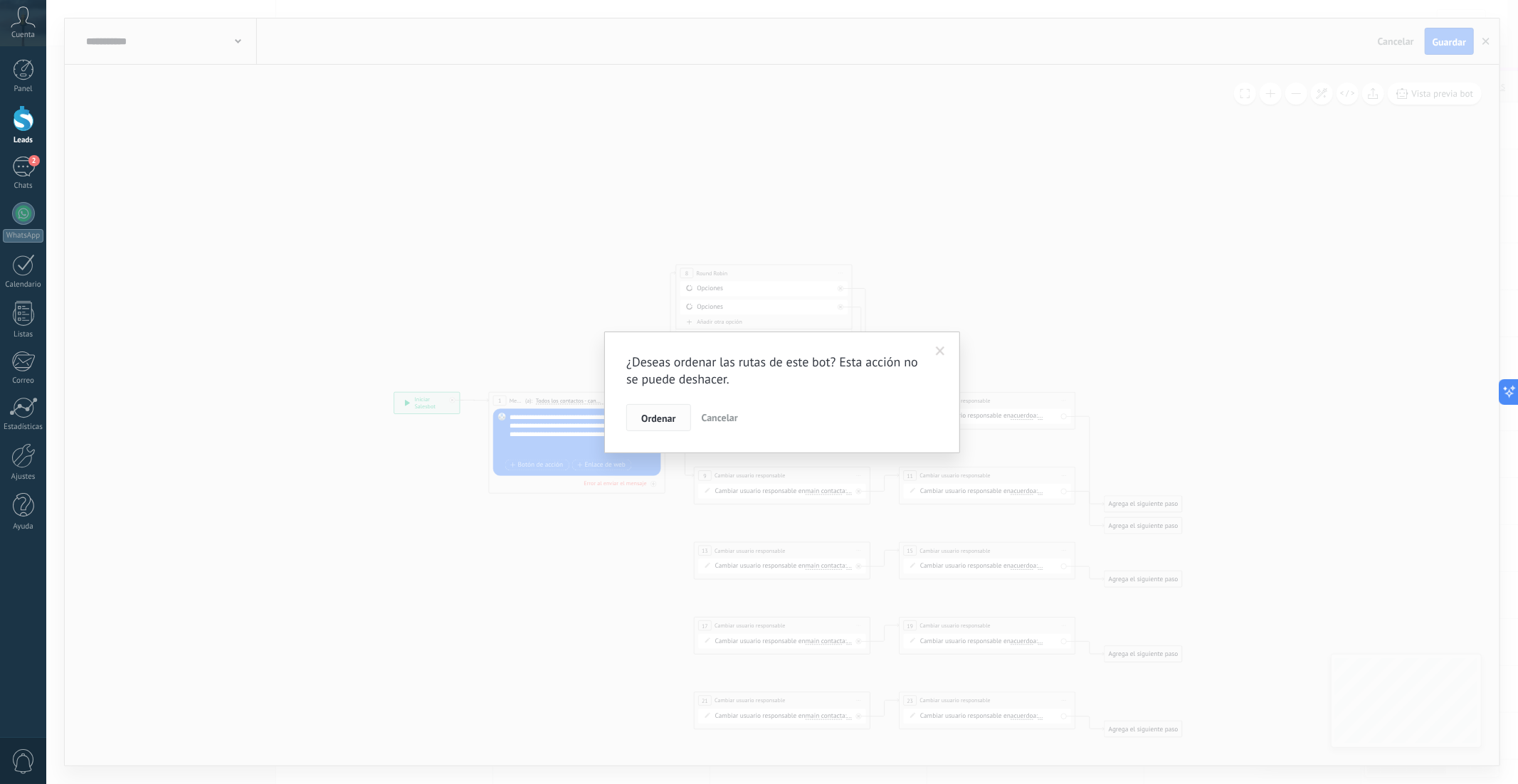 click on "Ordenar" at bounding box center [658, 418] 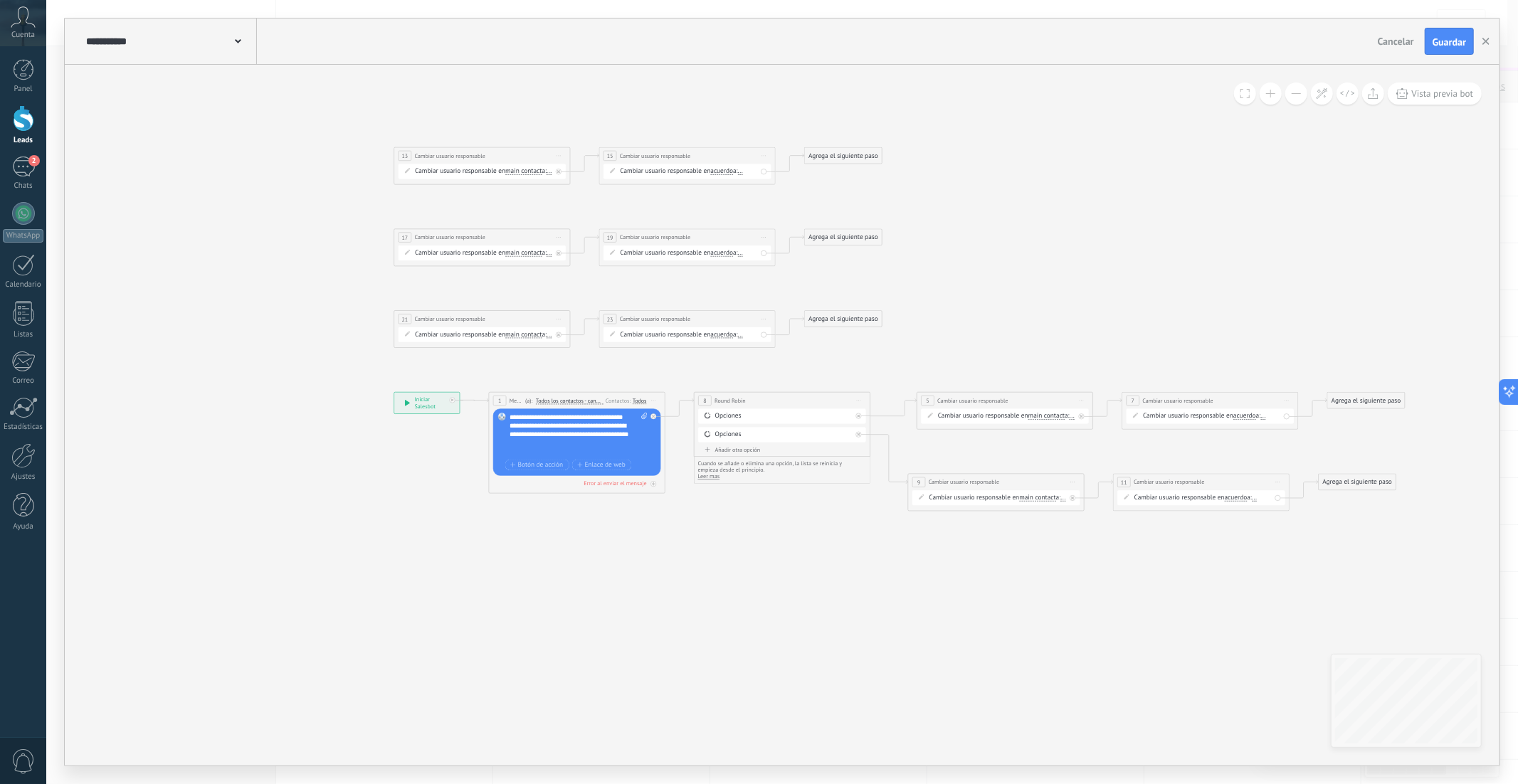 click on "Añadir otra opción" at bounding box center (782, 450) 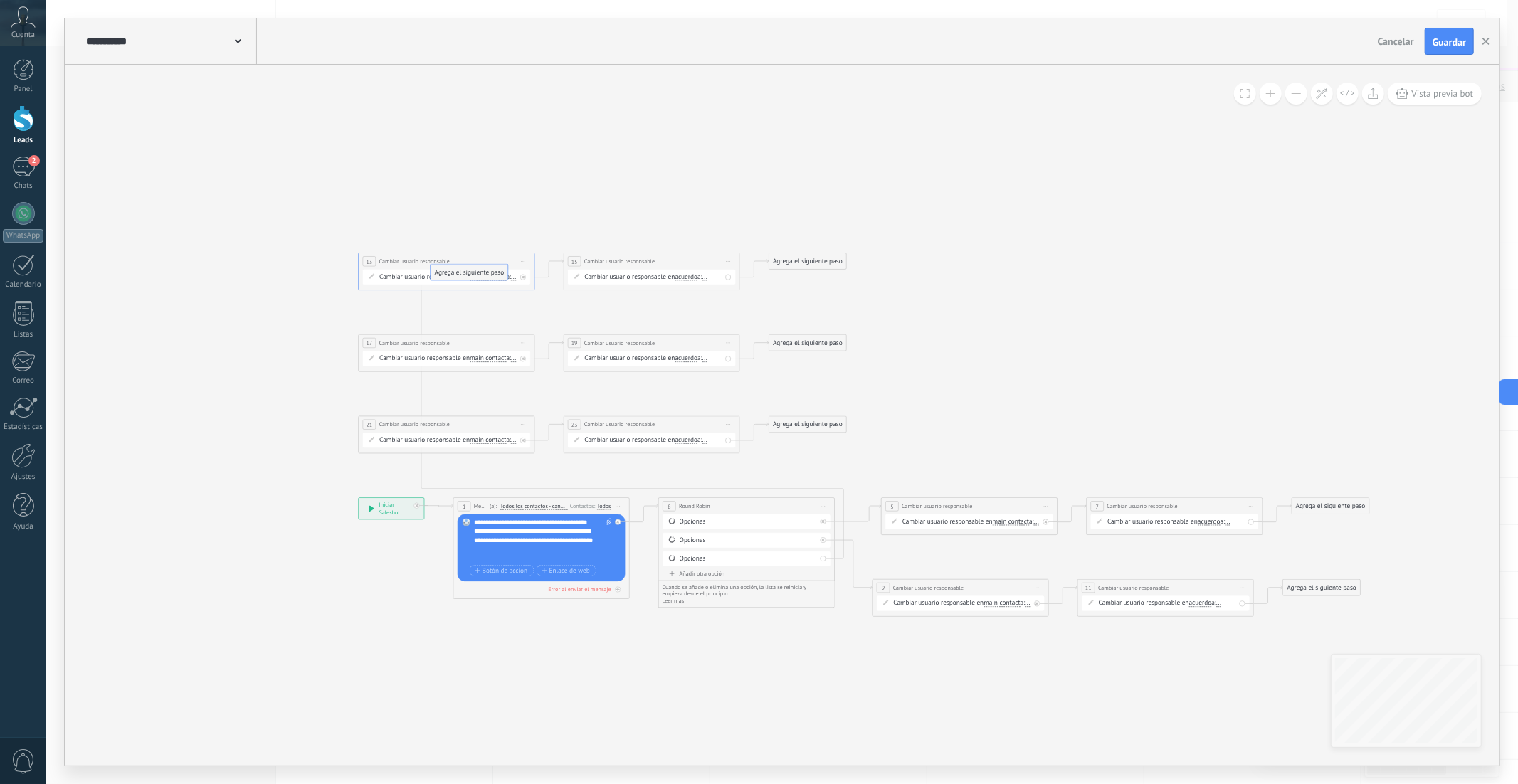 drag, startPoint x: 890, startPoint y: 572, endPoint x: 458, endPoint y: 277, distance: 523.1147 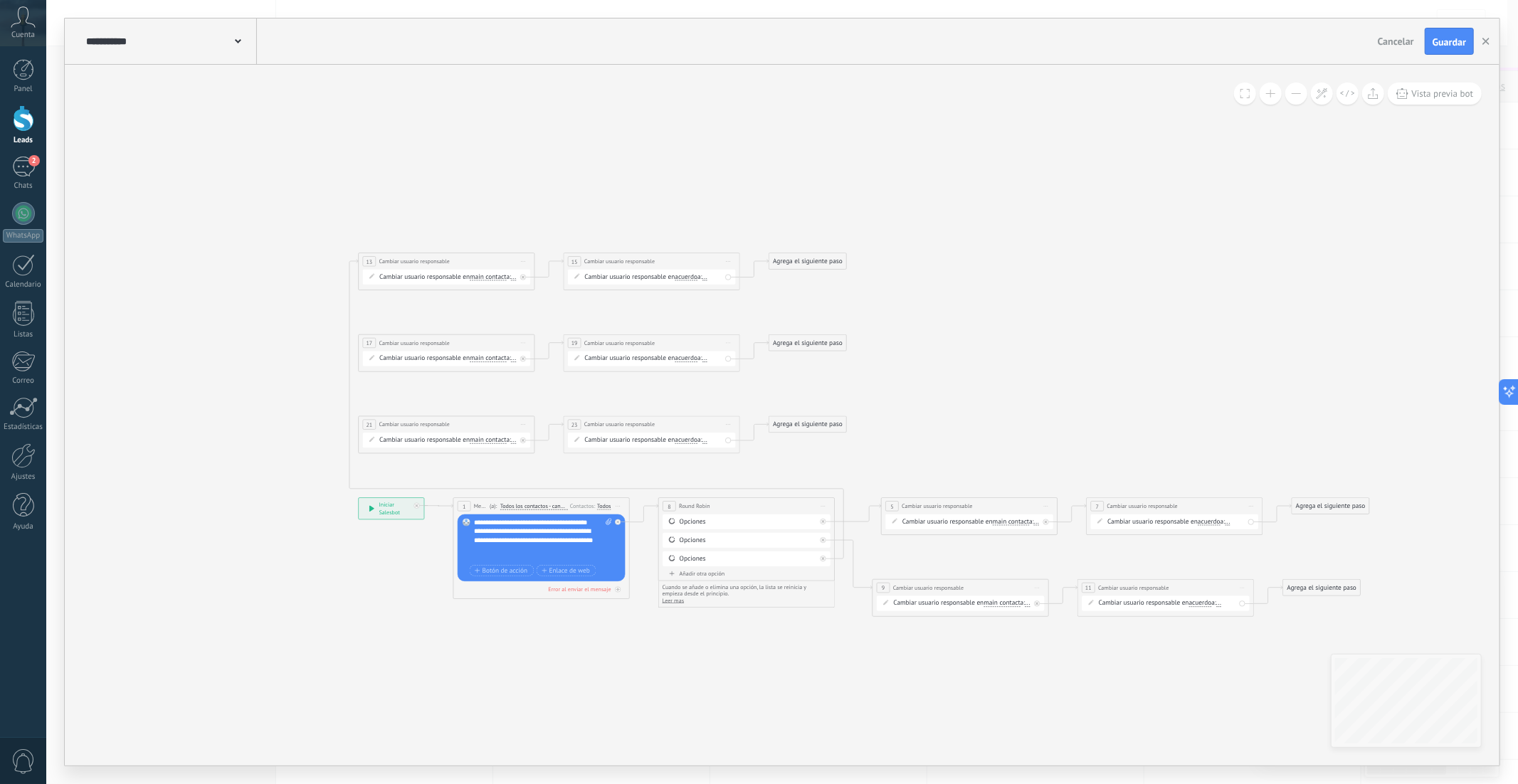 click on "Añadir otra opción
Límite de 100 opciones alcanzado" at bounding box center (747, 575) 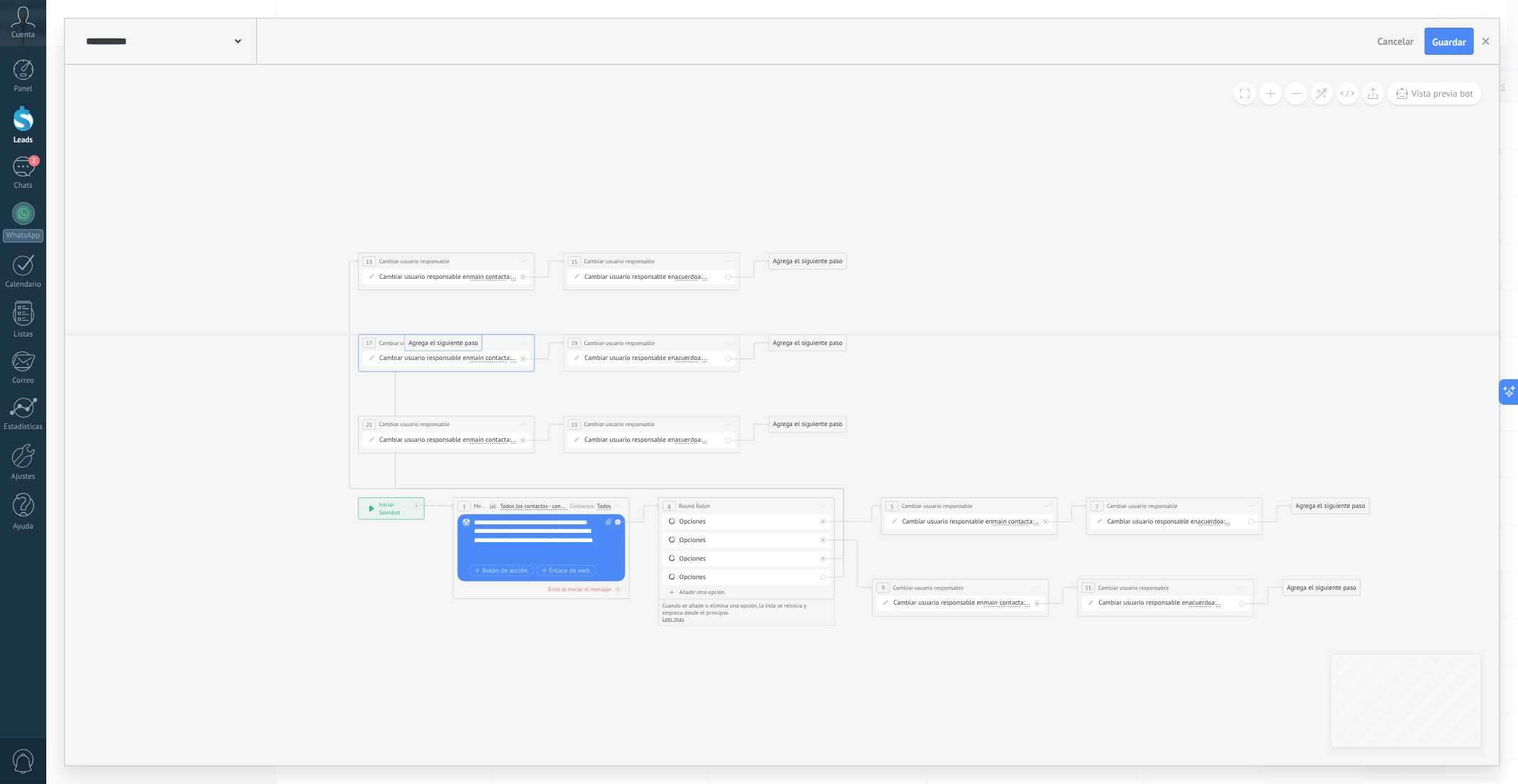 drag, startPoint x: 885, startPoint y: 643, endPoint x: 426, endPoint y: 346, distance: 546.7083 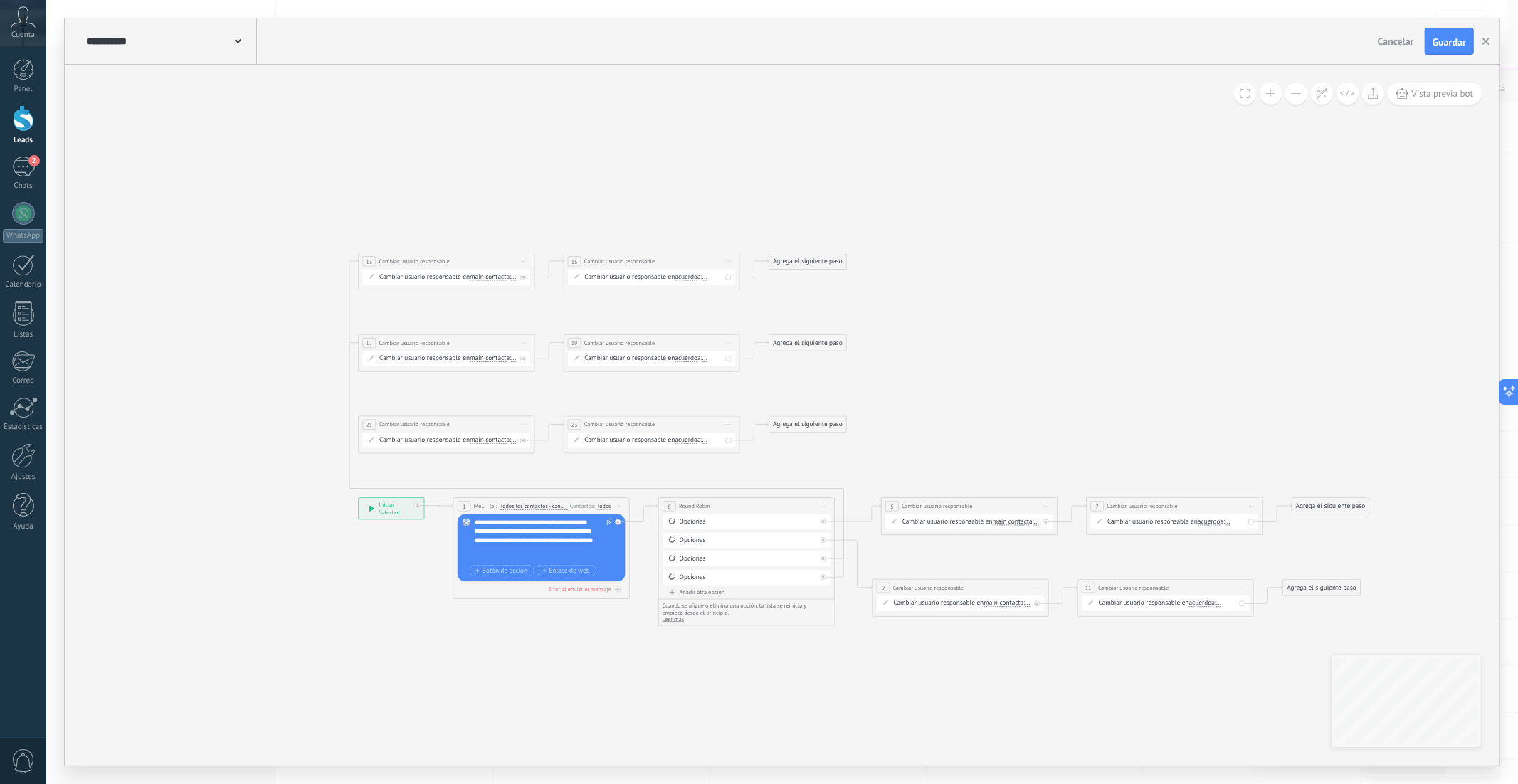 click on "Añadir otra opción" at bounding box center (747, 592) 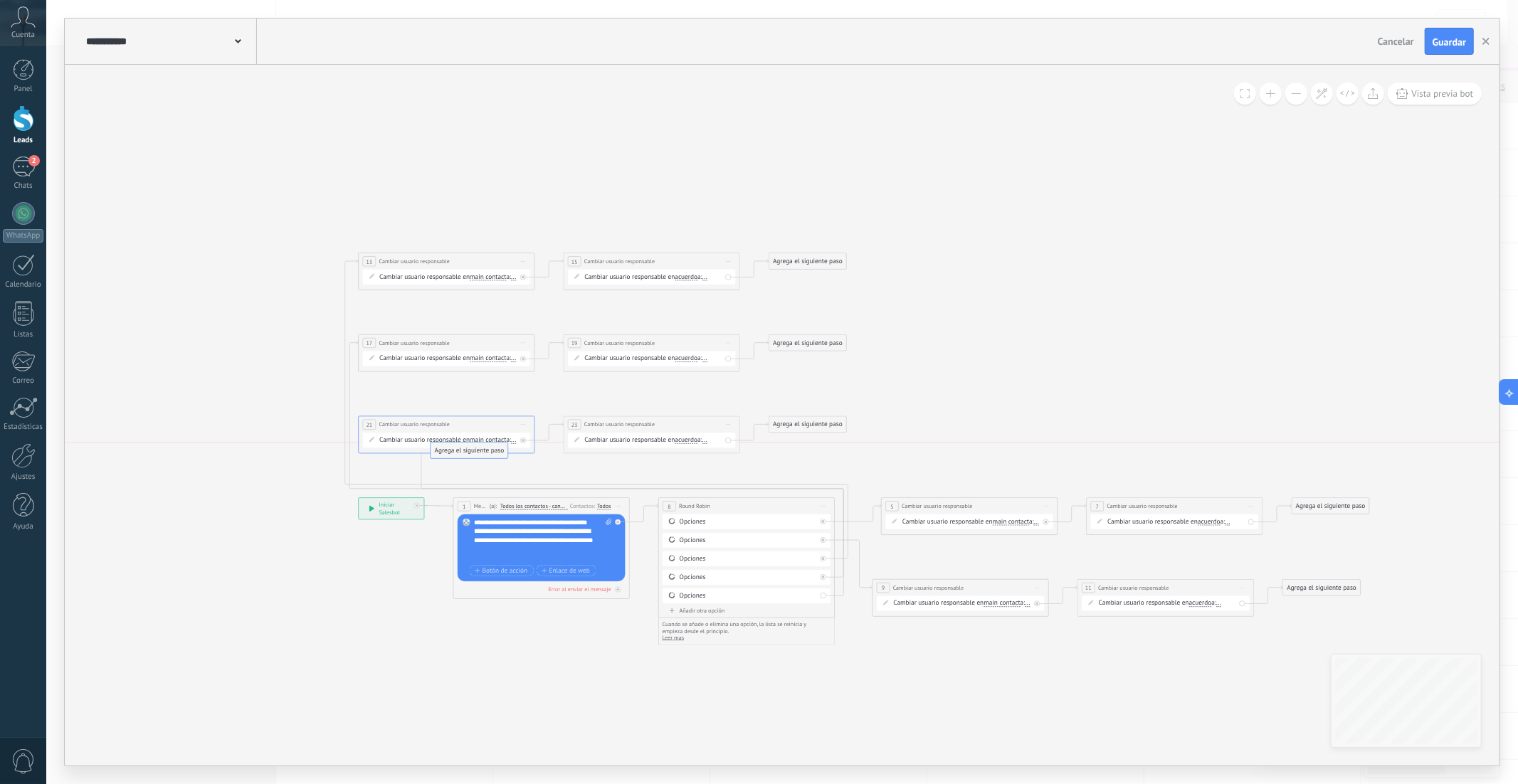 drag, startPoint x: 865, startPoint y: 643, endPoint x: 432, endPoint y: 453, distance: 472.852 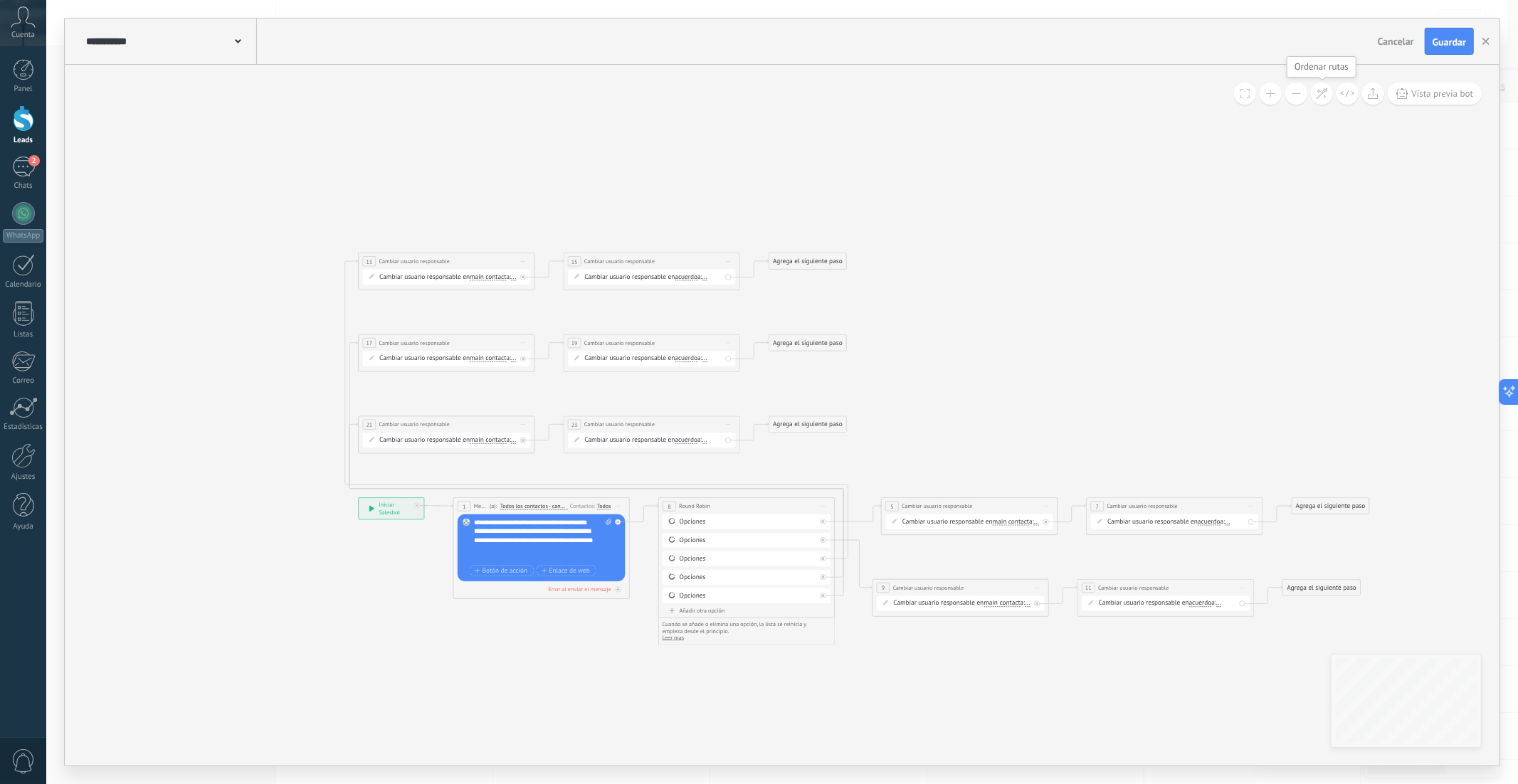 click 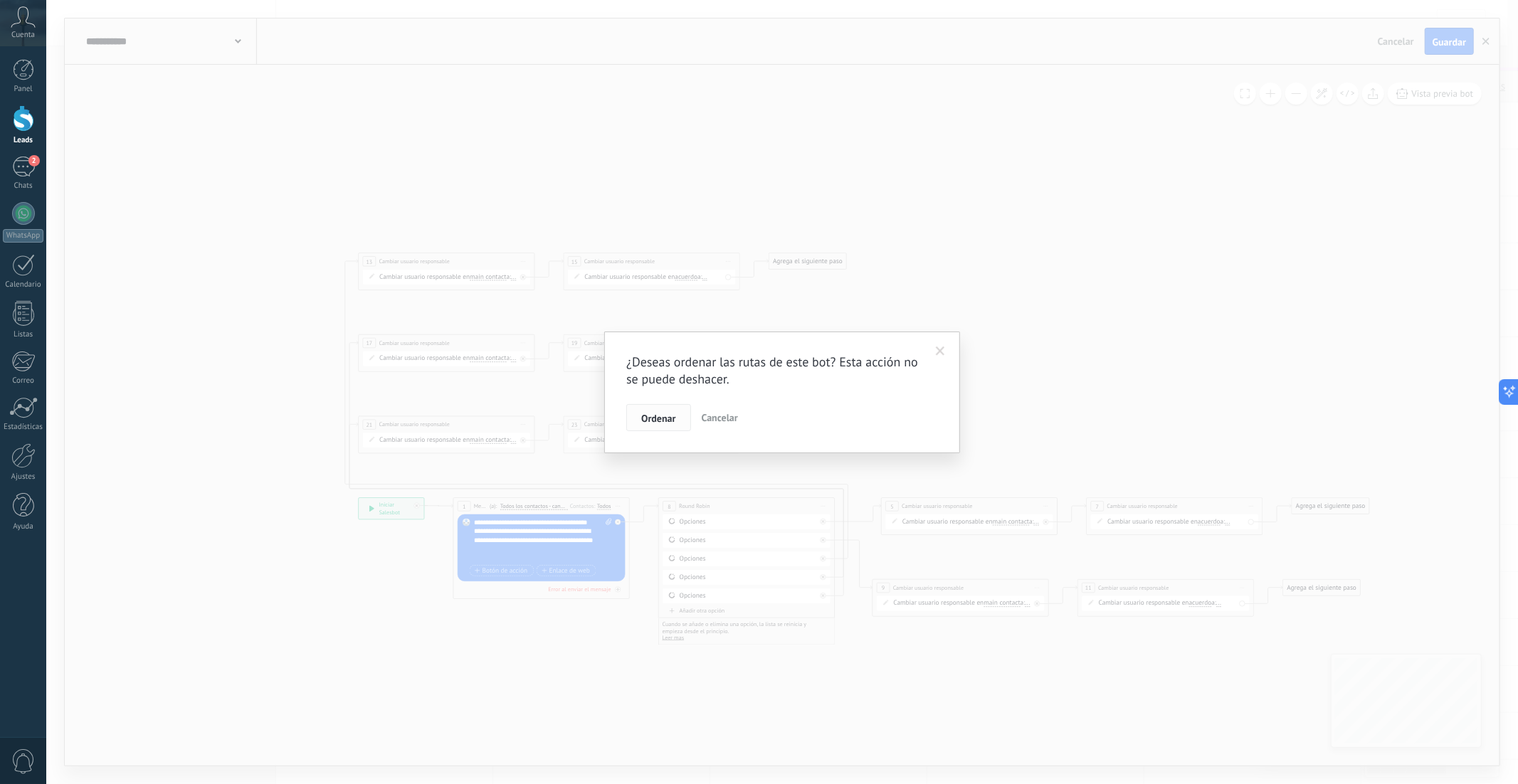 click on "Ordenar" at bounding box center [658, 418] 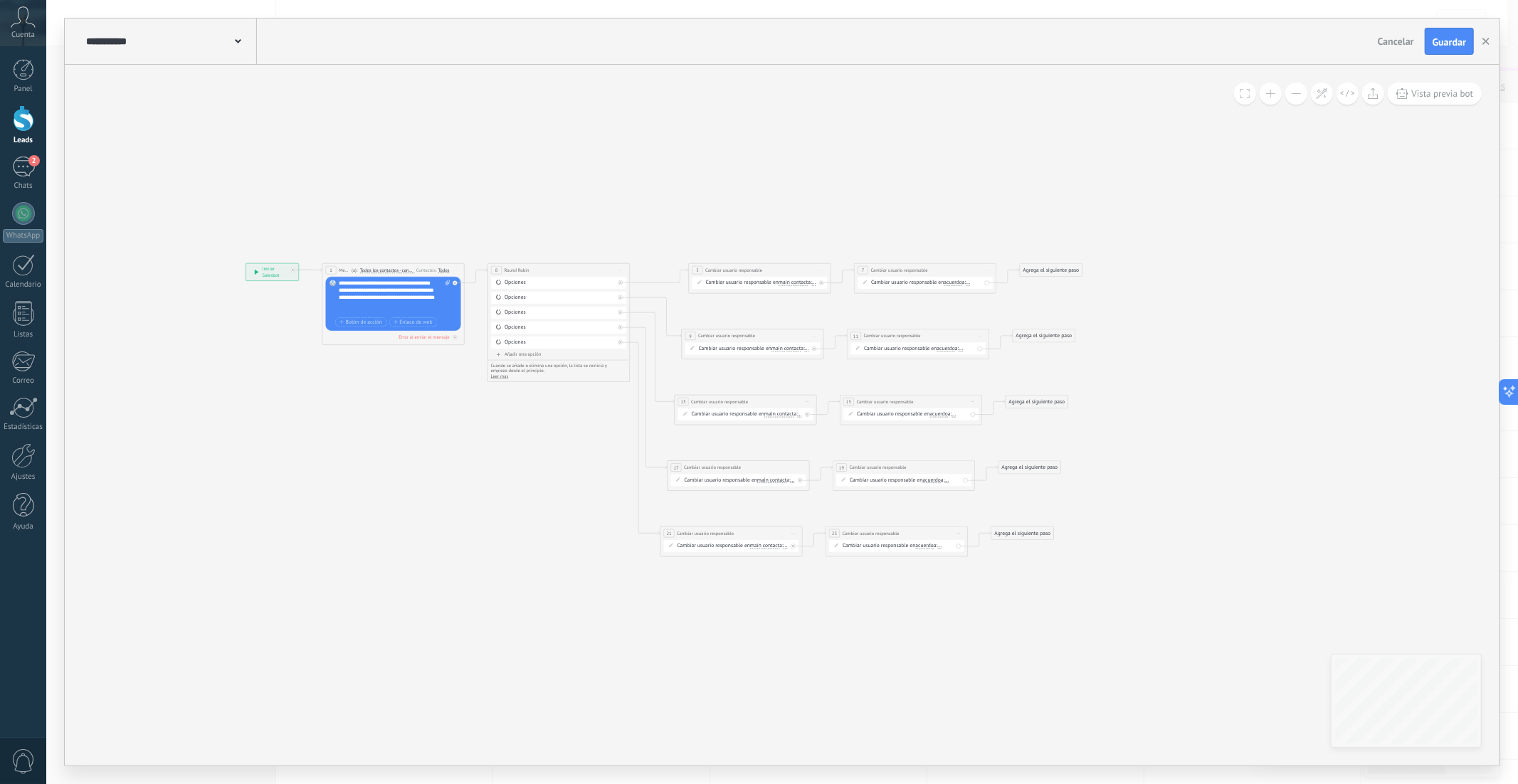 click on "Iniciar vista previa aquí
Cambiar nombre
Duplicar
Borrar" at bounding box center (794, 534) 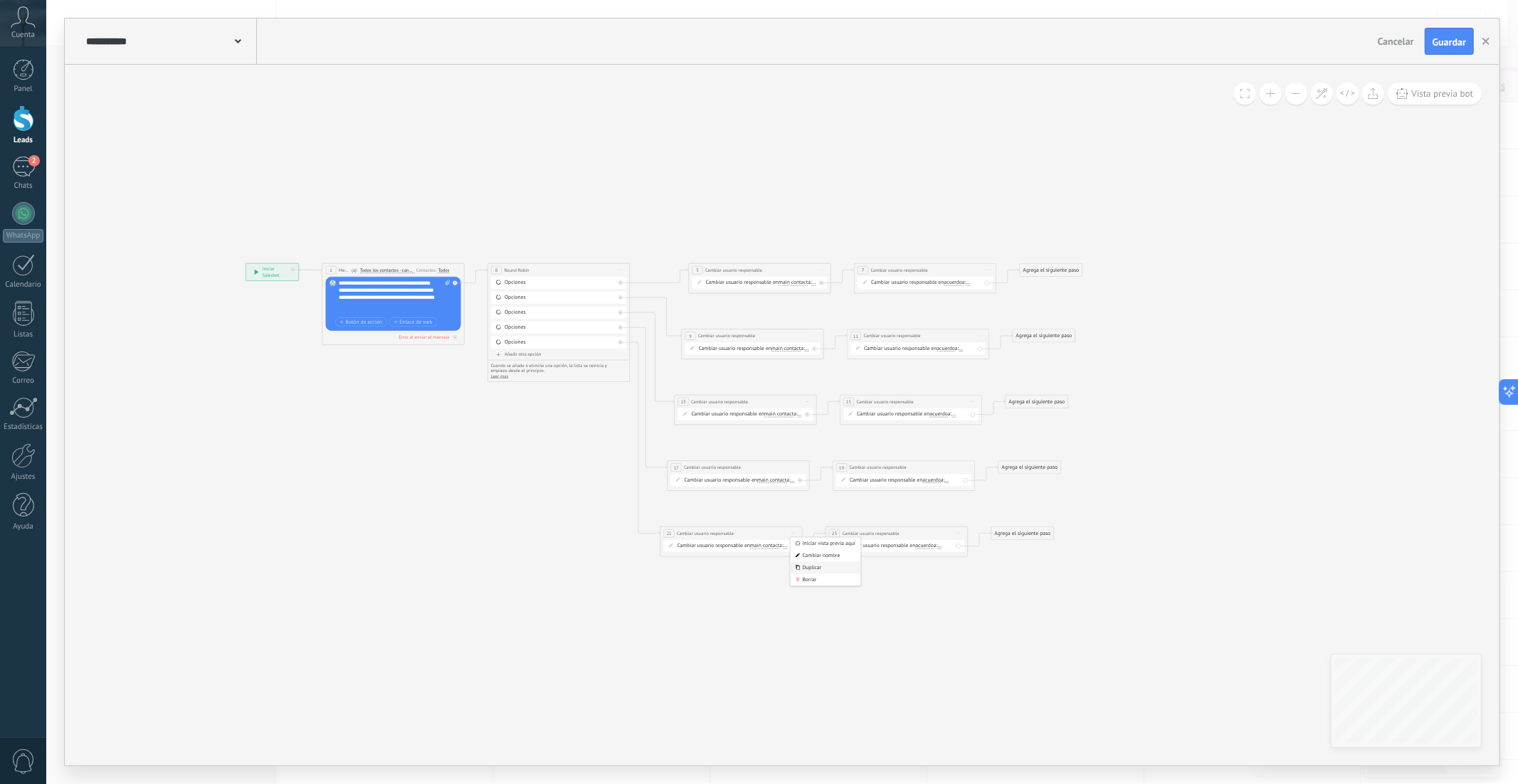 click on "Duplicar" at bounding box center (826, 568) 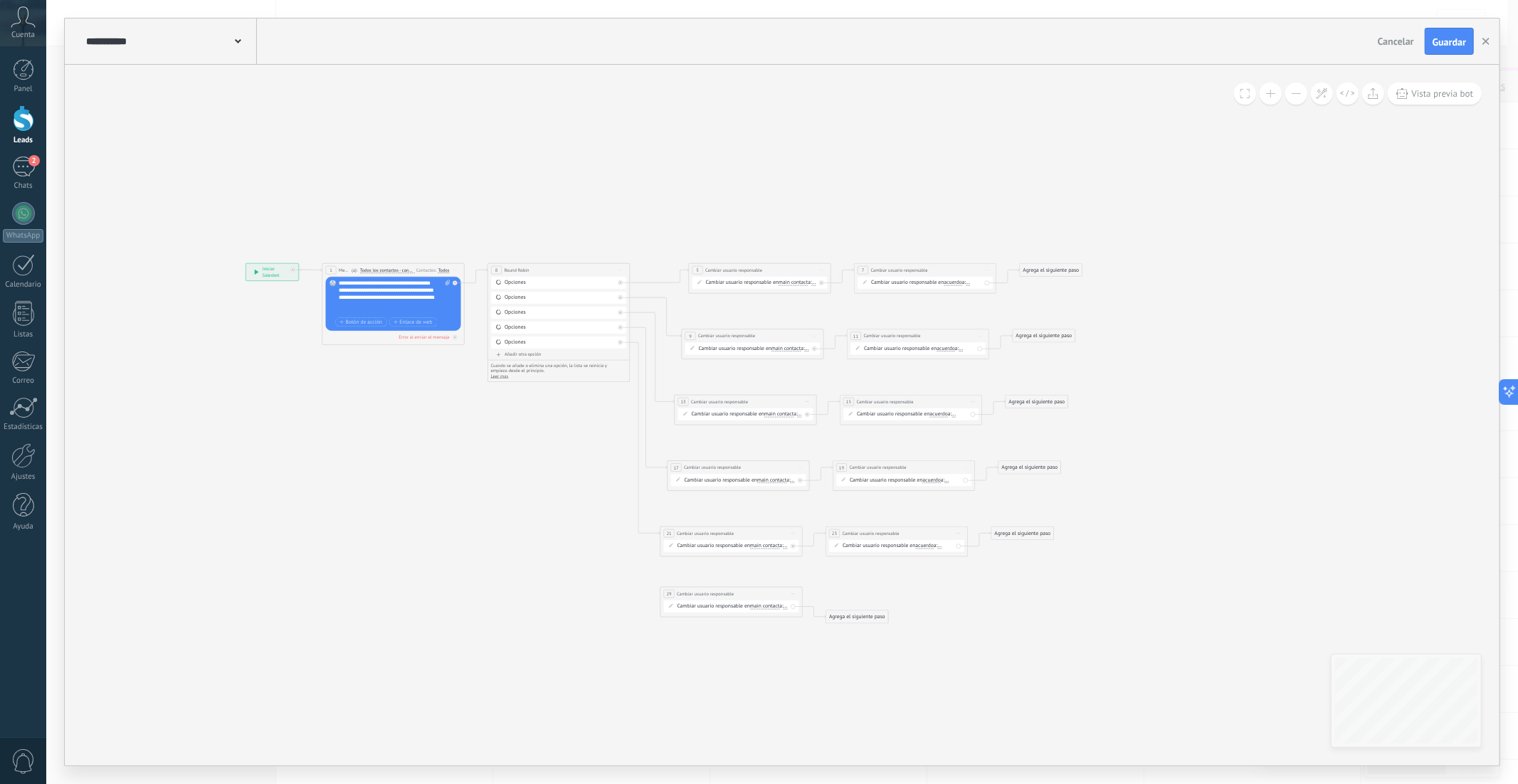click on "Iniciar vista previa aquí
Cambiar nombre
Duplicar
Borrar" at bounding box center [959, 534] 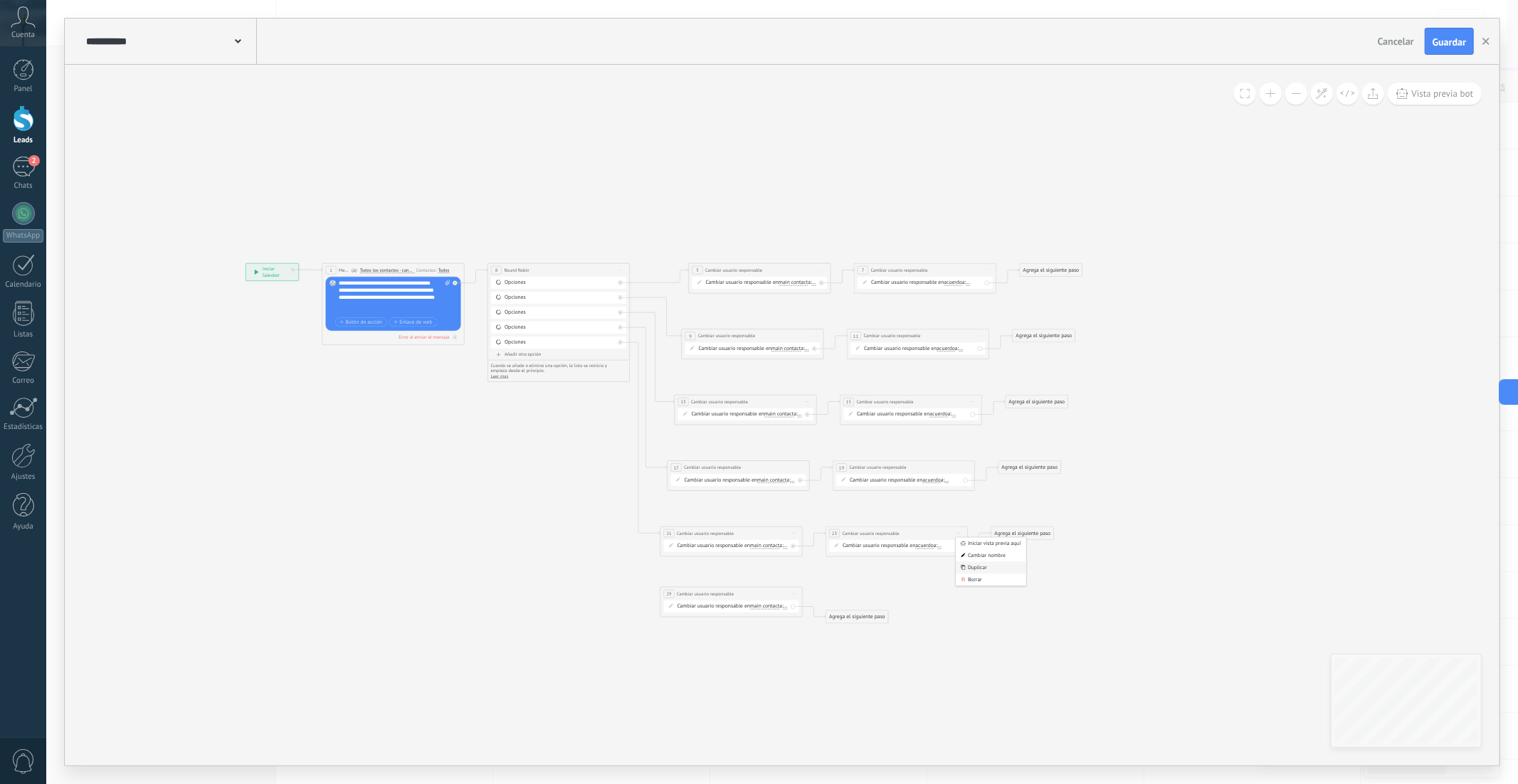 click 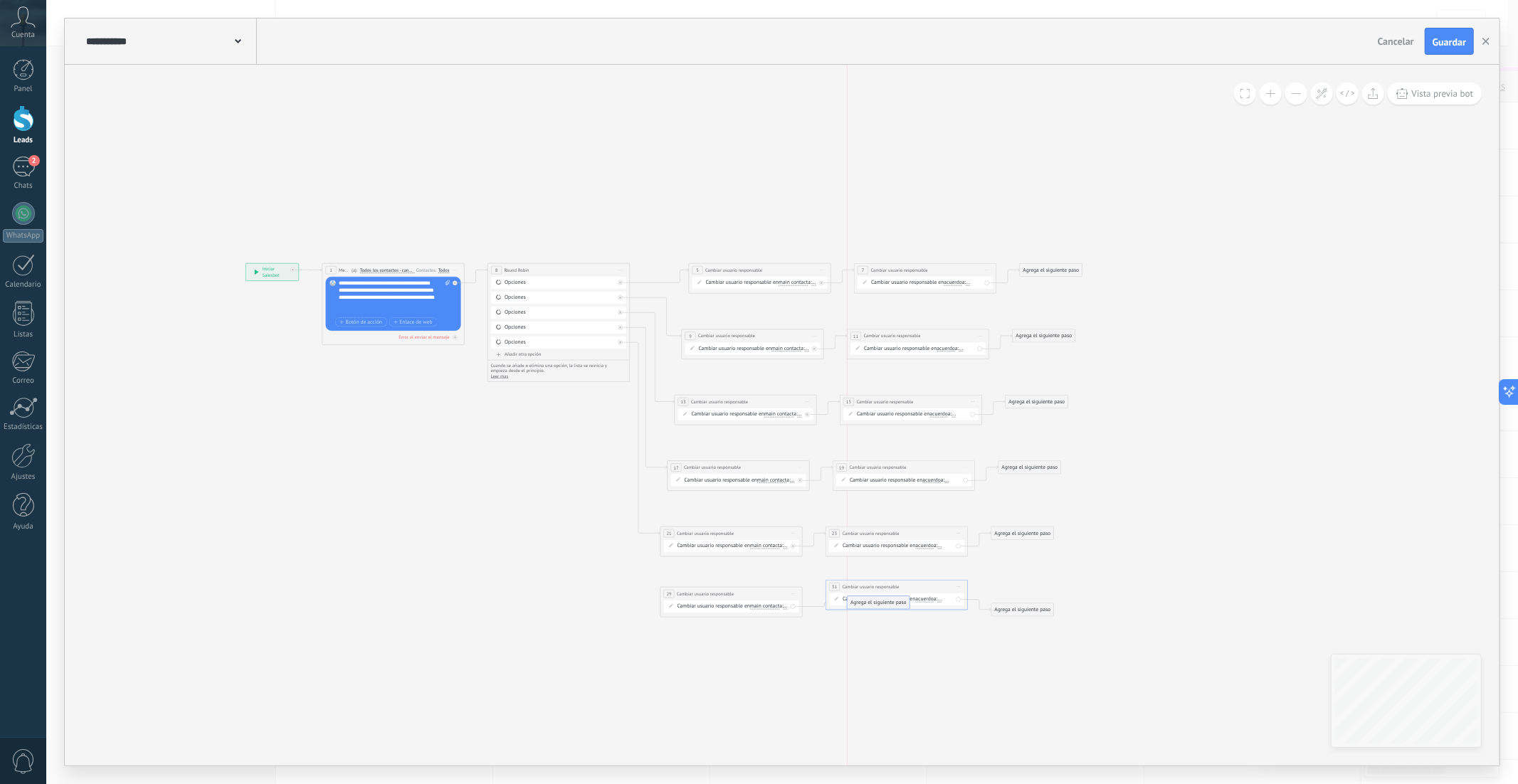 drag, startPoint x: 855, startPoint y: 615, endPoint x: 875, endPoint y: 598, distance: 26.248809 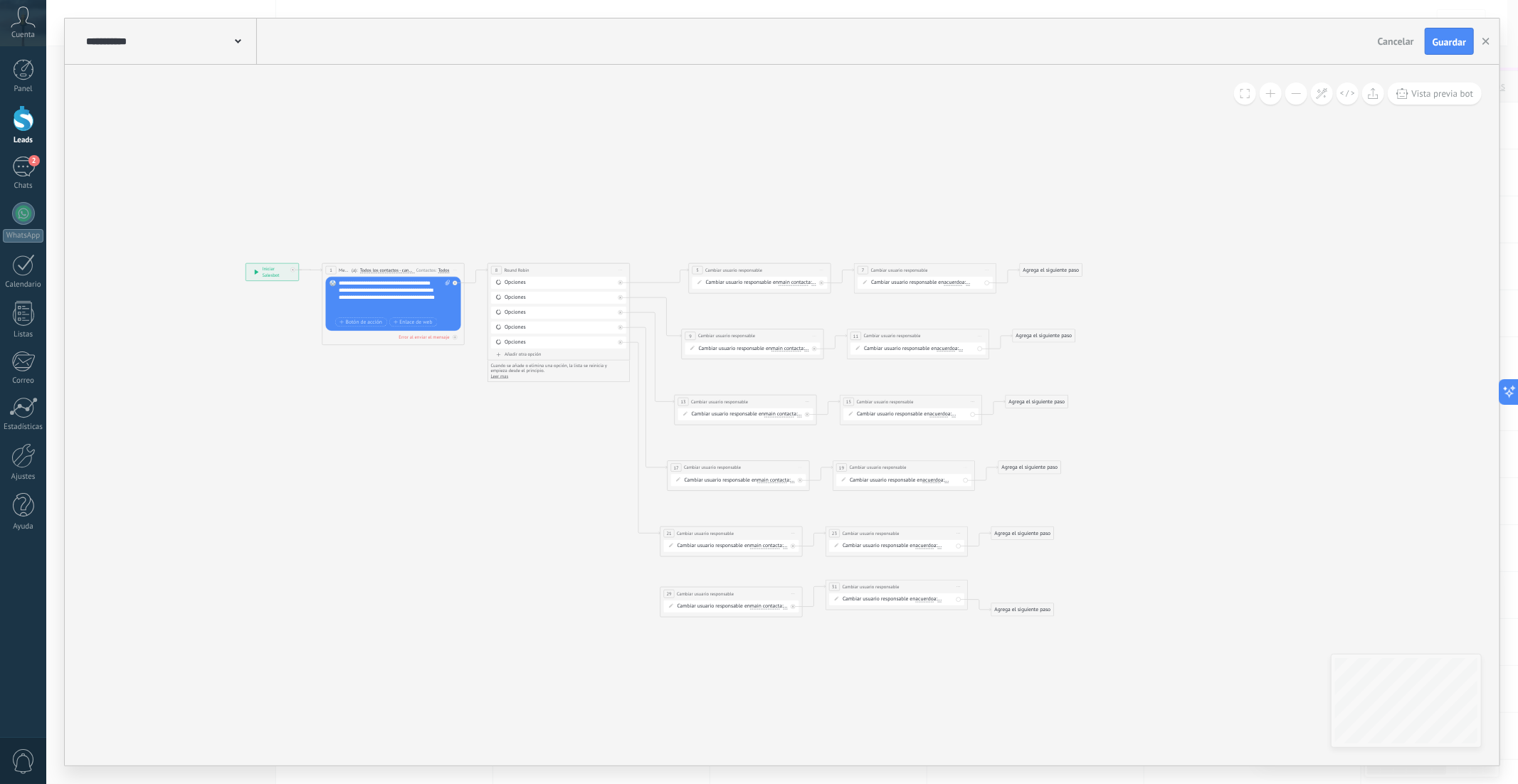 click on "**********" at bounding box center (731, 594) 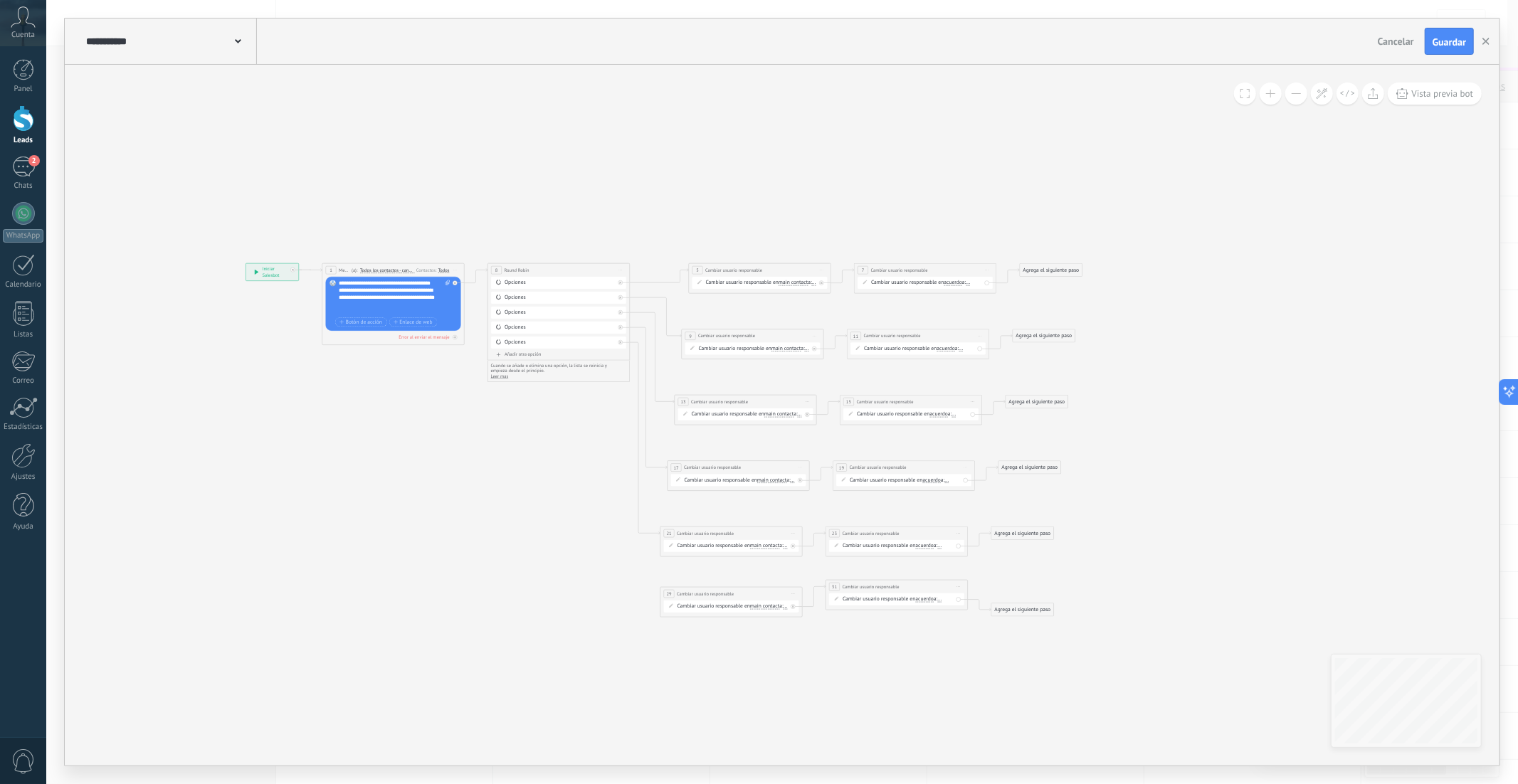 click on "Iniciar vista previa aquí
Cambiar nombre
Duplicar
Borrar" at bounding box center (794, 594) 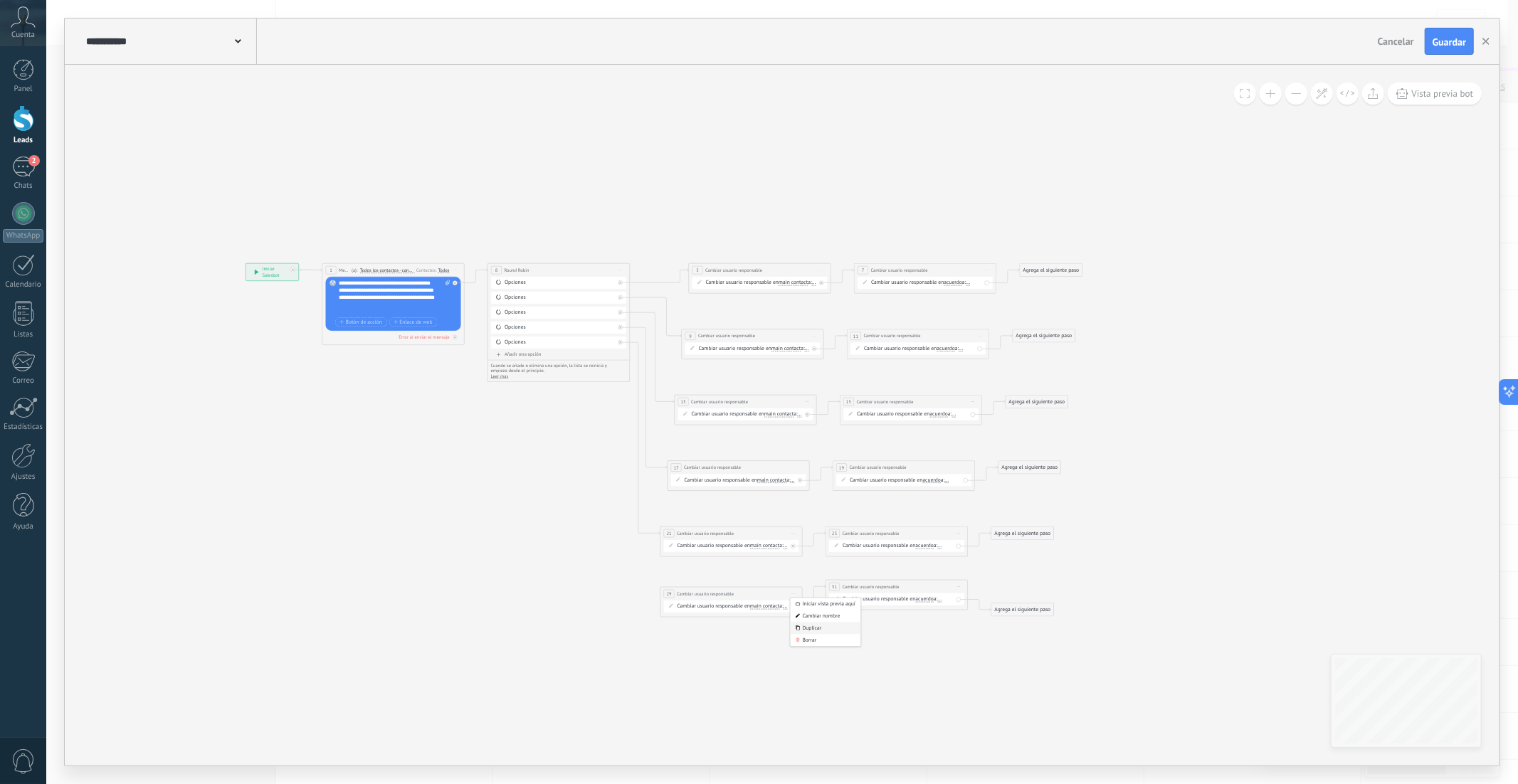 click on "Duplicar" at bounding box center [826, 628] 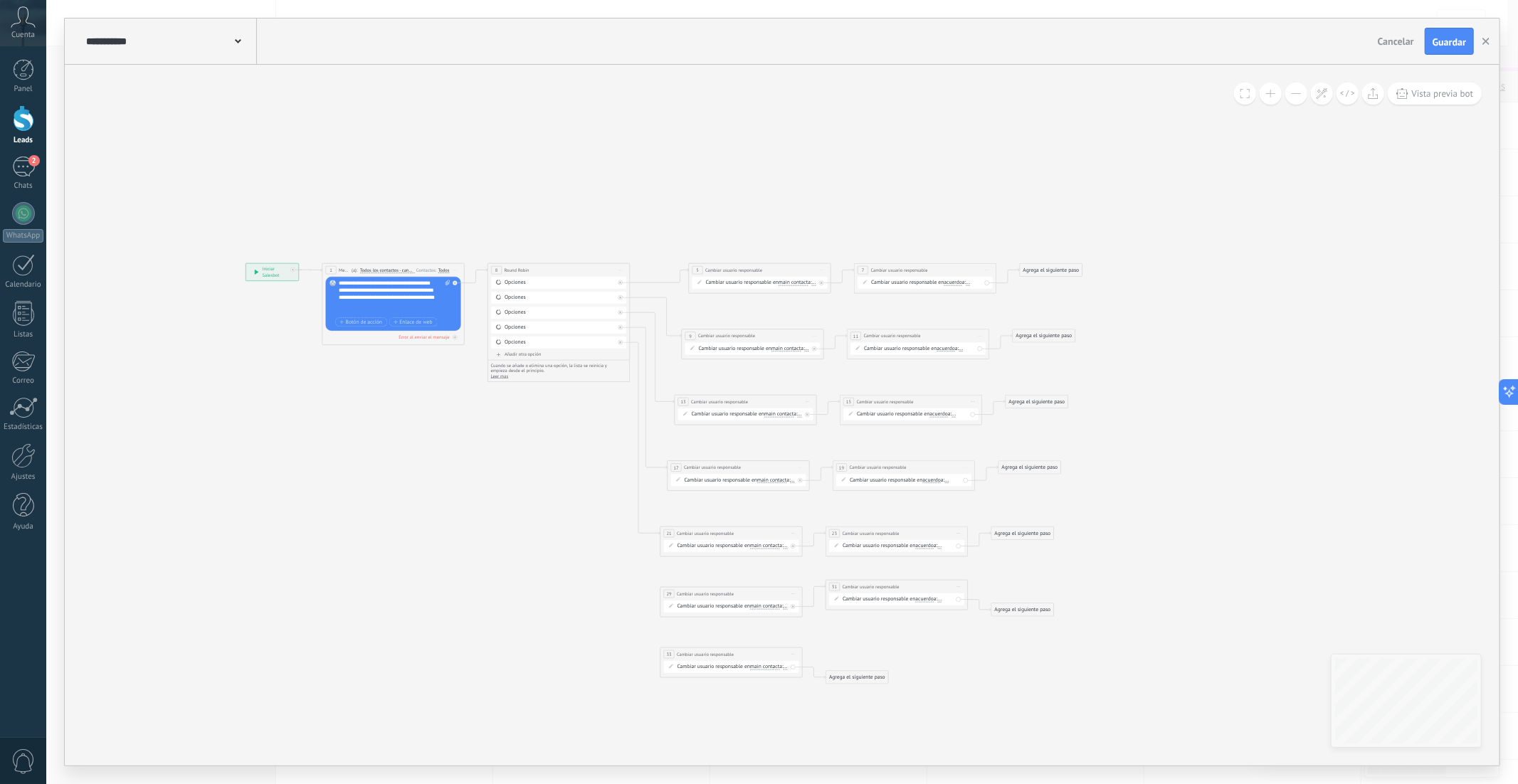 click 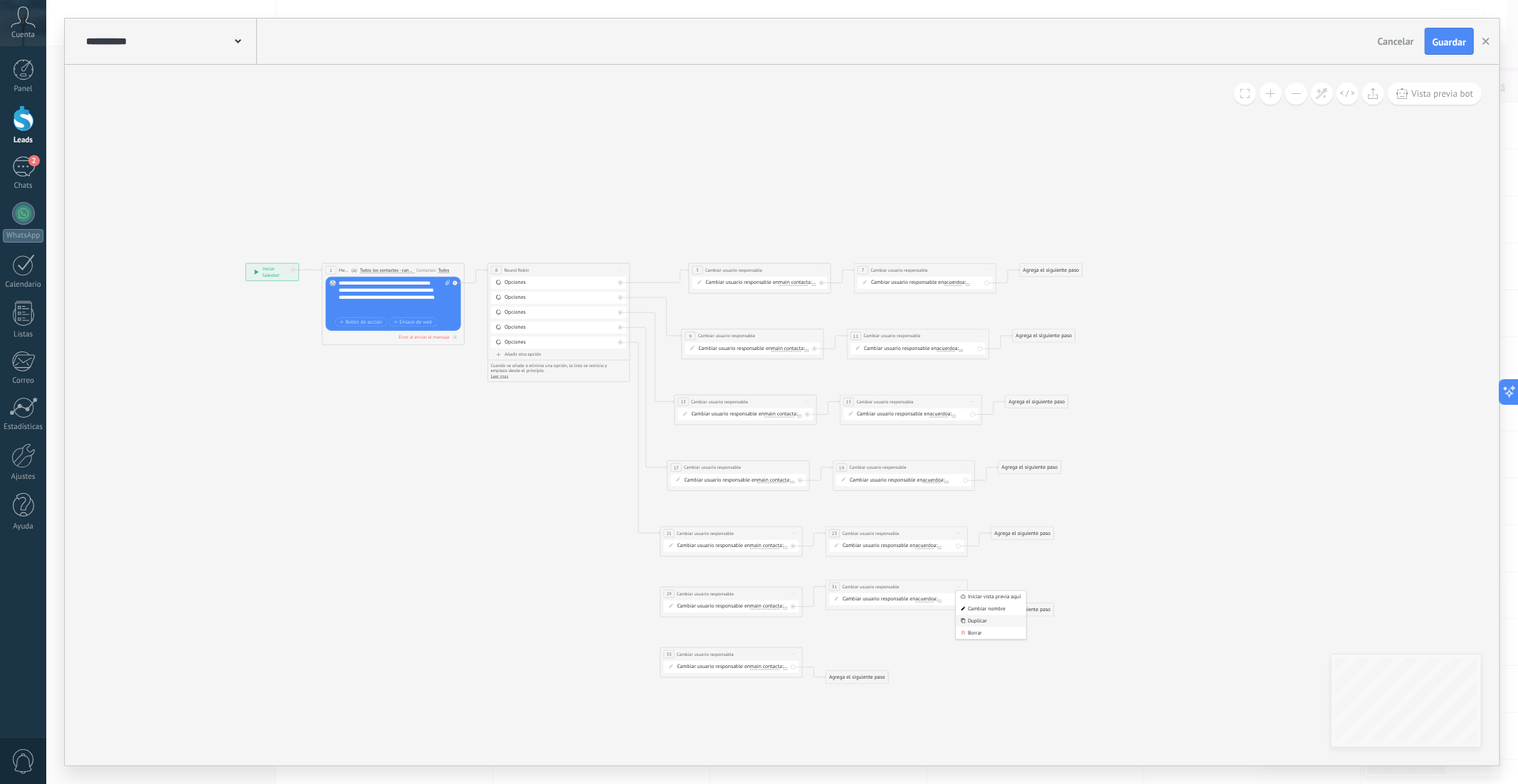 click on "Duplicar" at bounding box center [991, 621] 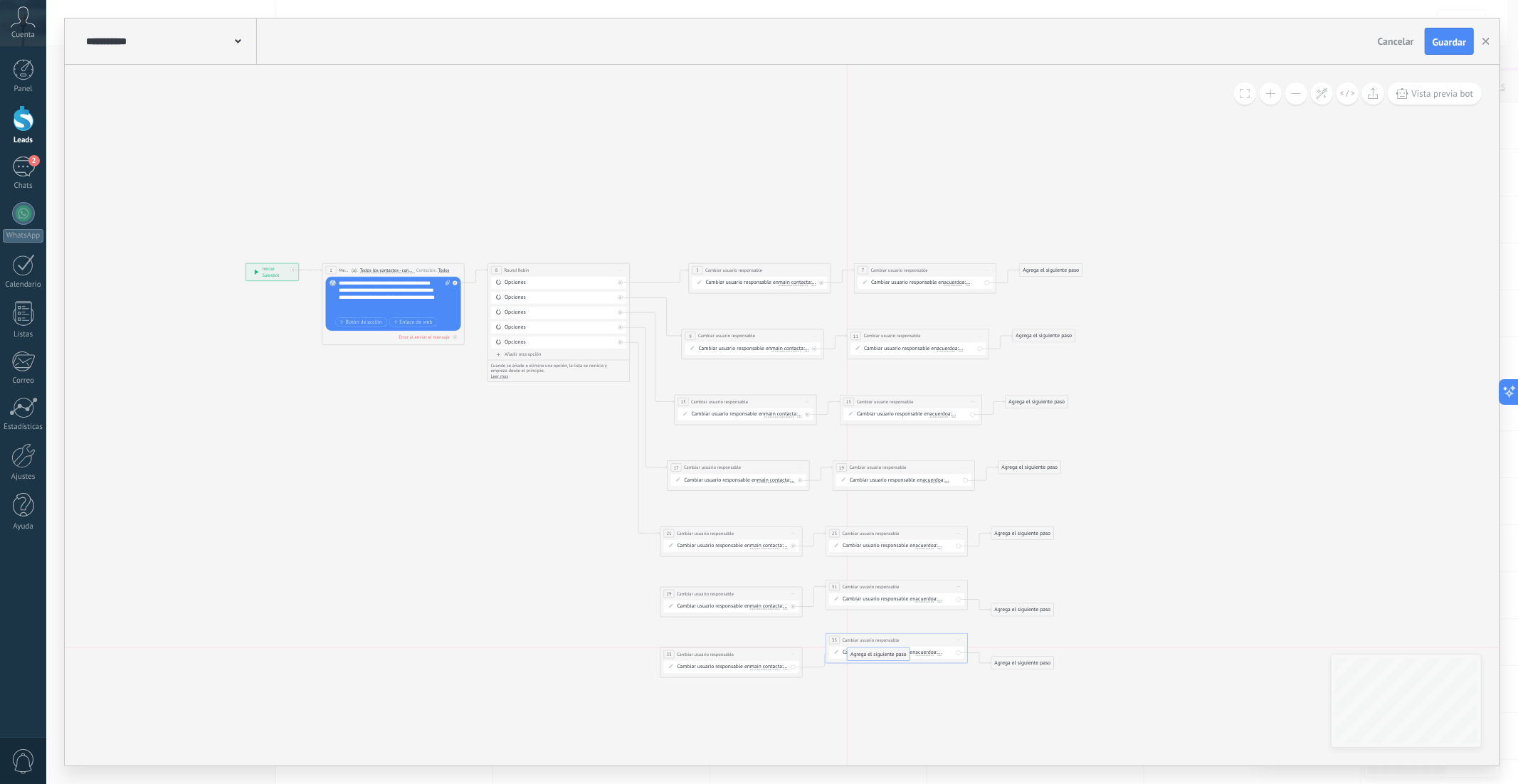 drag, startPoint x: 862, startPoint y: 675, endPoint x: 885, endPoint y: 650, distance: 33.970576 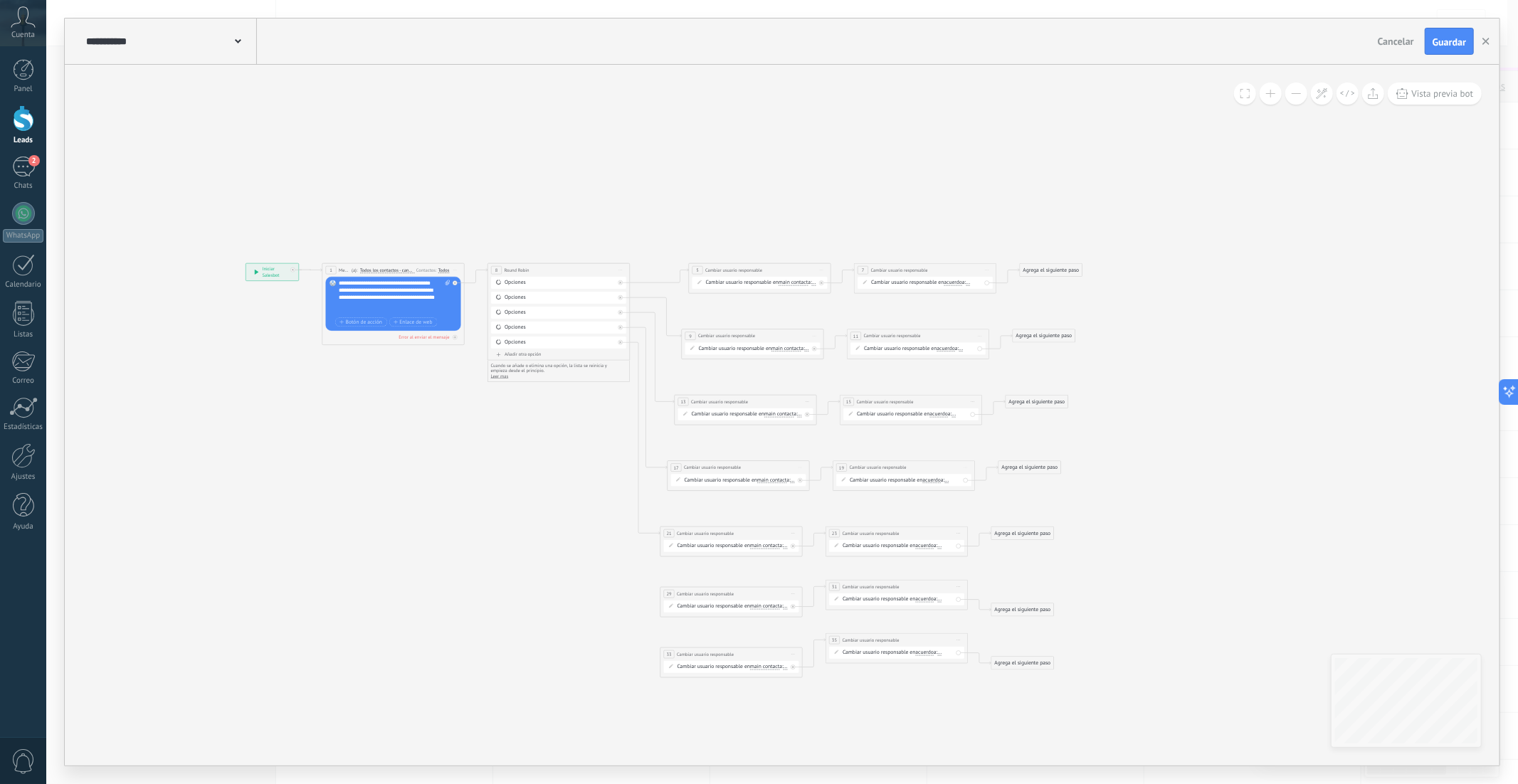 click on "Añadir otra opción
Límite de 100 opciones alcanzado" at bounding box center [559, 356] 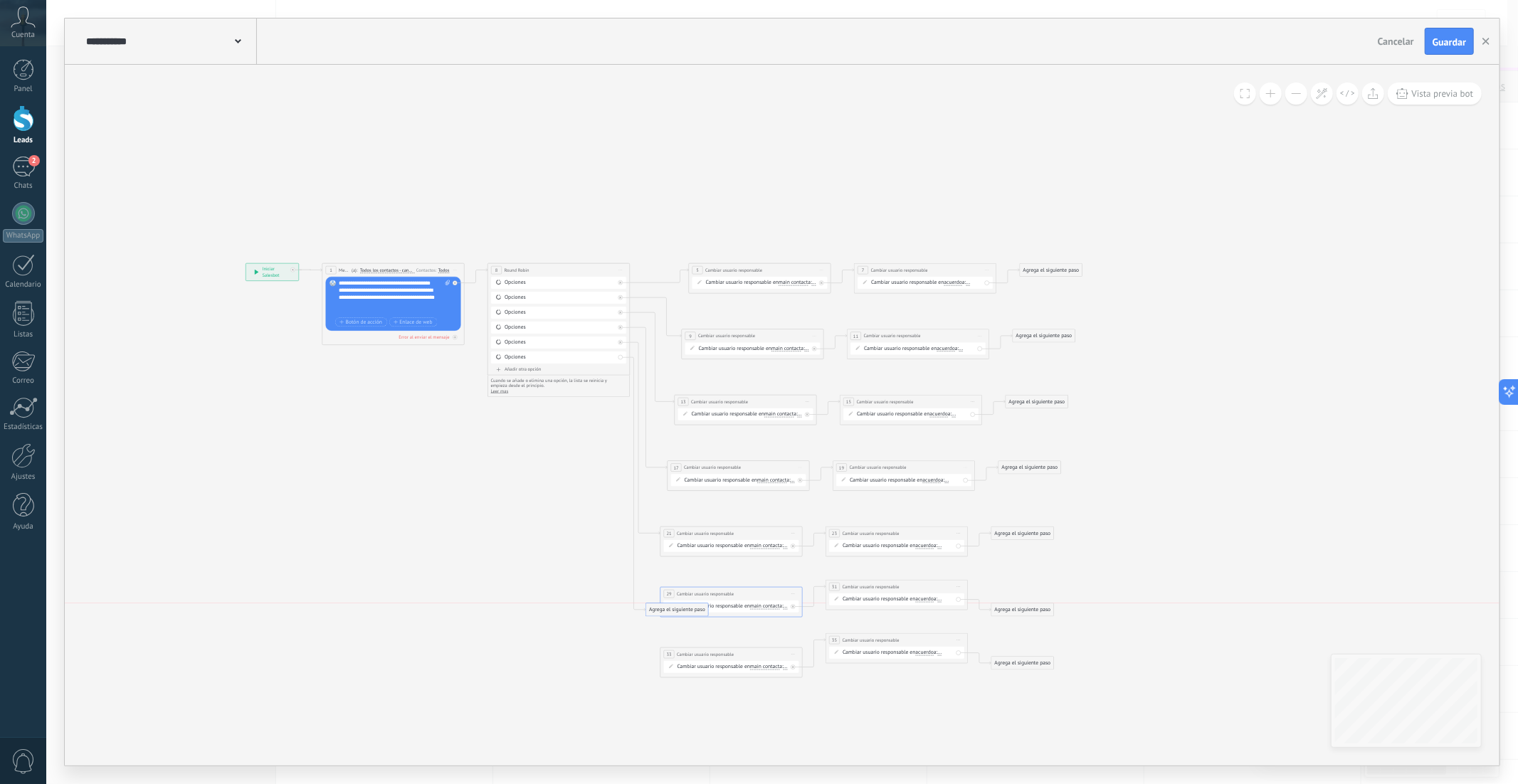 drag, startPoint x: 711, startPoint y: 381, endPoint x: 705, endPoint y: 612, distance: 231.07791 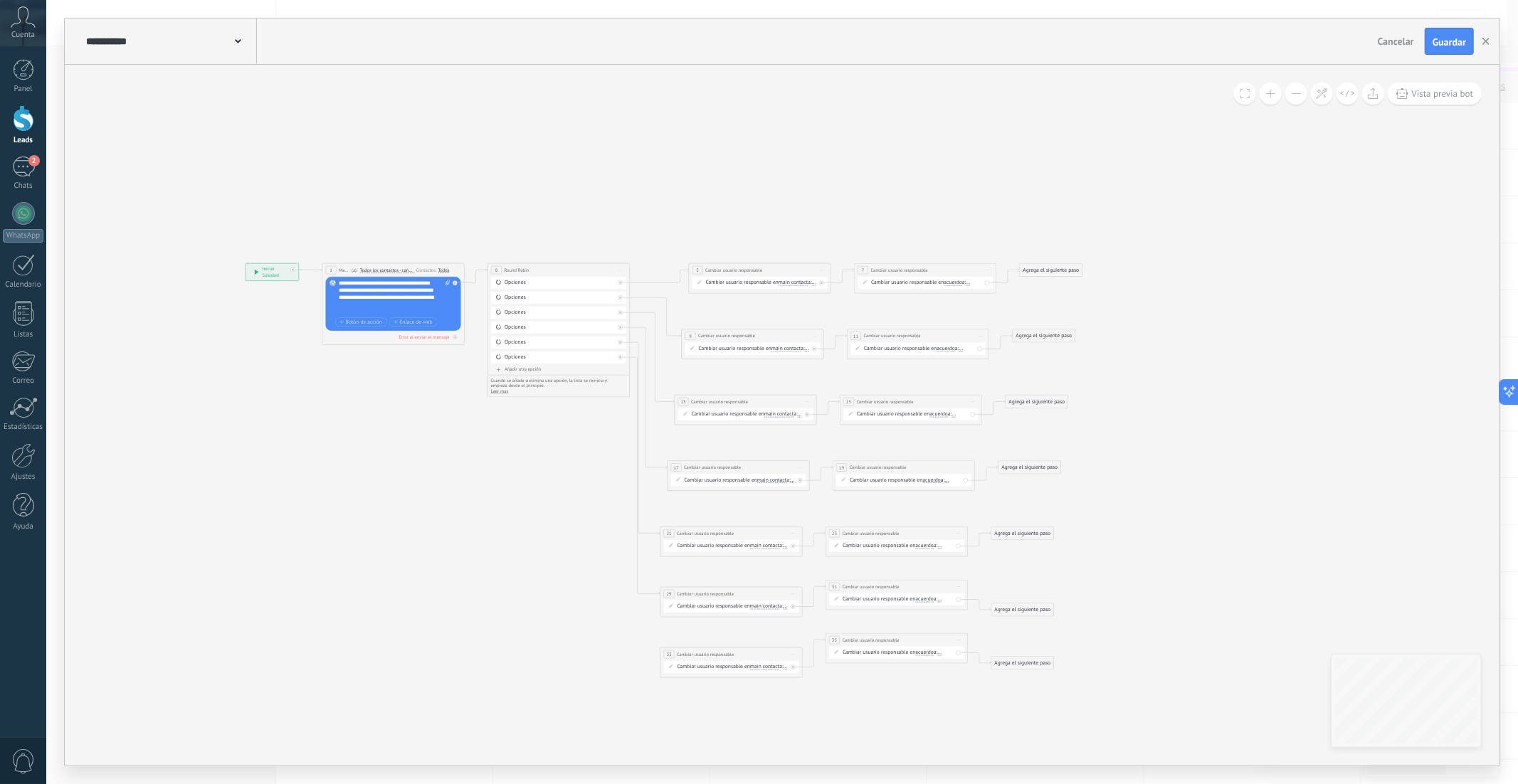 click on "Añadir otra opción" at bounding box center (559, 369) 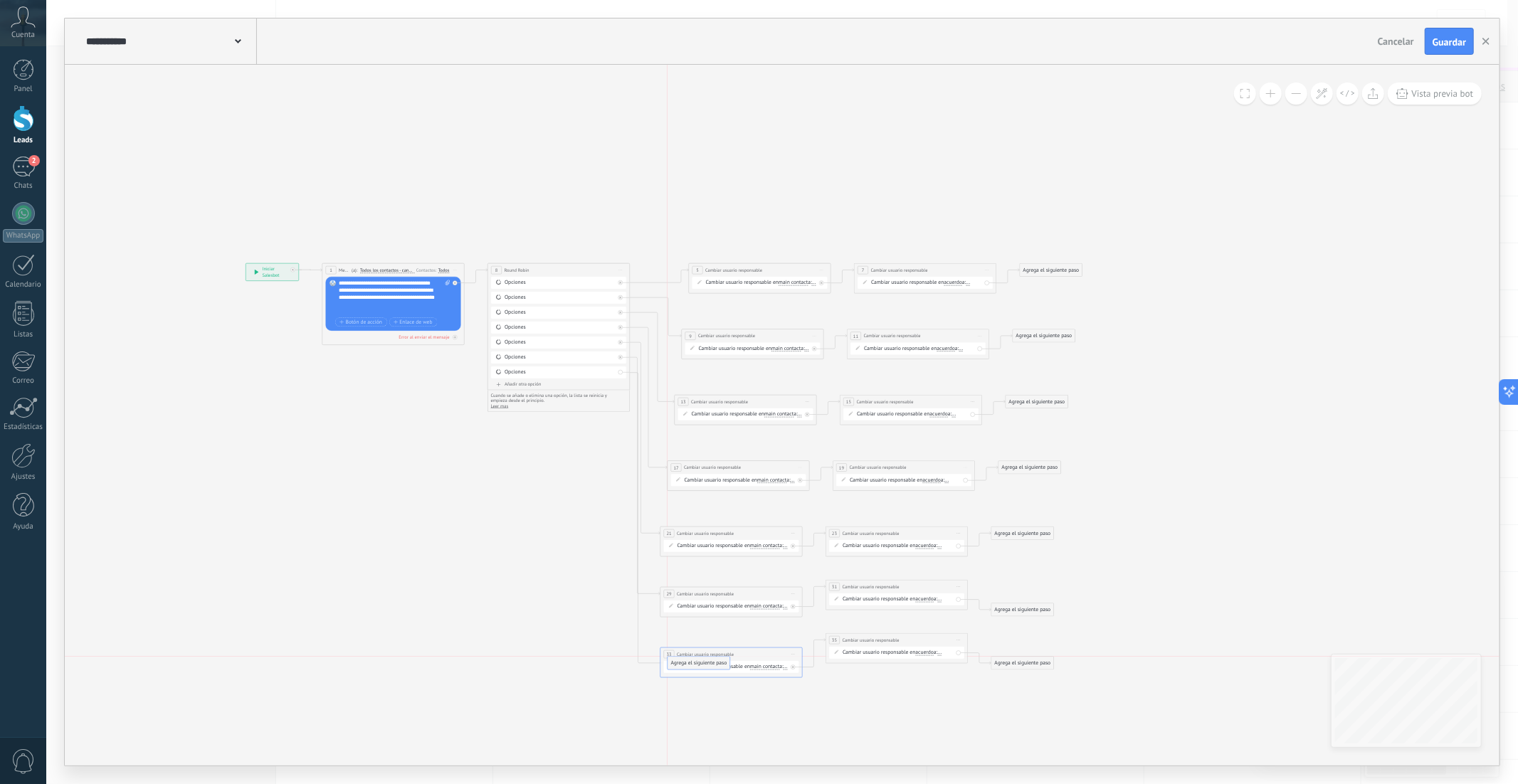 drag, startPoint x: 666, startPoint y: 378, endPoint x: 681, endPoint y: 660, distance: 282.39865 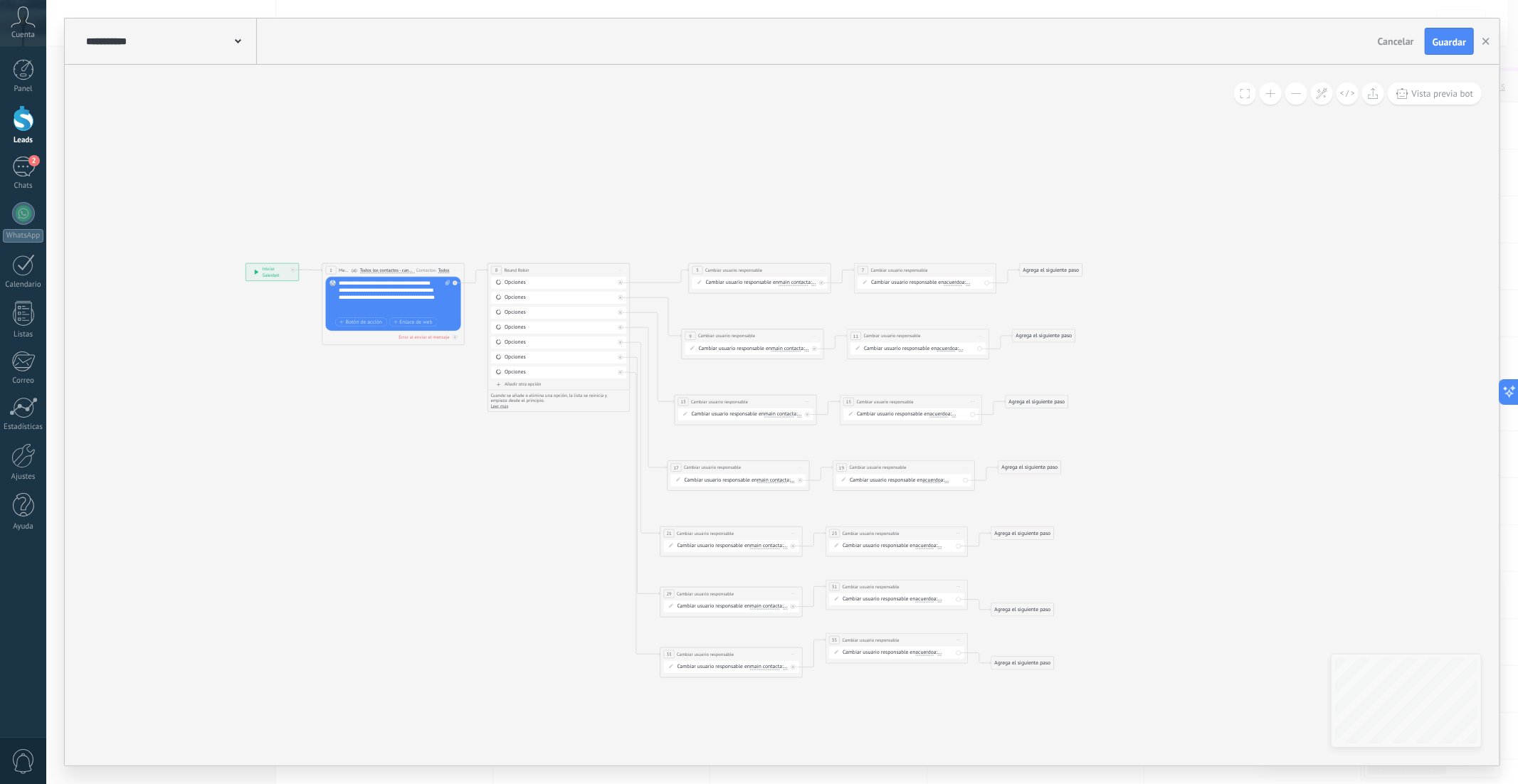 click 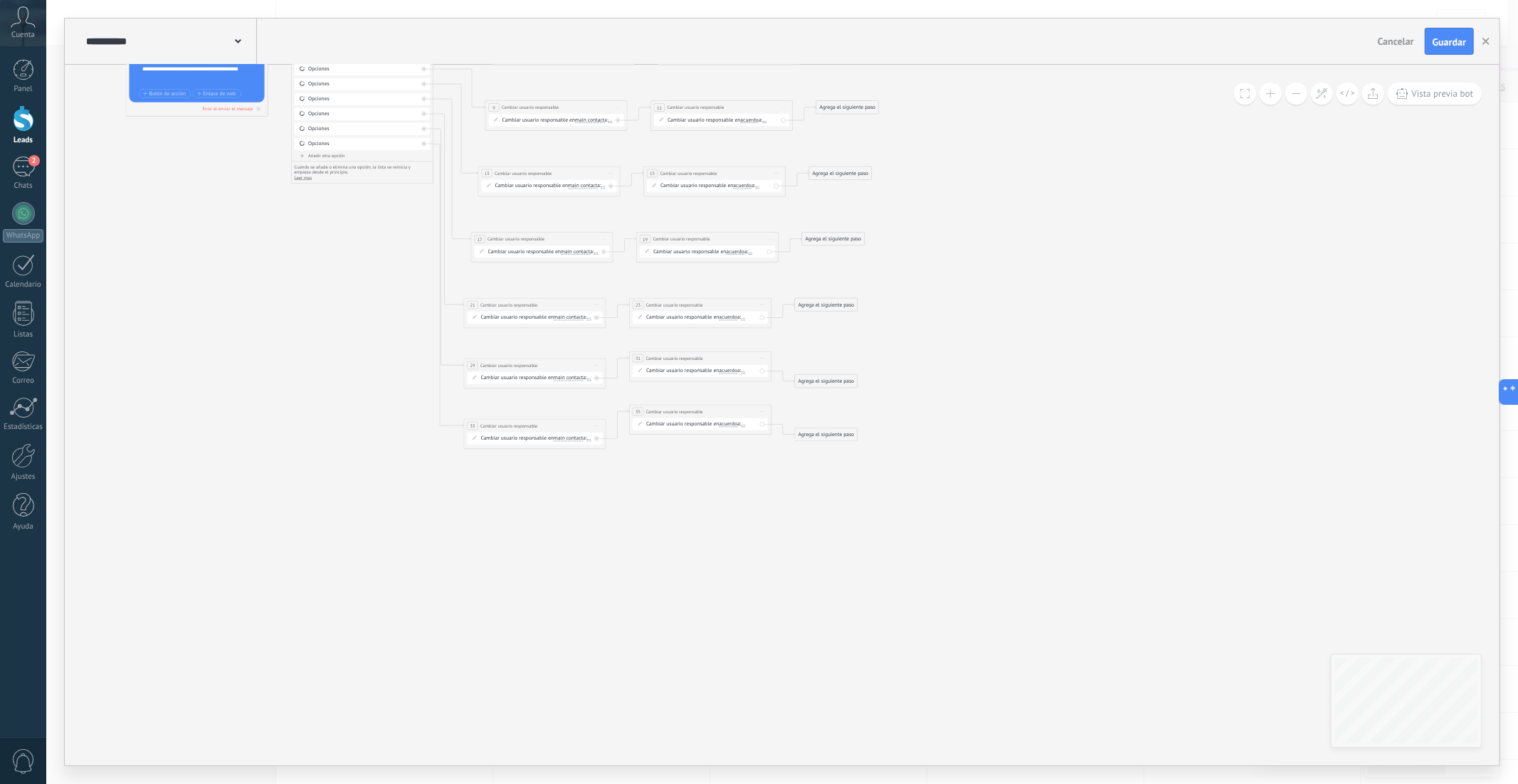 click on "Iniciar vista previa aquí
Cambiar nombre
Duplicar
Borrar" at bounding box center [597, 425] 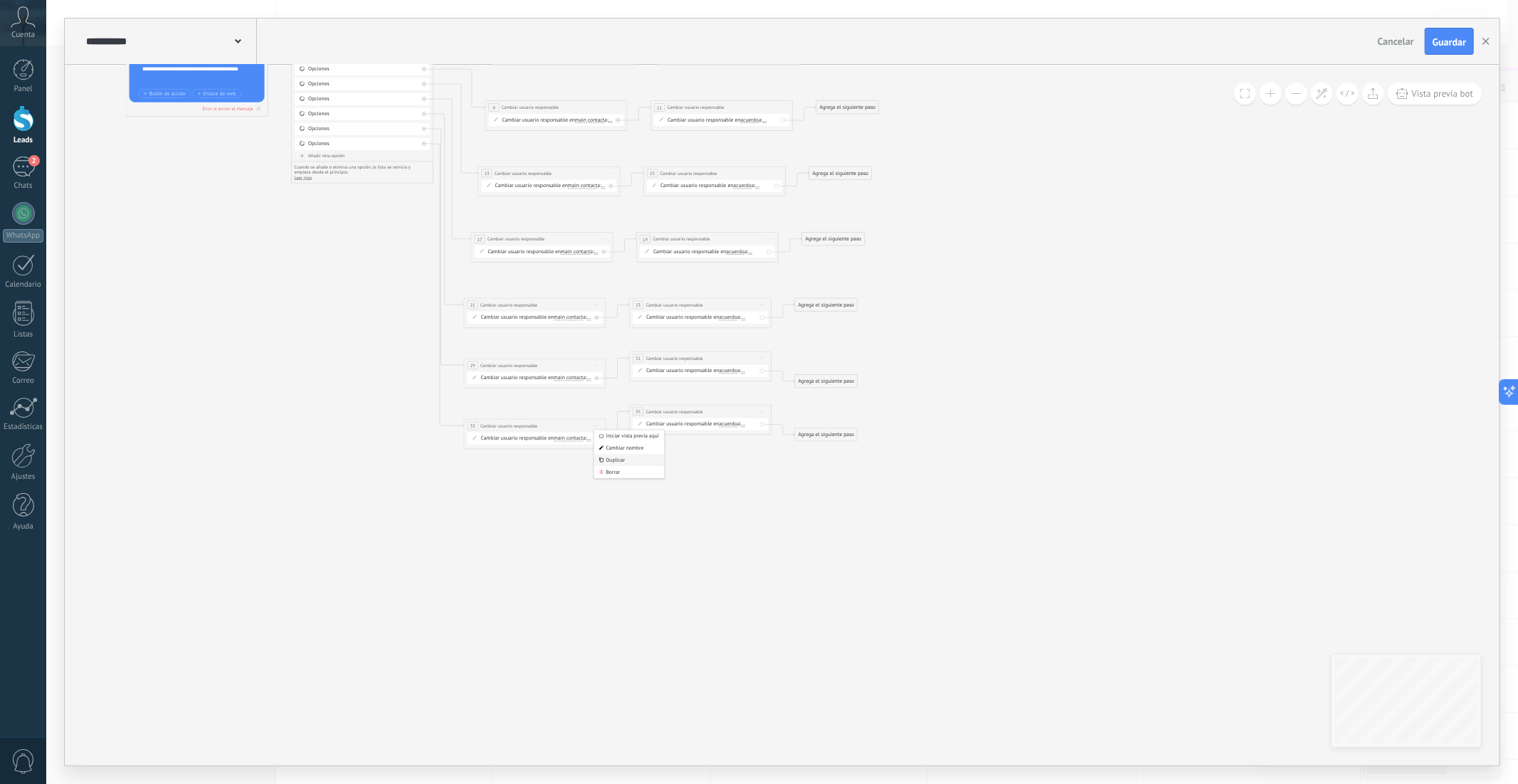 click on "Duplicar" at bounding box center (629, 460) 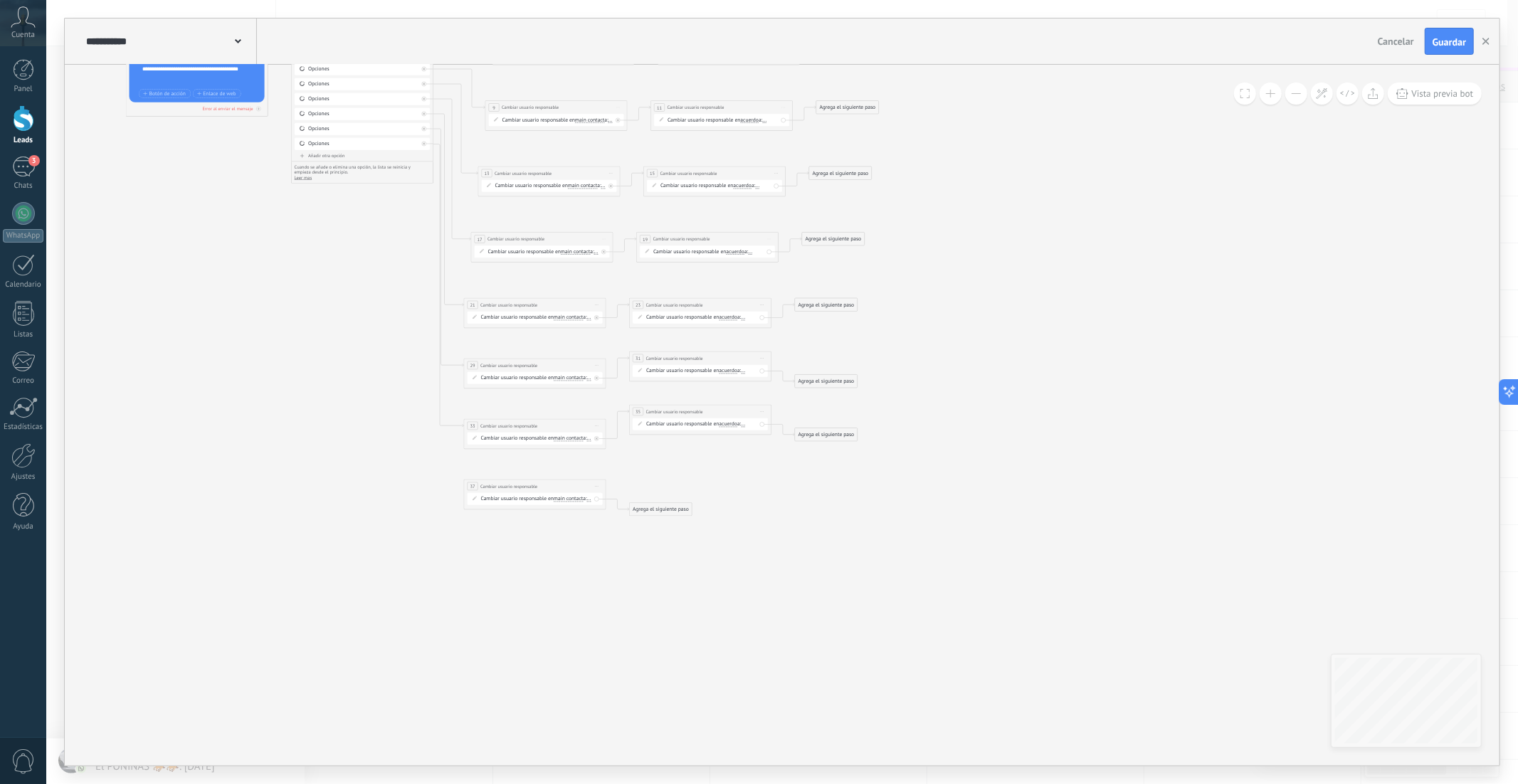 click on "Iniciar vista previa aquí
Cambiar nombre
Duplicar
Borrar" at bounding box center (762, 411) 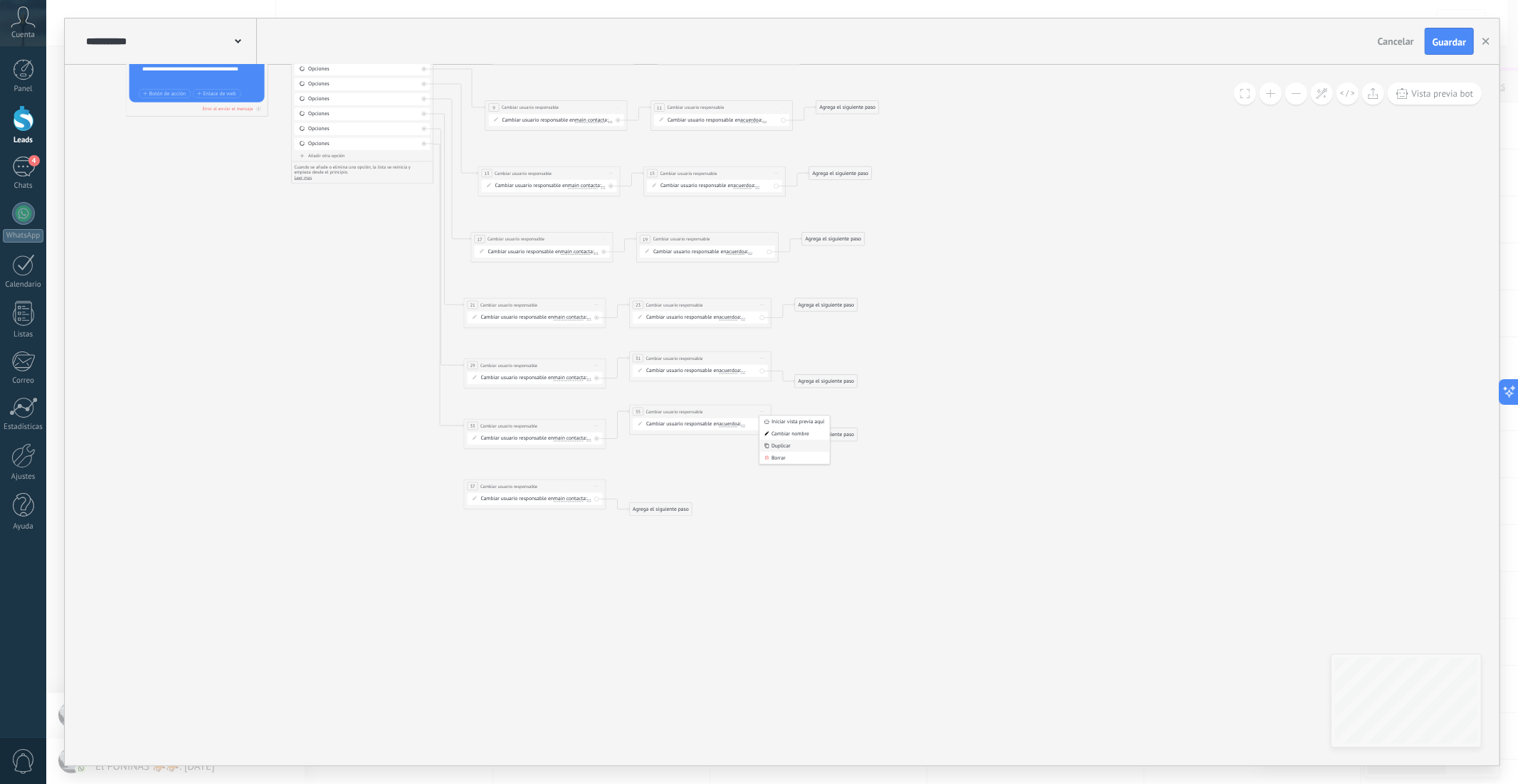 click on "Duplicar" at bounding box center [794, 445] 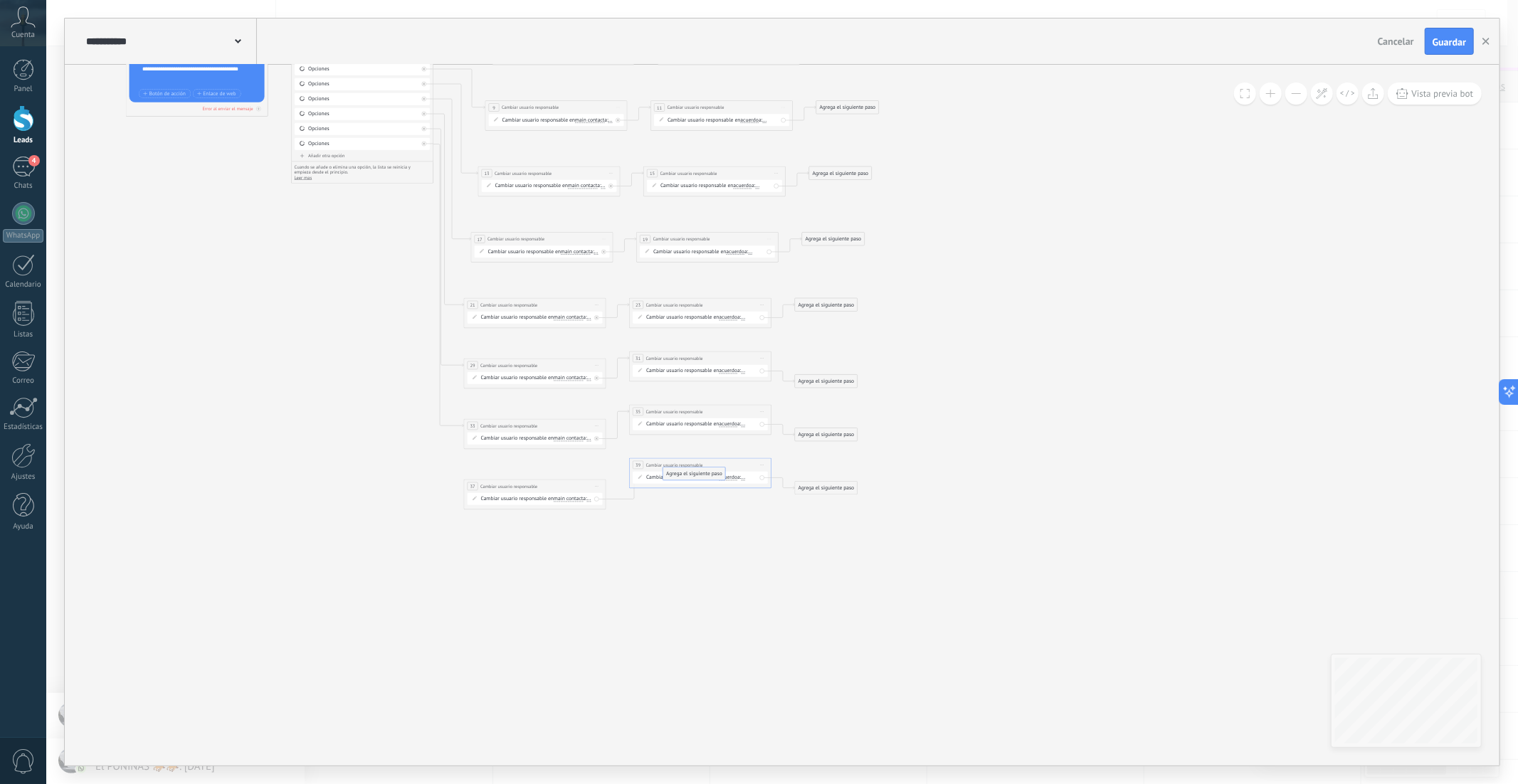 drag, startPoint x: 650, startPoint y: 514, endPoint x: 683, endPoint y: 477, distance: 49.578221 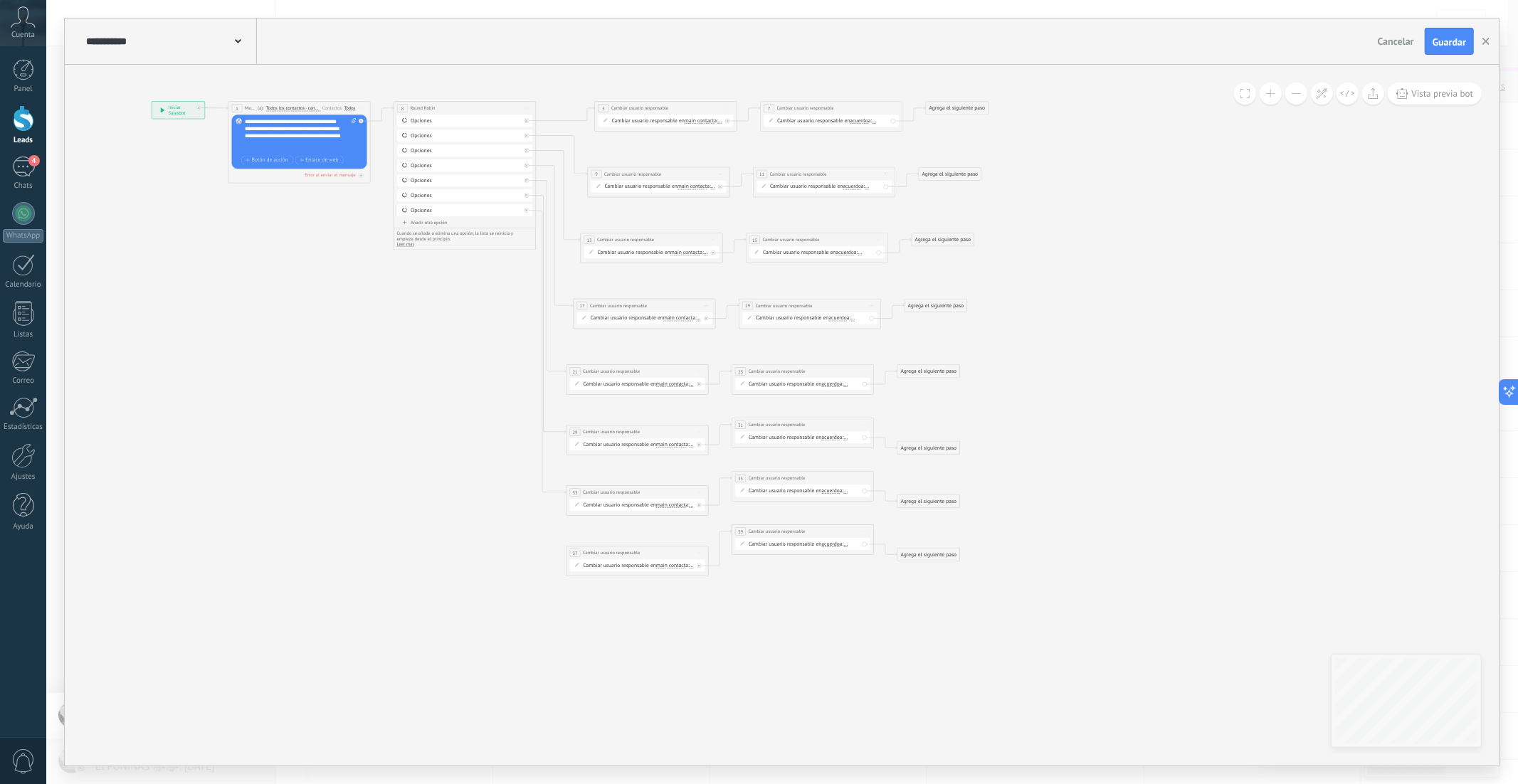 click on "Añadir otra opción" at bounding box center [465, 223] 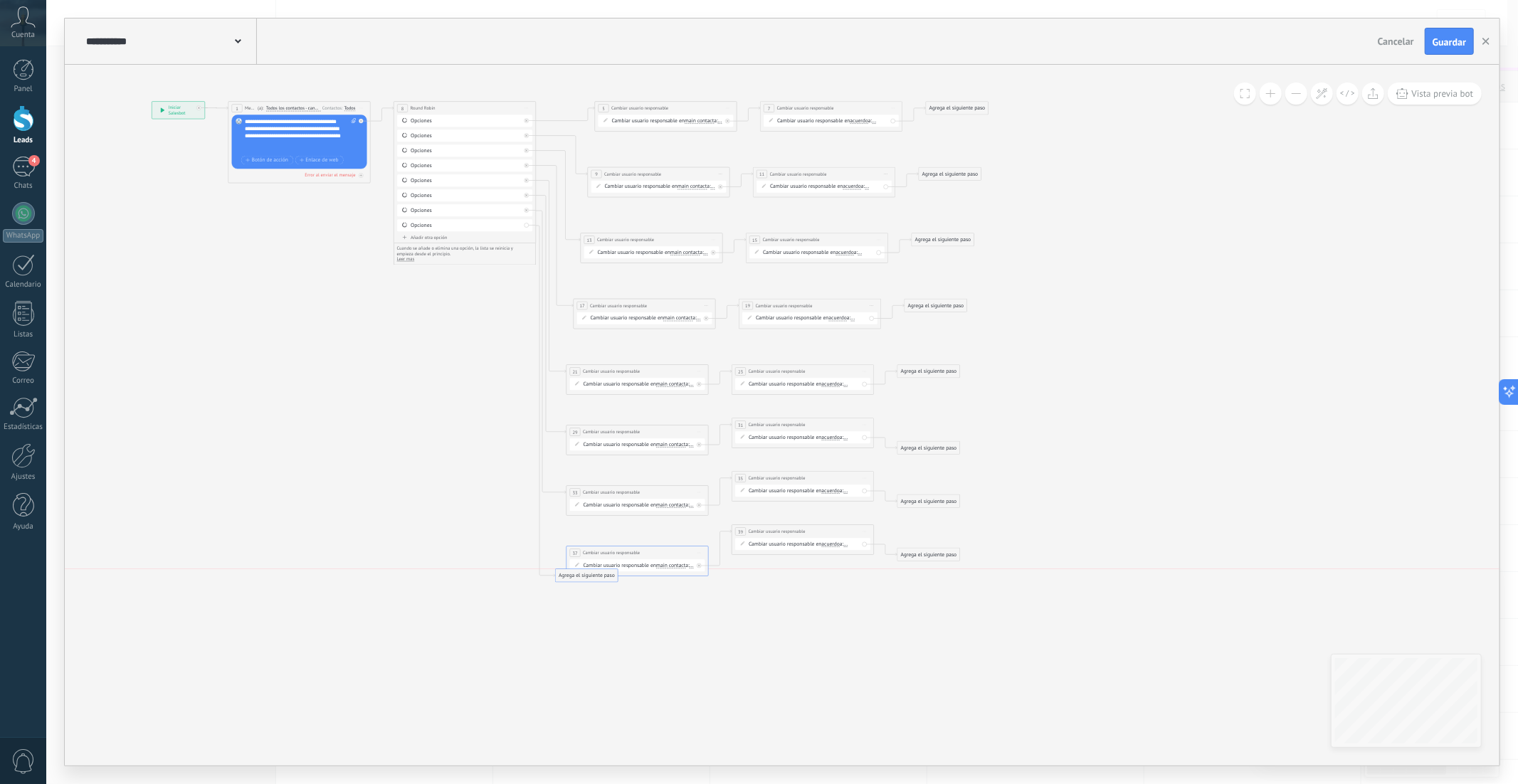 drag, startPoint x: 596, startPoint y: 282, endPoint x: 592, endPoint y: 574, distance: 292.0274 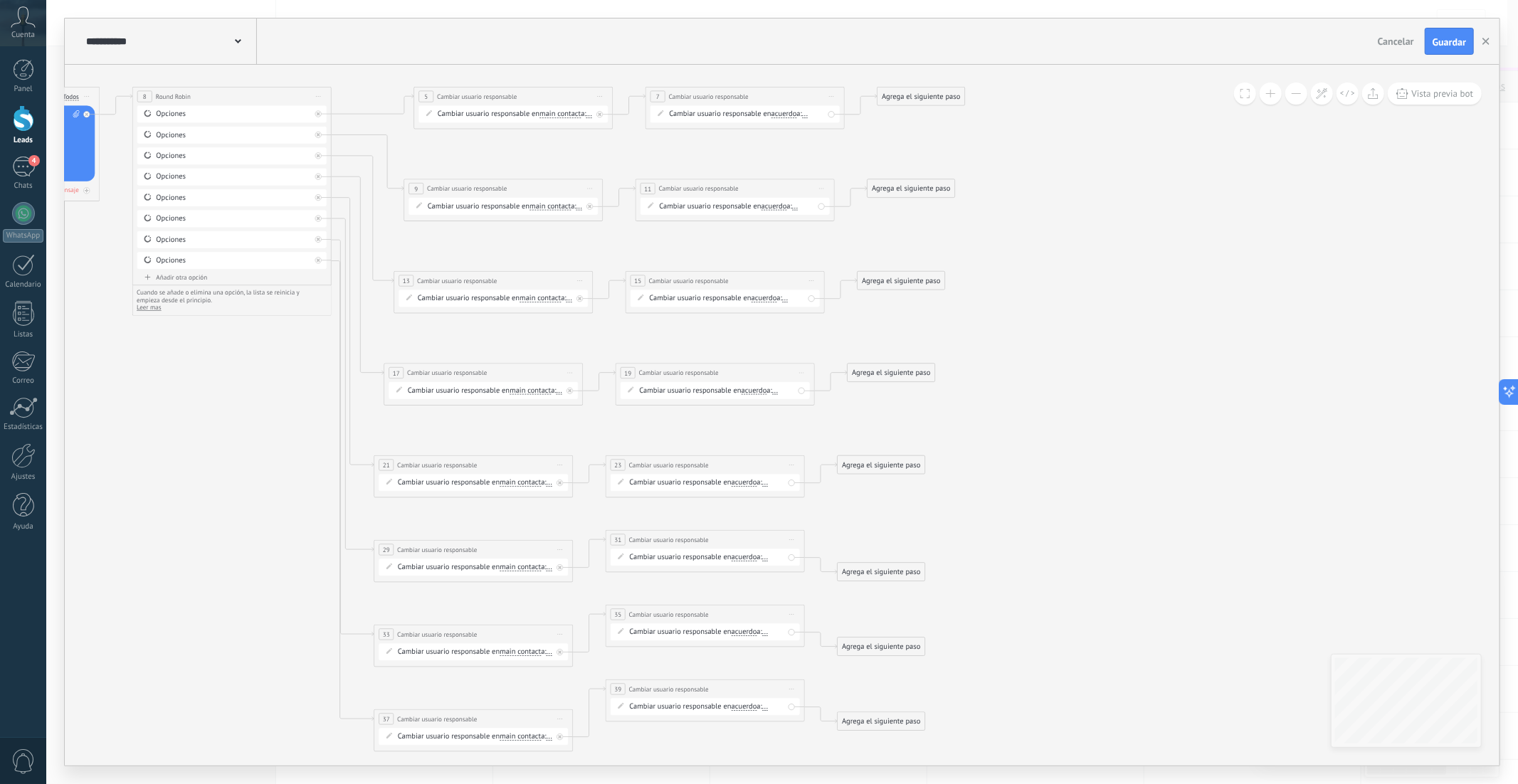 click on "..." at bounding box center (589, 114) 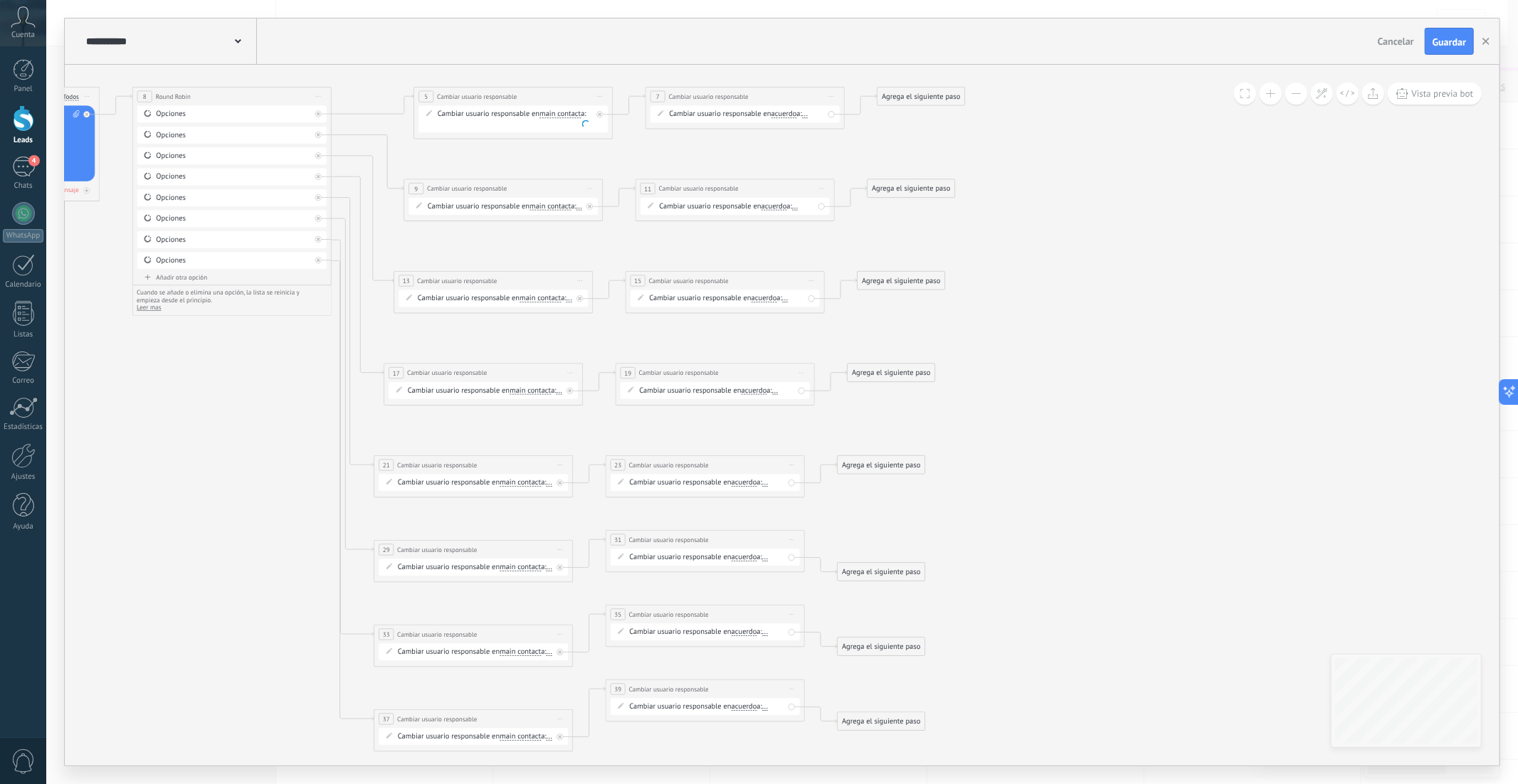 type on "*" 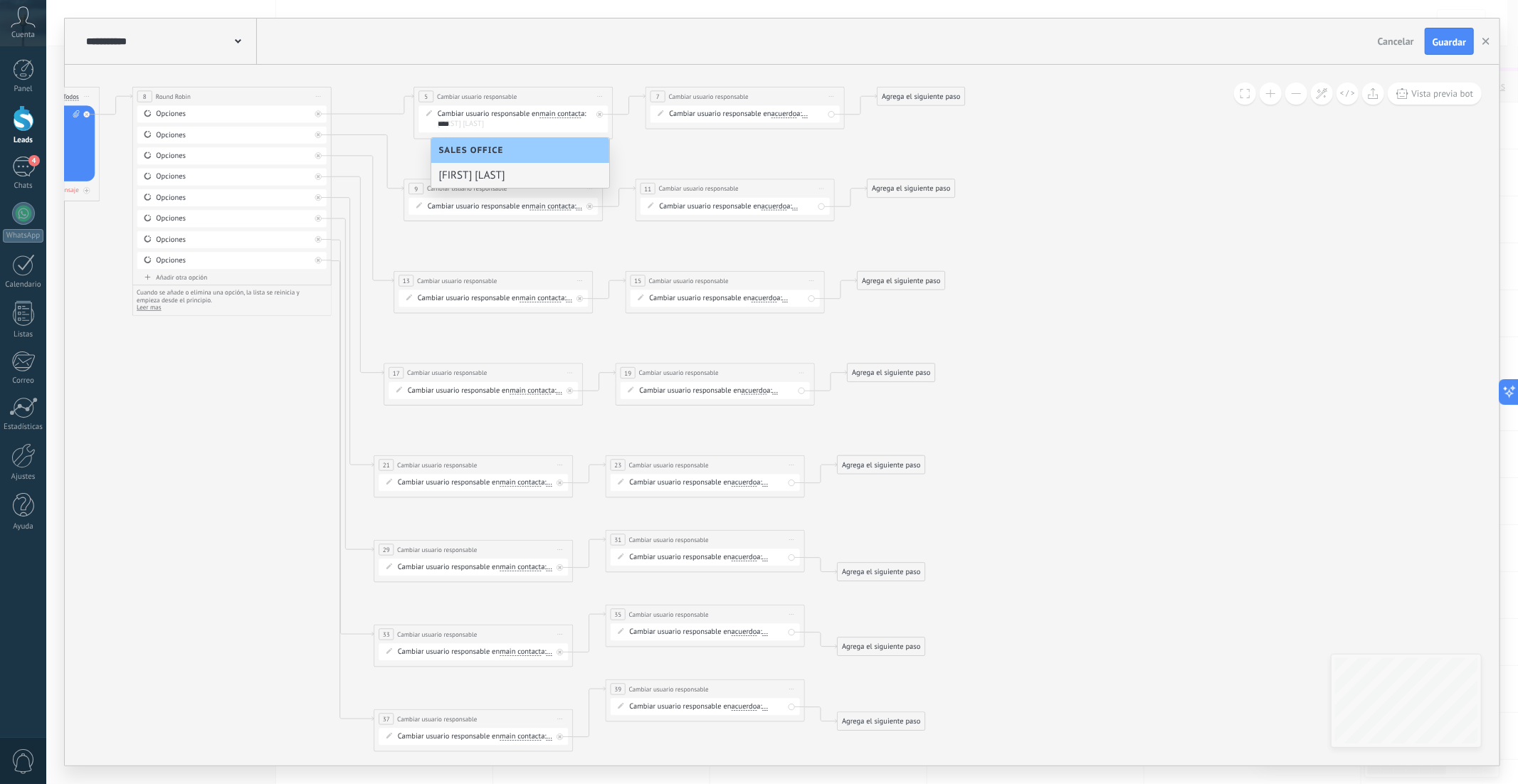 type on "****" 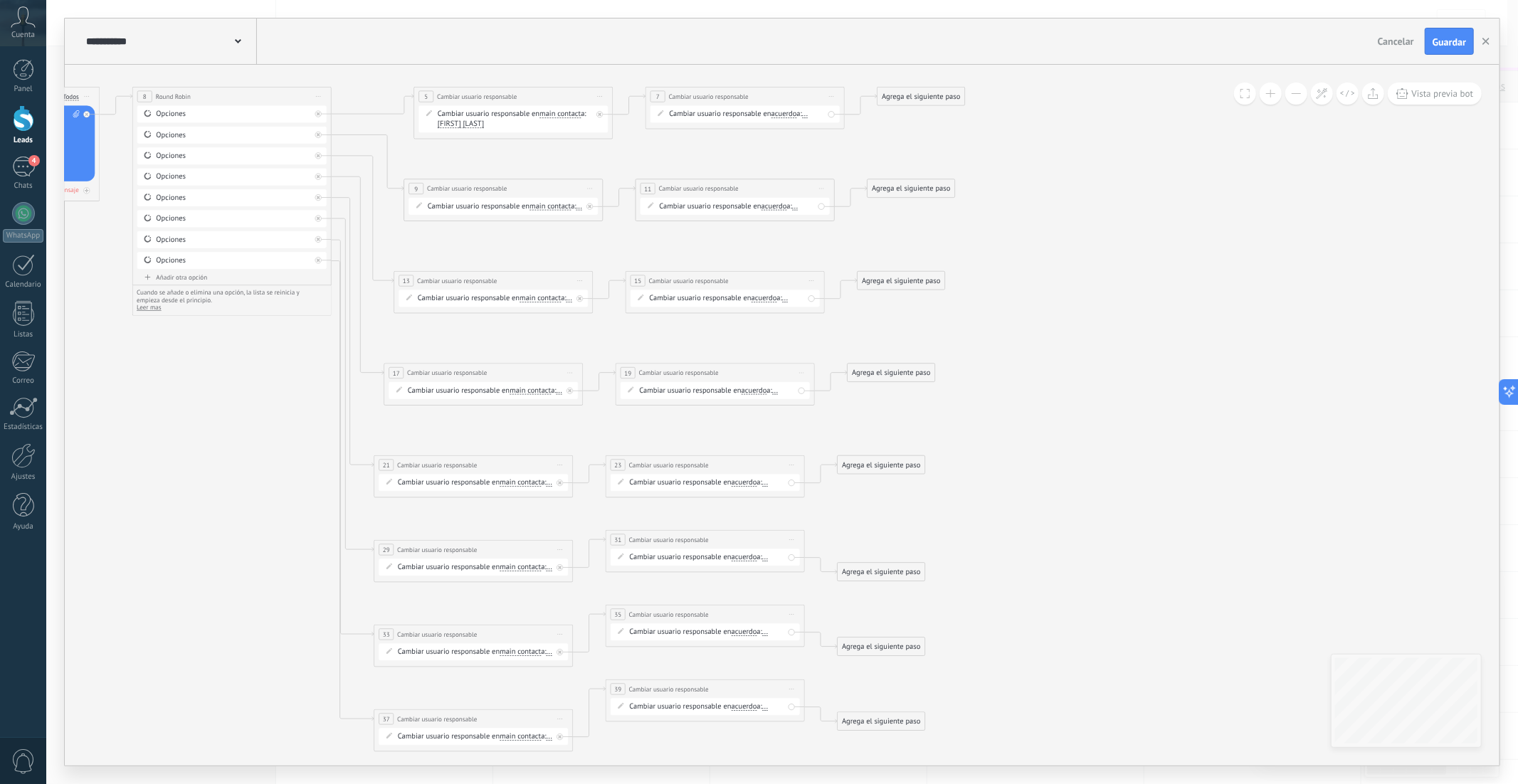 click on "Cambiar usuario responsable en
acuerdo
main contact
all contacts
chat contact
acuerdo
empresa
acuerdo
main contact
all contacts
chat contact" at bounding box center [745, 115] 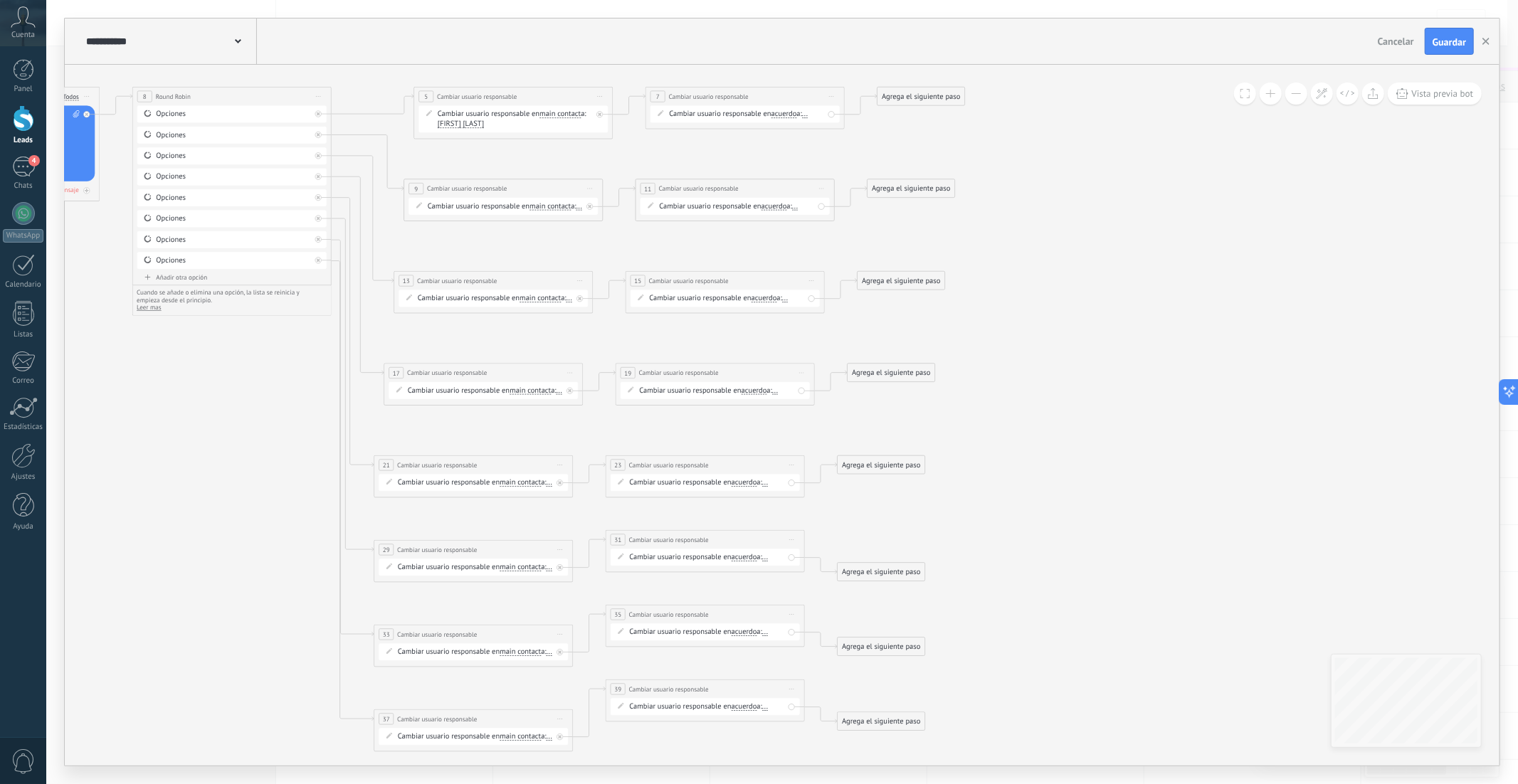 click on "..." at bounding box center [805, 114] 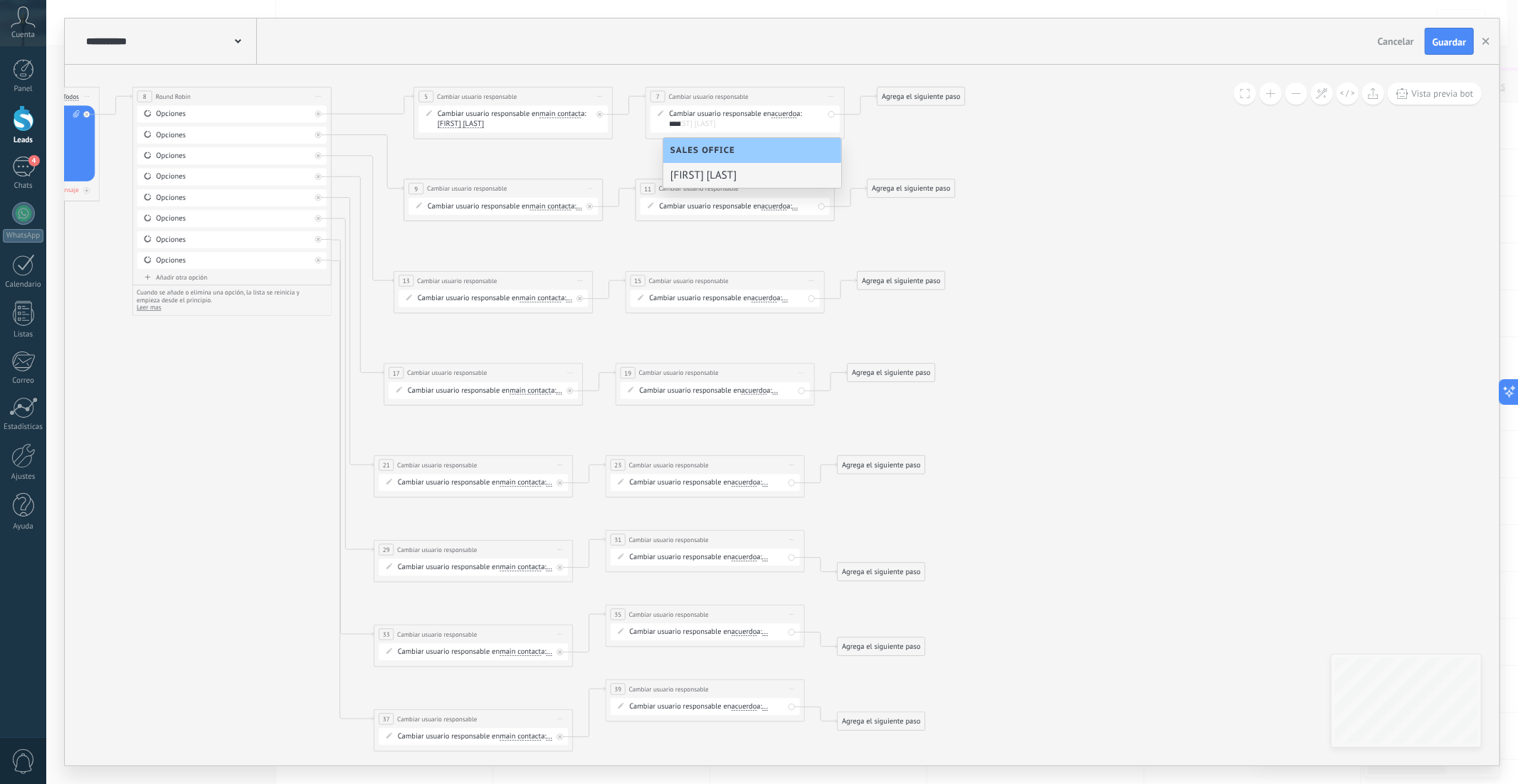 type on "****" 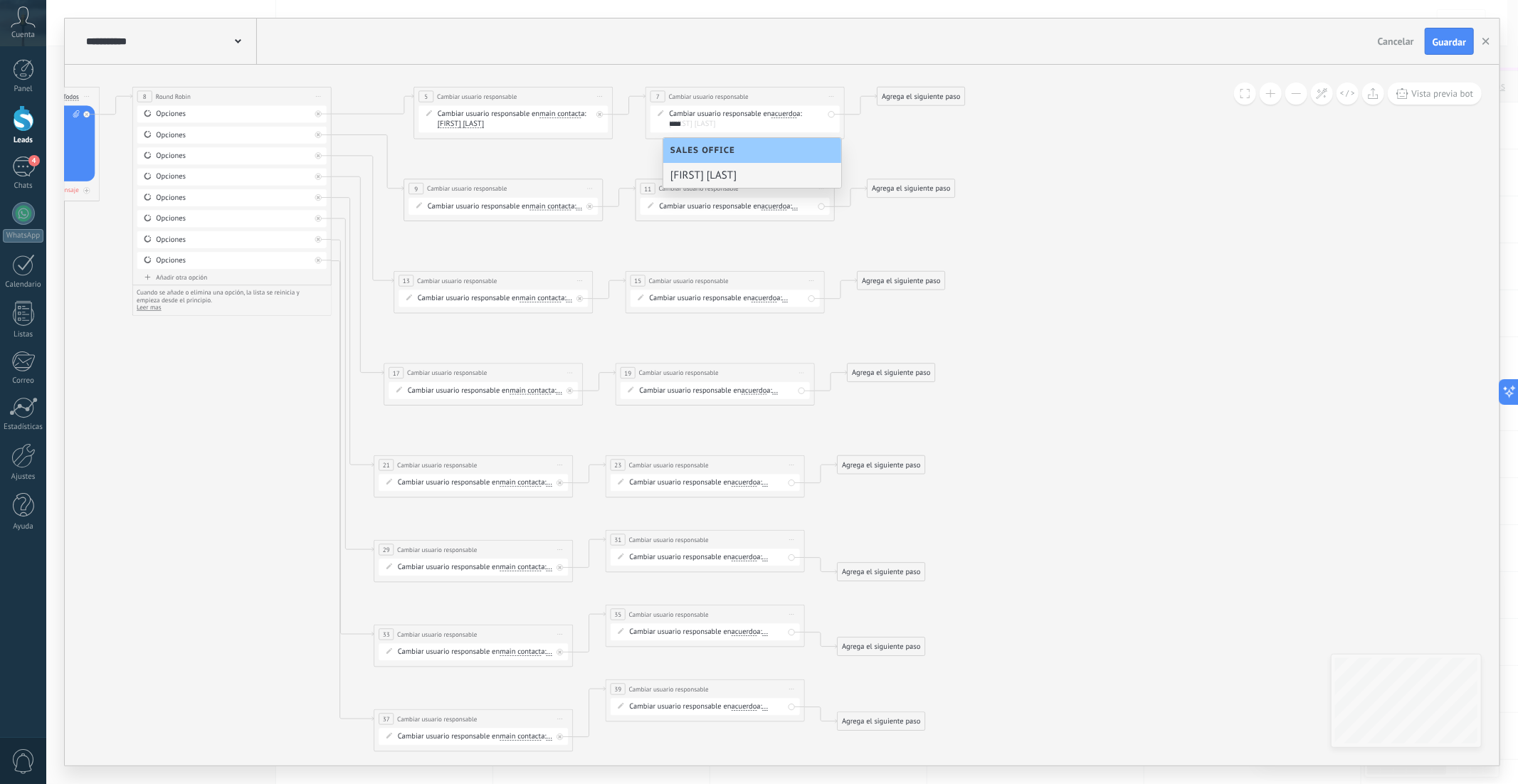 click on "Ivonne Medina" at bounding box center (752, 175) 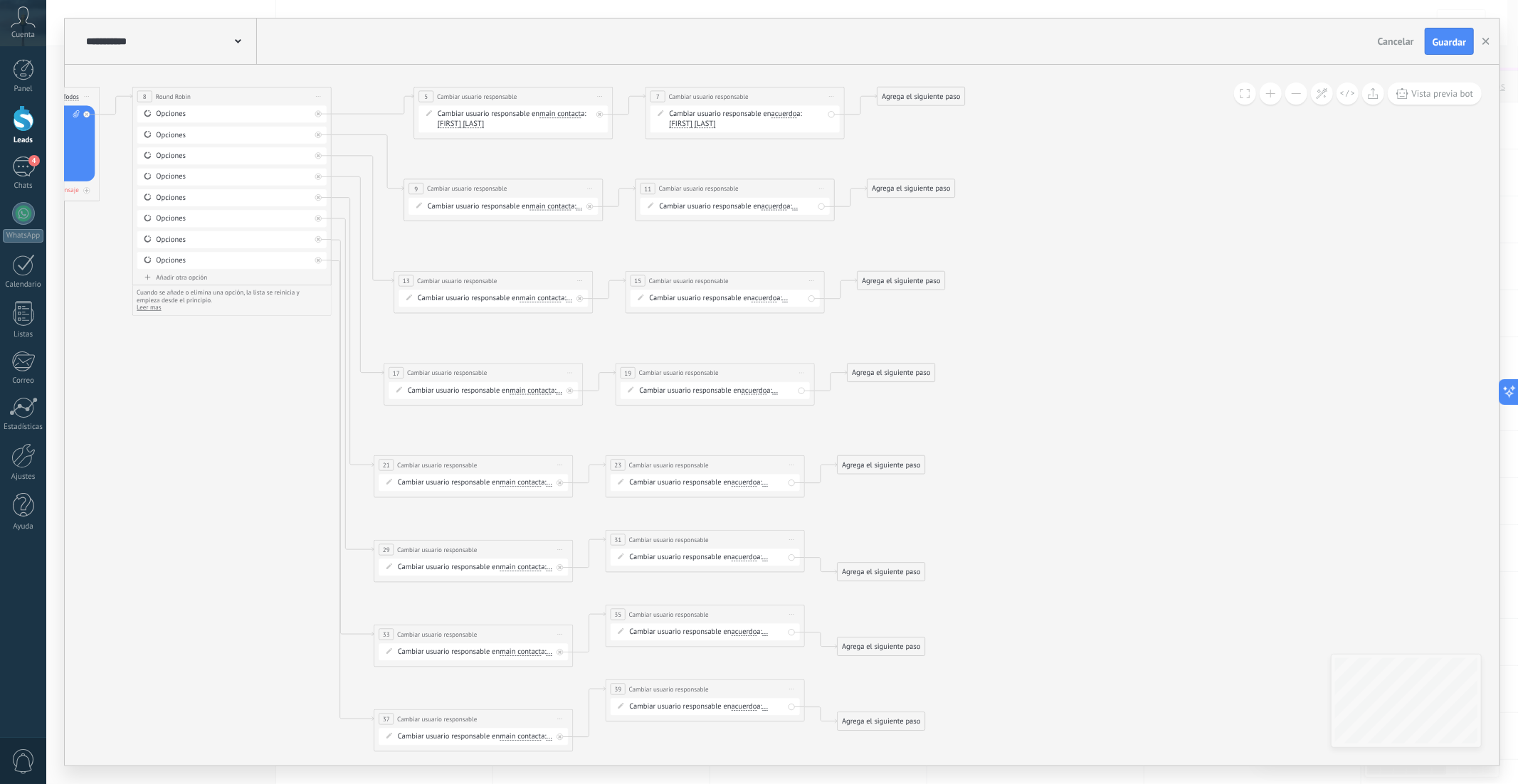 click on "..." at bounding box center [579, 206] 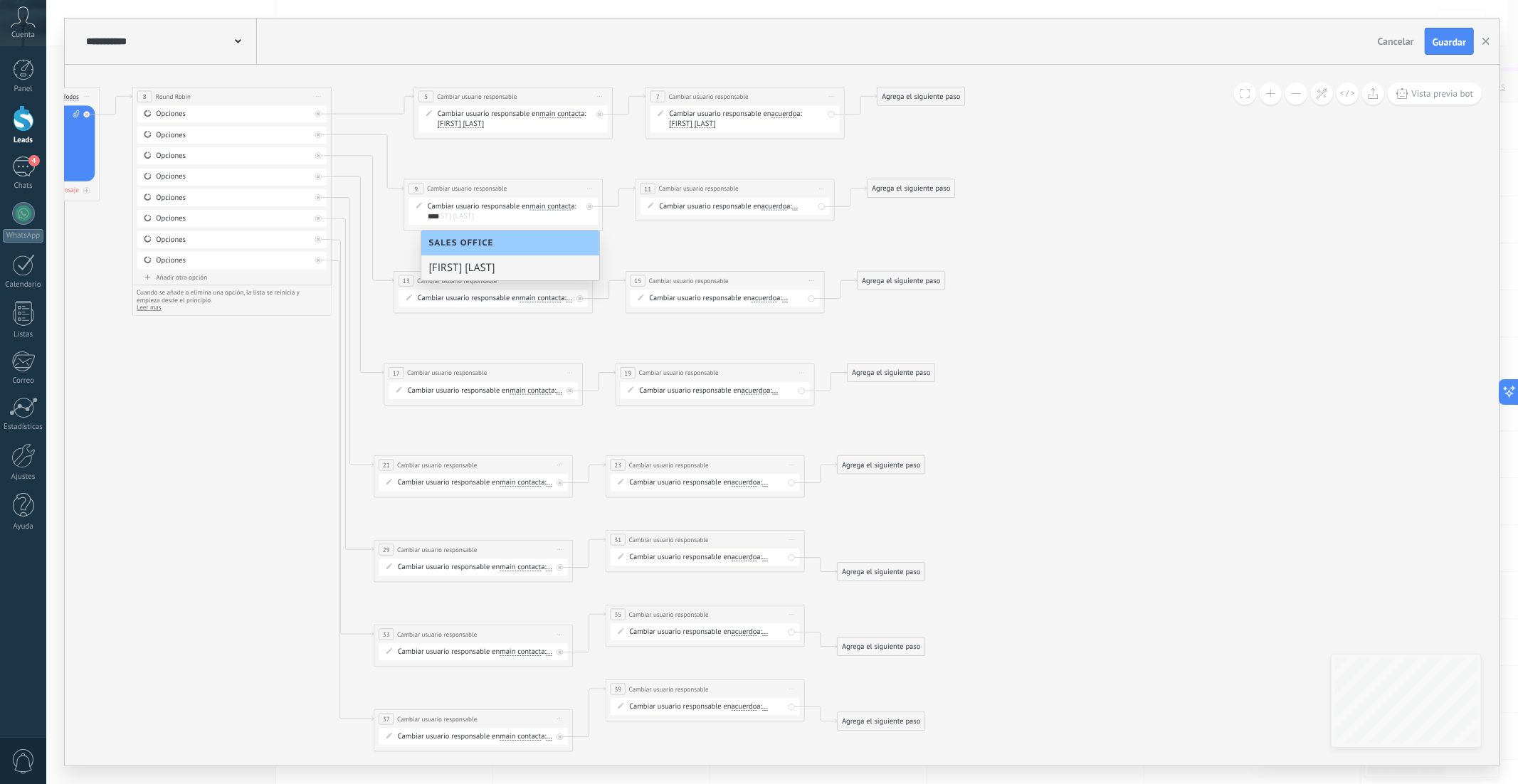 type on "****" 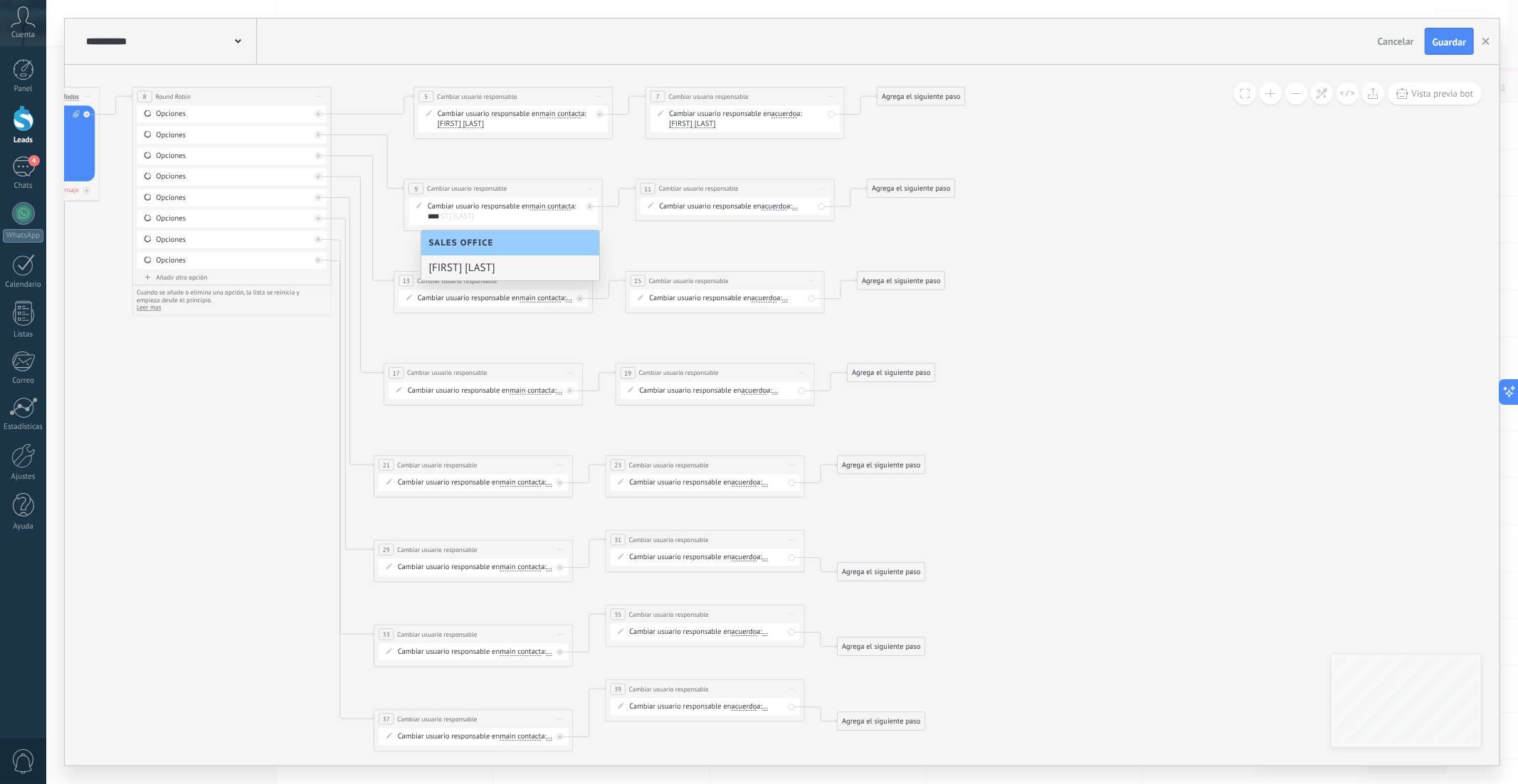 click on "Cesar Nestor" at bounding box center (510, 267) 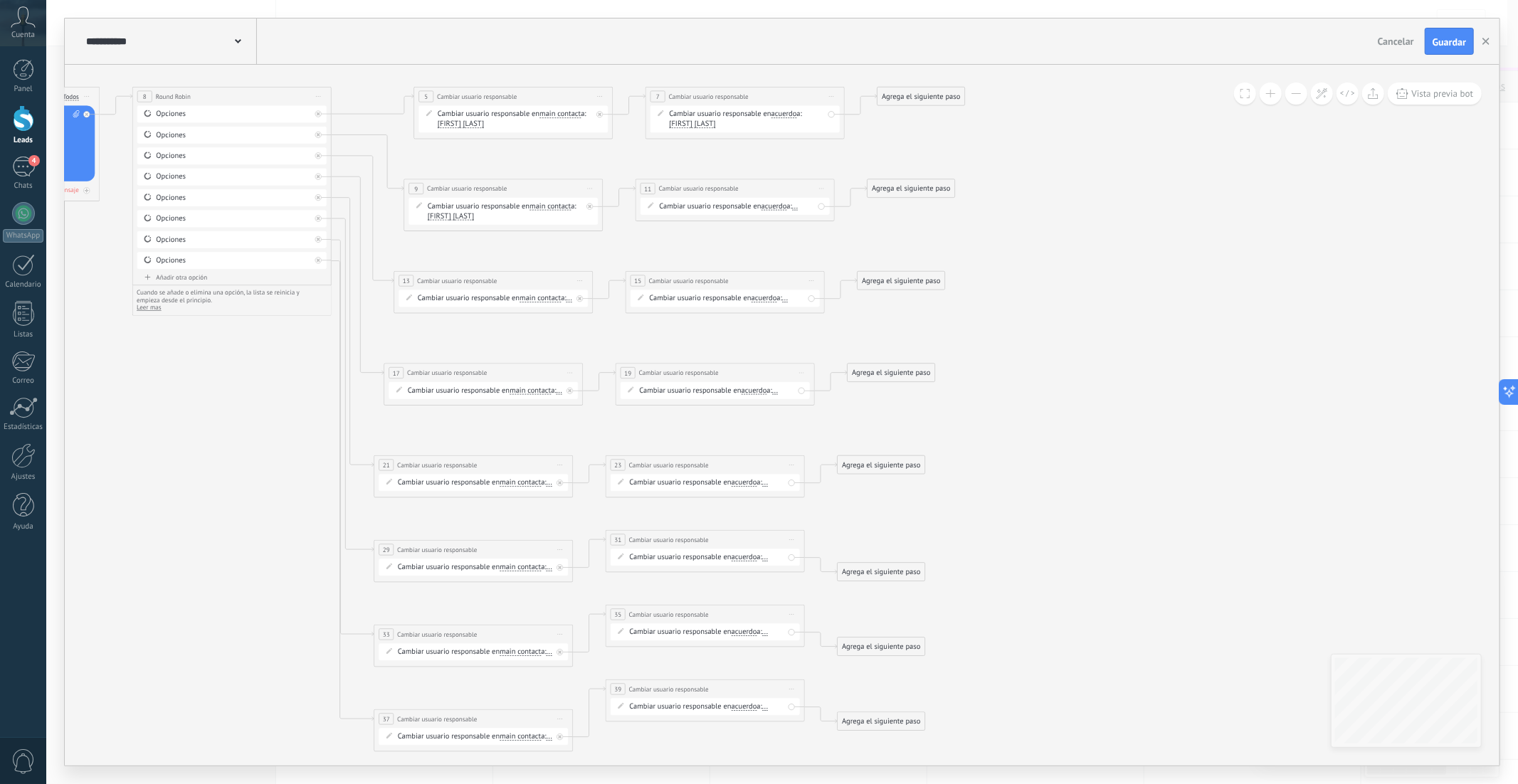 click on "Cambiar usuario responsable en
acuerdo
main contact
all contacts
chat contact
acuerdo
empresa
acuerdo
main contact
all contacts
chat contact
acuerdo
..." at bounding box center (737, 206) 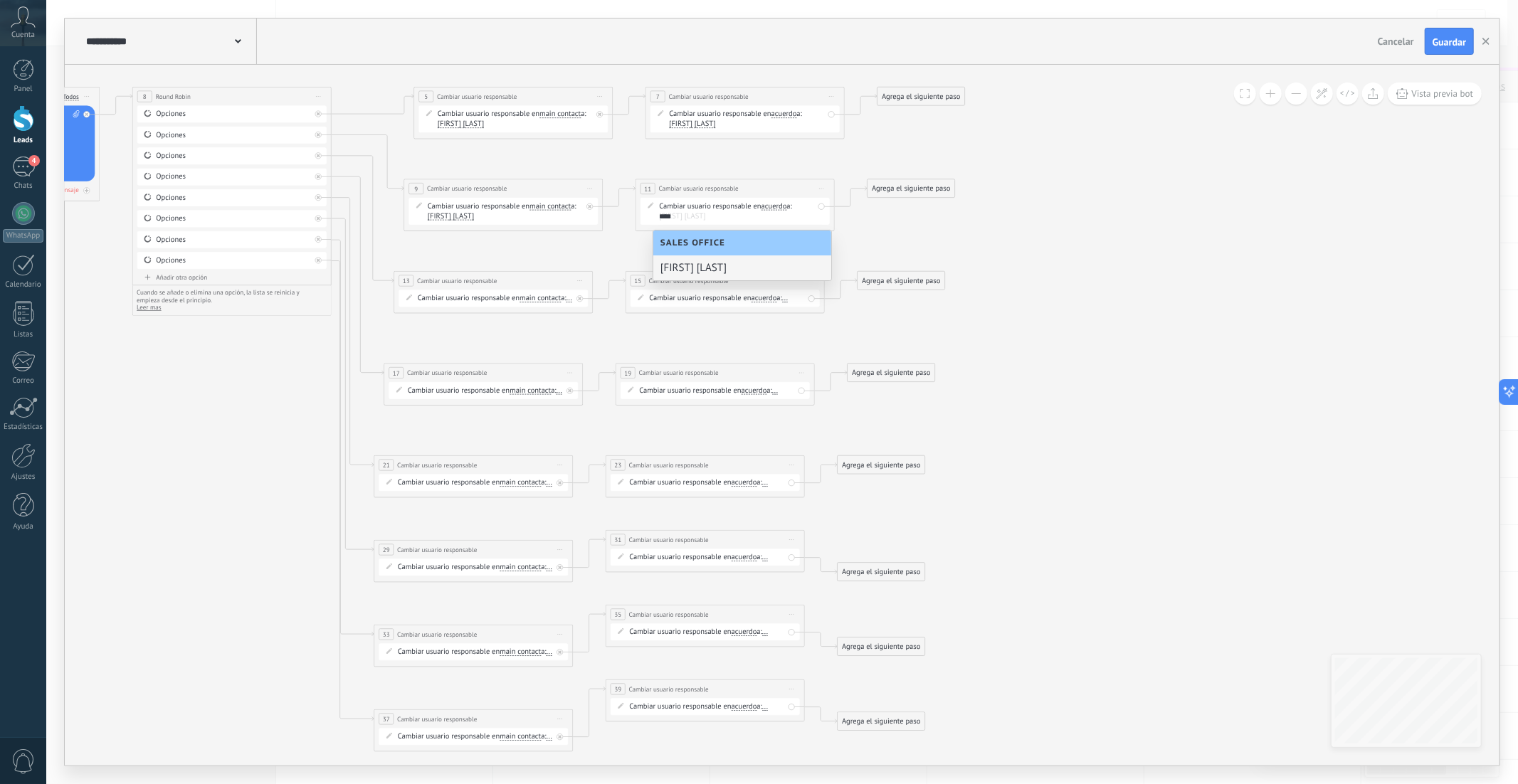 type on "****" 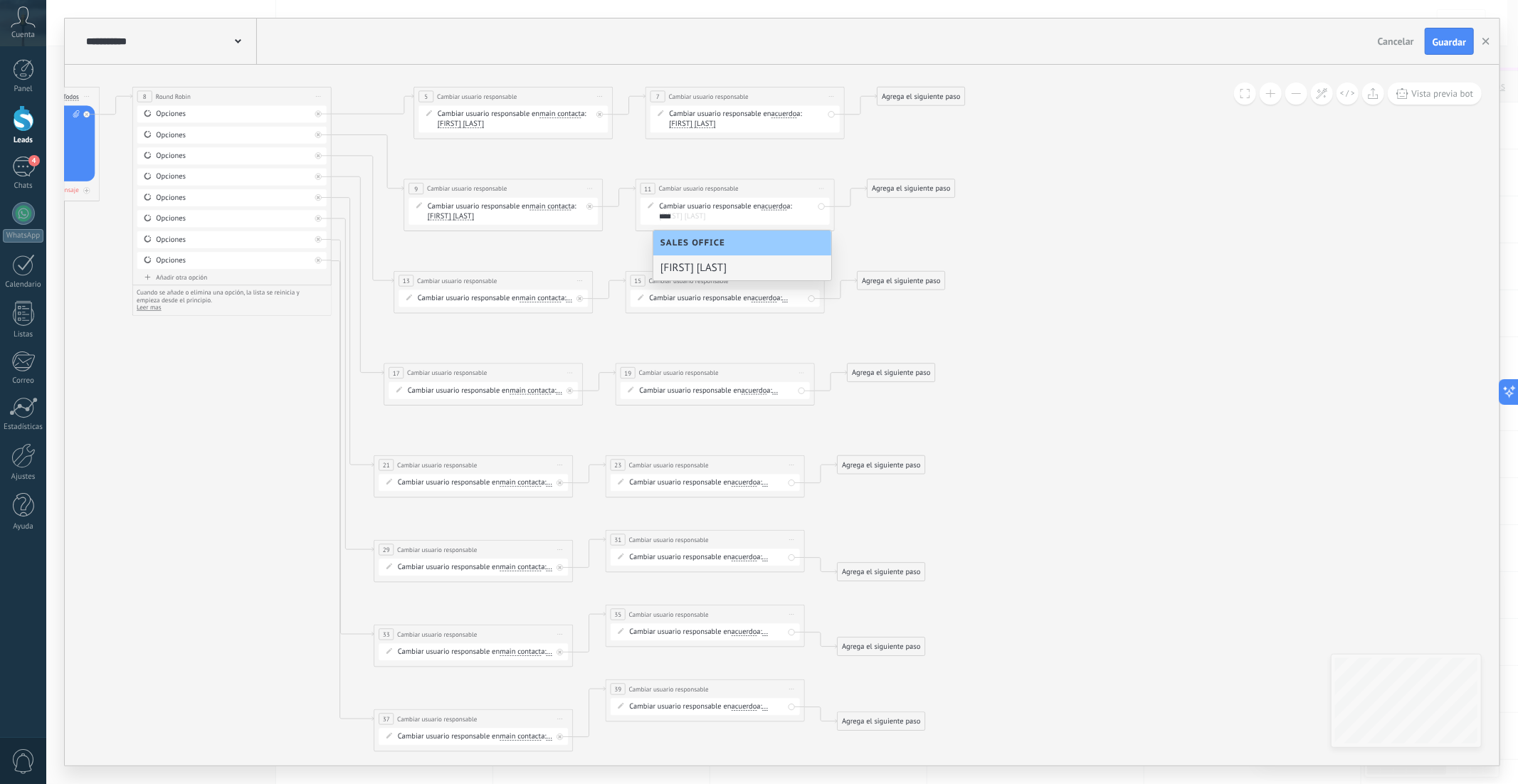 click on "Cesar Nestor" at bounding box center [742, 267] 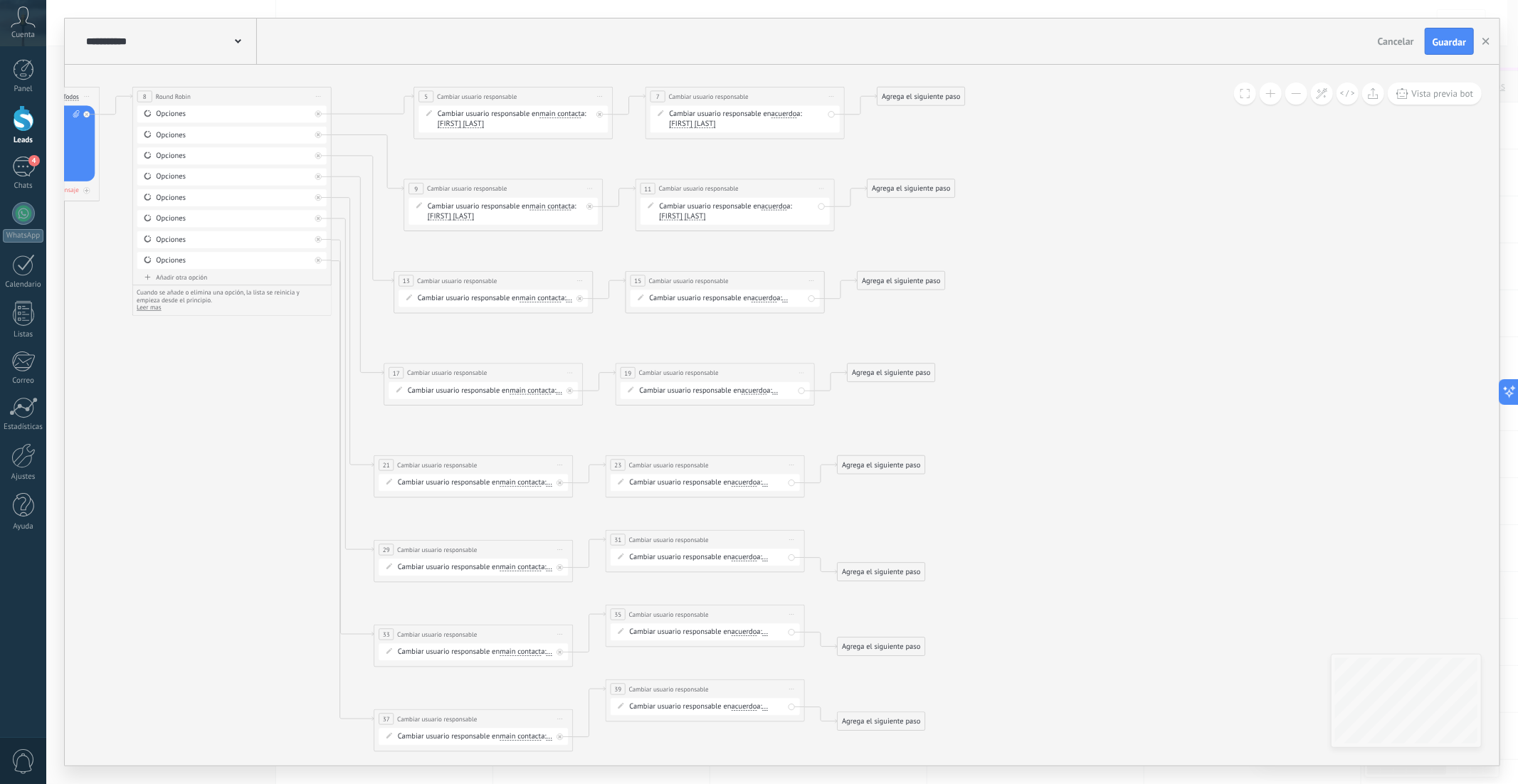 click on "..." at bounding box center (569, 298) 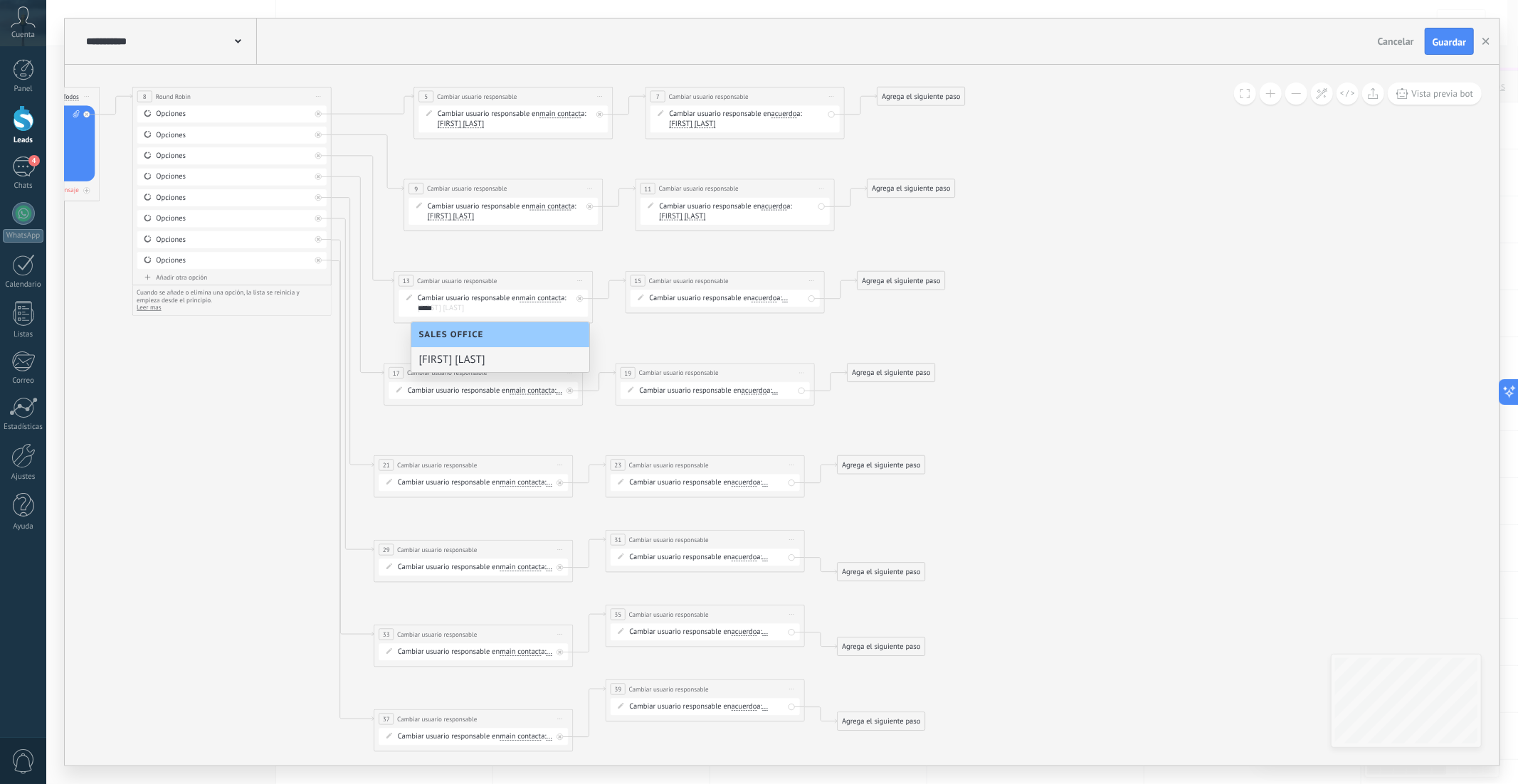 type on "*****" 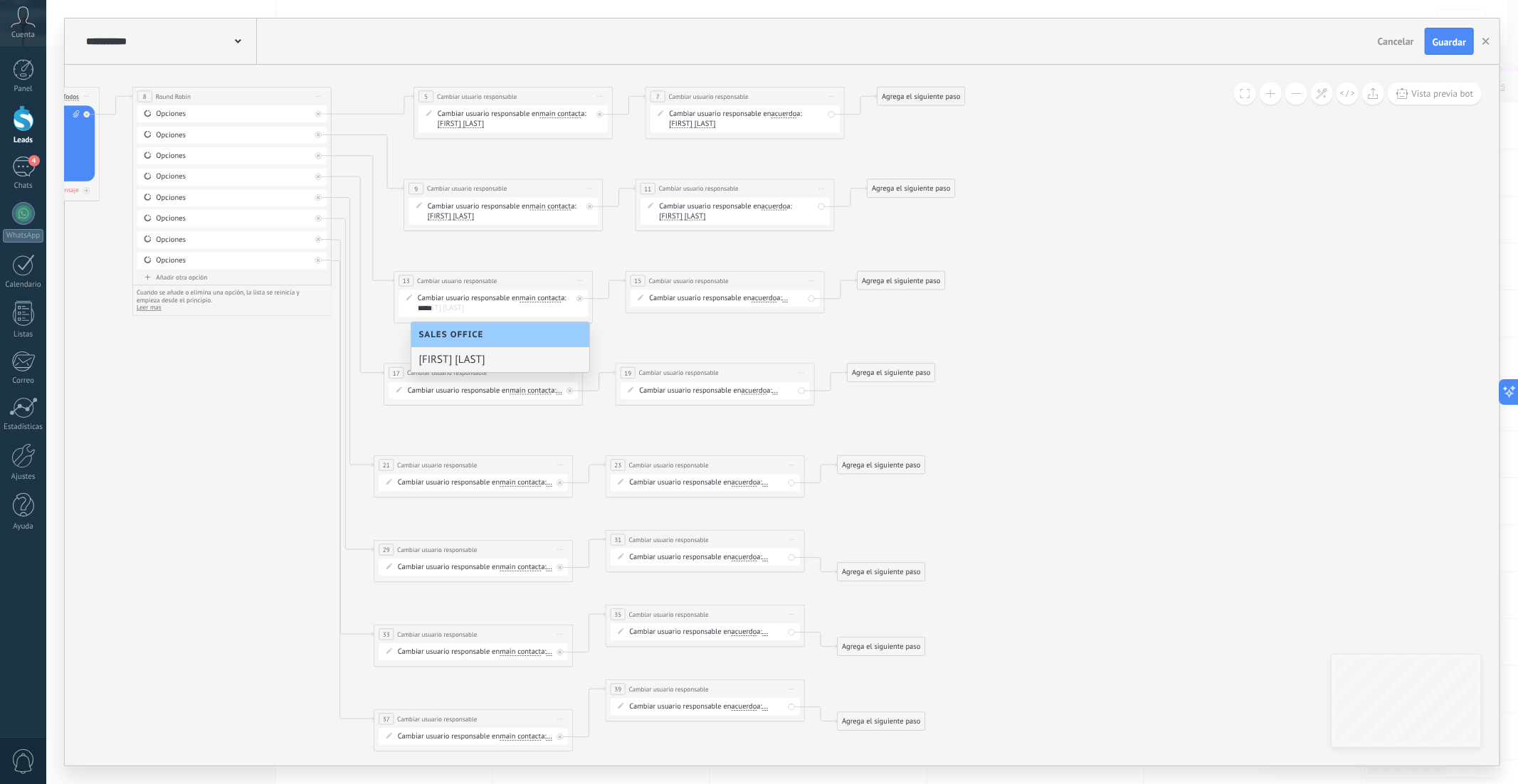 click on "Anahi Ramirez" at bounding box center (500, 359) 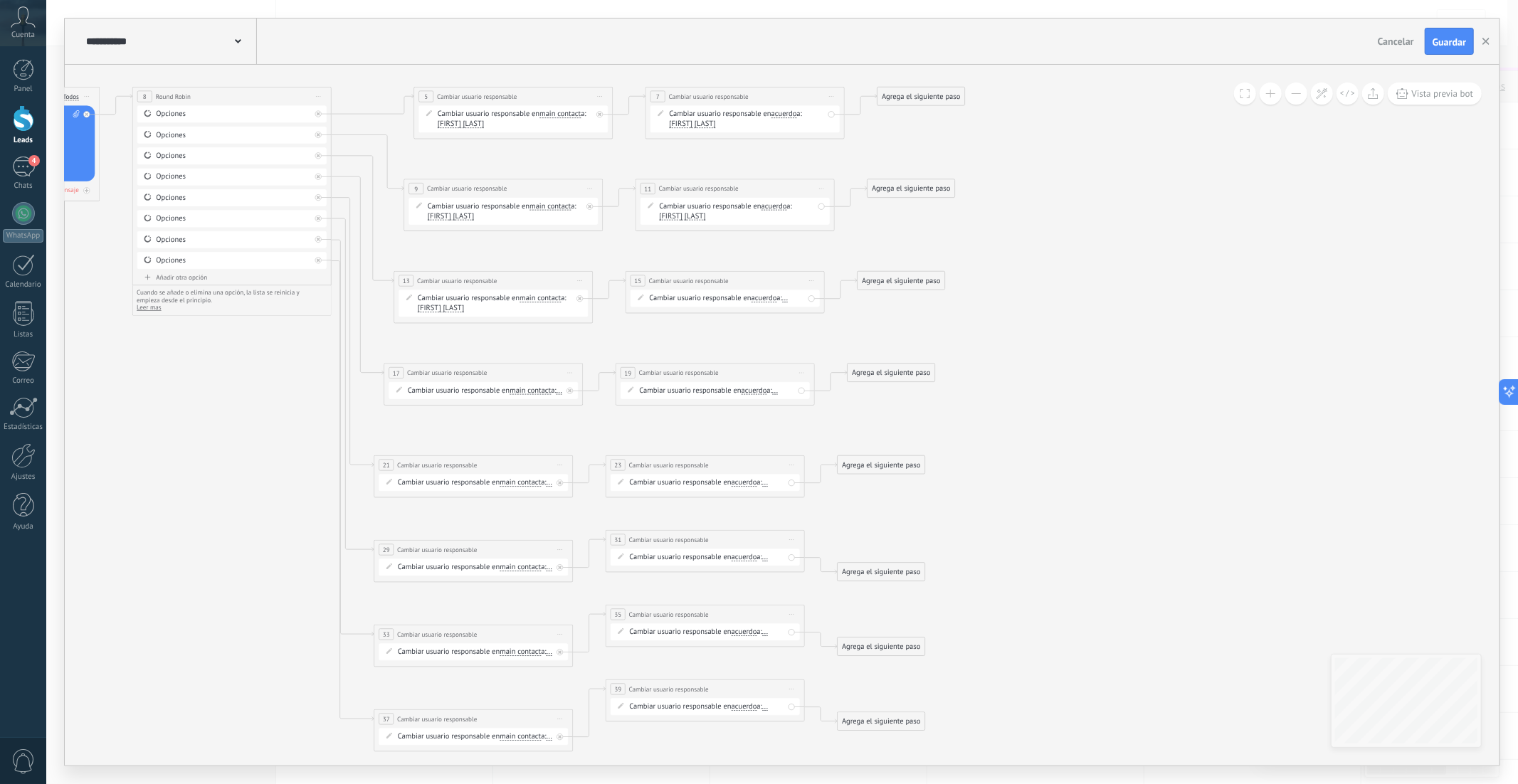 click on "..." at bounding box center [785, 298] 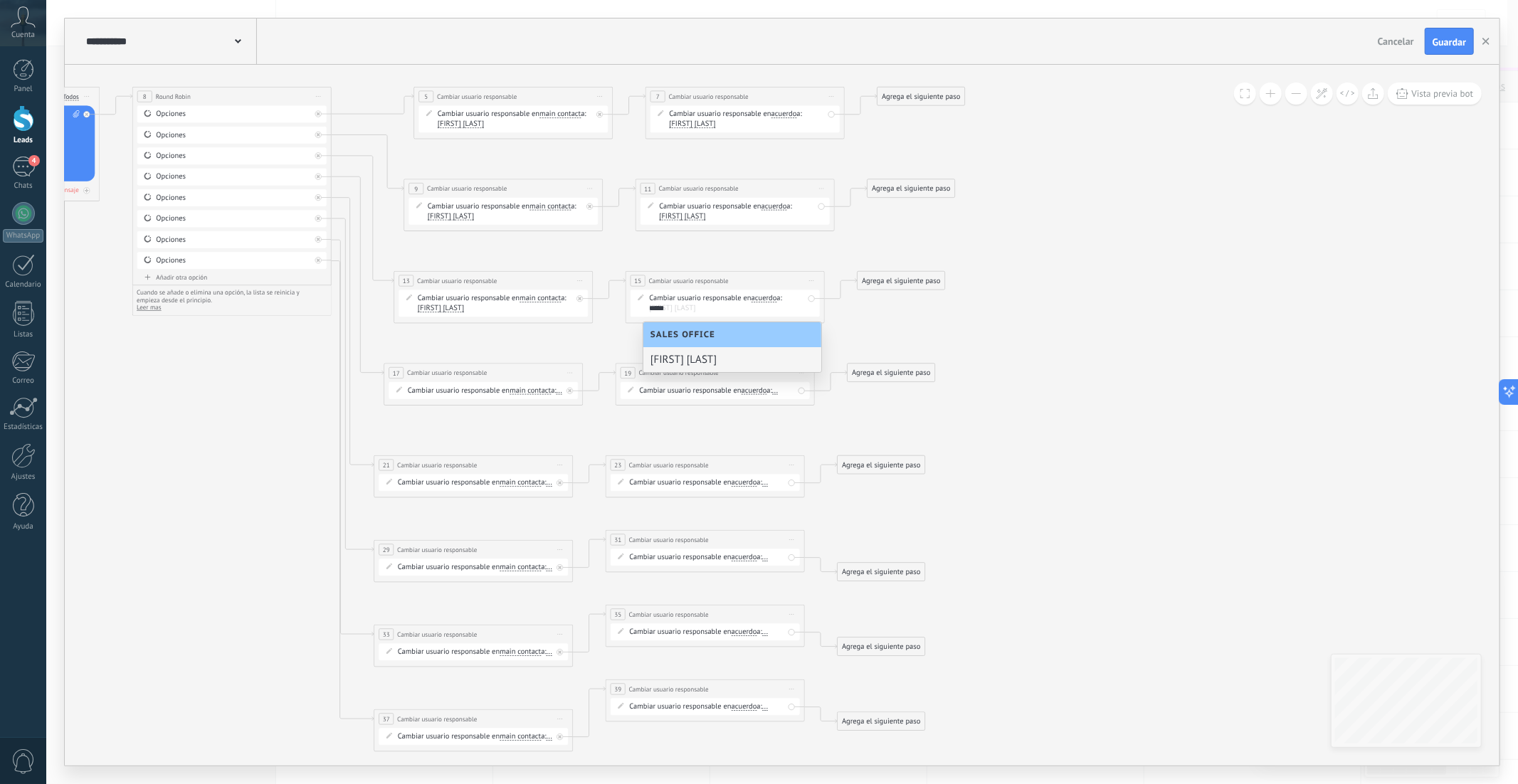 type on "*****" 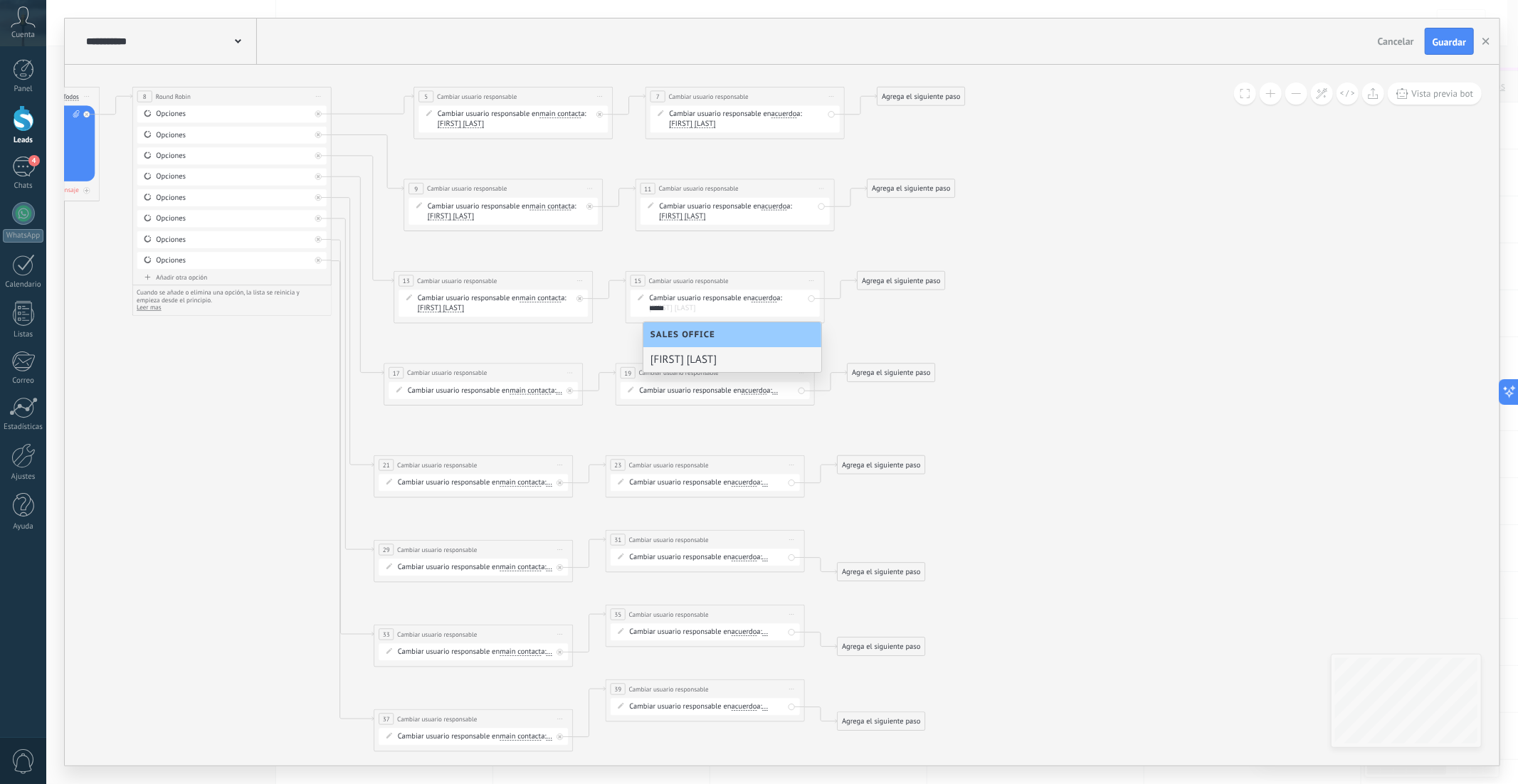 click on "Anahi Ramirez" at bounding box center (732, 359) 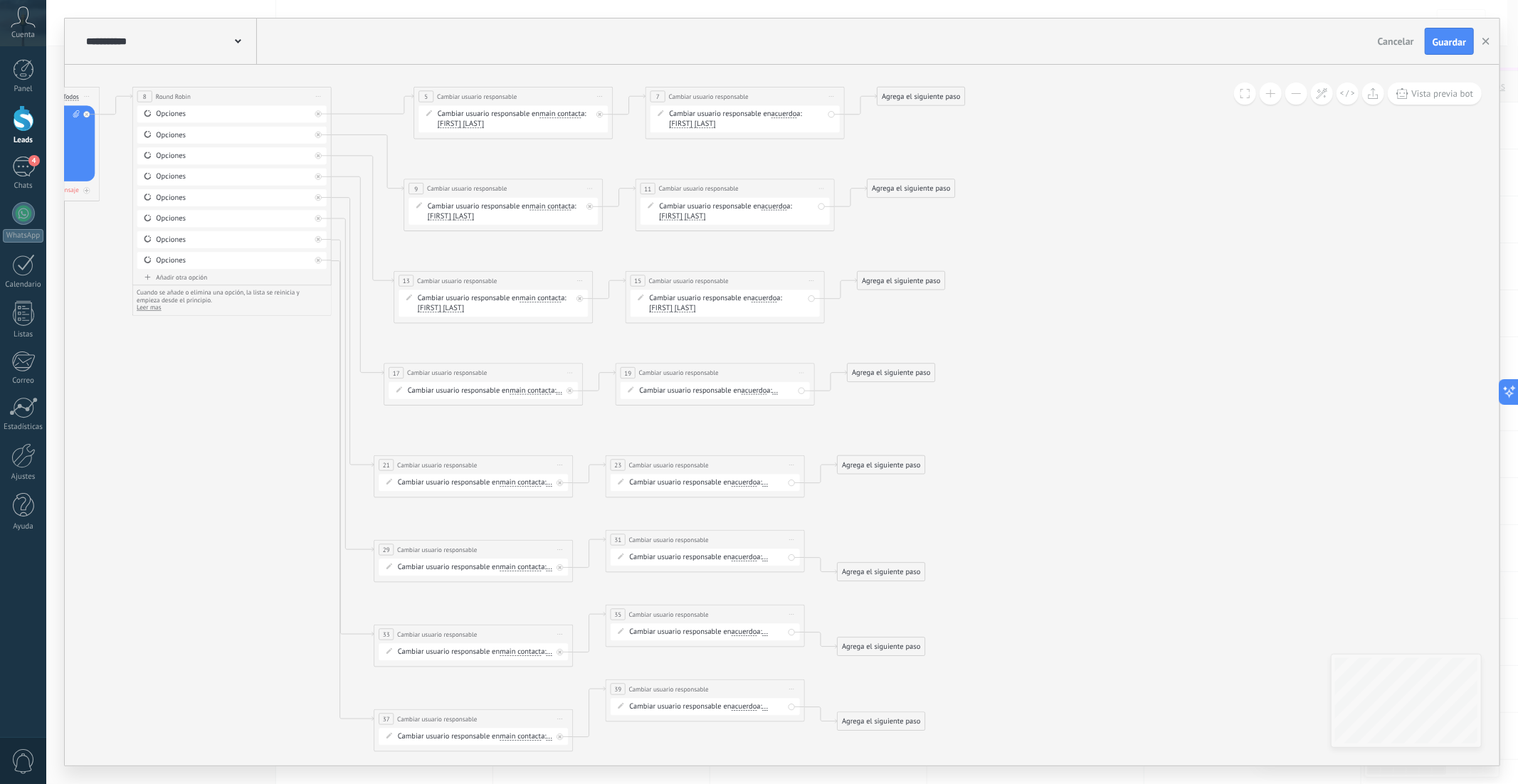 click on "..." at bounding box center (559, 391) 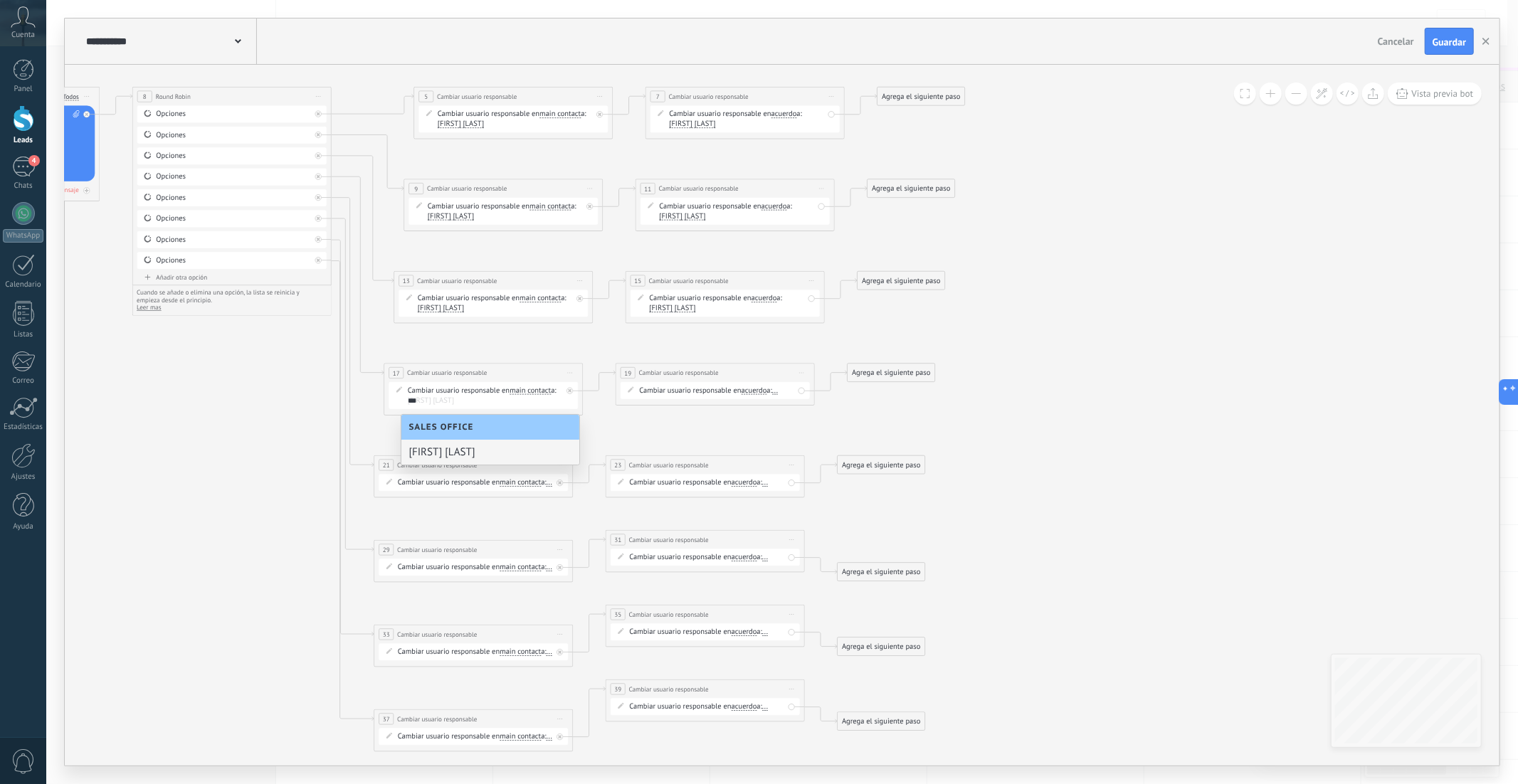 type on "***" 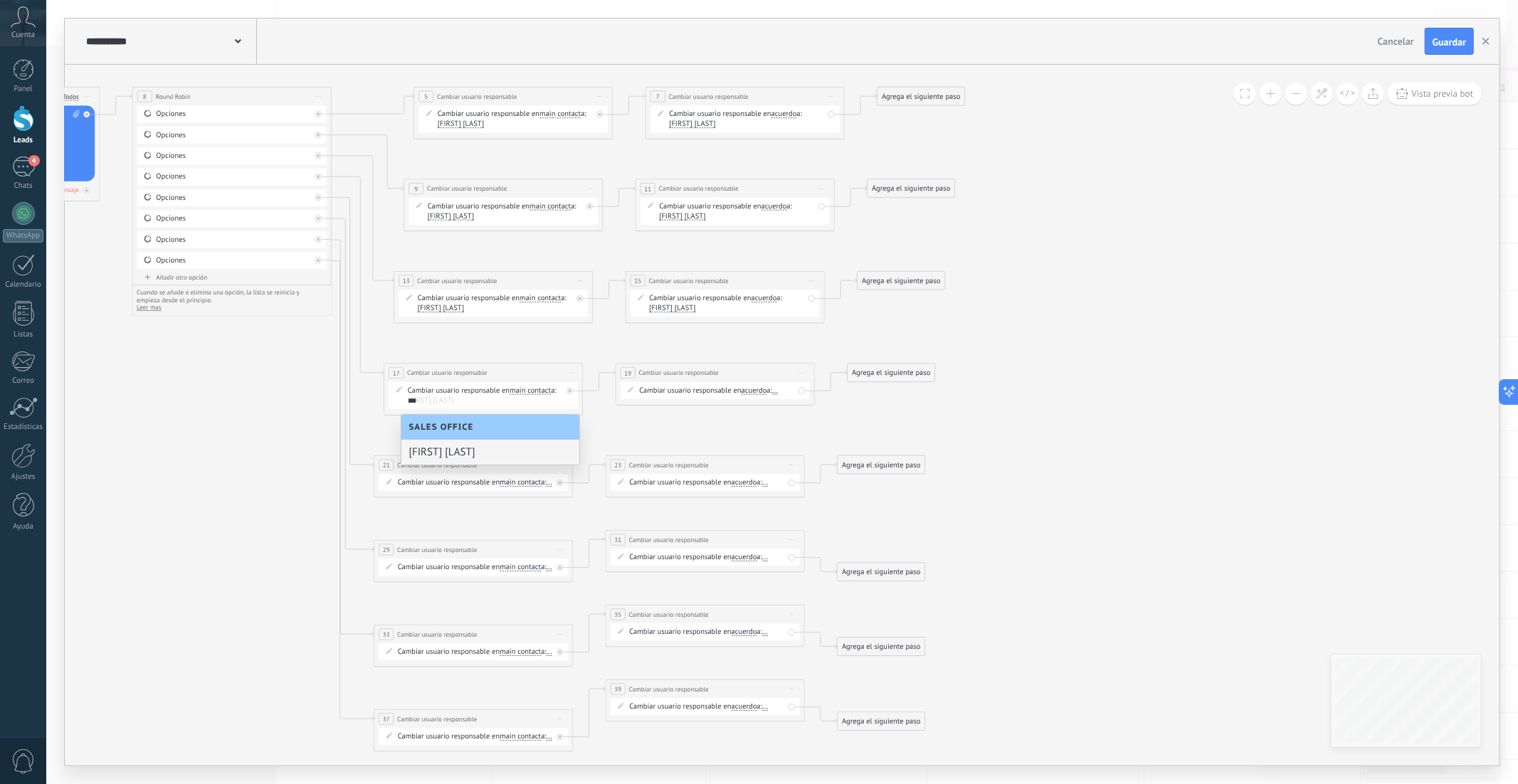 click on "Ivanna Sanchez" at bounding box center [490, 452] 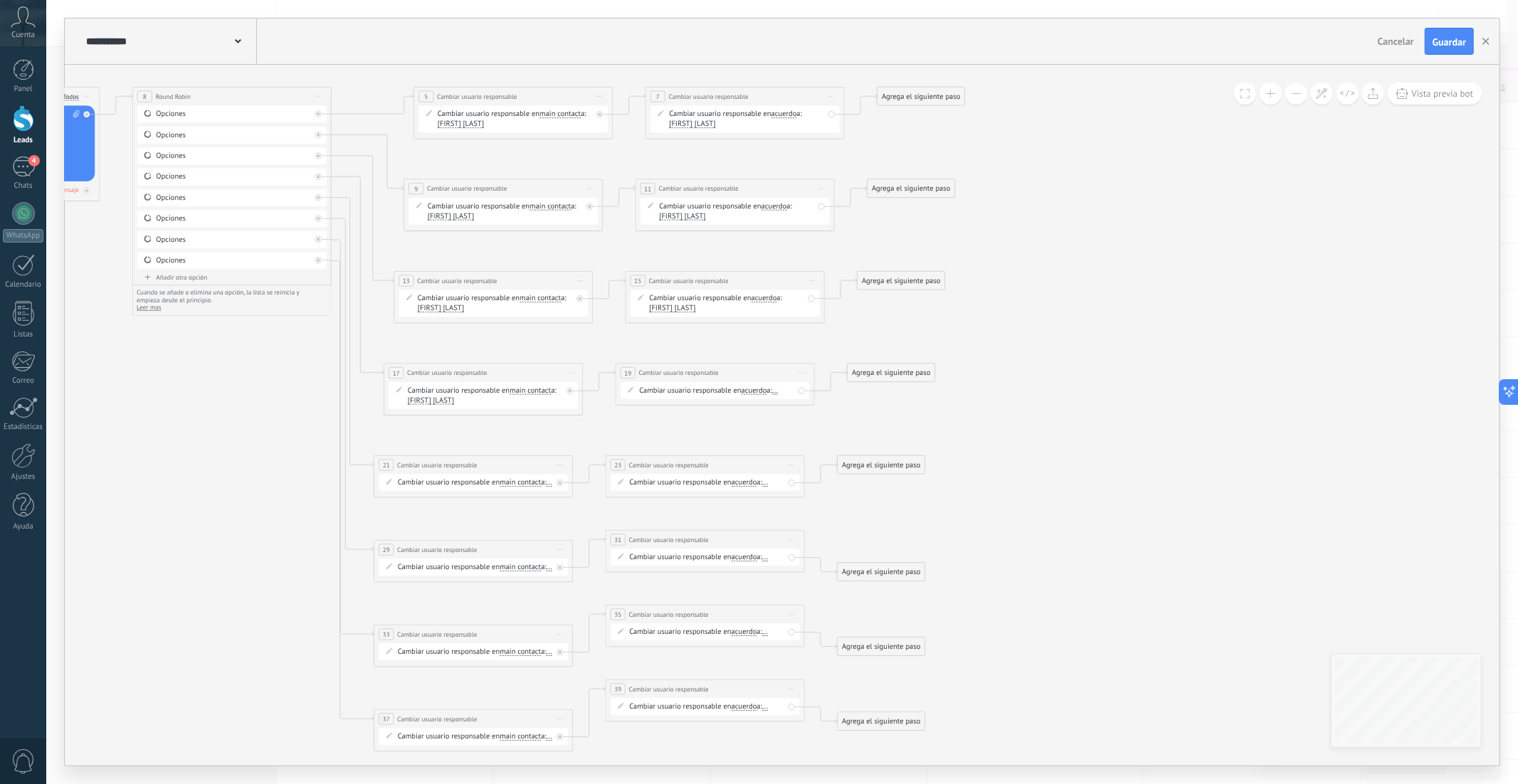 click on "..." at bounding box center [775, 391] 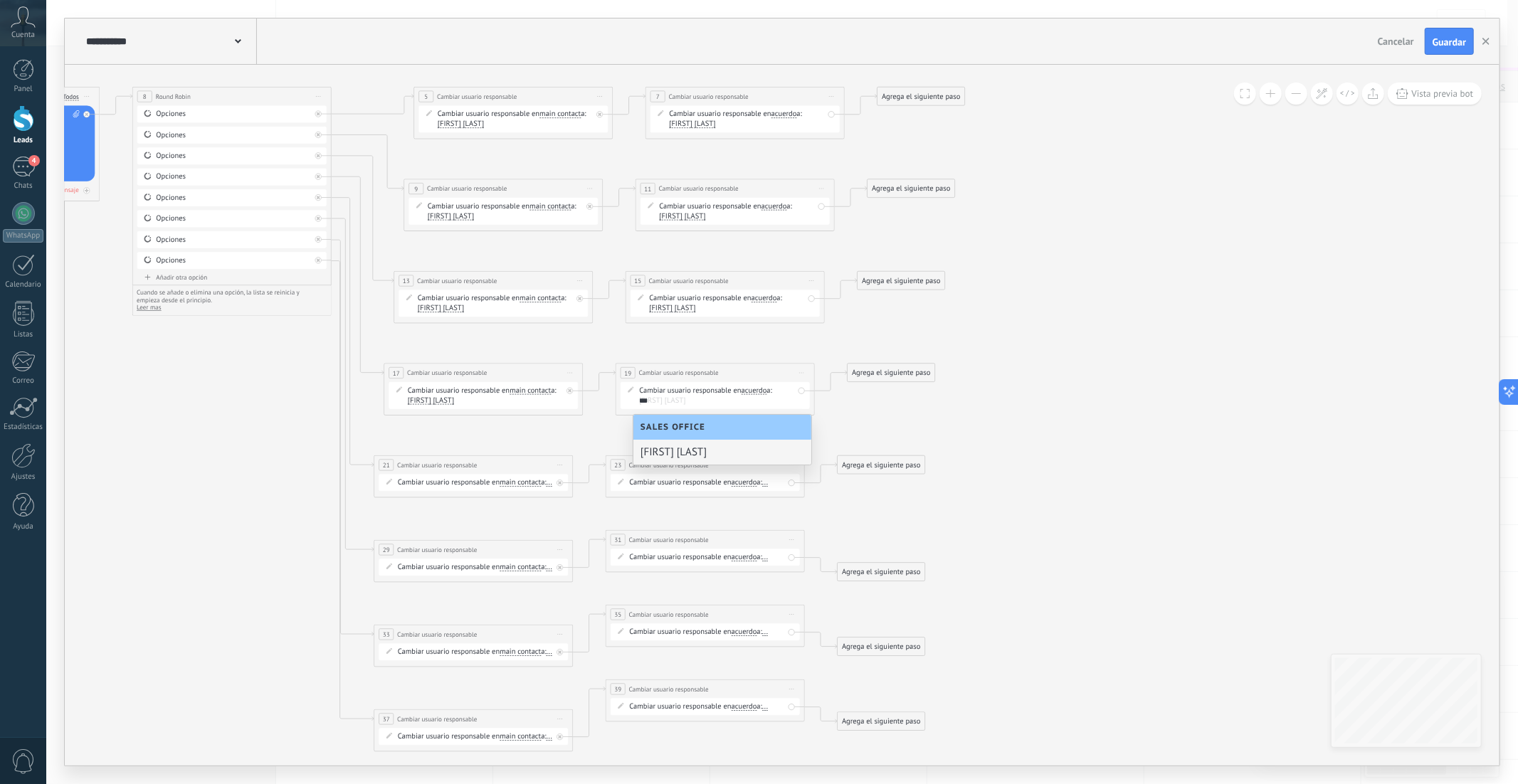 type on "***" 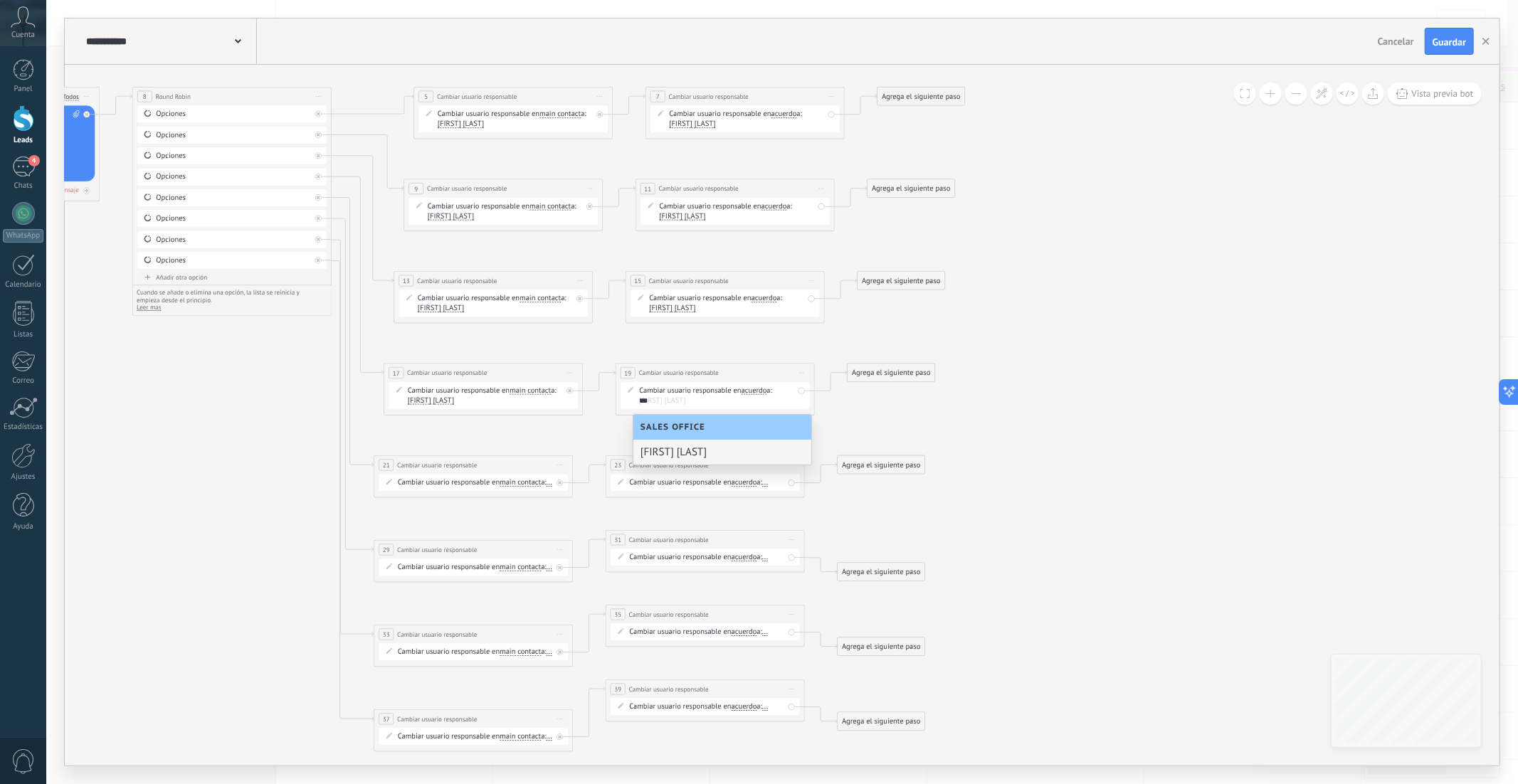 click on "Ivanna Sanchez" at bounding box center (722, 452) 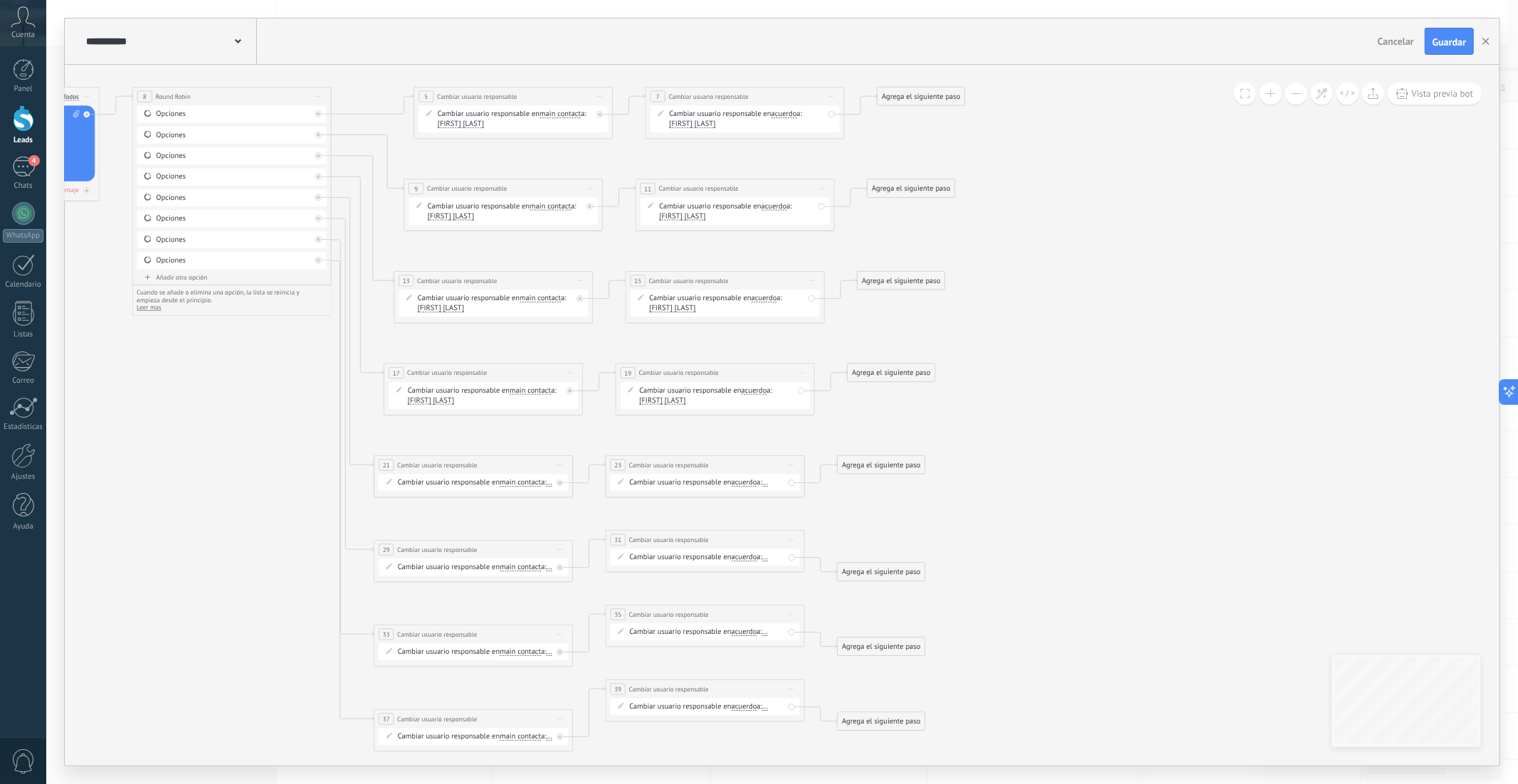 click on "Cambiar usuario responsable en
main contact
main contact
all contacts
chat contact
acuerdo
empresa
main contact
main contact
all contacts
chat contact" at bounding box center (473, 483) 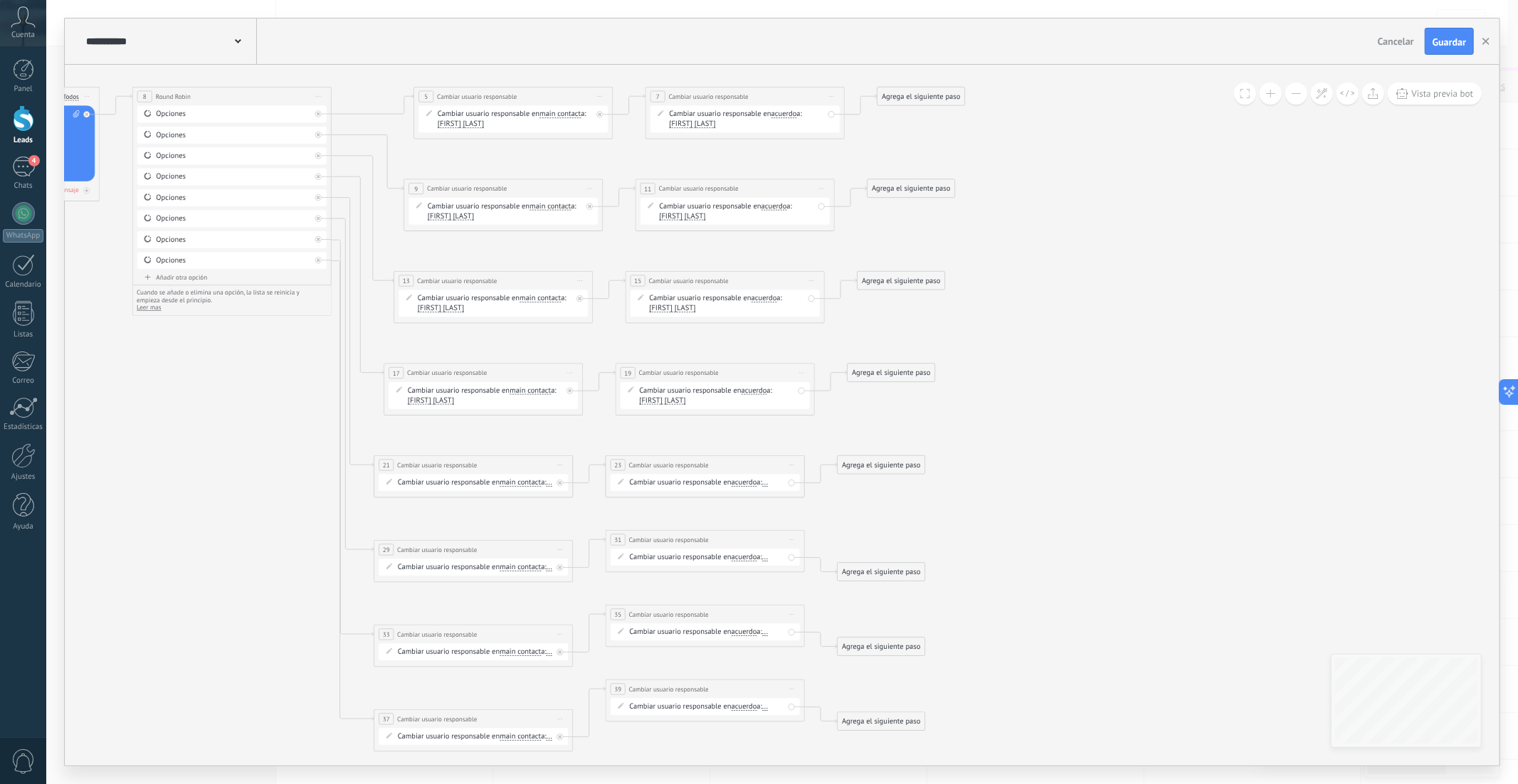 click on "Cambiar usuario responsable en
main contact
main contact
all contacts
chat contact
acuerdo
empresa
main contact
main contact
all contacts
chat contact" at bounding box center (473, 483) 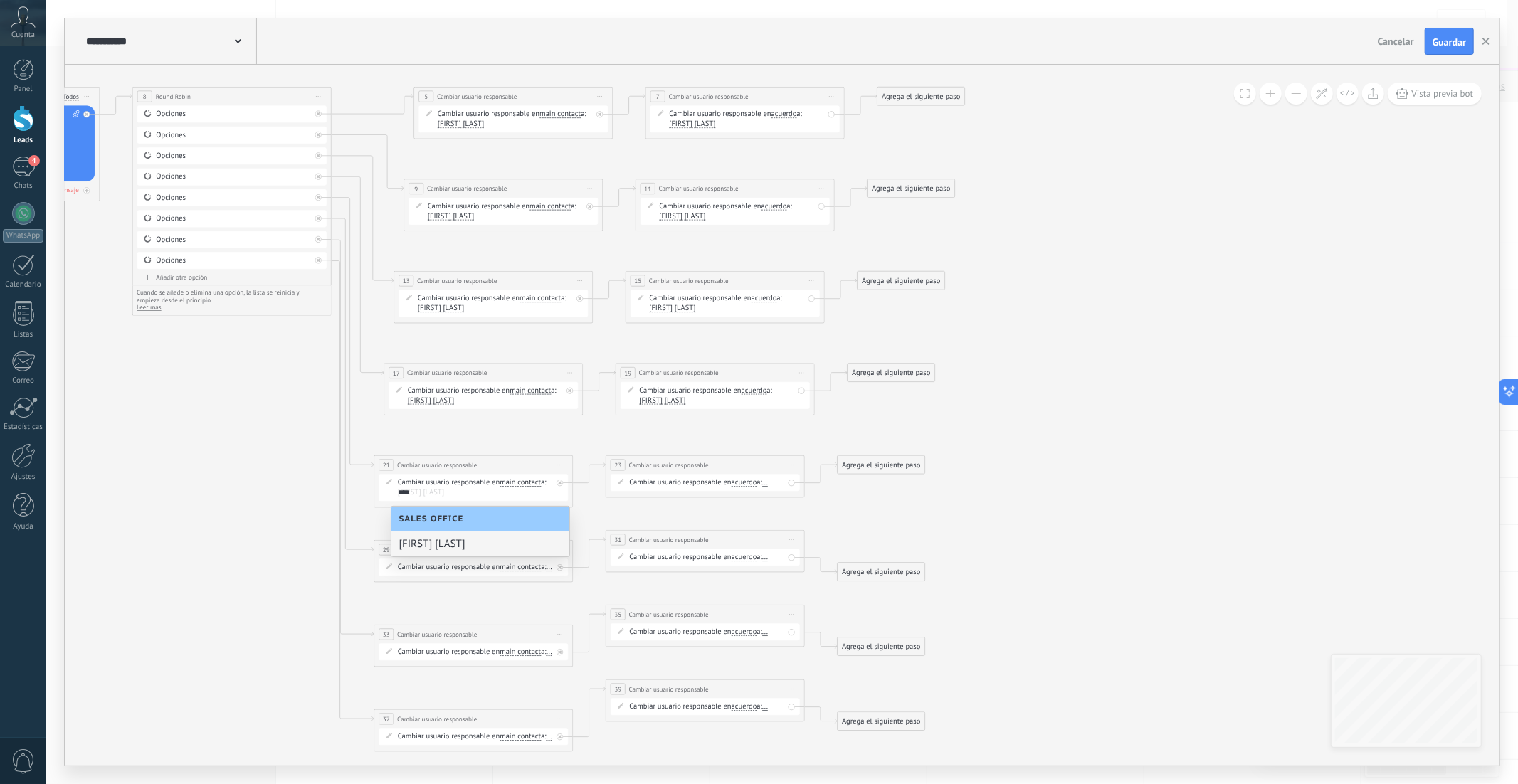 type on "****" 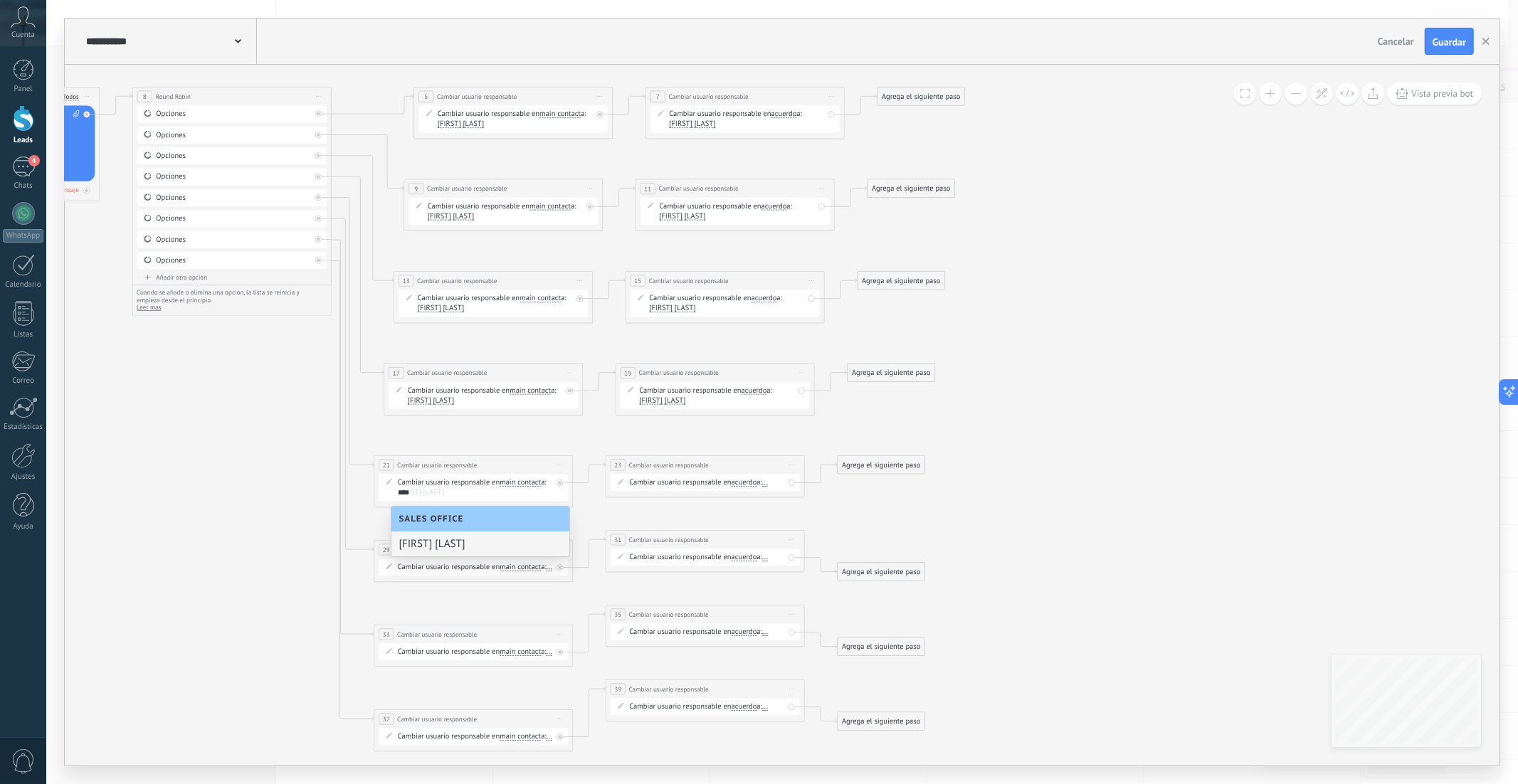 click on "Melany Pantoja" at bounding box center [480, 544] 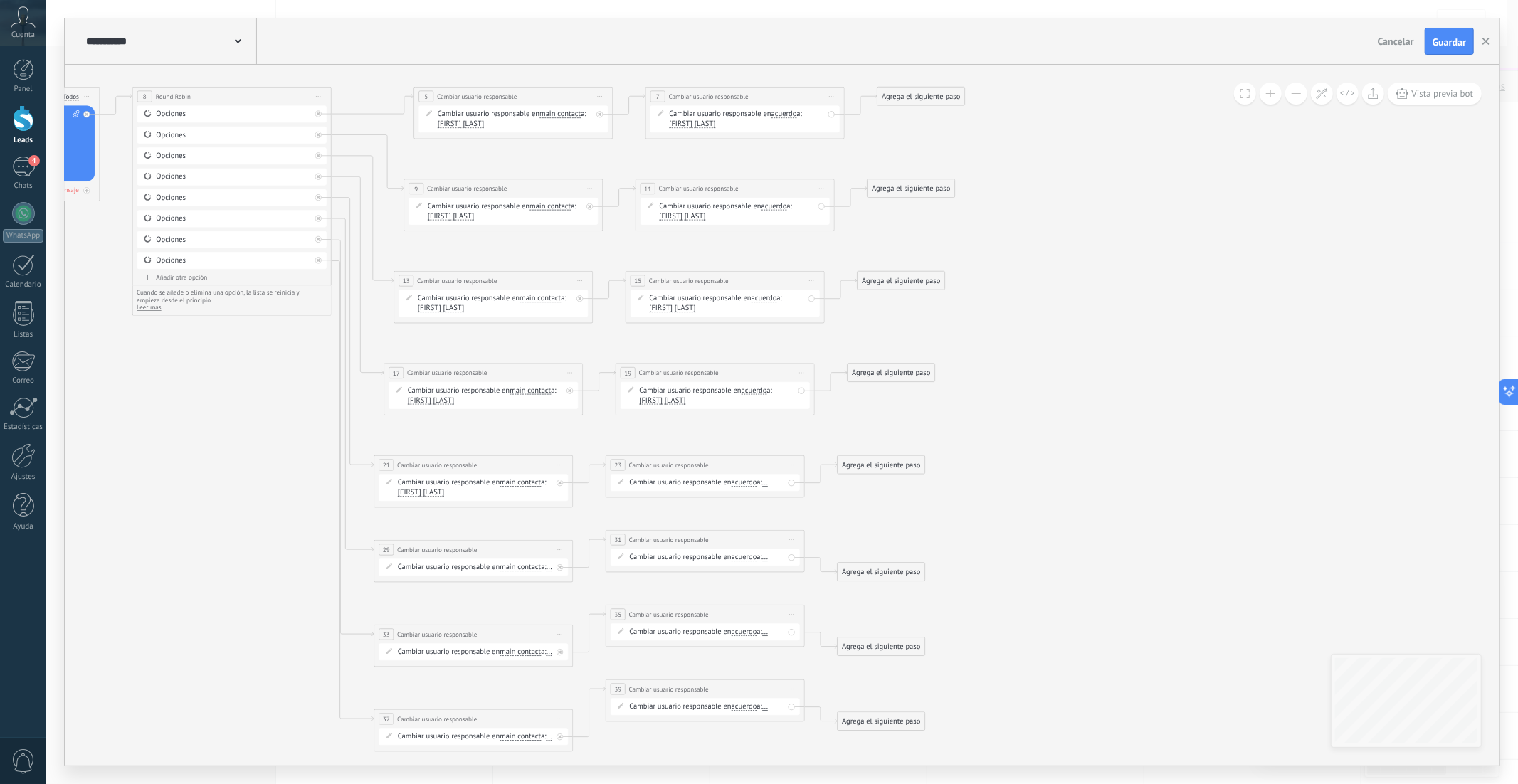 click on "..." at bounding box center [765, 482] 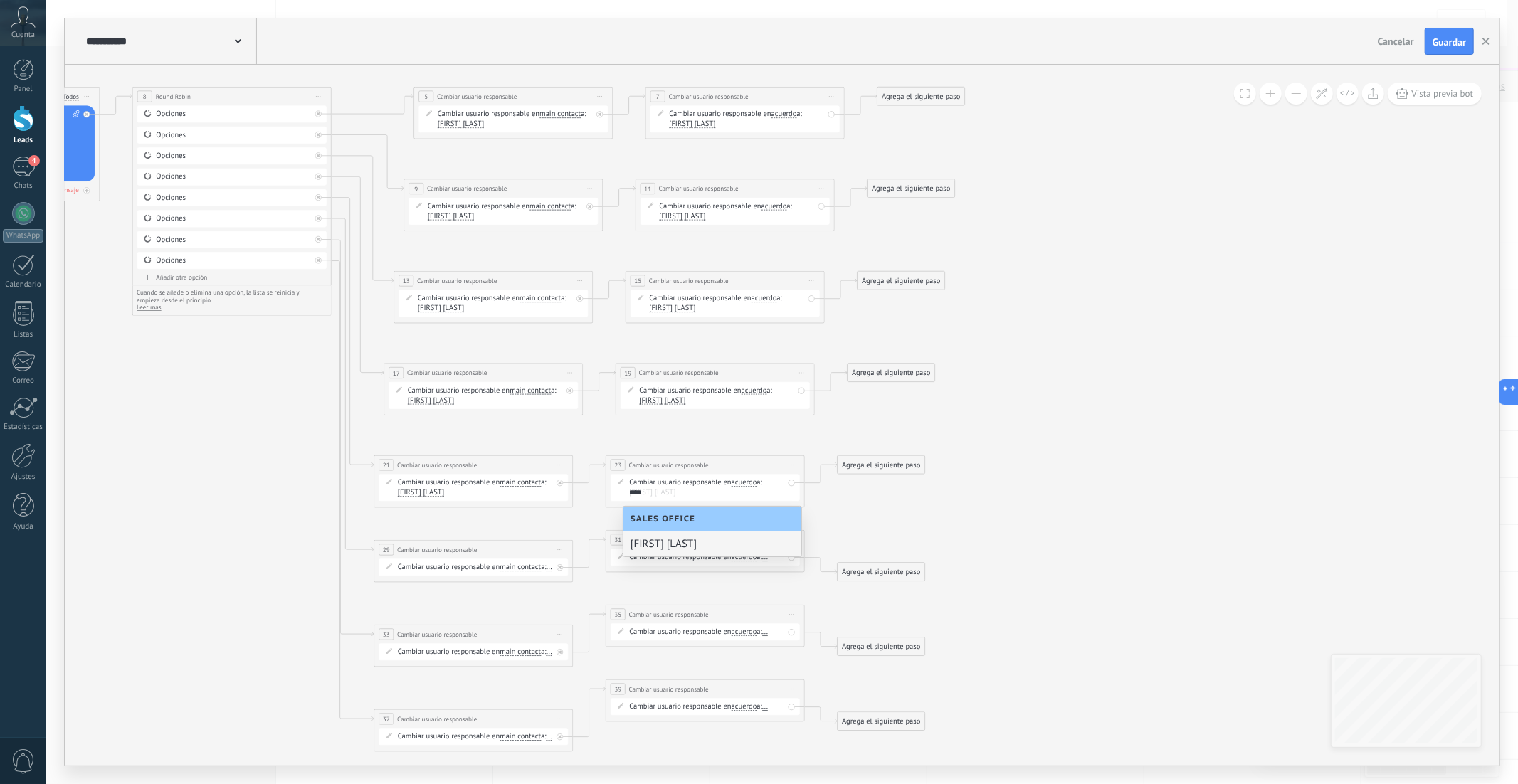 type on "****" 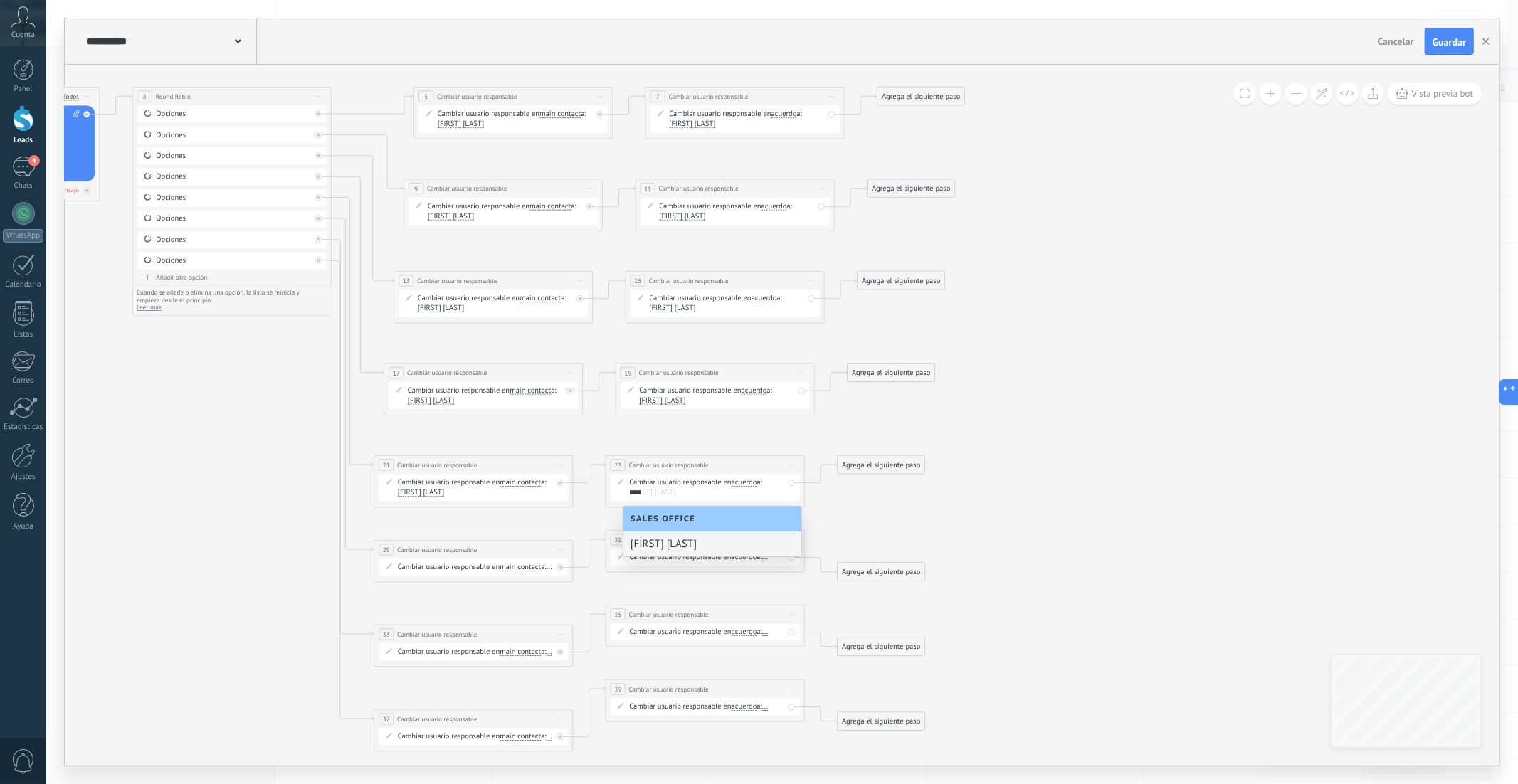 click on "Melany Pantoja" at bounding box center (712, 544) 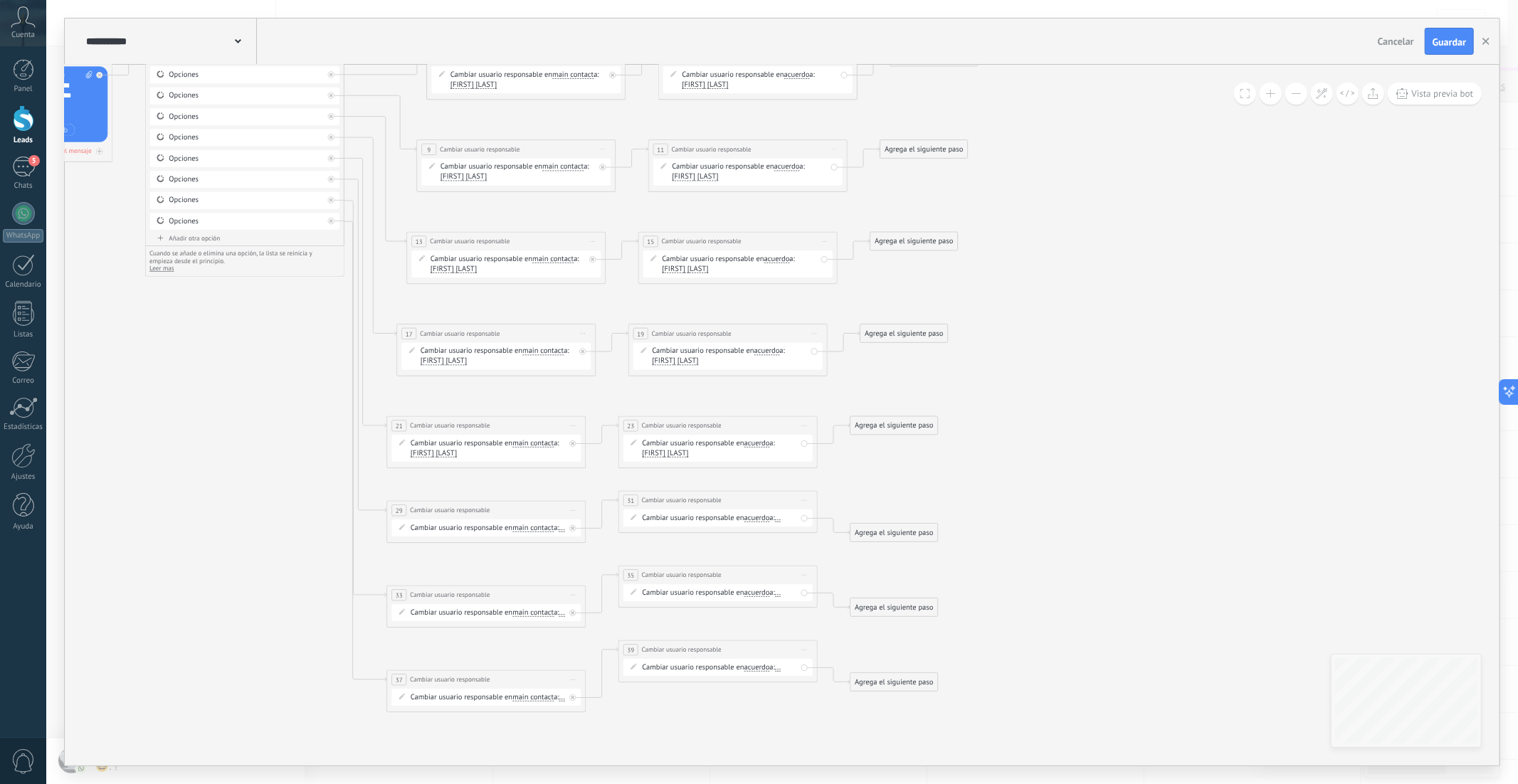 click on "..." at bounding box center [562, 528] 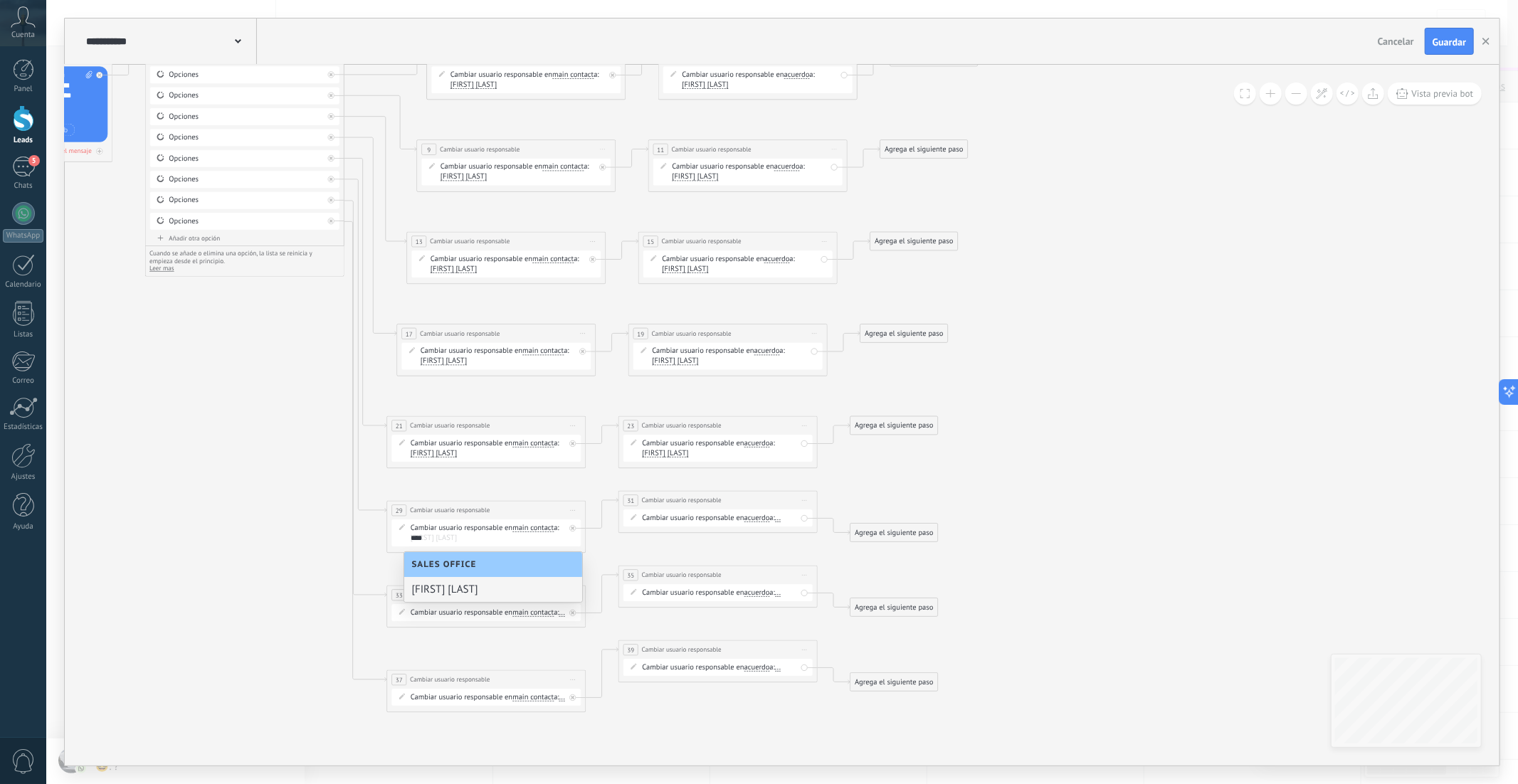 type on "****" 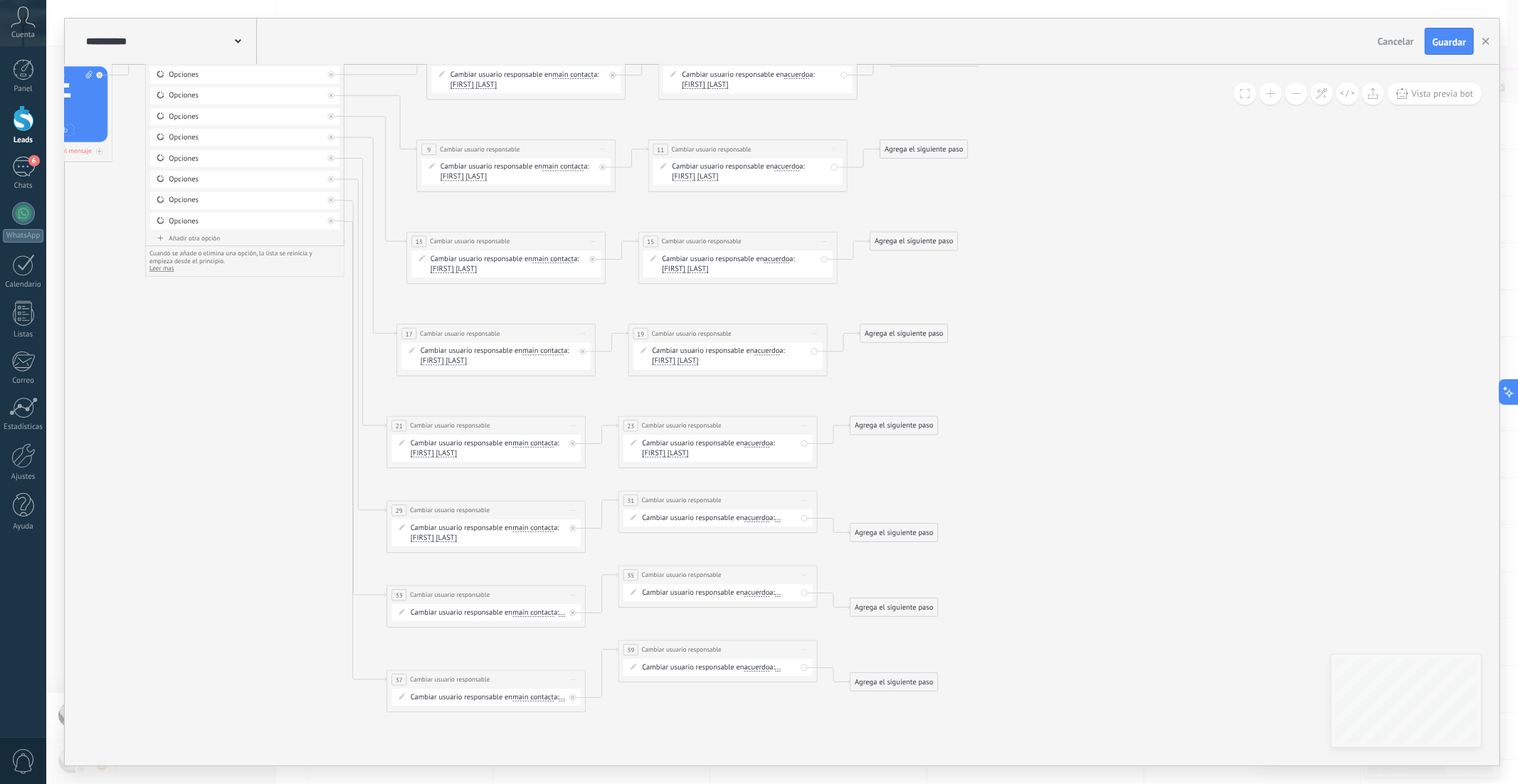 click on "..." at bounding box center (778, 518) 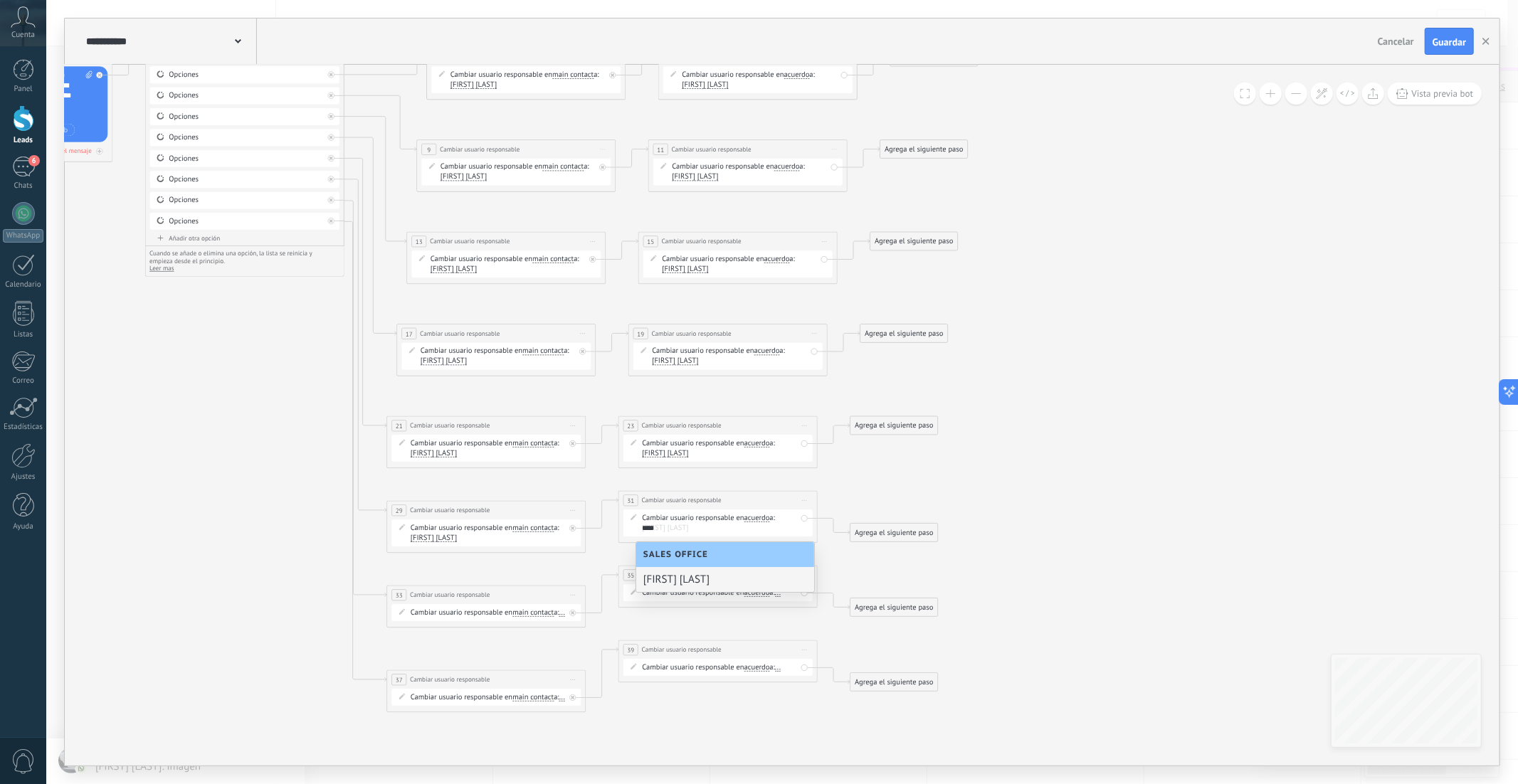 type on "****" 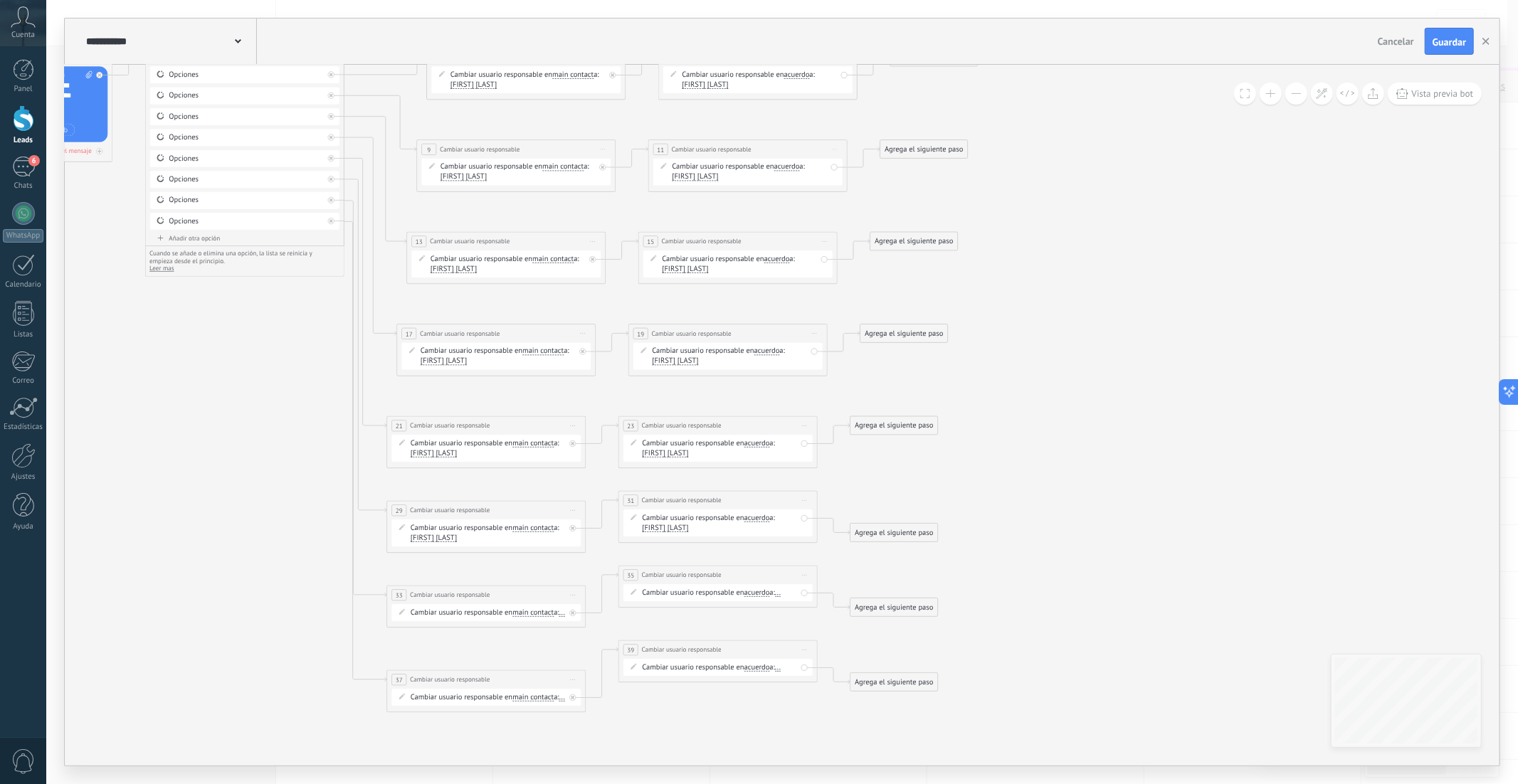 click on "..." at bounding box center (562, 613) 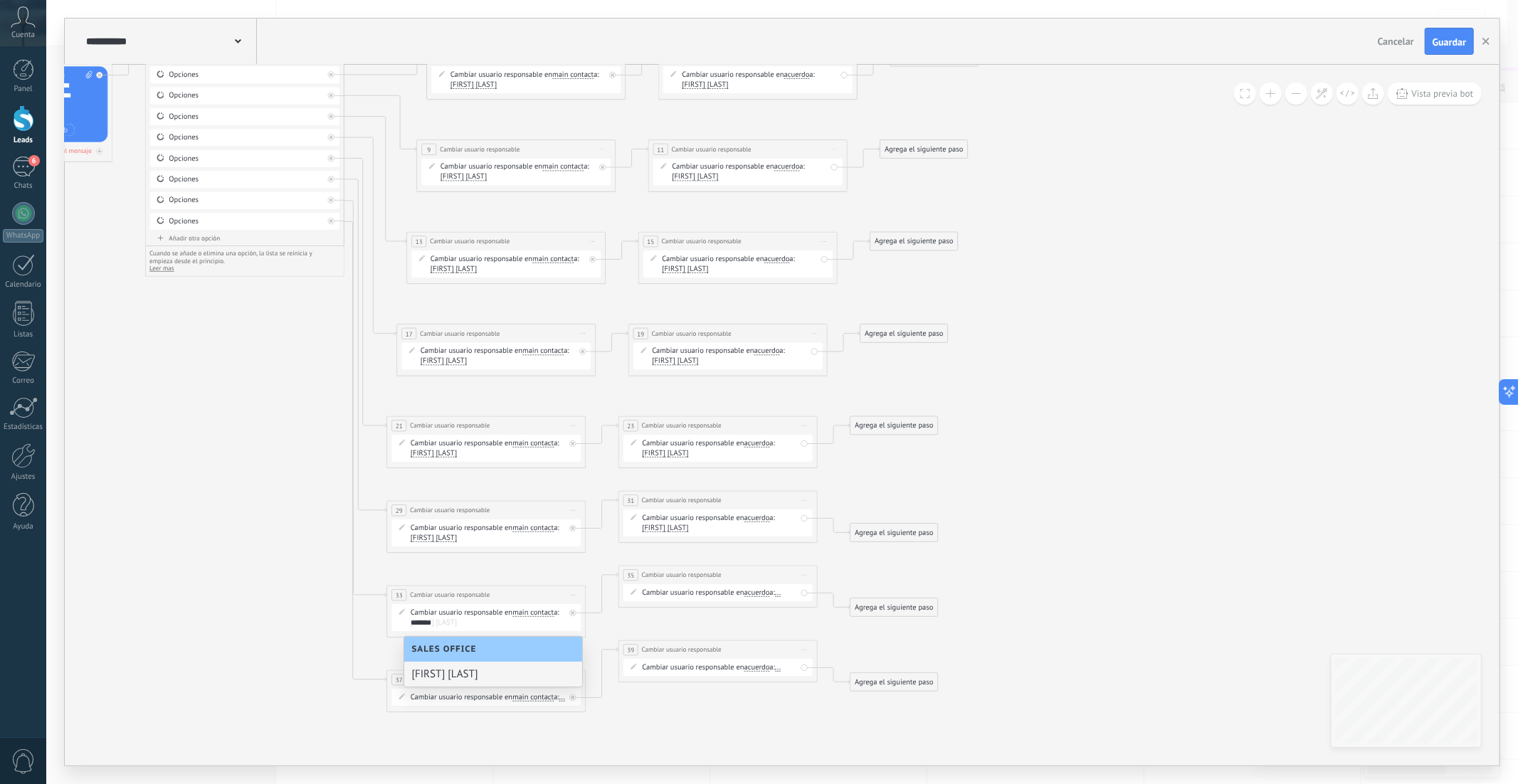 type on "*******" 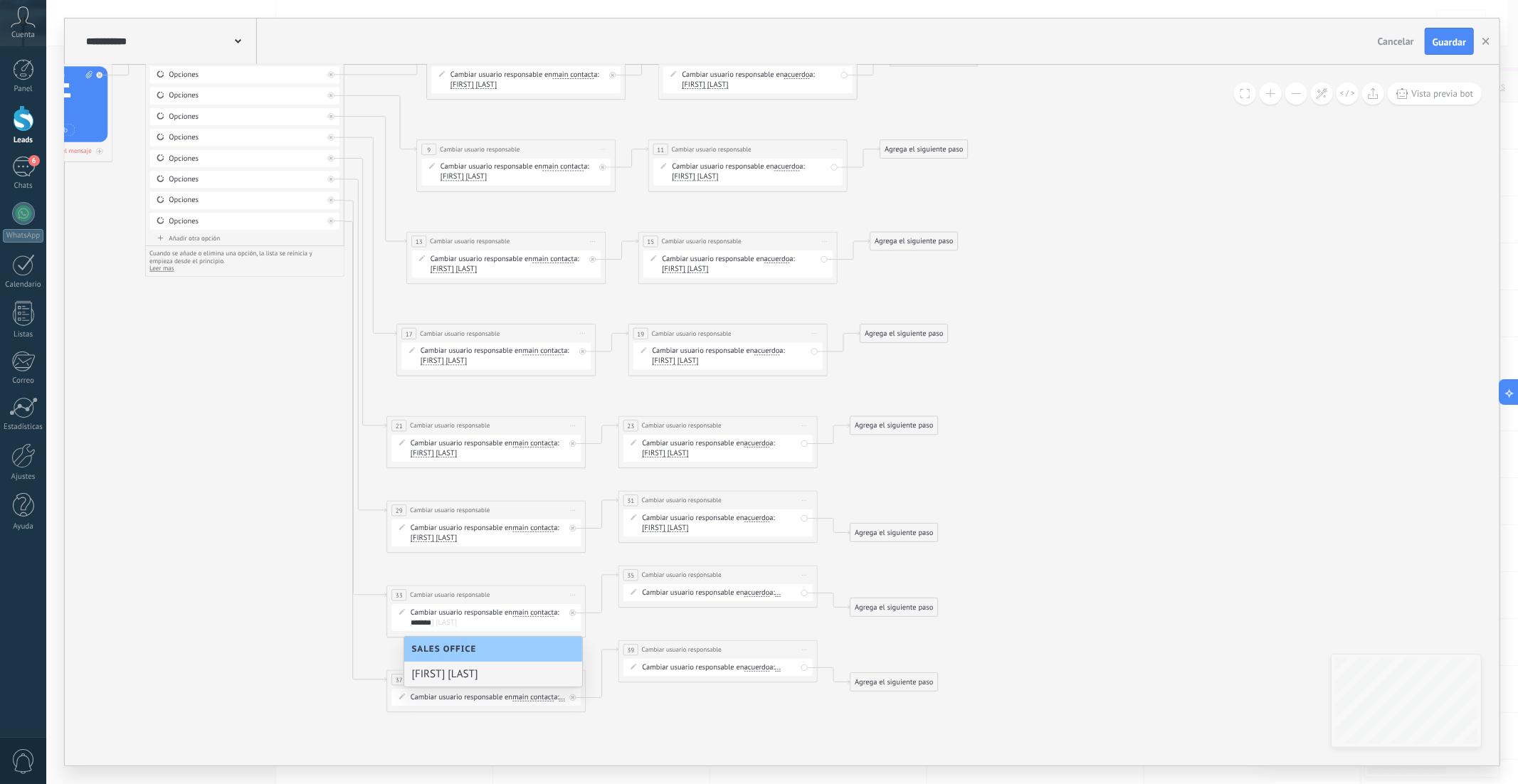 click on "Mariana Yañez" at bounding box center (493, 674) 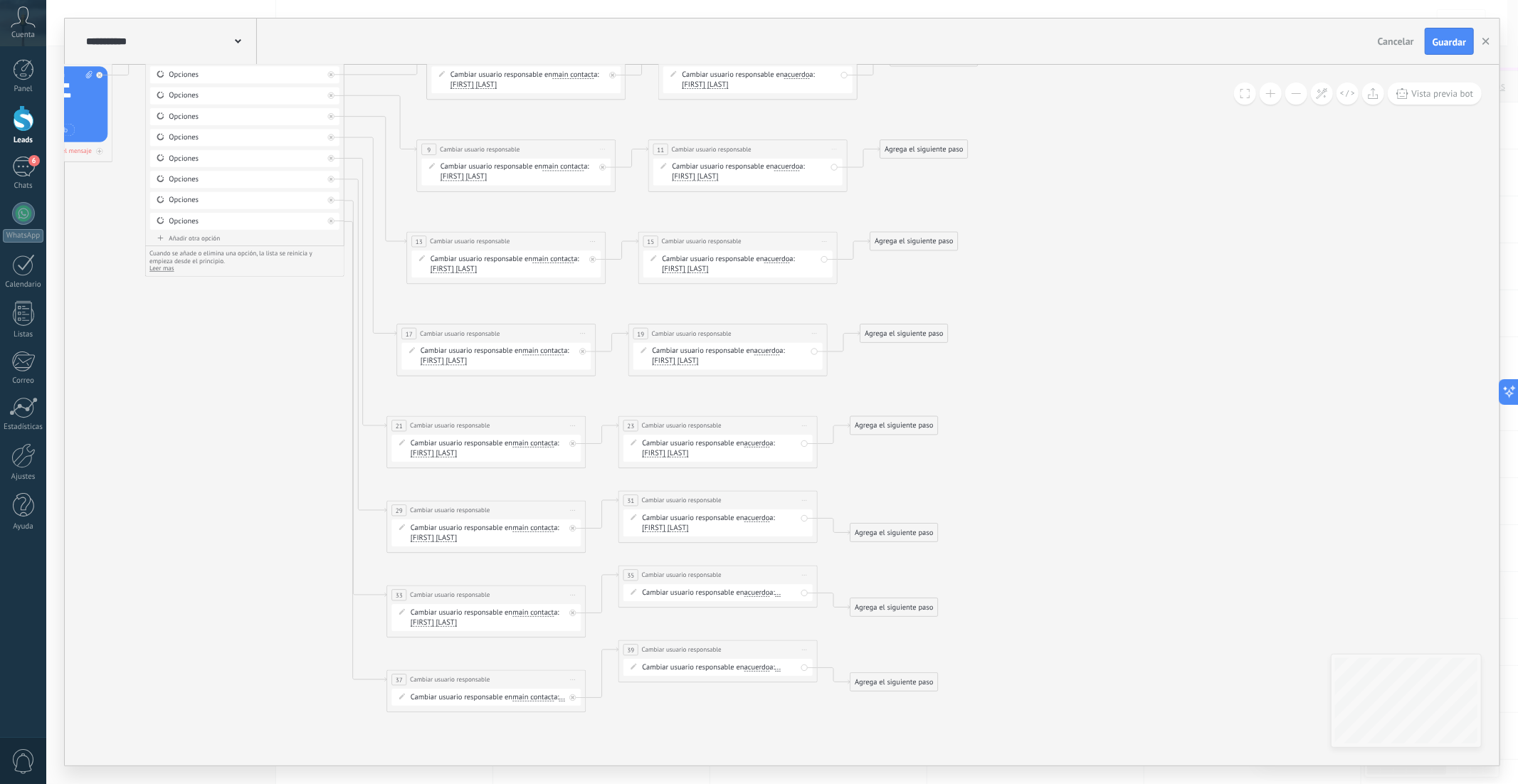 click on "..." at bounding box center [778, 593] 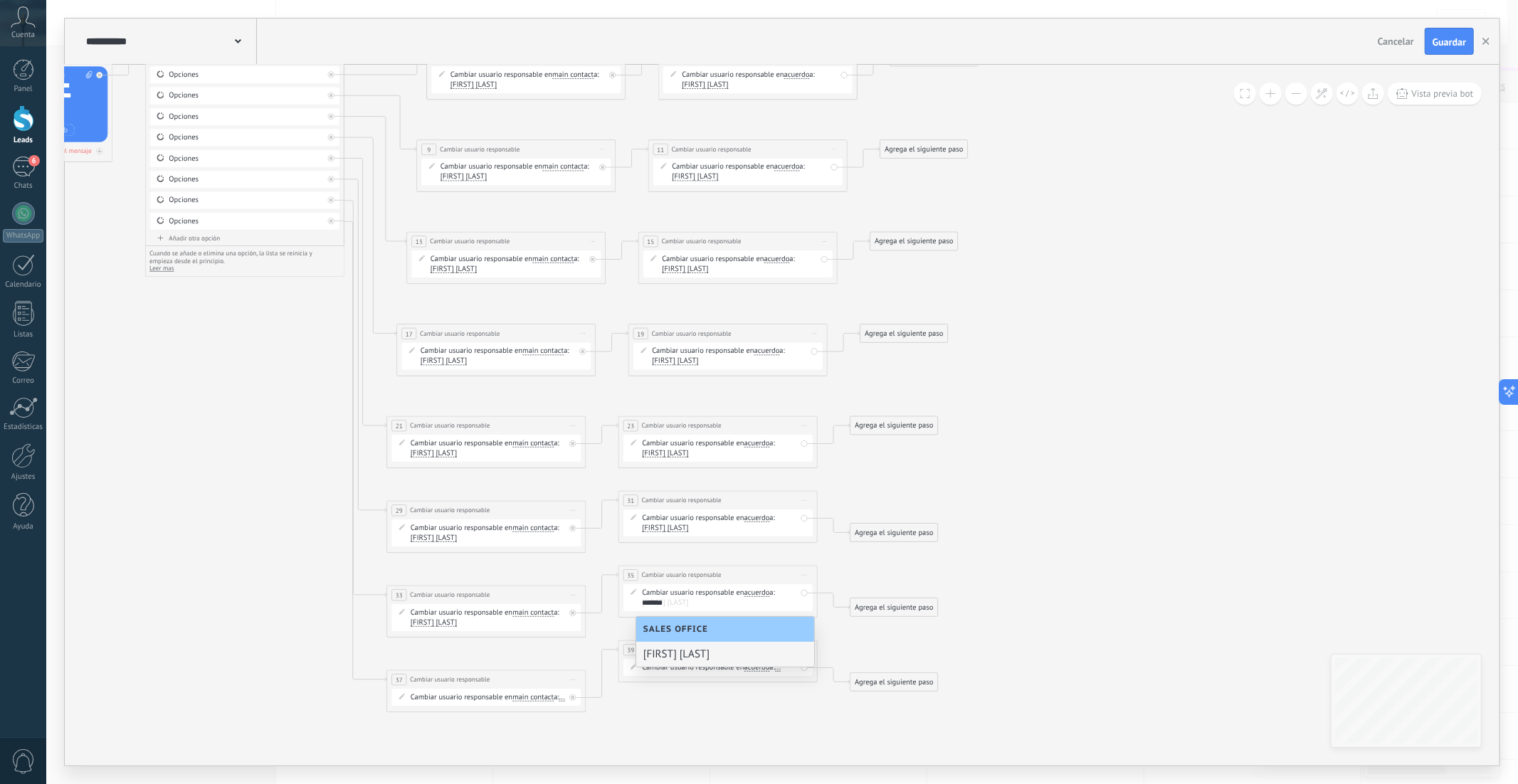type on "*******" 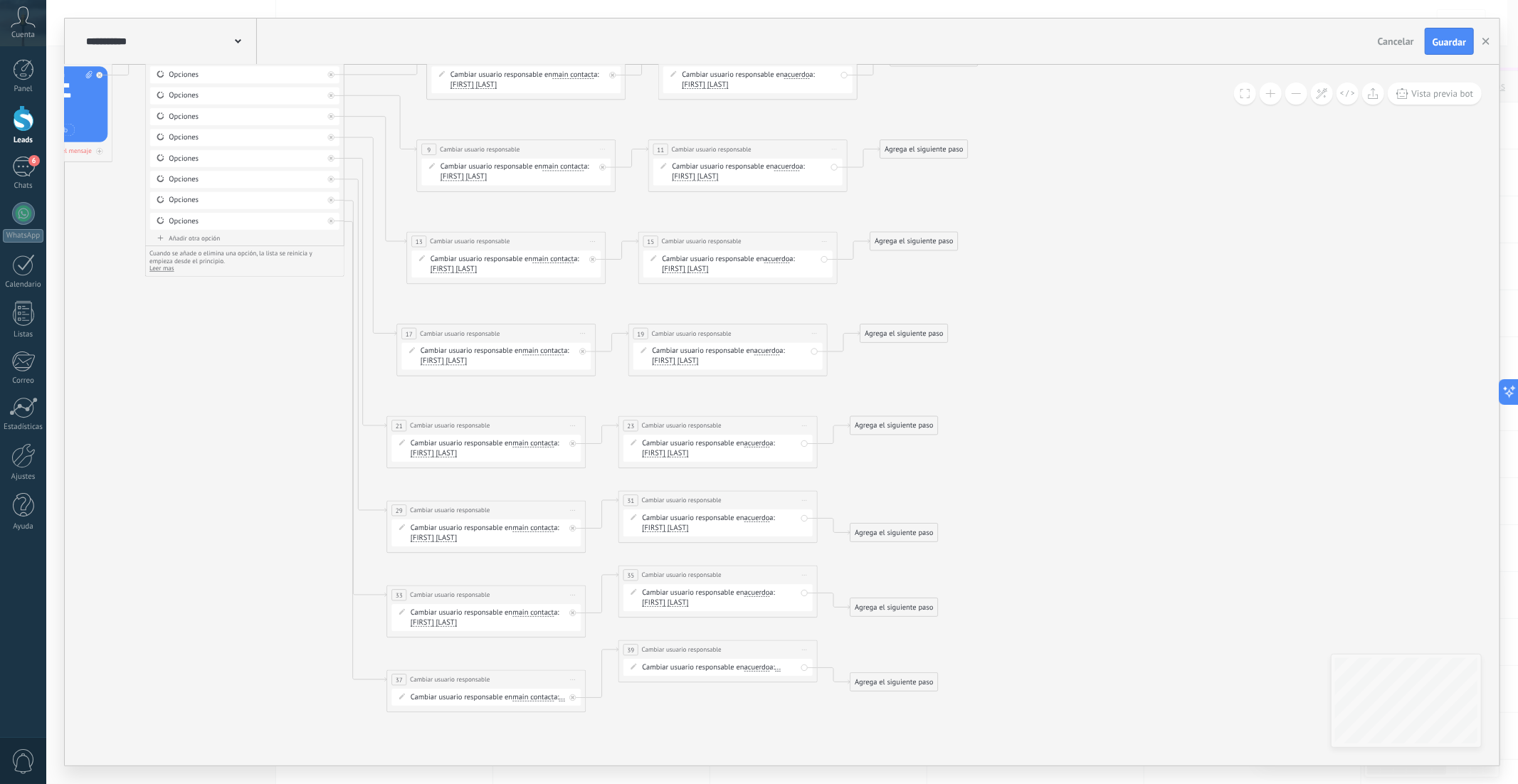 click on "..." at bounding box center (562, 697) 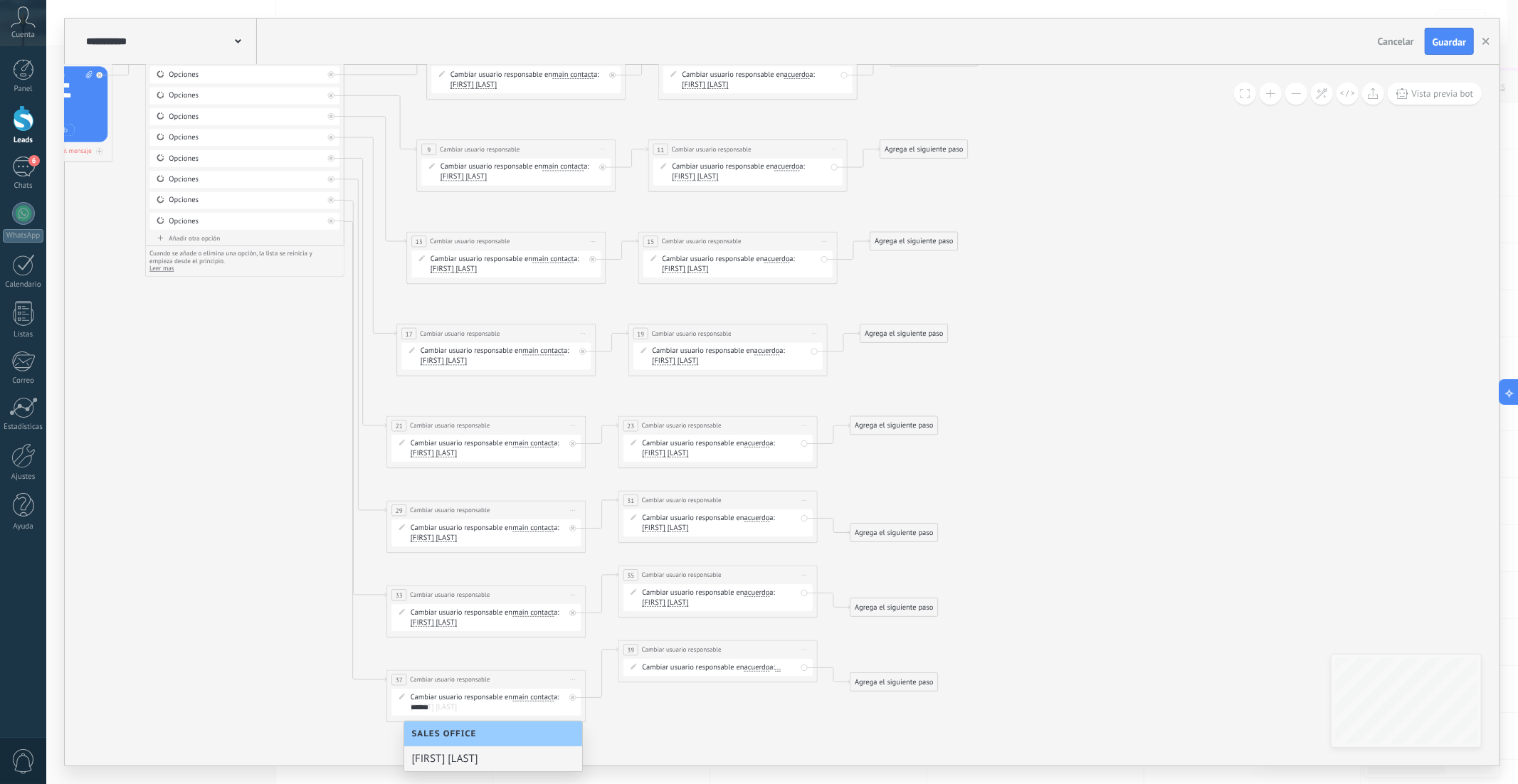 type on "******" 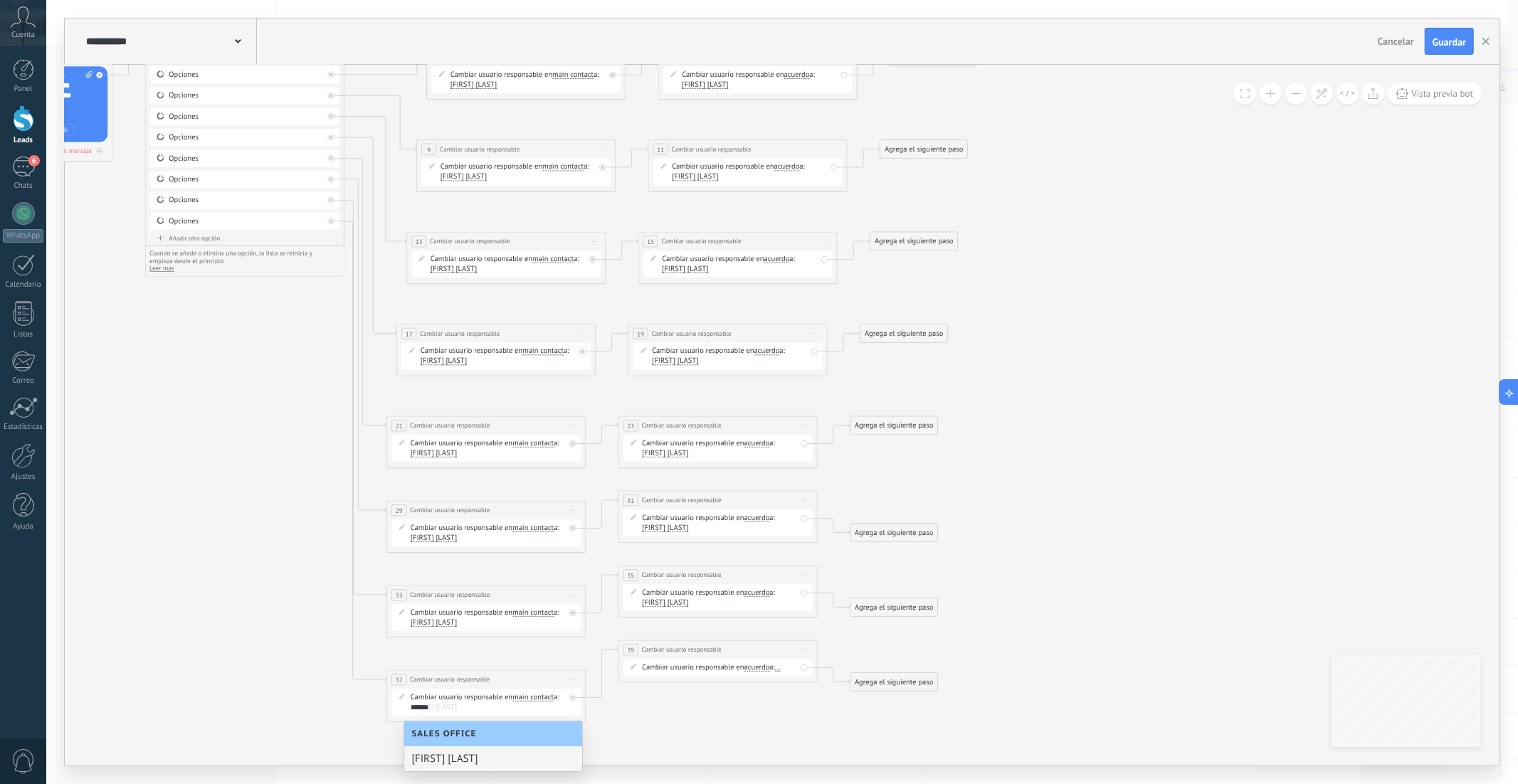 click on "Alejandra Perez" at bounding box center [493, 758] 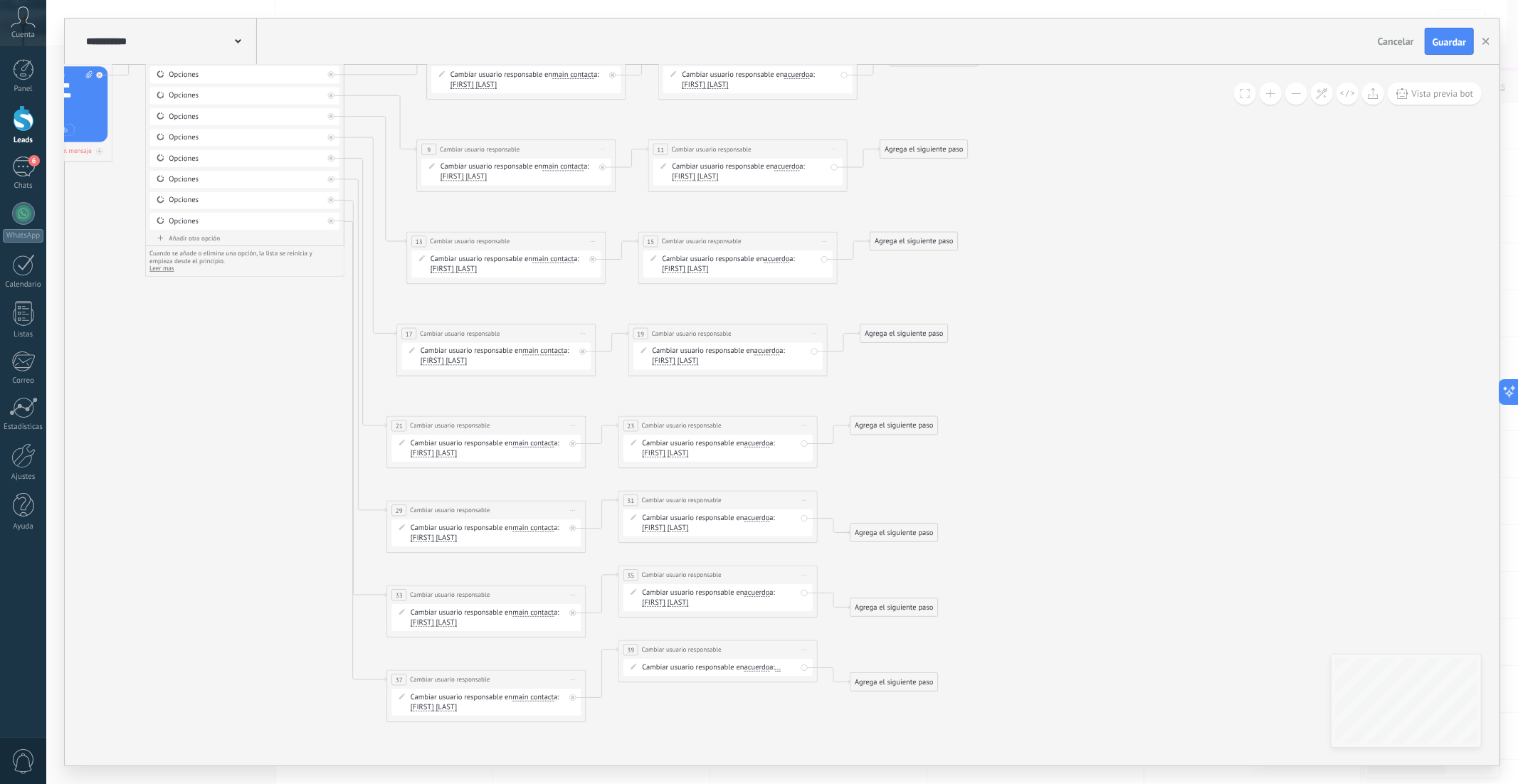 click on "..." at bounding box center [778, 667] 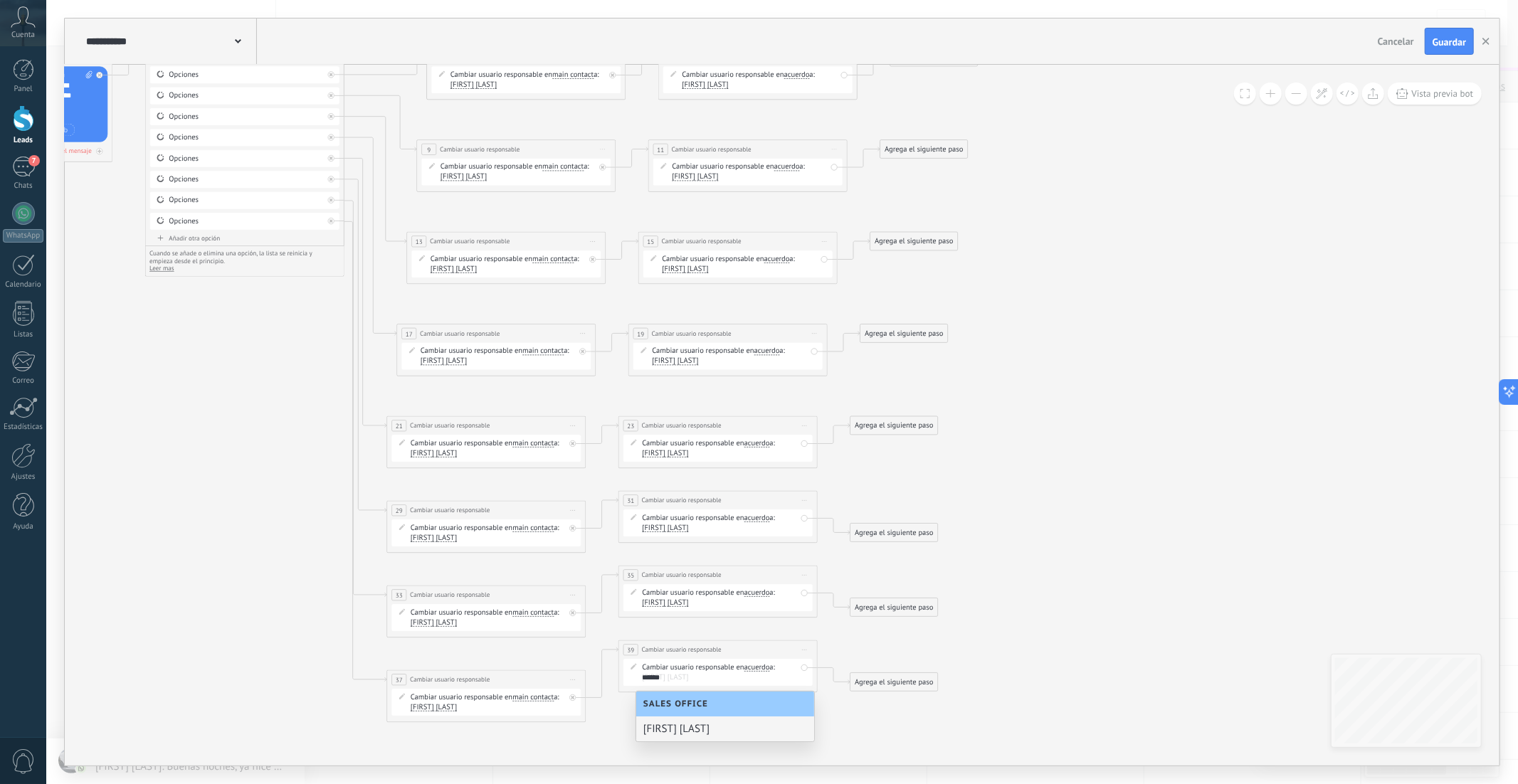 type on "******" 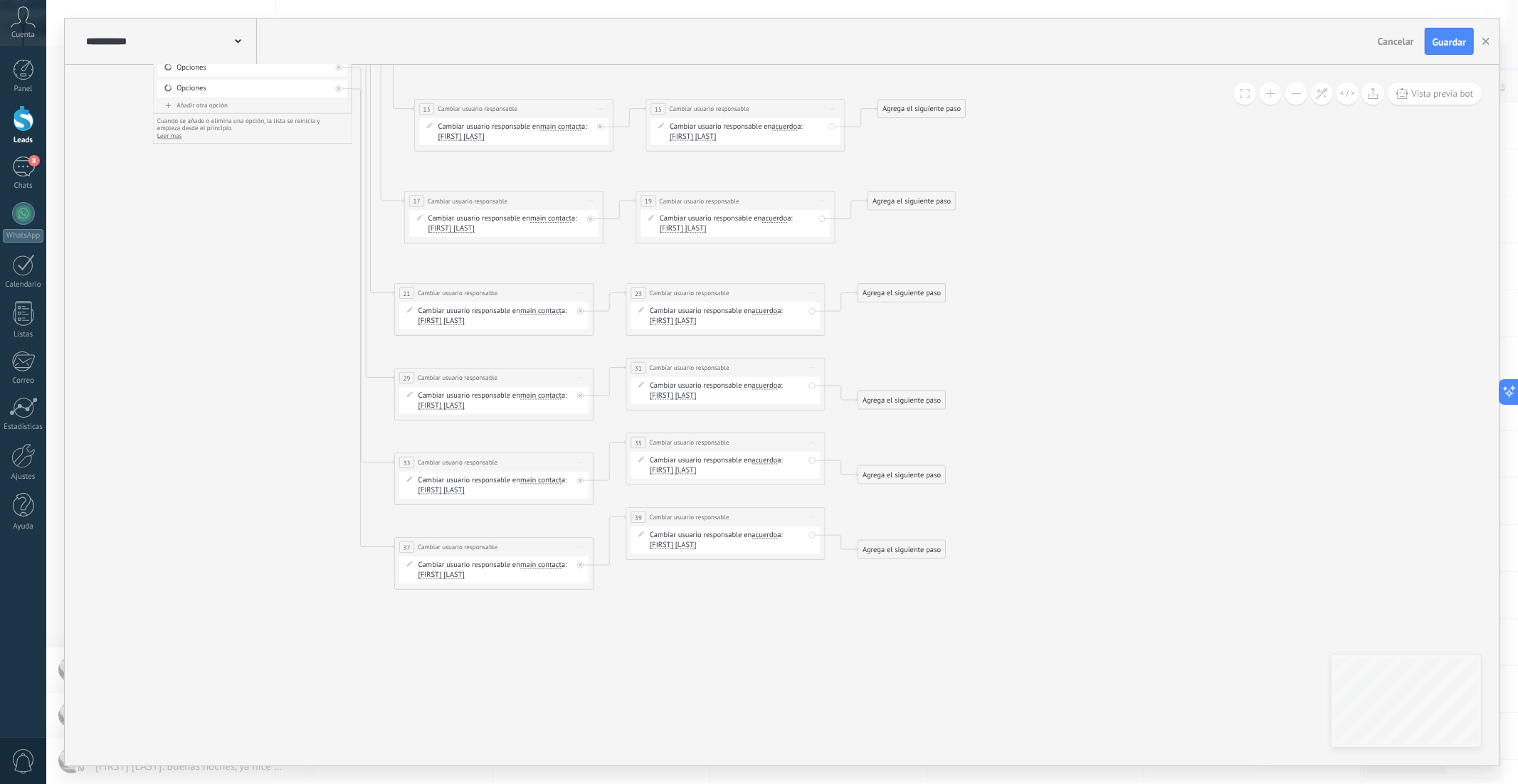 click on "Añadir otra opción" at bounding box center [253, 105] 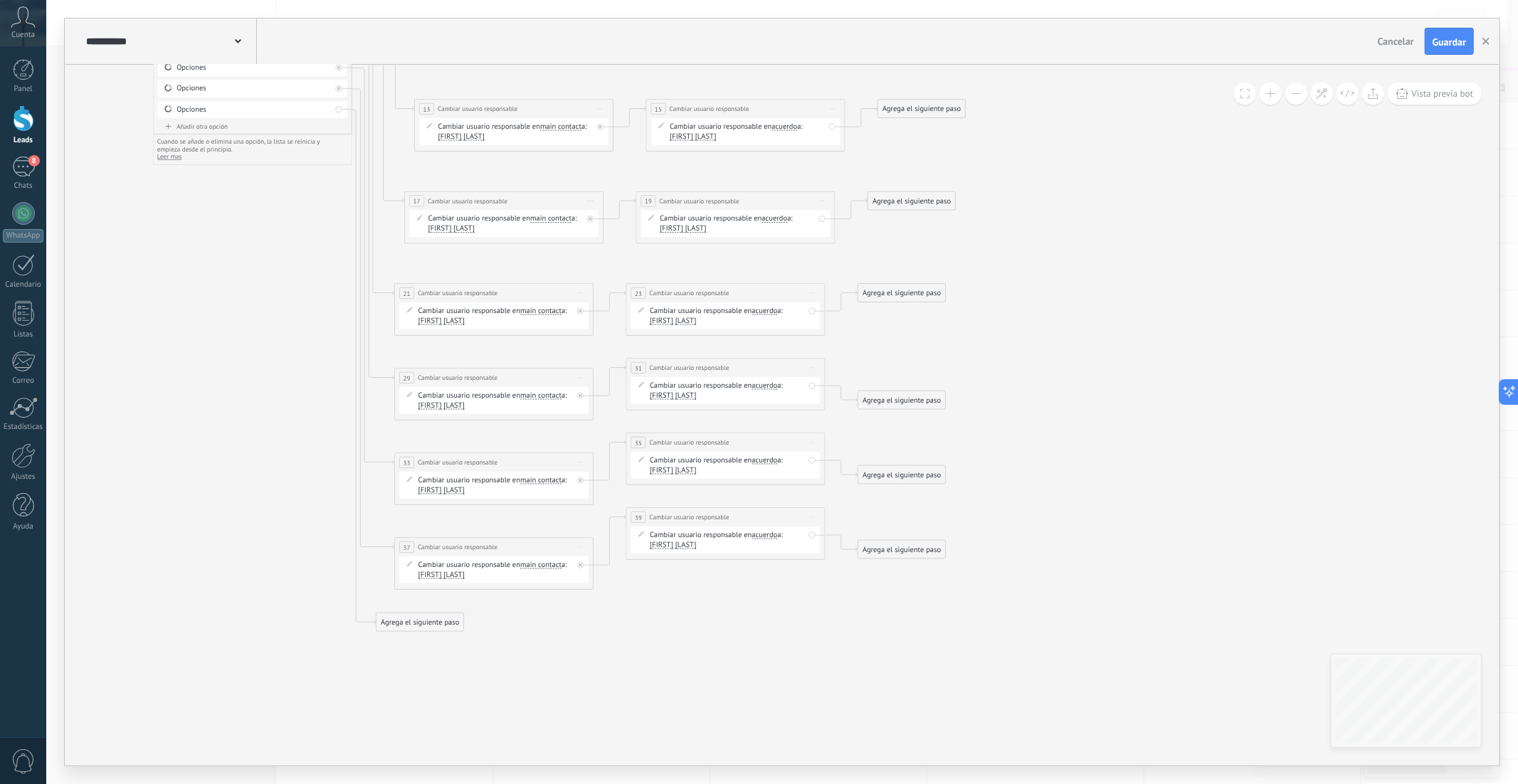 drag, startPoint x: 457, startPoint y: 171, endPoint x: 448, endPoint y: 627, distance: 456.0888 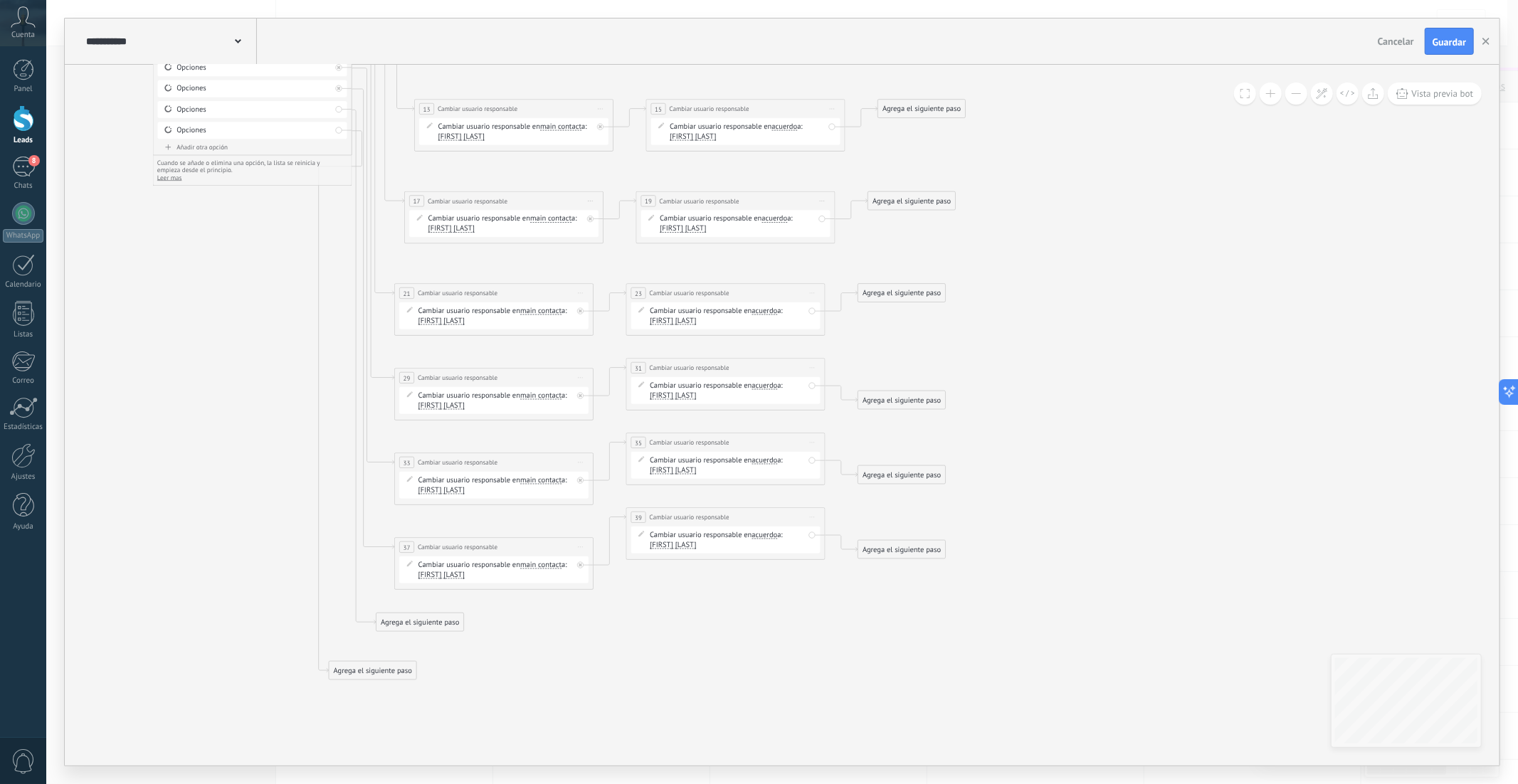 drag, startPoint x: 457, startPoint y: 174, endPoint x: 401, endPoint y: 679, distance: 508.09546 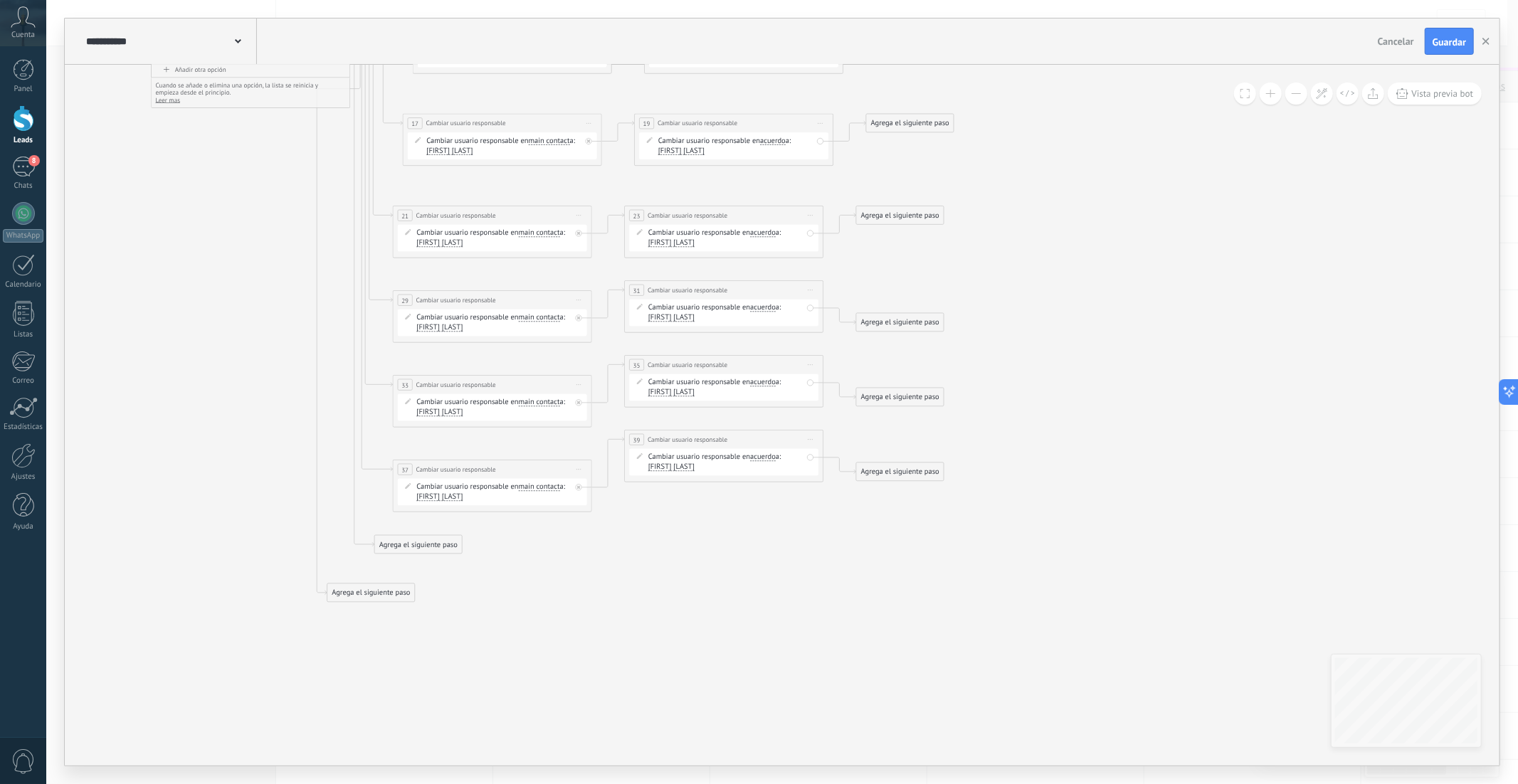 click on "Iniciar vista previa aquí
Cambiar nombre
Duplicar
Borrar" at bounding box center (579, 470) 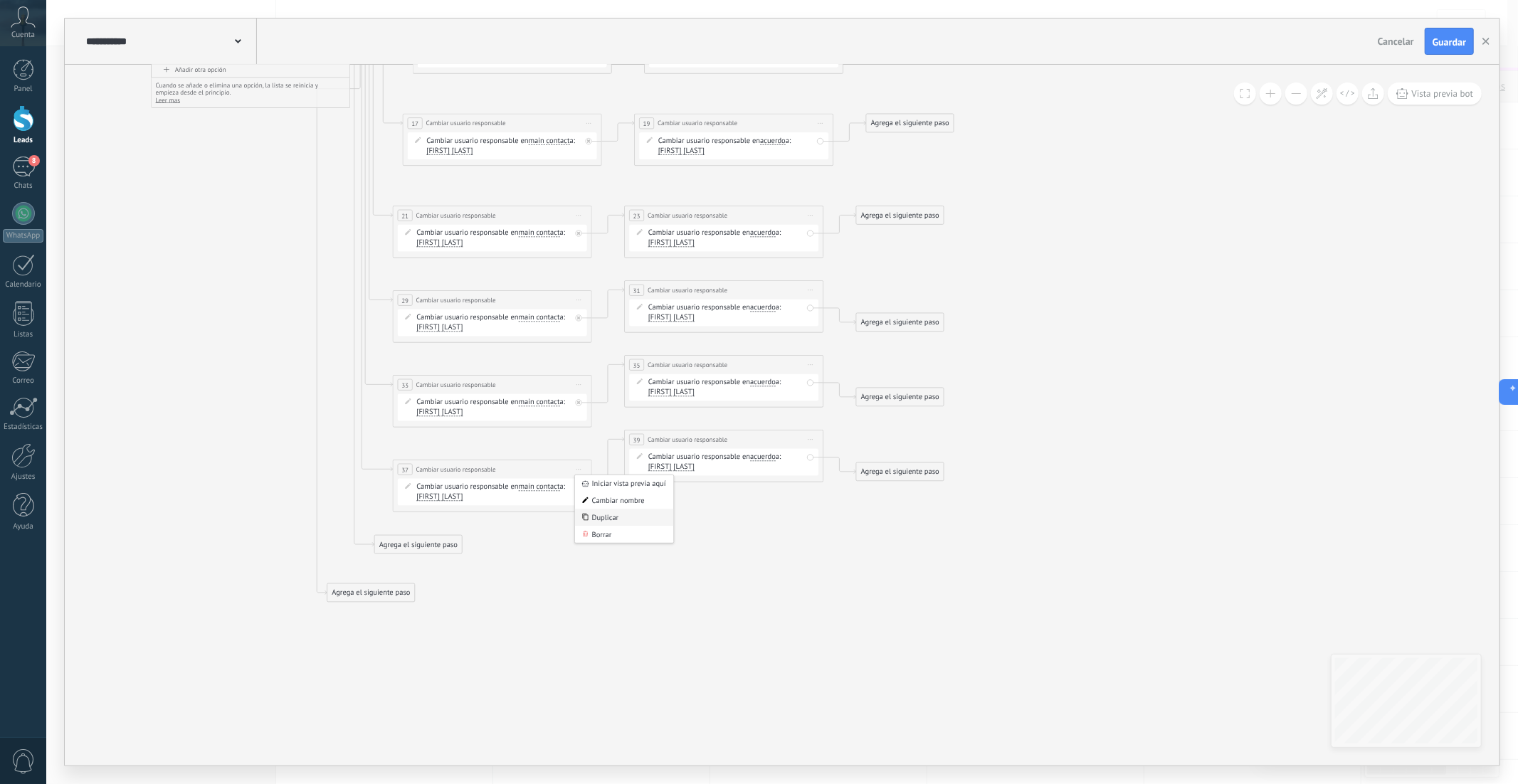 click on "Duplicar" at bounding box center [624, 518] 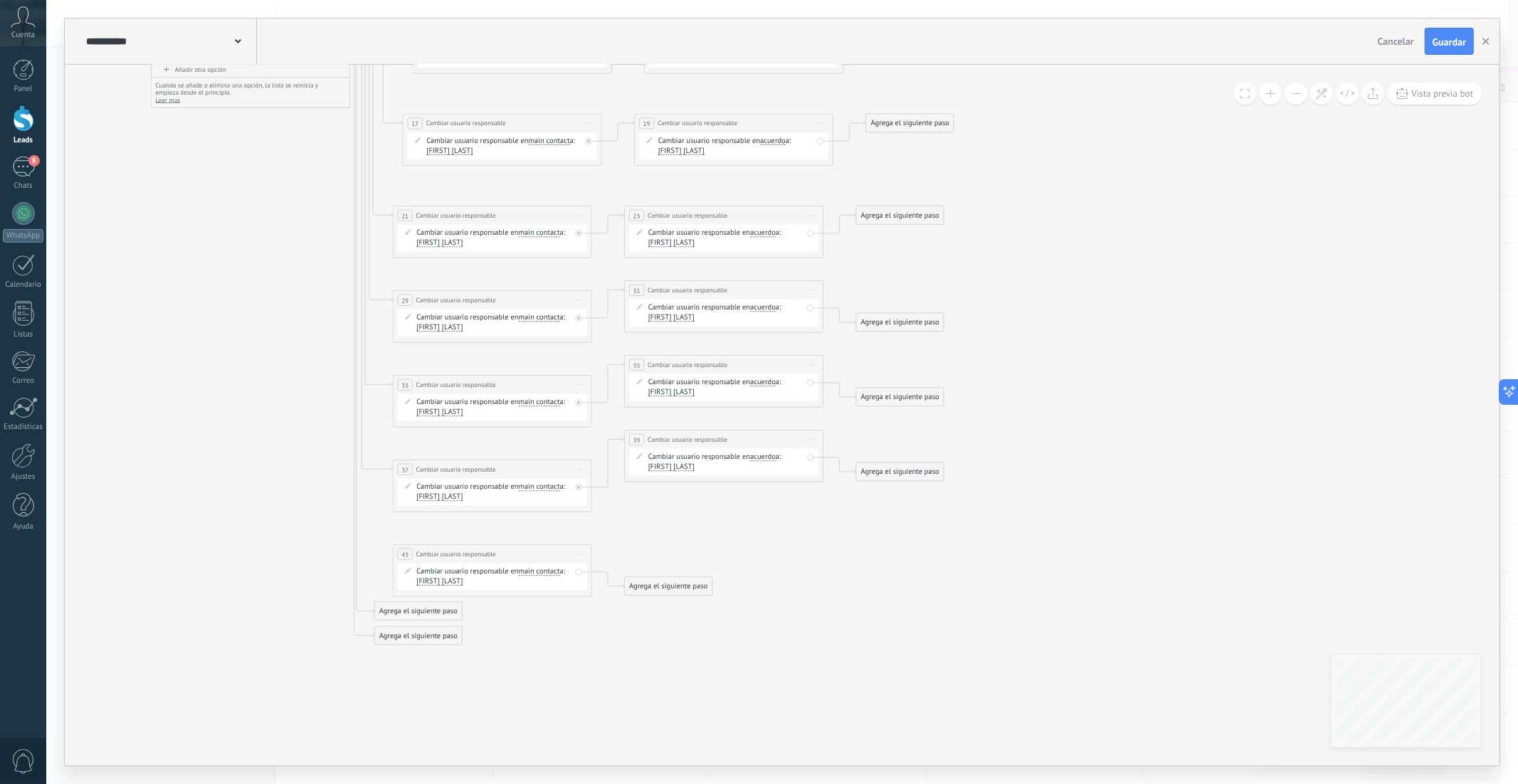 click on "Iniciar vista previa aquí
Cambiar nombre
Duplicar
Borrar" at bounding box center (811, 440) 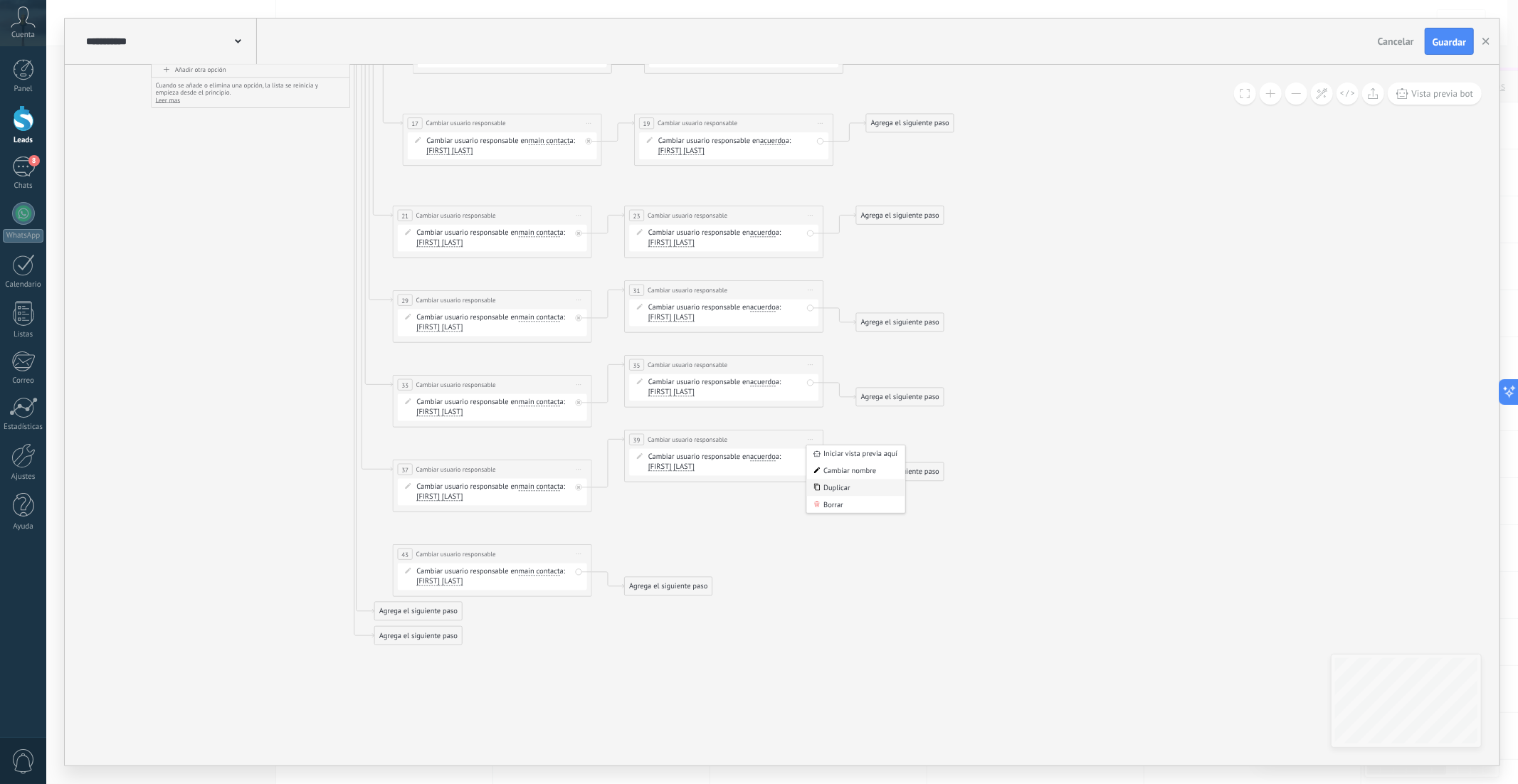 click on "Duplicar" at bounding box center (856, 488) 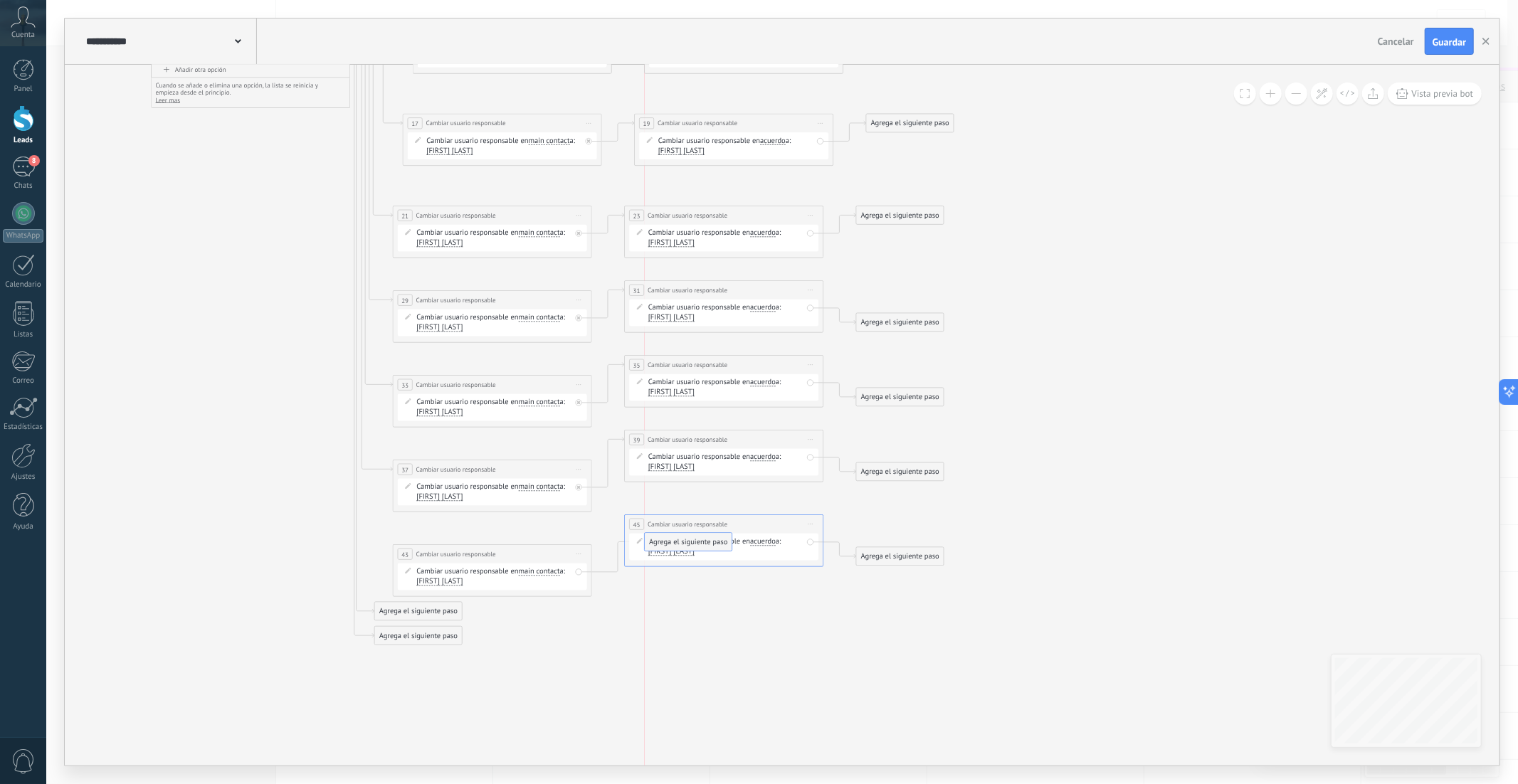drag, startPoint x: 658, startPoint y: 587, endPoint x: 681, endPoint y: 543, distance: 49.64877 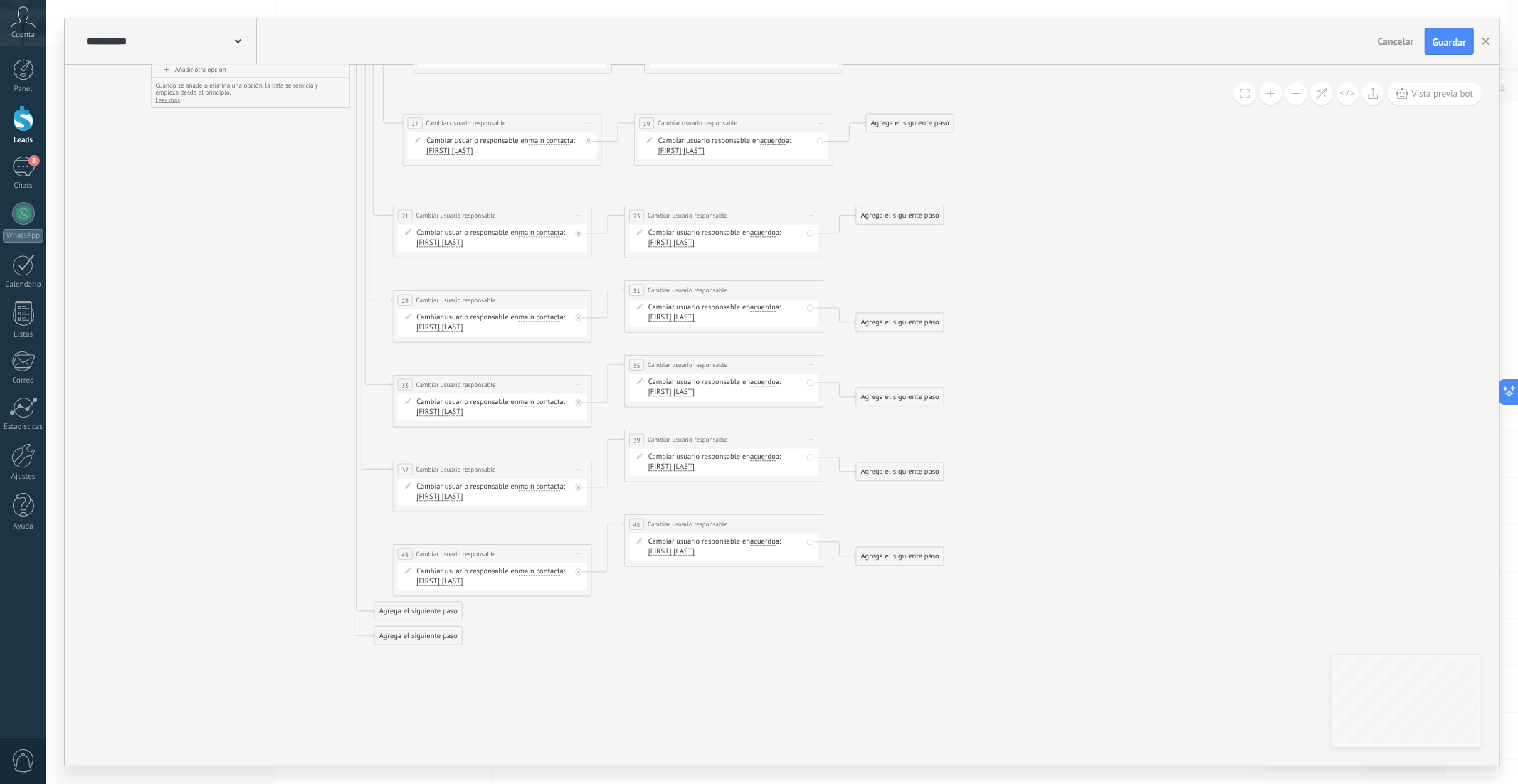 click on "Iniciar vista previa aquí
Cambiar nombre
Duplicar
Borrar" at bounding box center (579, 554) 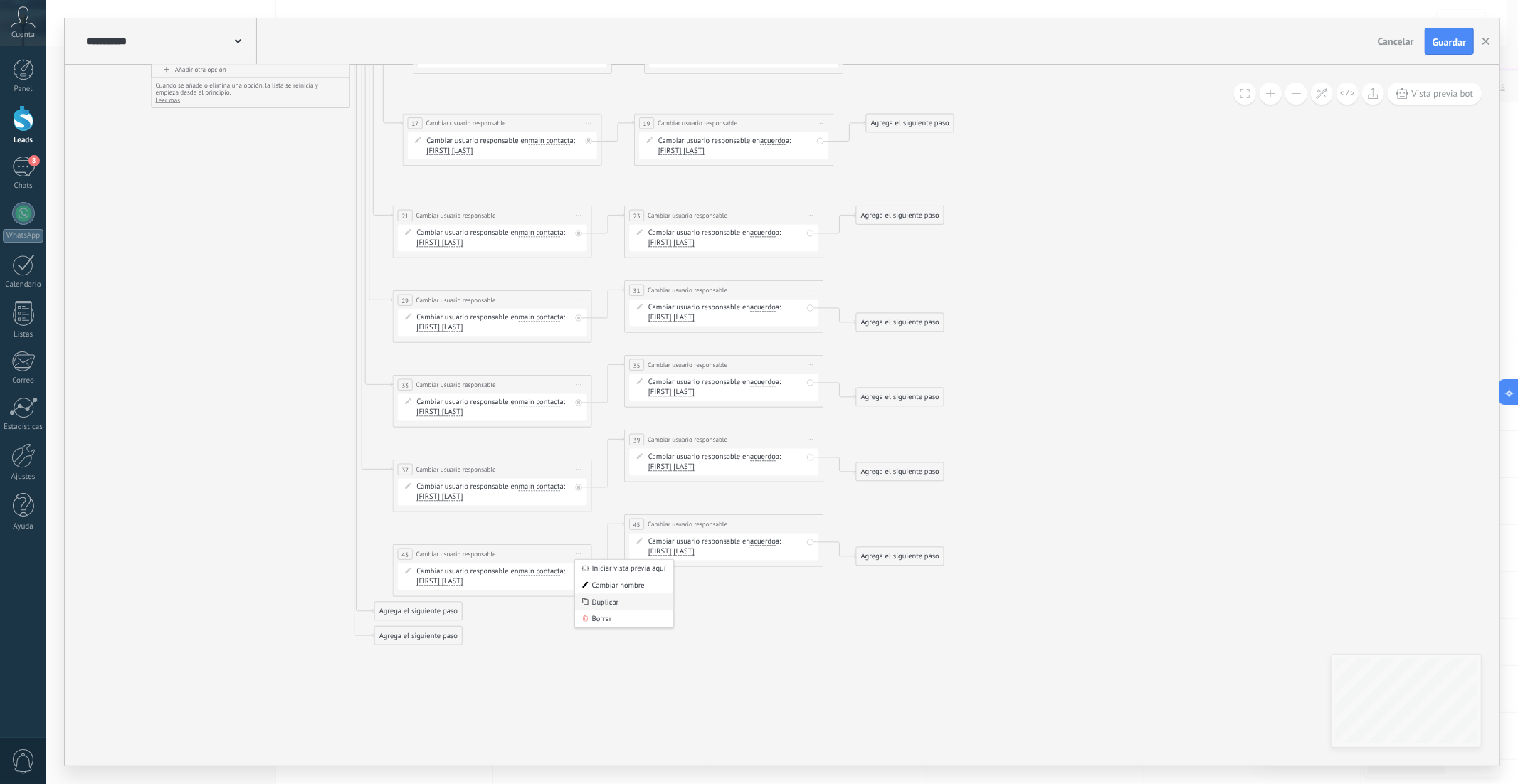 click on "Duplicar" at bounding box center [624, 603] 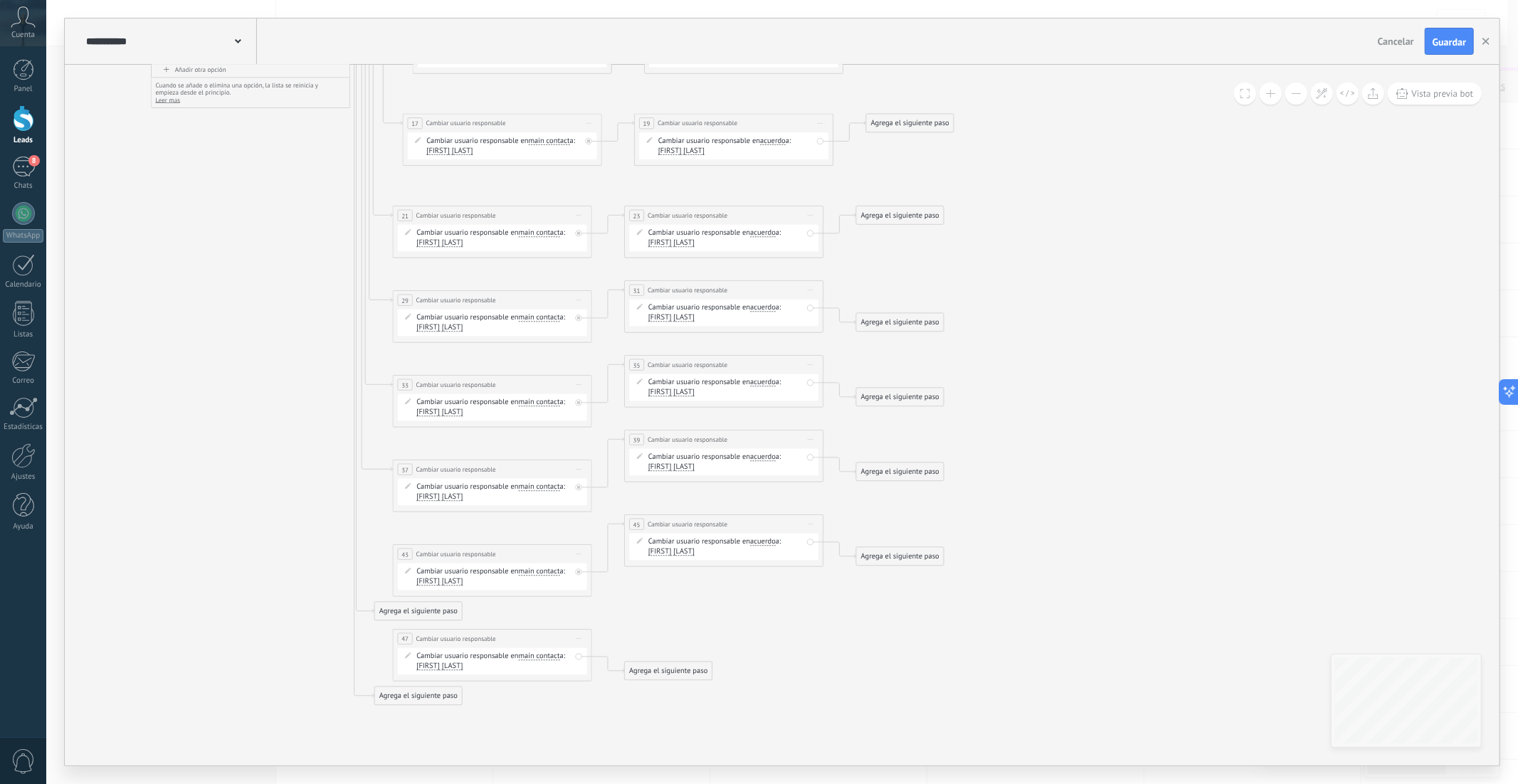 click 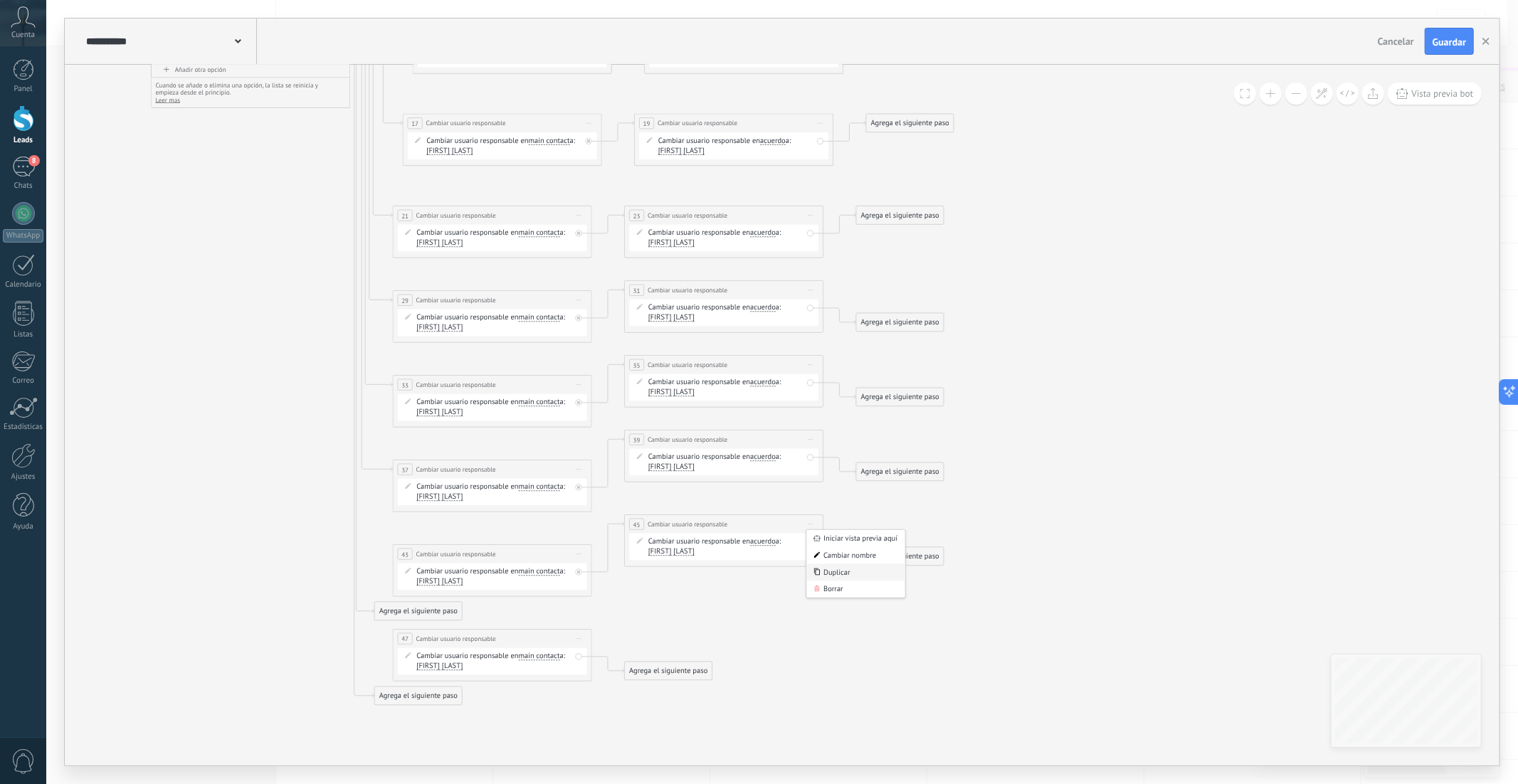 click on "Duplicar" at bounding box center (856, 573) 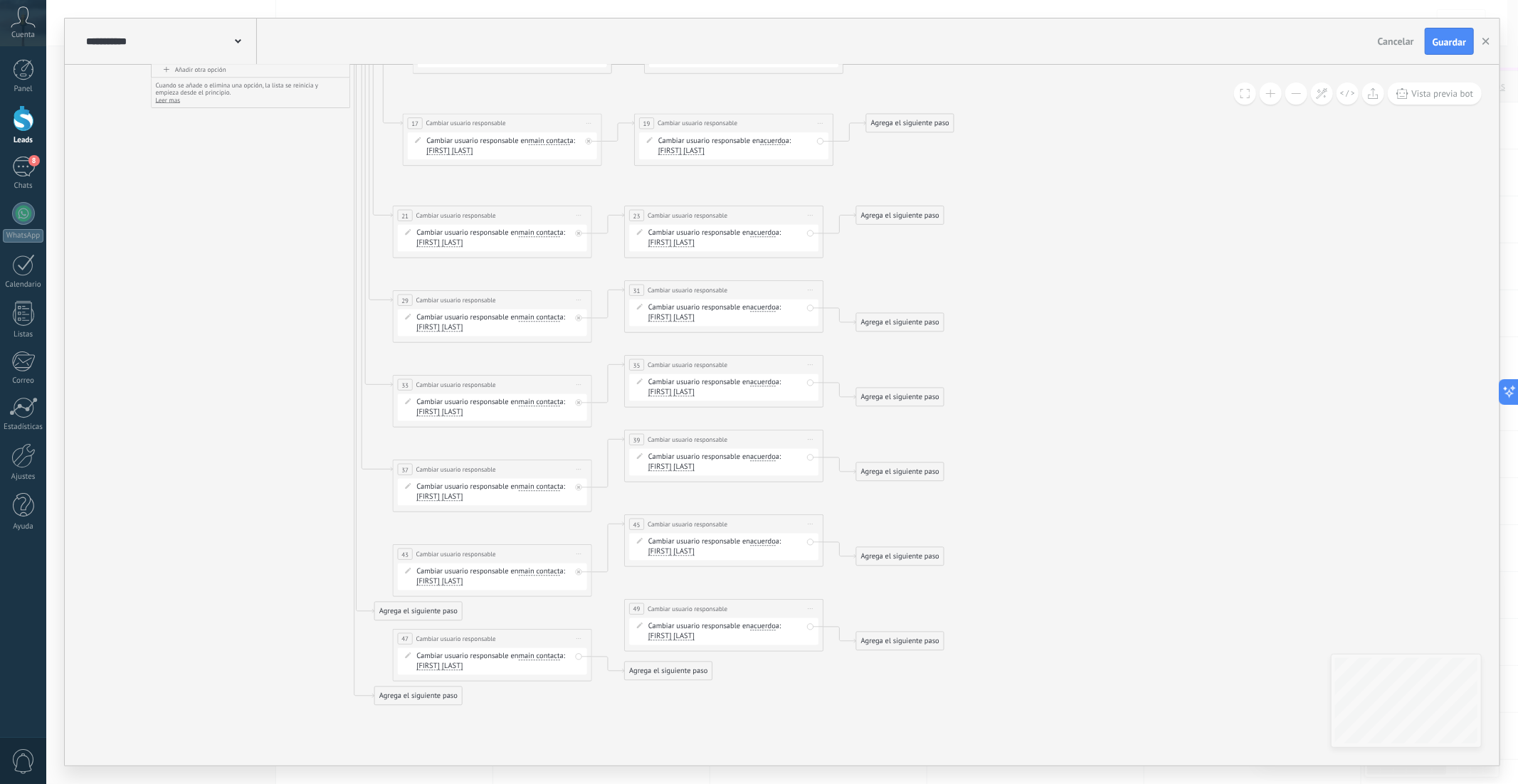 click on "**********" at bounding box center [492, 571] 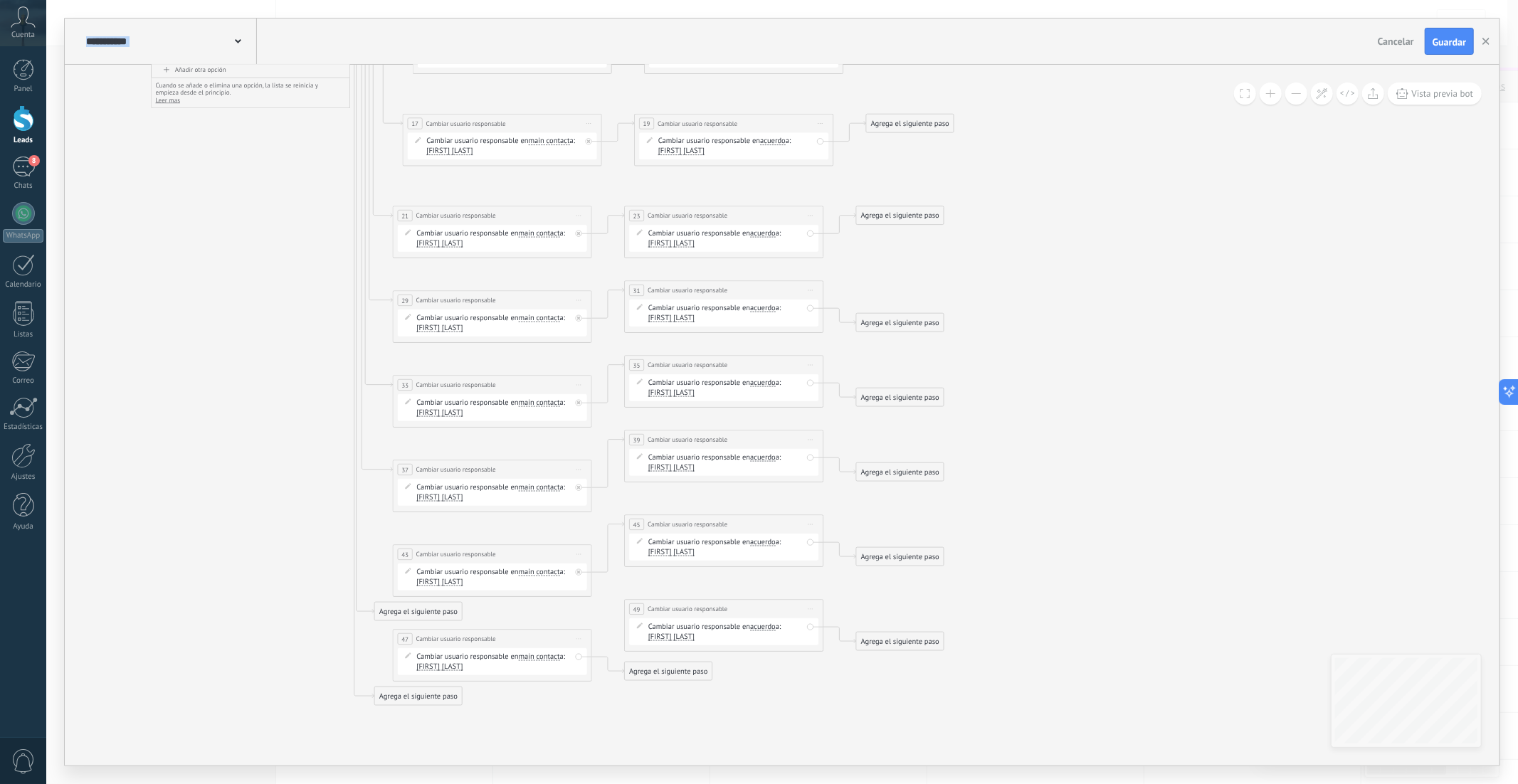 drag, startPoint x: 399, startPoint y: 600, endPoint x: 394, endPoint y: 608, distance: 9.433981 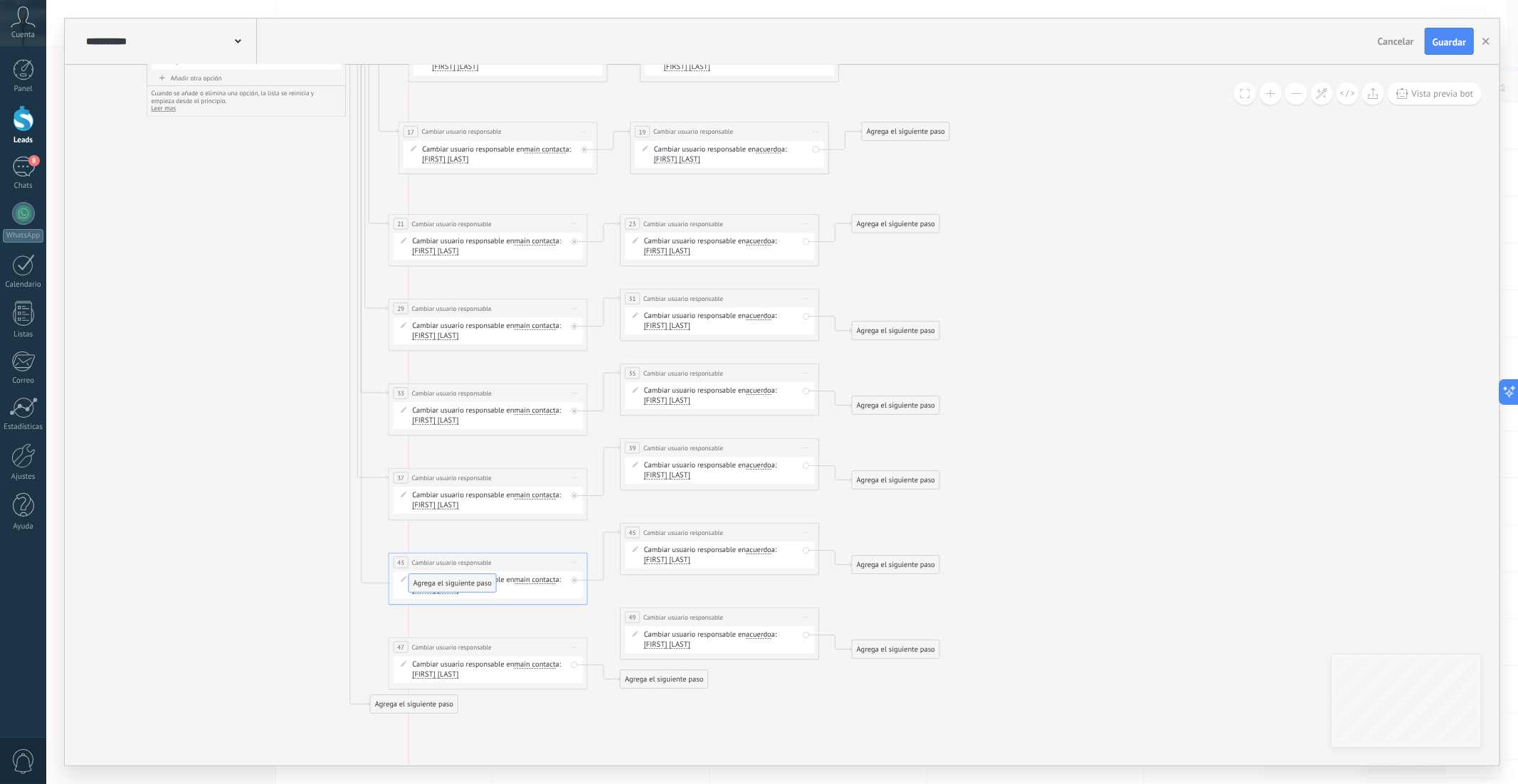 drag, startPoint x: 389, startPoint y: 618, endPoint x: 425, endPoint y: 581, distance: 51.623638 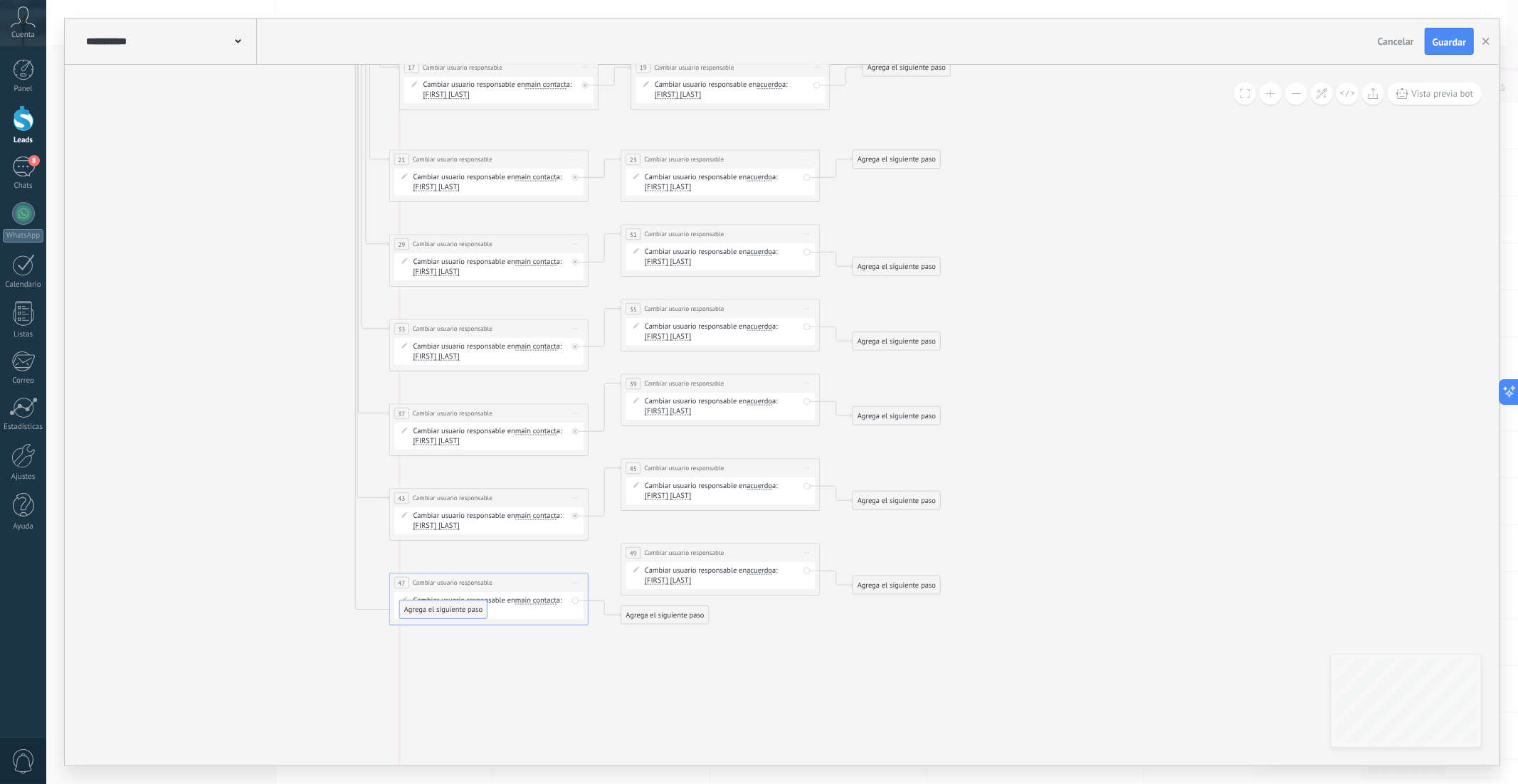 drag, startPoint x: 408, startPoint y: 637, endPoint x: 435, endPoint y: 607, distance: 40.360872 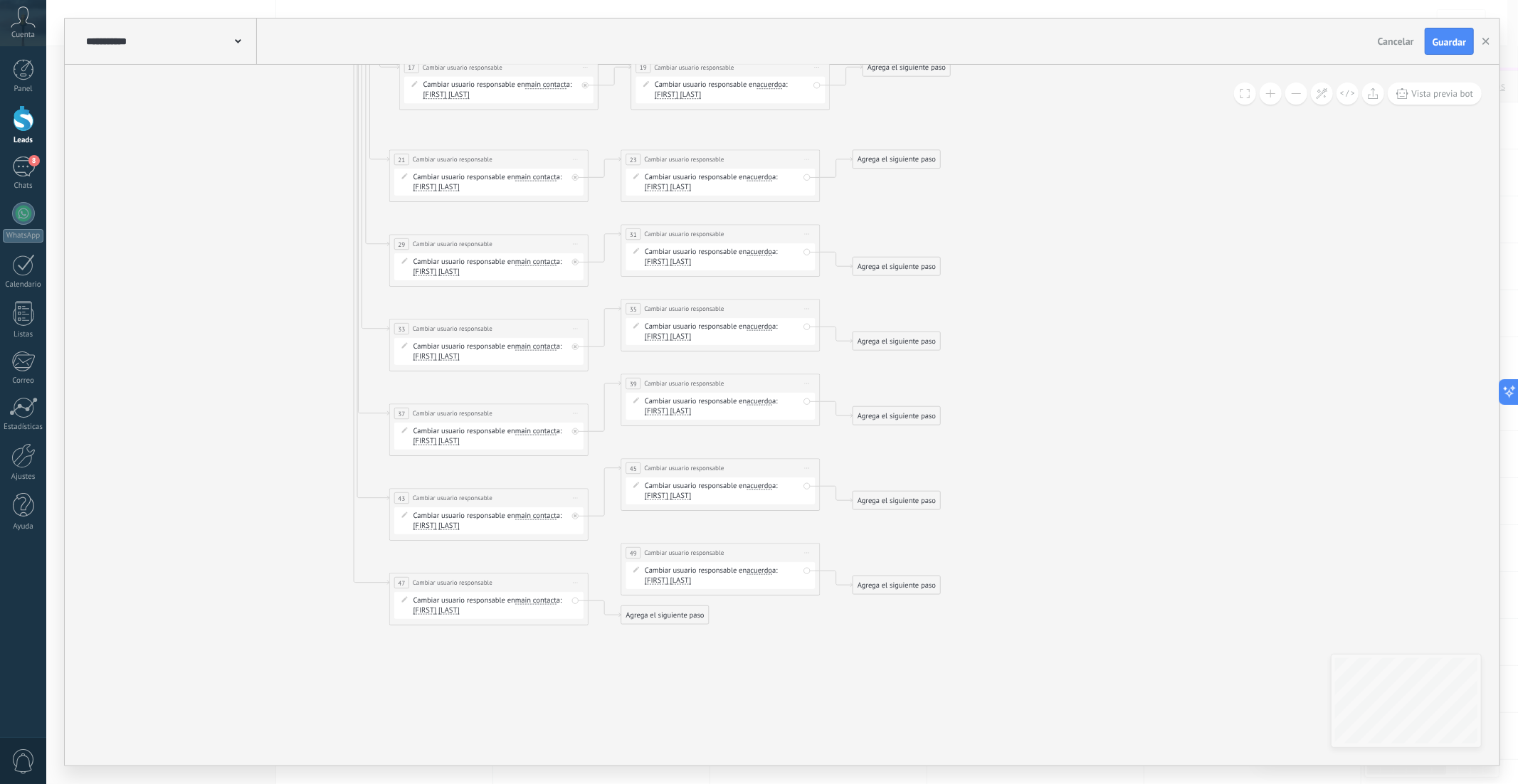 click on "Iniciar vista previa aquí
Cambiar nombre
Duplicar
Borrar" at bounding box center (576, 583) 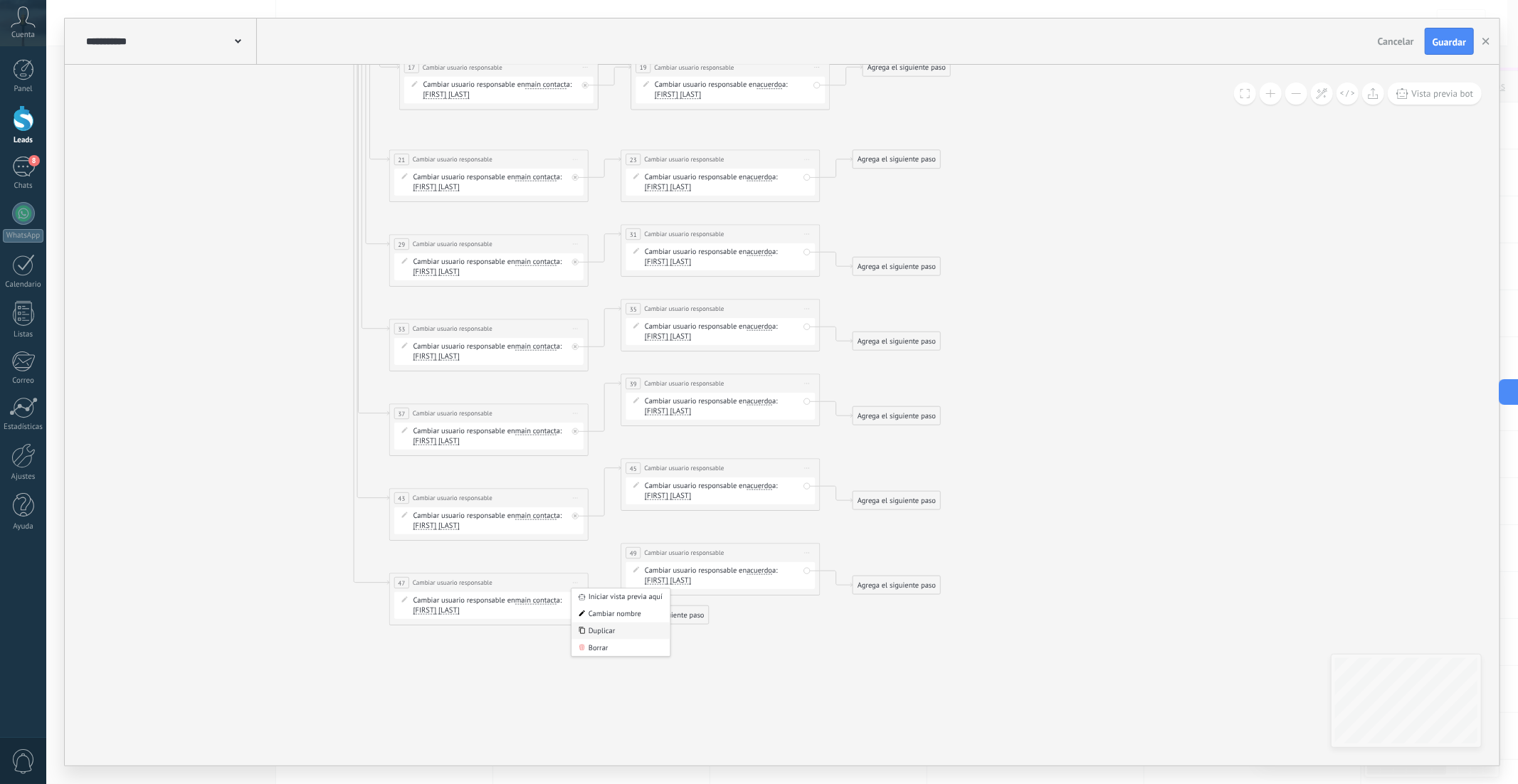 click on "Duplicar" at bounding box center (621, 631) 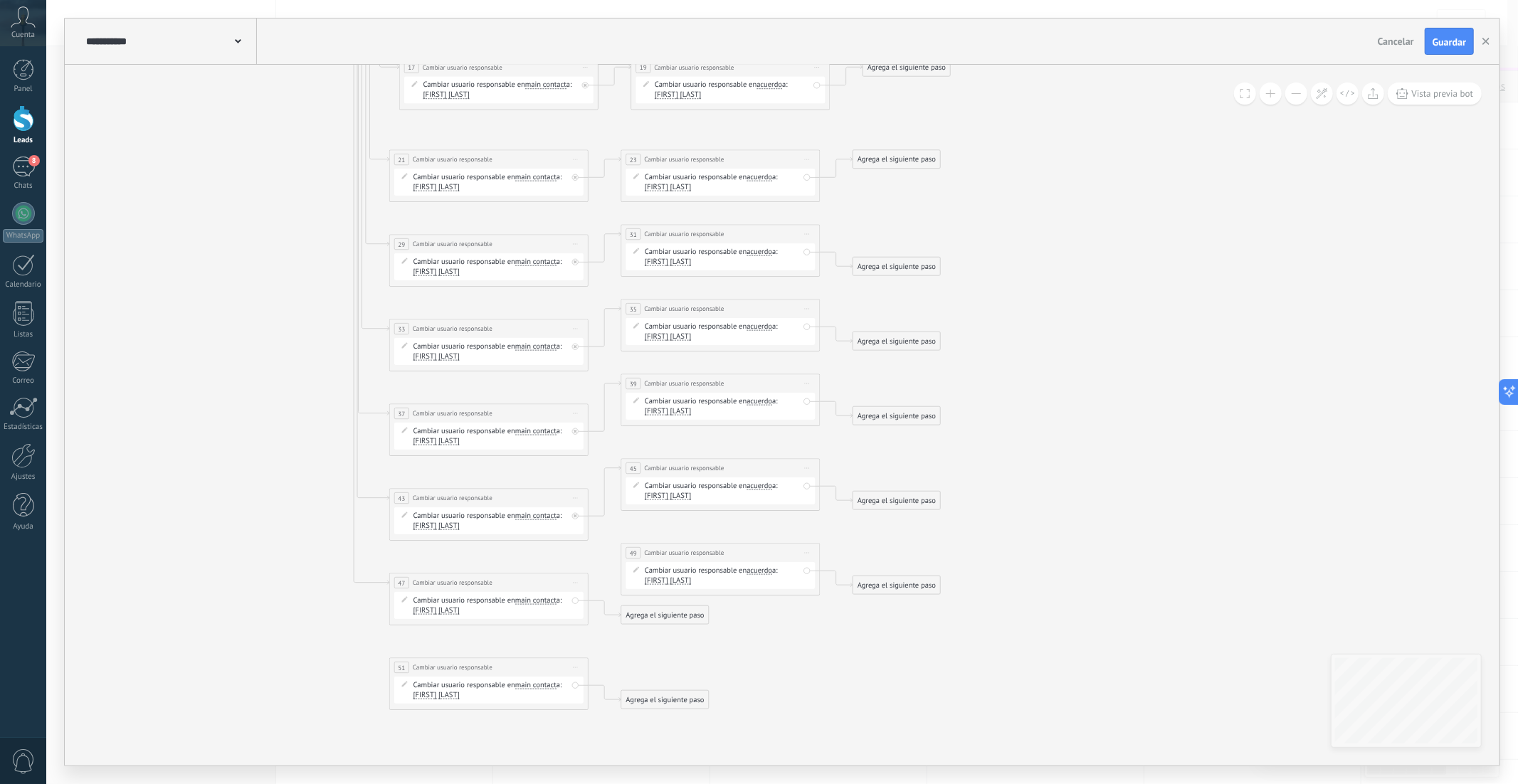 click on "Iniciar vista previa aquí
Cambiar nombre
Duplicar
Borrar" at bounding box center [807, 553] 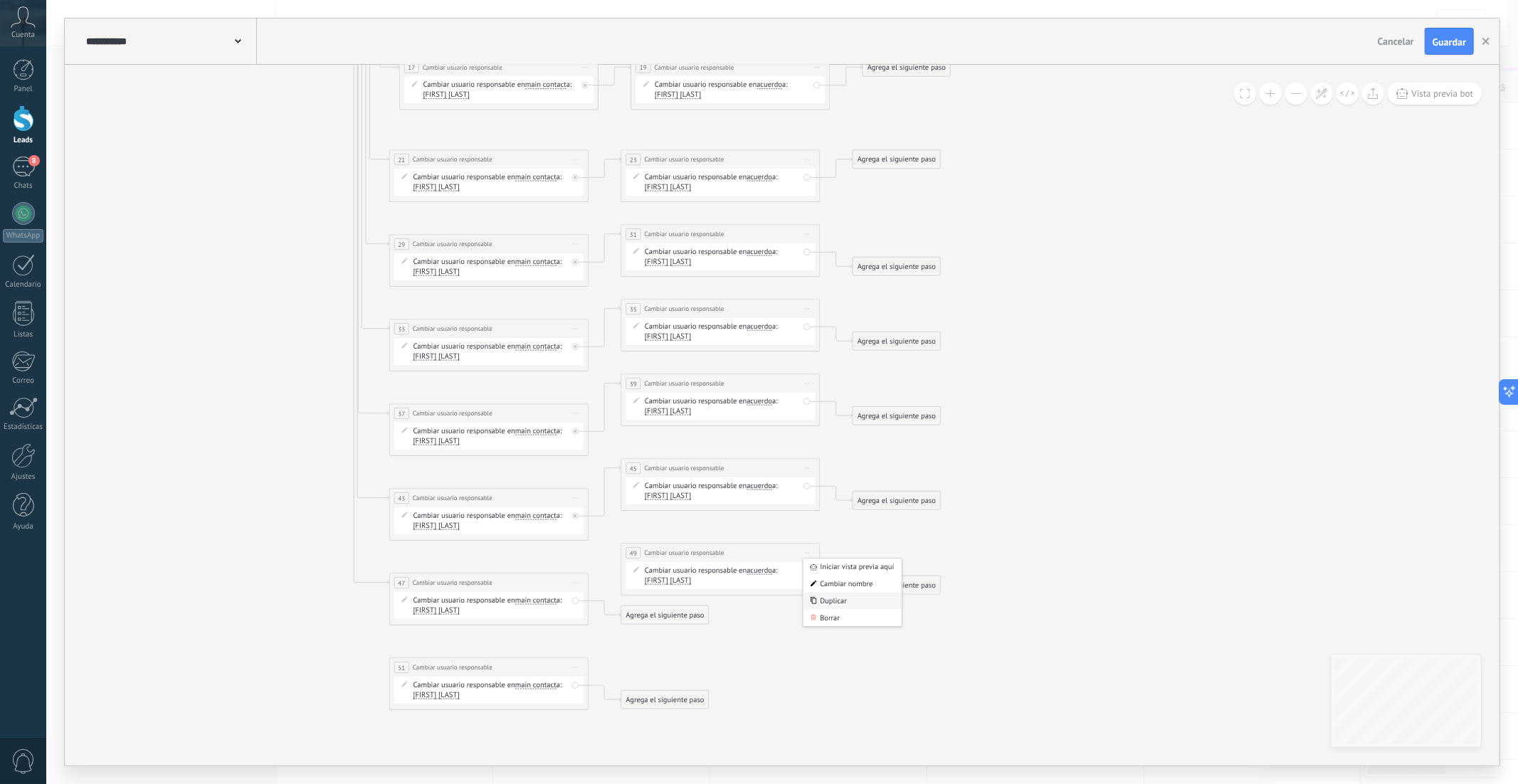 click on "Duplicar" at bounding box center (853, 601) 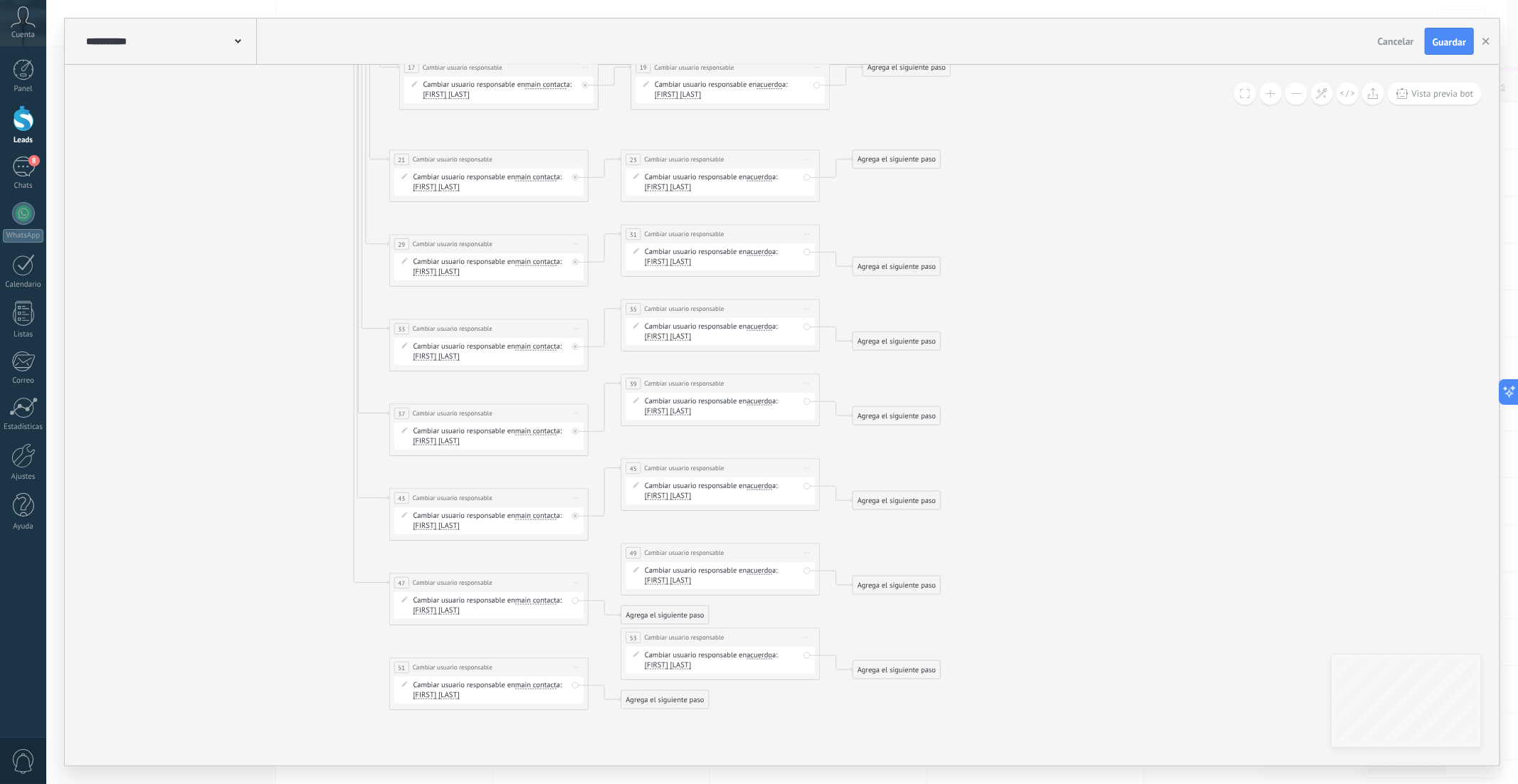 click on "Alejandra Perez" at bounding box center [436, 526] 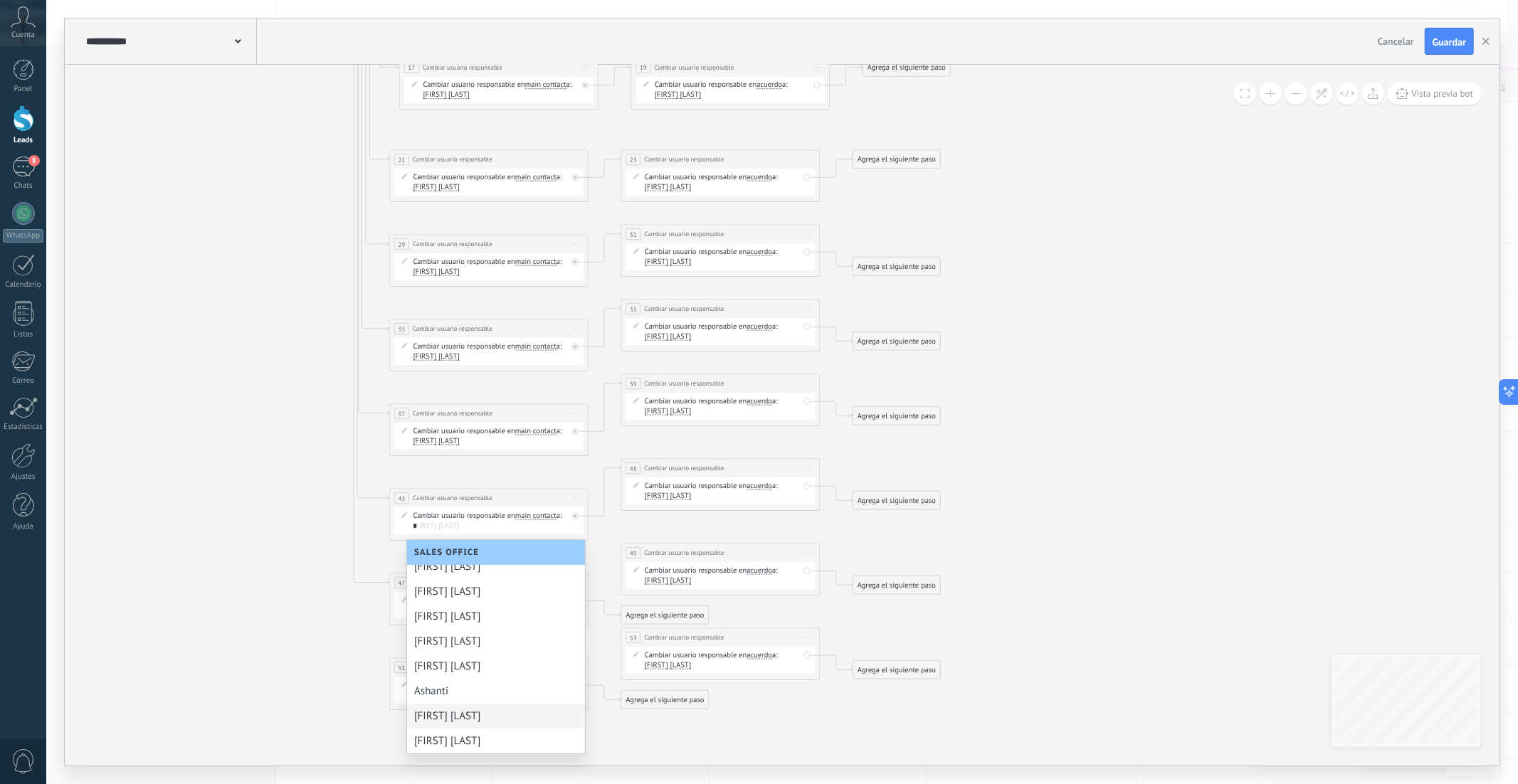 scroll, scrollTop: 0, scrollLeft: 0, axis: both 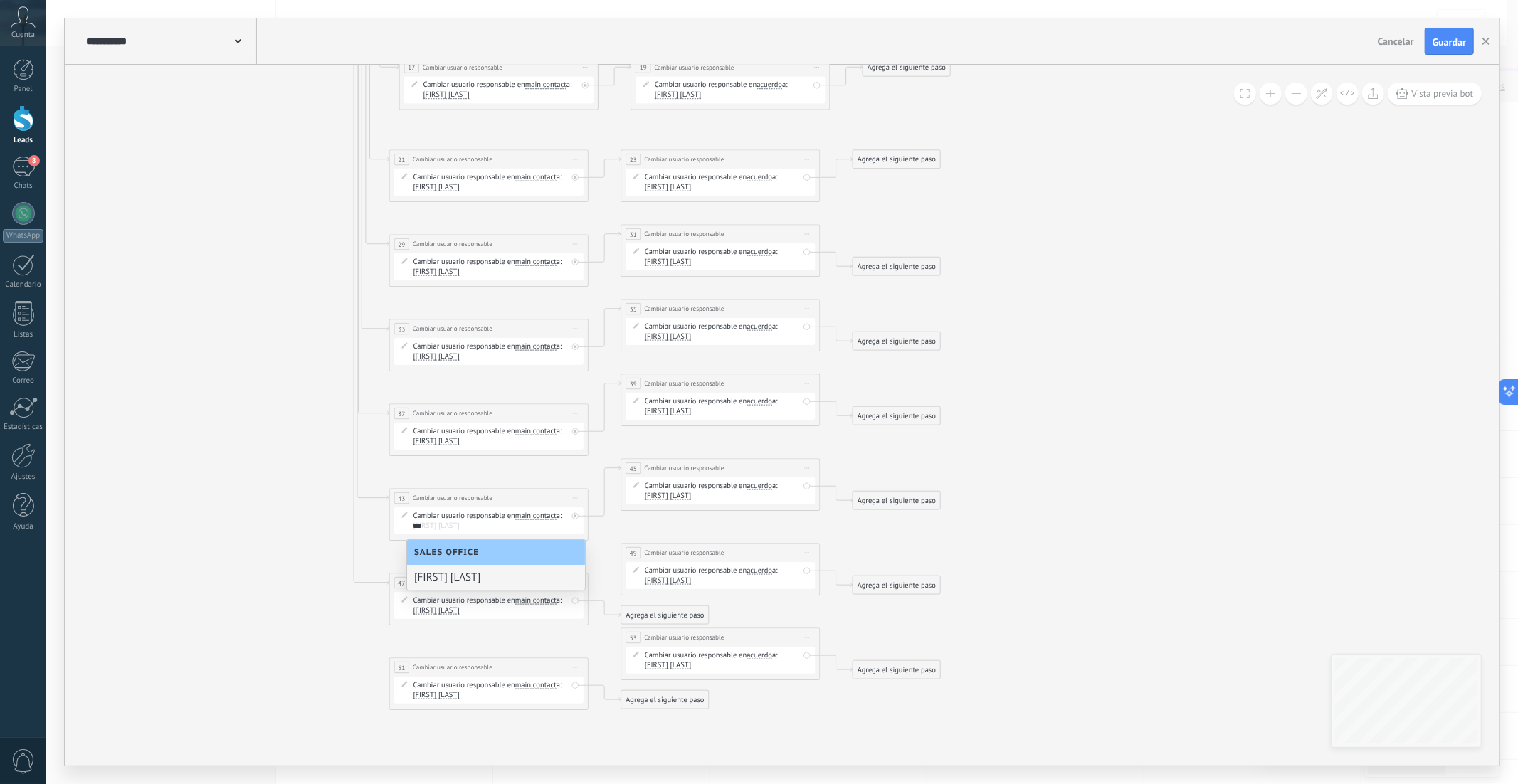 type on "***" 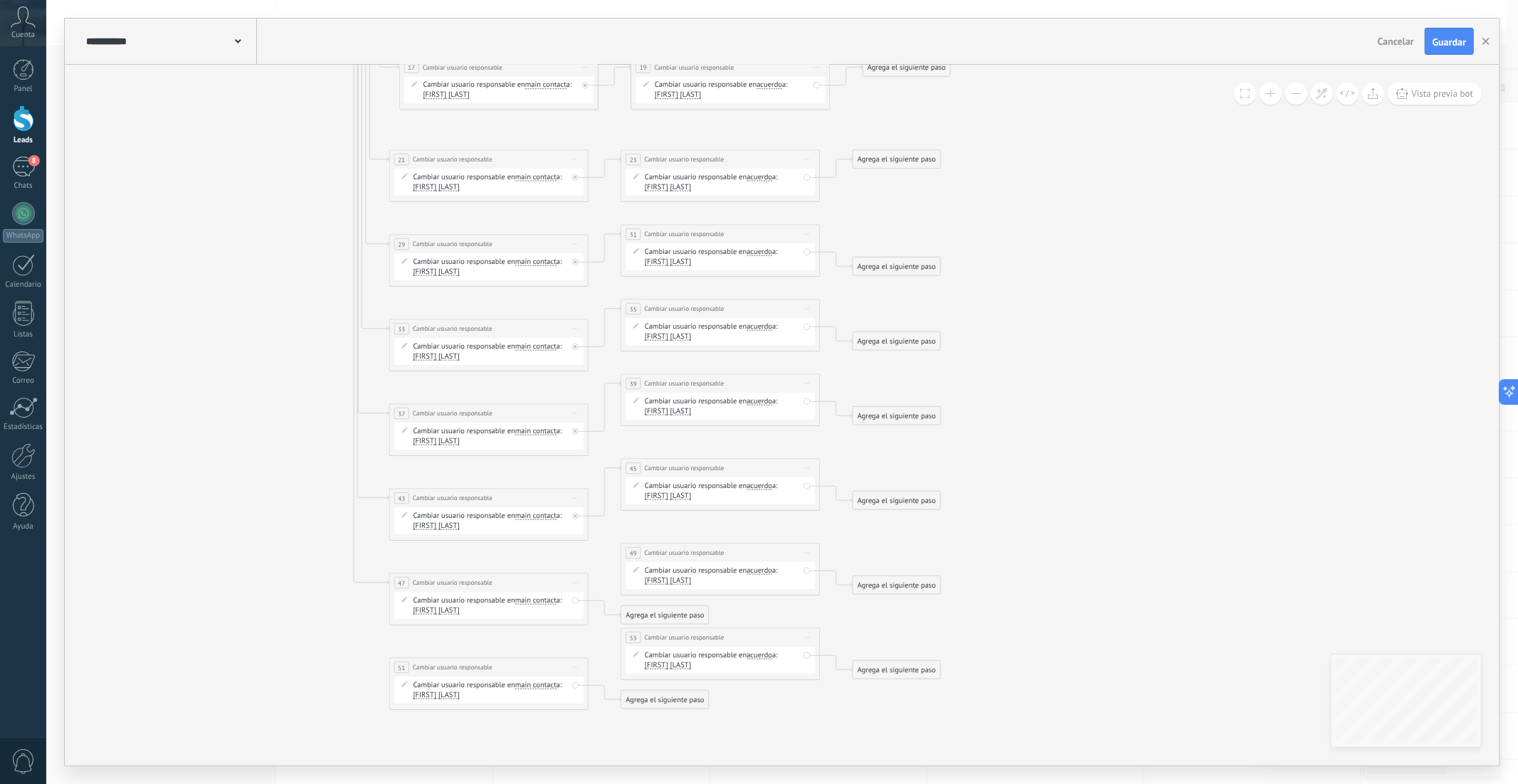 click on "Alejandra Perez" at bounding box center [668, 496] 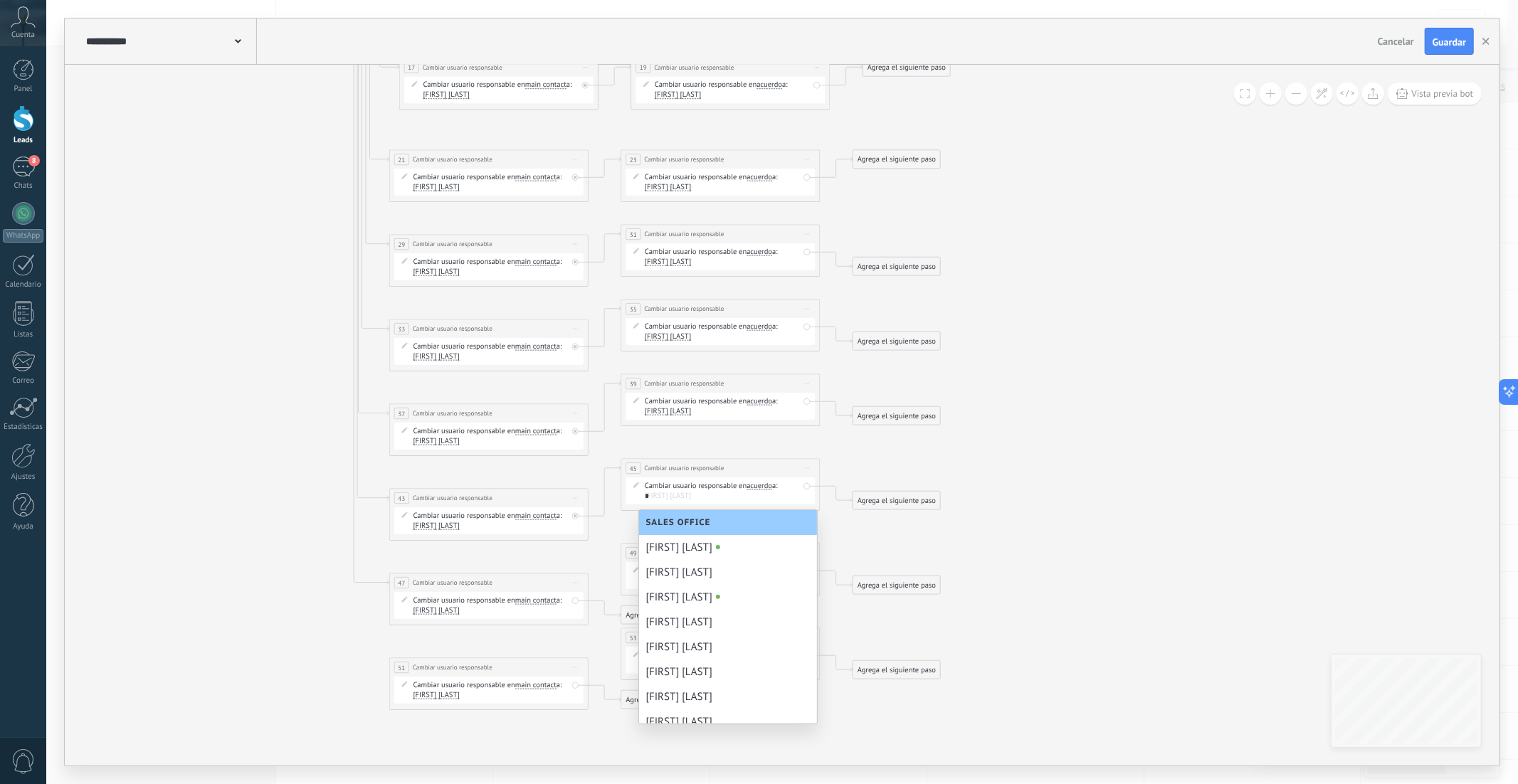 scroll, scrollTop: 0, scrollLeft: 0, axis: both 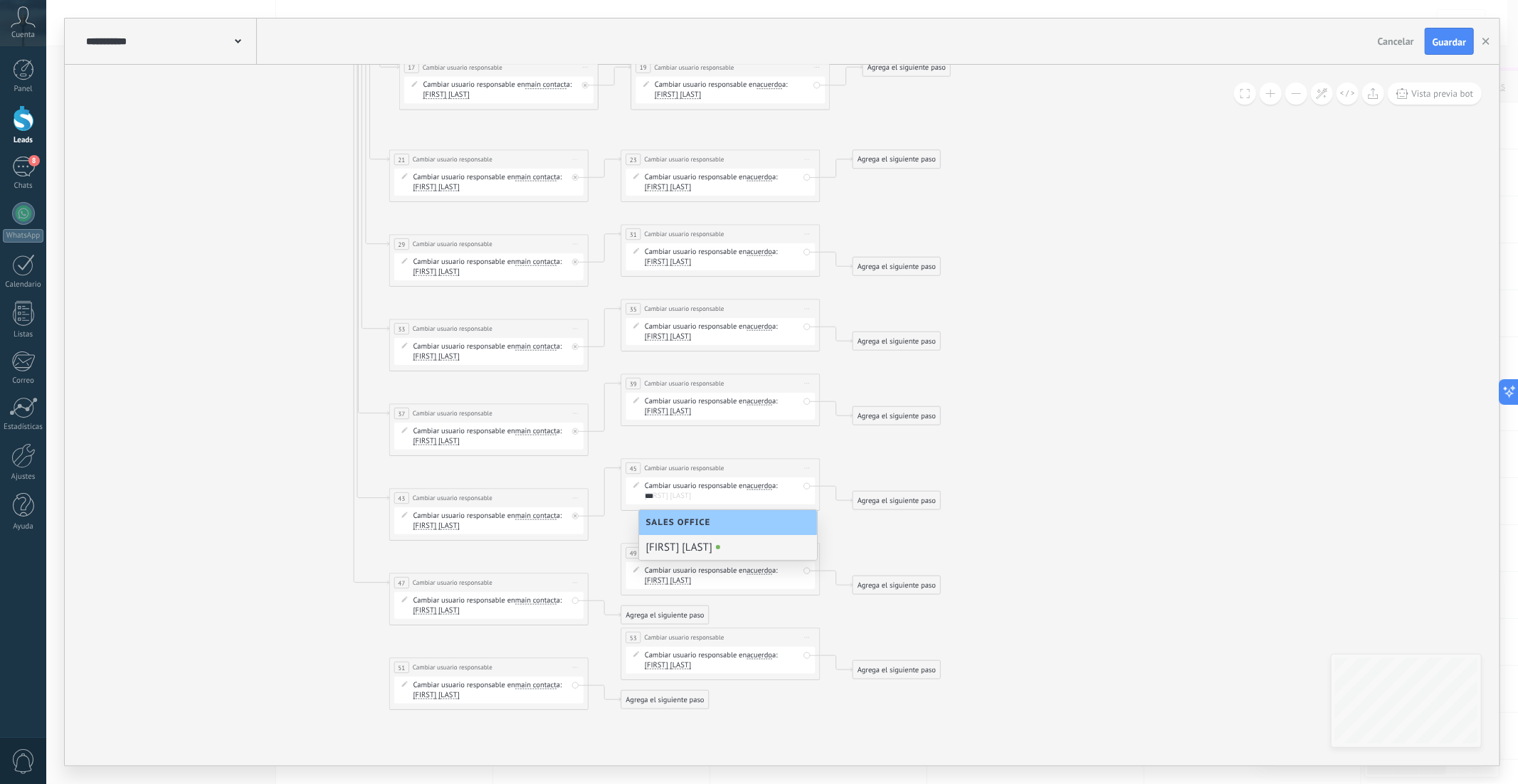 type on "***" 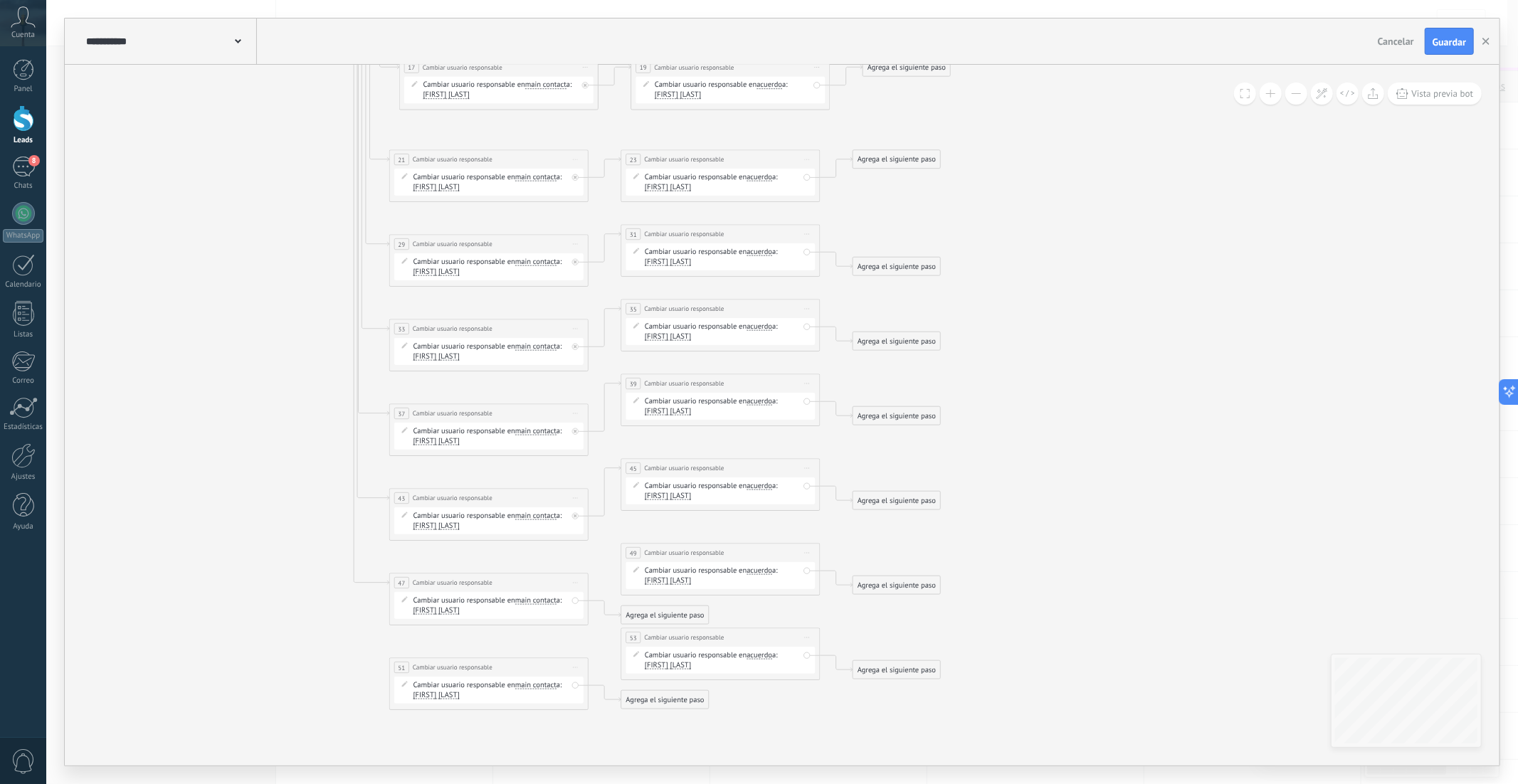 drag, startPoint x: 665, startPoint y: 551, endPoint x: 500, endPoint y: 590, distance: 169.54645 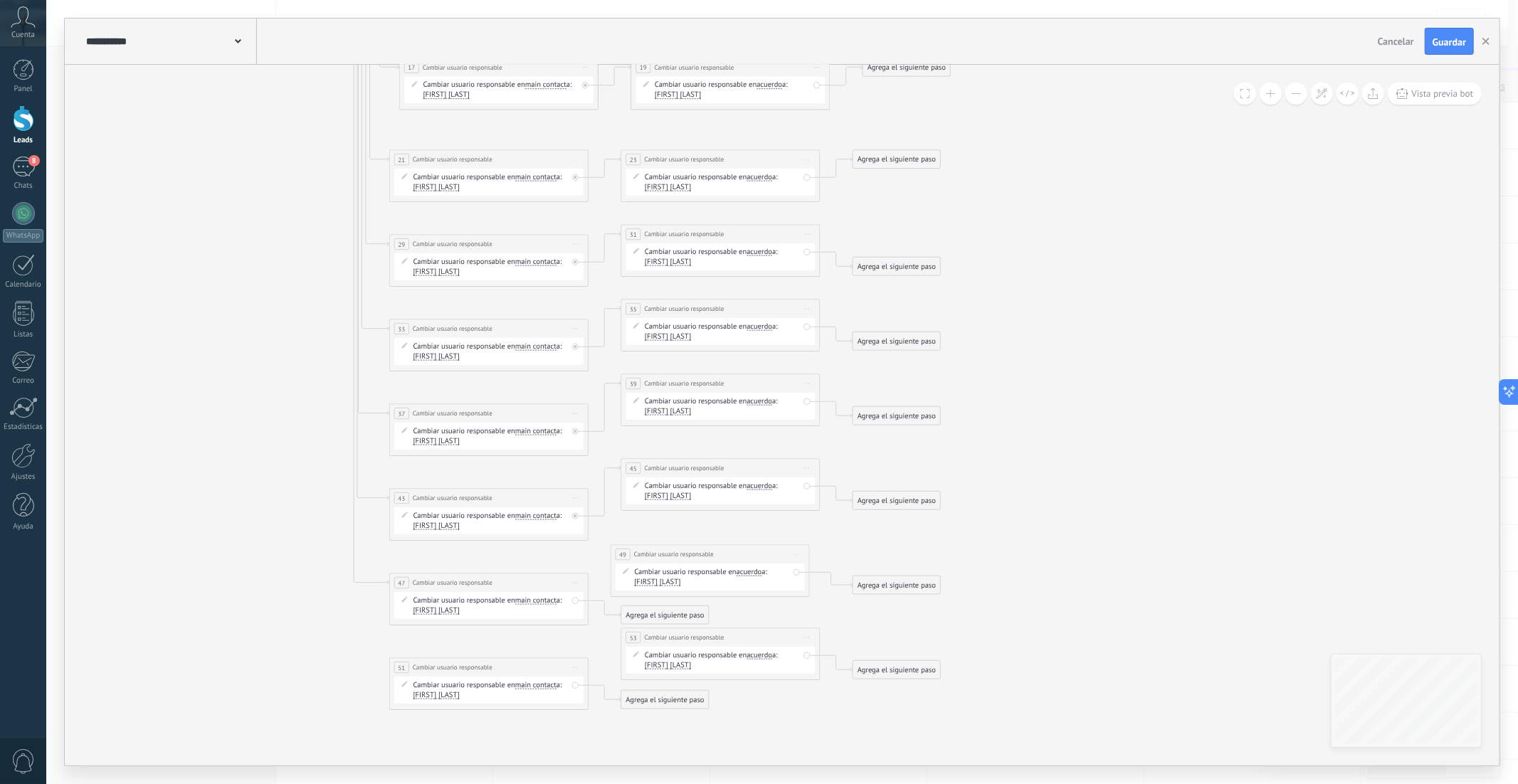 click on "Cambiar usuario responsable en
main contact
main contact
all contacts
chat contact
acuerdo
empresa
main contact
main contact
all contacts
chat contact
acuerdo" at bounding box center [491, 605] 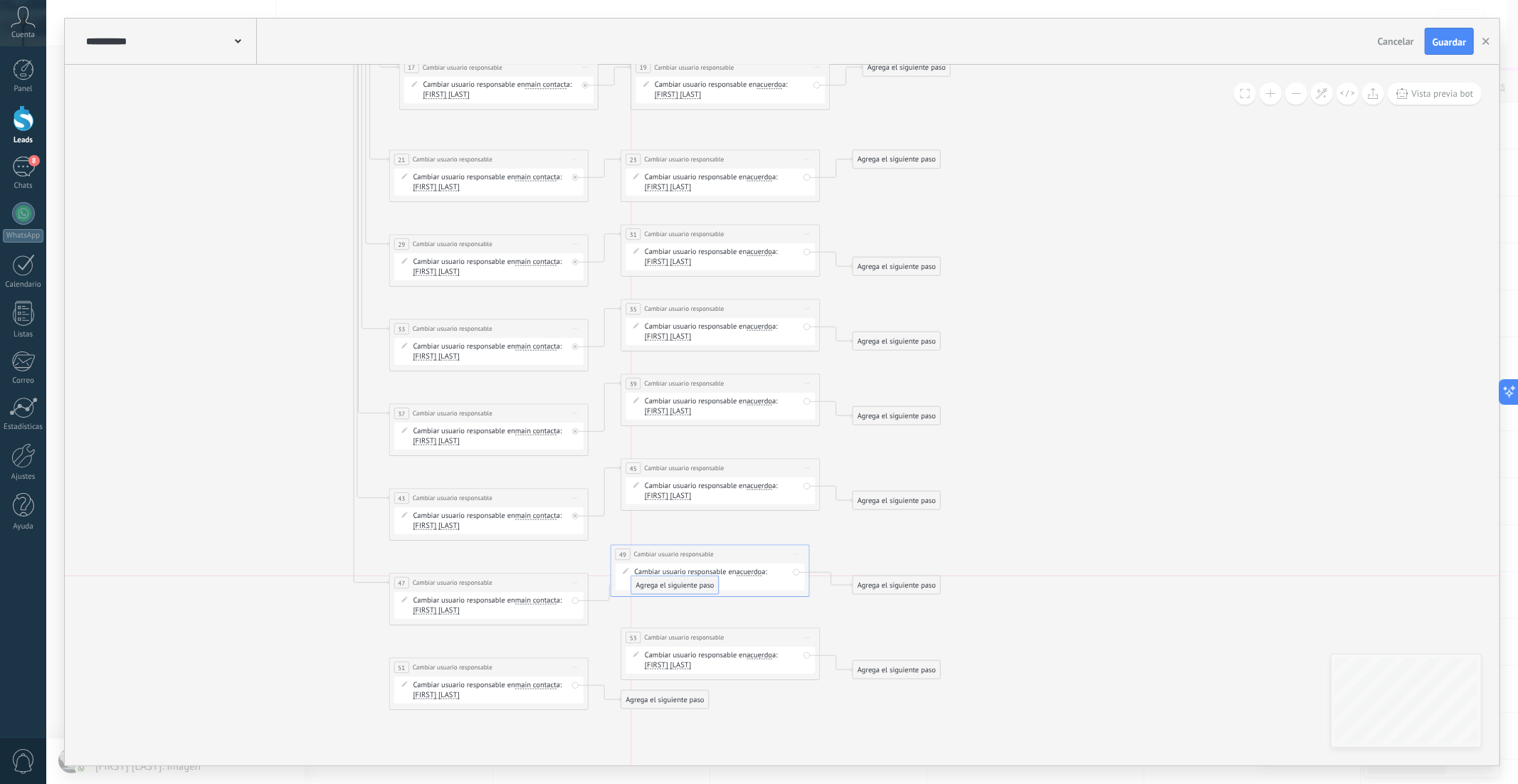 drag, startPoint x: 691, startPoint y: 612, endPoint x: 699, endPoint y: 578, distance: 34.928498 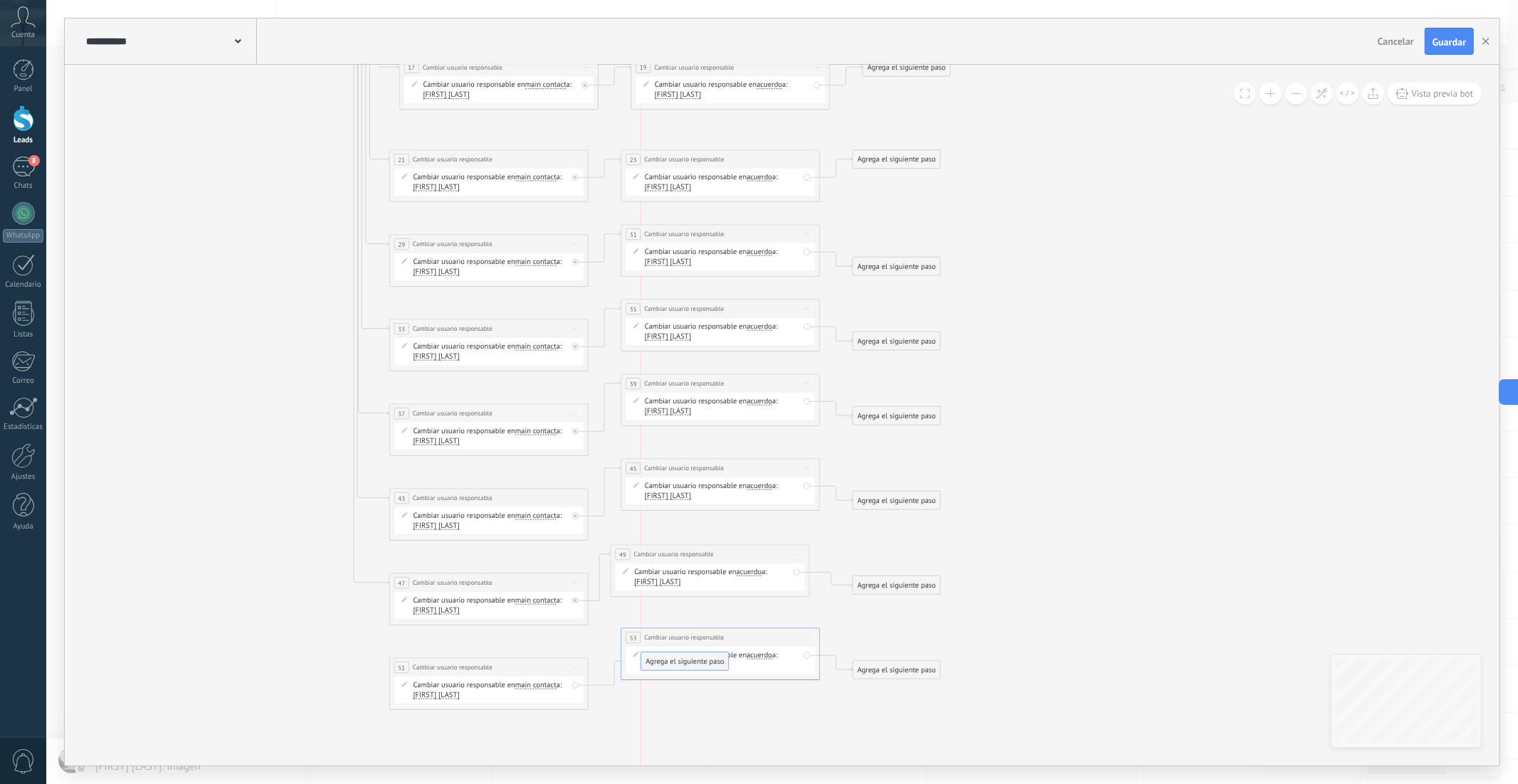drag, startPoint x: 685, startPoint y: 700, endPoint x: 701, endPoint y: 662, distance: 41.231056 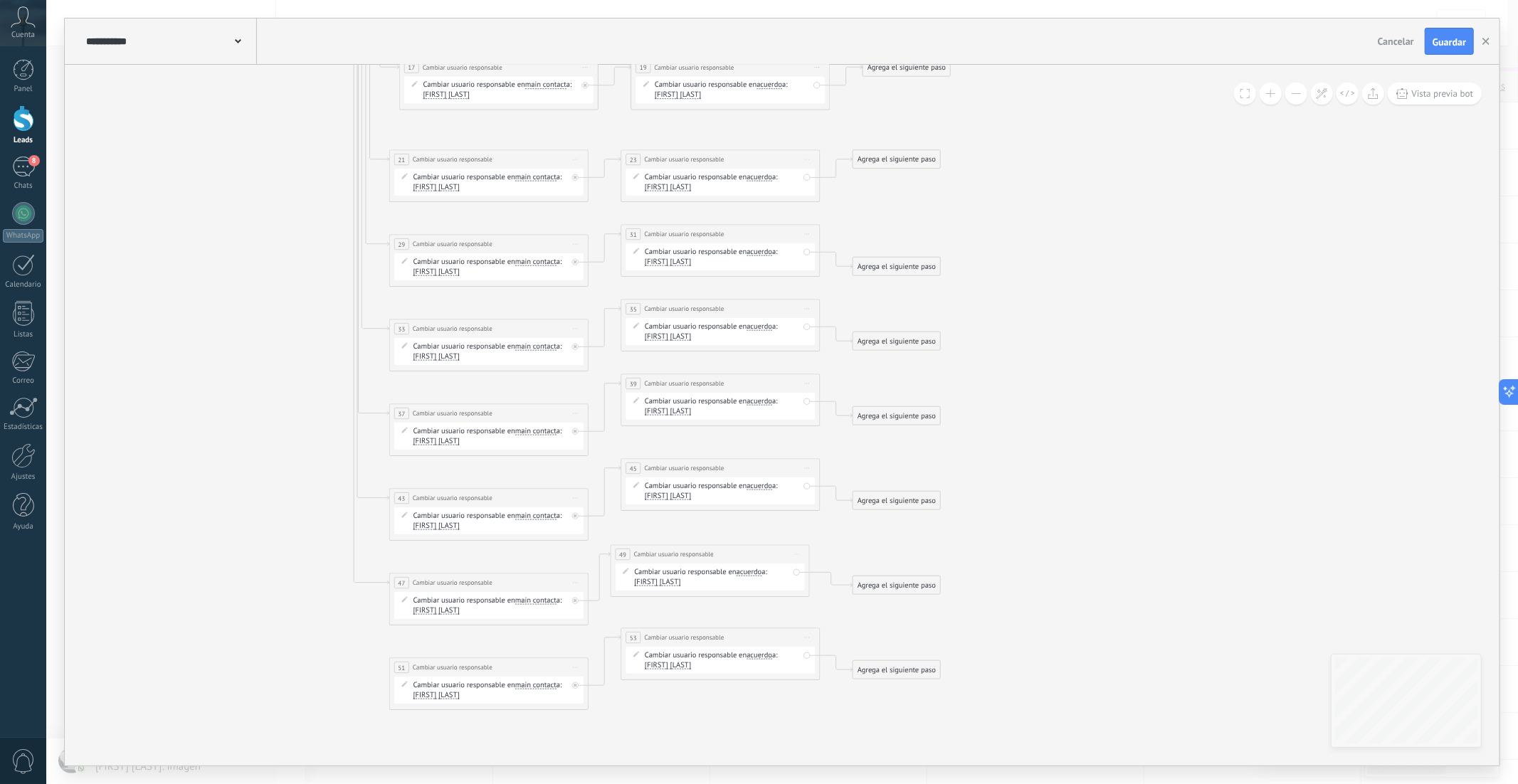 click on "Alejandra Perez" at bounding box center (436, 610) 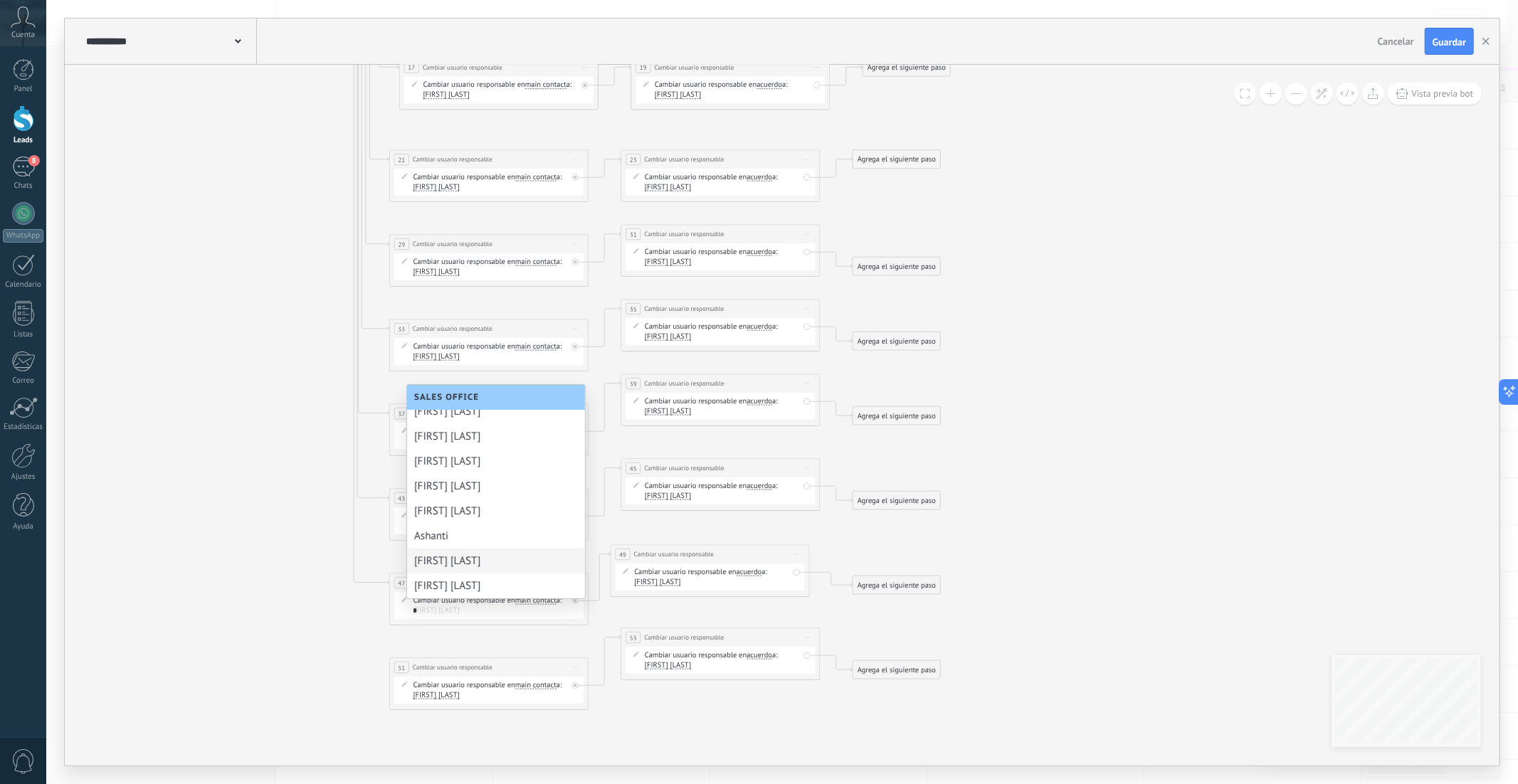 scroll, scrollTop: 0, scrollLeft: 0, axis: both 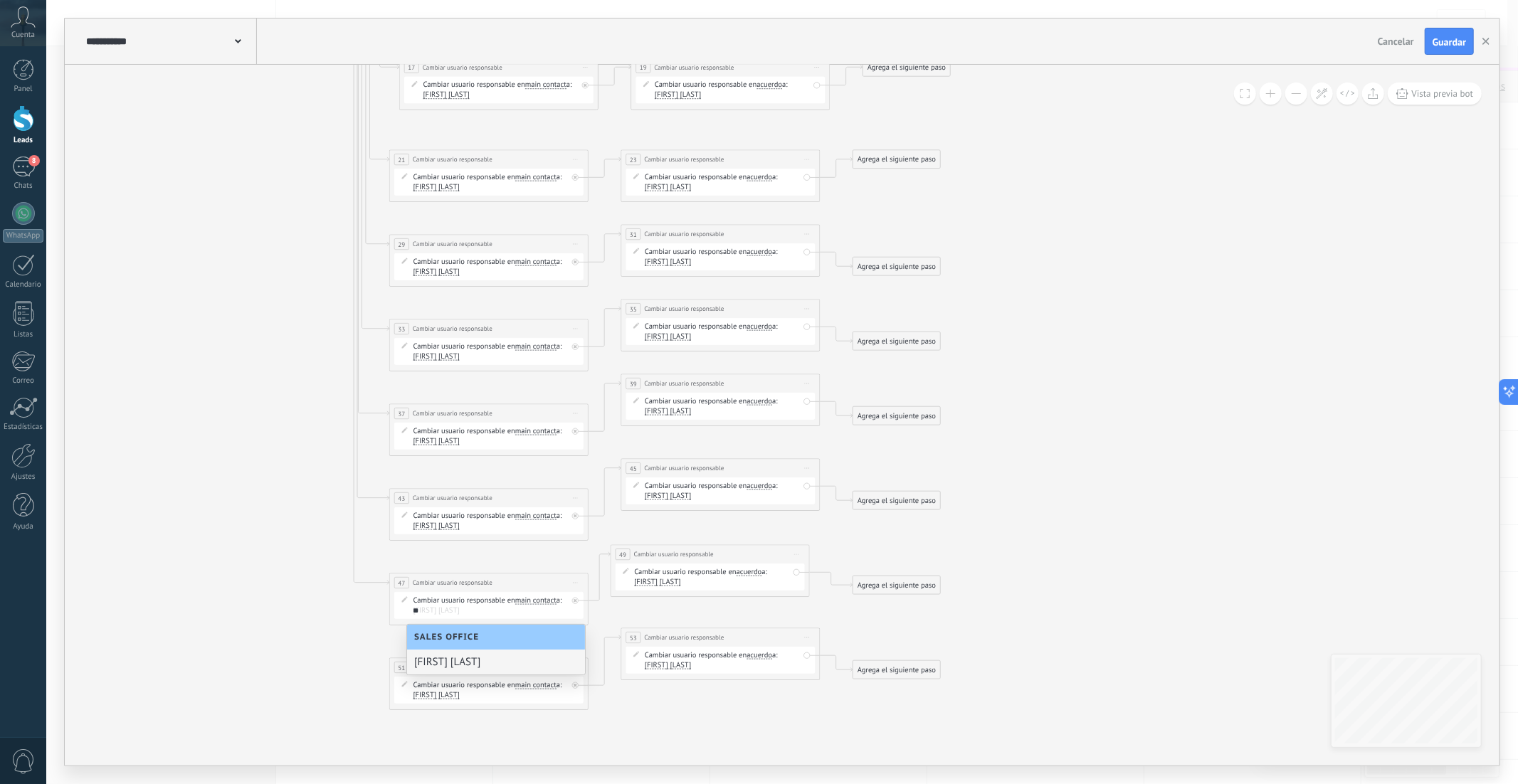 type on "*" 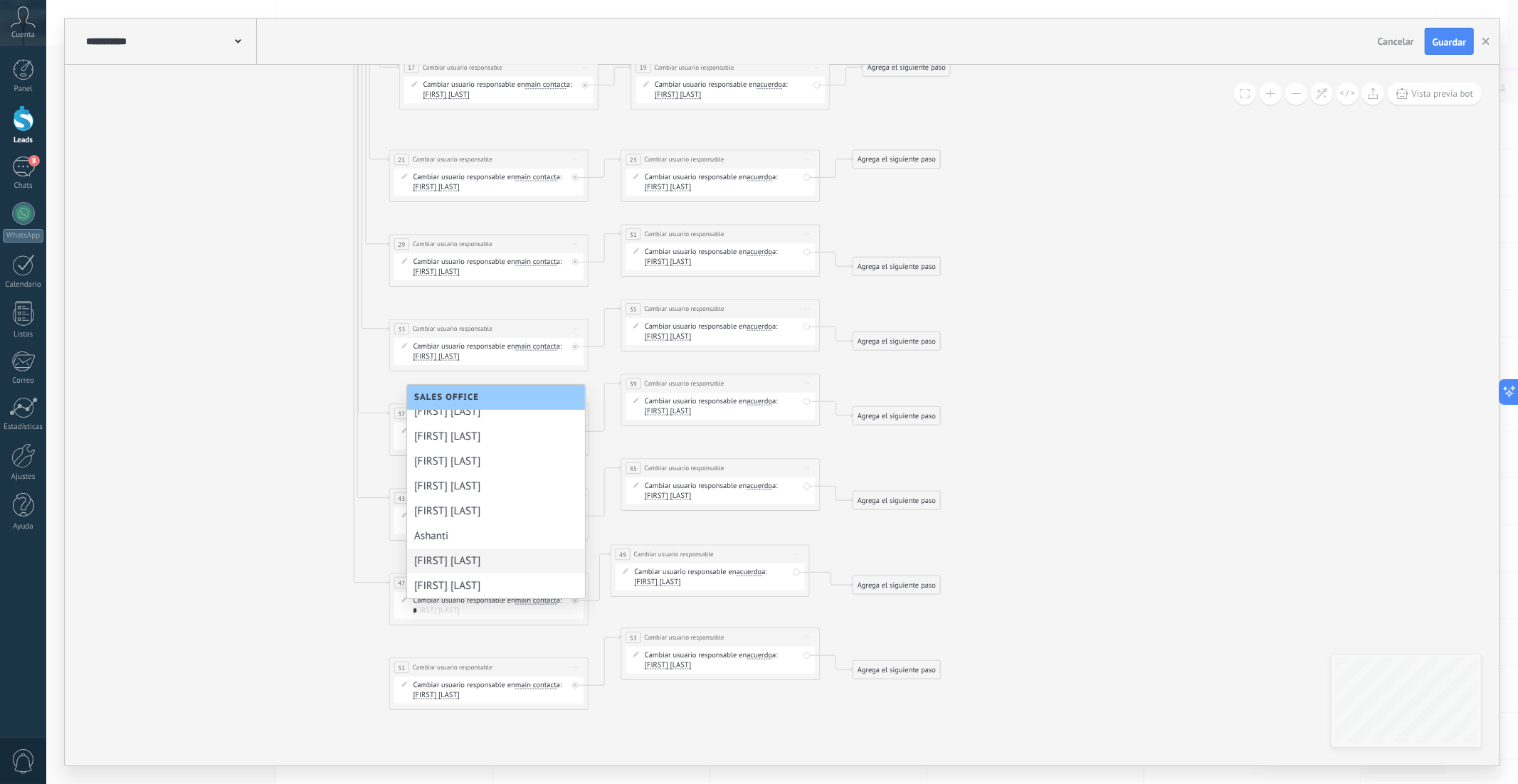 scroll, scrollTop: 0, scrollLeft: 0, axis: both 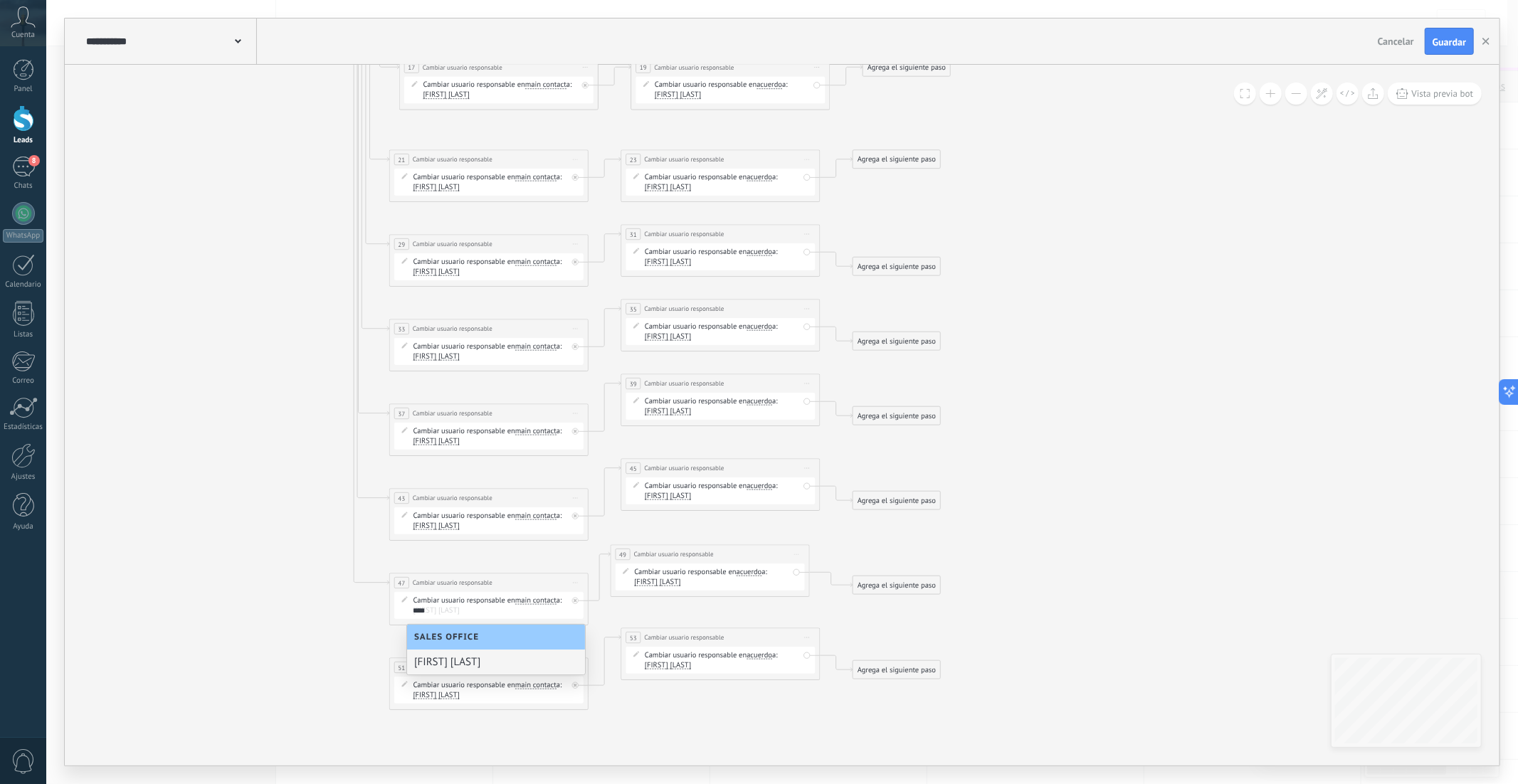 type on "****" 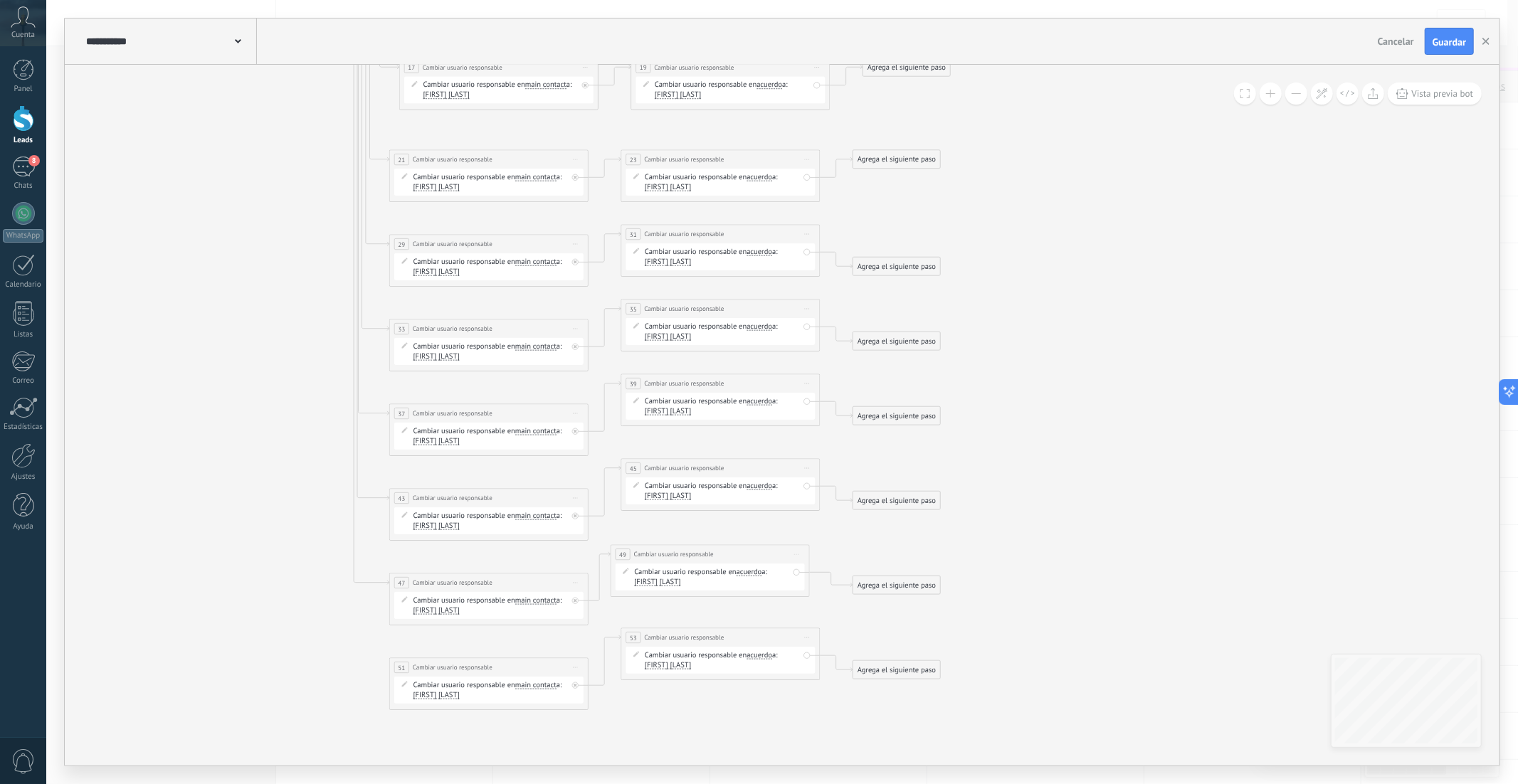 click on "Alejandra Perez" at bounding box center [657, 582] 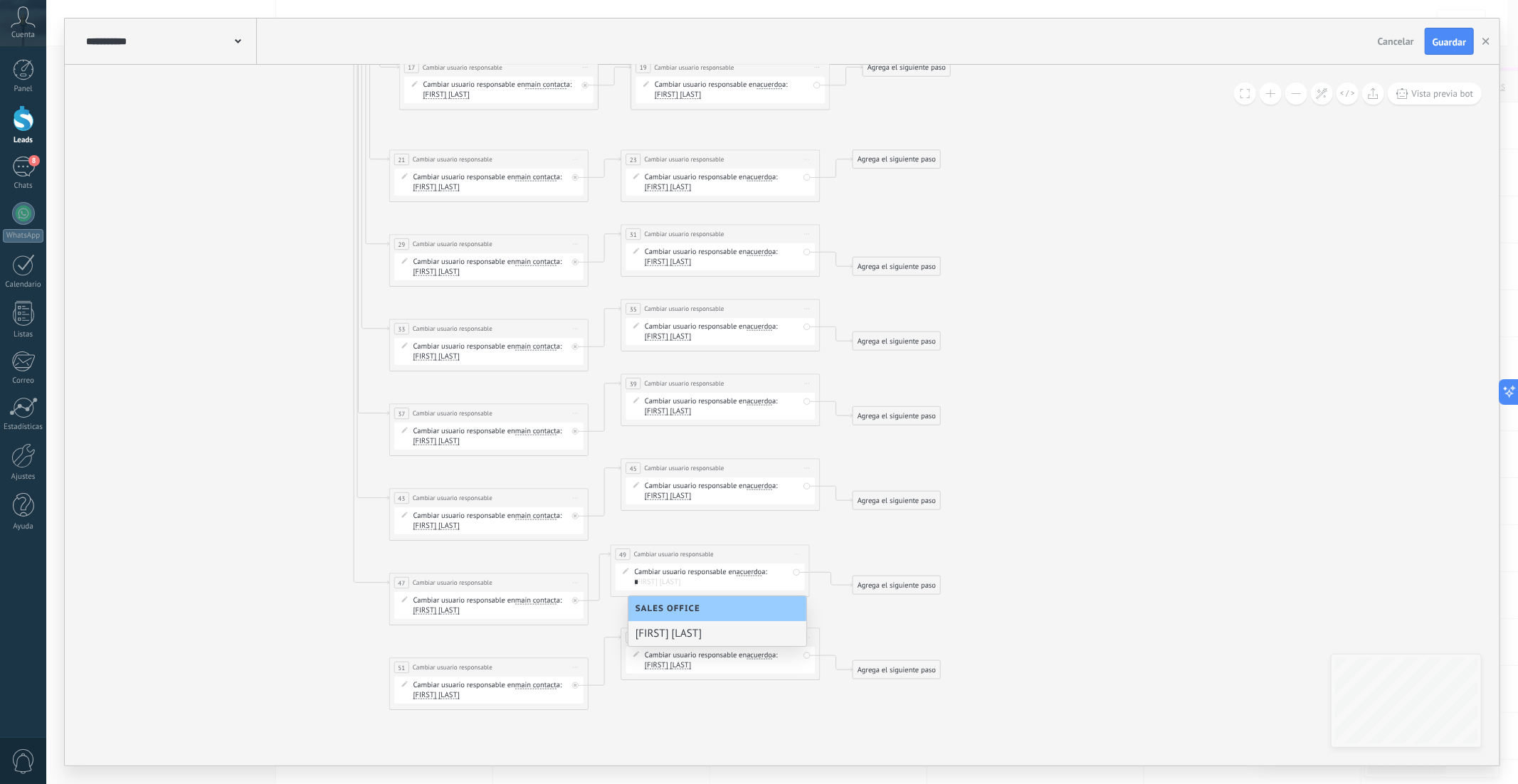 scroll, scrollTop: 0, scrollLeft: 0, axis: both 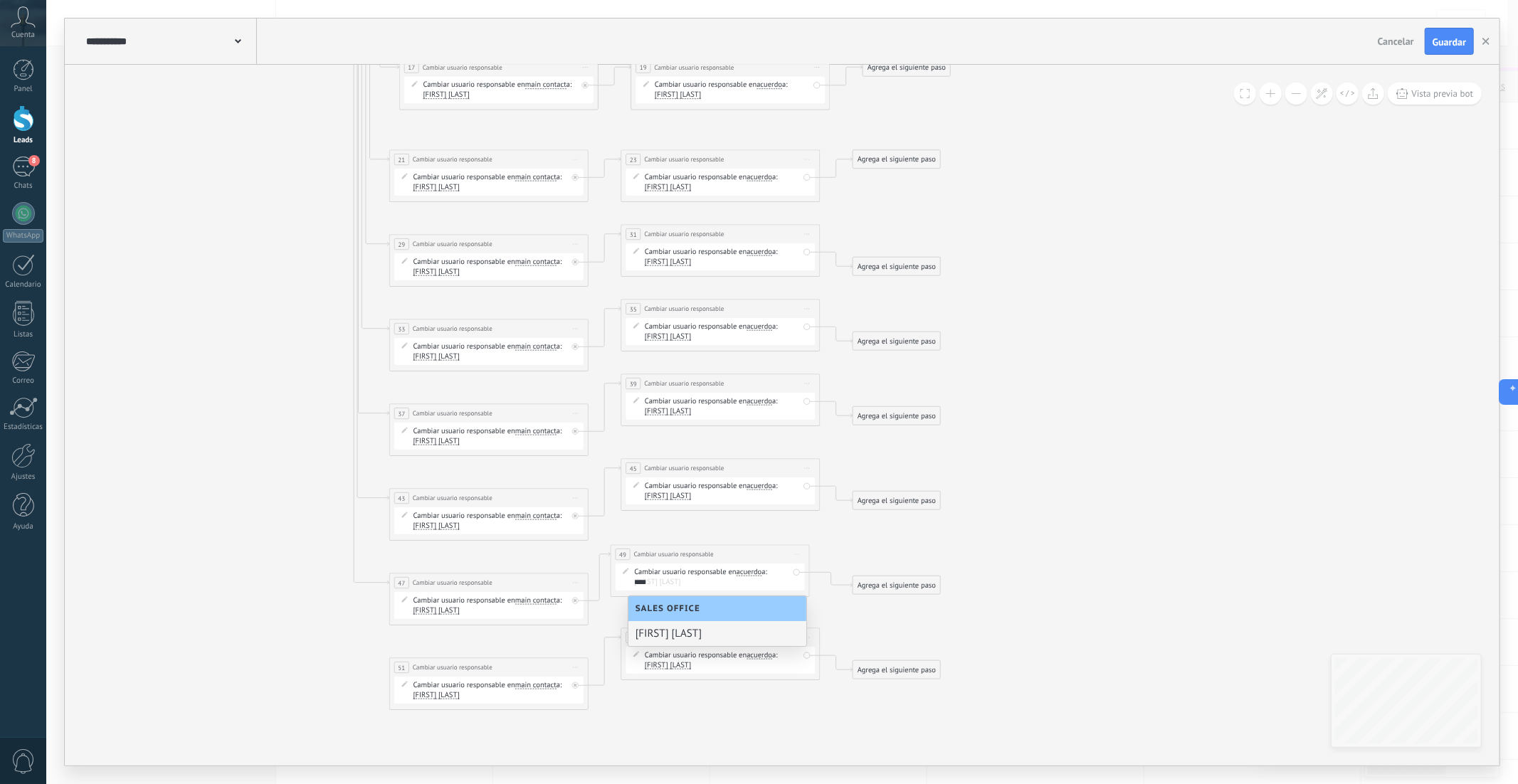 type on "****" 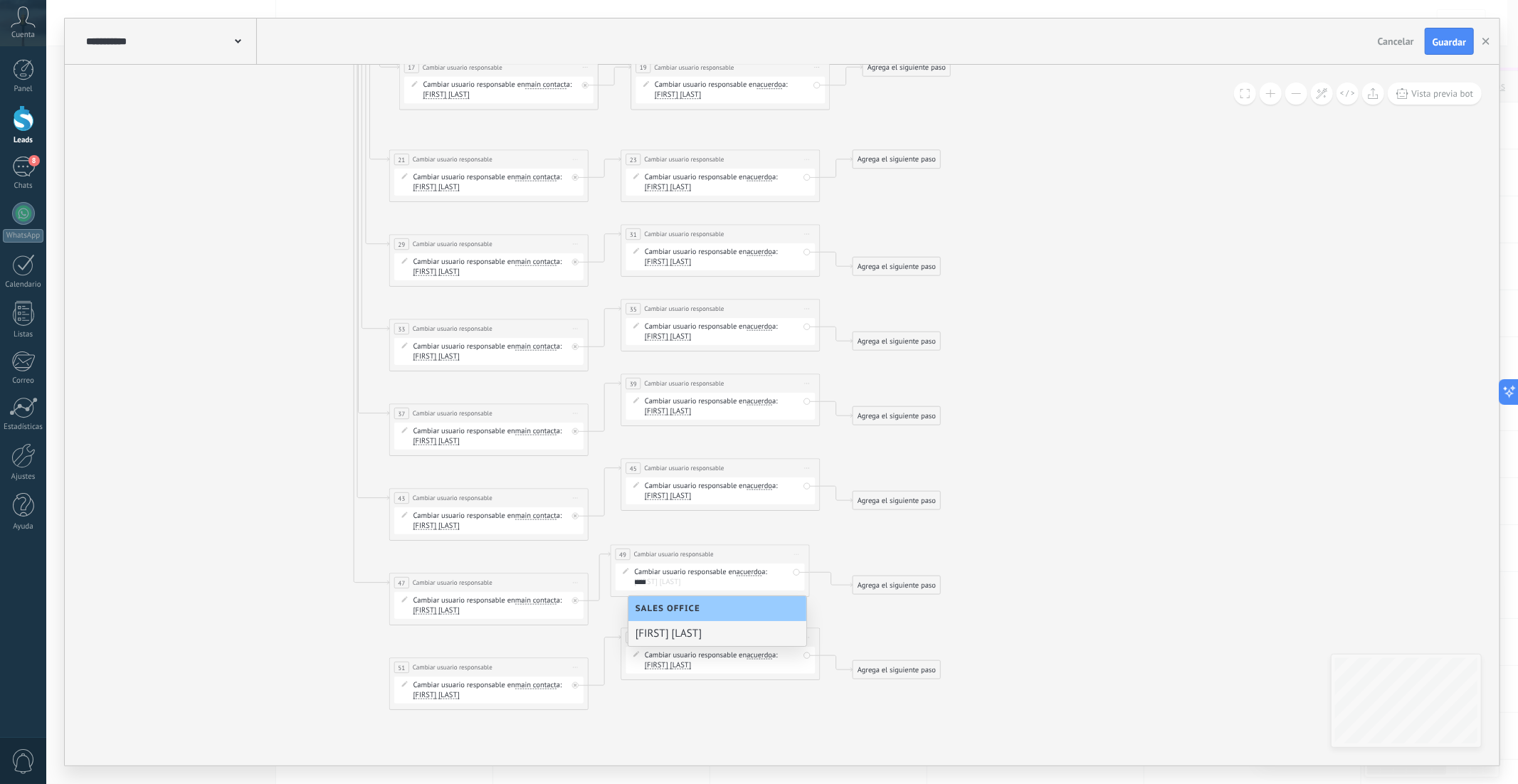click on "Juan Alberto" at bounding box center (717, 633) 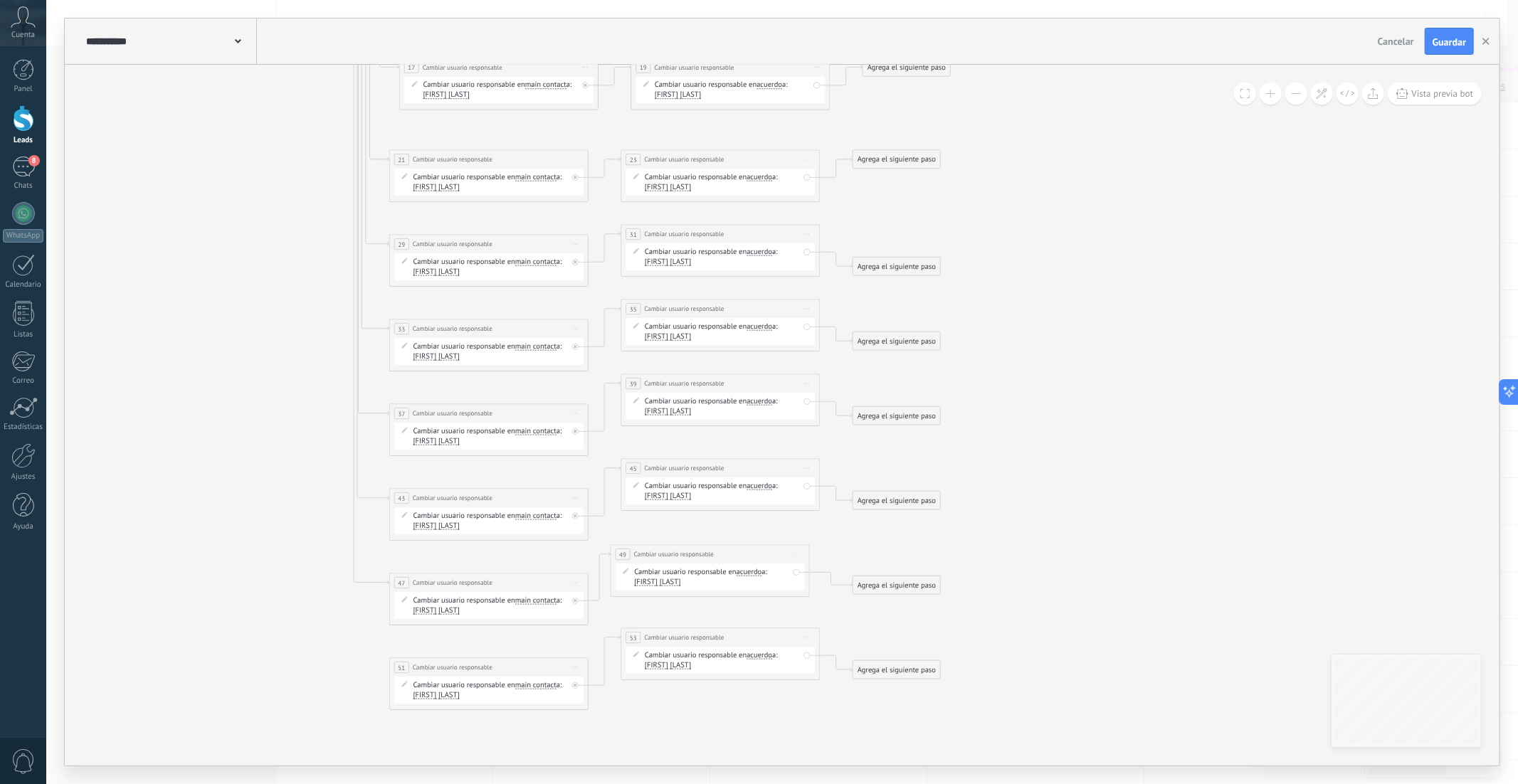 click on "Alejandra Perez" at bounding box center [436, 695] 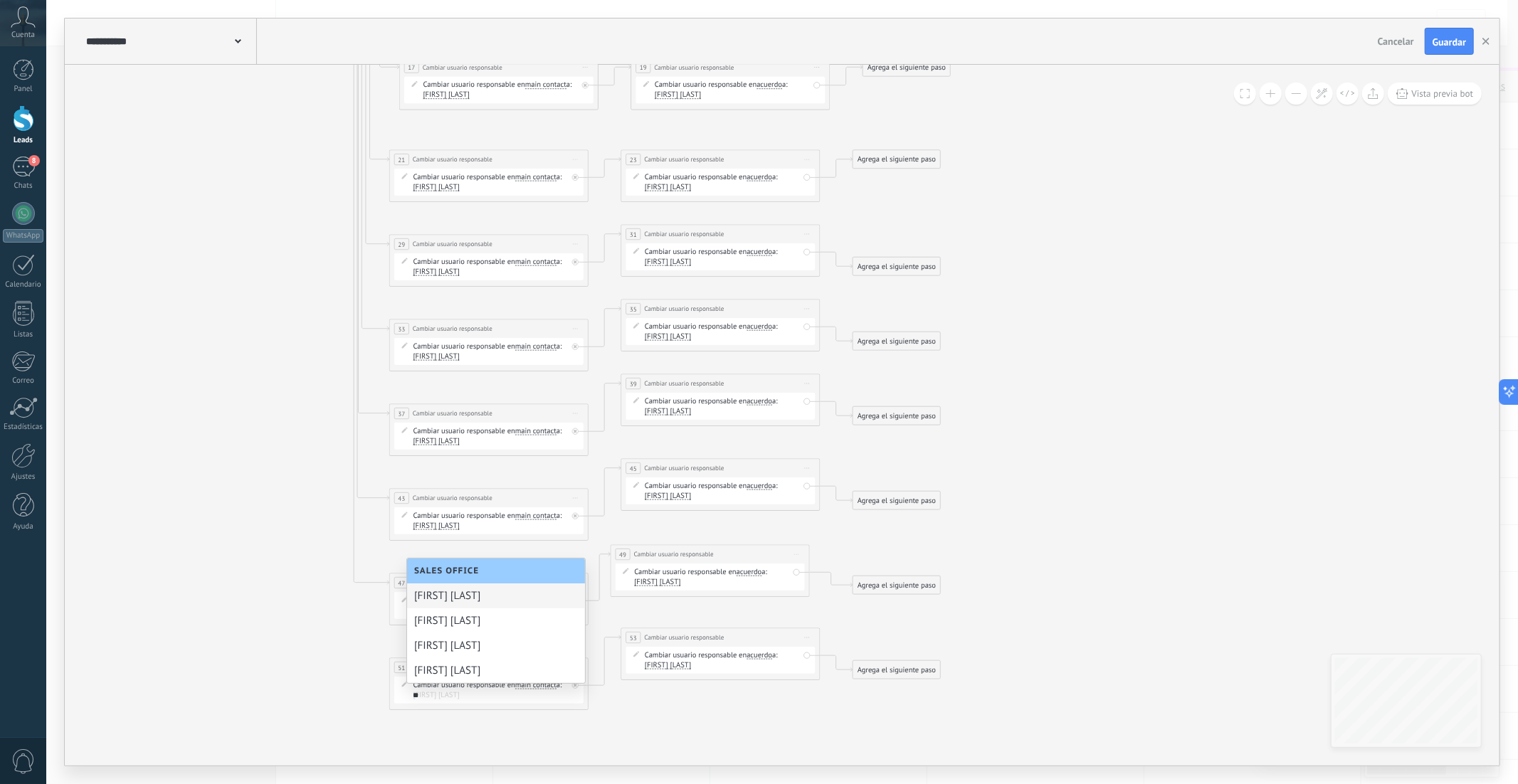 scroll, scrollTop: 0, scrollLeft: 0, axis: both 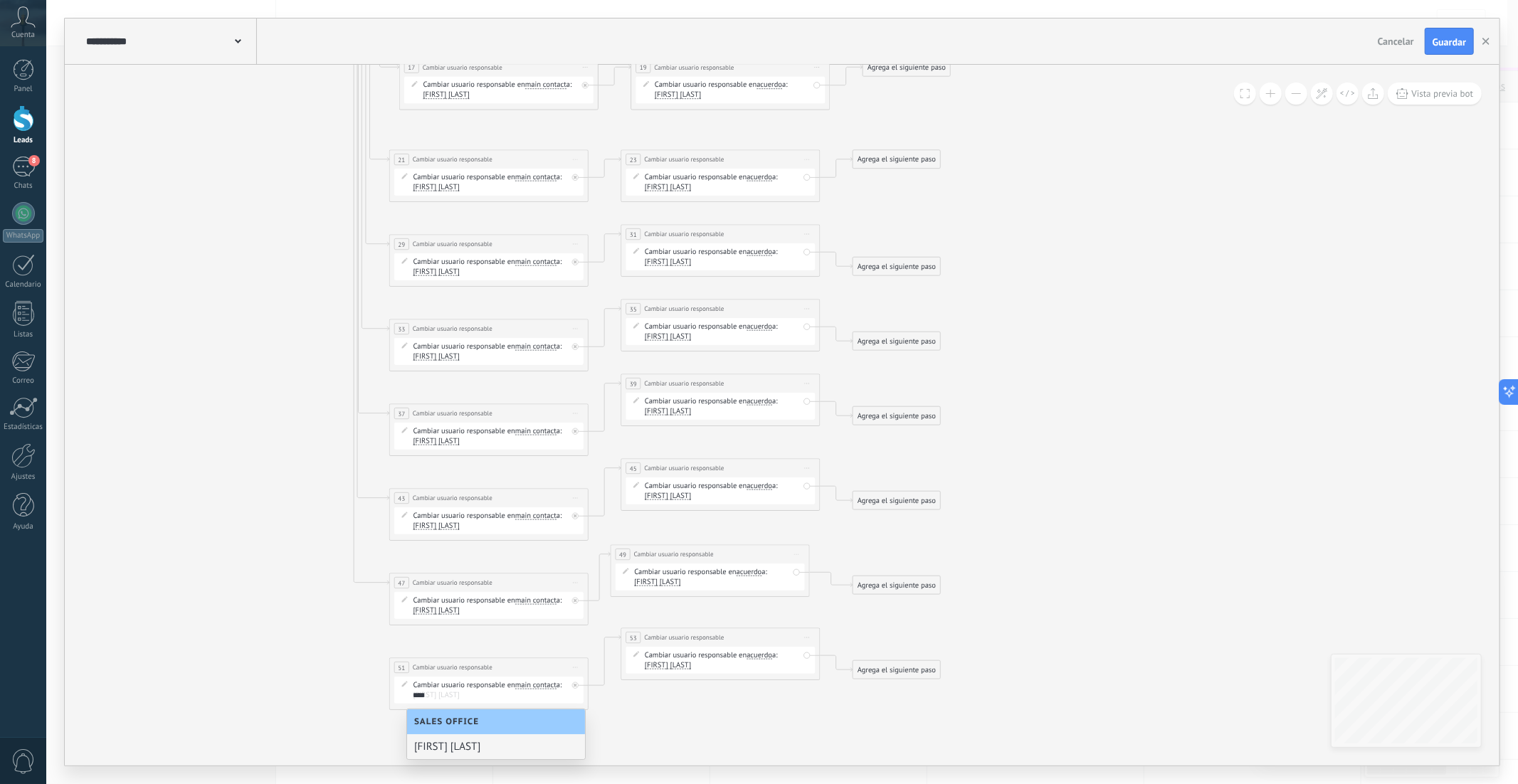 type on "****" 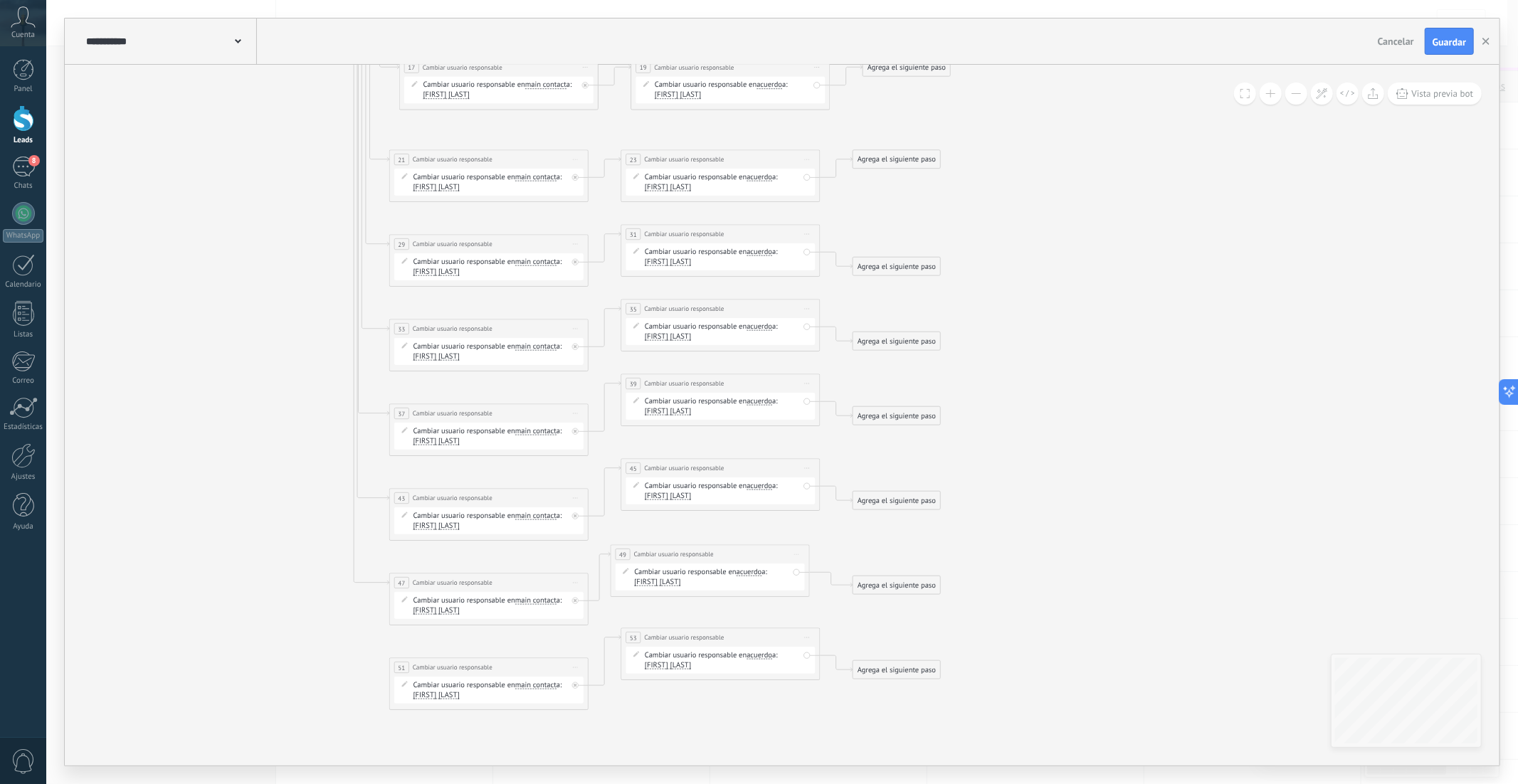 click on "Alejandra Perez" at bounding box center (668, 665) 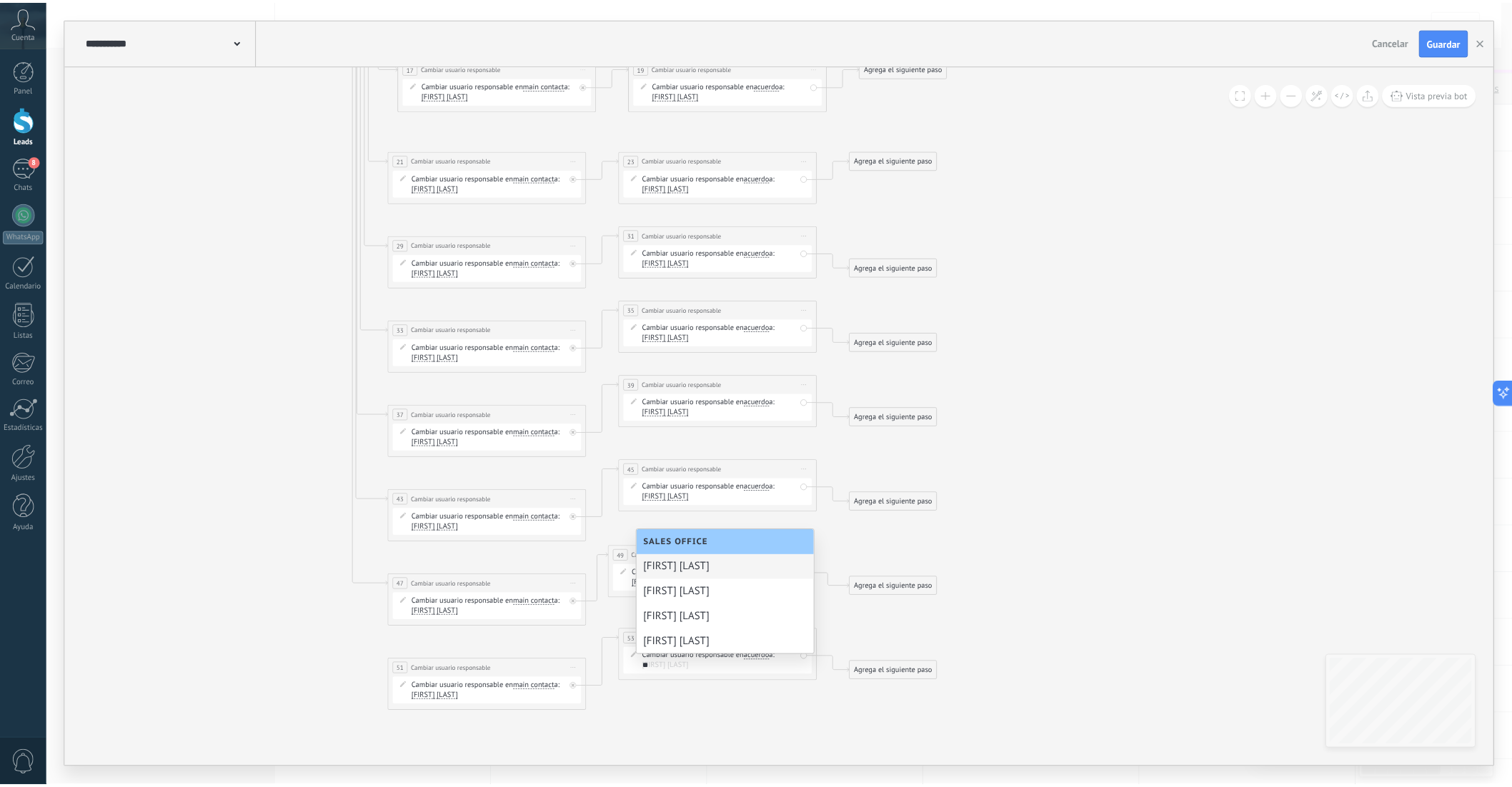 scroll, scrollTop: 0, scrollLeft: 0, axis: both 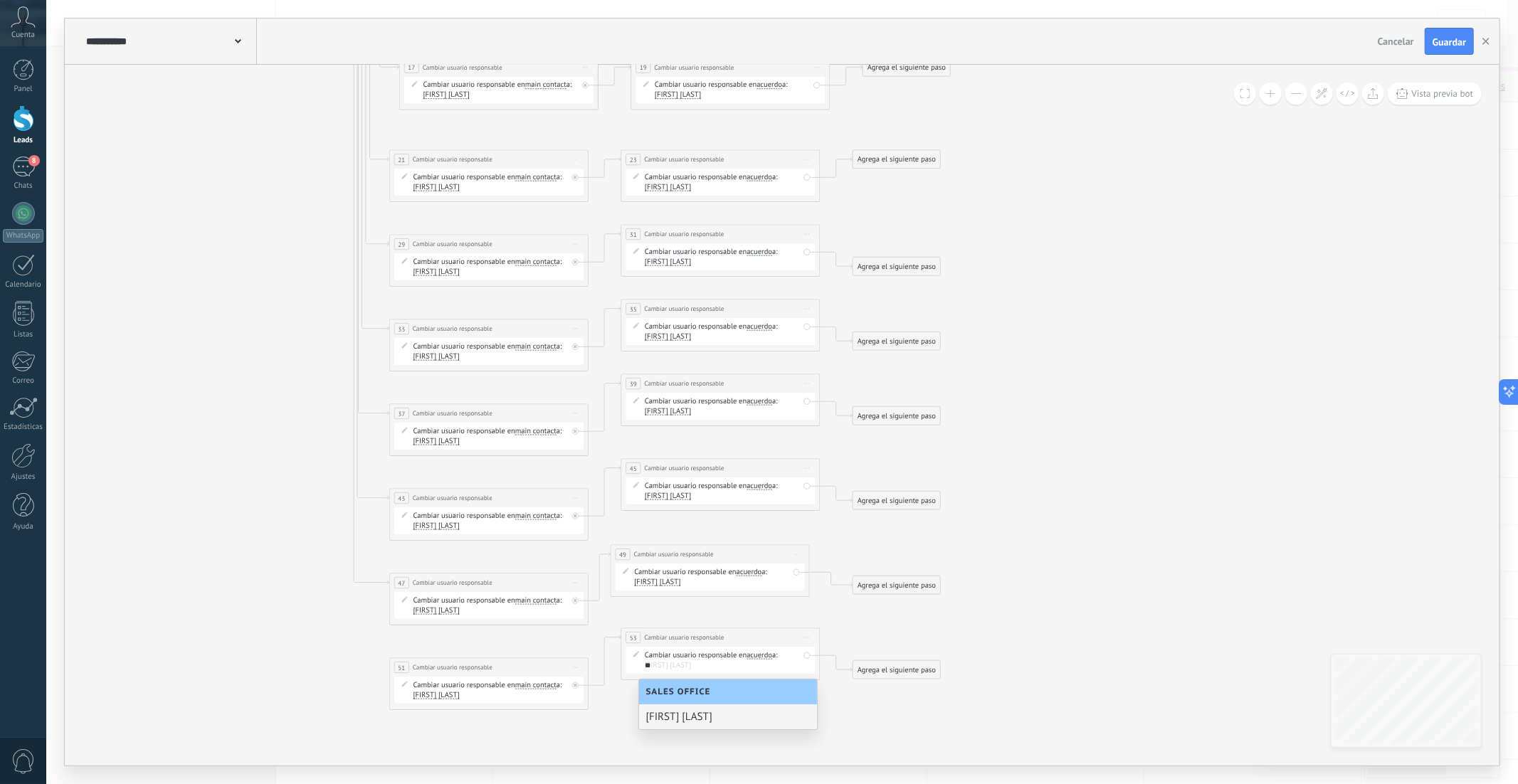 type on "**" 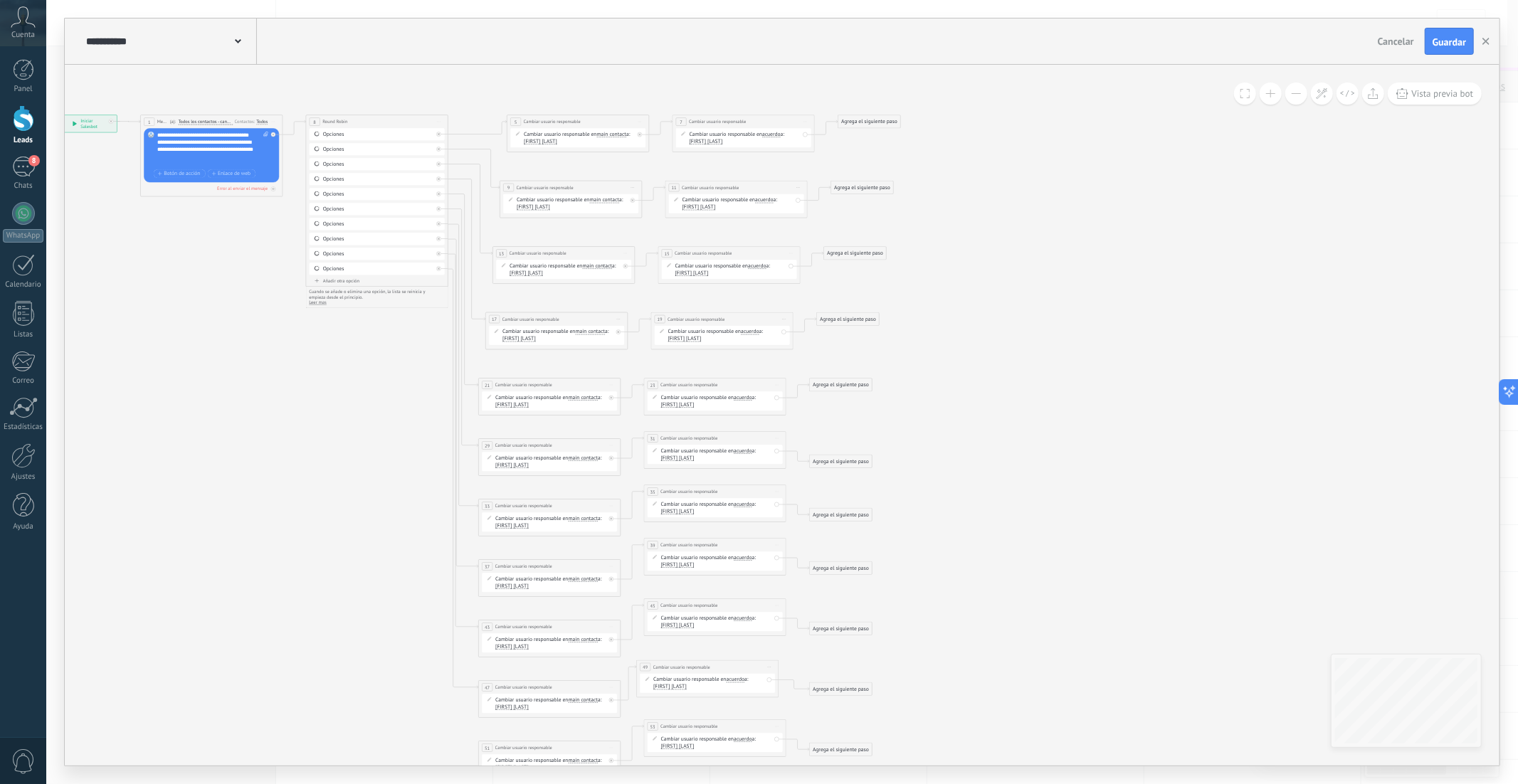 click on "Añadir otra opción" at bounding box center (377, 281) 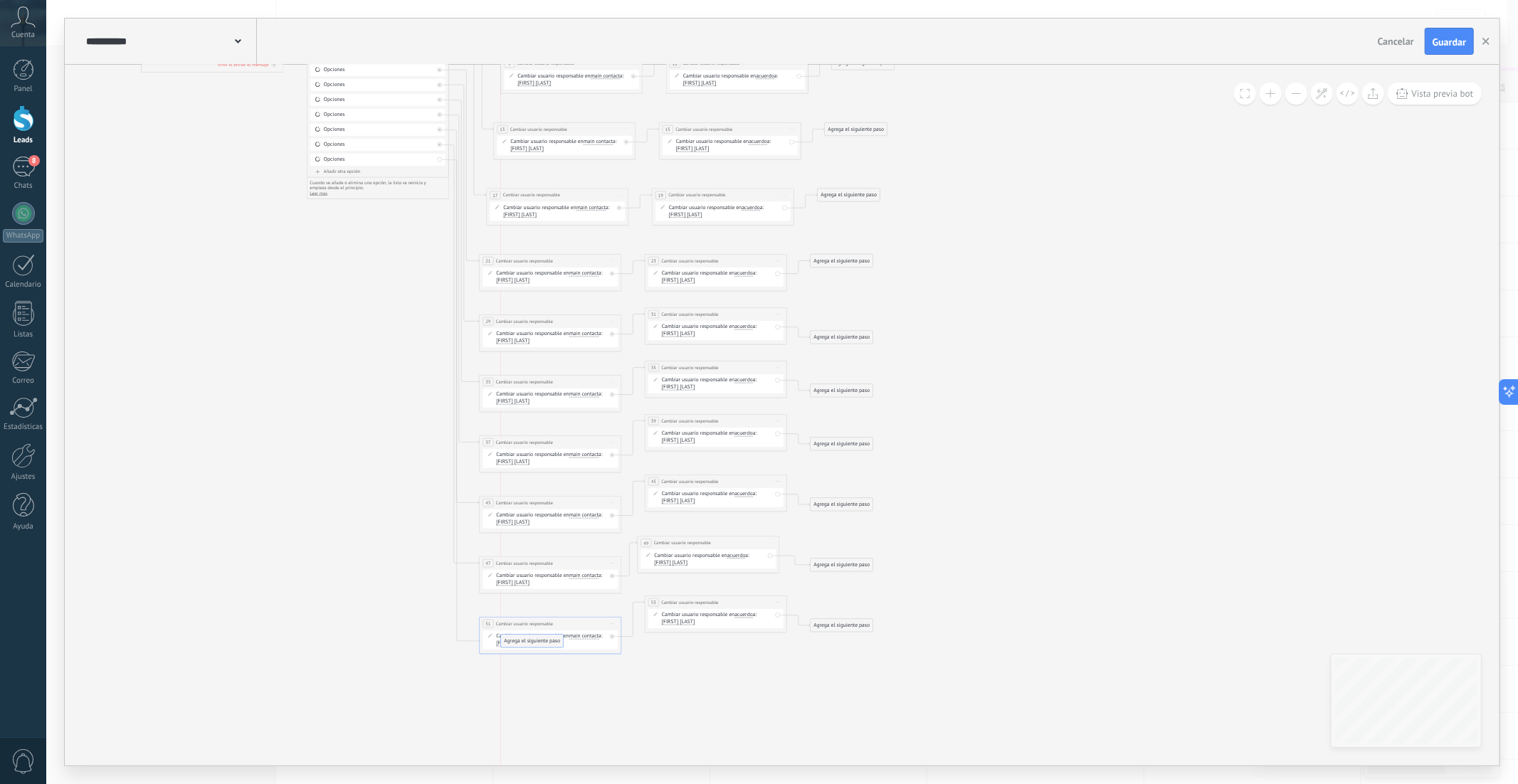 drag, startPoint x: 510, startPoint y: 164, endPoint x: 541, endPoint y: 639, distance: 476.0105 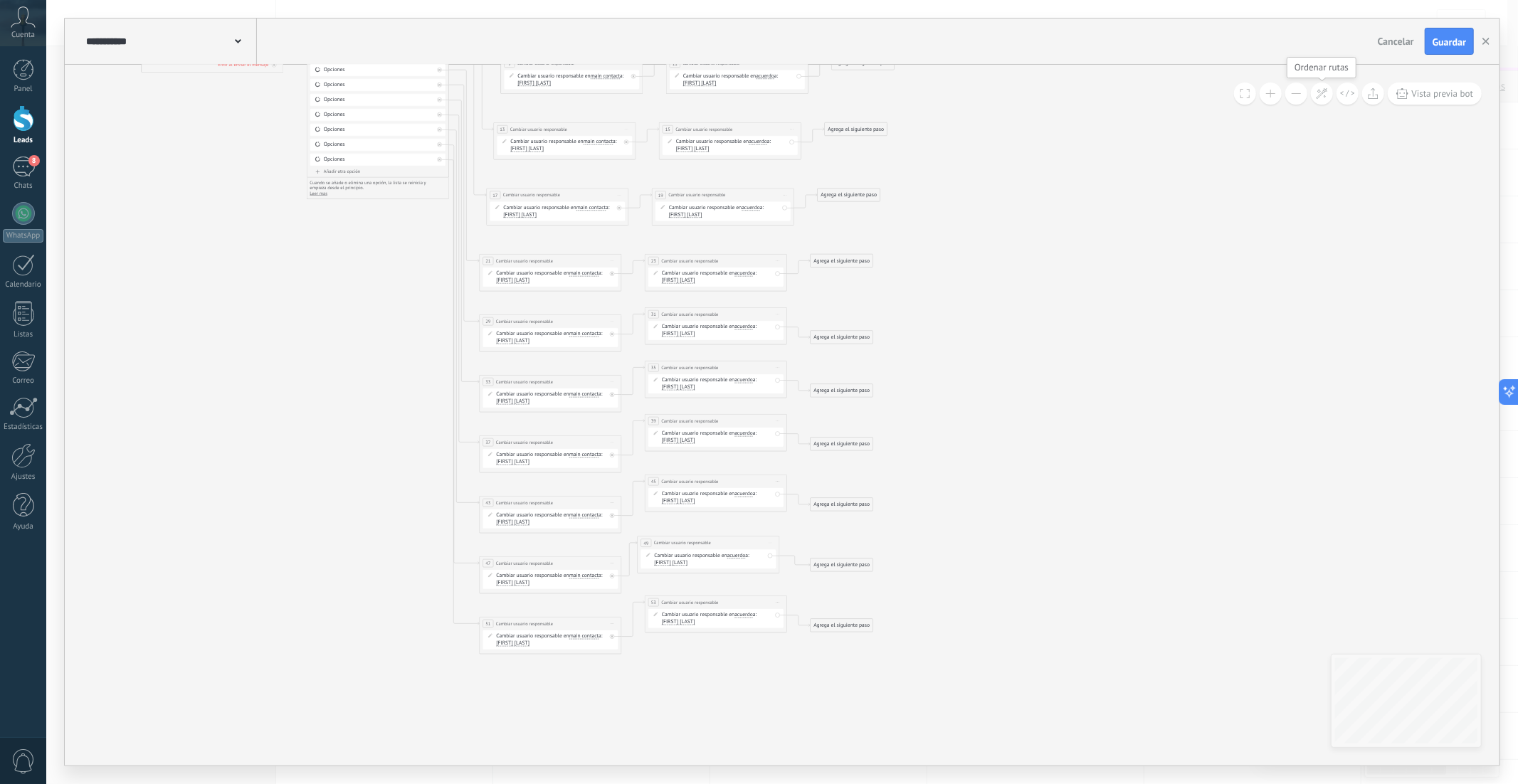 click 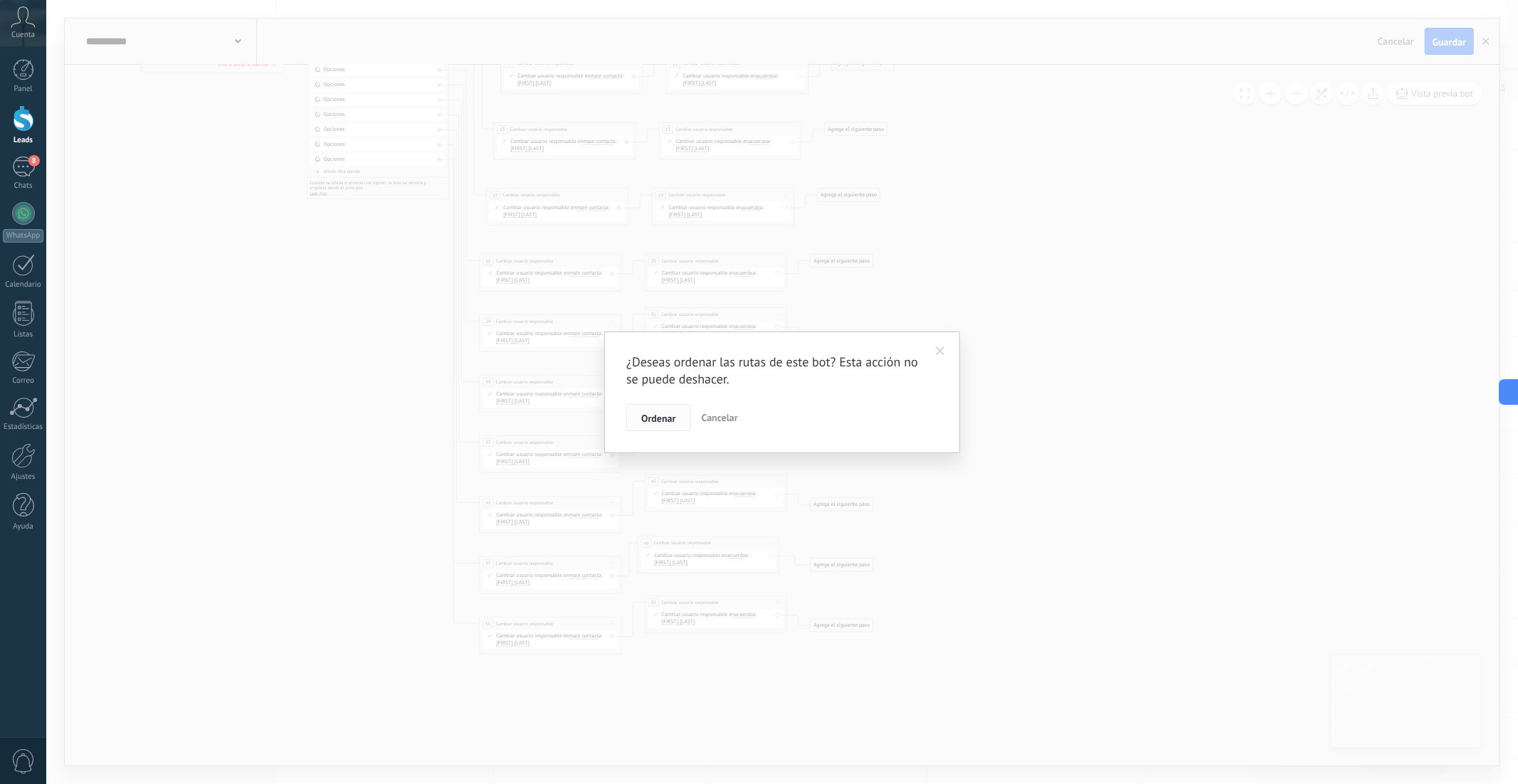 click on "Ordenar" at bounding box center [658, 418] 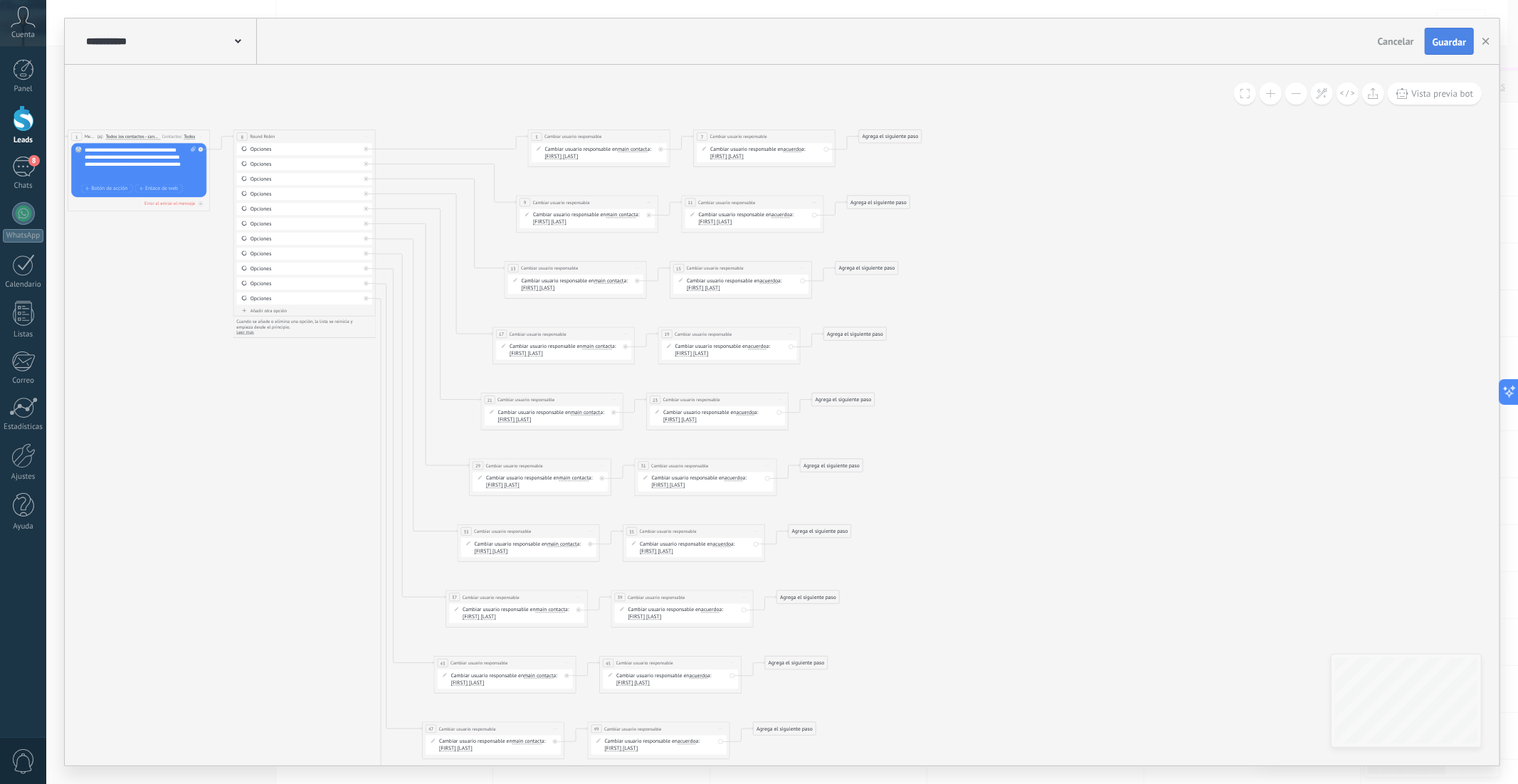 click on "Guardar" at bounding box center [1449, 42] 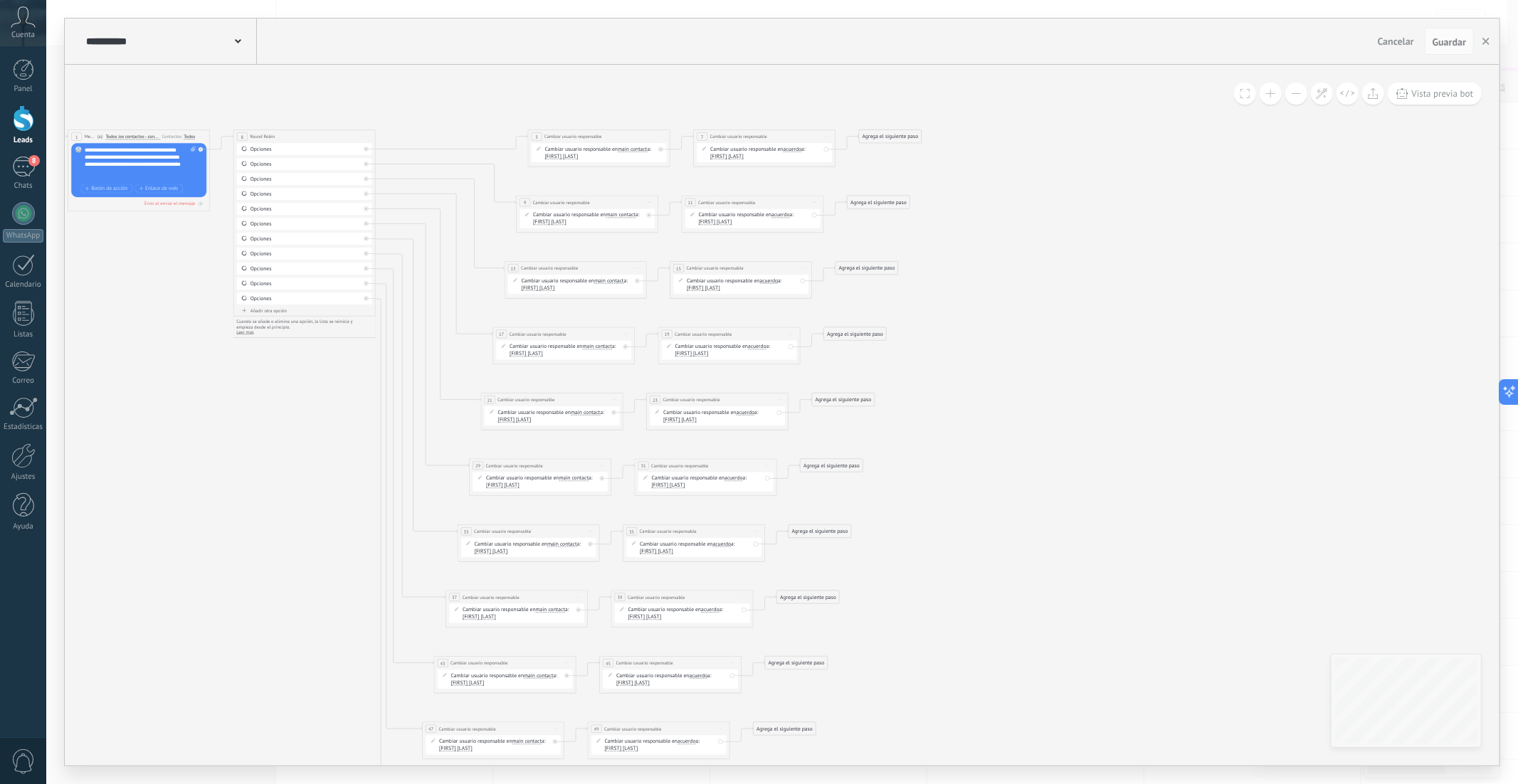 click 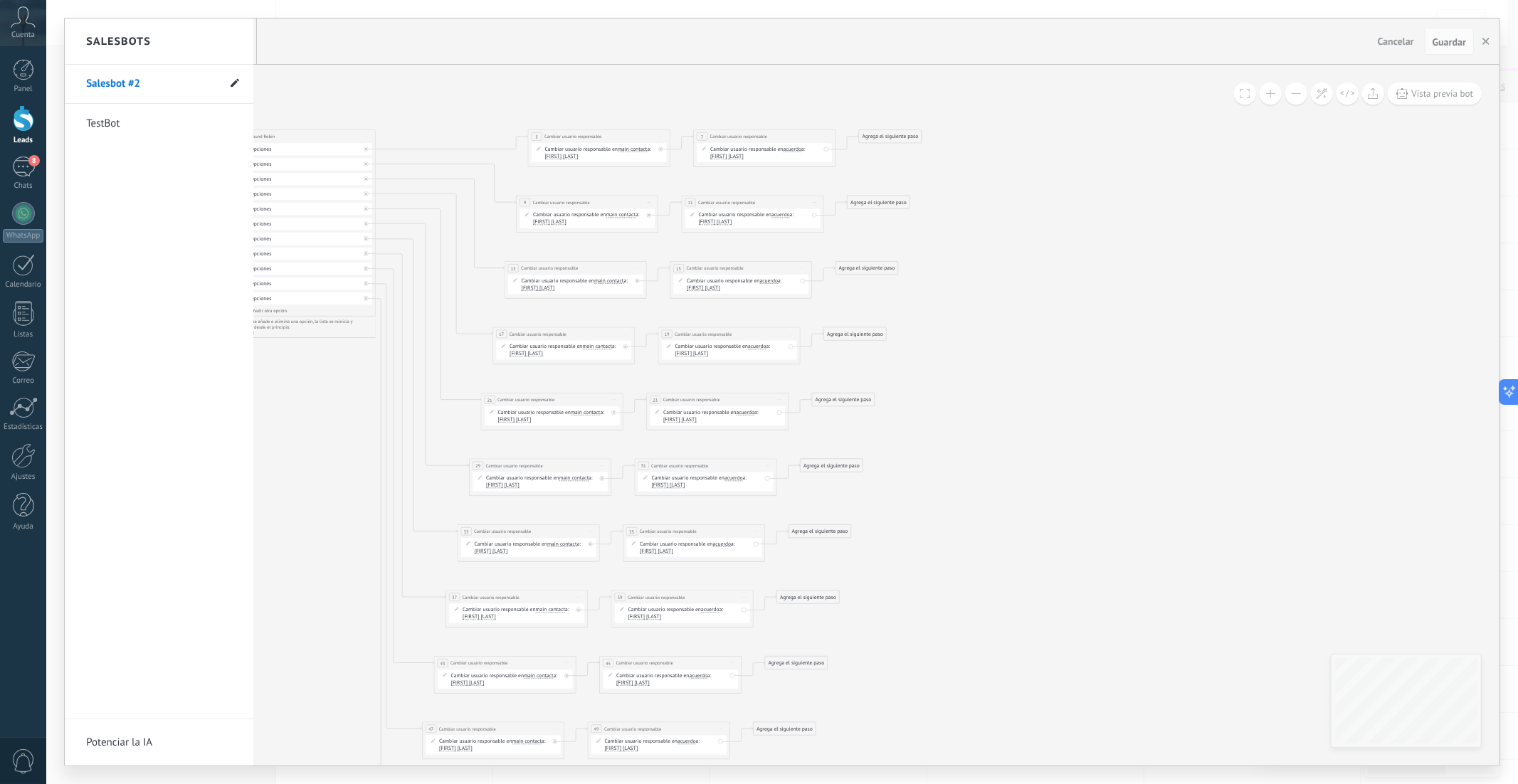 click 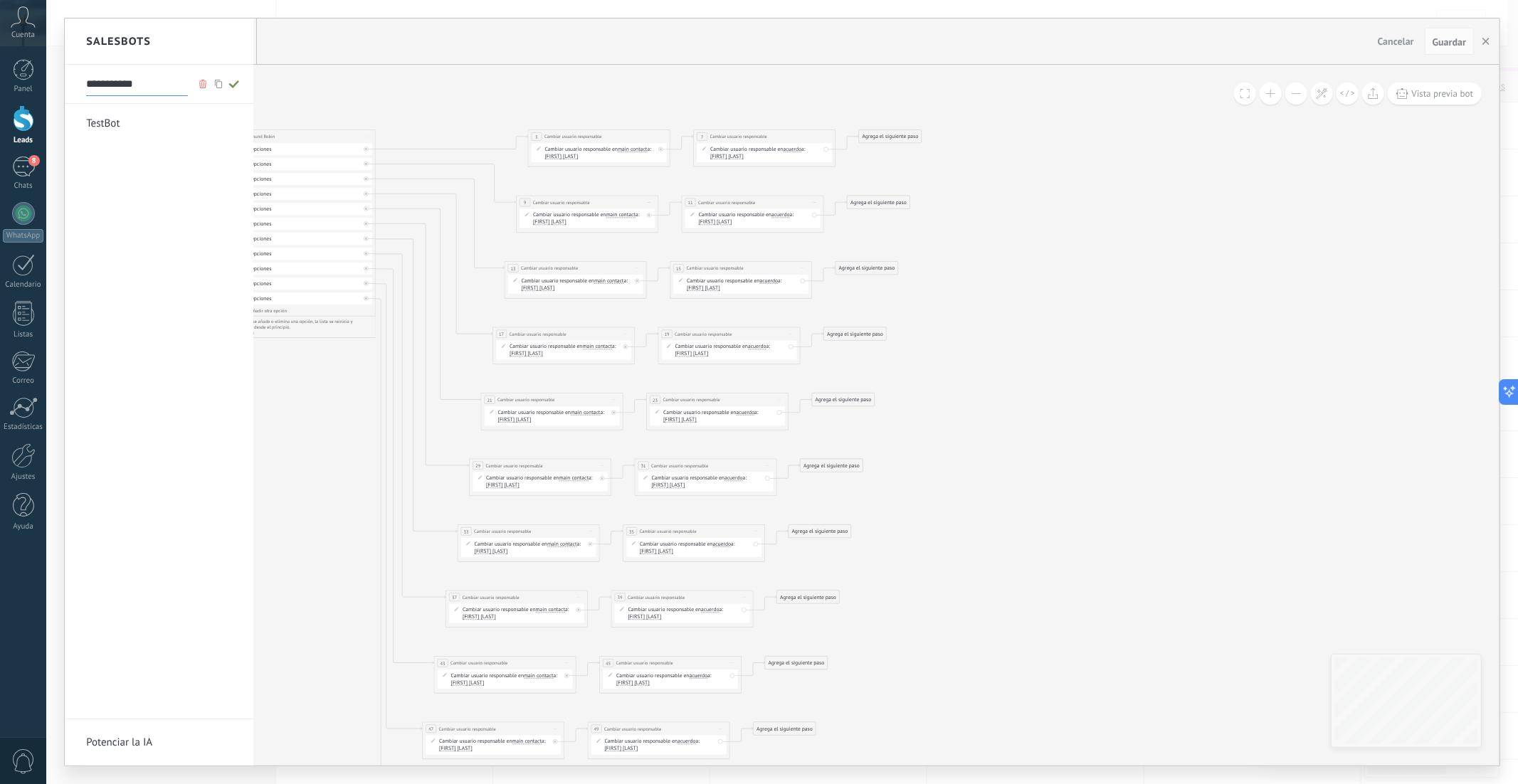 click on "**********" at bounding box center (137, 85) 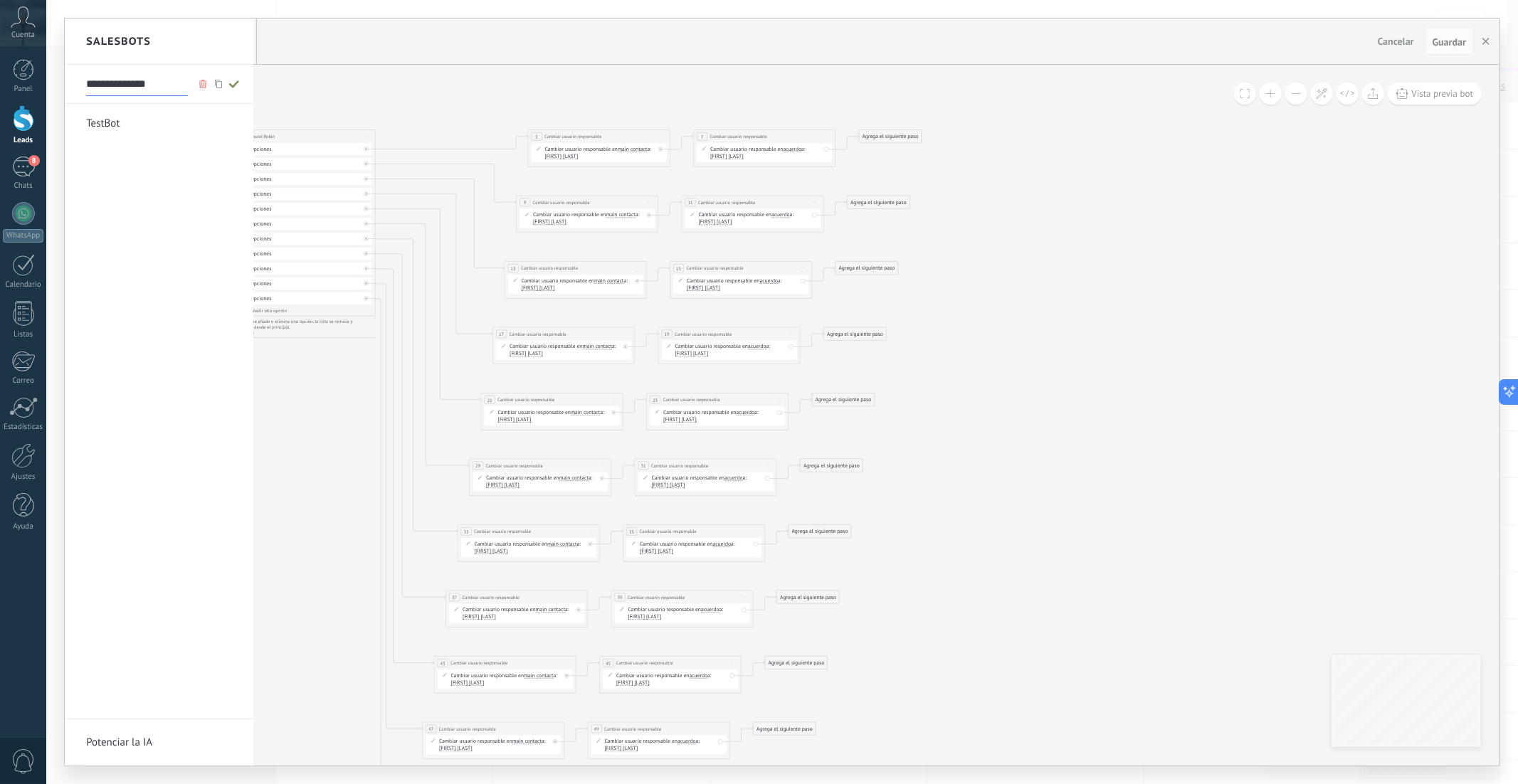 type on "**********" 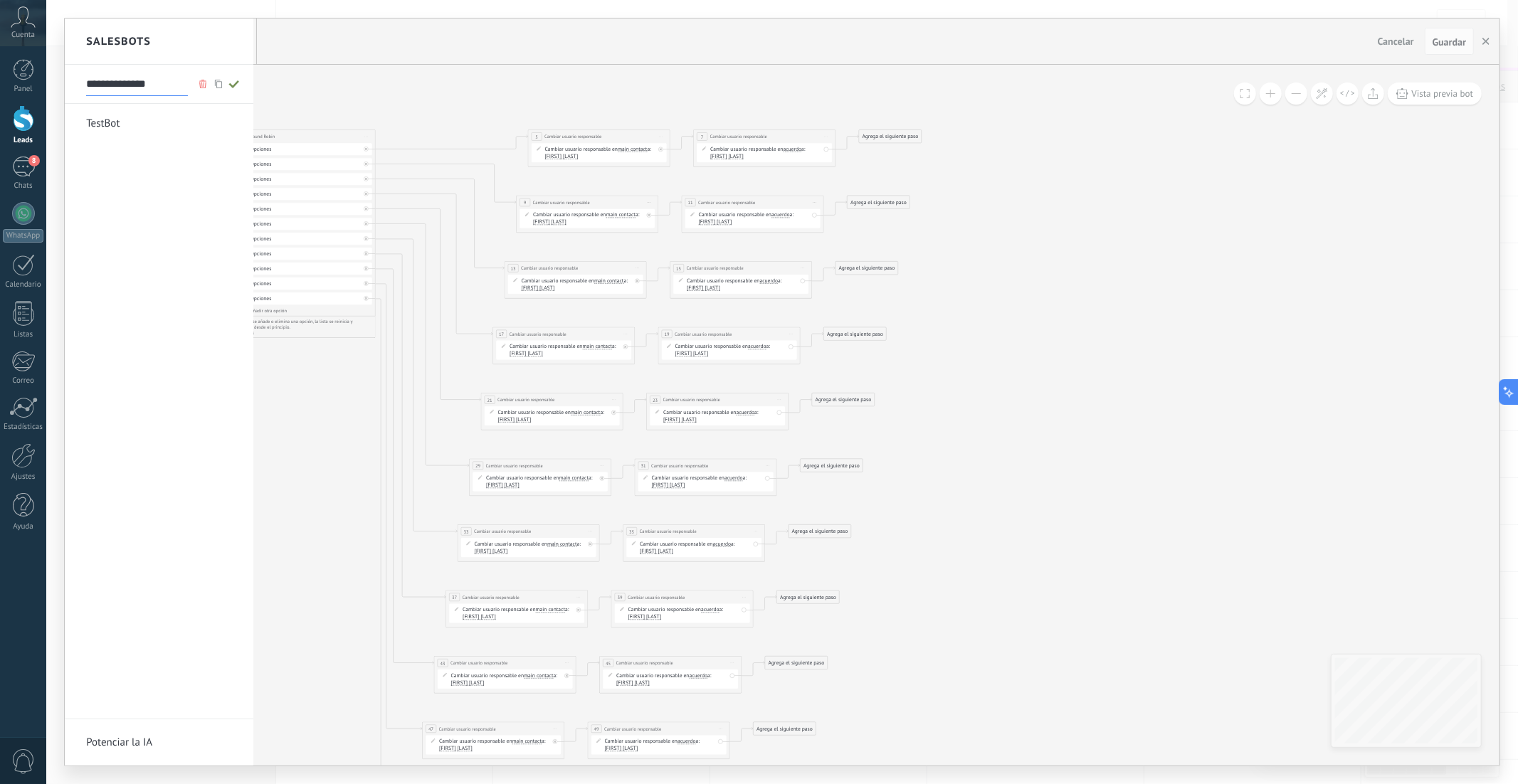 click on "**********" at bounding box center [159, 392] 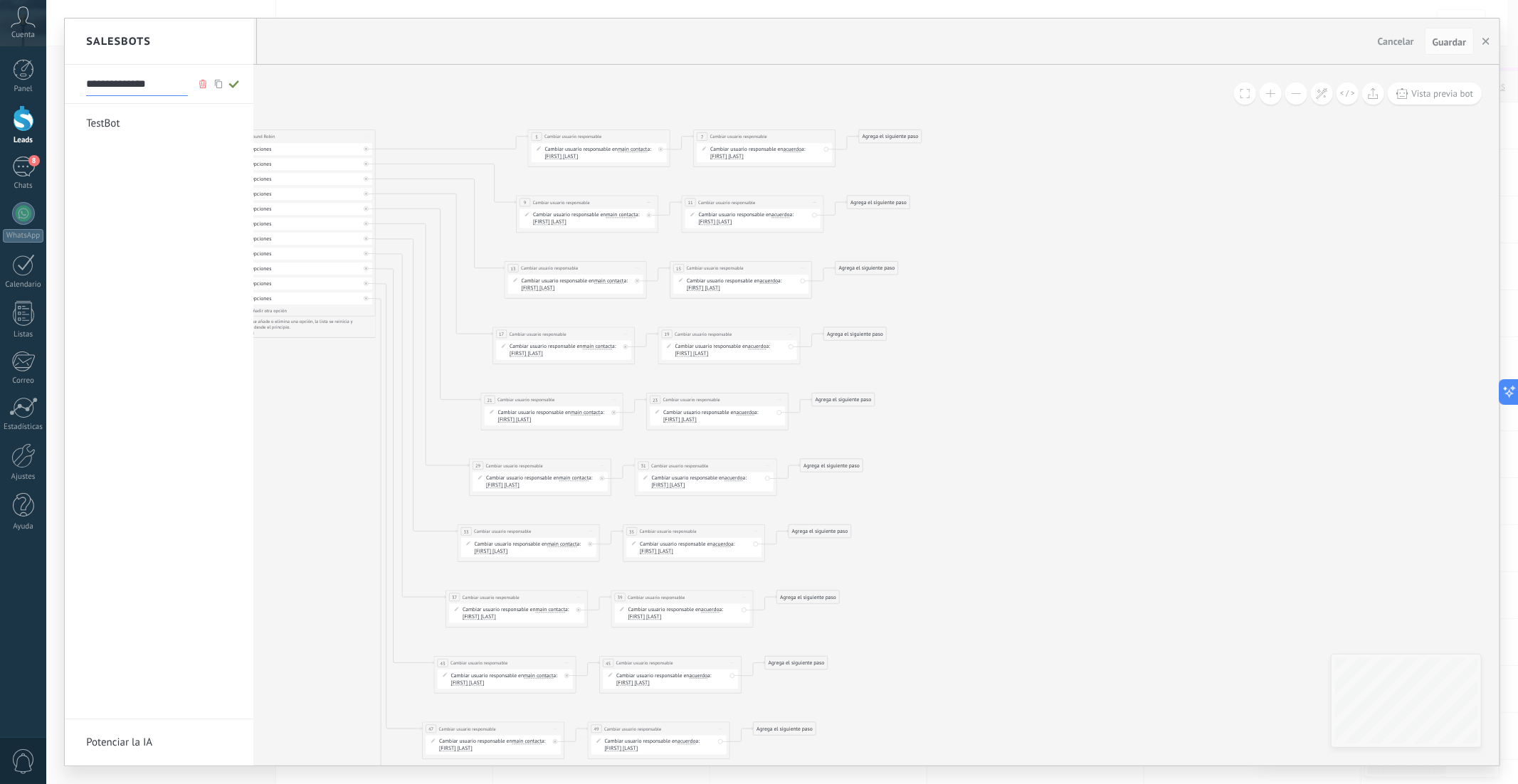 click at bounding box center [782, 392] 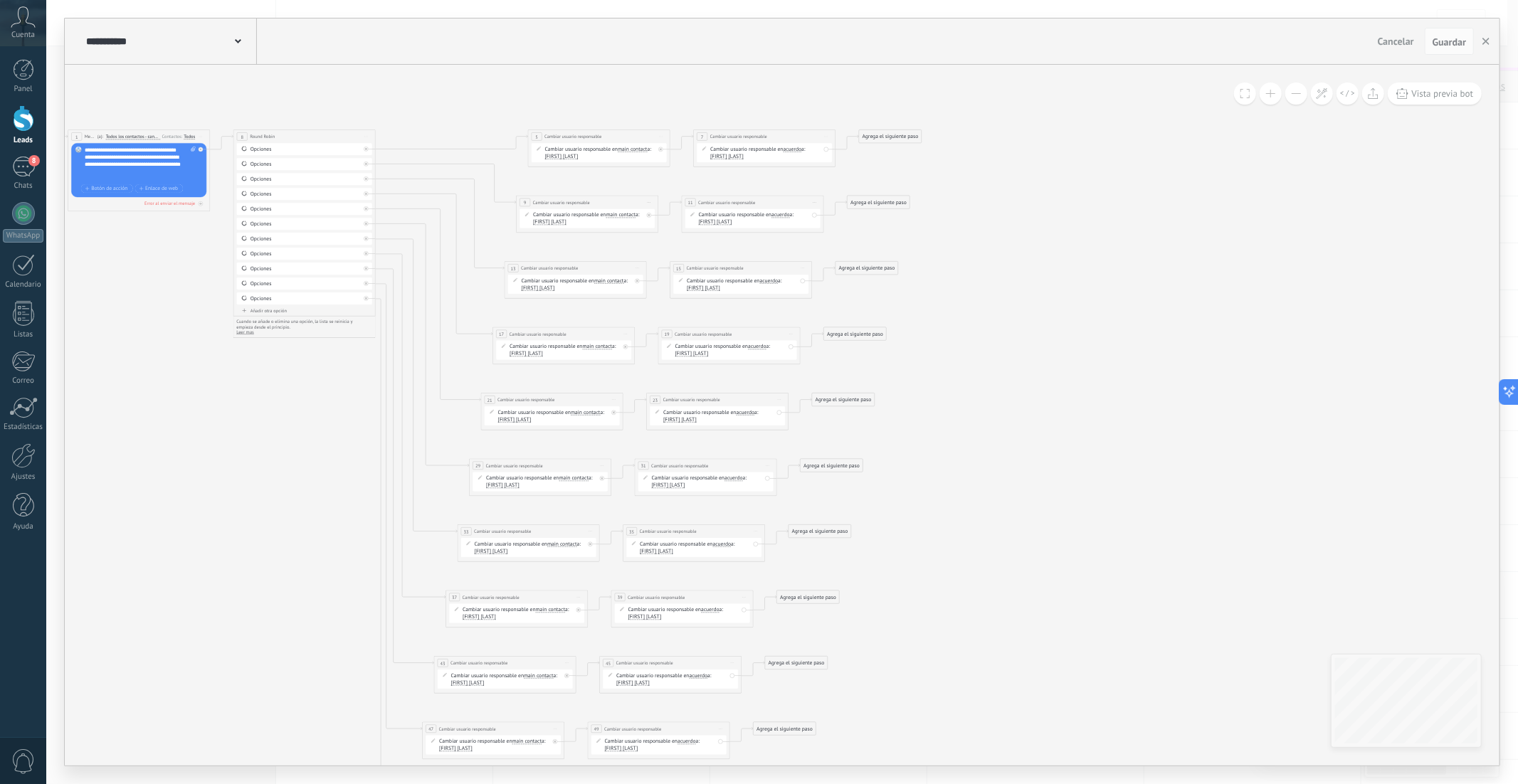 click on "**********" at bounding box center [169, 41] 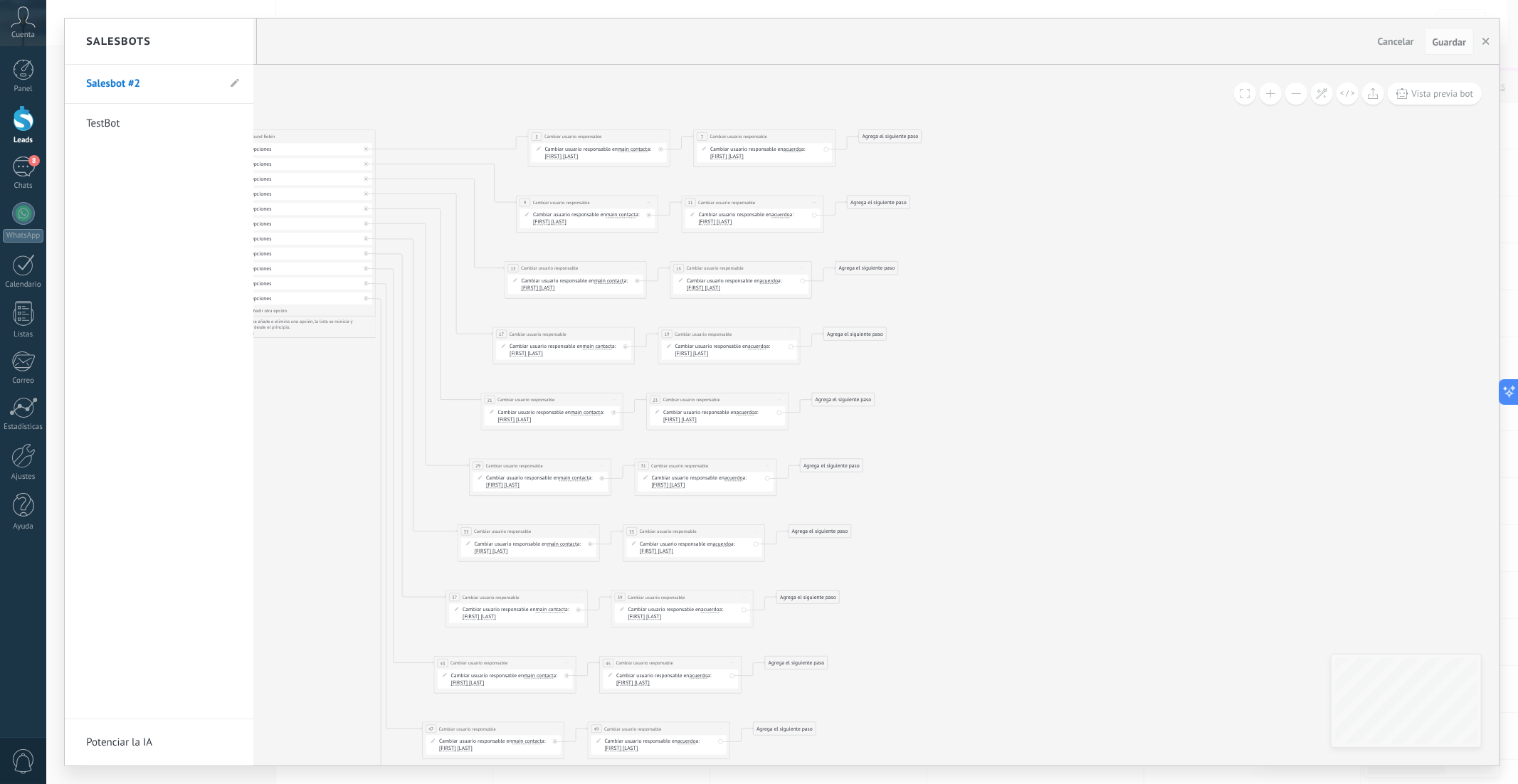 click on "Salesbot #2" at bounding box center (159, 84) 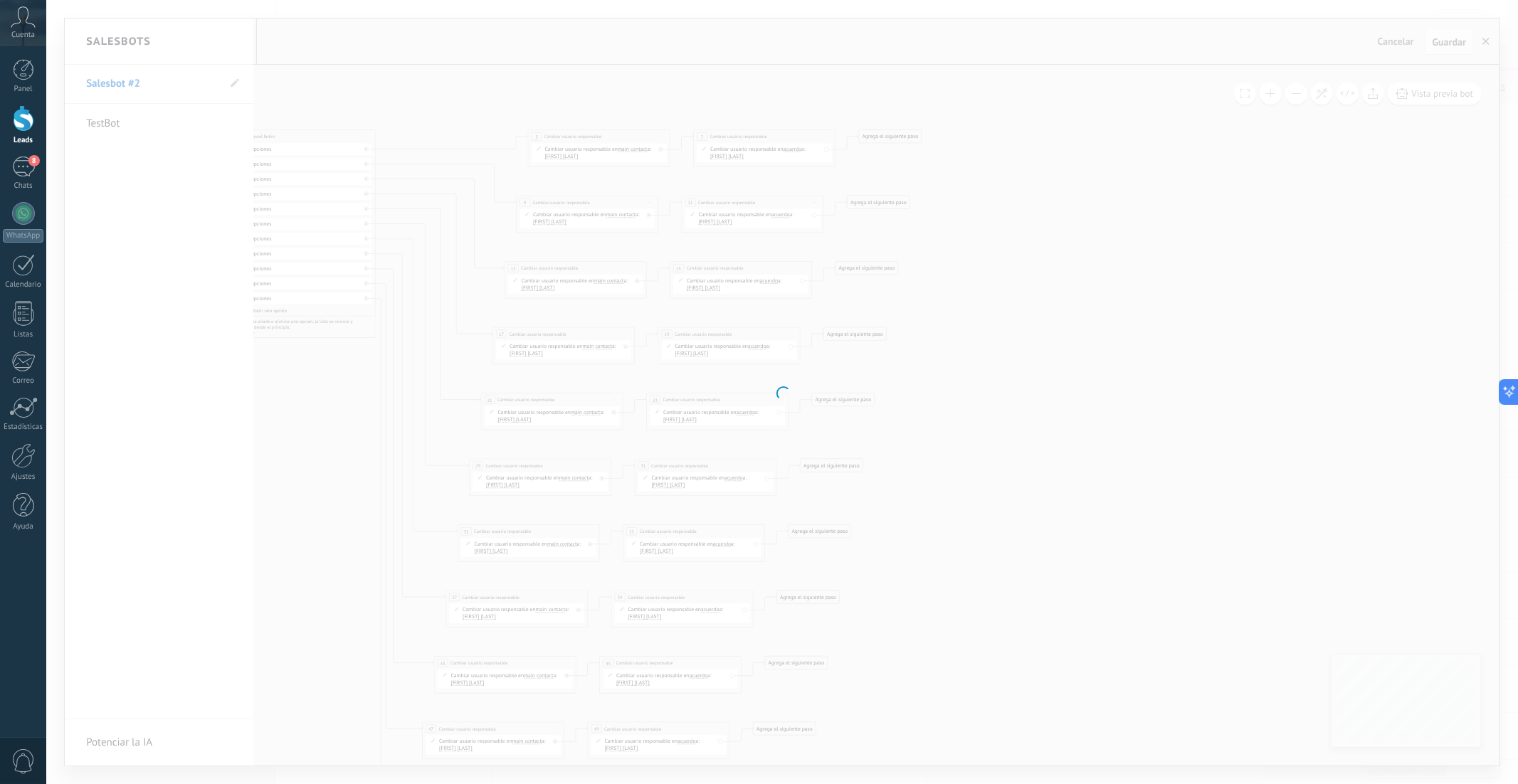 click at bounding box center [782, 392] 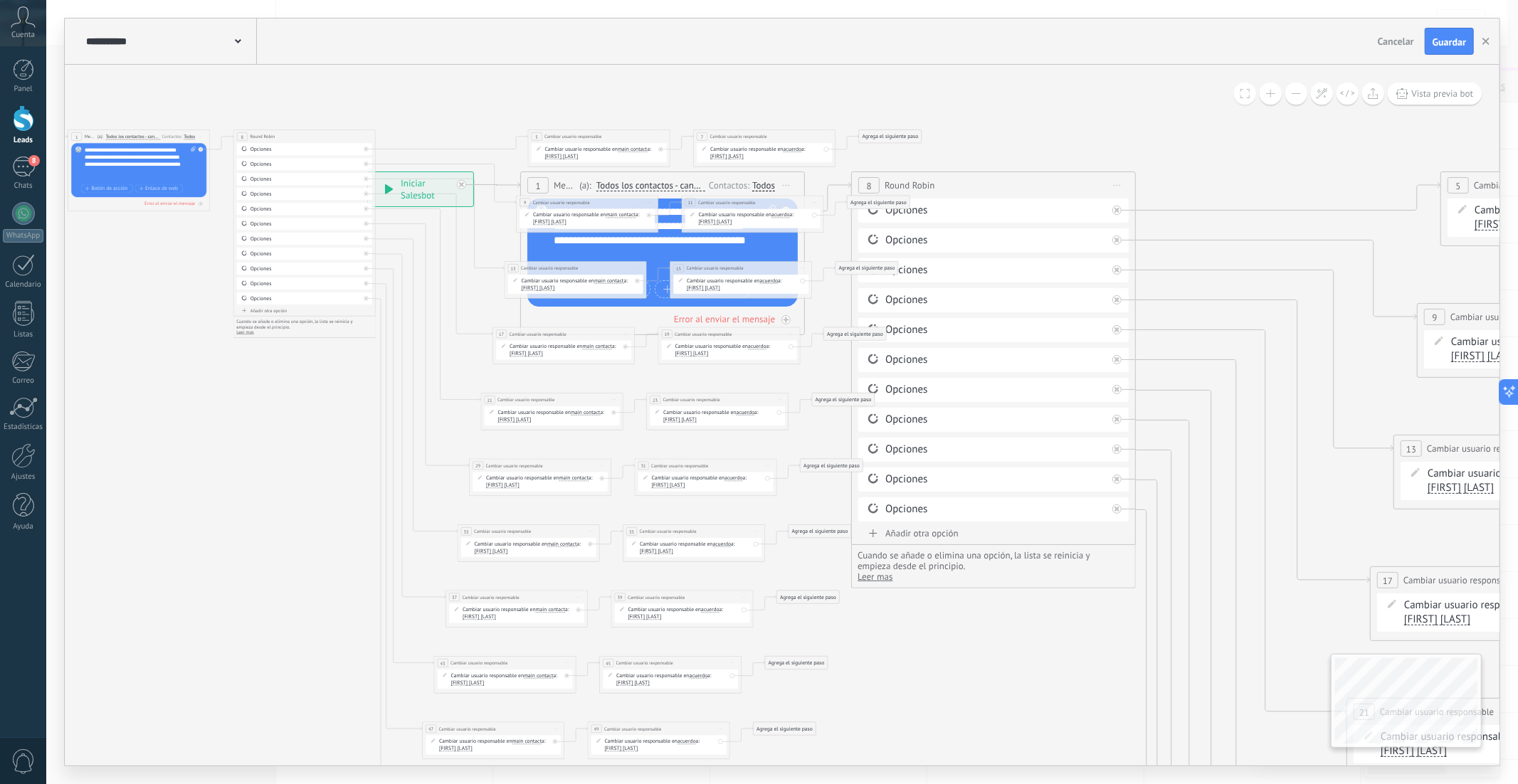 click on "**********" at bounding box center (782, 41) 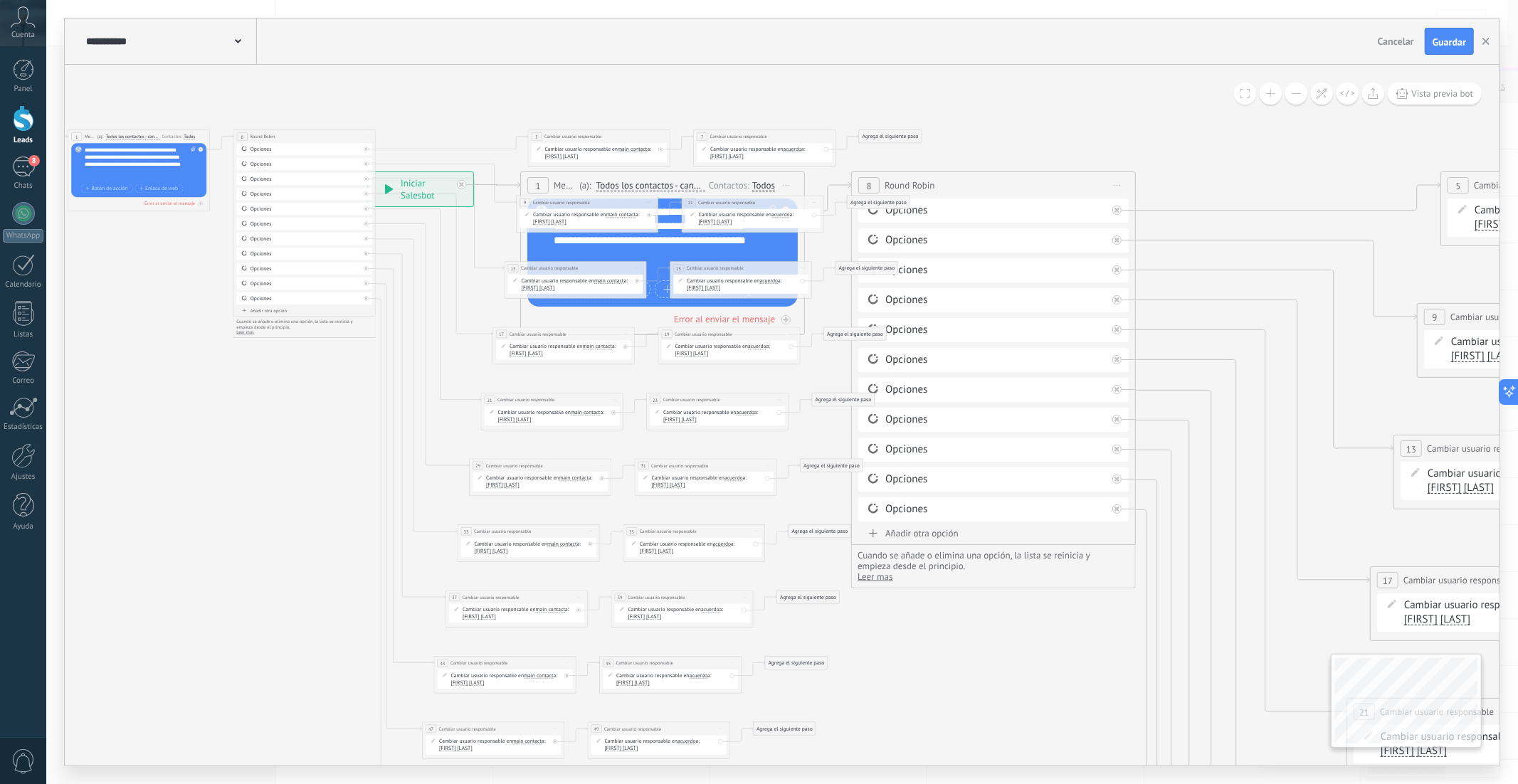 click on "Cancelar" at bounding box center (1396, 41) 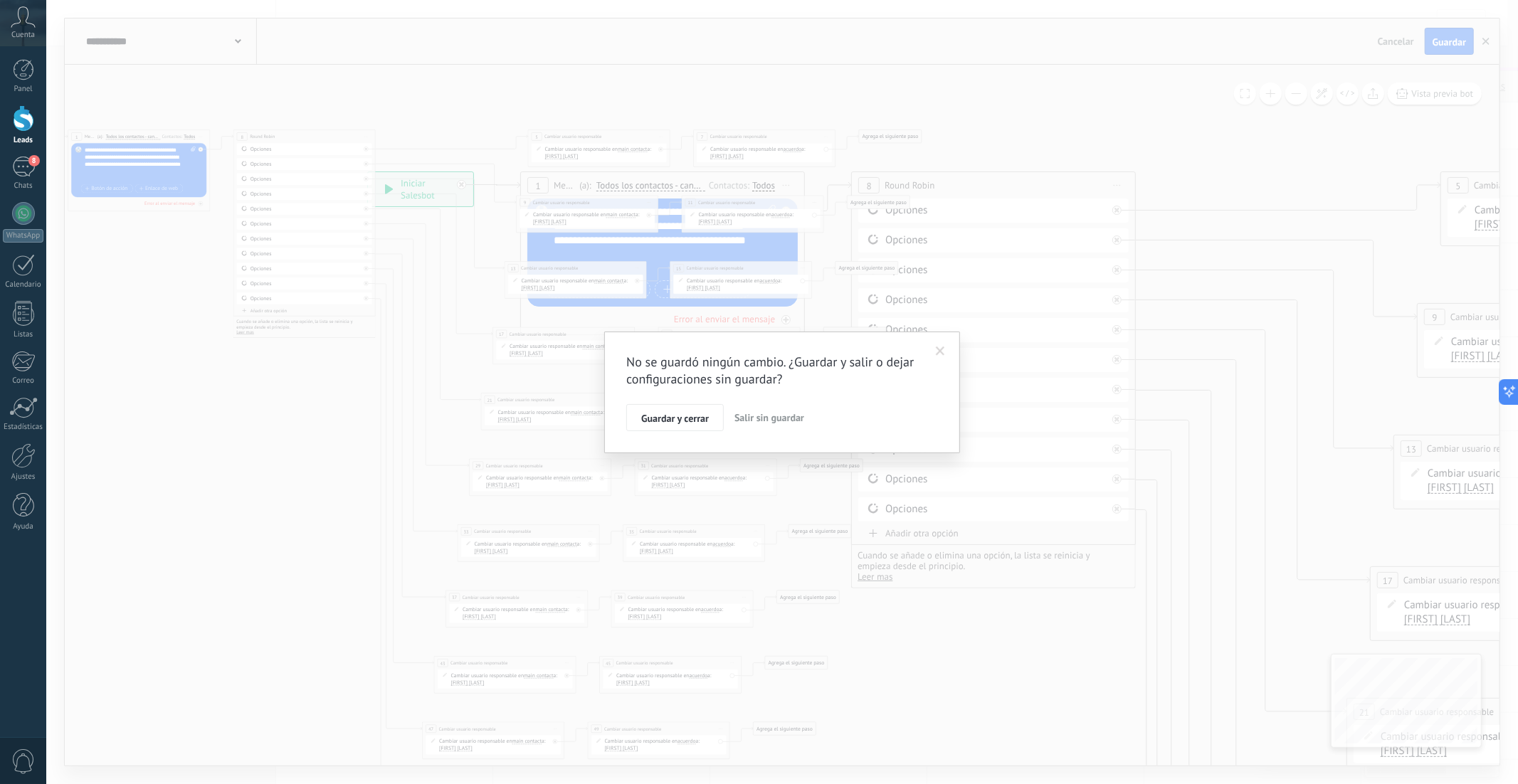 click on "Guardar y cerrar" at bounding box center (675, 418) 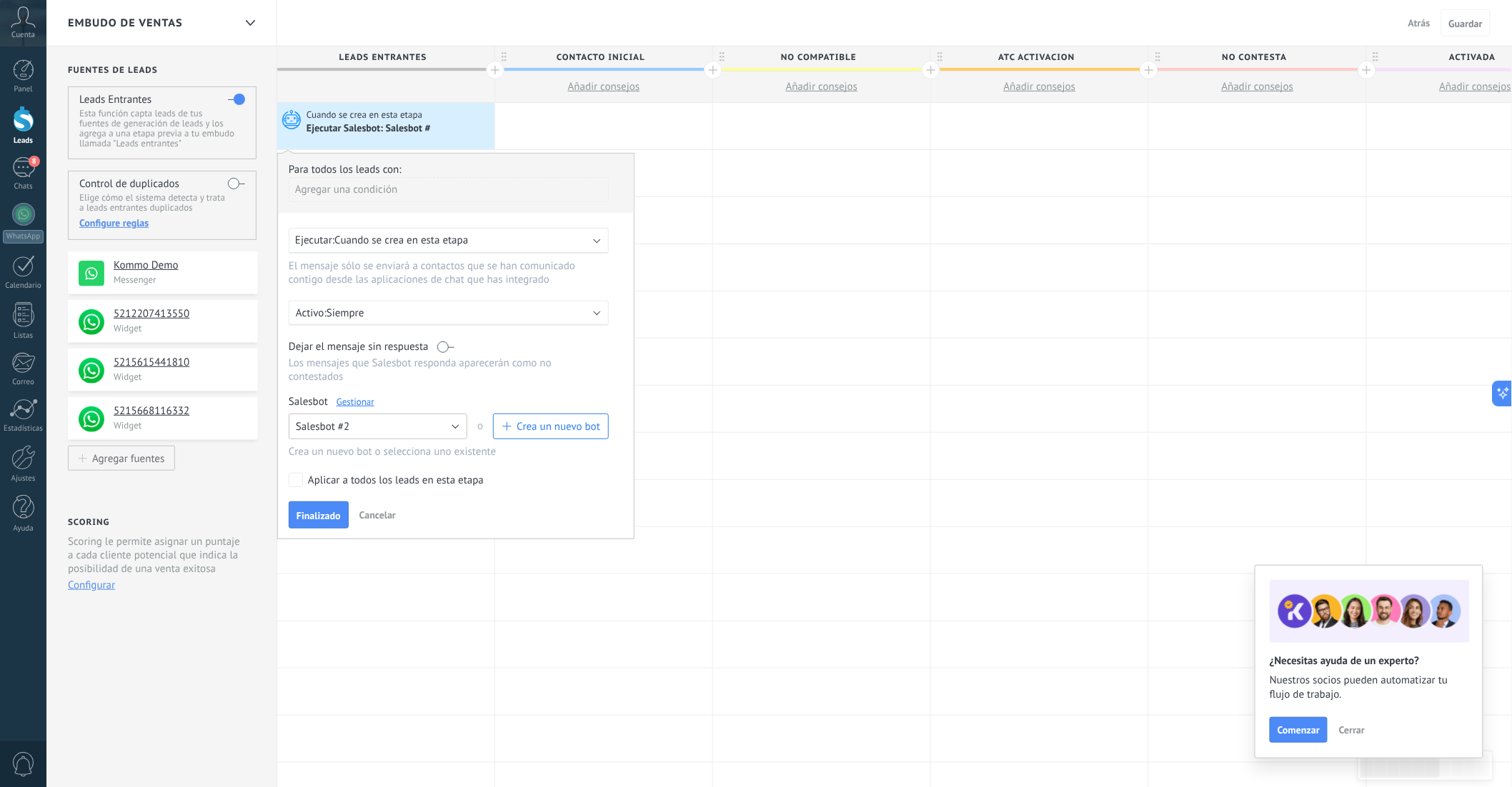 click on "Salesbot #2" at bounding box center (378, 426) 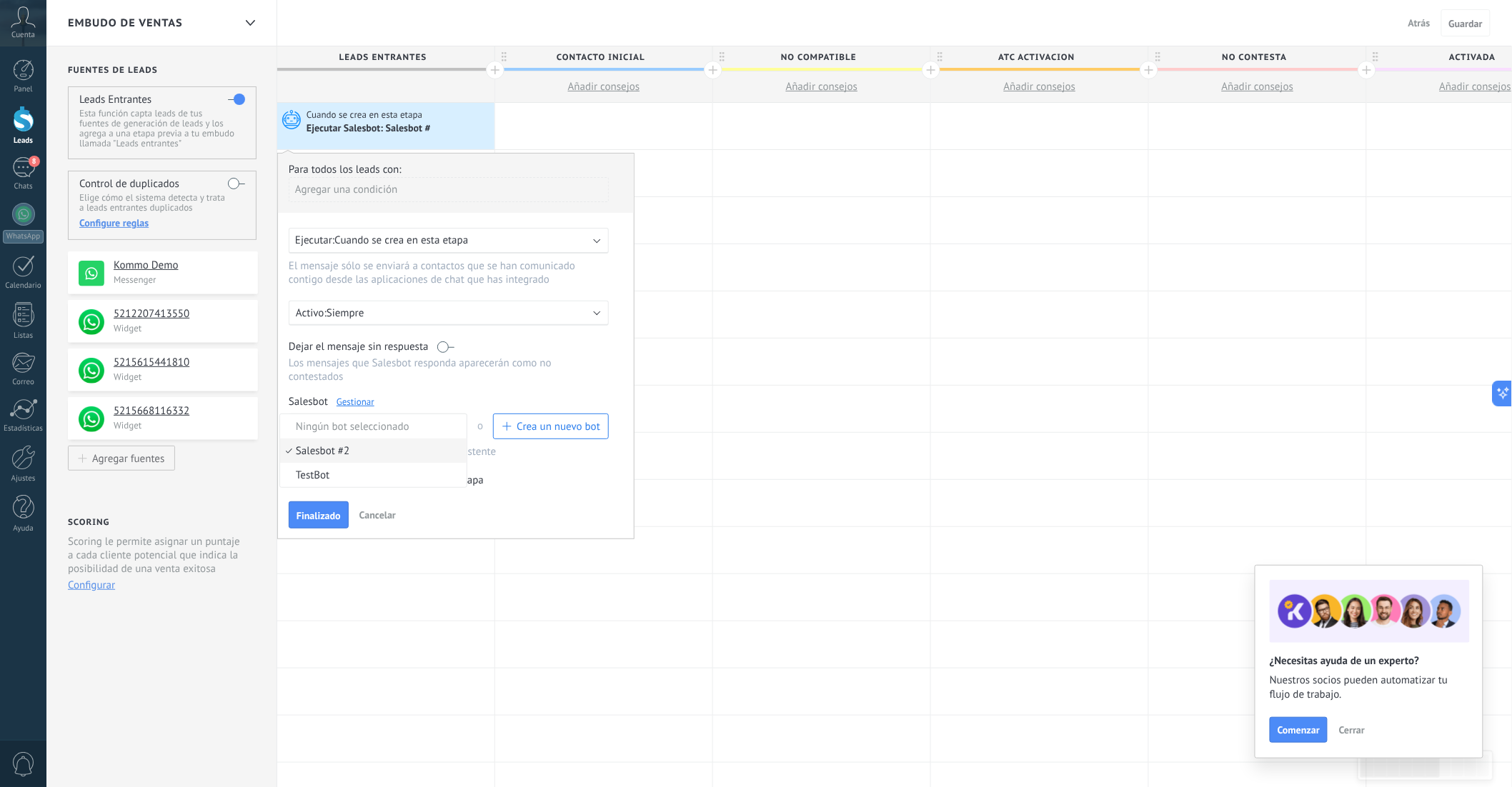 click on "Salesbot #2" at bounding box center [371, 451] 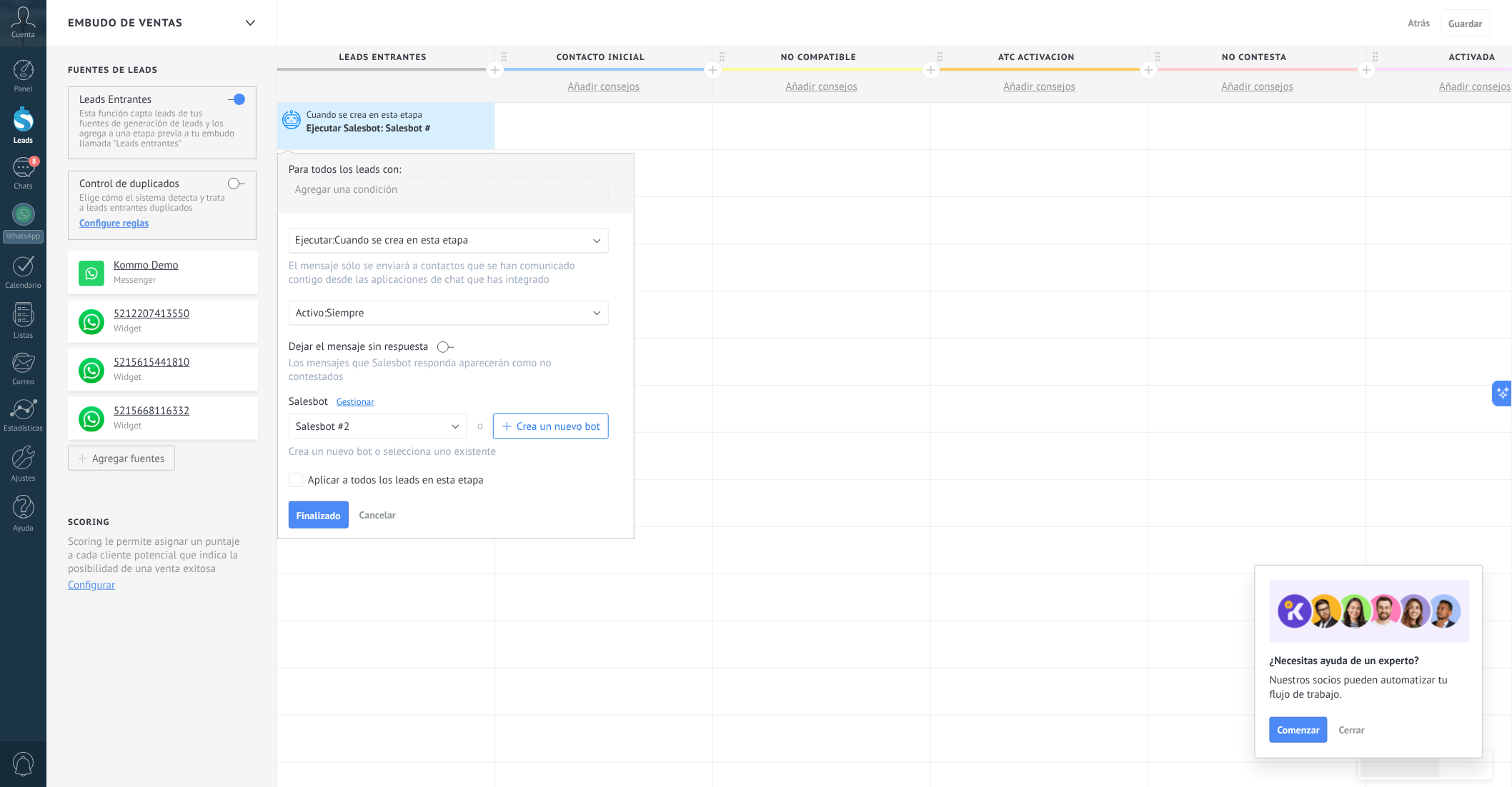 click on "Cuando se crea en esta etapa" at bounding box center (401, 240) 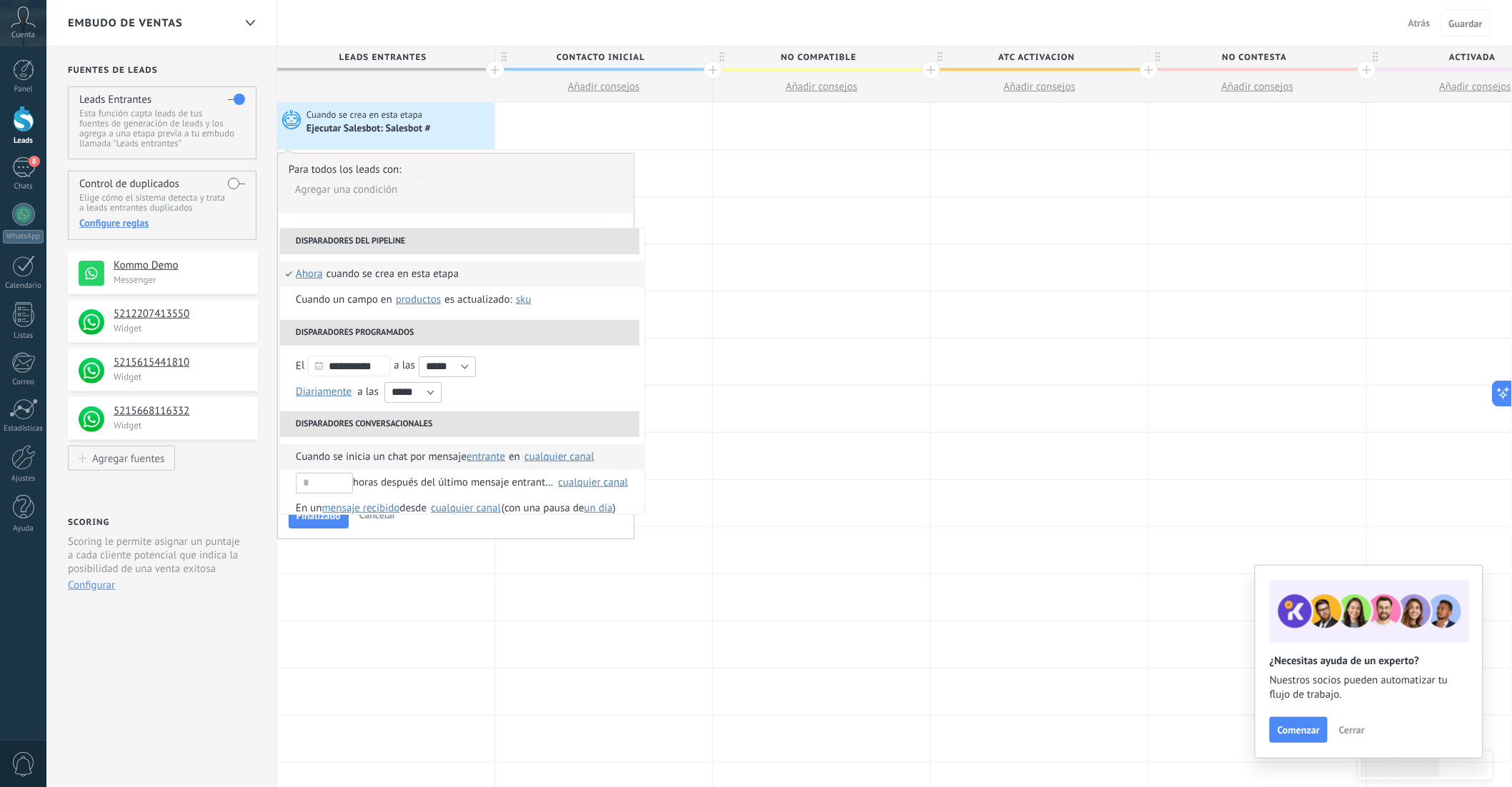 click on "Cuando se inicia un chat por mensaje" at bounding box center (381, 457) 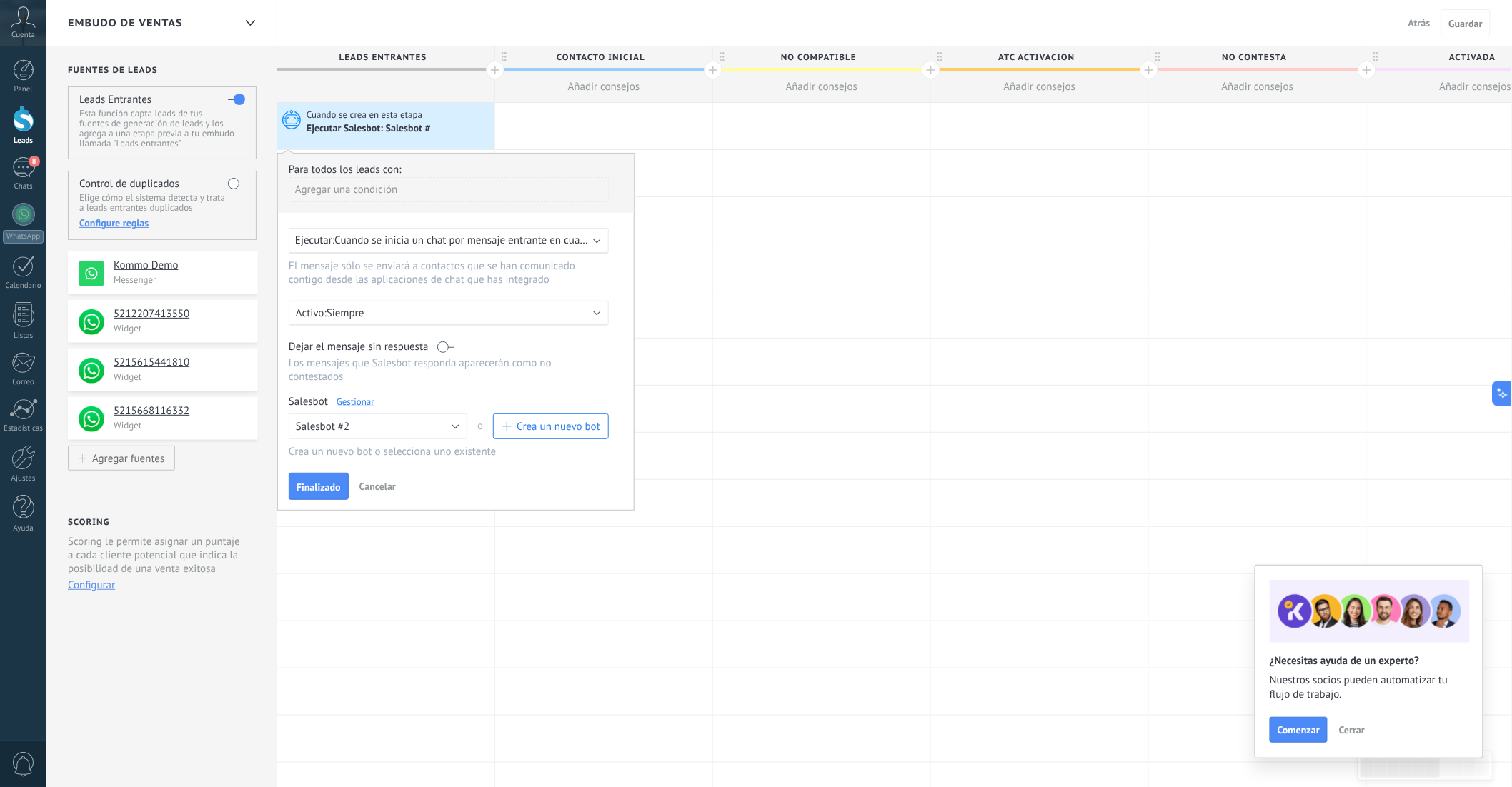 click on "Cuando se inicia un chat por mensaje entrante en cualquier canal" at bounding box center (484, 240) 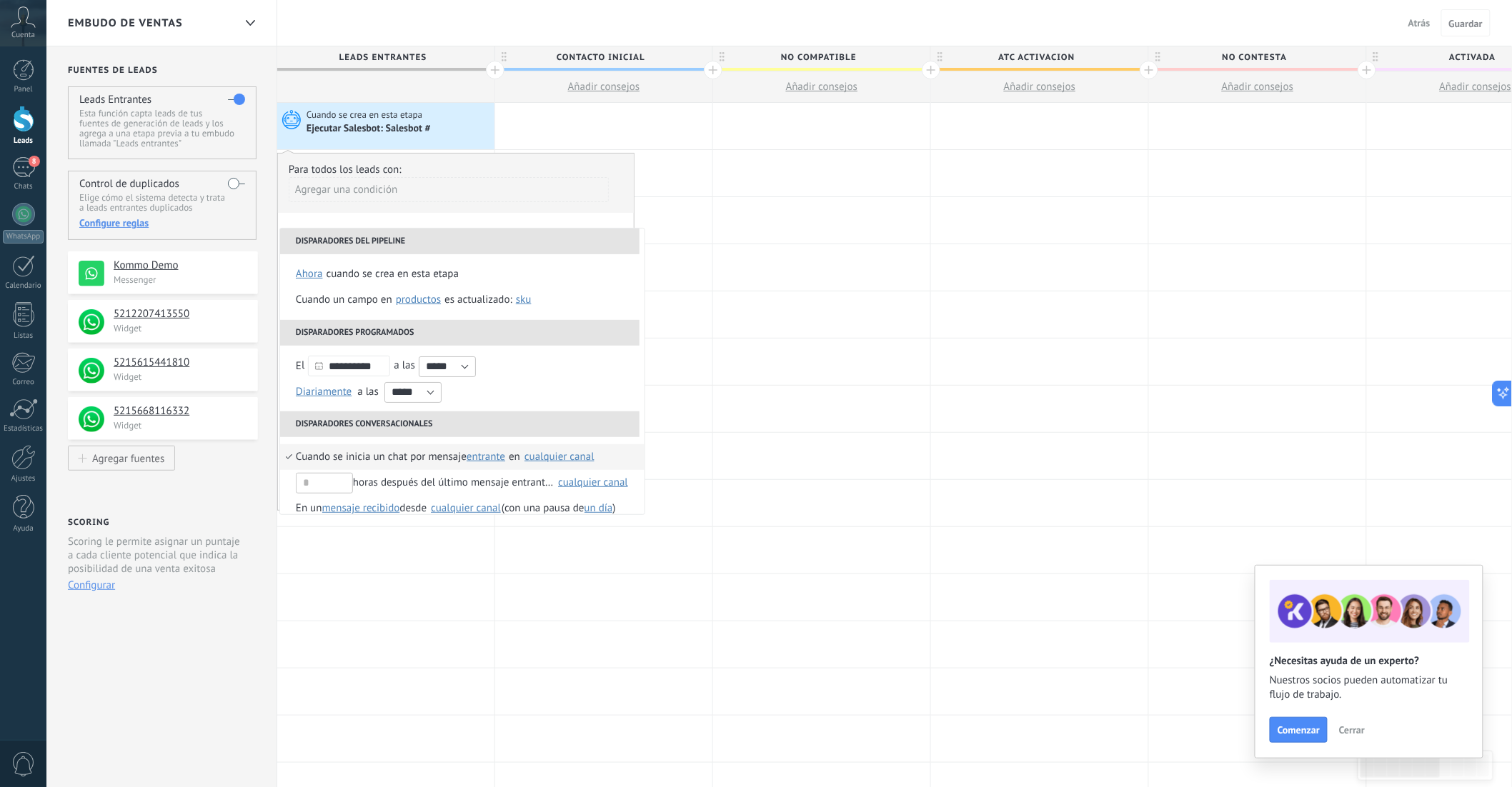 click on "cualquier canal" at bounding box center (559, 456) 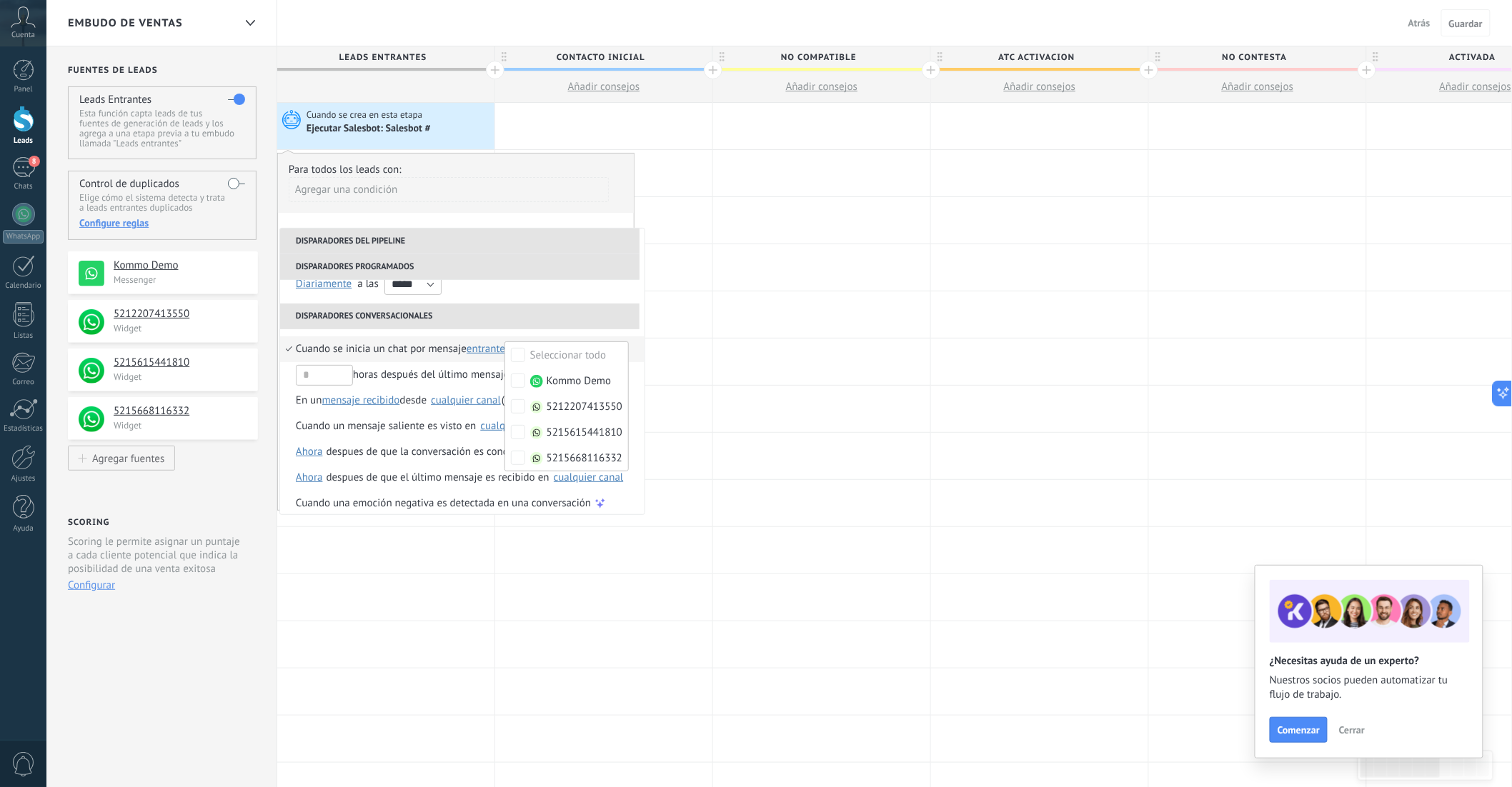 scroll, scrollTop: 116, scrollLeft: 0, axis: vertical 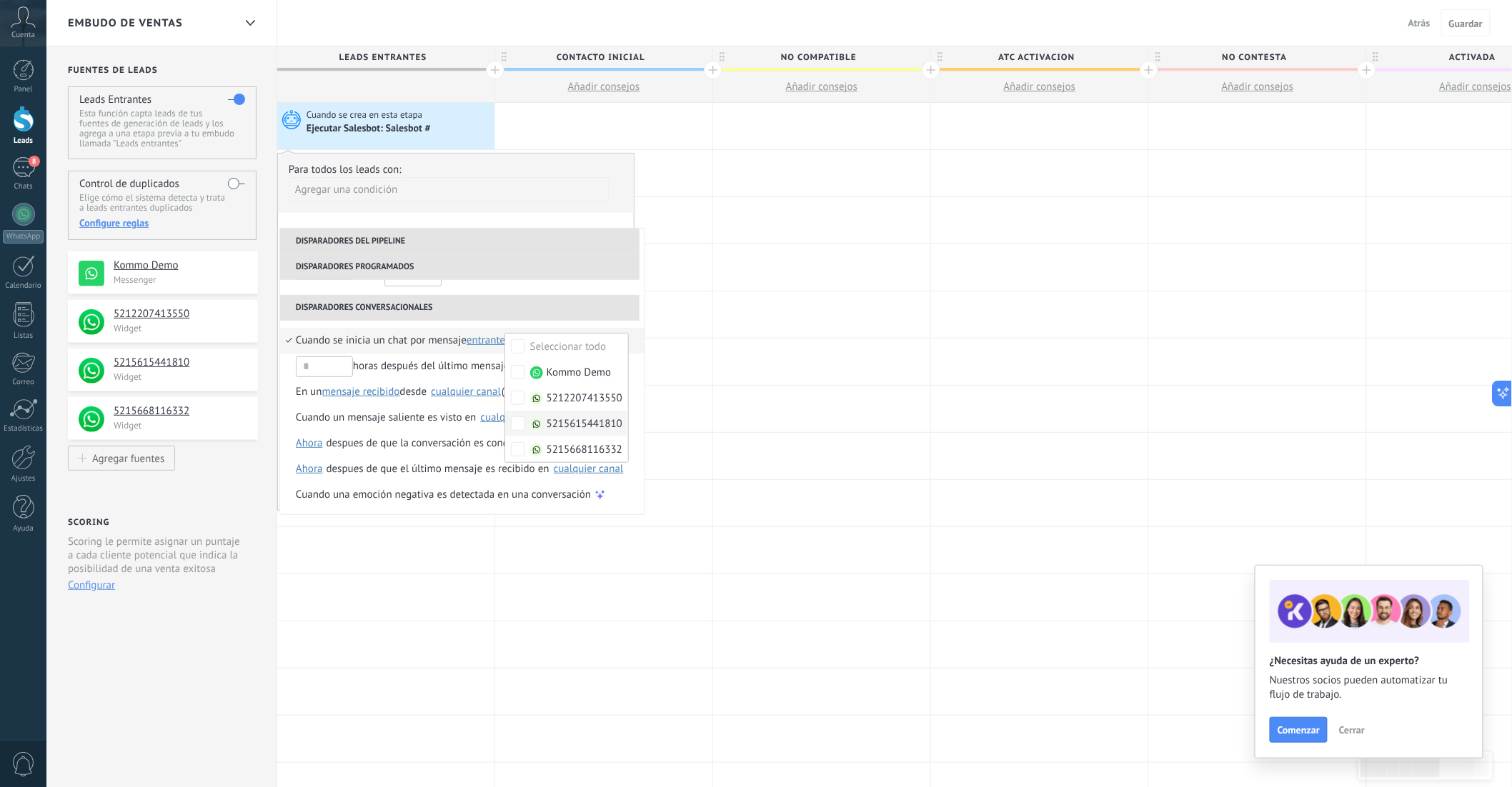 click on "5215615441810" at bounding box center (567, 423) 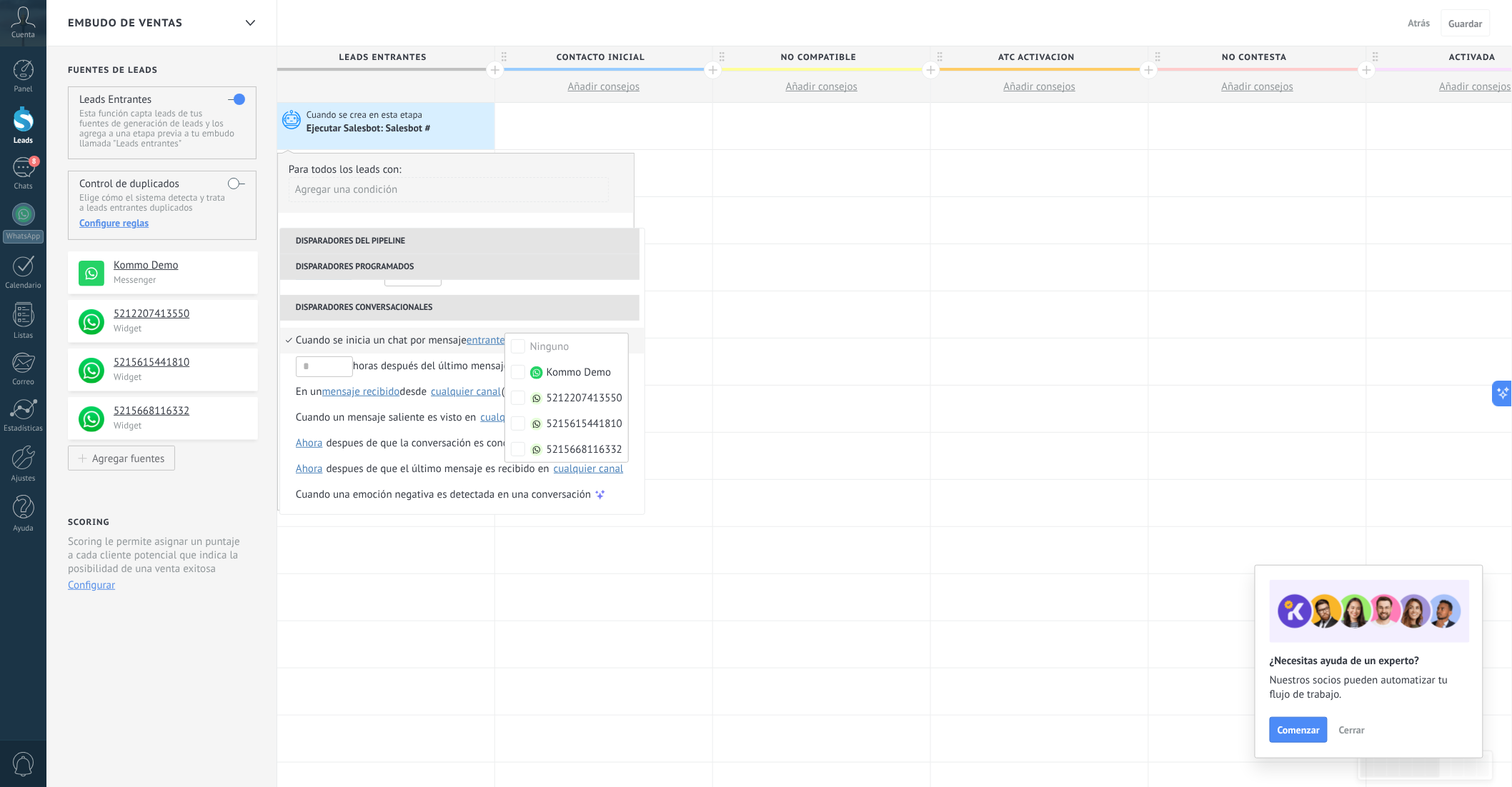 click on "Para todos los leads con:" at bounding box center [456, 169] 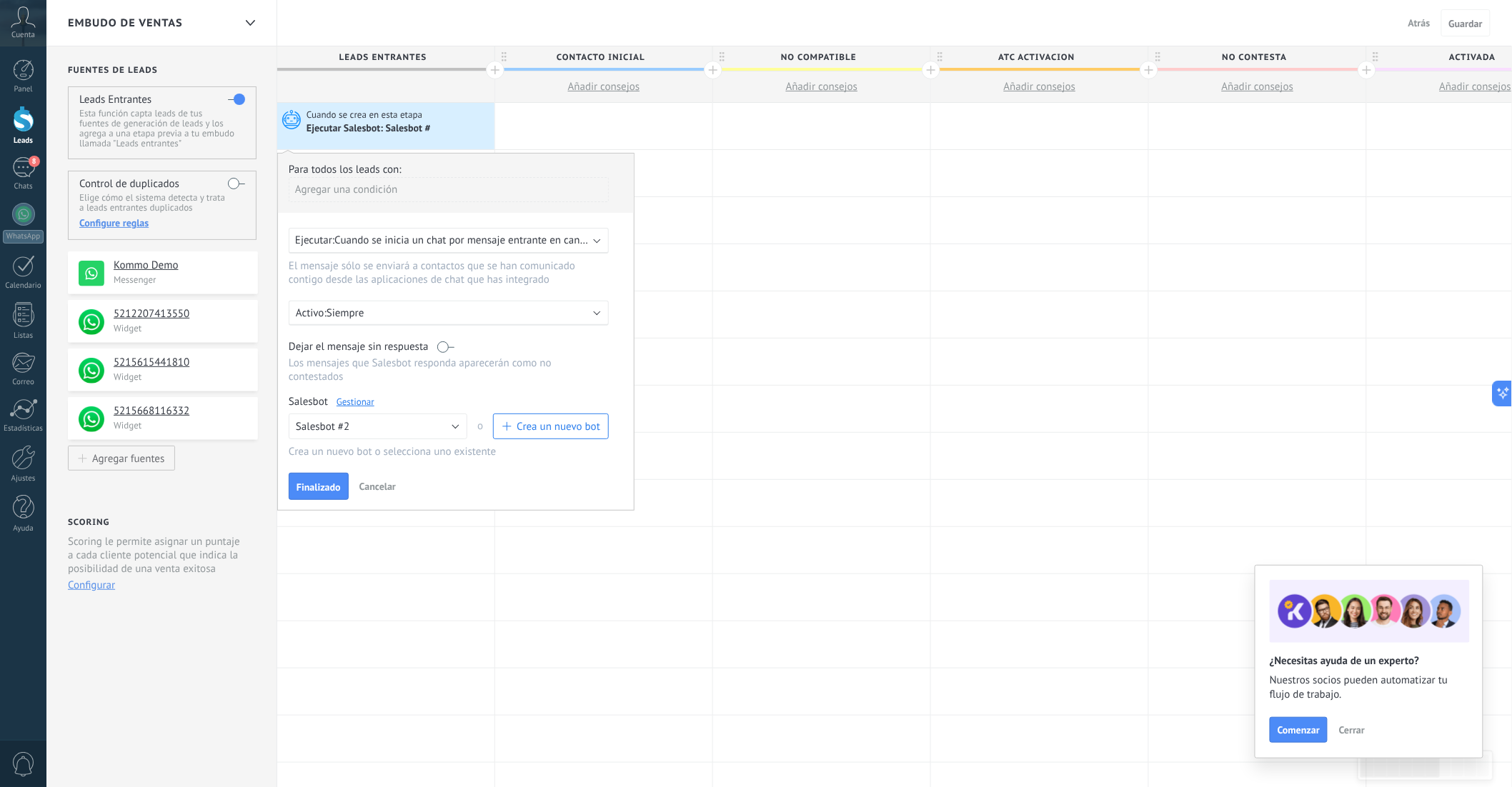 click on "Embudo de ventas Atrás Cancelar Guardar" at bounding box center (779, 23) 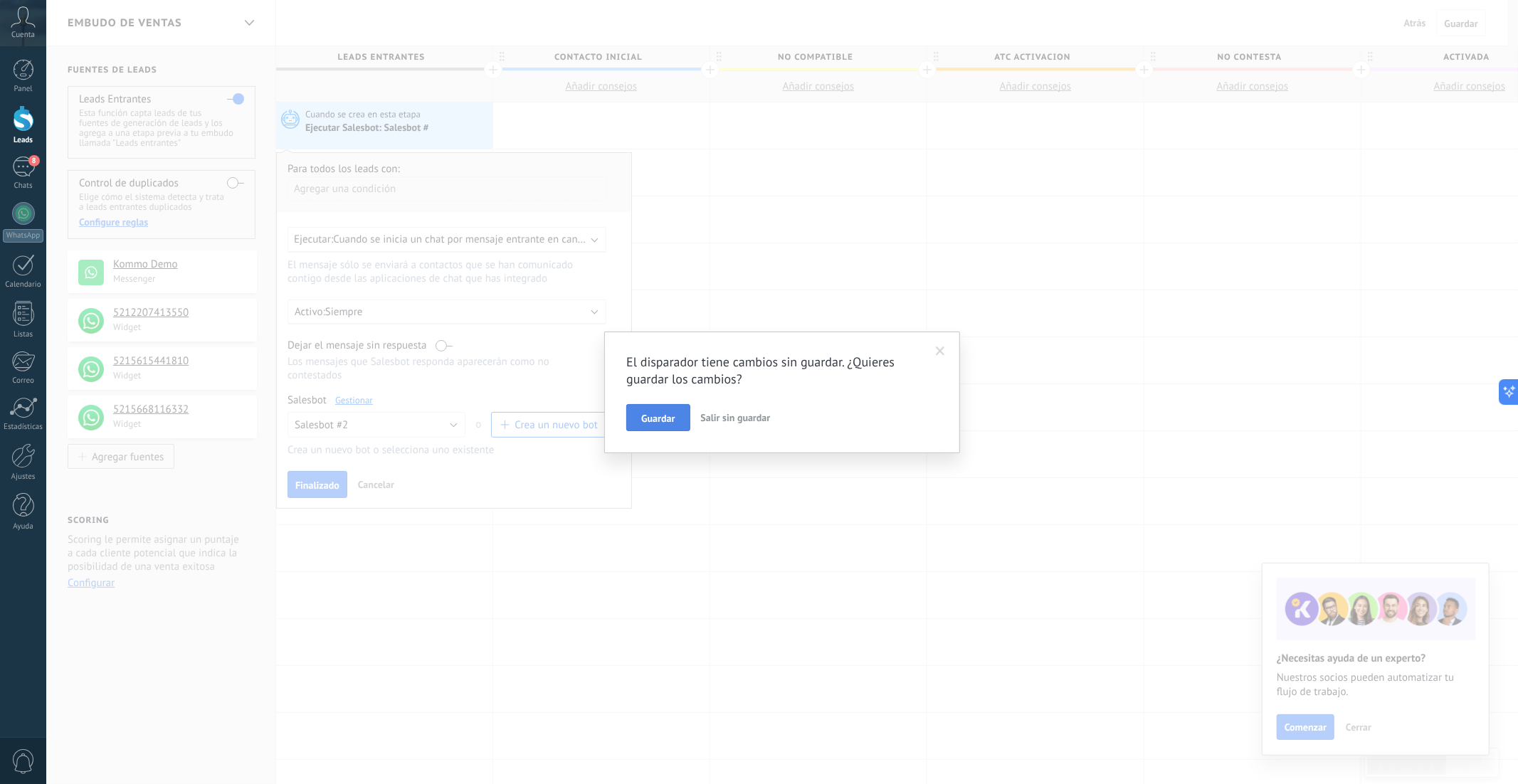 click on "Guardar" at bounding box center [658, 418] 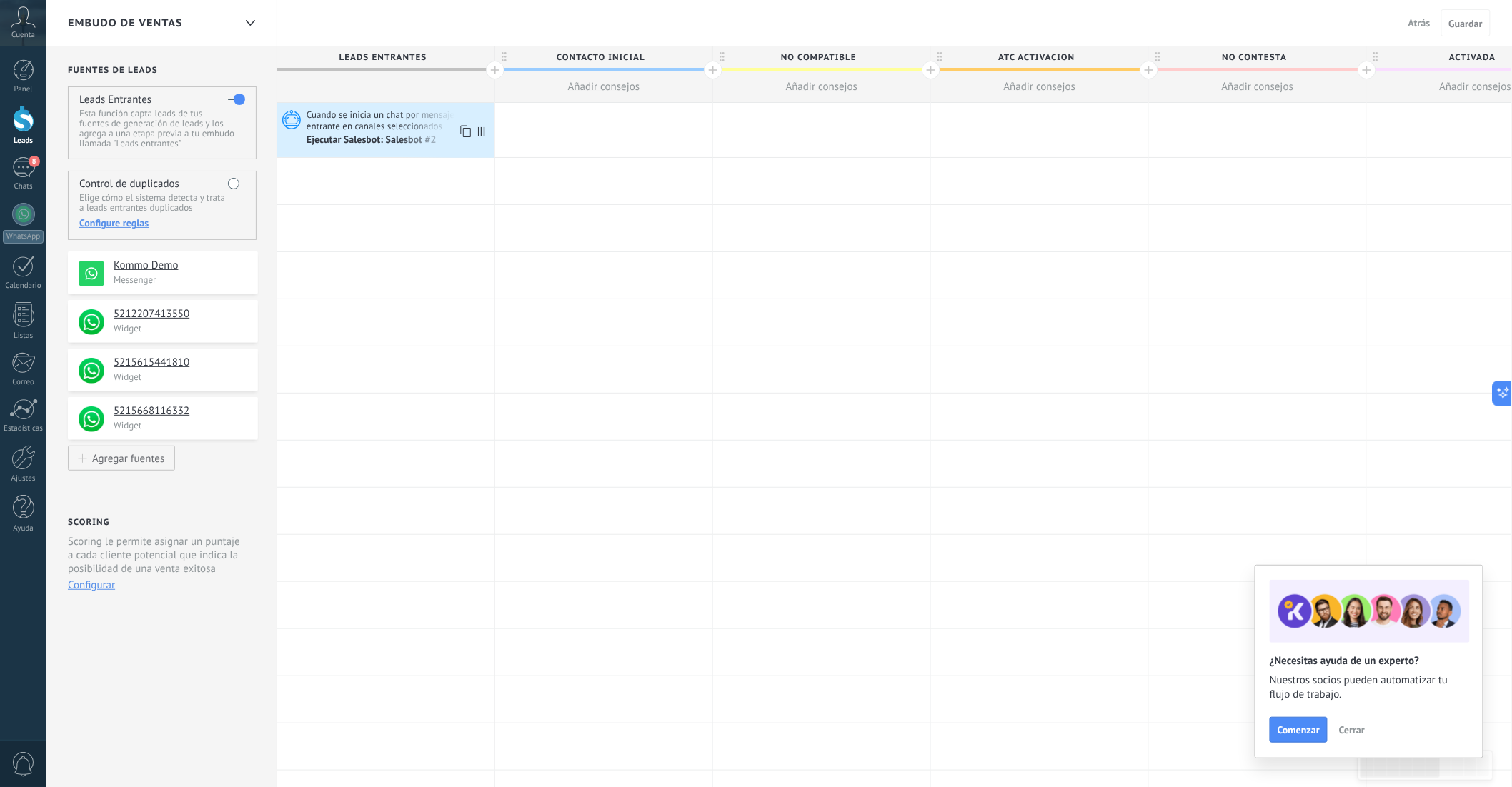 click on "Cuando se inicia un chat por mensaje entrante en canales seleccionados" at bounding box center [399, 120] 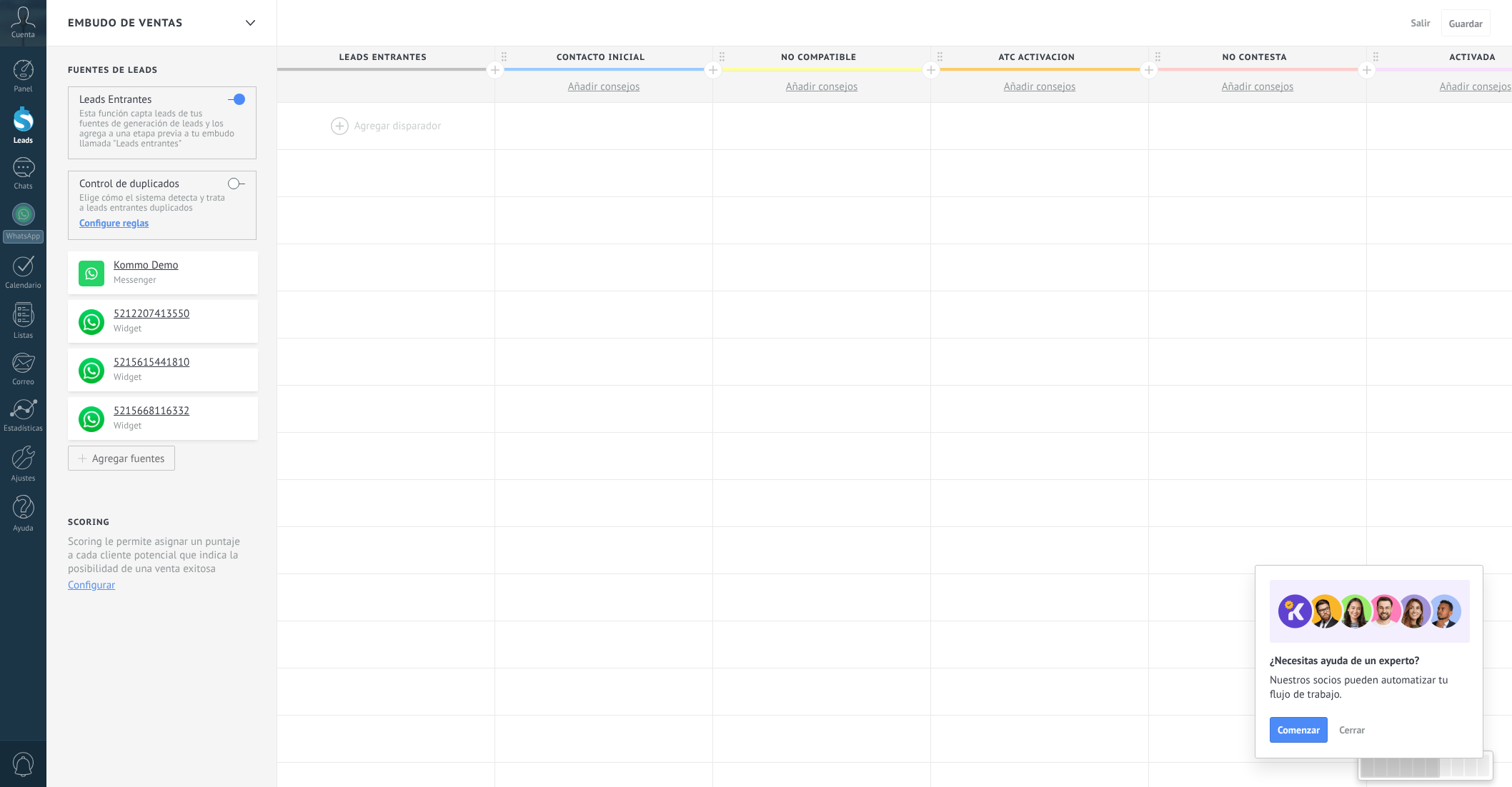 scroll, scrollTop: 0, scrollLeft: 0, axis: both 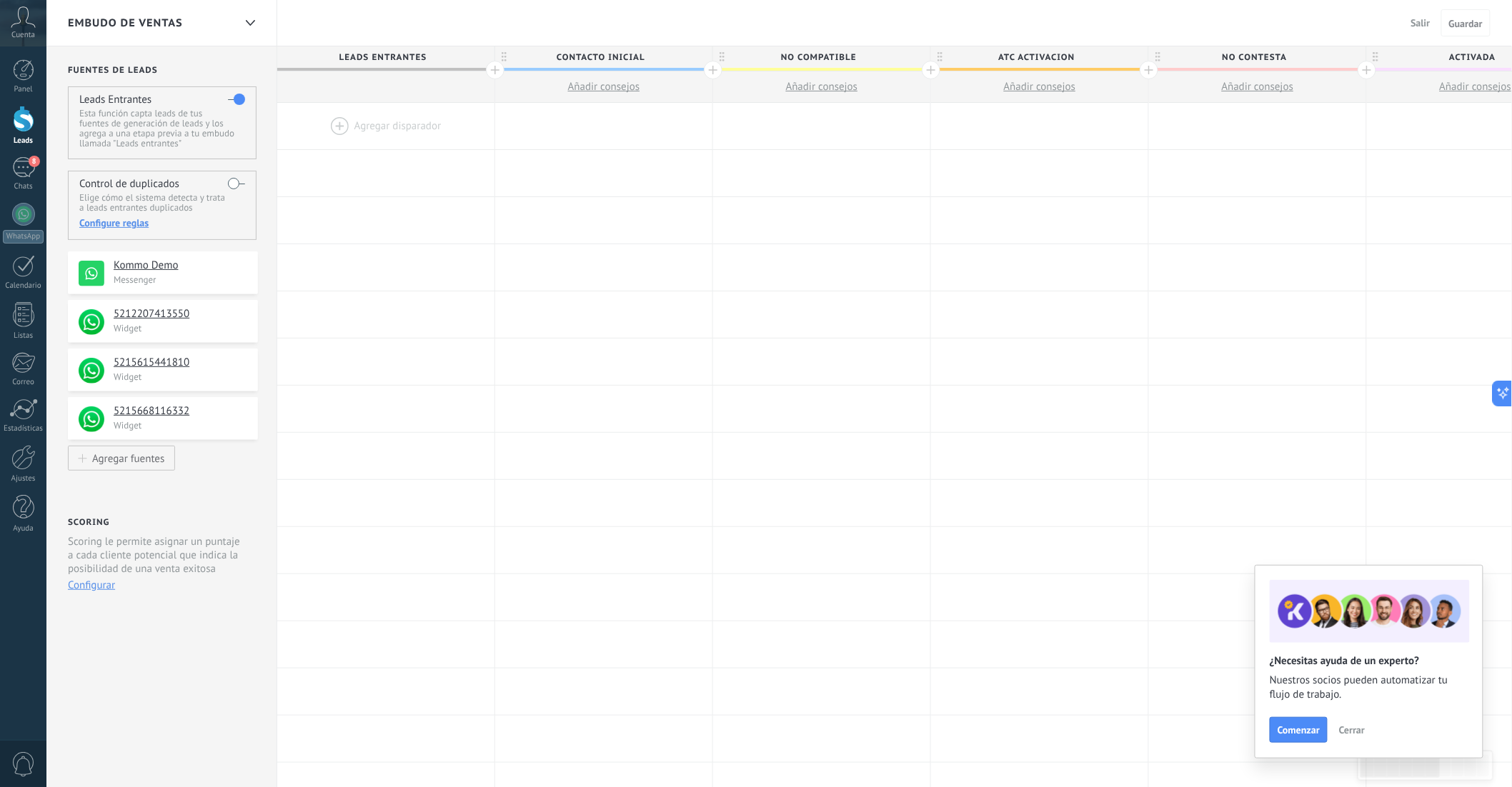 click at bounding box center [386, 126] 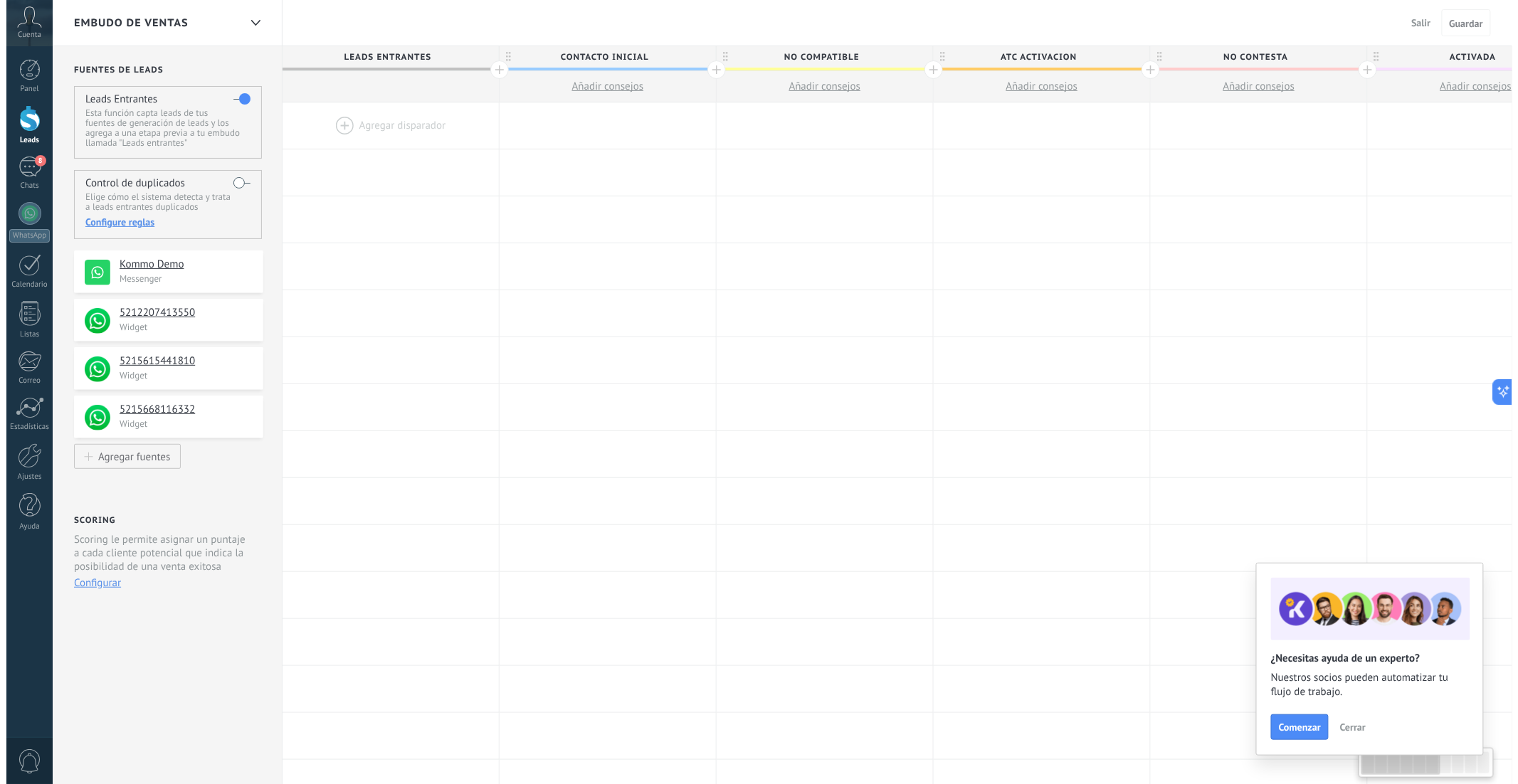 scroll, scrollTop: 0, scrollLeft: 0, axis: both 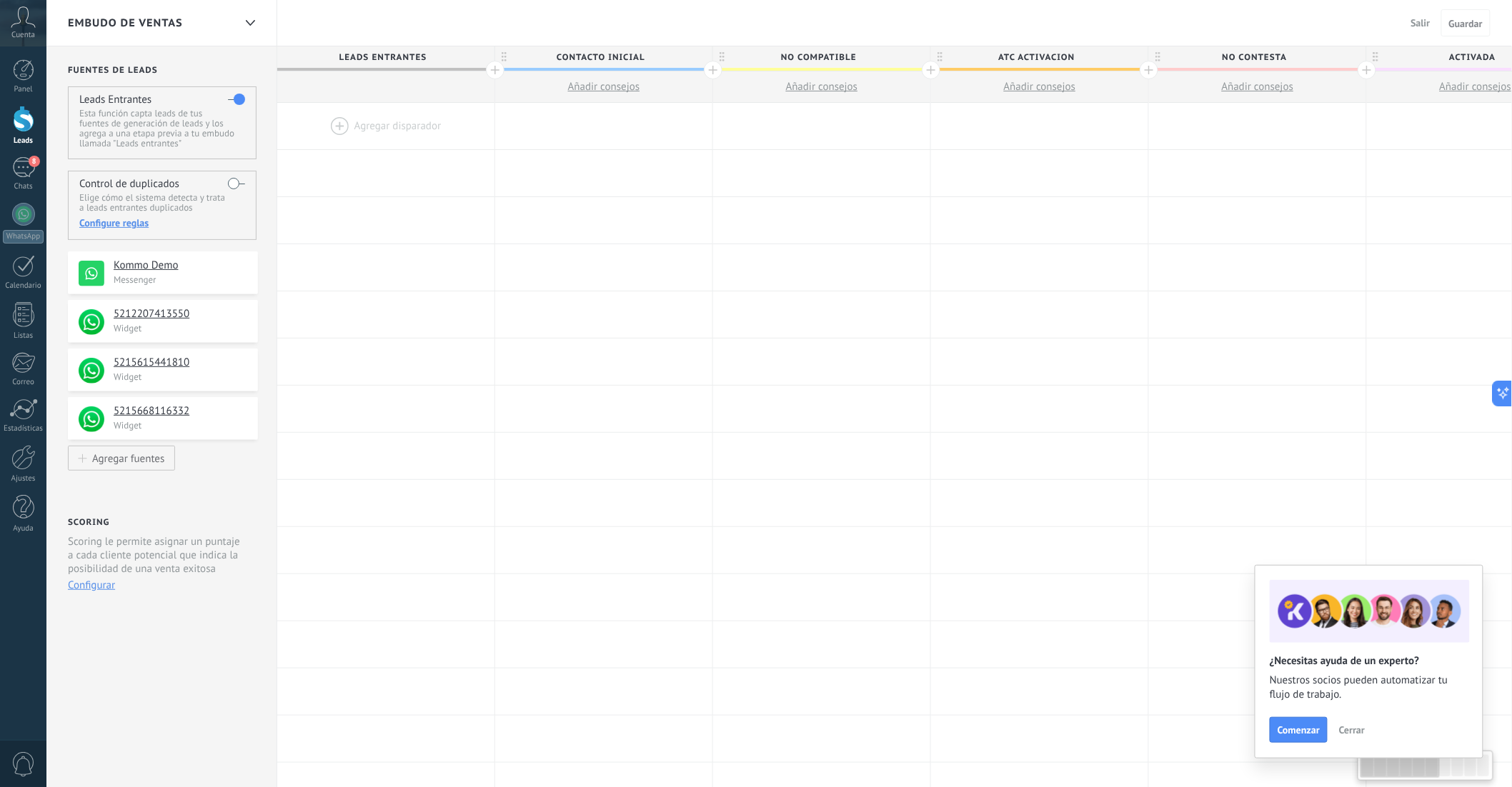 click at bounding box center [386, 126] 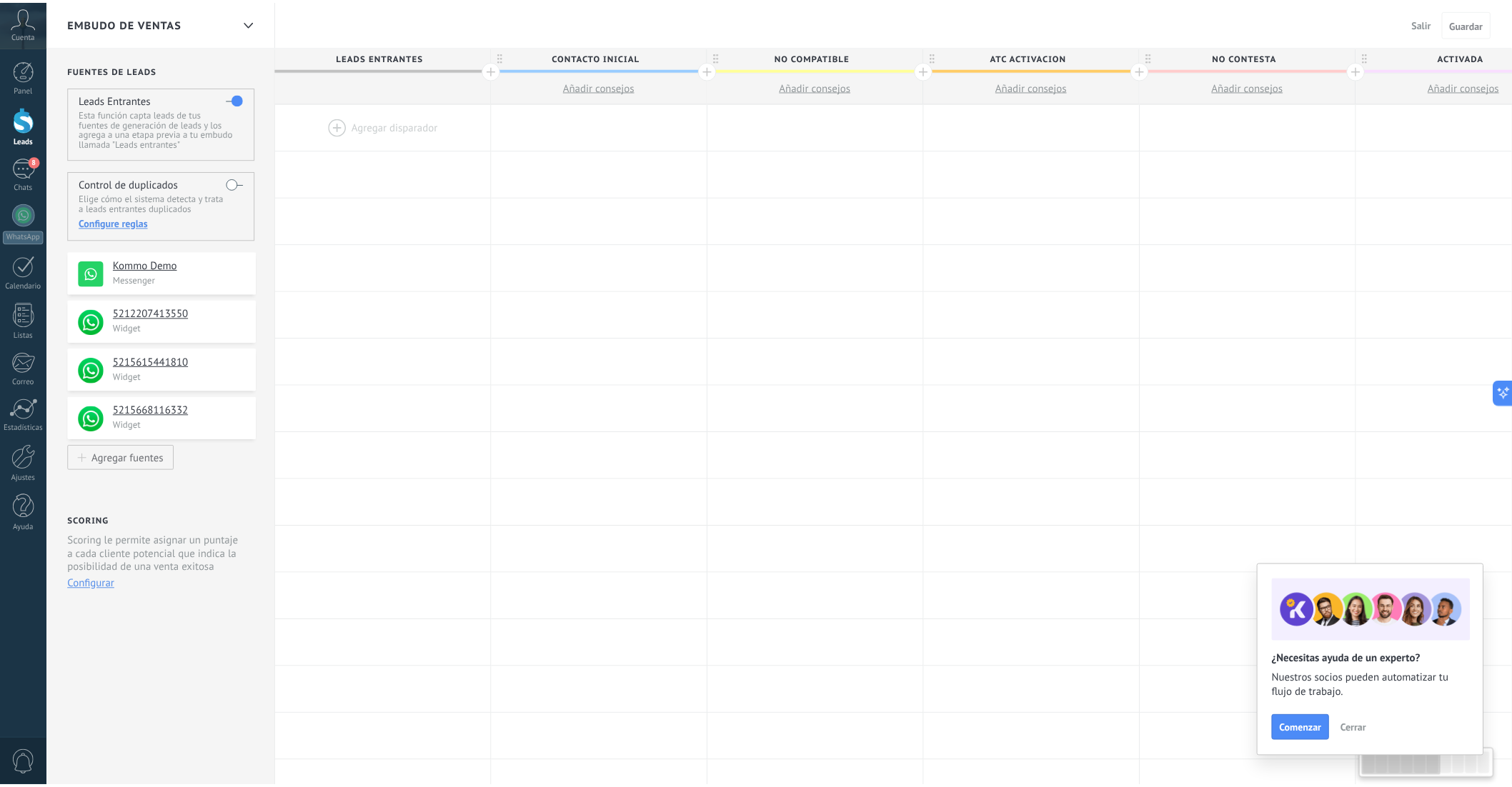 scroll, scrollTop: 0, scrollLeft: 0, axis: both 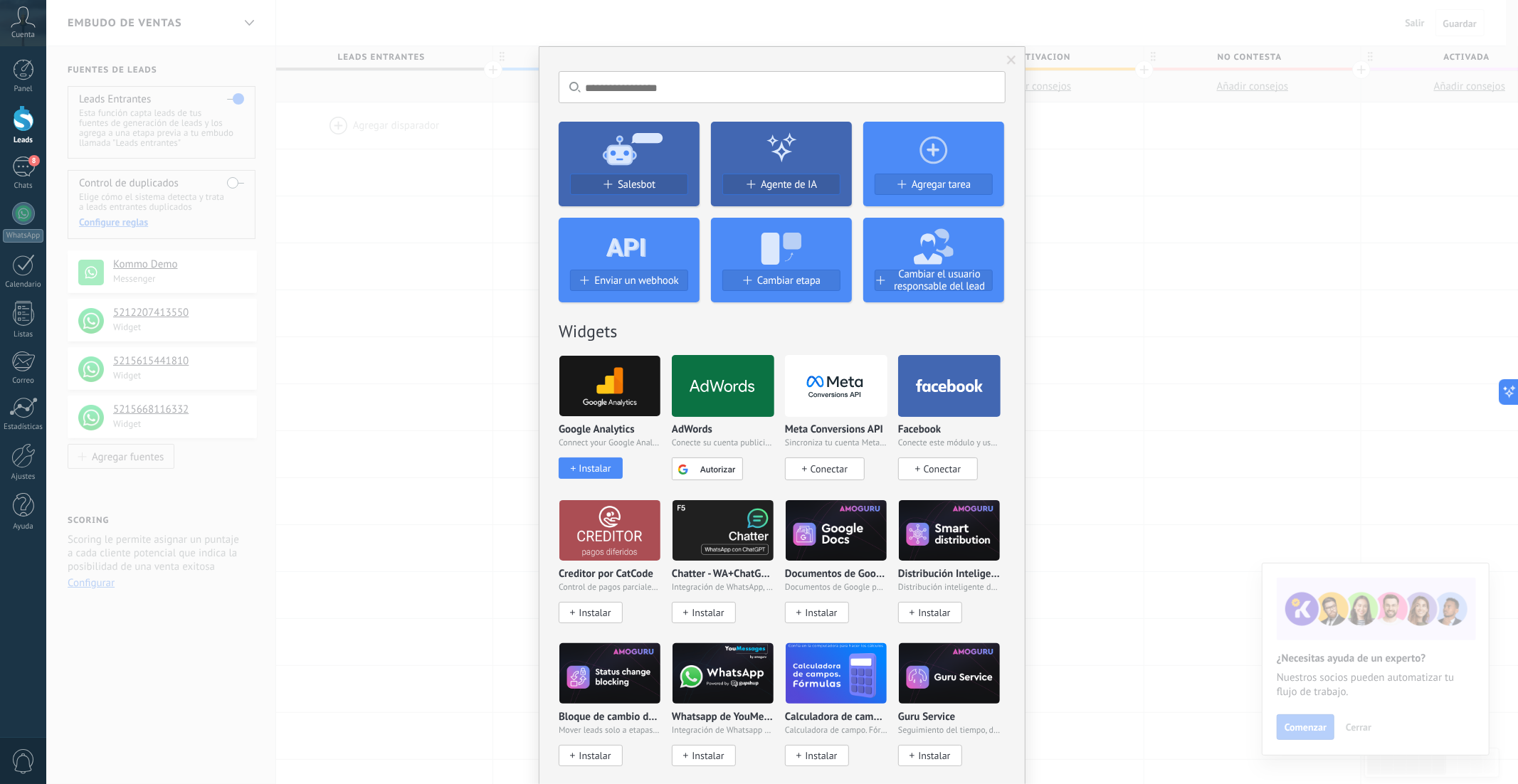 click on "Salesbot" at bounding box center [629, 184] 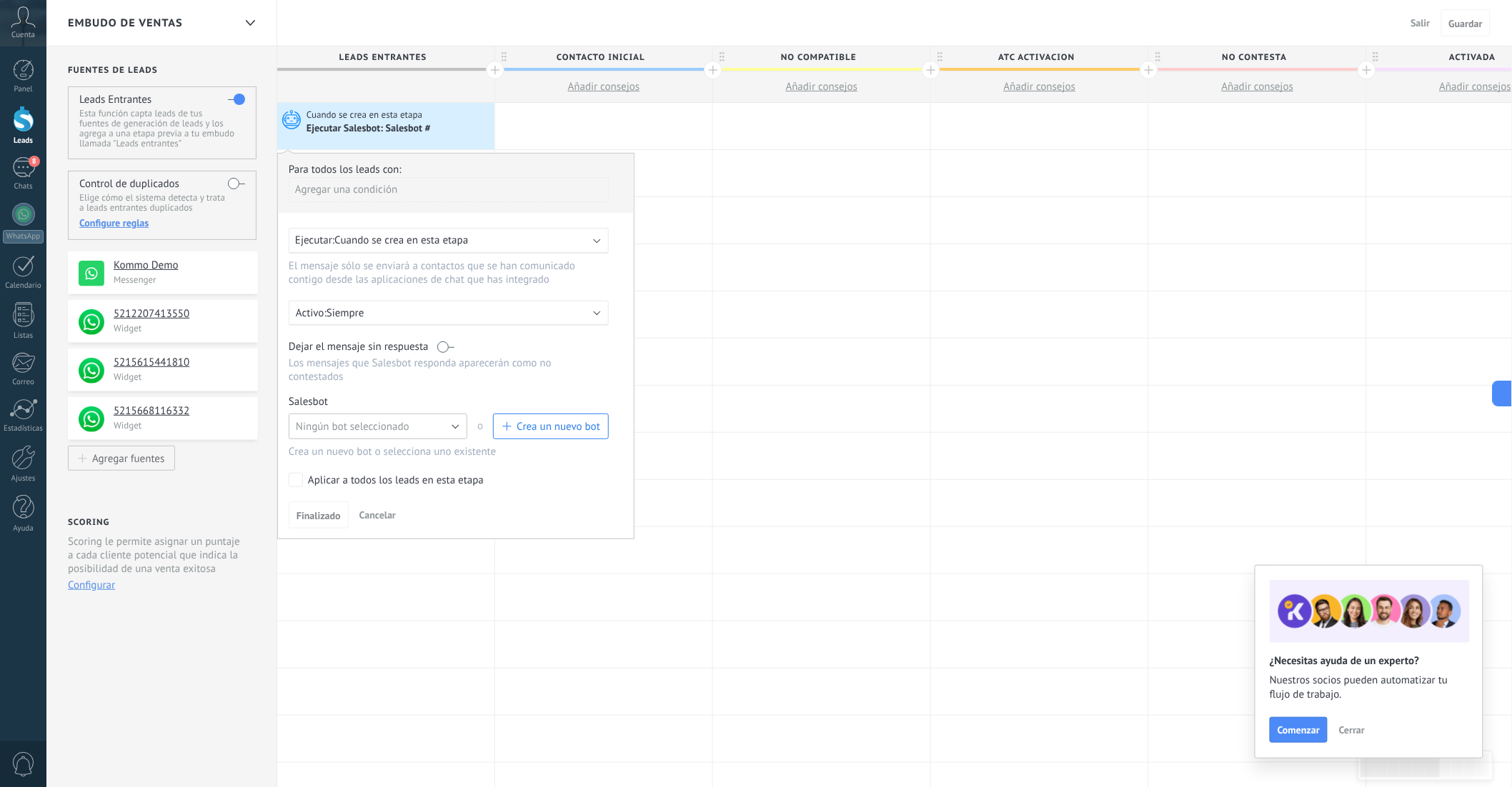 click on "Ningún bot seleccionado" at bounding box center (378, 426) 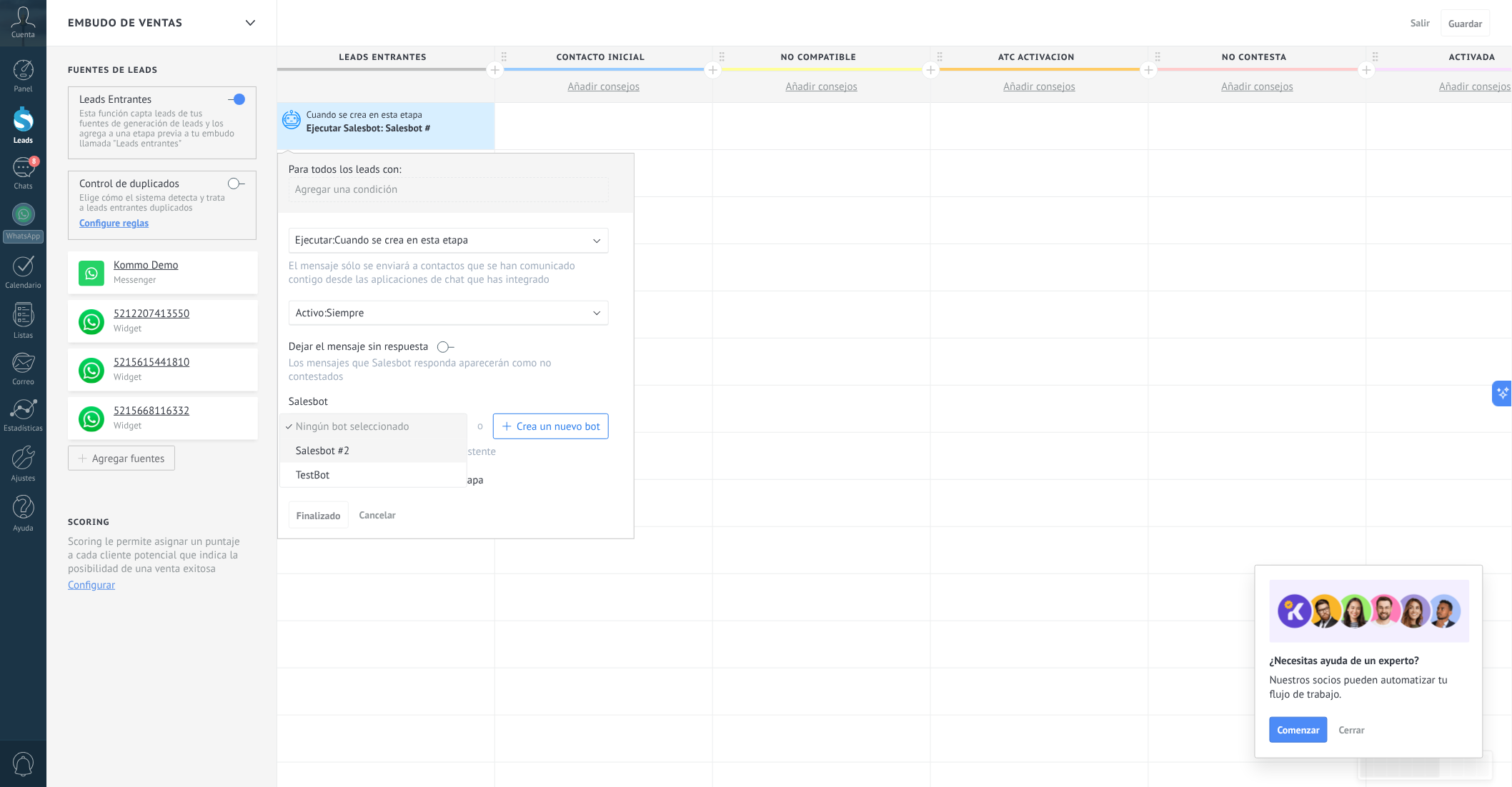 click on "Salesbot #2" at bounding box center [371, 451] 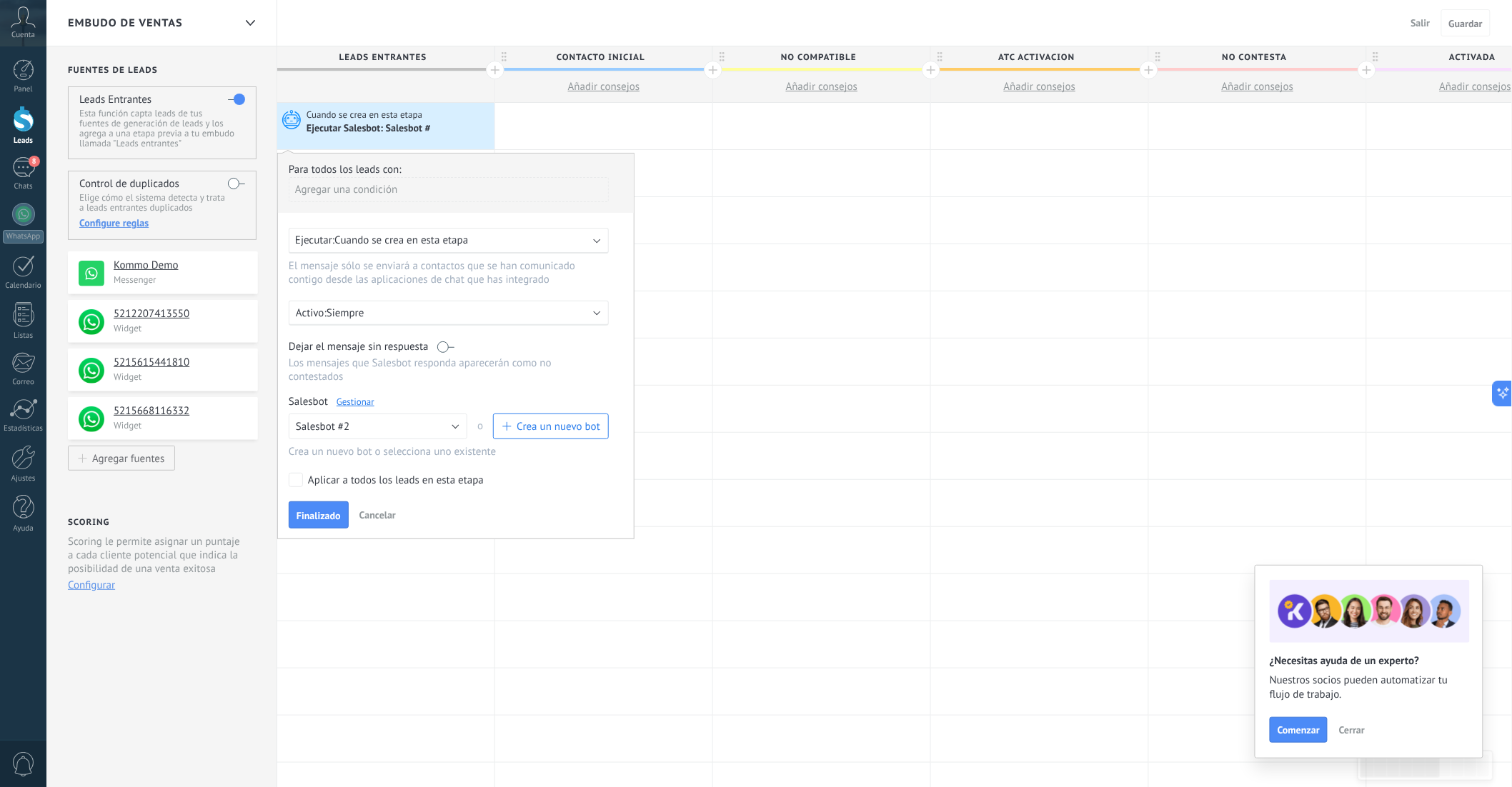 click on "Ejecutar:  Cuando se crea en esta etapa" at bounding box center [449, 241] 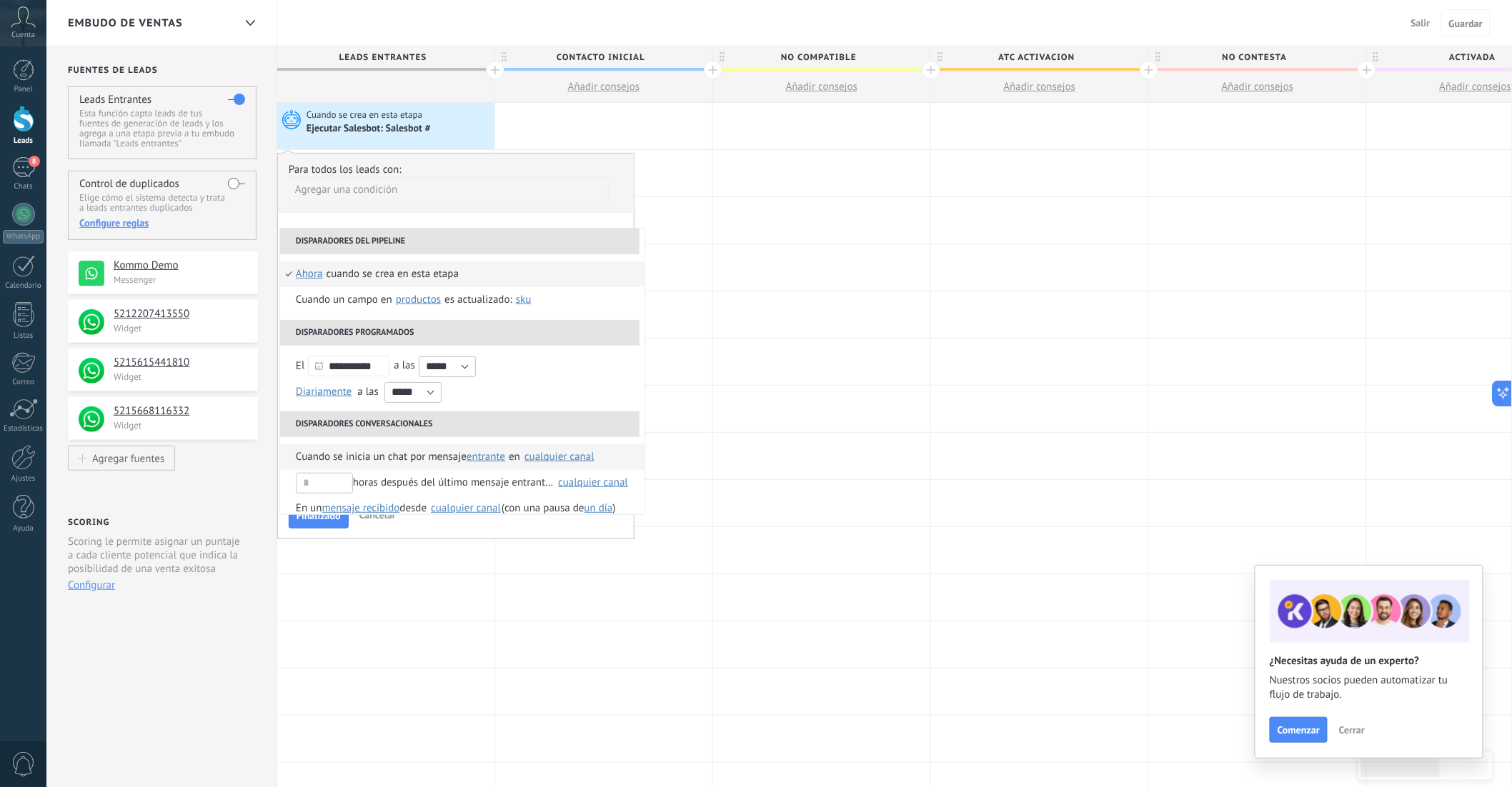 click on "cualquier canal" at bounding box center [559, 456] 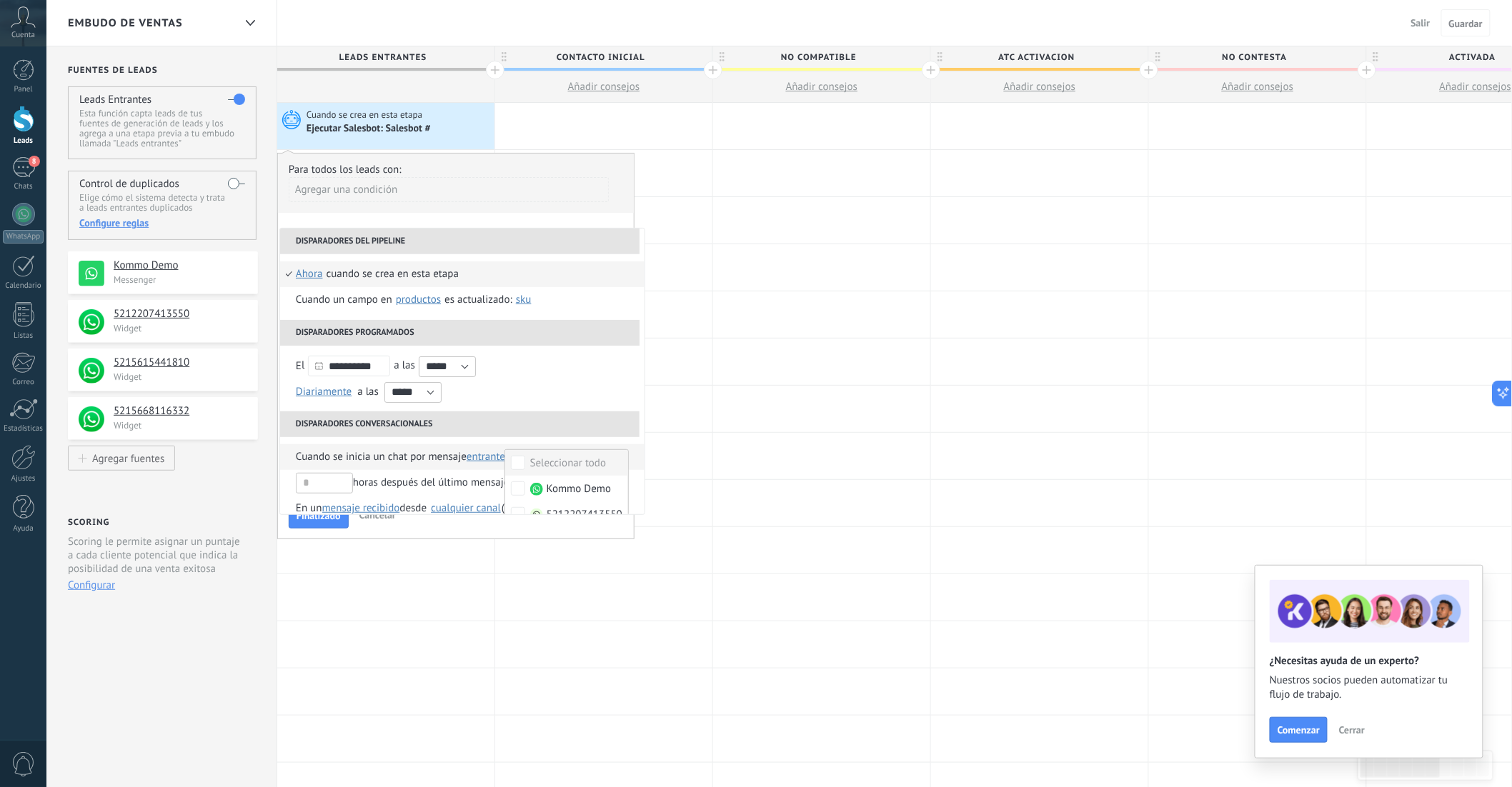 scroll, scrollTop: 116, scrollLeft: 0, axis: vertical 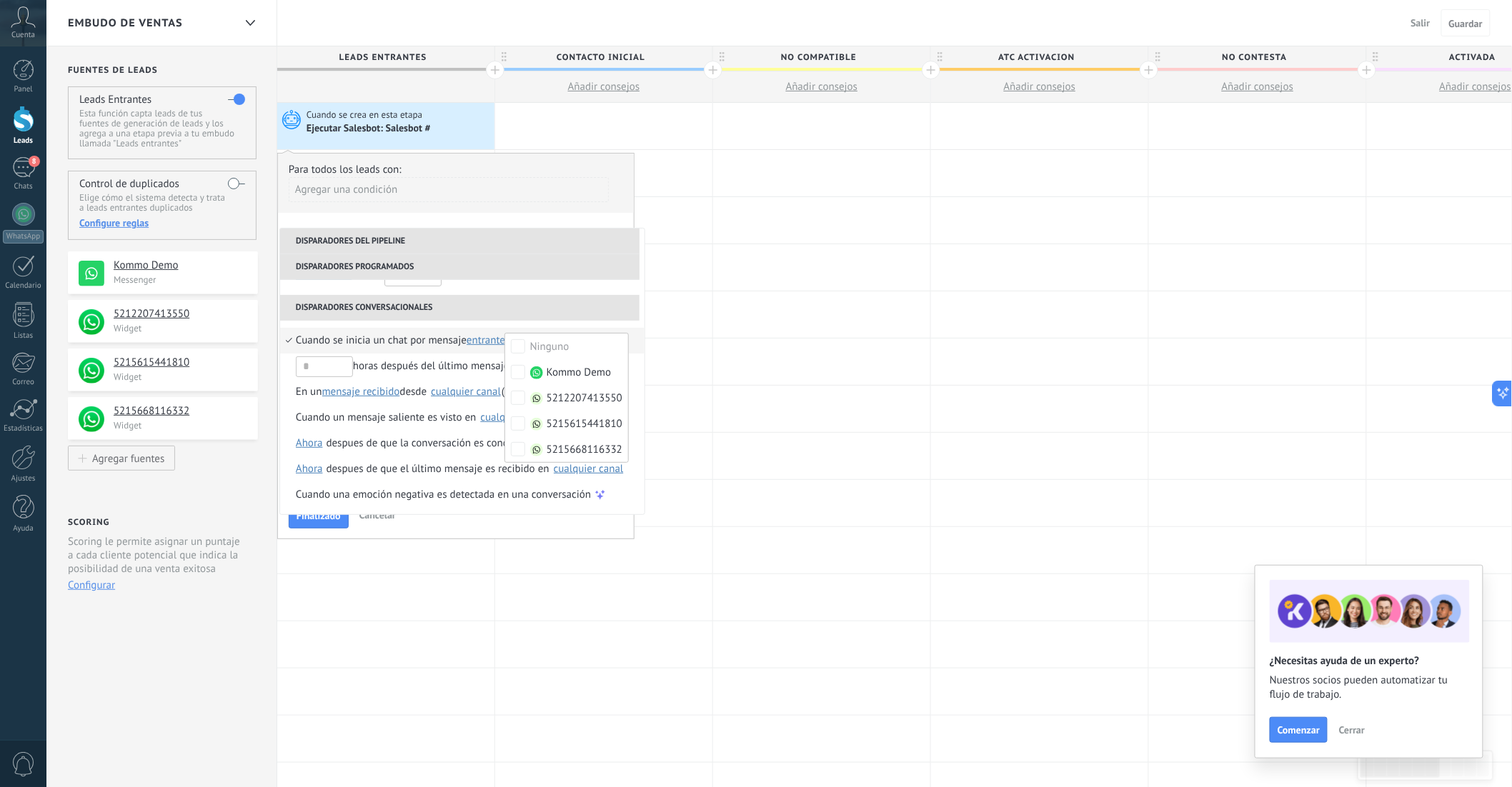 click on "Para todos los leads con:" at bounding box center (456, 169) 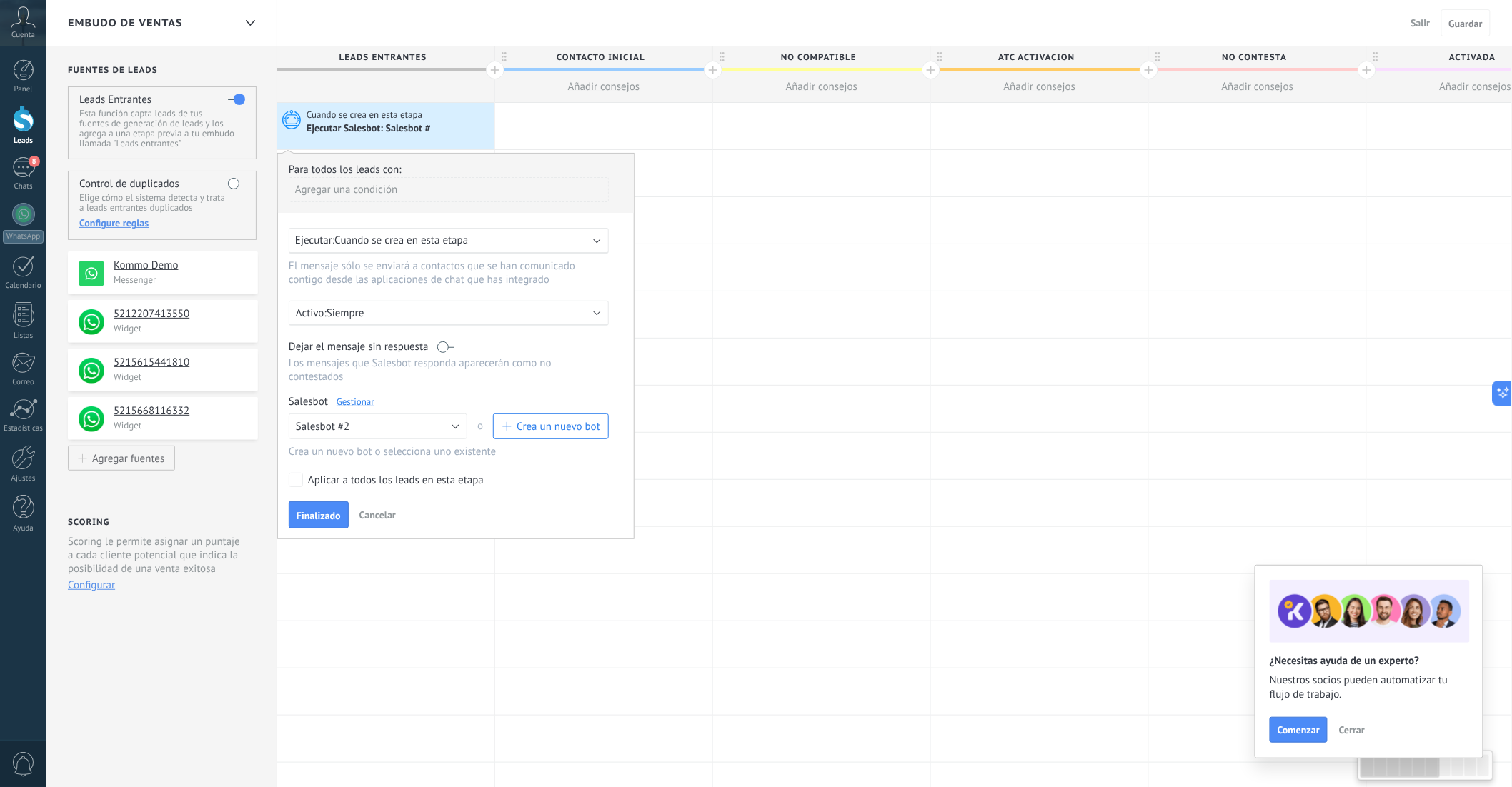 click on "Cuando se crea en esta etapa" at bounding box center (401, 240) 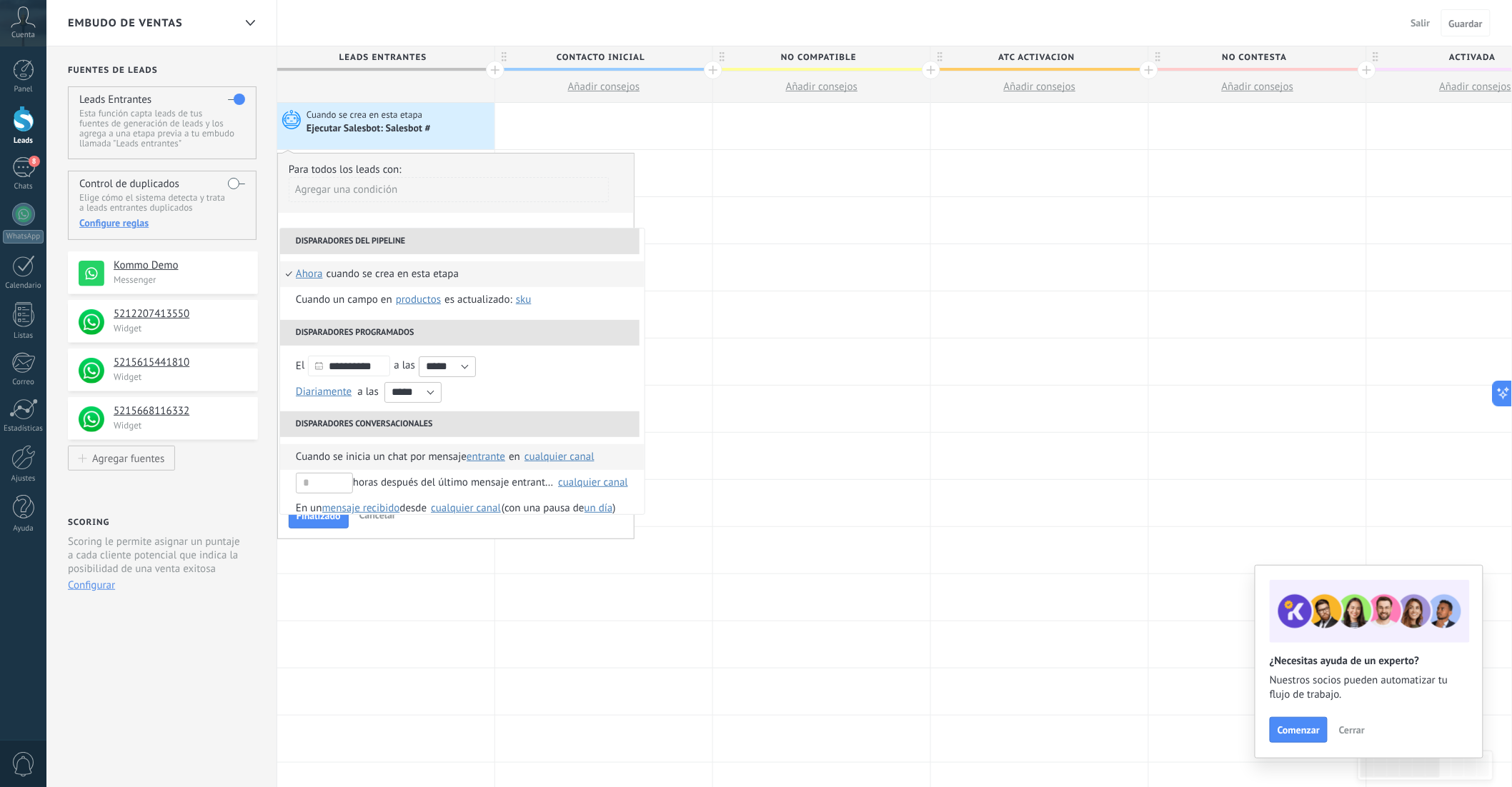 click on "Cuando se inicia un chat por mensaje" at bounding box center (381, 457) 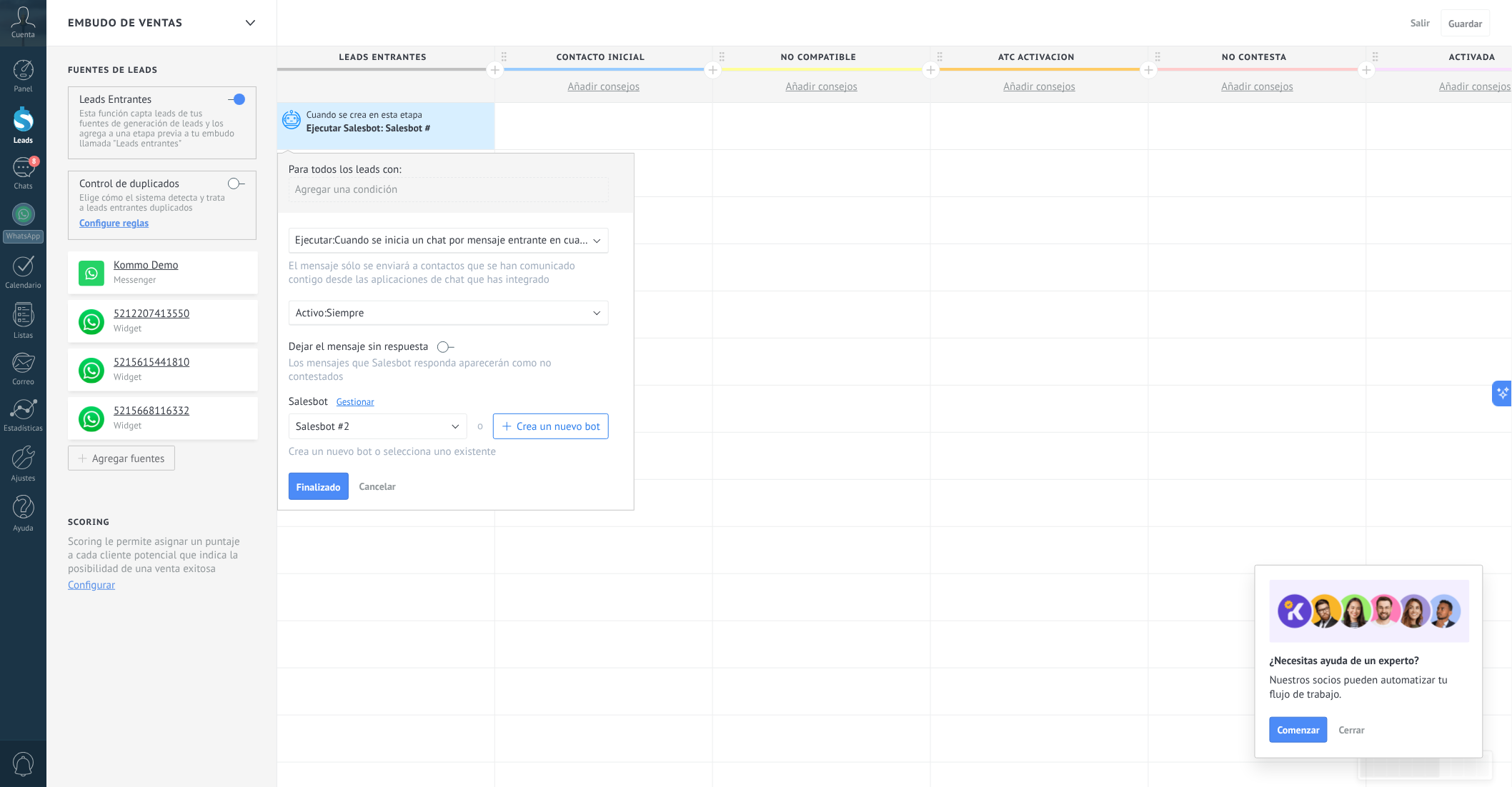 click on "Ejecutar:  Cuando se inicia un chat por mensaje entrante en cualquier canal" at bounding box center [449, 241] 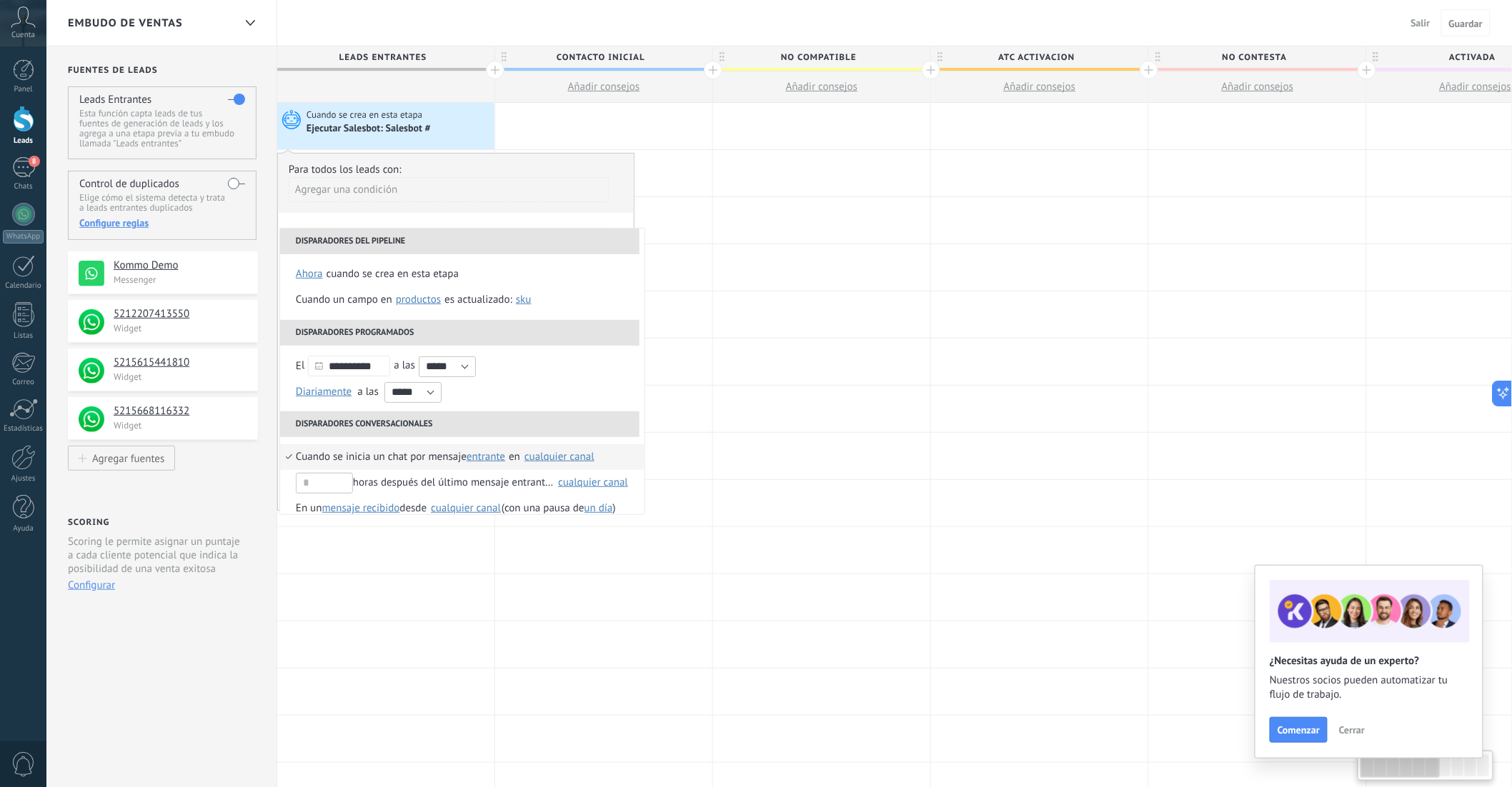 click on "cualquier canal" at bounding box center [559, 456] 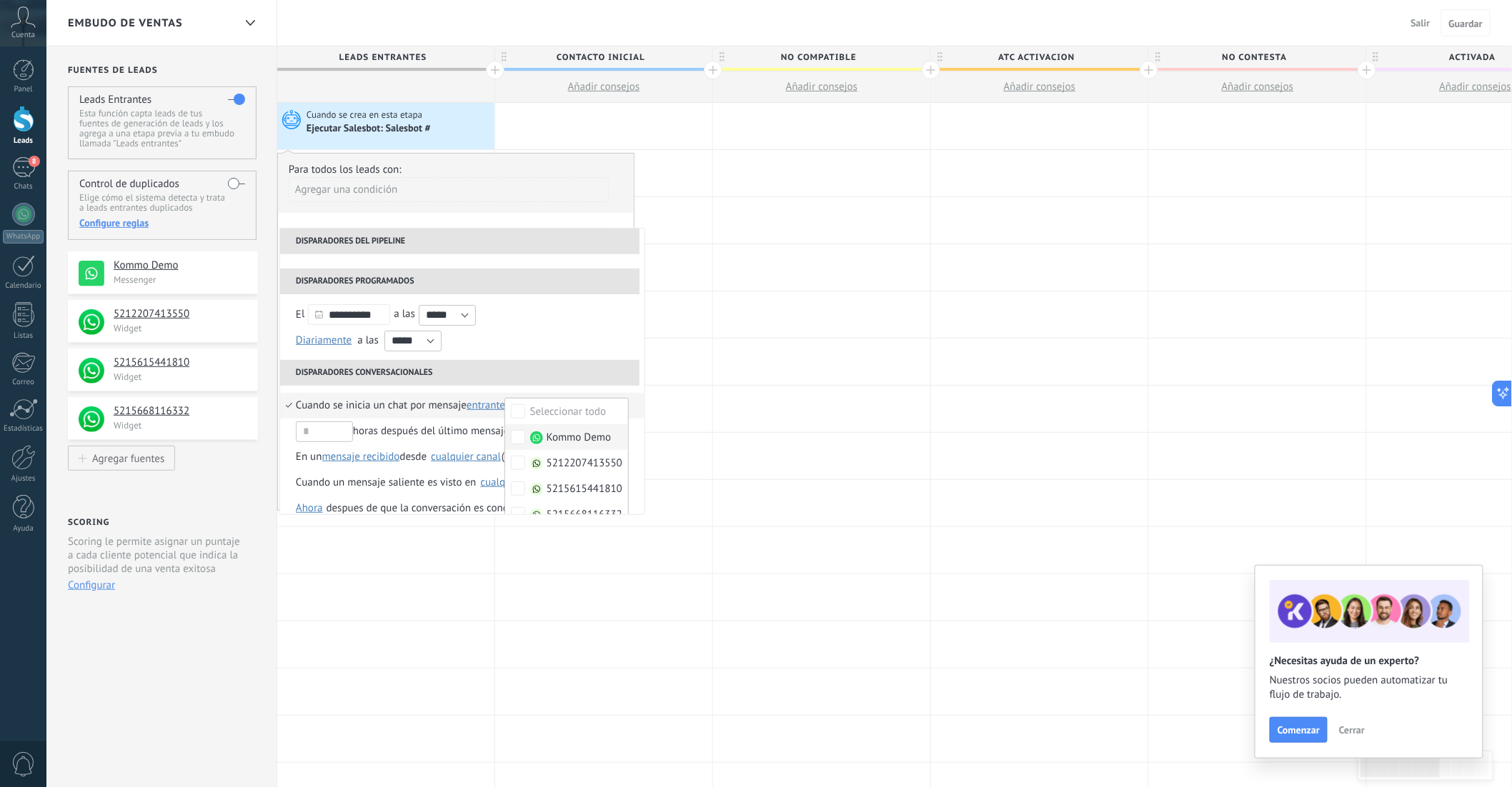 scroll, scrollTop: 116, scrollLeft: 0, axis: vertical 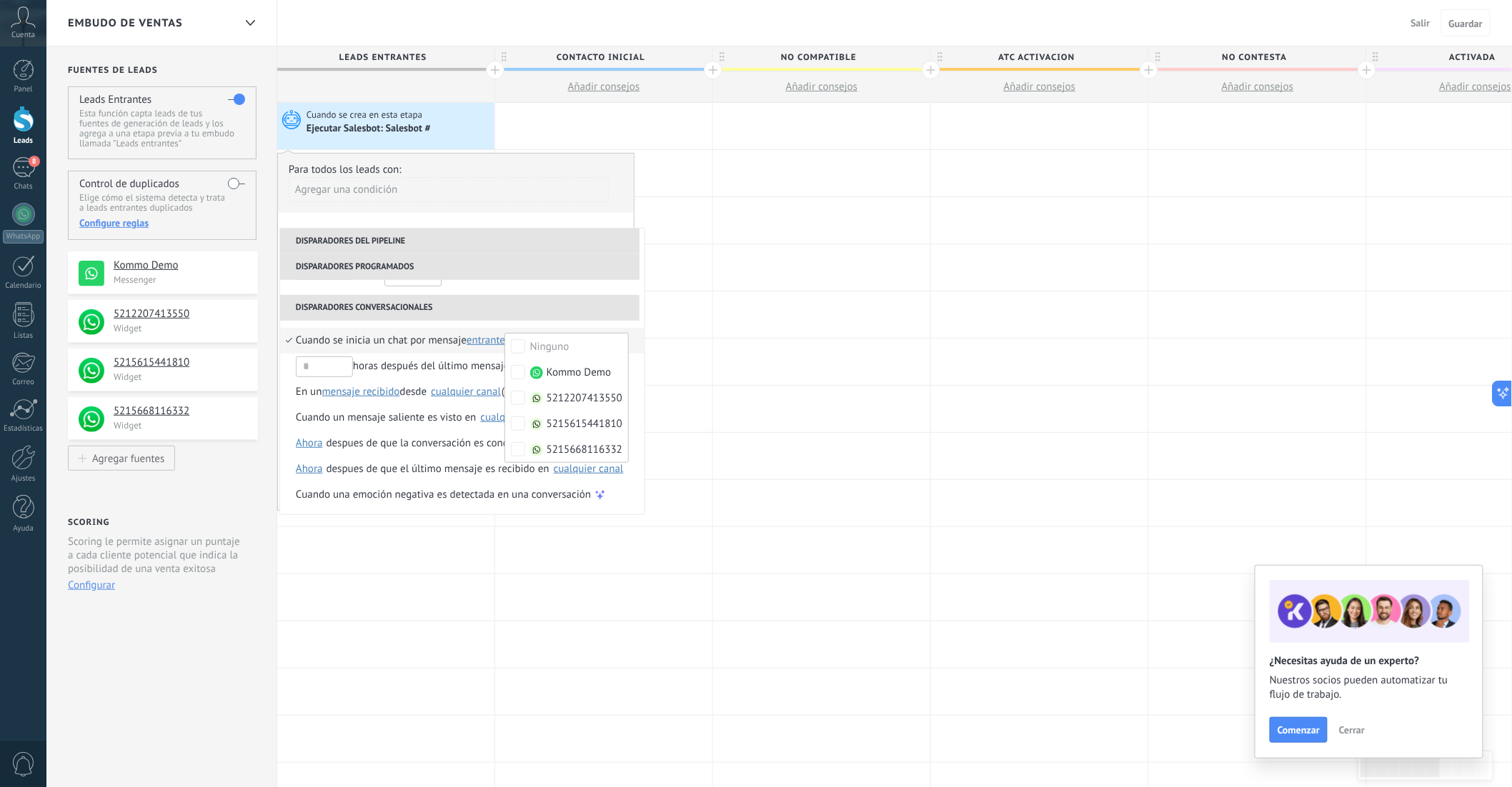 click on "Para todos los leads con:" at bounding box center (456, 169) 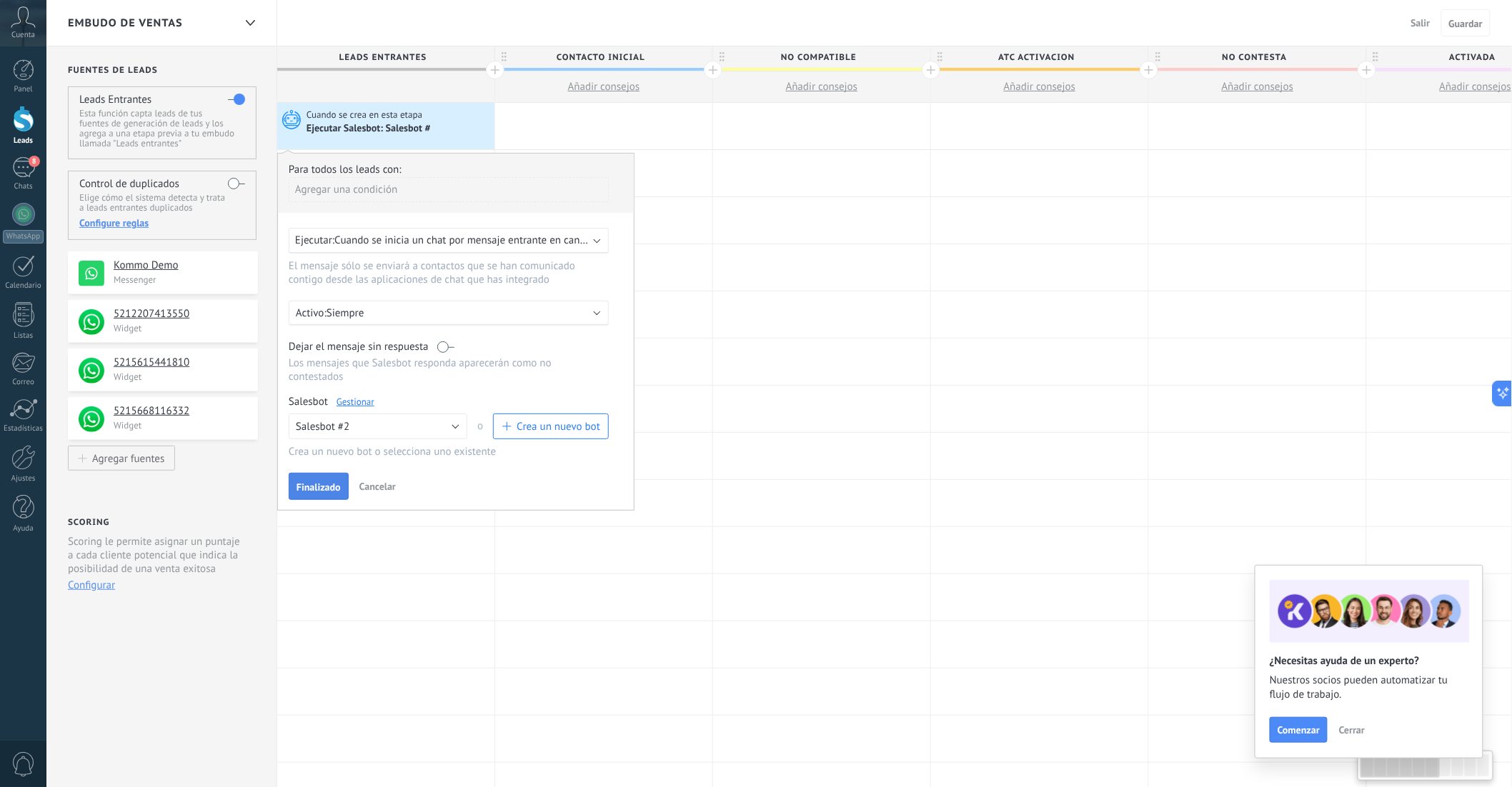 click on "Finalizado" at bounding box center (319, 486) 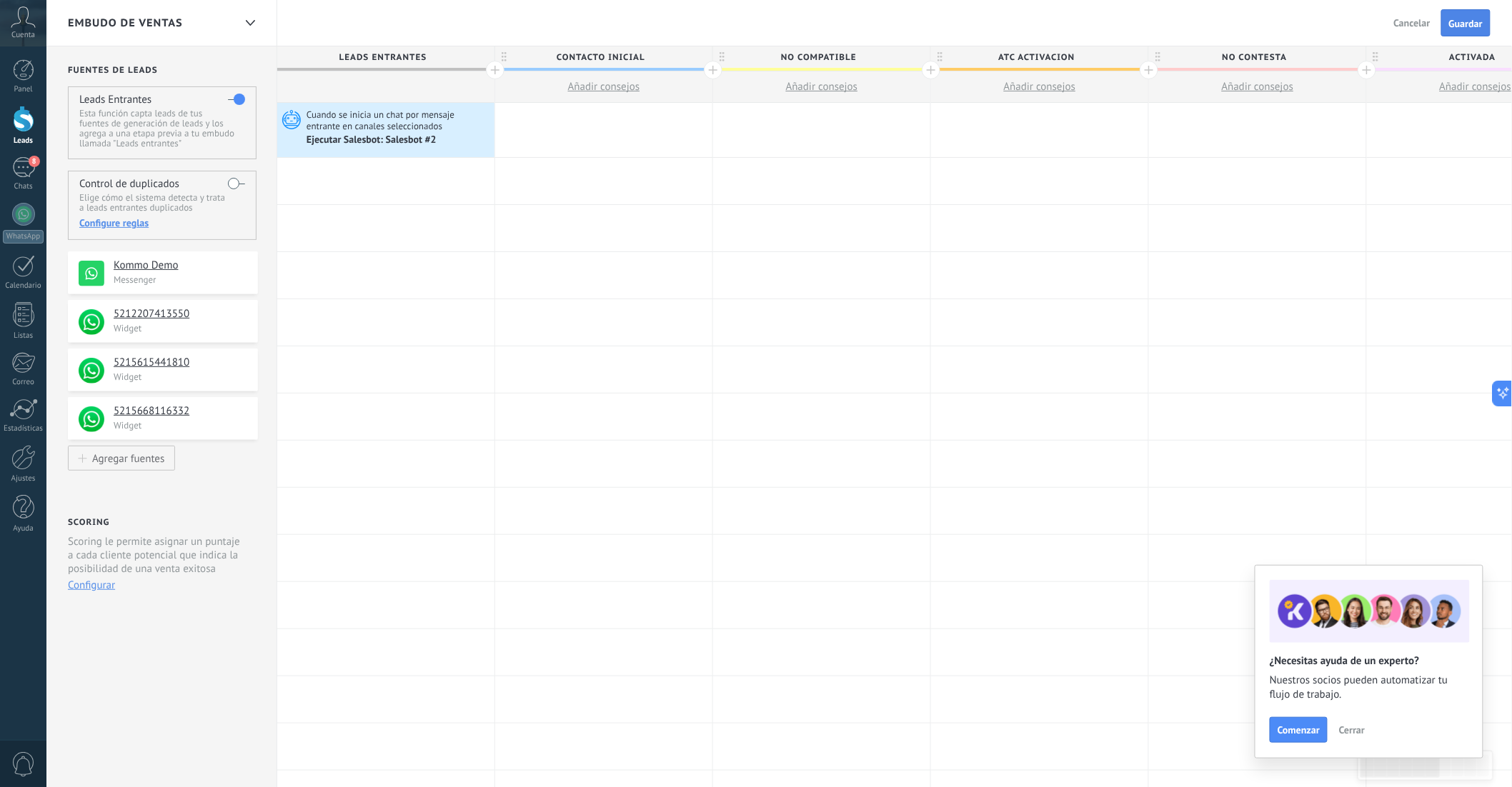 click on "Guardar" at bounding box center (1466, 23) 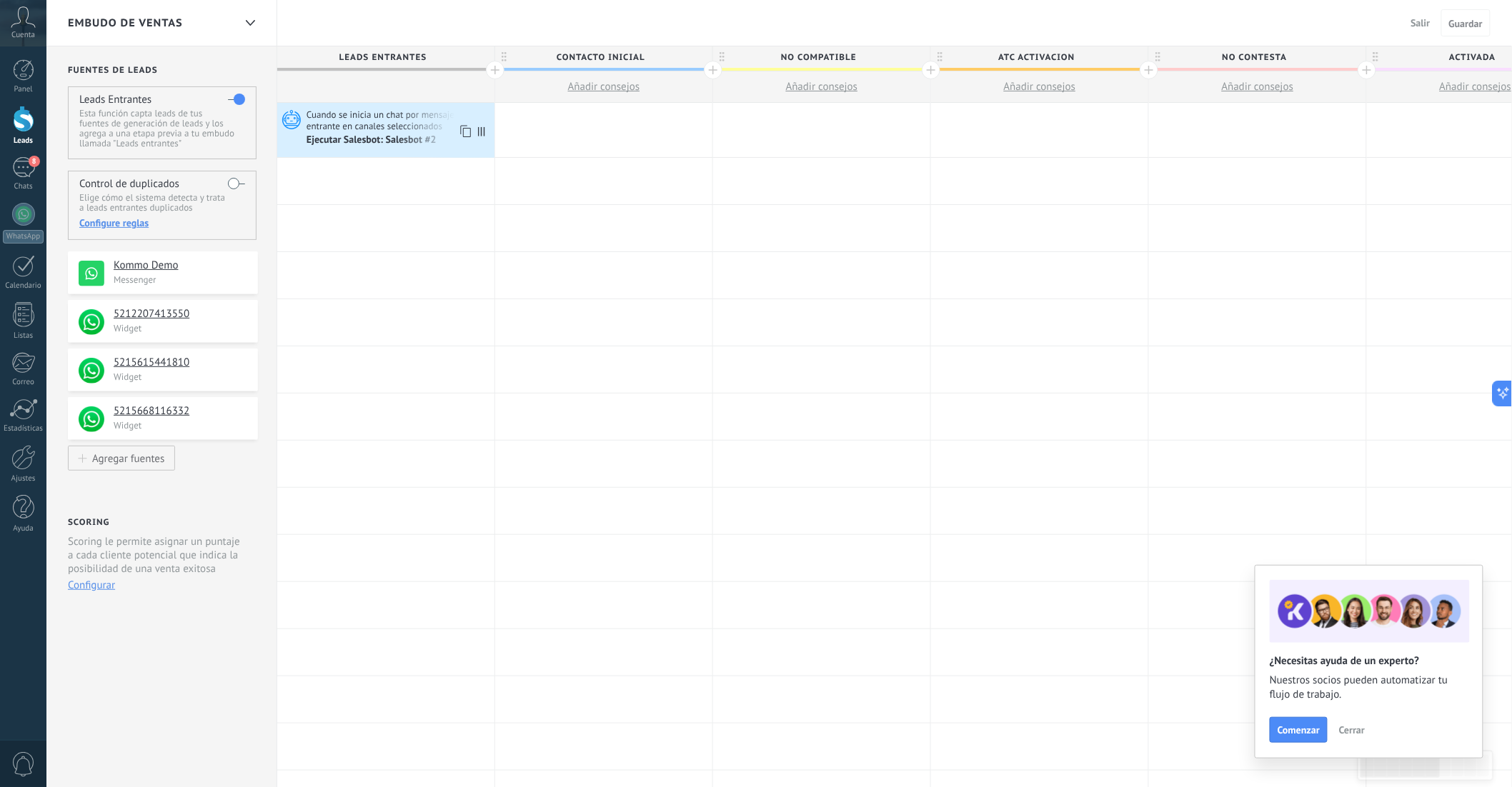 click on "Cuando se inicia un chat por mensaje entrante en canales seleccionados" at bounding box center [399, 120] 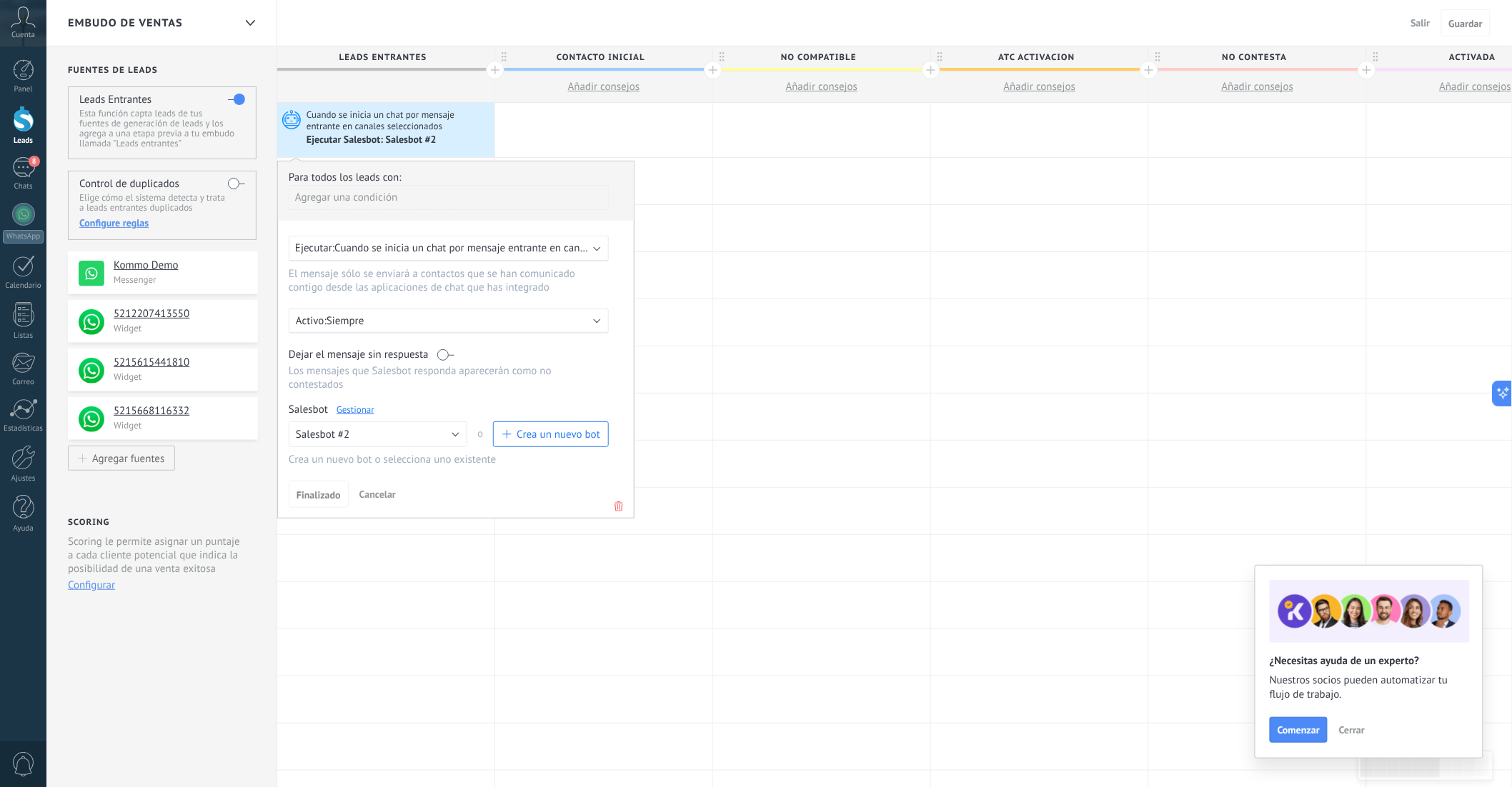 scroll, scrollTop: 1, scrollLeft: 0, axis: vertical 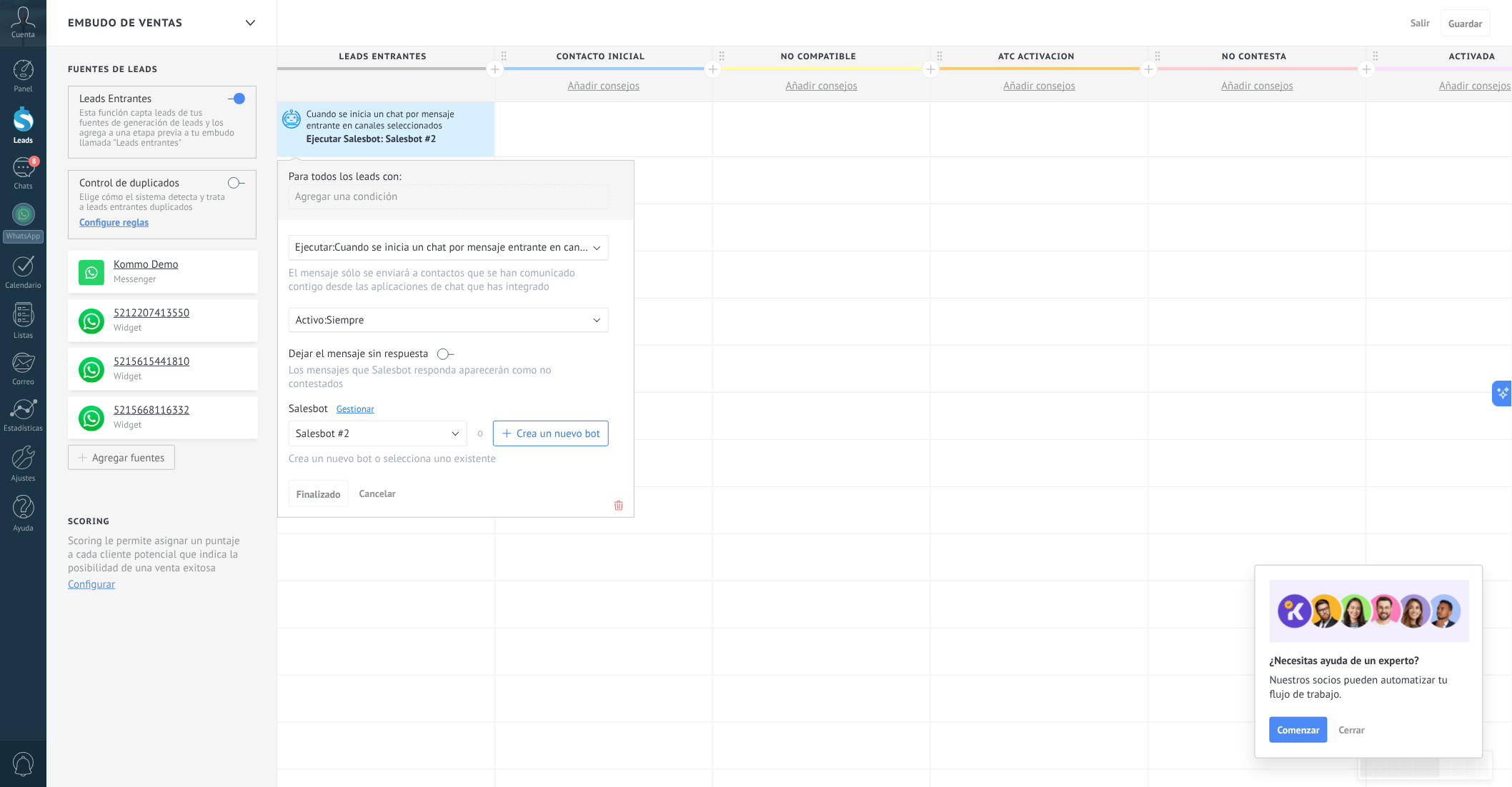 click on "Cuando se inicia un chat por mensaje entrante en canales seleccionados" at bounding box center (399, 119) 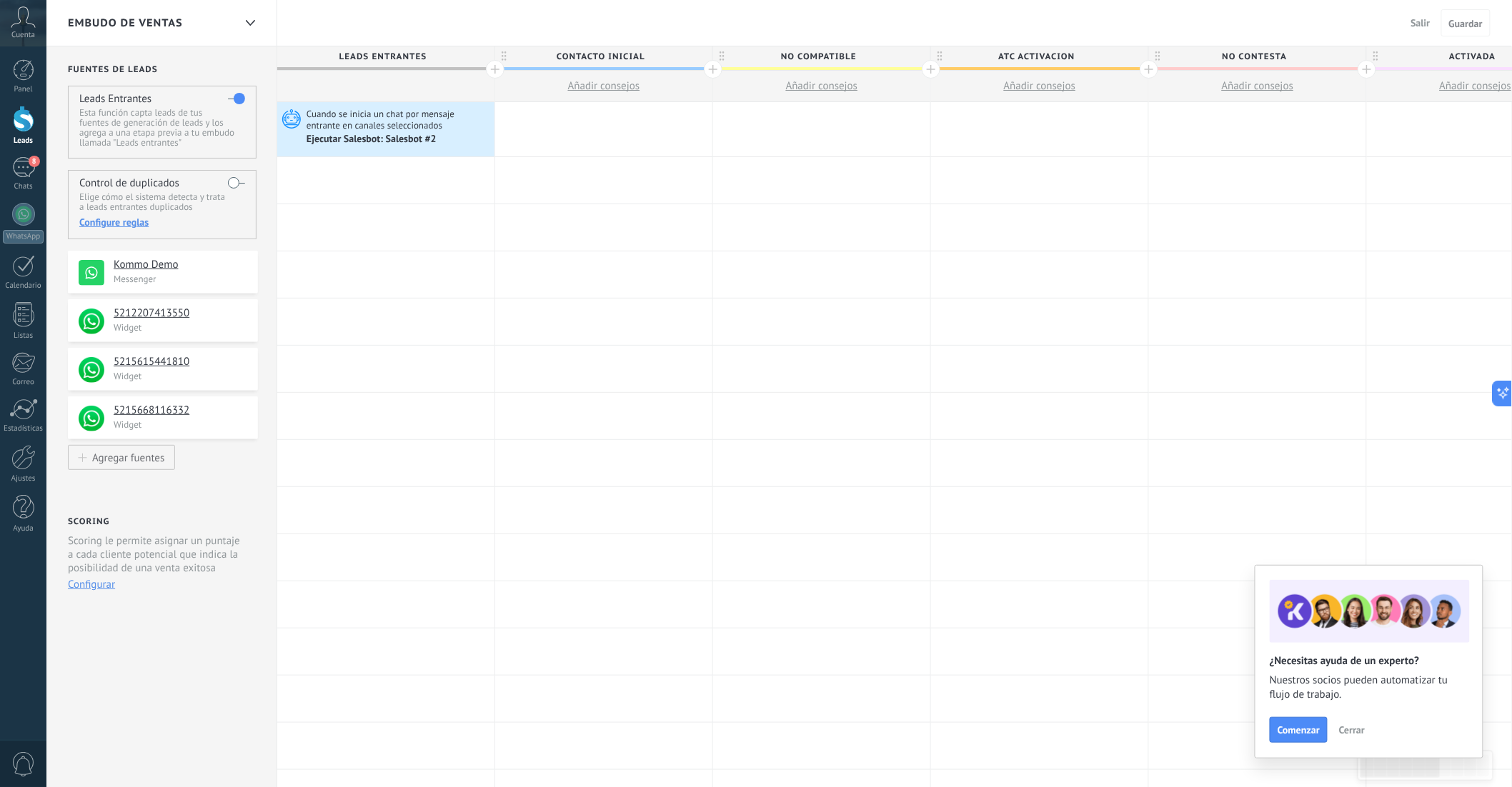 click on "Cuando se inicia un chat por mensaje entrante en canales seleccionados" at bounding box center (399, 119) 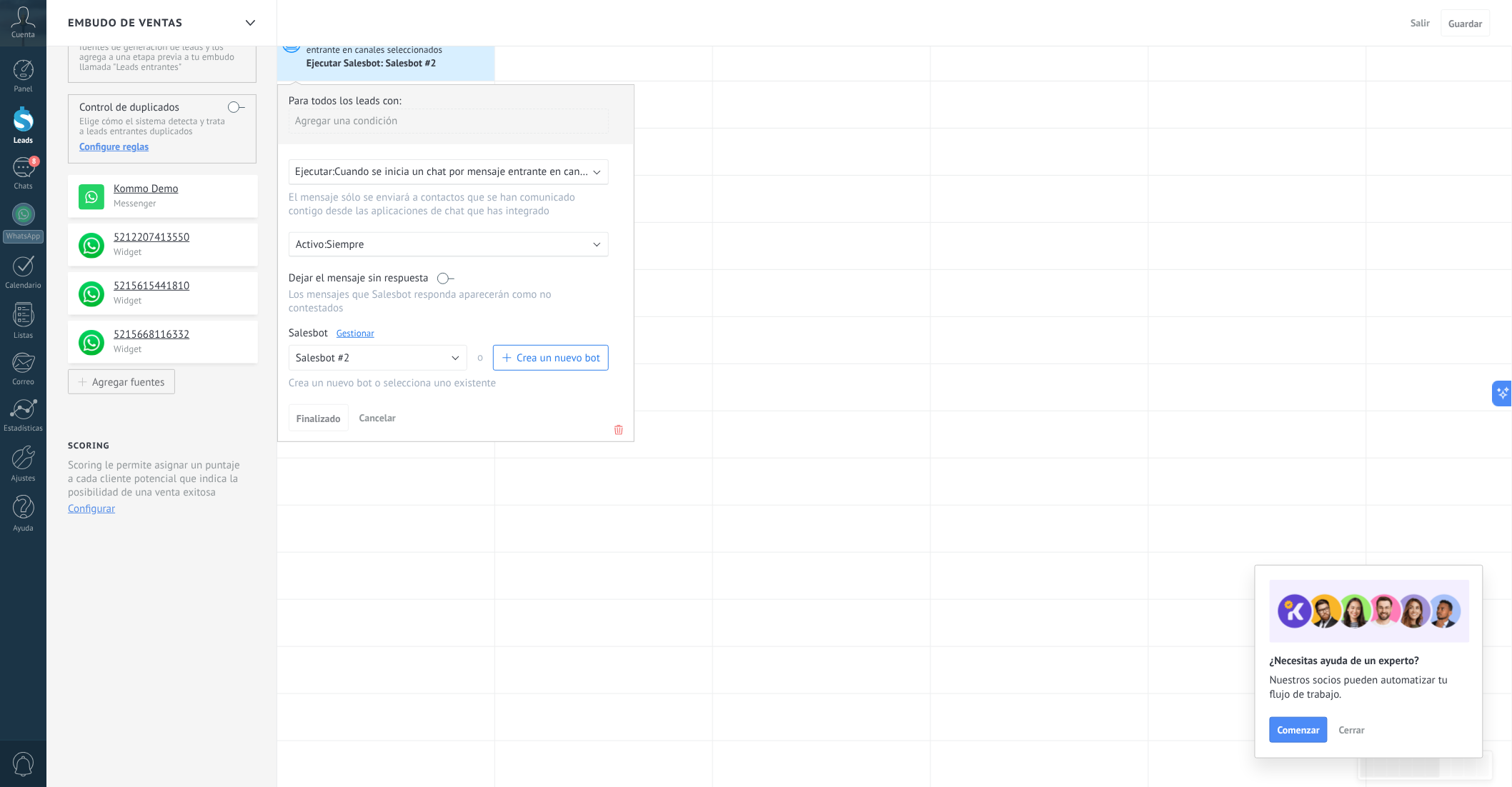 scroll, scrollTop: 0, scrollLeft: 0, axis: both 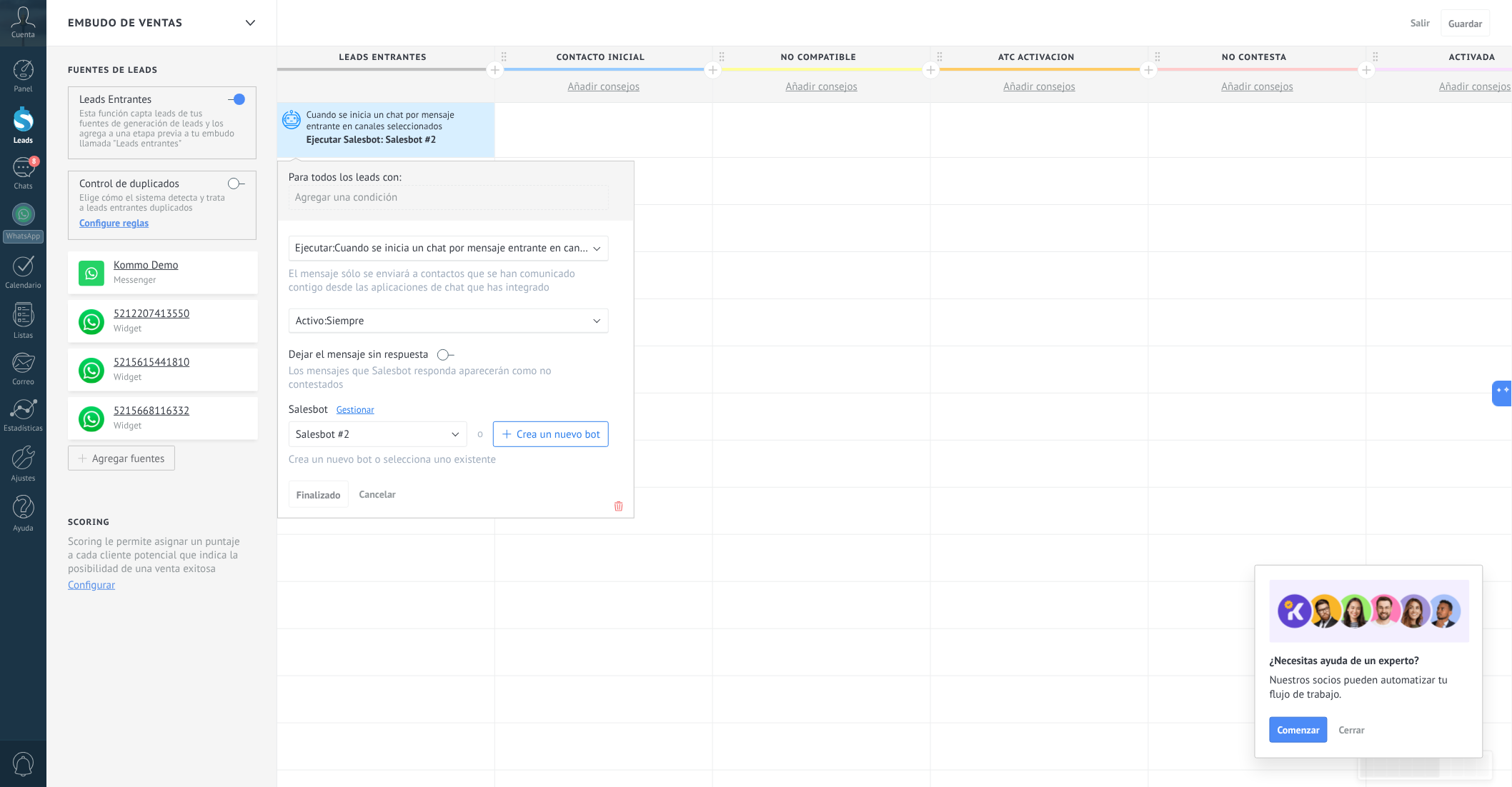 click on "Cuando se inicia un chat por mensaje entrante en canales seleccionados" at bounding box center (399, 120) 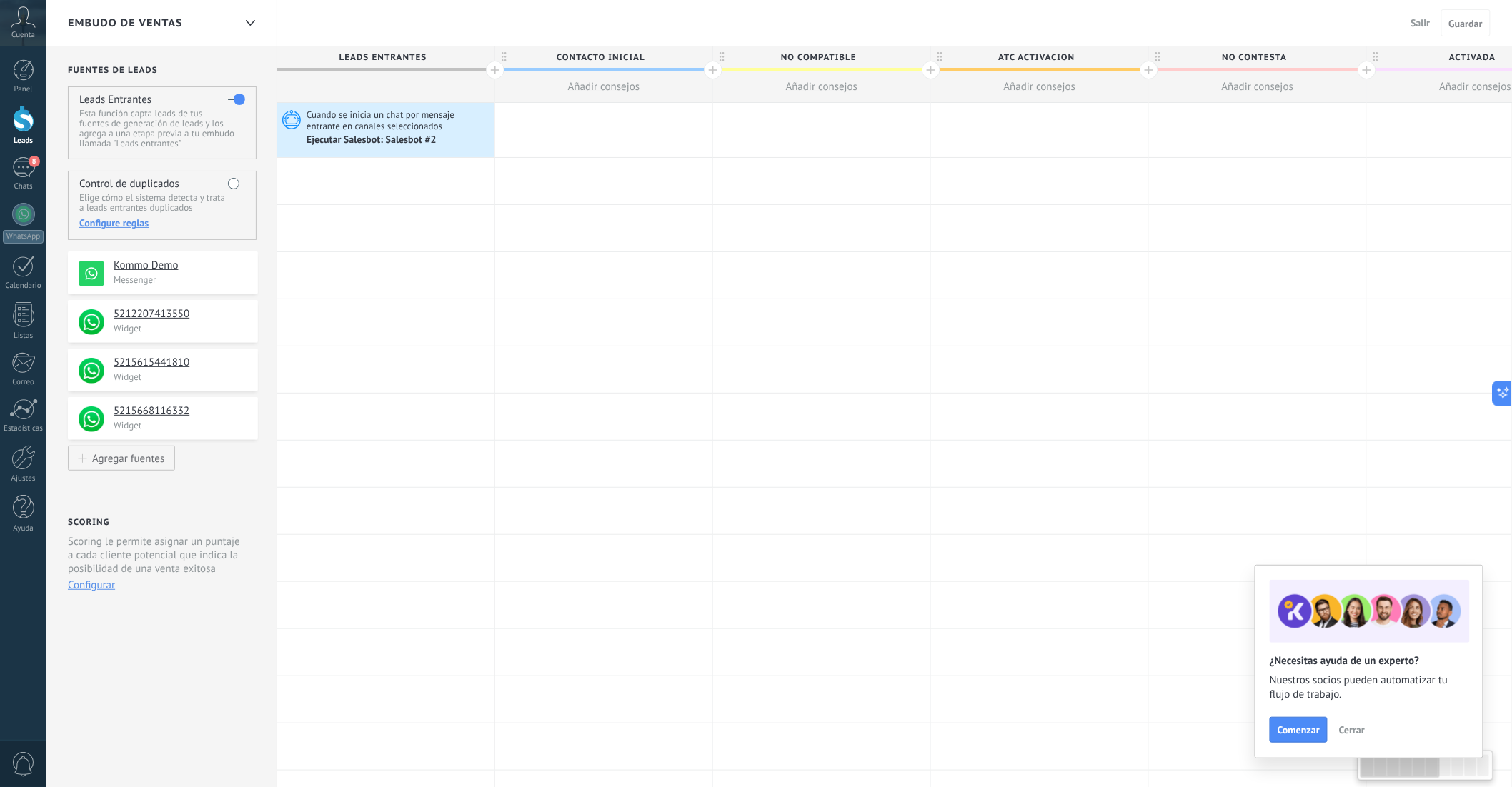 click on "Embudo de ventas Salir Cancelar Guardar" at bounding box center [779, 23] 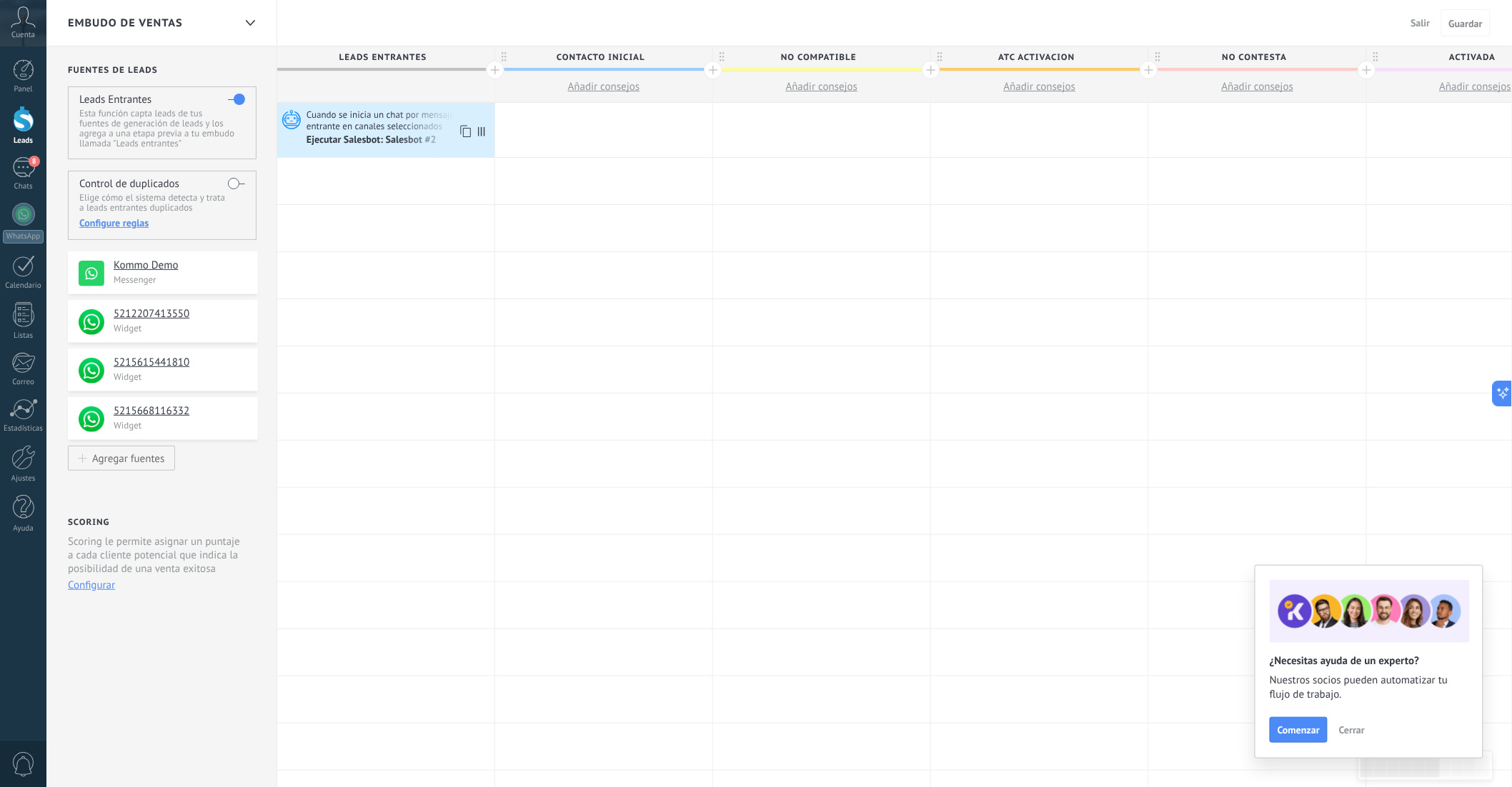 click 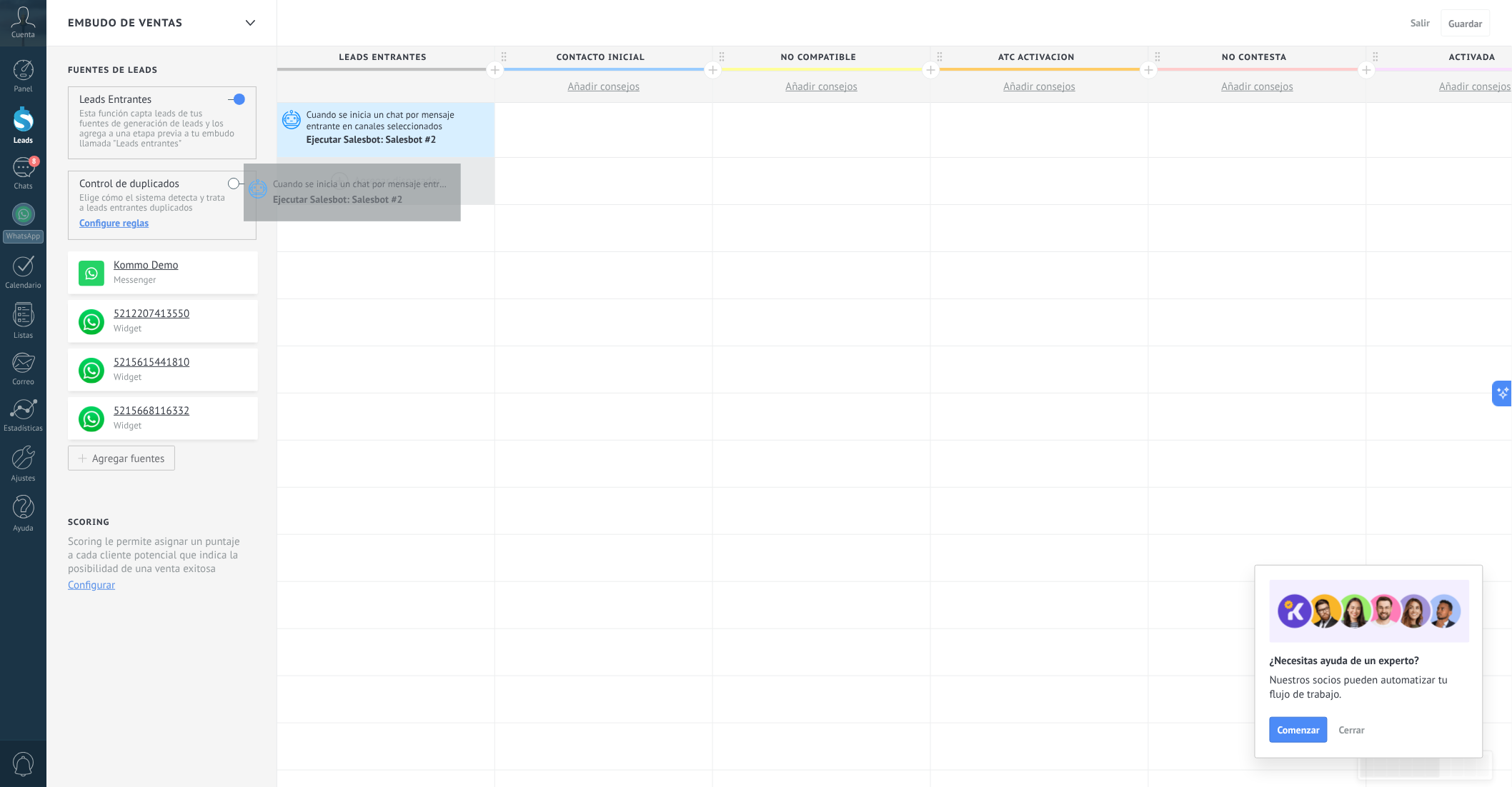 click at bounding box center [386, 181] 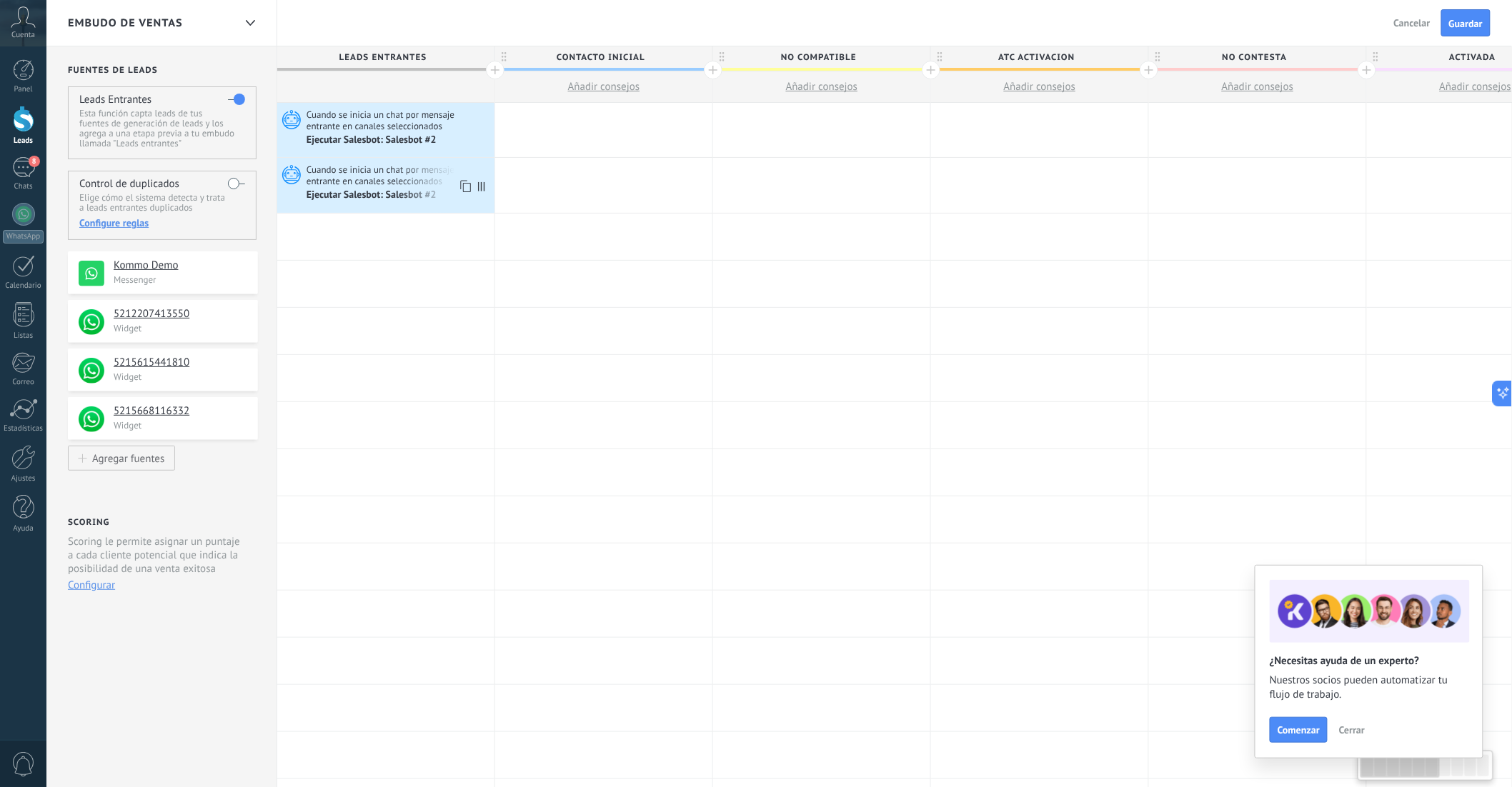 click on "Cuando se inicia un chat por mensaje entrante en canales seleccionados" at bounding box center (399, 175) 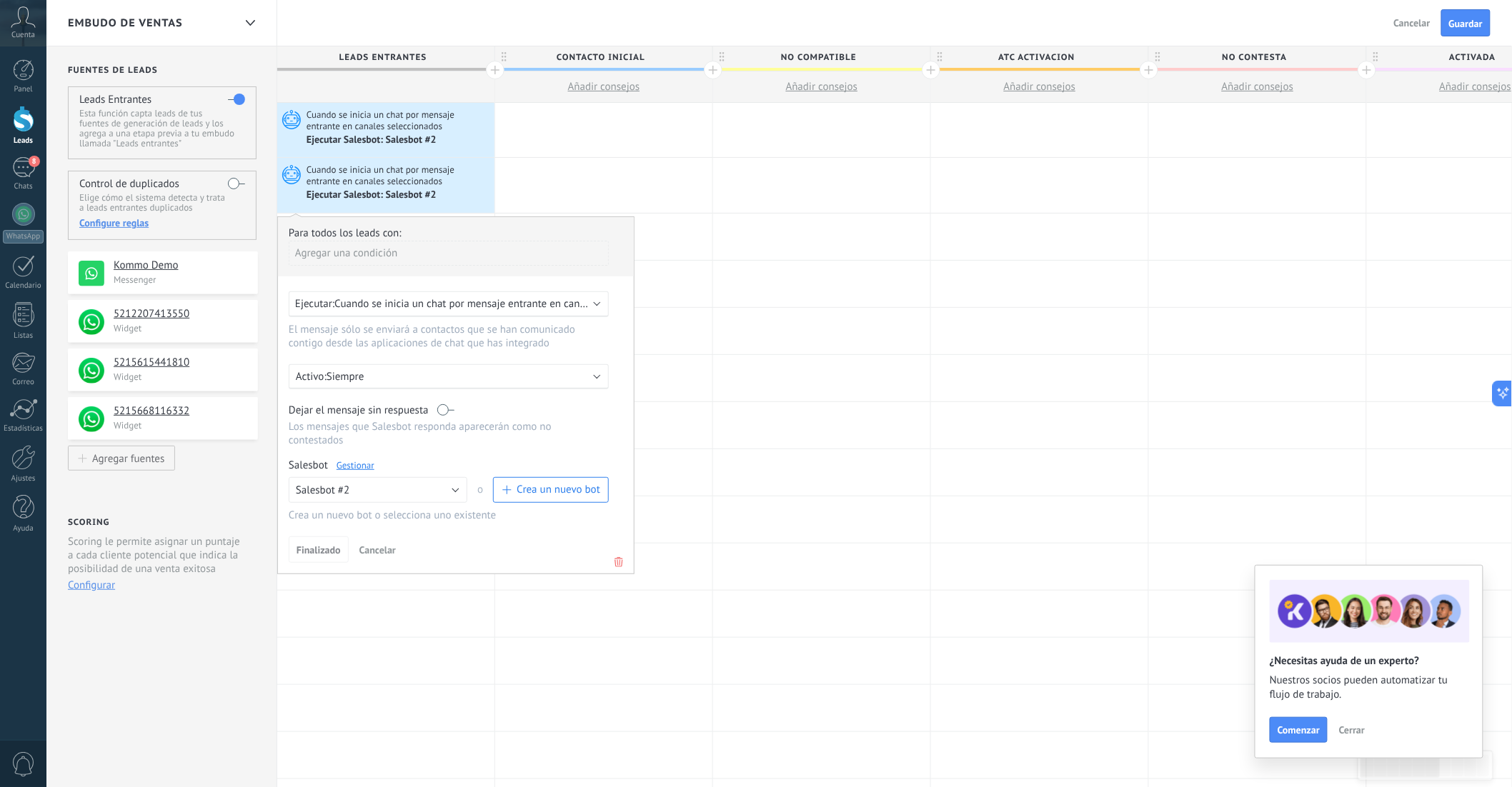 click on "Cuando se inicia un chat por mensaje entrante en canales seleccionados" at bounding box center (499, 304) 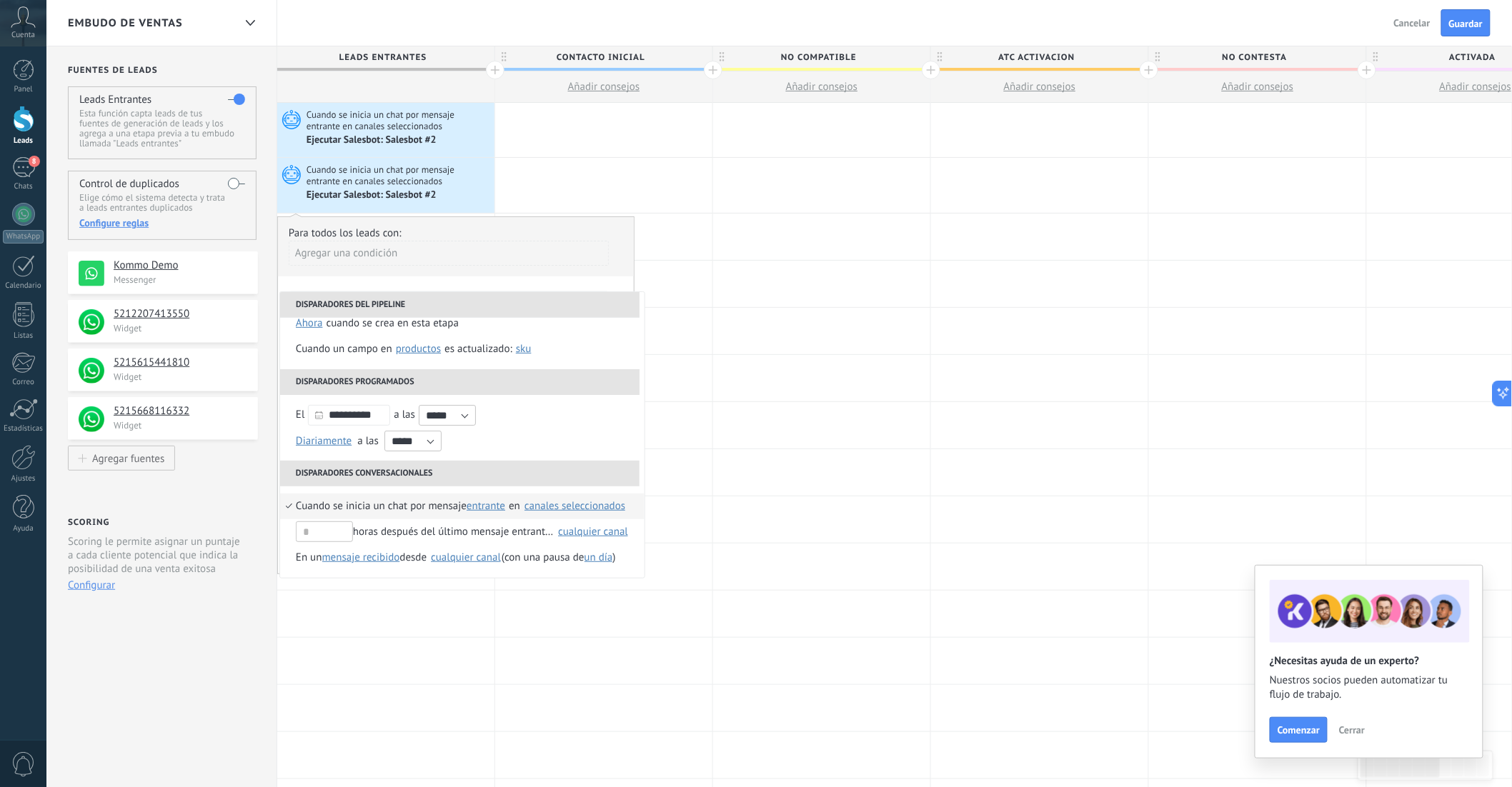 scroll, scrollTop: 16, scrollLeft: 0, axis: vertical 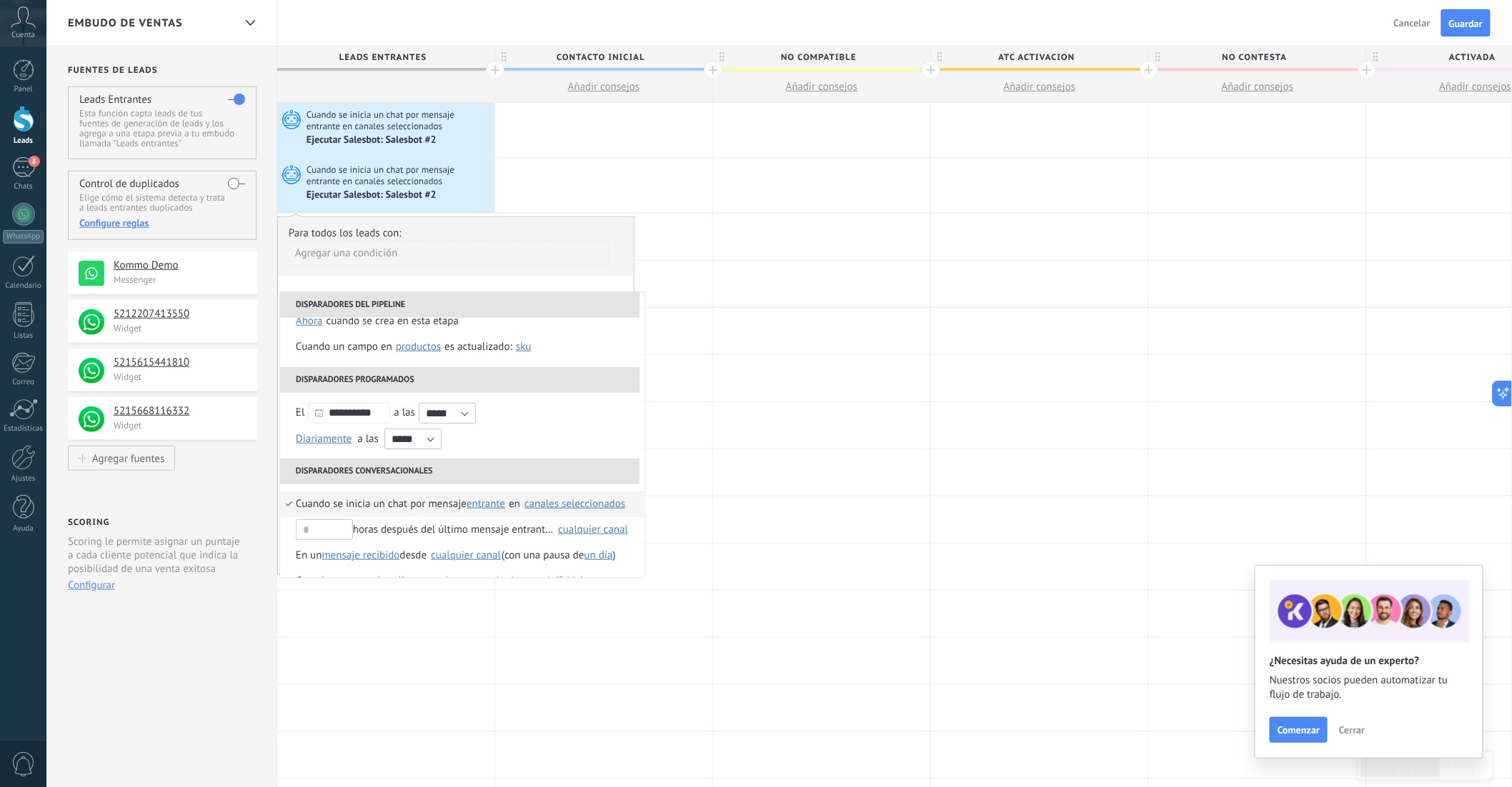 click on "canales seleccionados" at bounding box center (575, 503) 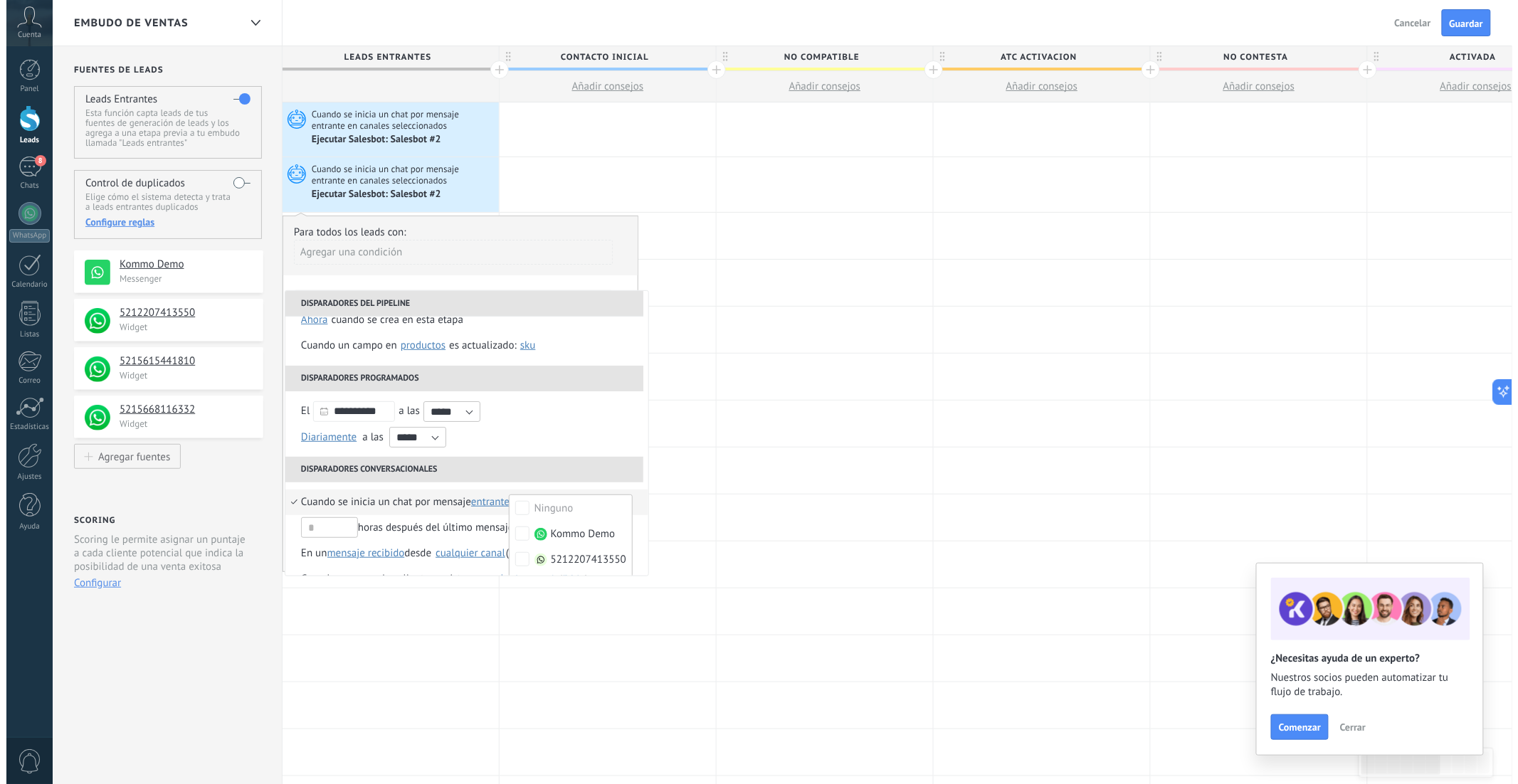 scroll, scrollTop: 116, scrollLeft: 0, axis: vertical 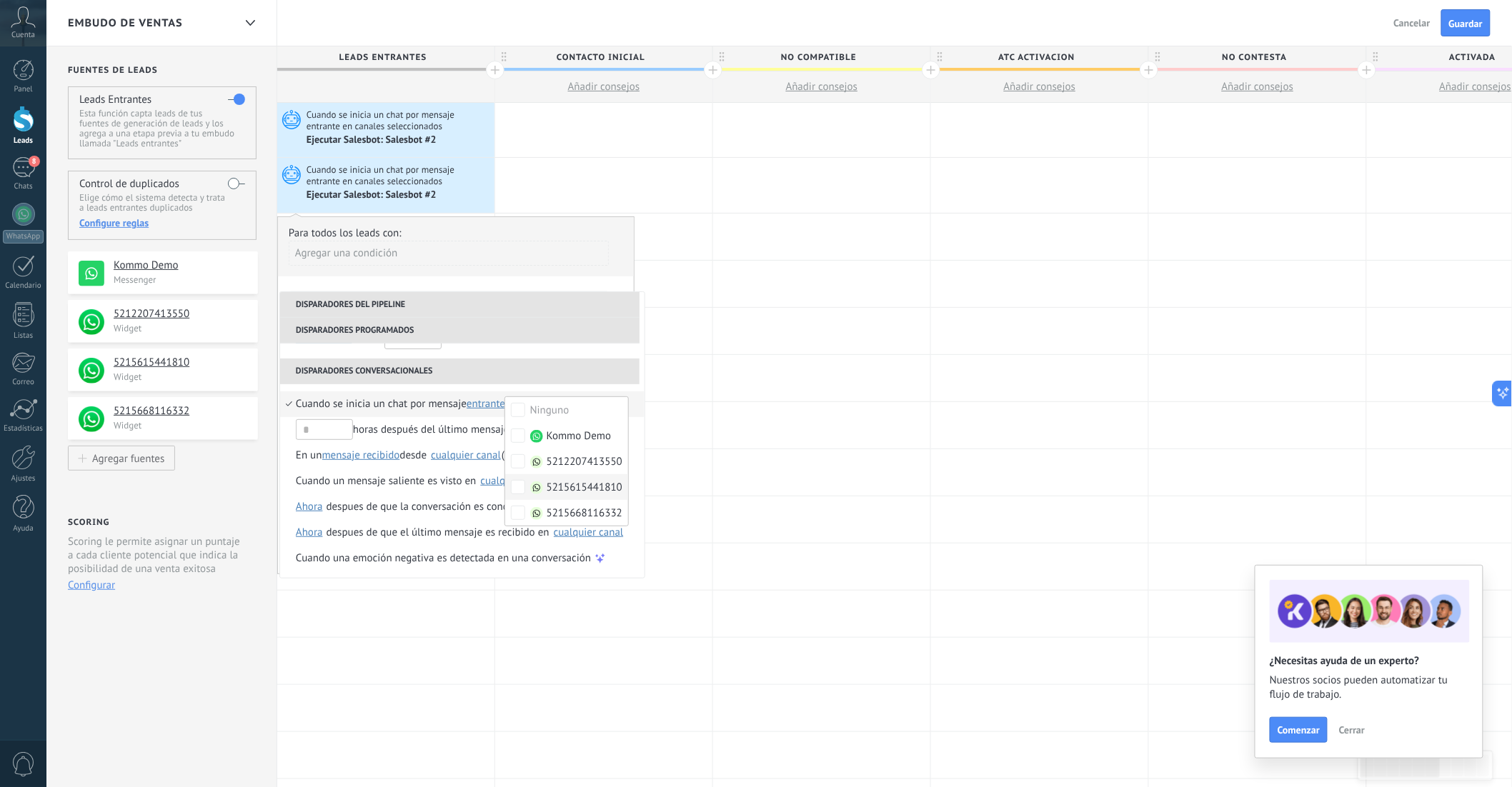 click on "5215615441810" at bounding box center [567, 487] 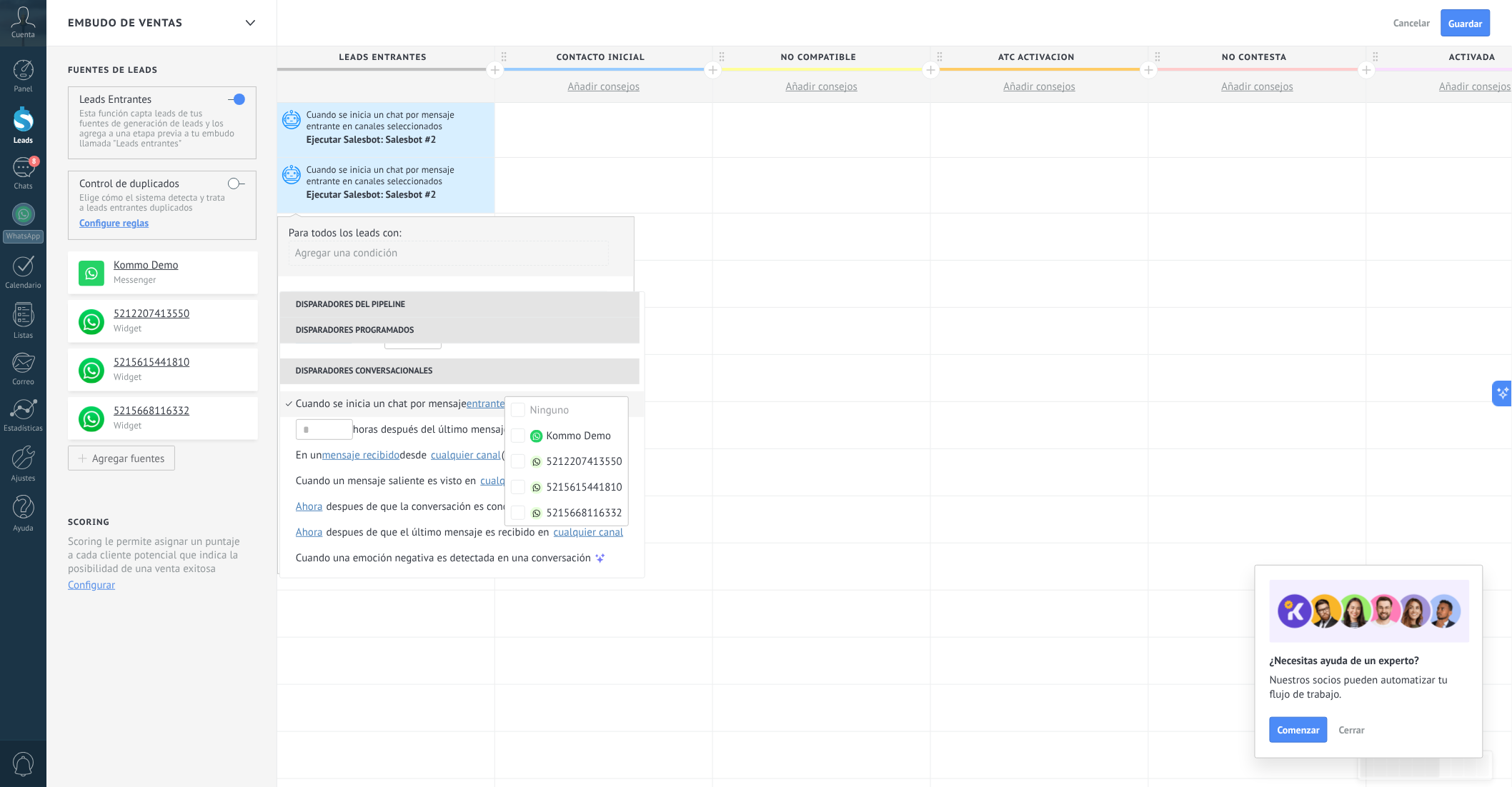 click on "Para todos los leads con:" at bounding box center (456, 233) 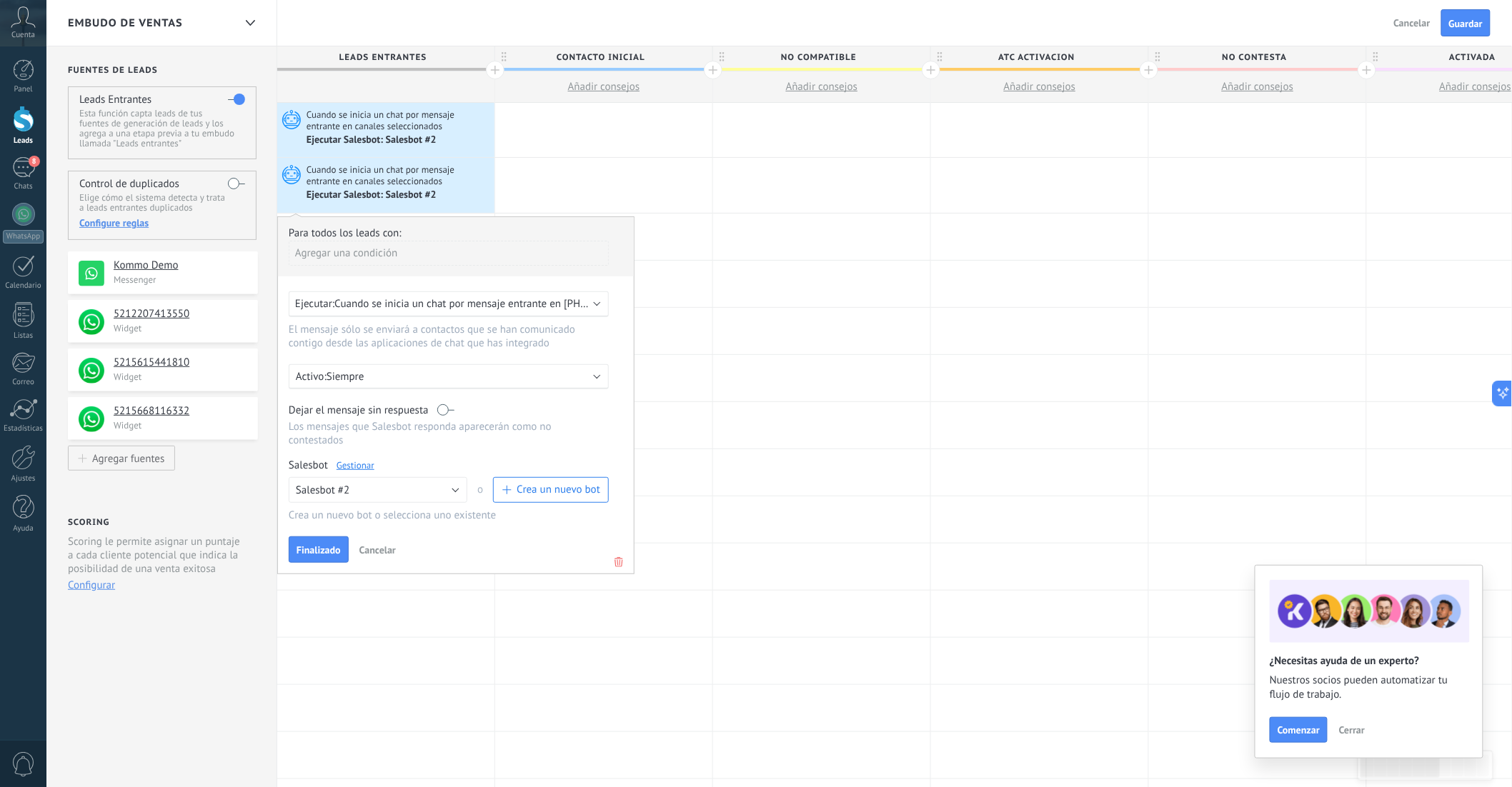 click on "Crea un nuevo bot" at bounding box center (558, 489) 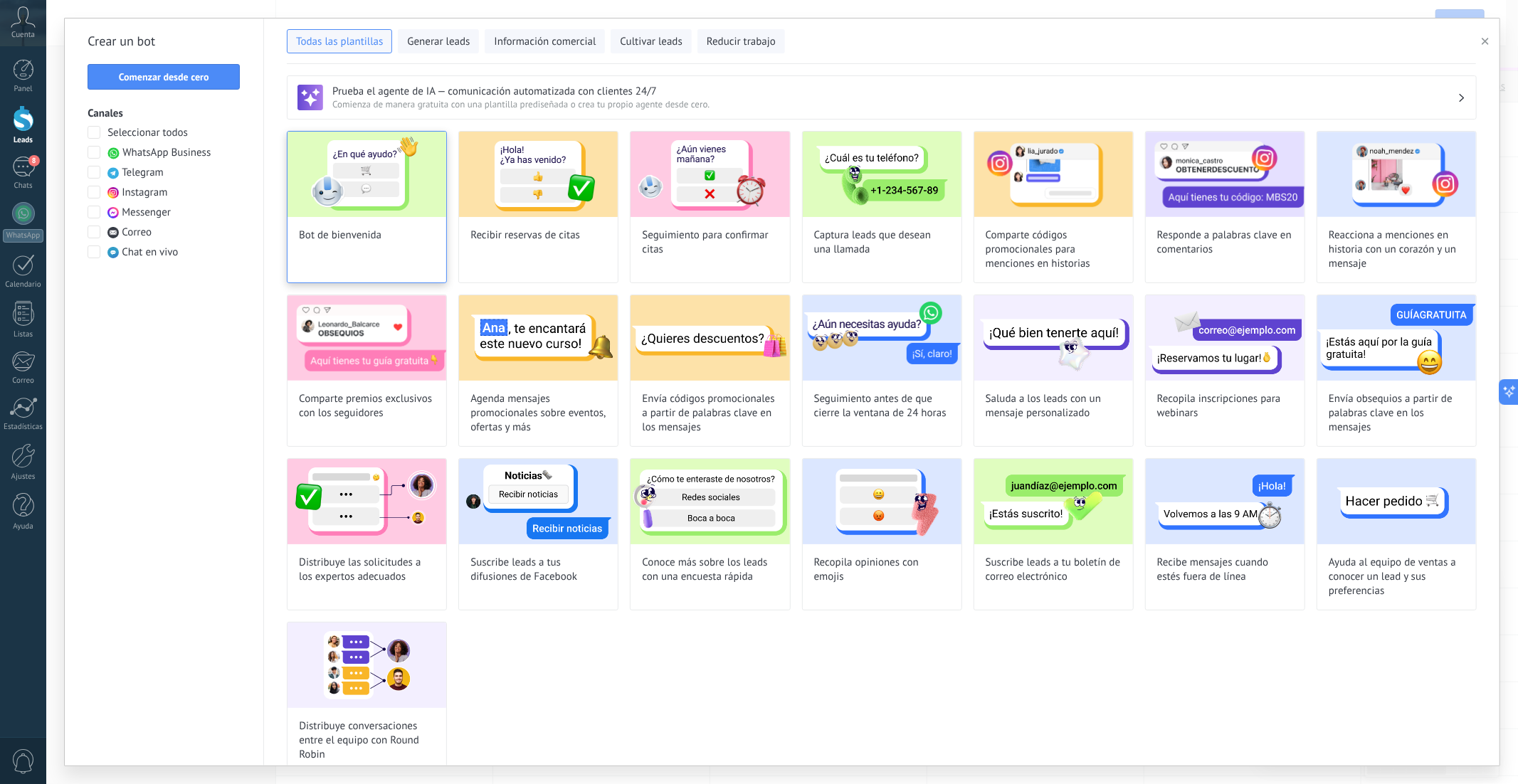 click on "Bot de bienvenida" at bounding box center [367, 207] 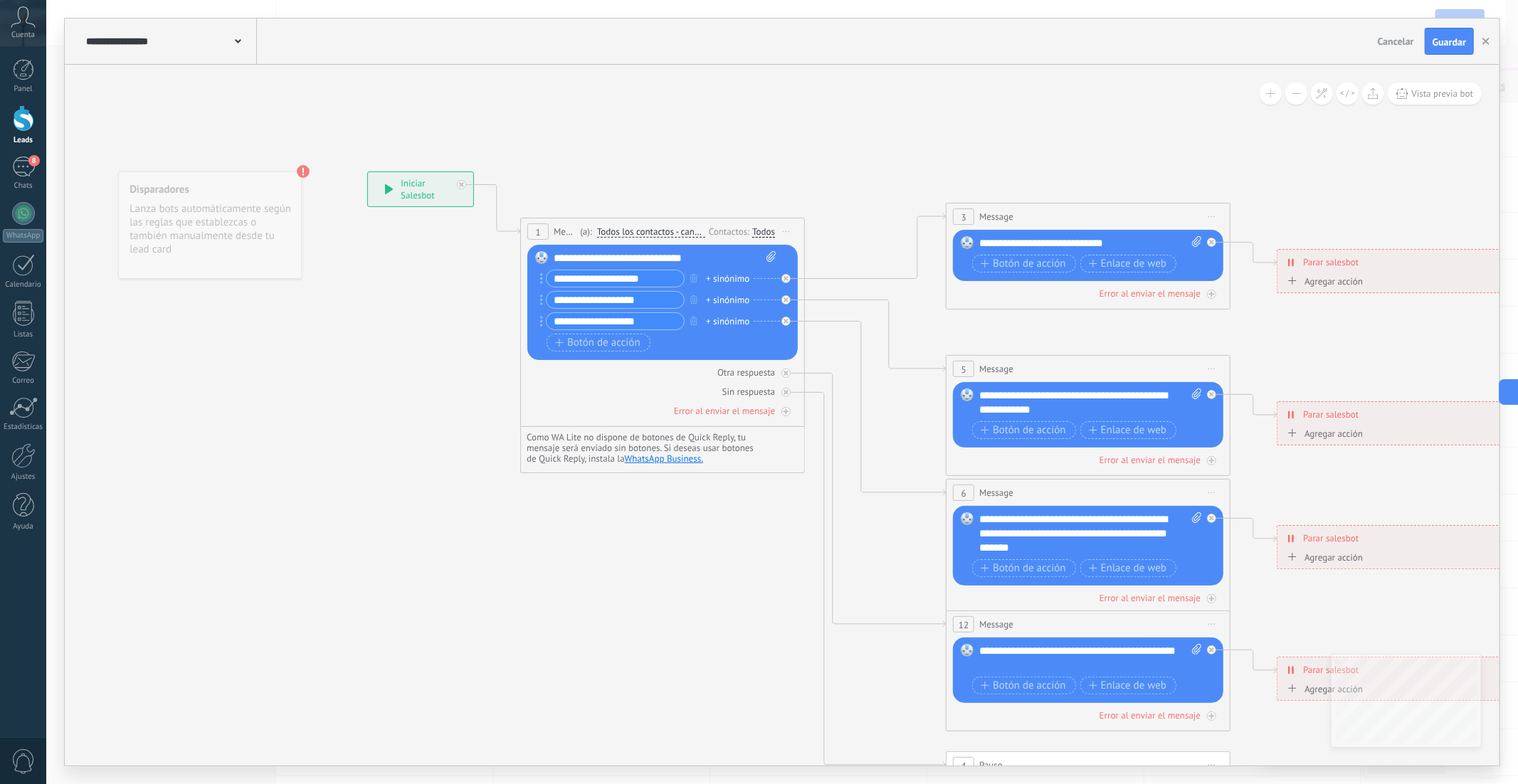 click on "Cancelar" at bounding box center [1396, 41] 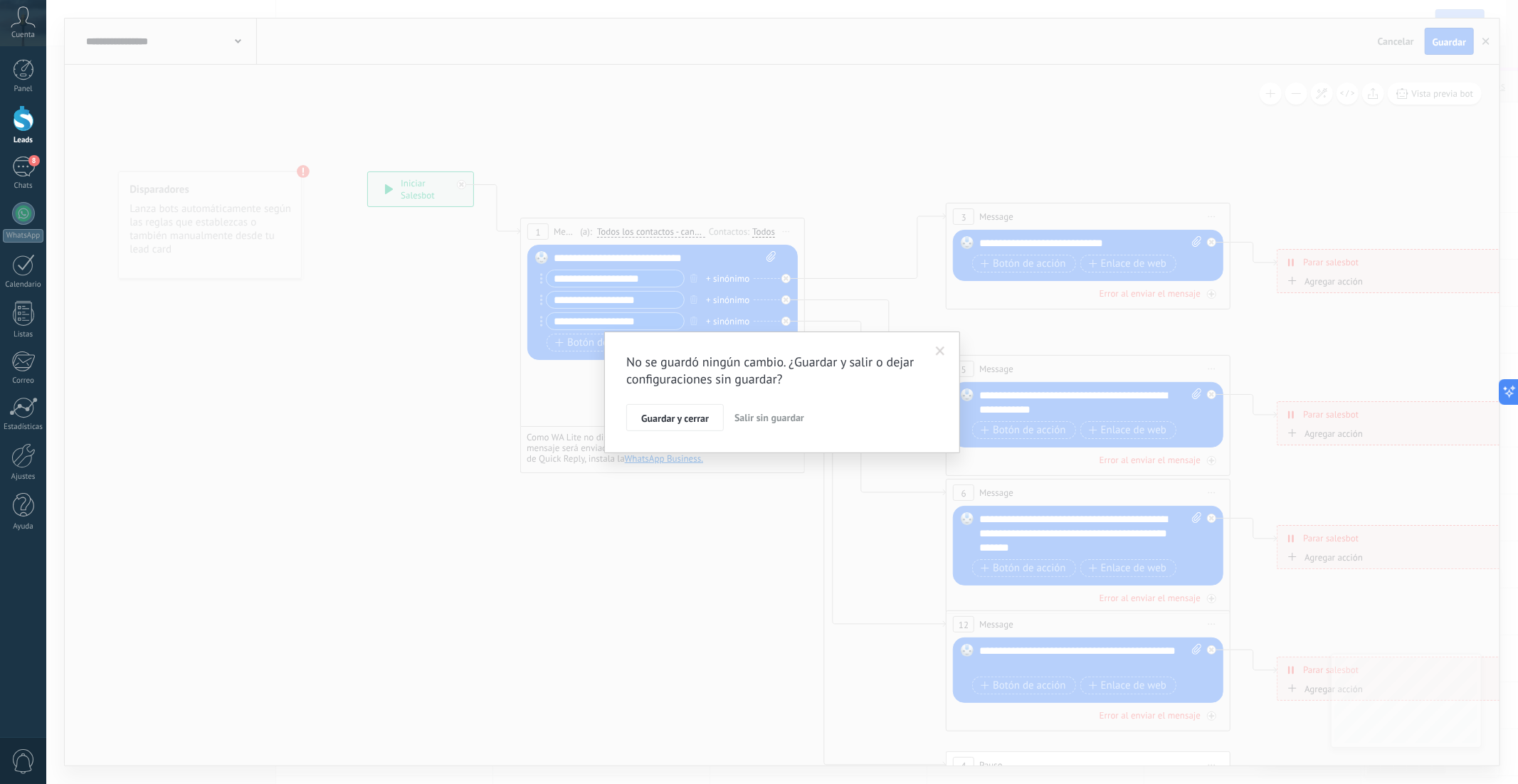 click on "Salir sin guardar" at bounding box center (769, 418) 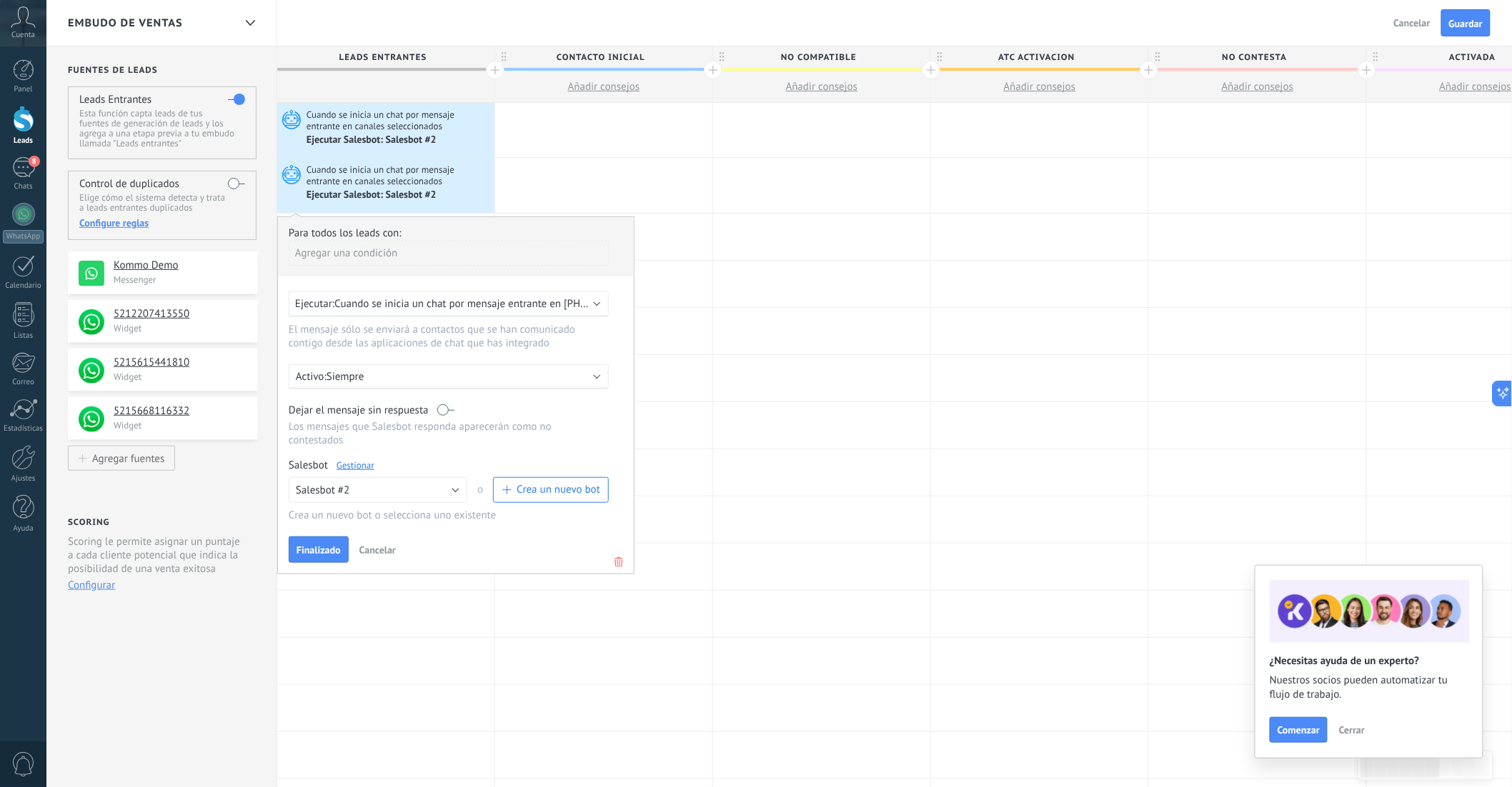 click on "Crea un nuevo bot" at bounding box center [558, 489] 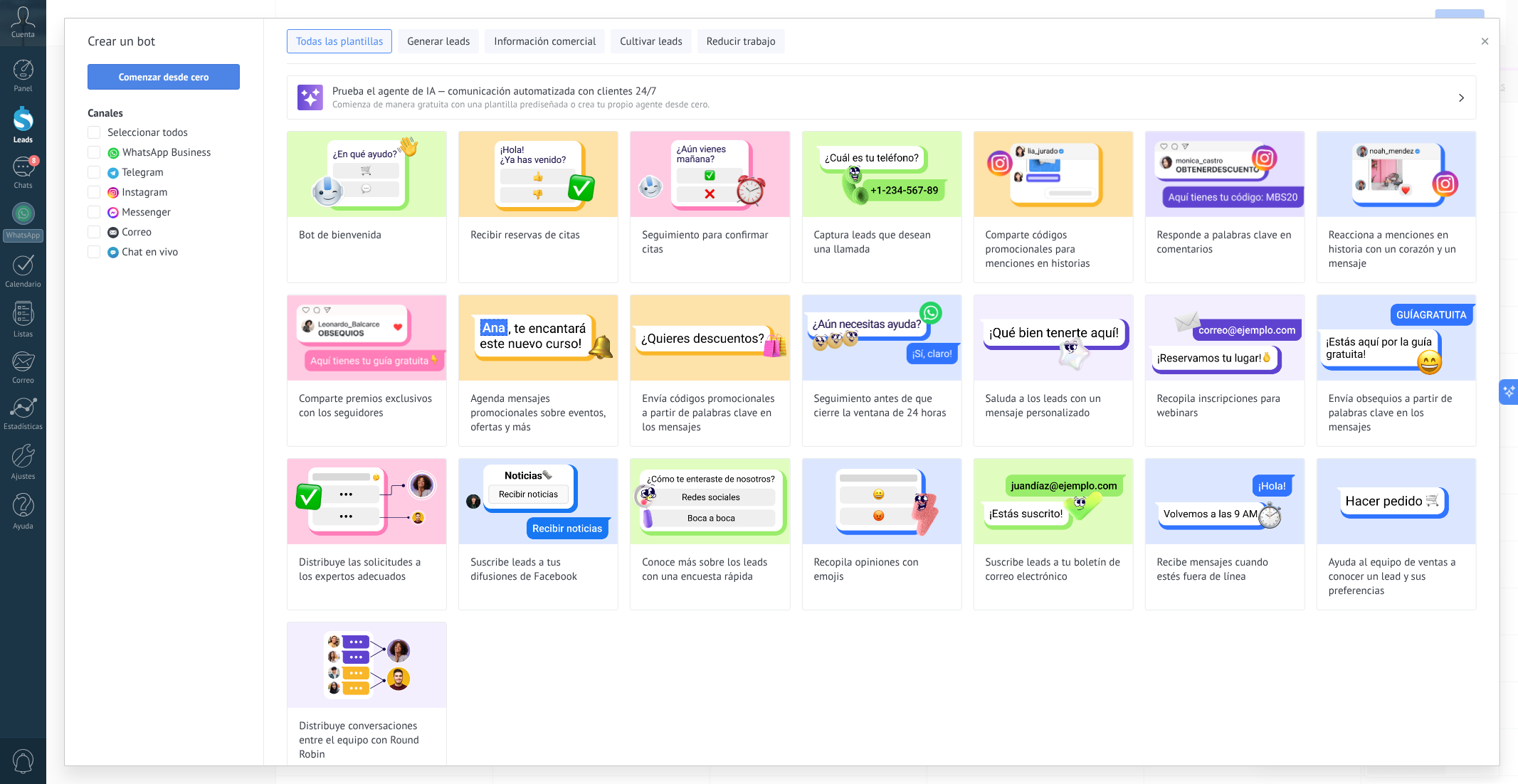 click on "Comenzar desde cero" at bounding box center (164, 77) 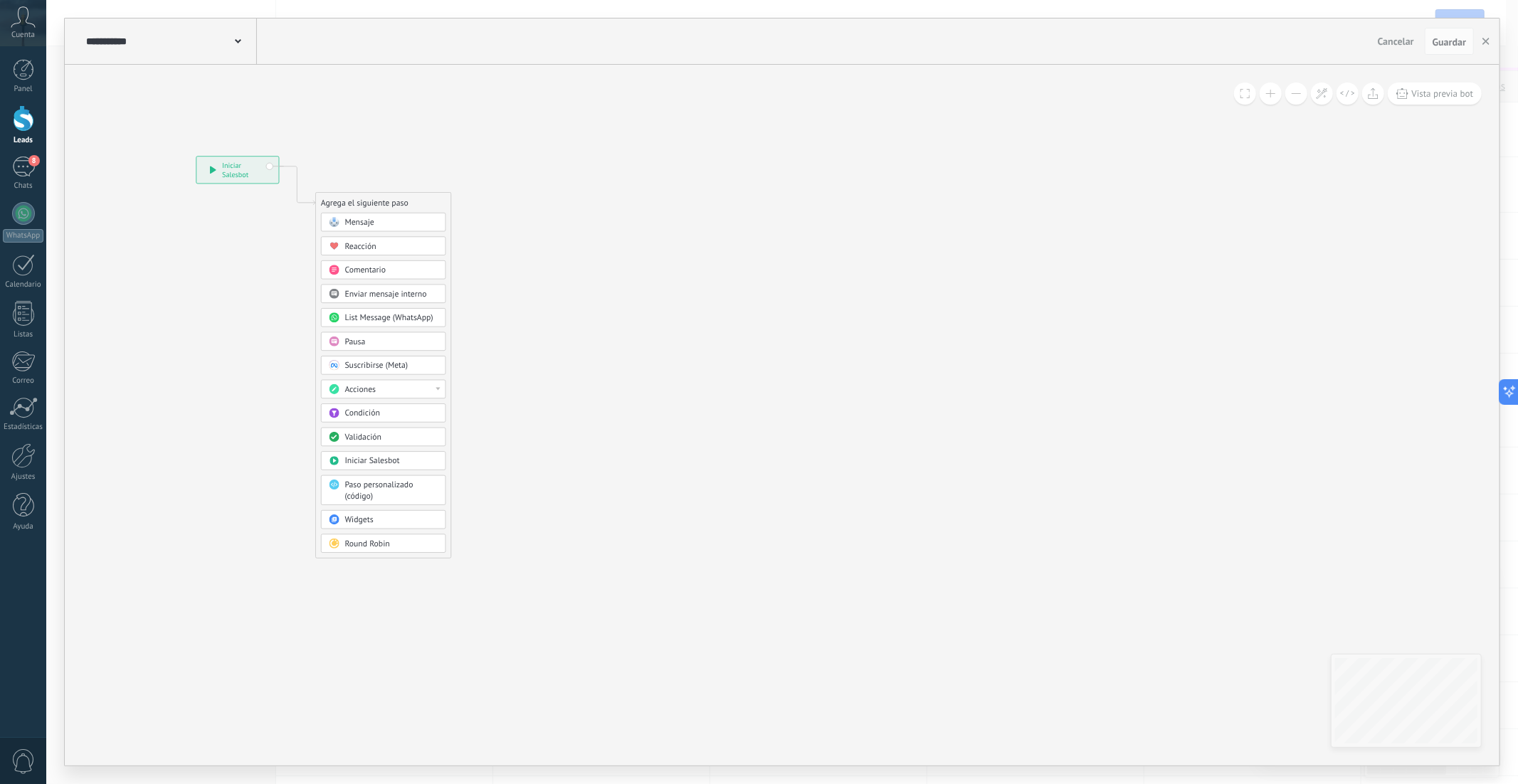 click on "Mensaje" at bounding box center [359, 222] 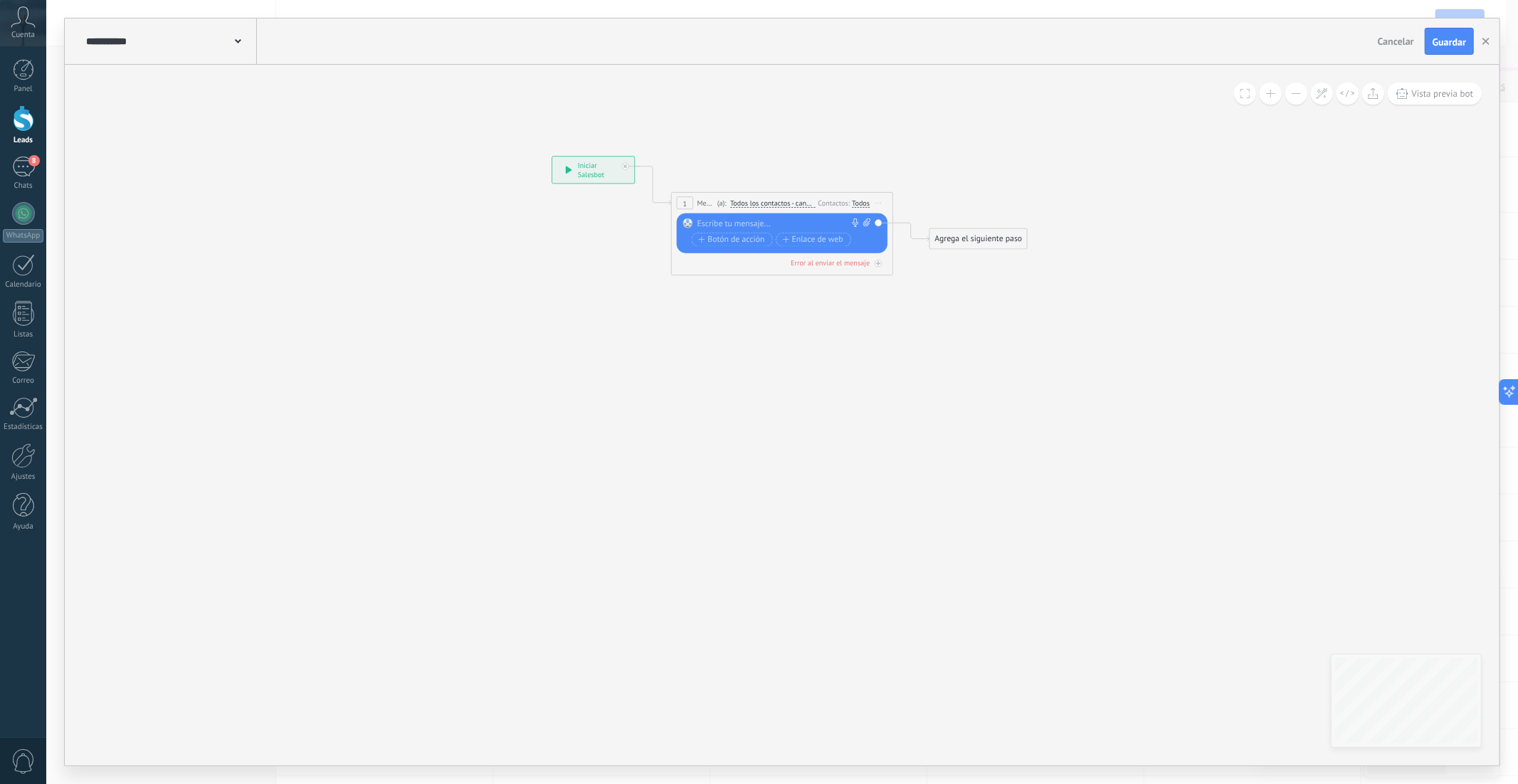 click at bounding box center (780, 224) 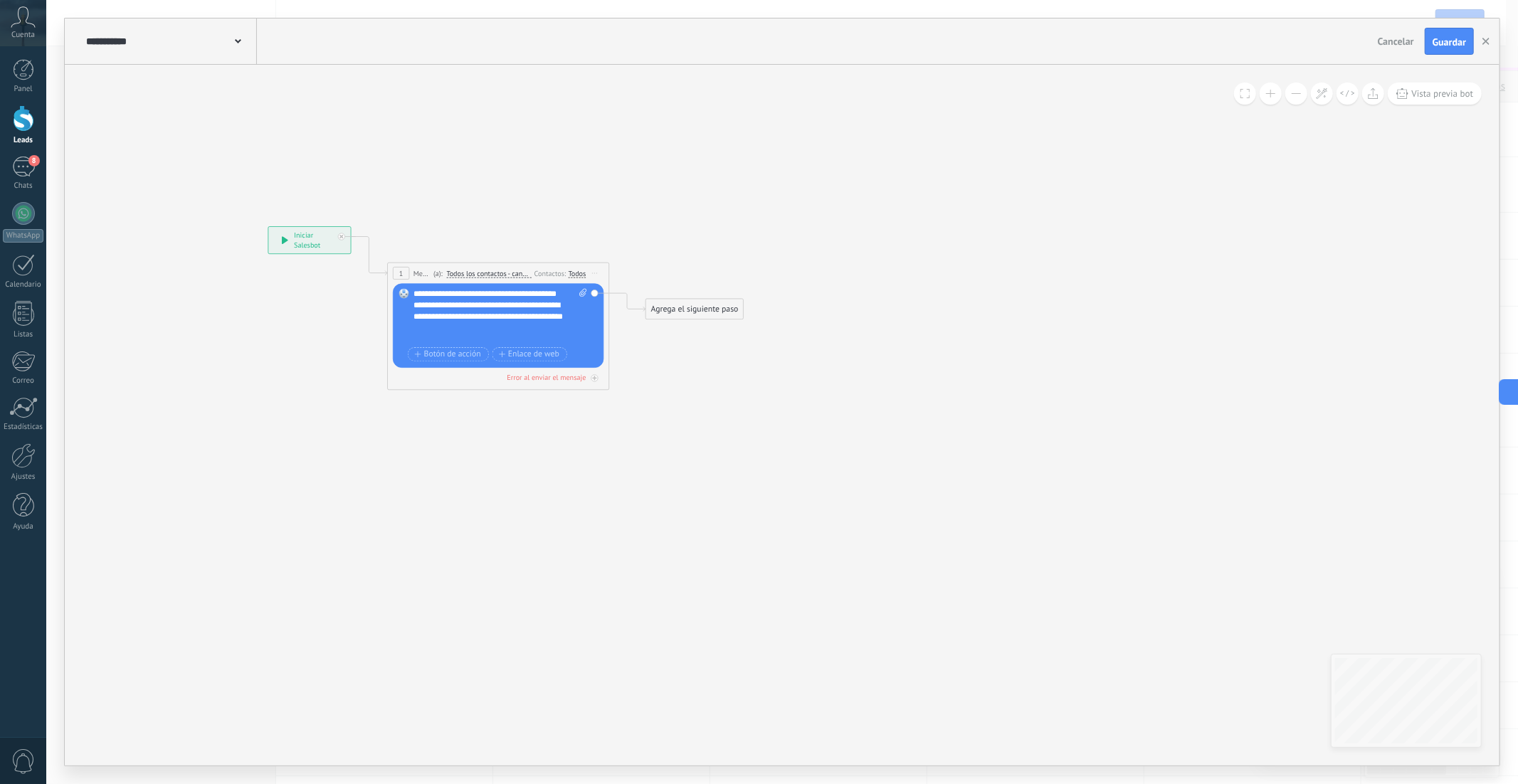click on "Agrega el siguiente paso" at bounding box center [695, 309] 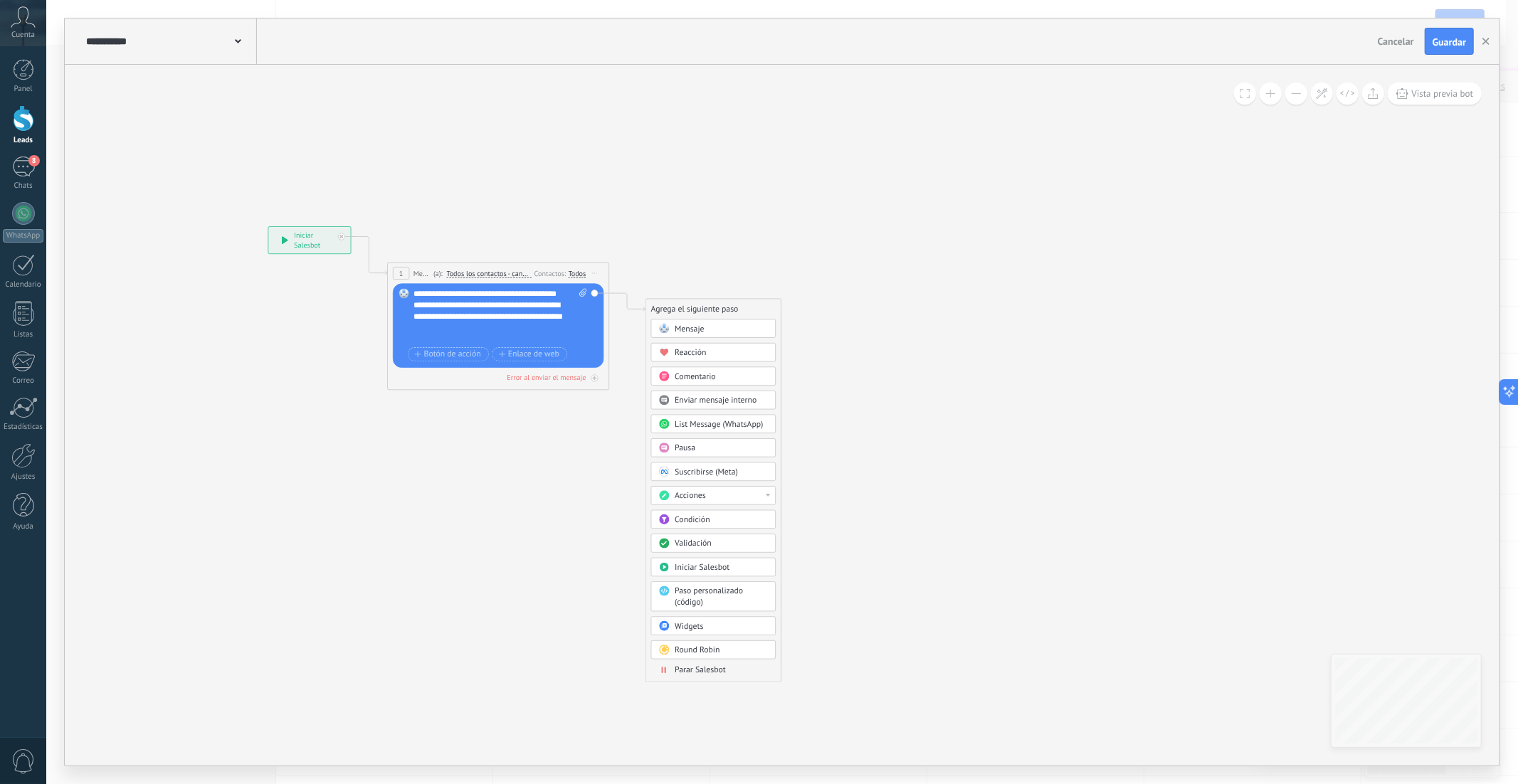 click on "Acciones" at bounding box center [721, 497] 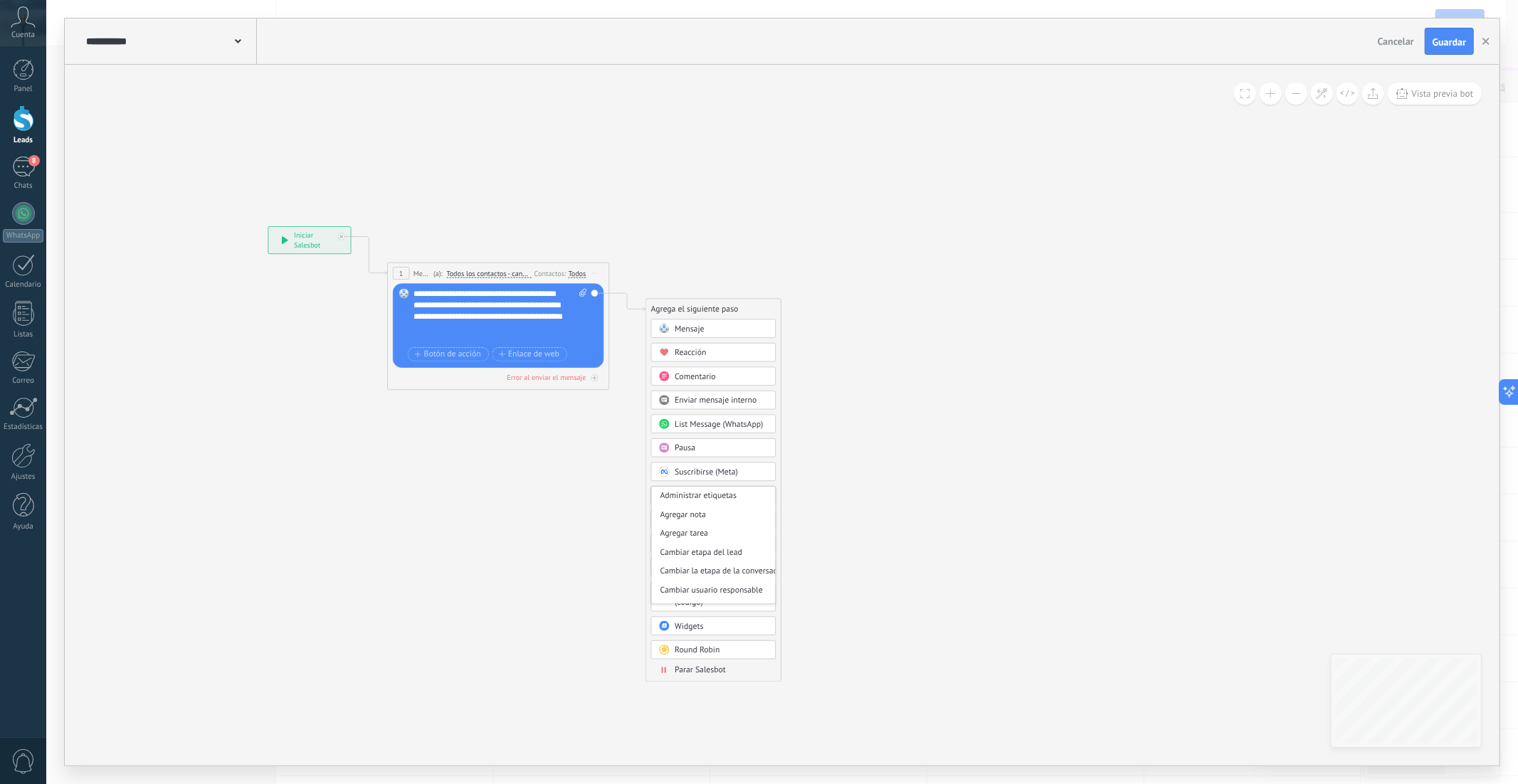 click on "Agrega el siguiente paso
Mensaje
Mensaje
Mensaje
Reacción
Comentario
Enviar mensaje interno" at bounding box center [713, 490] 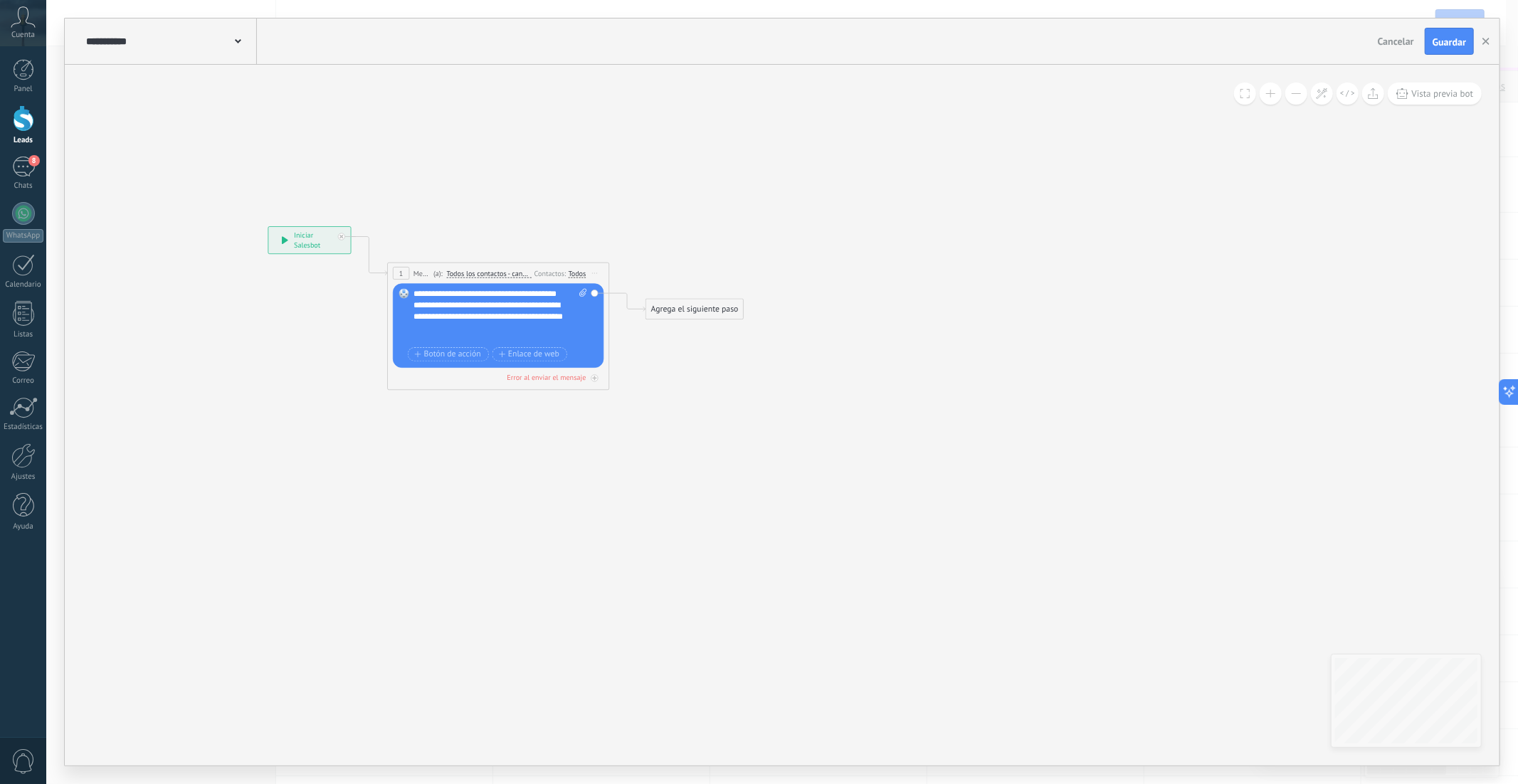 click on "Agrega el siguiente paso" at bounding box center (695, 309) 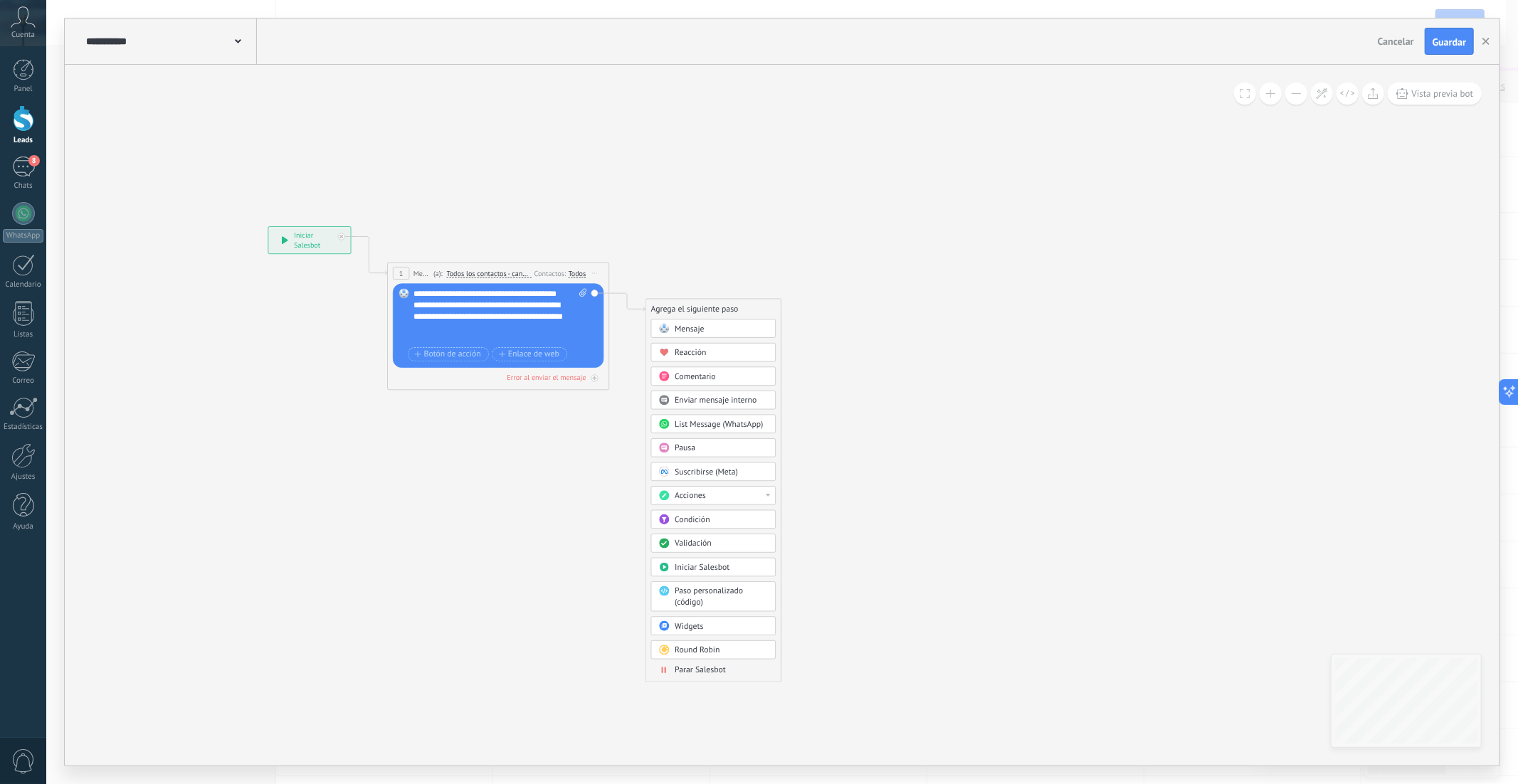 click on "Acciones" at bounding box center [713, 495] 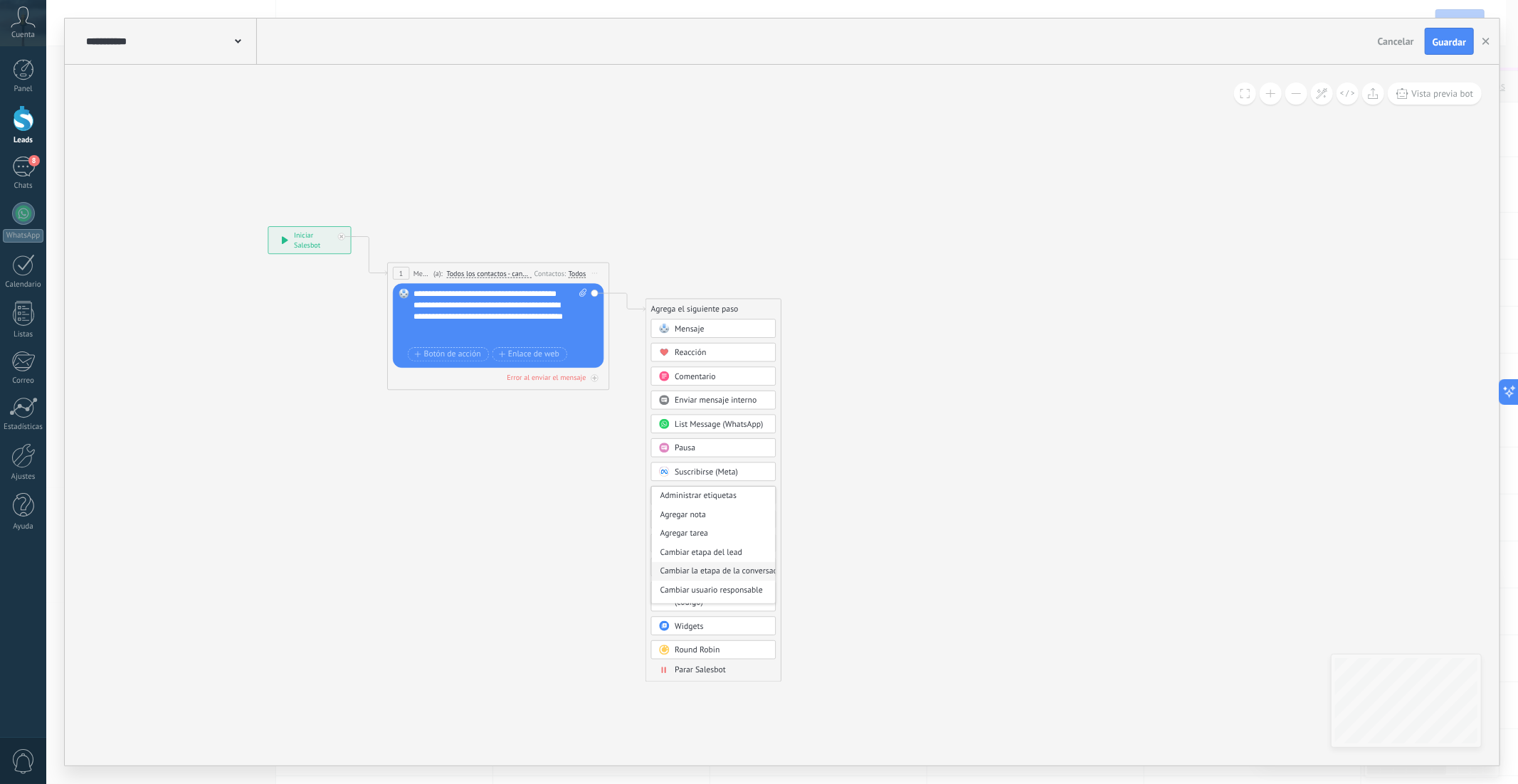 scroll, scrollTop: 13, scrollLeft: 0, axis: vertical 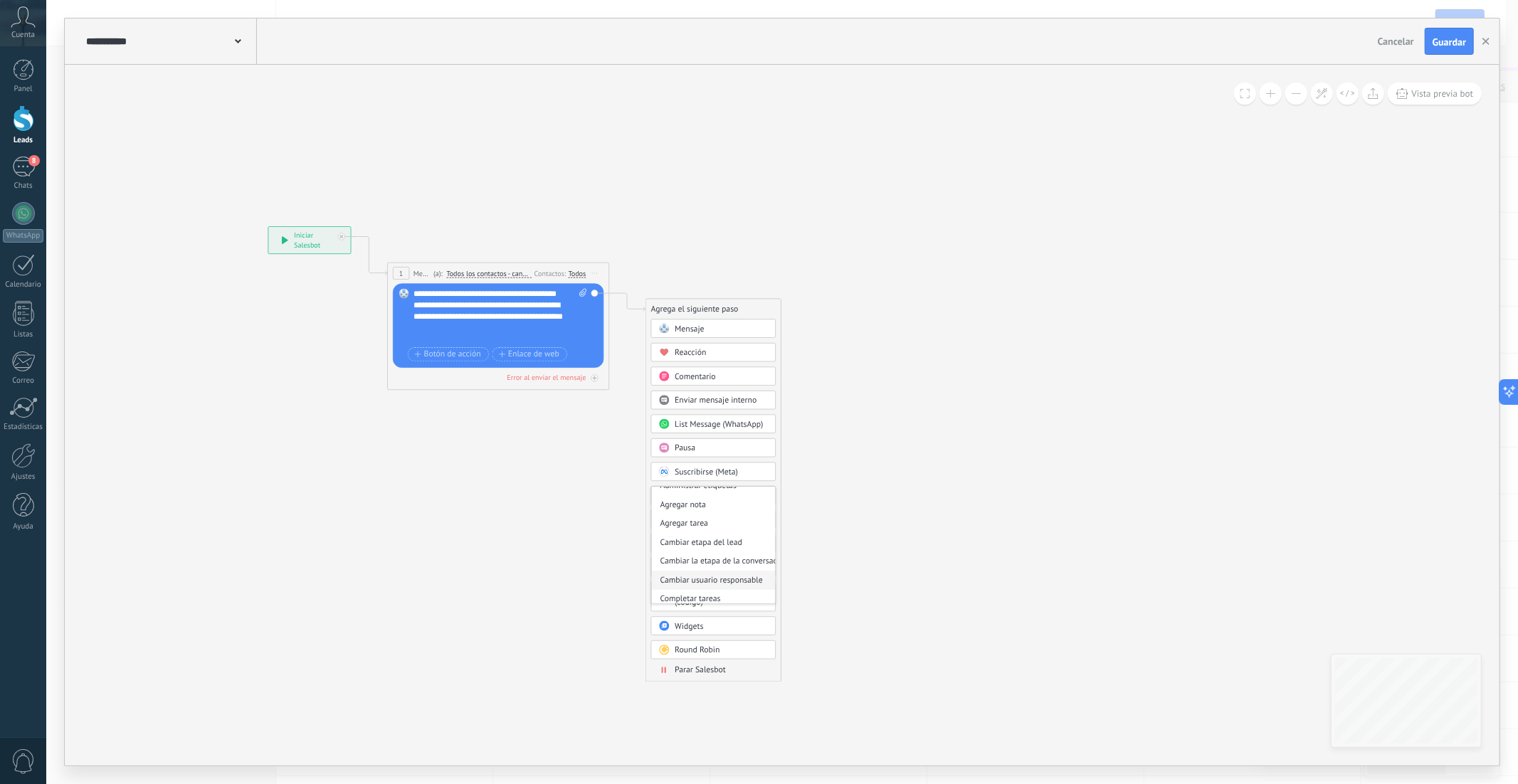 click on "Cambiar usuario responsable" at bounding box center [714, 581] 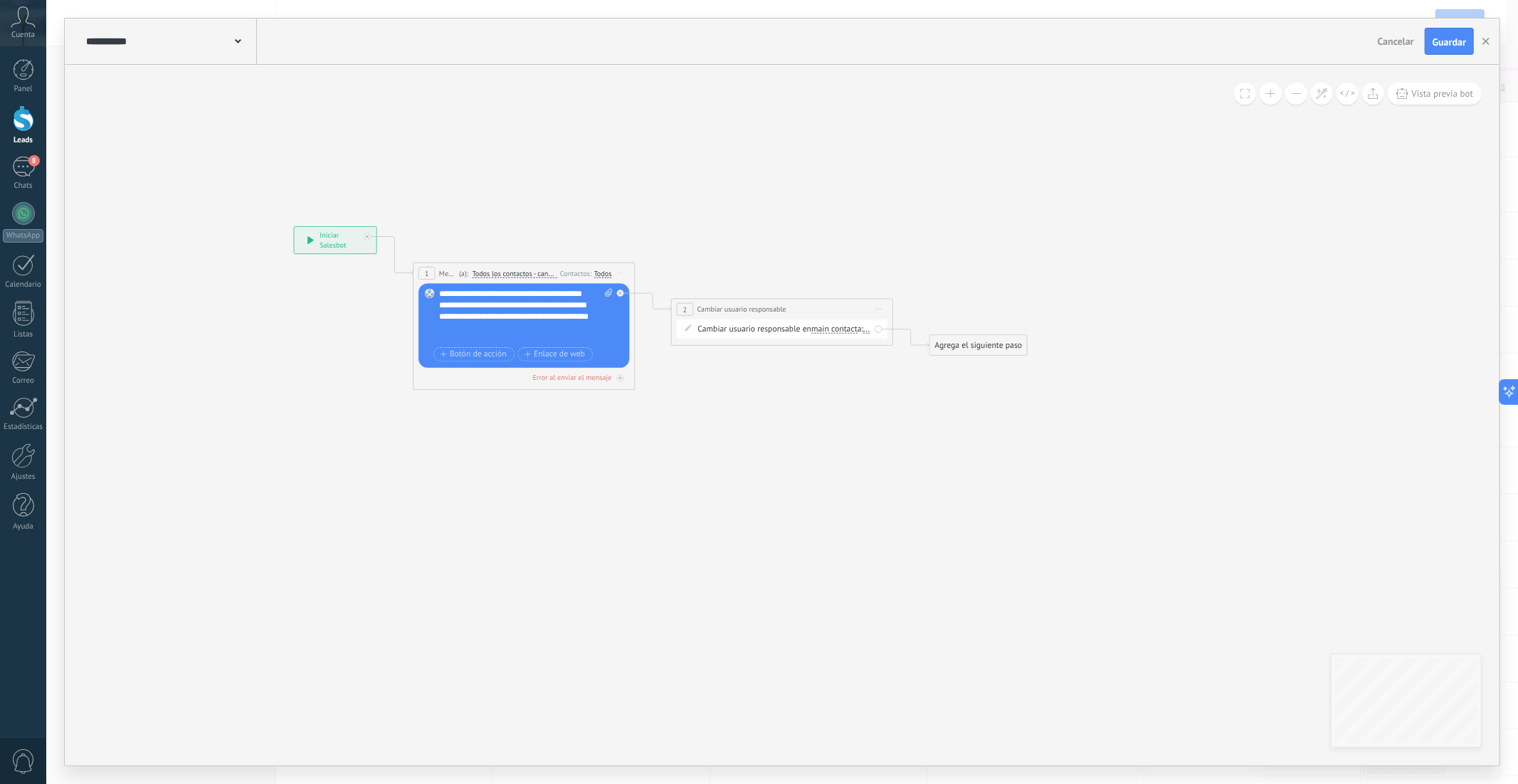 click on "Iniciar vista previa aquí
Cambiar nombre
Duplicar
Borrar" at bounding box center (878, 309) 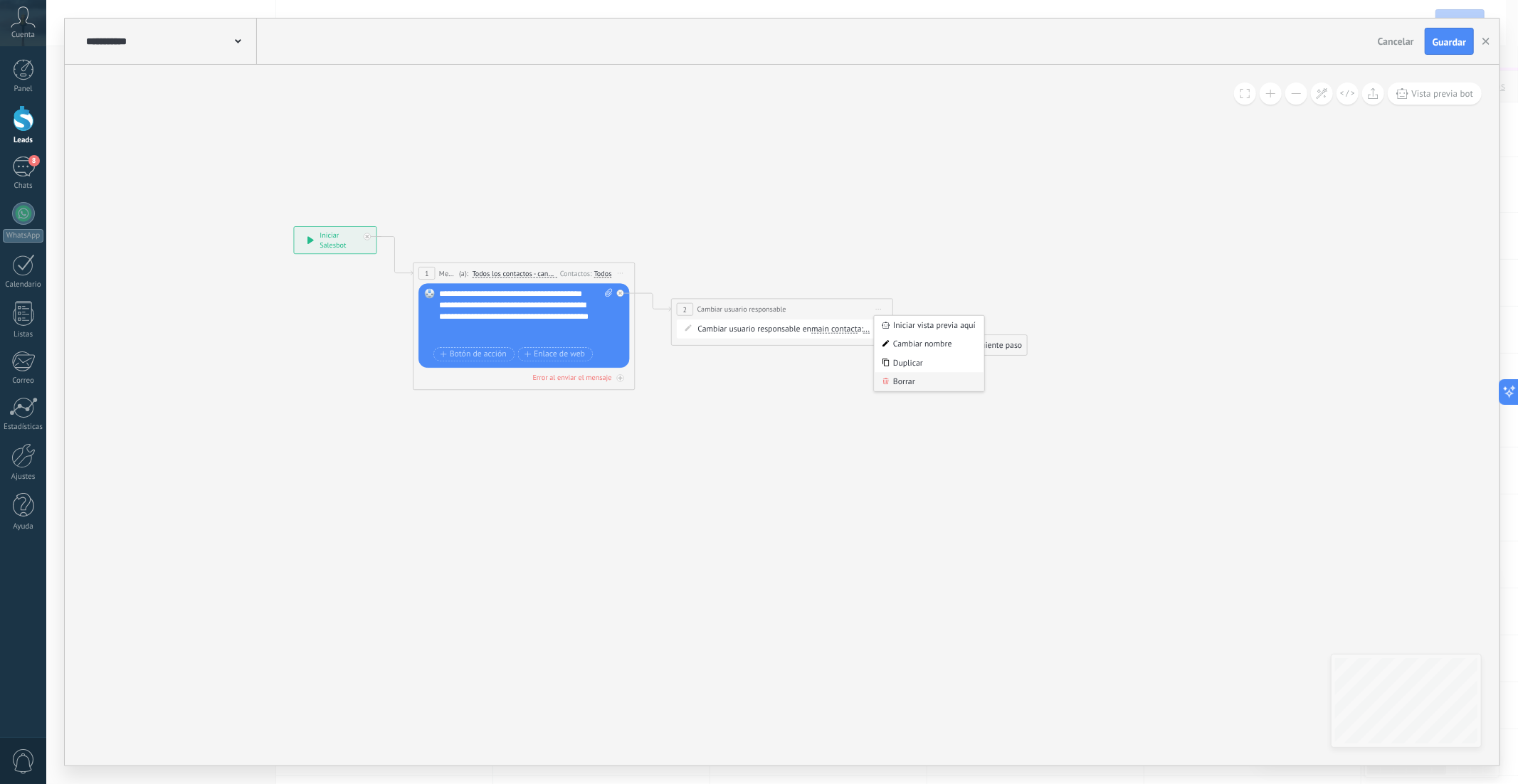 click on "Borrar" at bounding box center (929, 382) 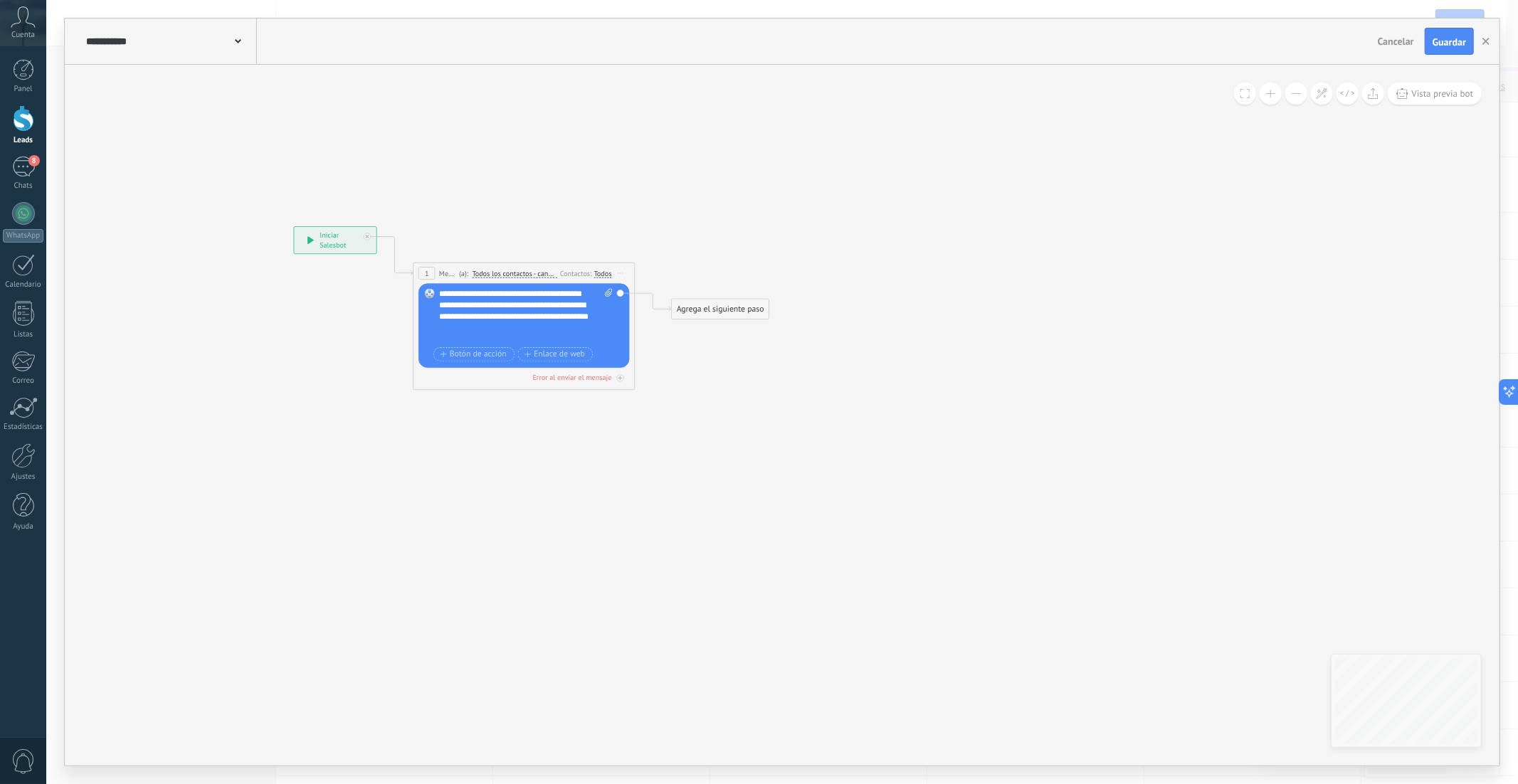 click on "Agrega el siguiente paso" at bounding box center [720, 309] 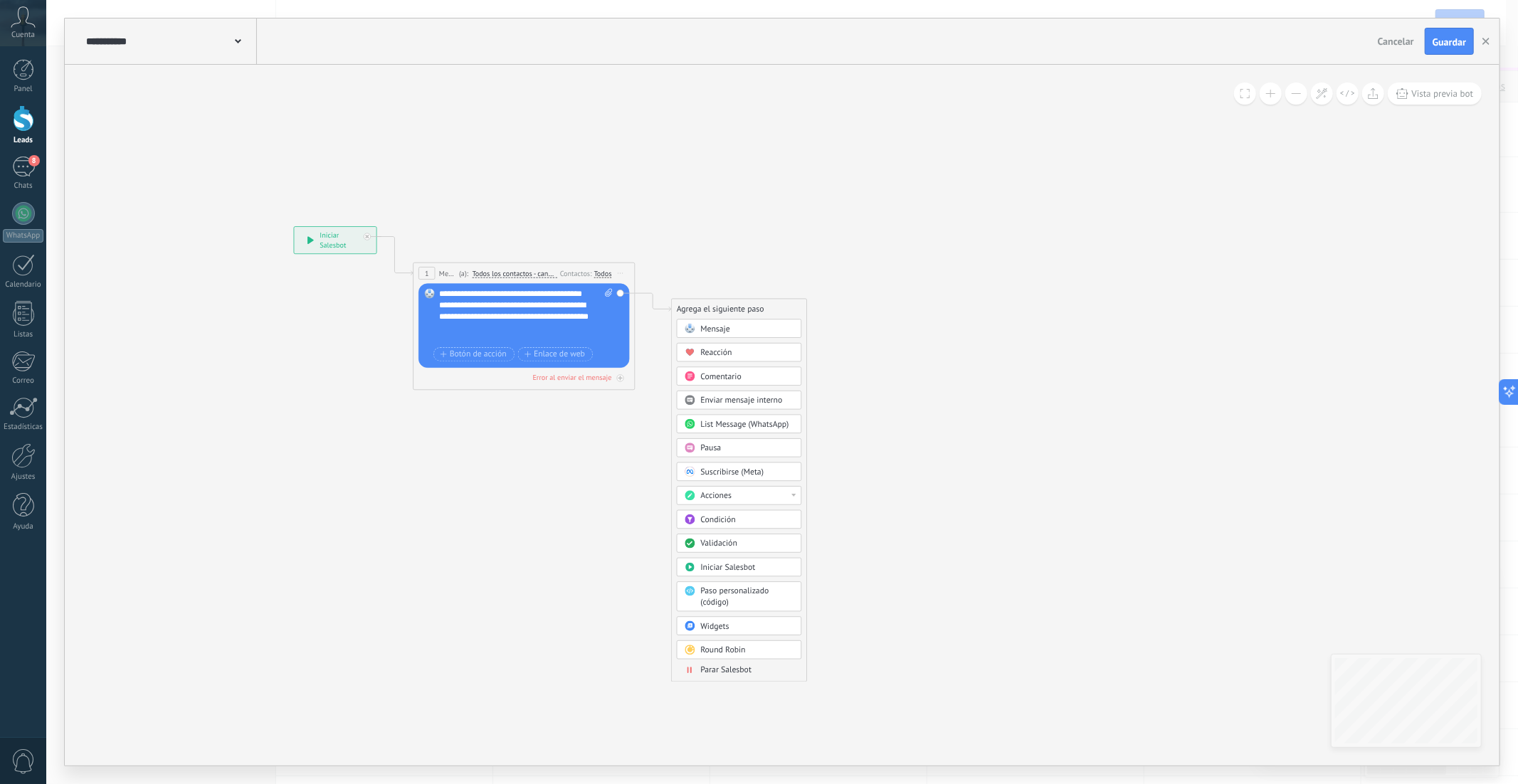click on "Round Robin" at bounding box center [723, 650] 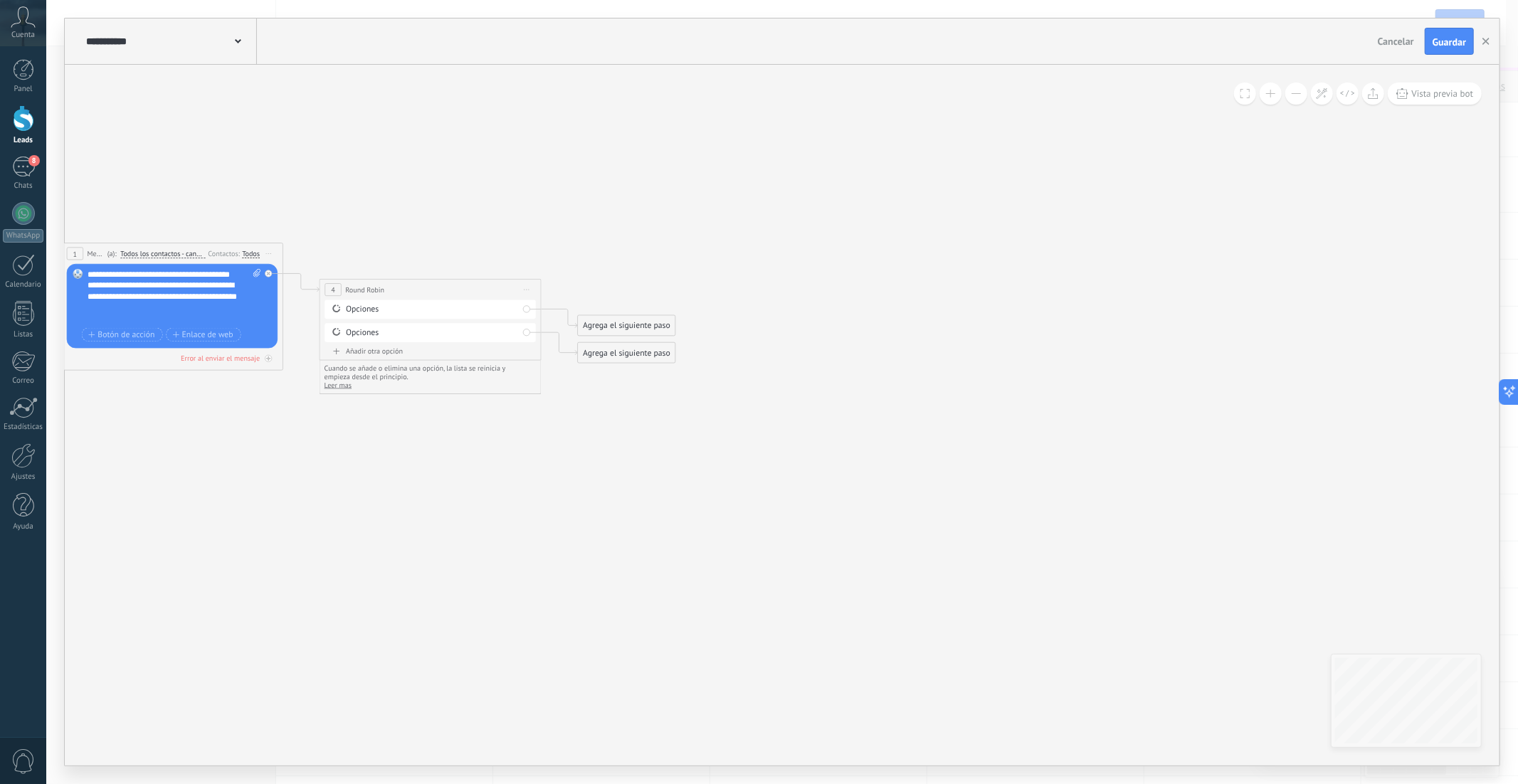 click on "Agrega el siguiente paso" at bounding box center [626, 326] 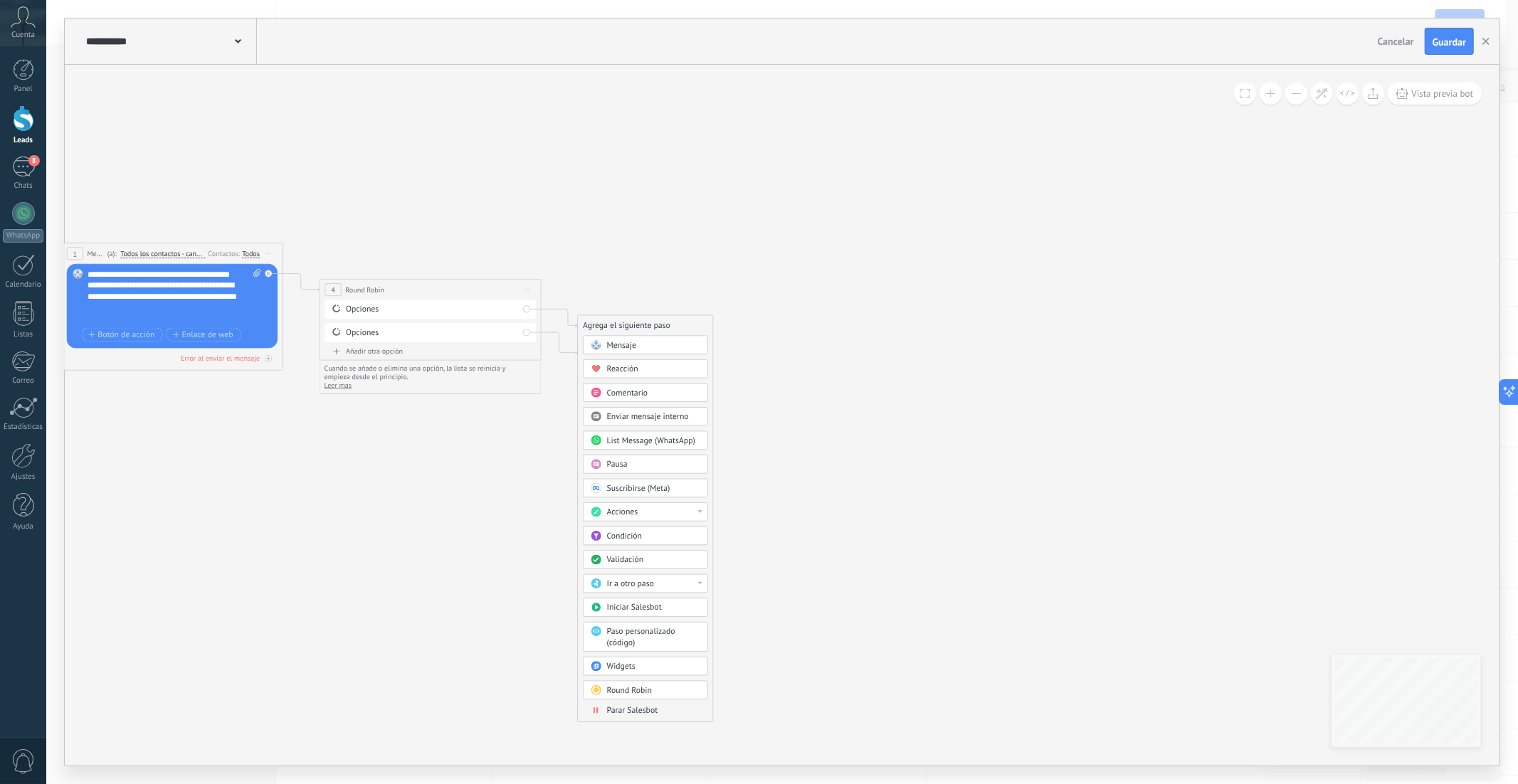 click on "Acciones" at bounding box center [653, 513] 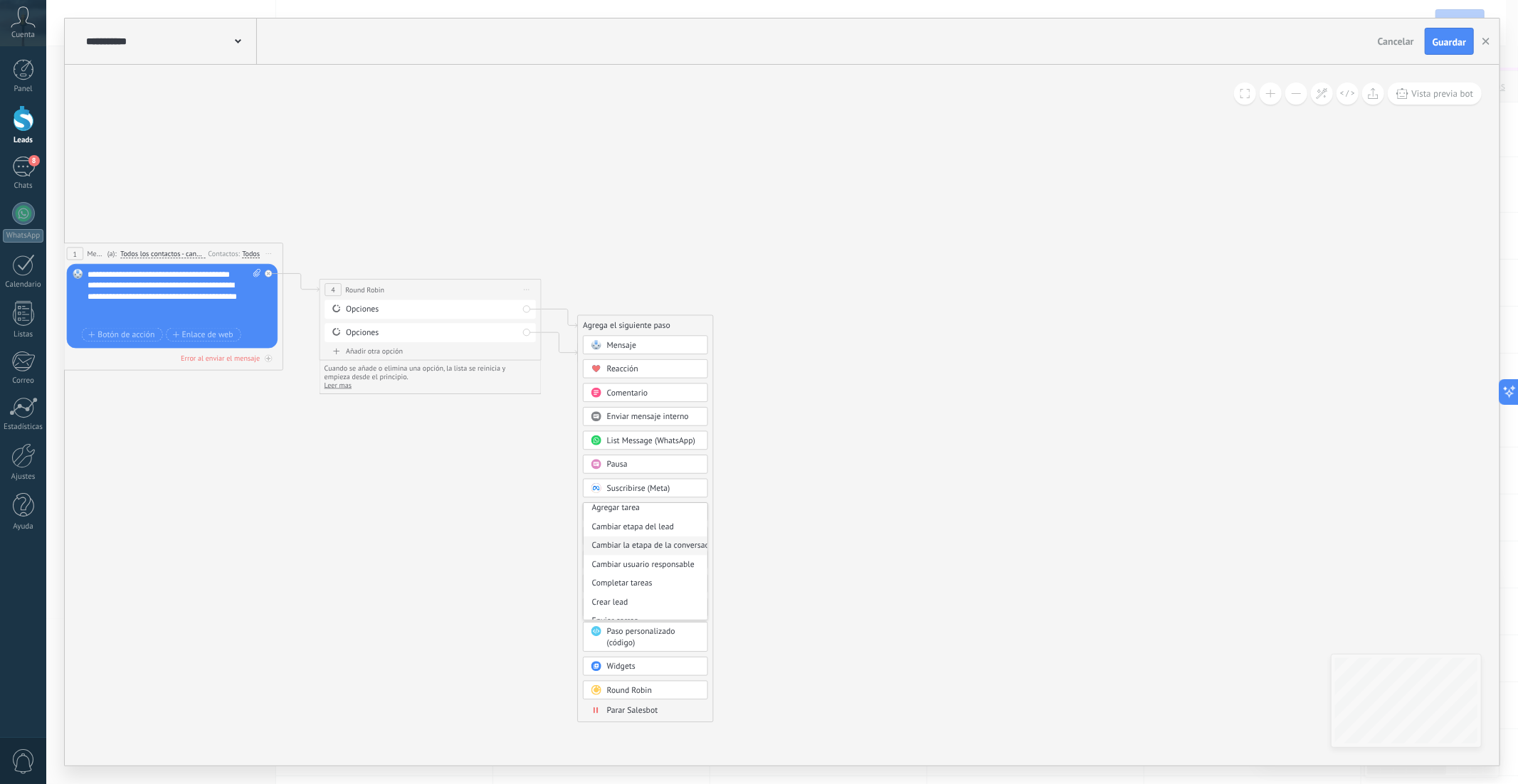 scroll, scrollTop: 76, scrollLeft: 0, axis: vertical 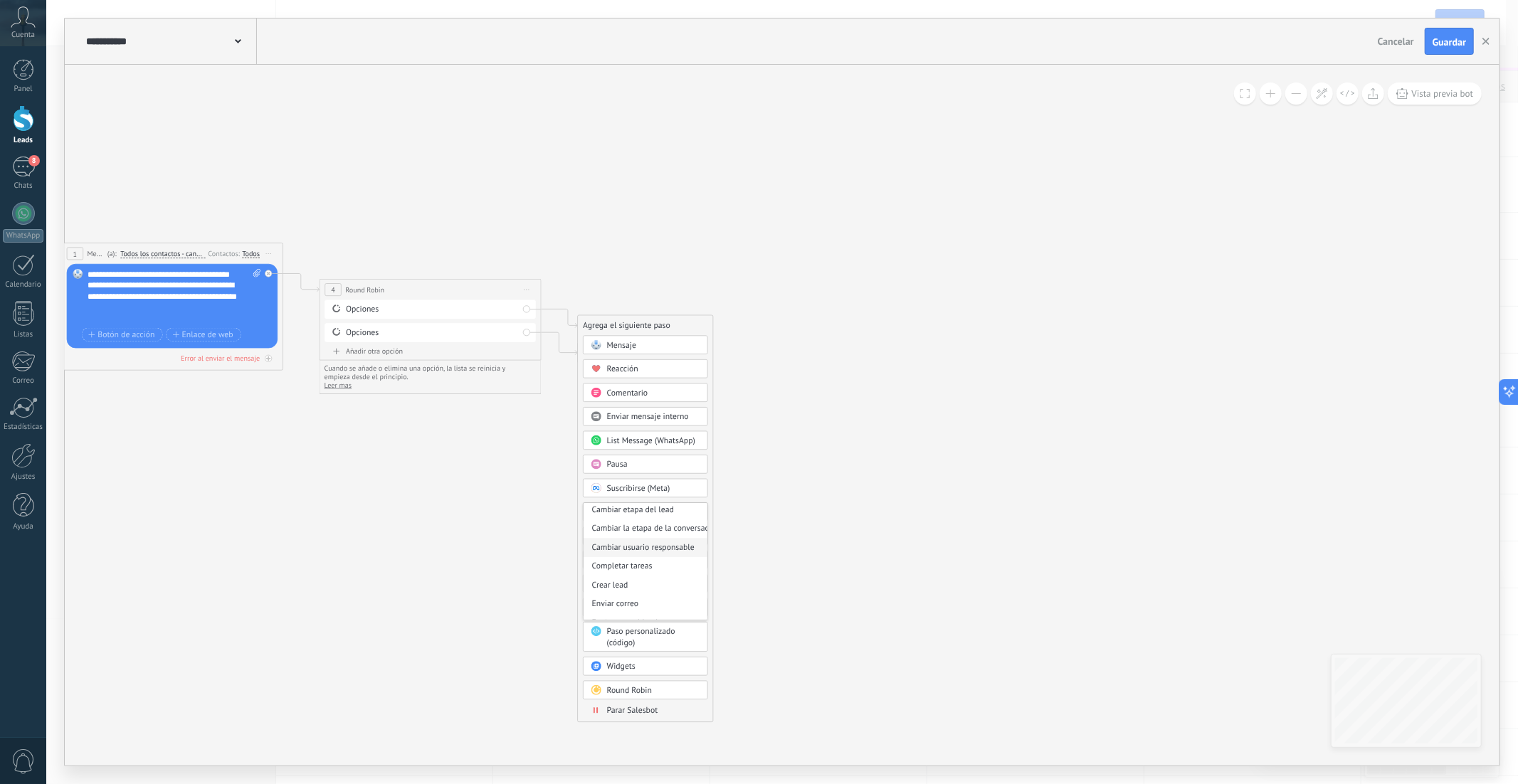 click on "Cambiar usuario responsable" at bounding box center [645, 547] 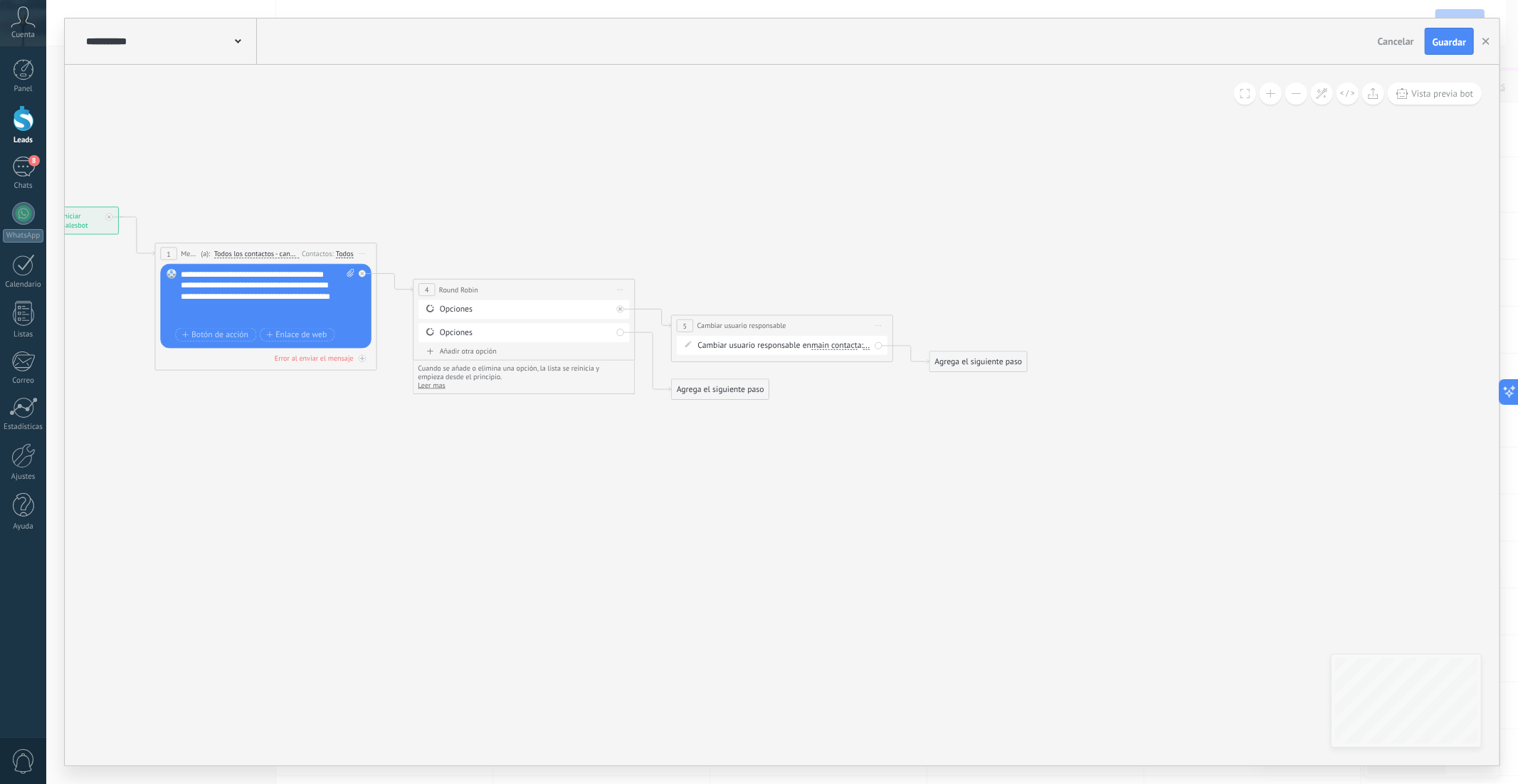 click on "Iniciar vista previa aquí
Cambiar nombre
Duplicar
Borrar" at bounding box center [878, 326] 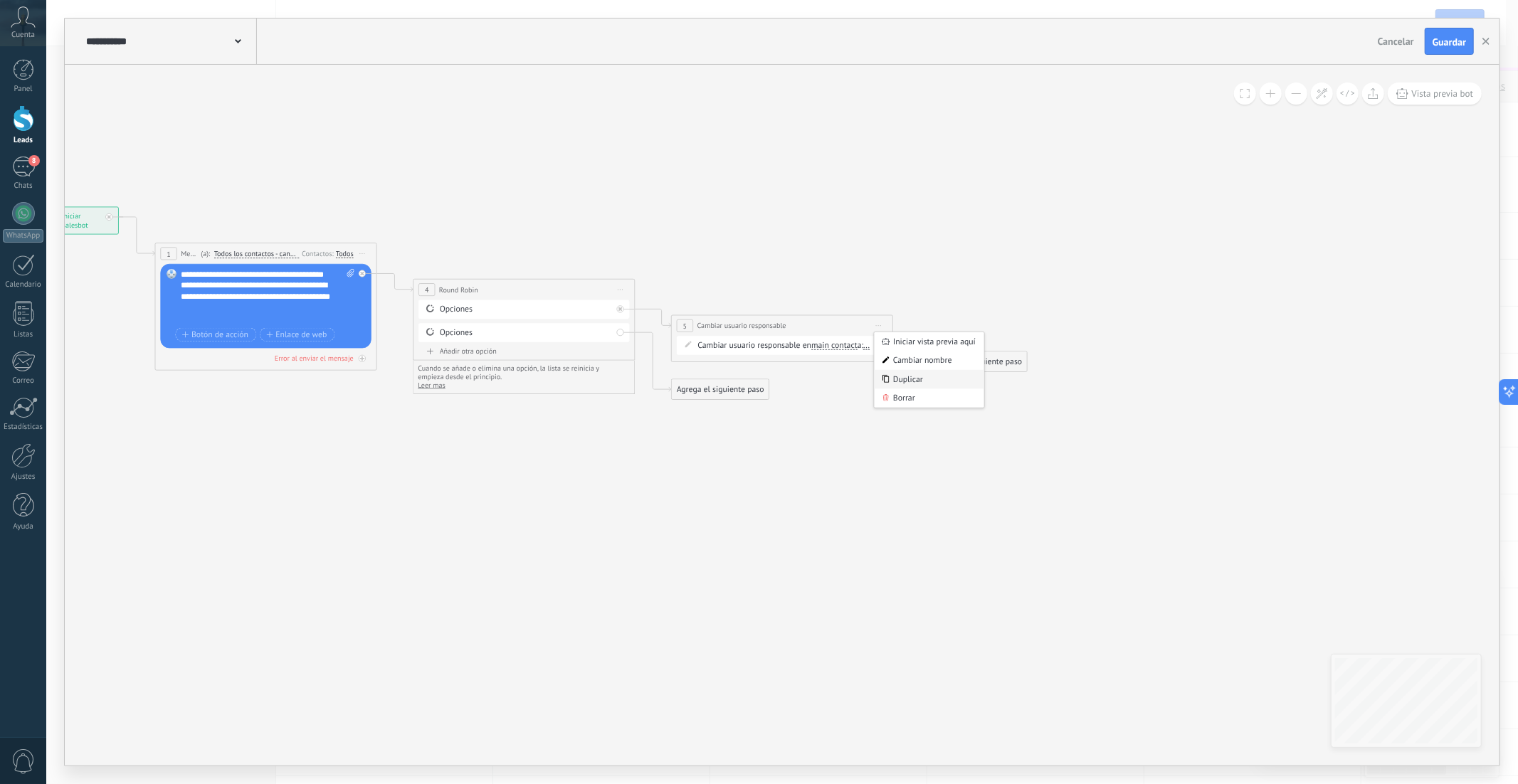 click on "Duplicar" at bounding box center [929, 379] 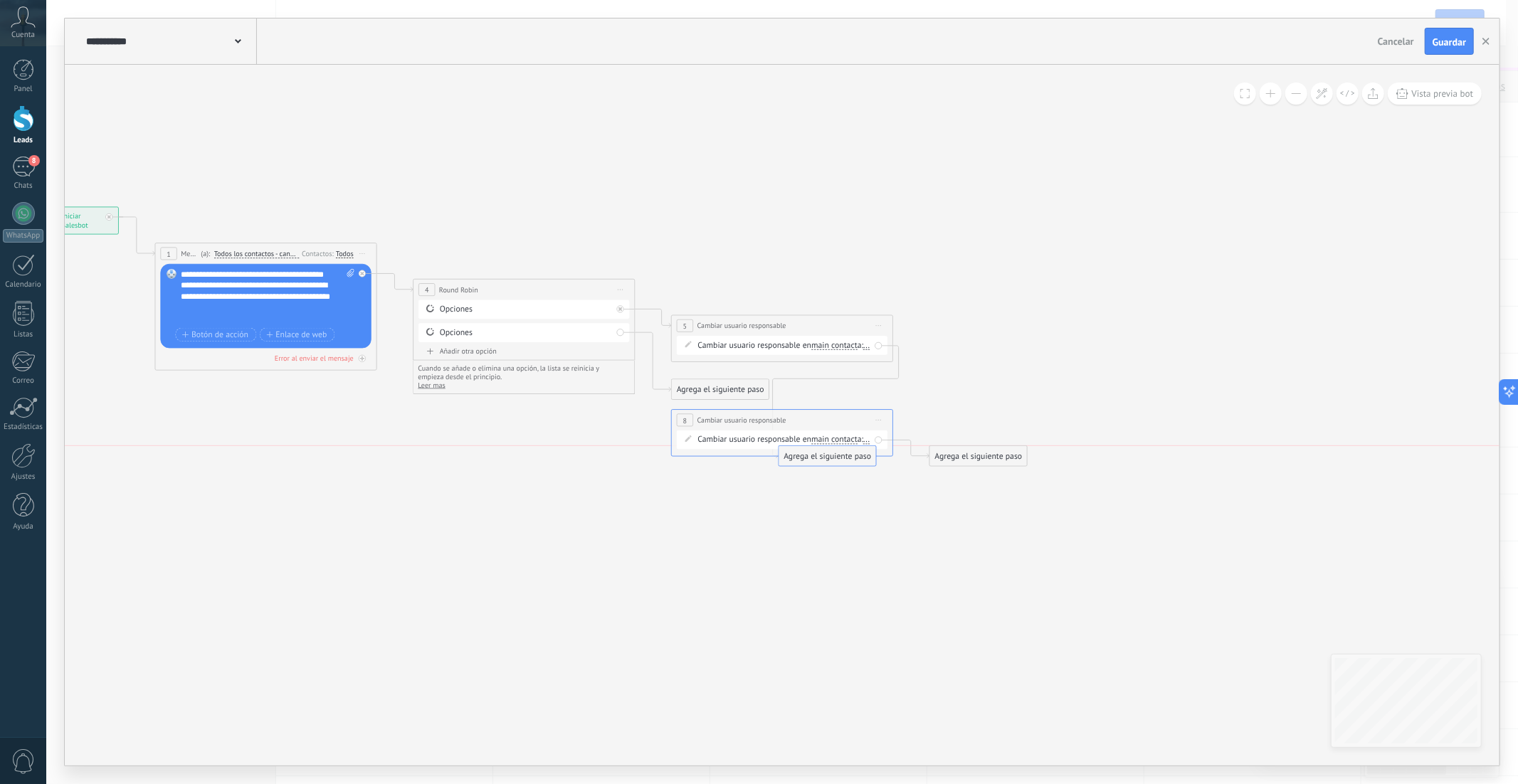 drag, startPoint x: 983, startPoint y: 359, endPoint x: 831, endPoint y: 455, distance: 179.77764 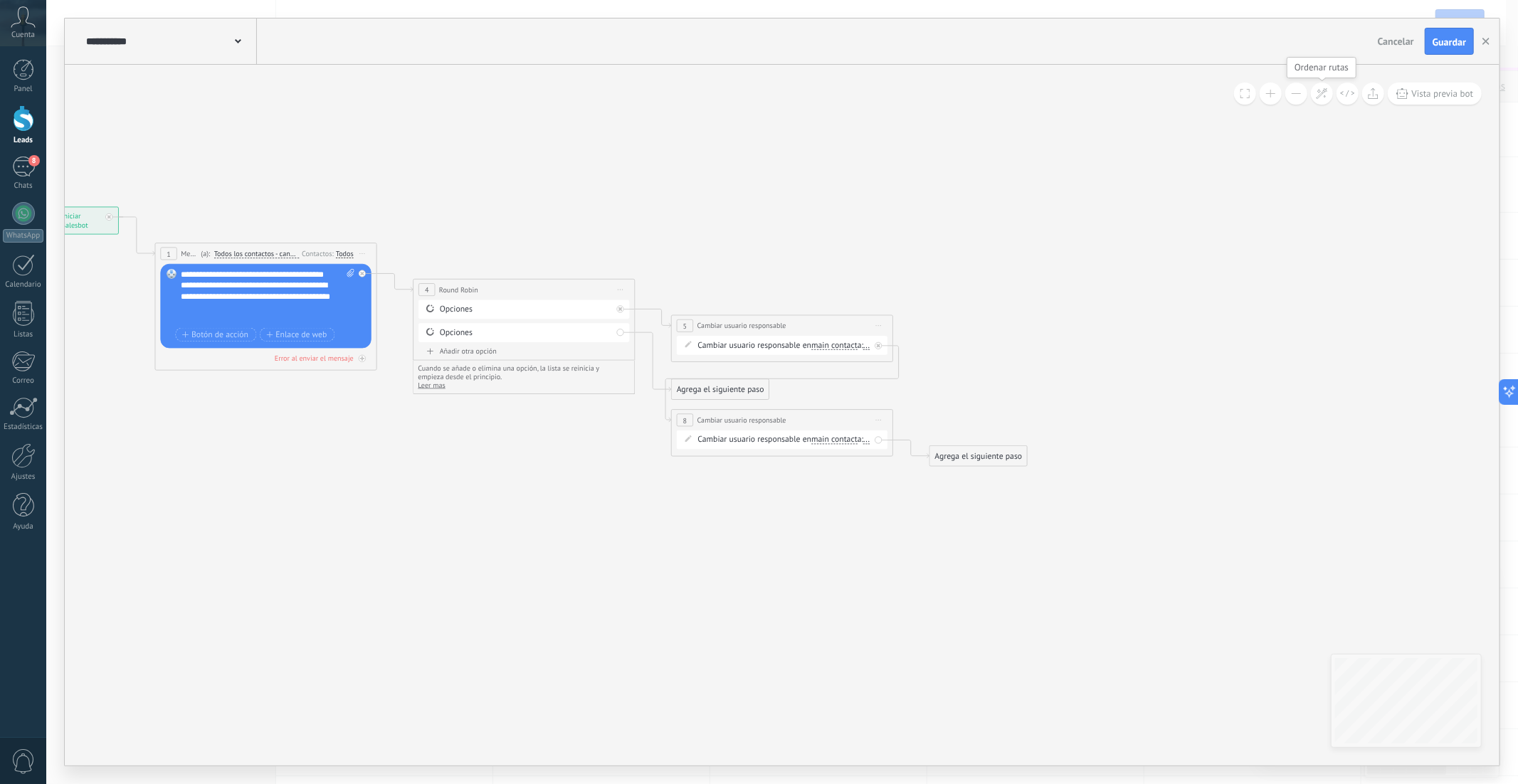 click 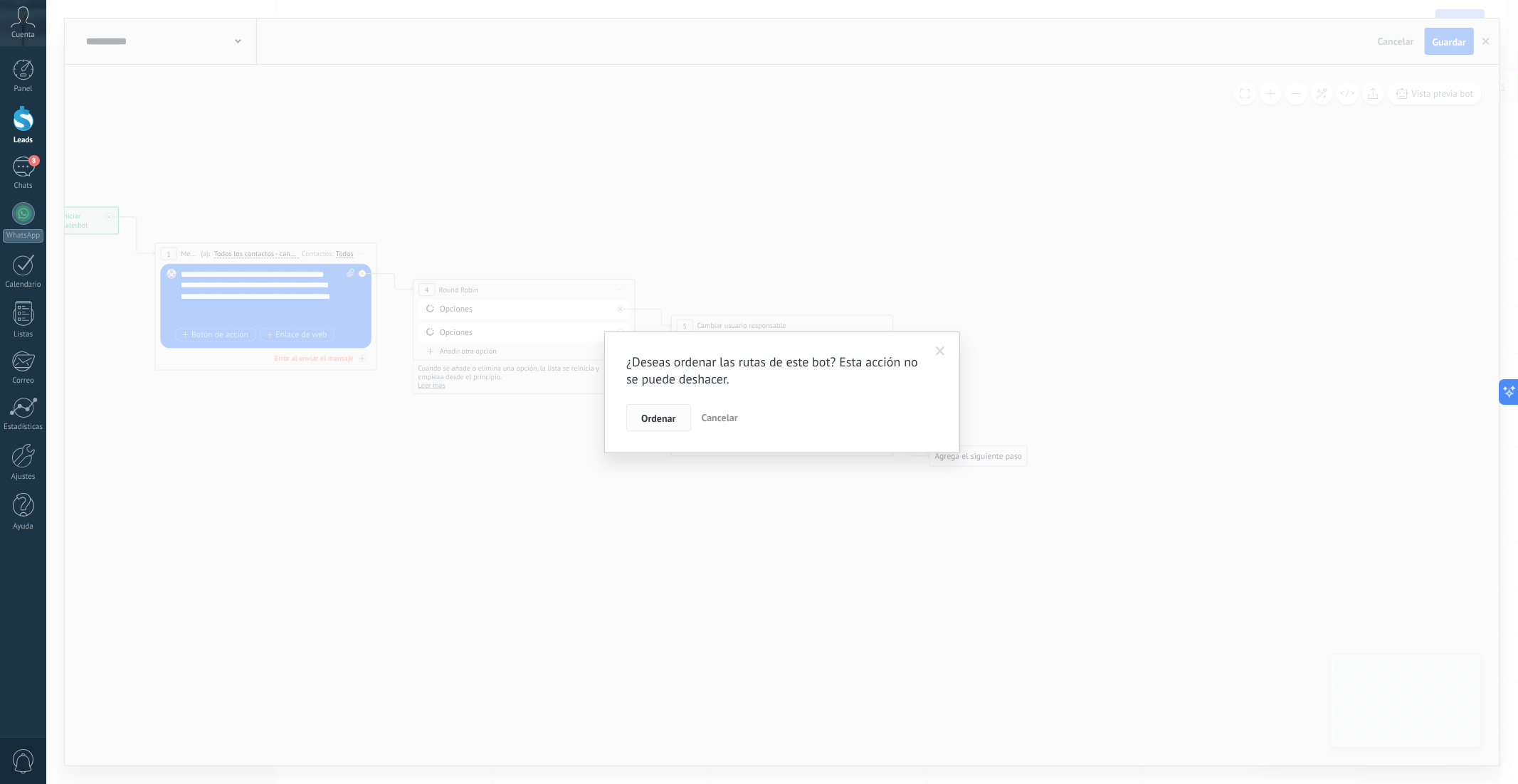 click on "Ordenar" at bounding box center [658, 418] 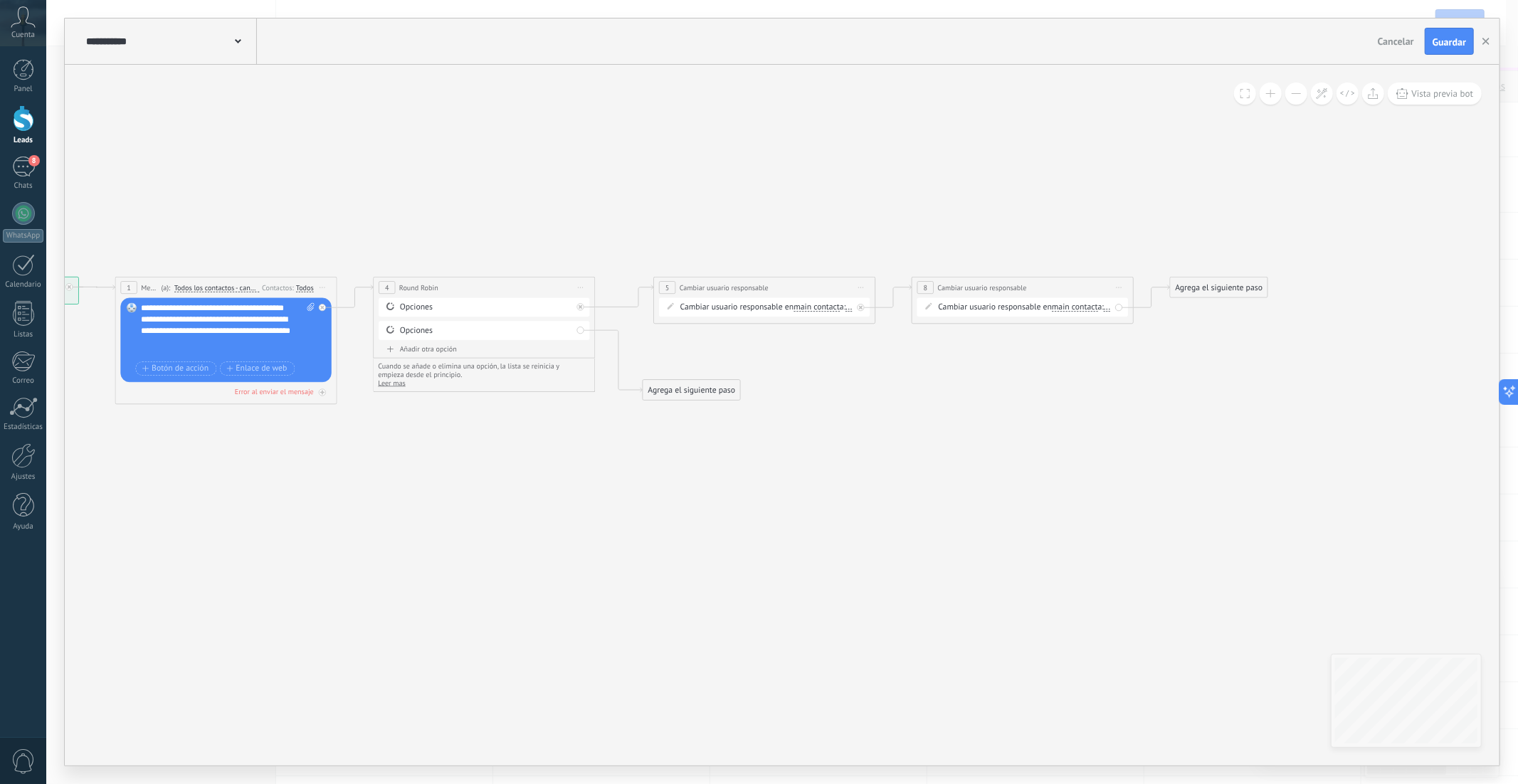 click on "Iniciar vista previa aquí
Cambiar nombre
Duplicar
Borrar" at bounding box center (861, 287) 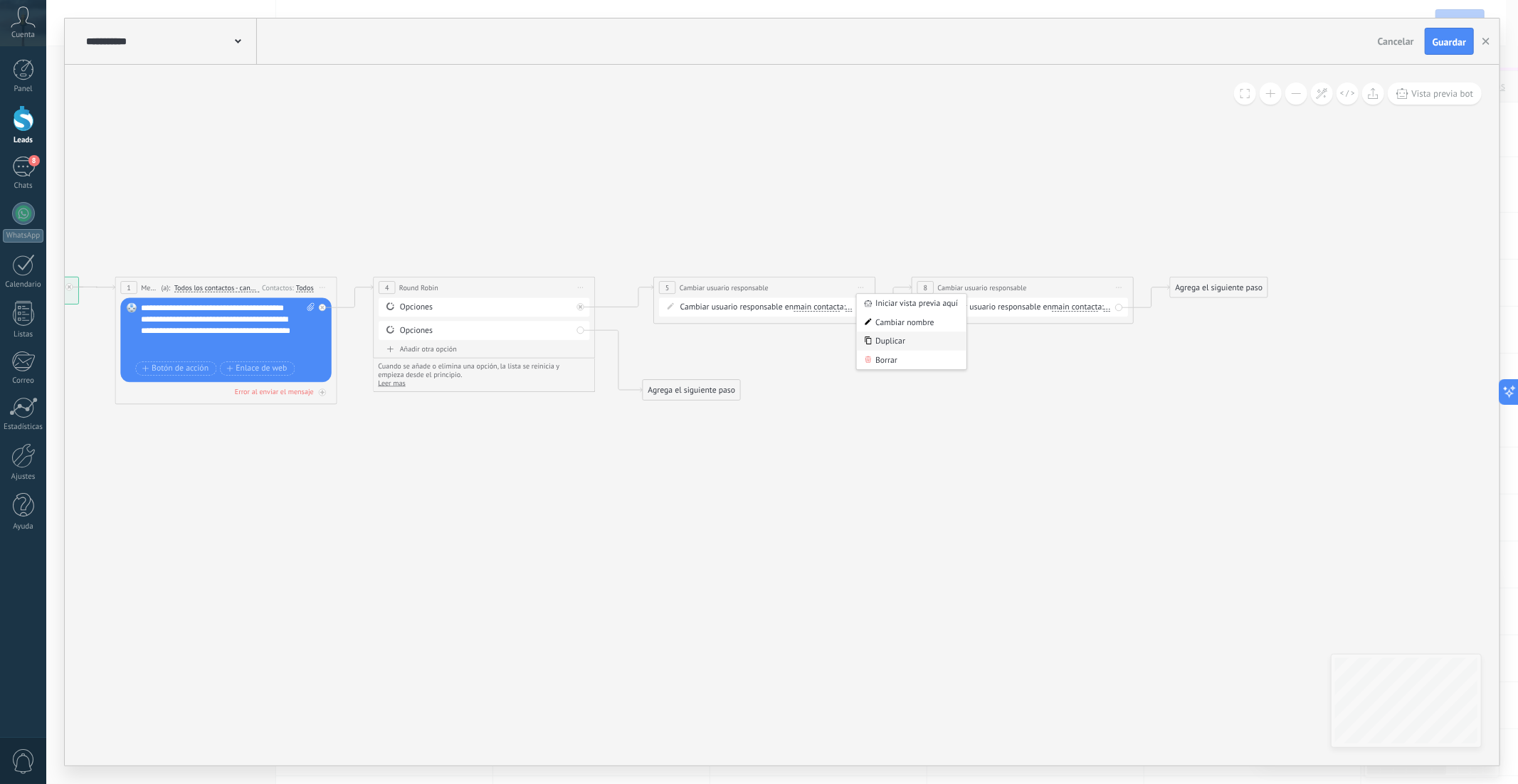 click on "Duplicar" at bounding box center [912, 341] 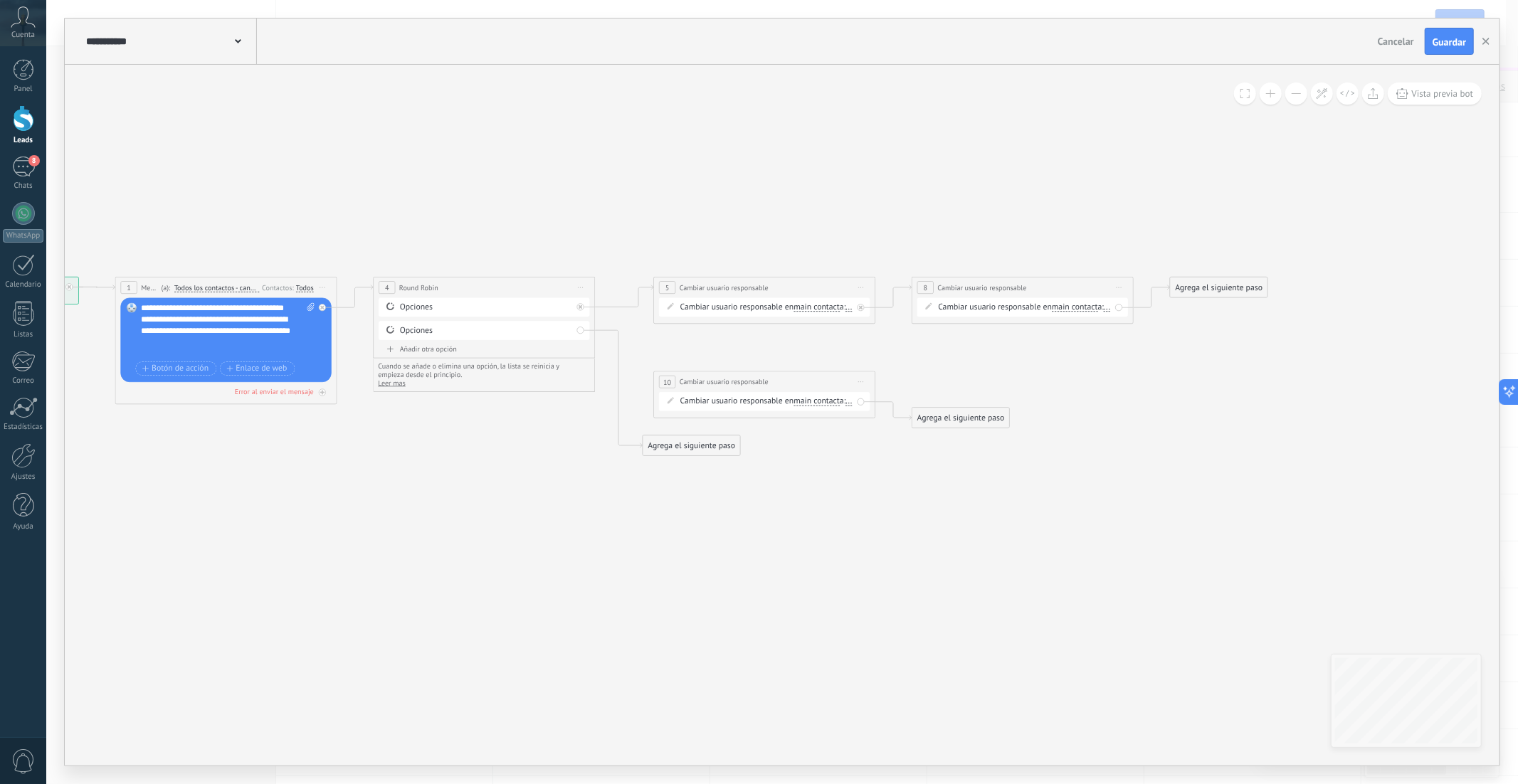 click on "Iniciar vista previa aquí
Cambiar nombre
Duplicar
Borrar" at bounding box center (1119, 287) 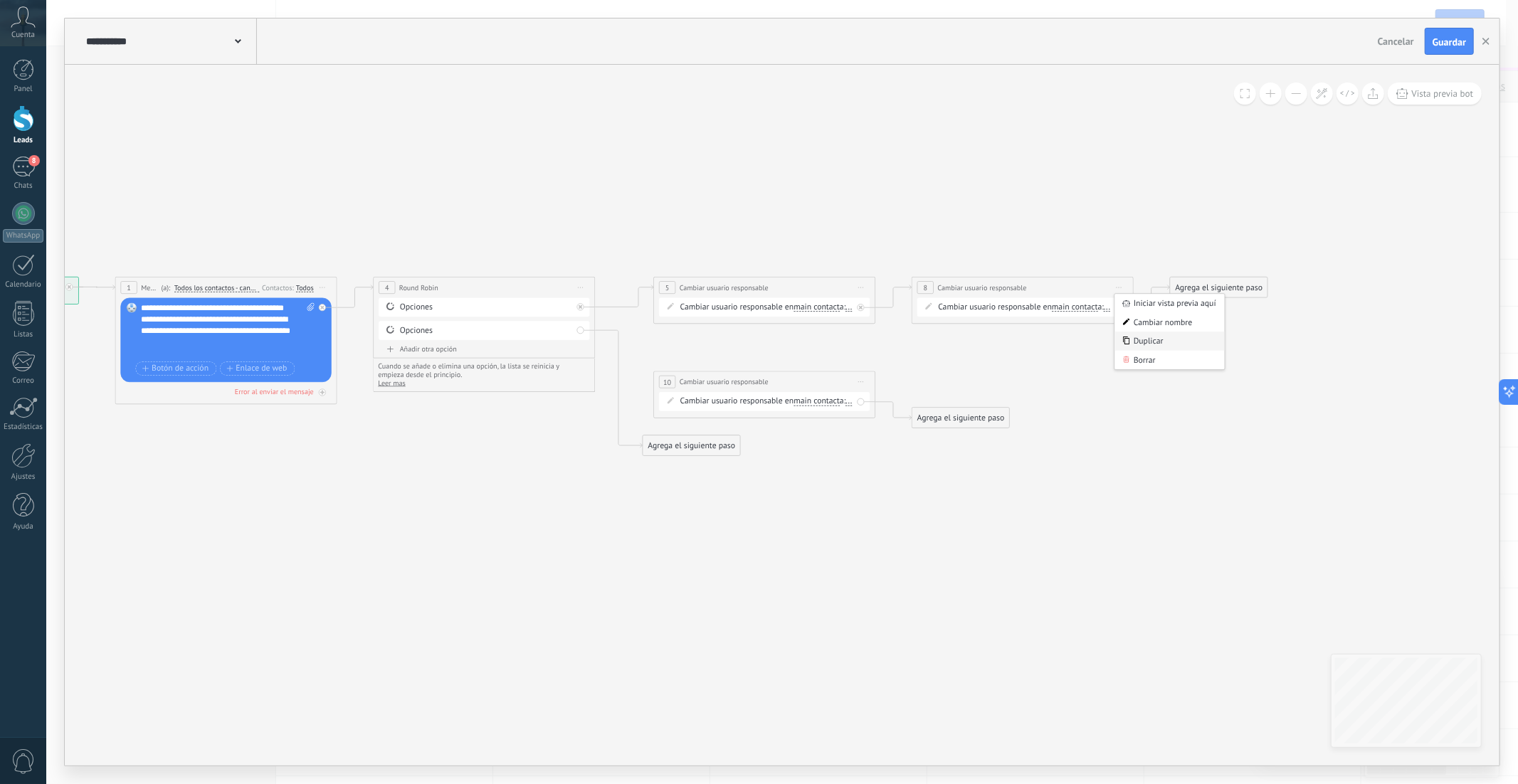 click on "Duplicar" at bounding box center [1170, 341] 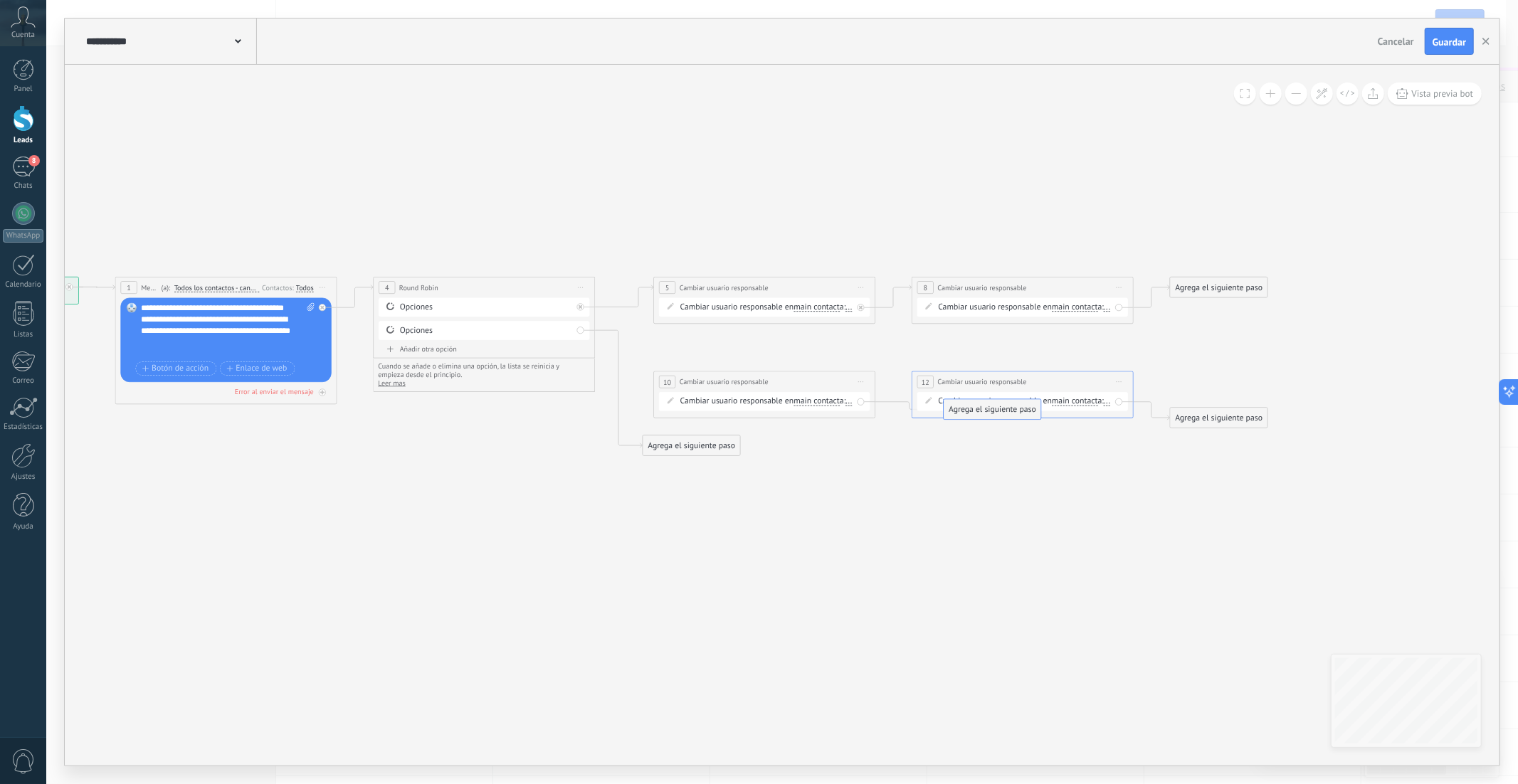 drag, startPoint x: 969, startPoint y: 443, endPoint x: 1001, endPoint y: 408, distance: 47.42362 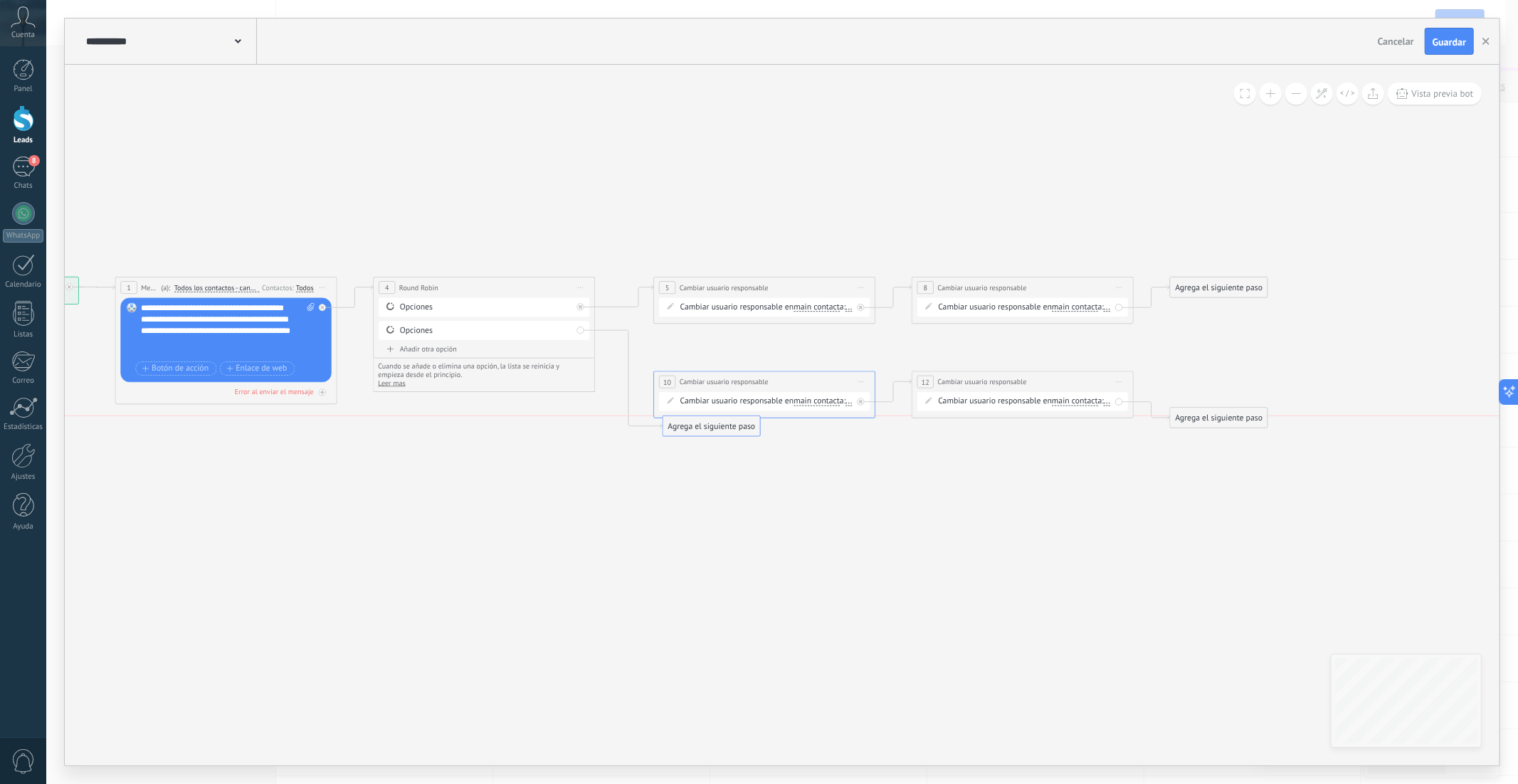 drag, startPoint x: 700, startPoint y: 444, endPoint x: 749, endPoint y: 405, distance: 62.62587 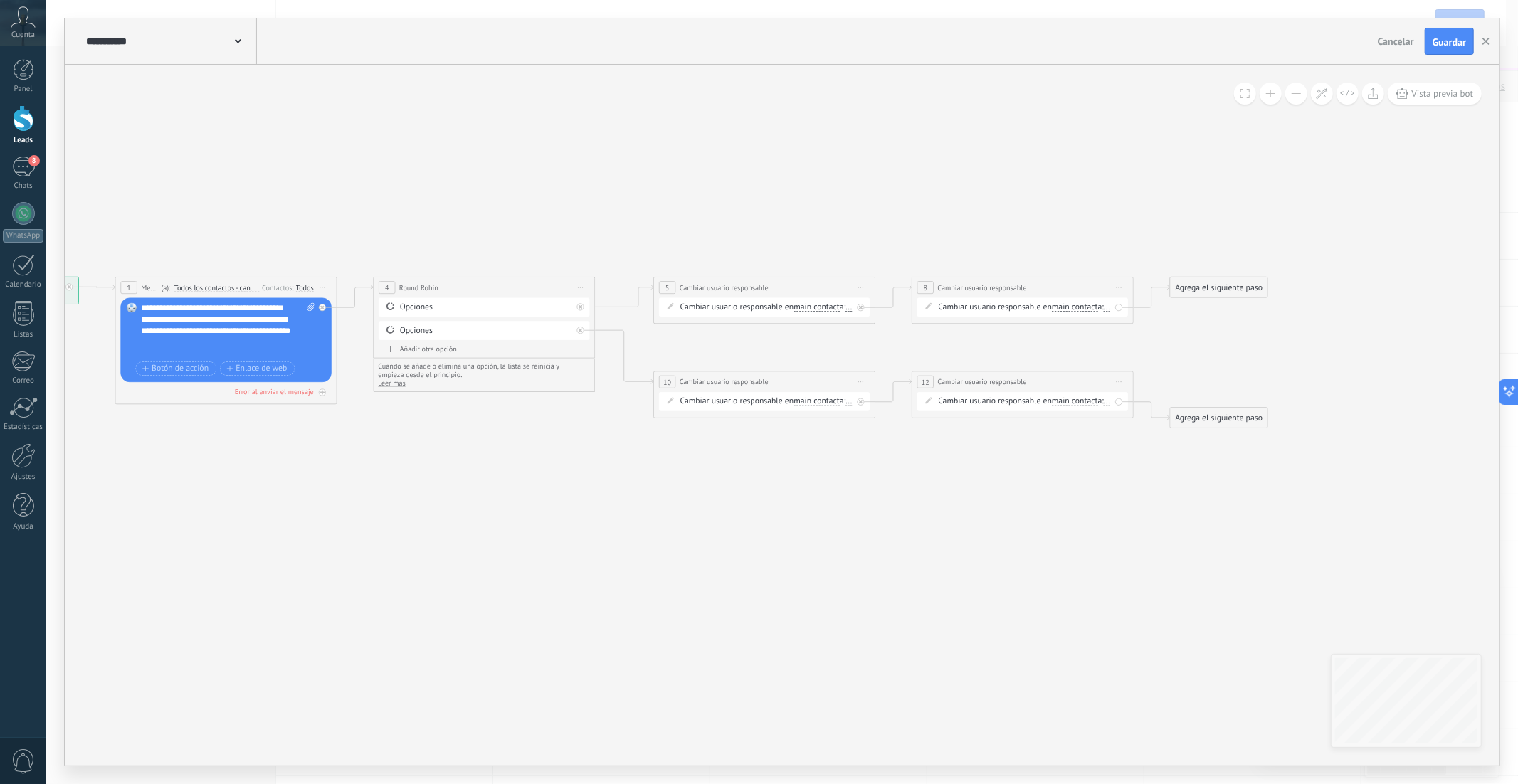 click on "Iniciar vista previa aquí
Cambiar nombre
Duplicar
Borrar" at bounding box center [861, 382] 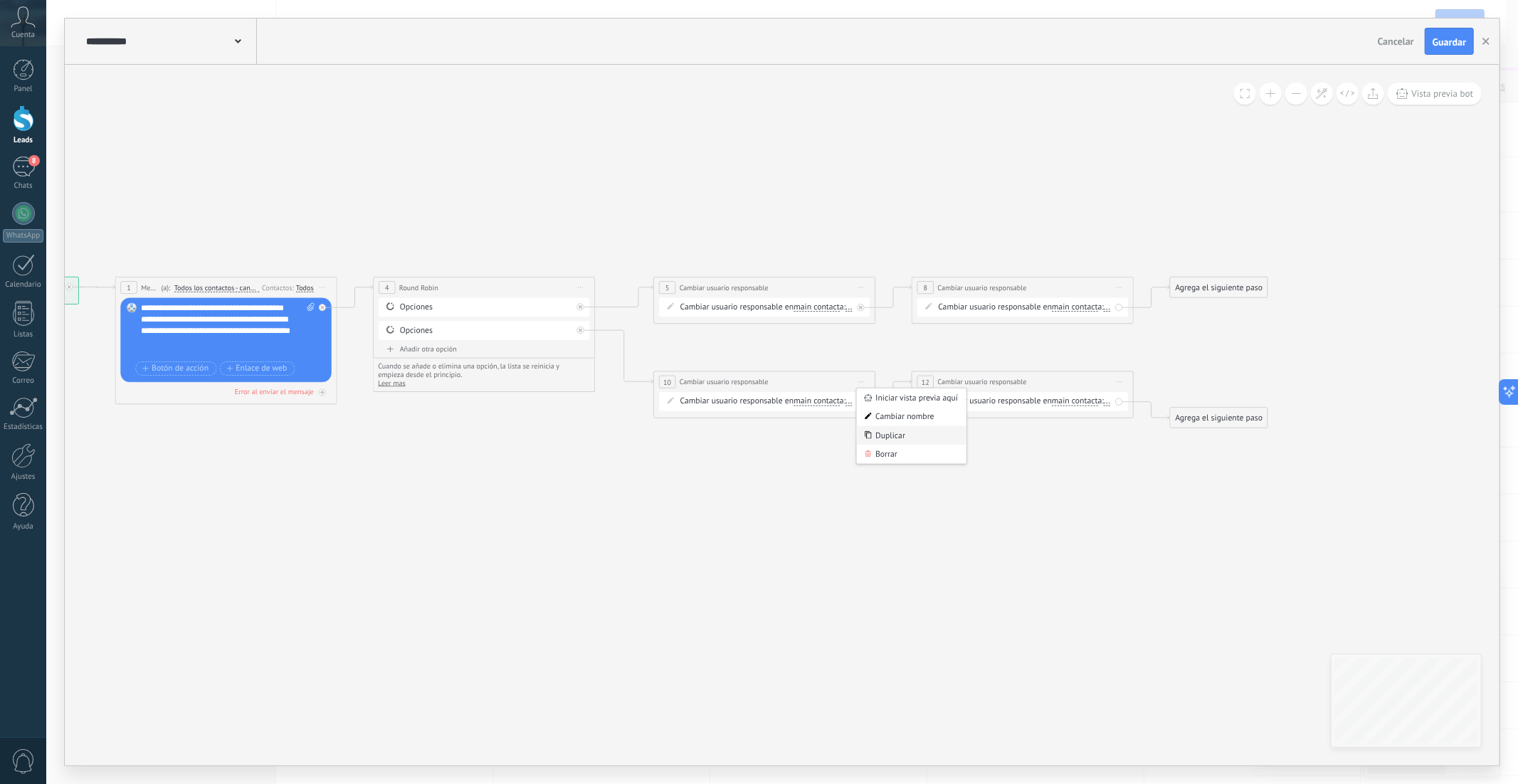 click on "Duplicar" at bounding box center (912, 435) 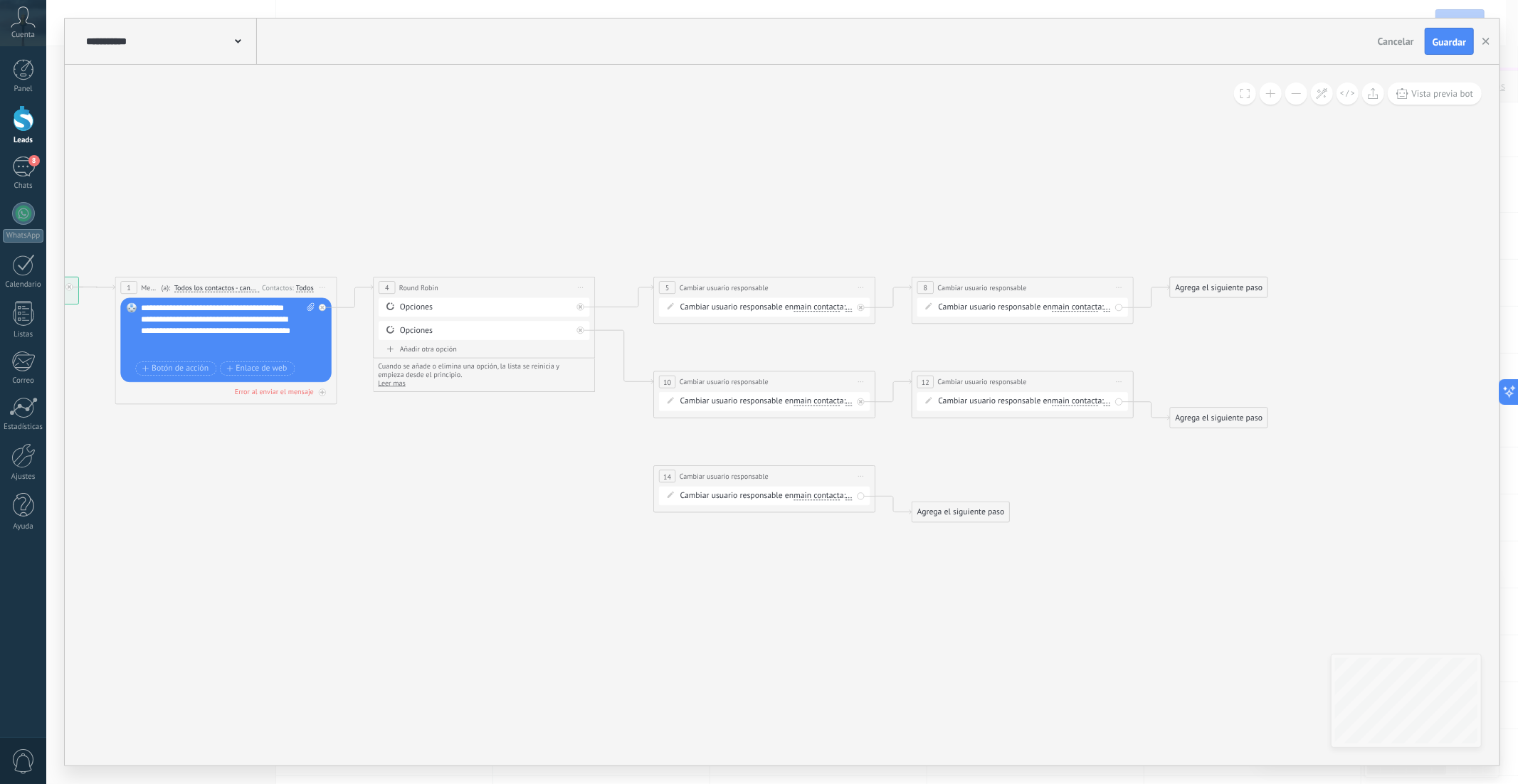 click on "Iniciar vista previa aquí
Cambiar nombre
Duplicar
Borrar" at bounding box center [1119, 382] 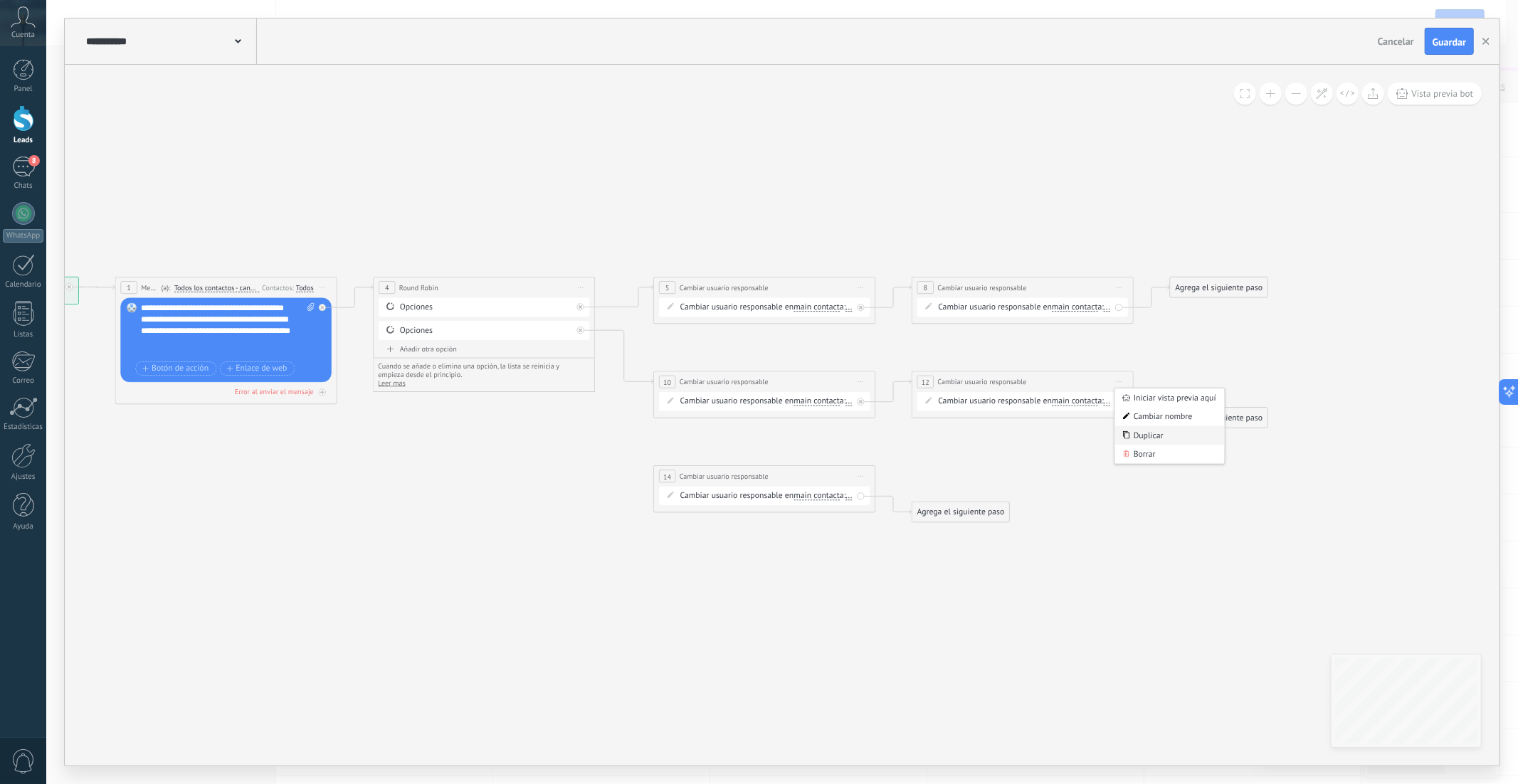 click on "Duplicar" at bounding box center [1170, 435] 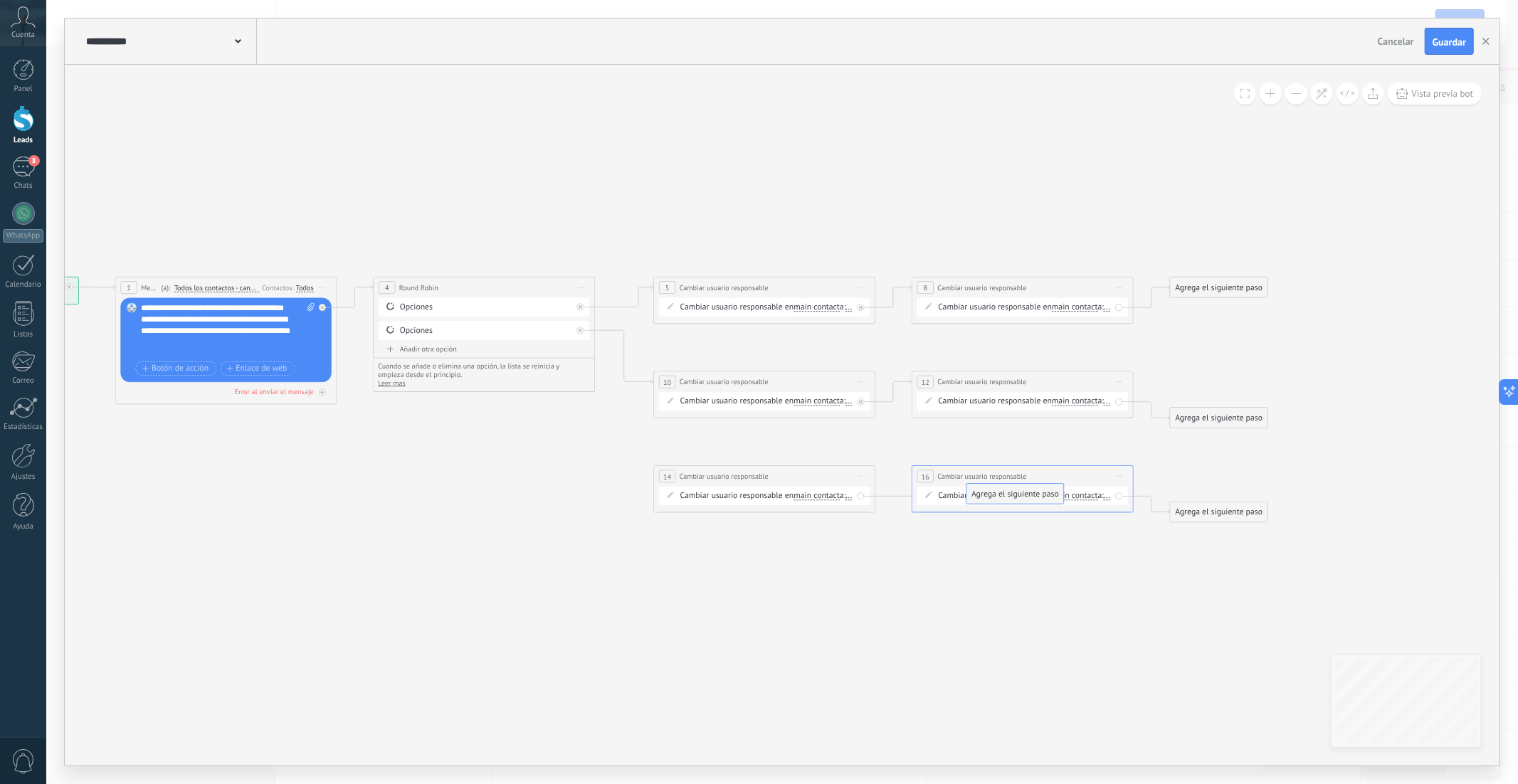 drag, startPoint x: 949, startPoint y: 539, endPoint x: 1004, endPoint y: 493, distance: 71.70077 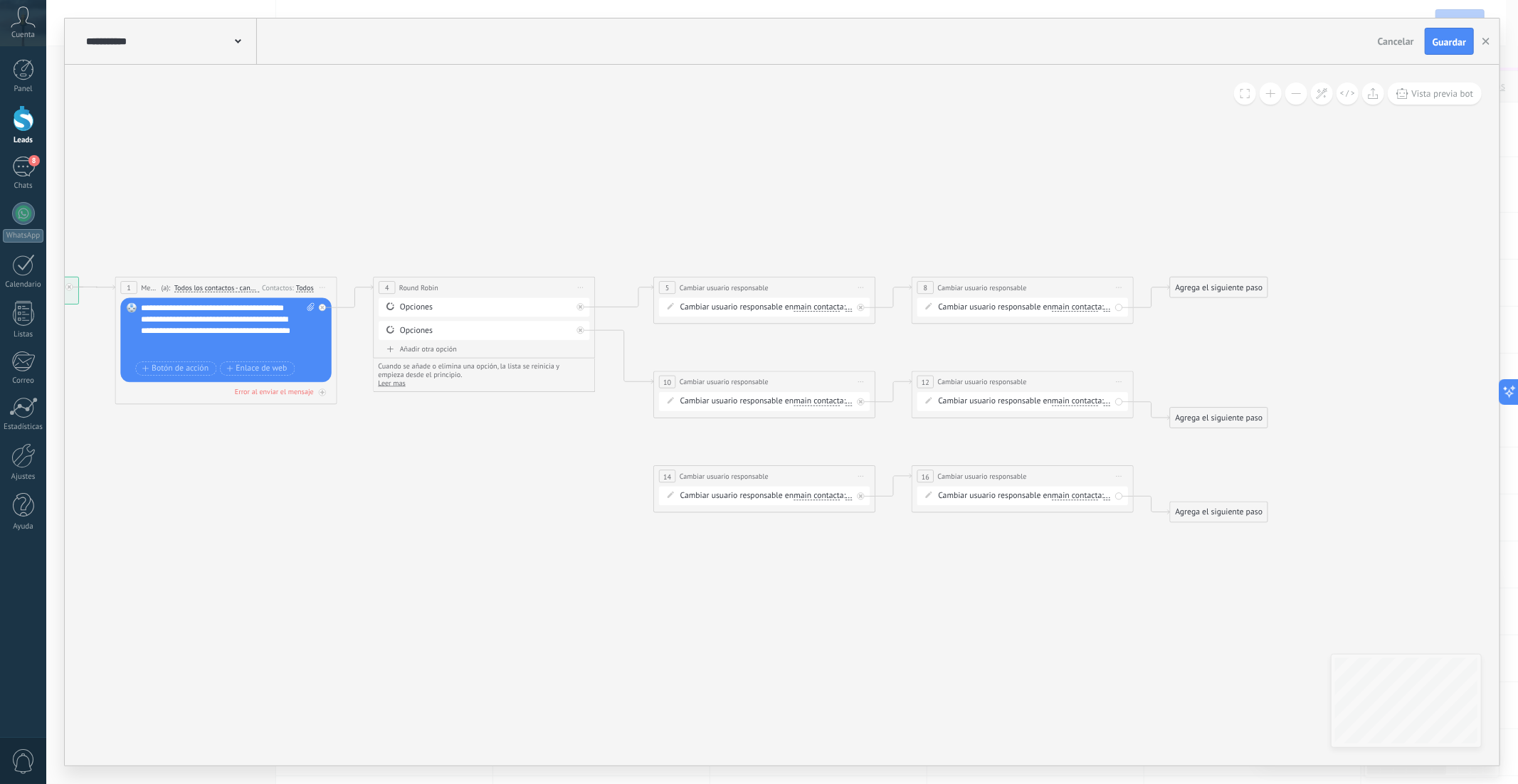 click on "Añadir otra opción" at bounding box center [484, 349] 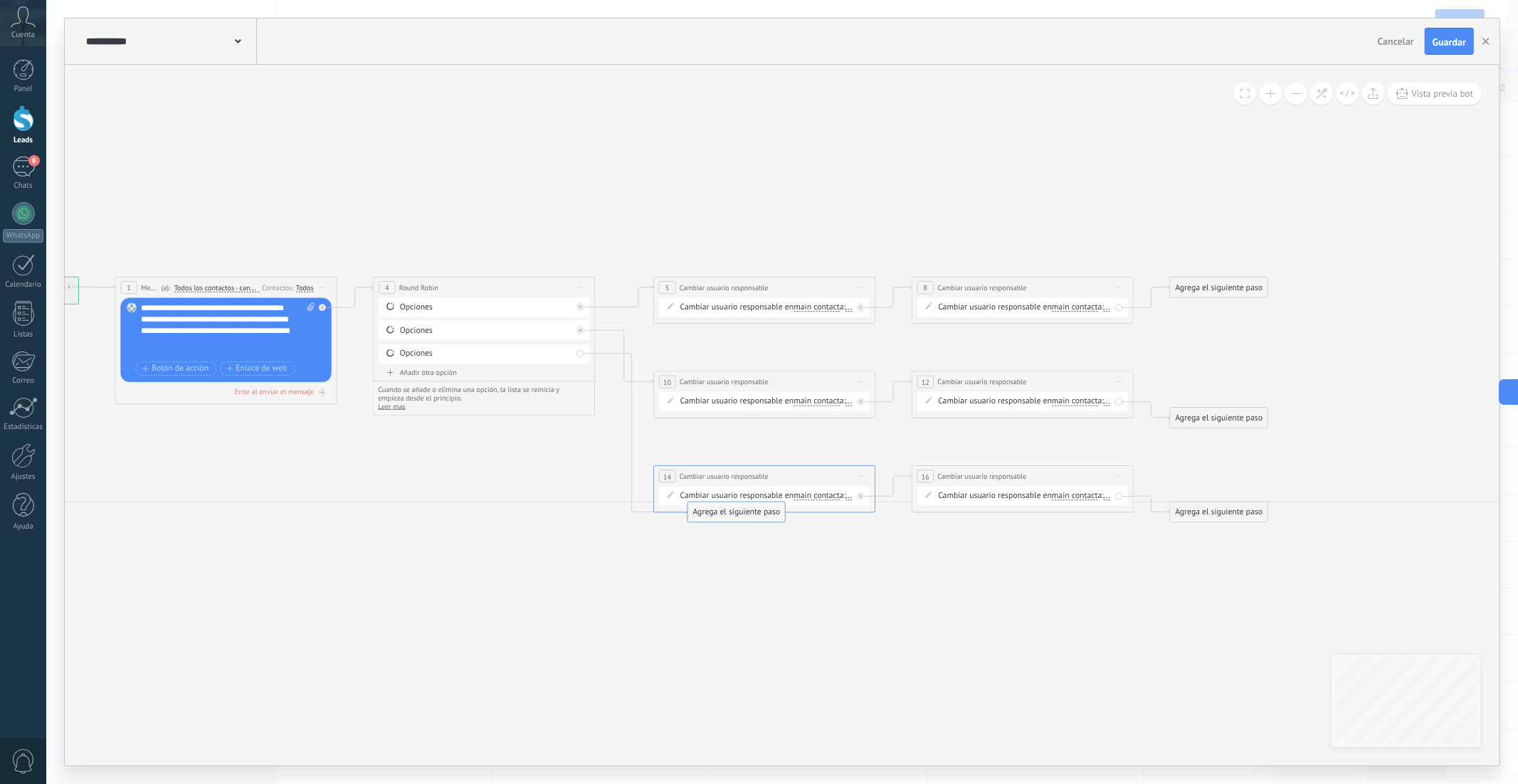 drag, startPoint x: 651, startPoint y: 447, endPoint x: 708, endPoint y: 509, distance: 84.21995 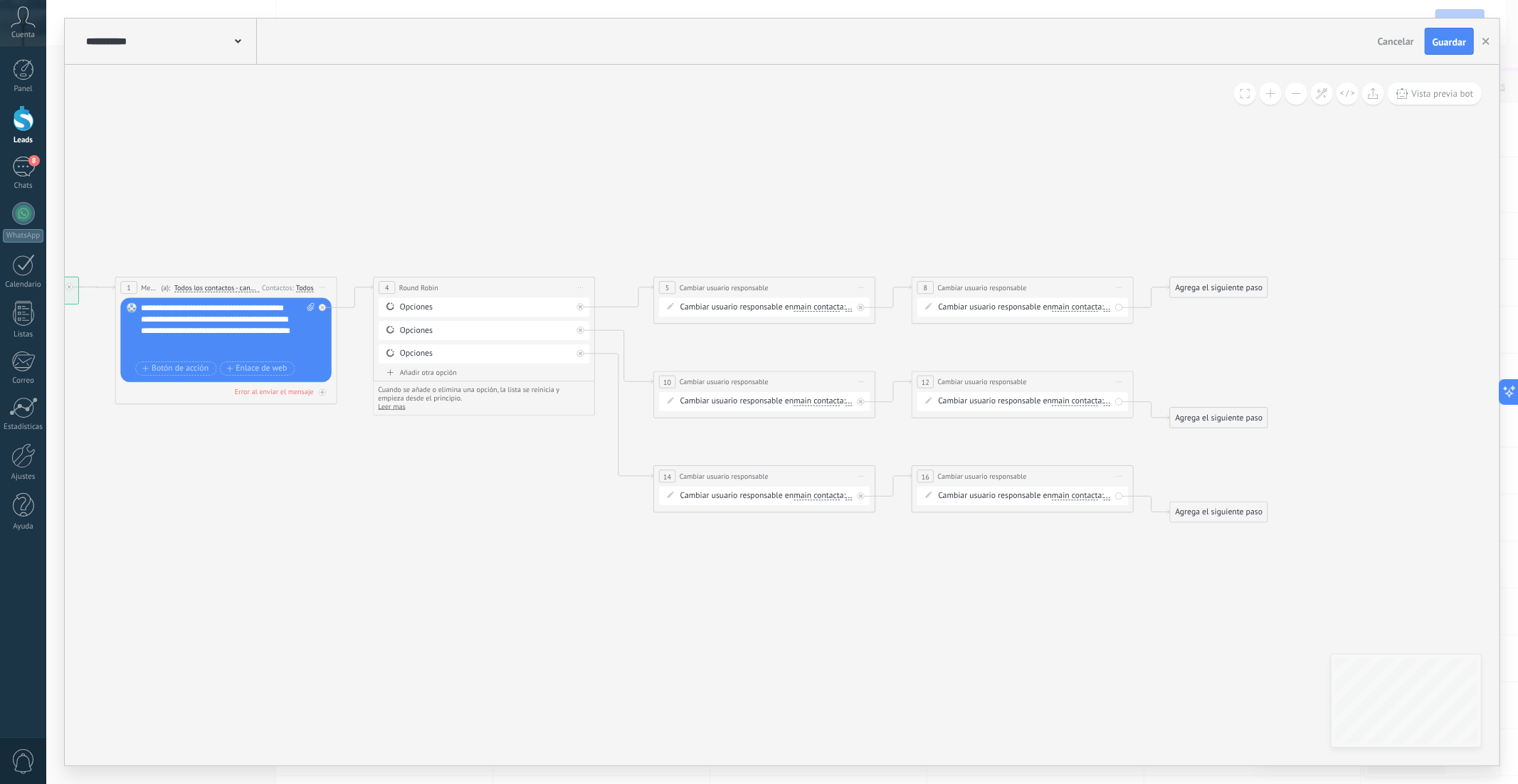 click on "Iniciar vista previa aquí
Cambiar nombre
Duplicar
Borrar" at bounding box center [861, 476] 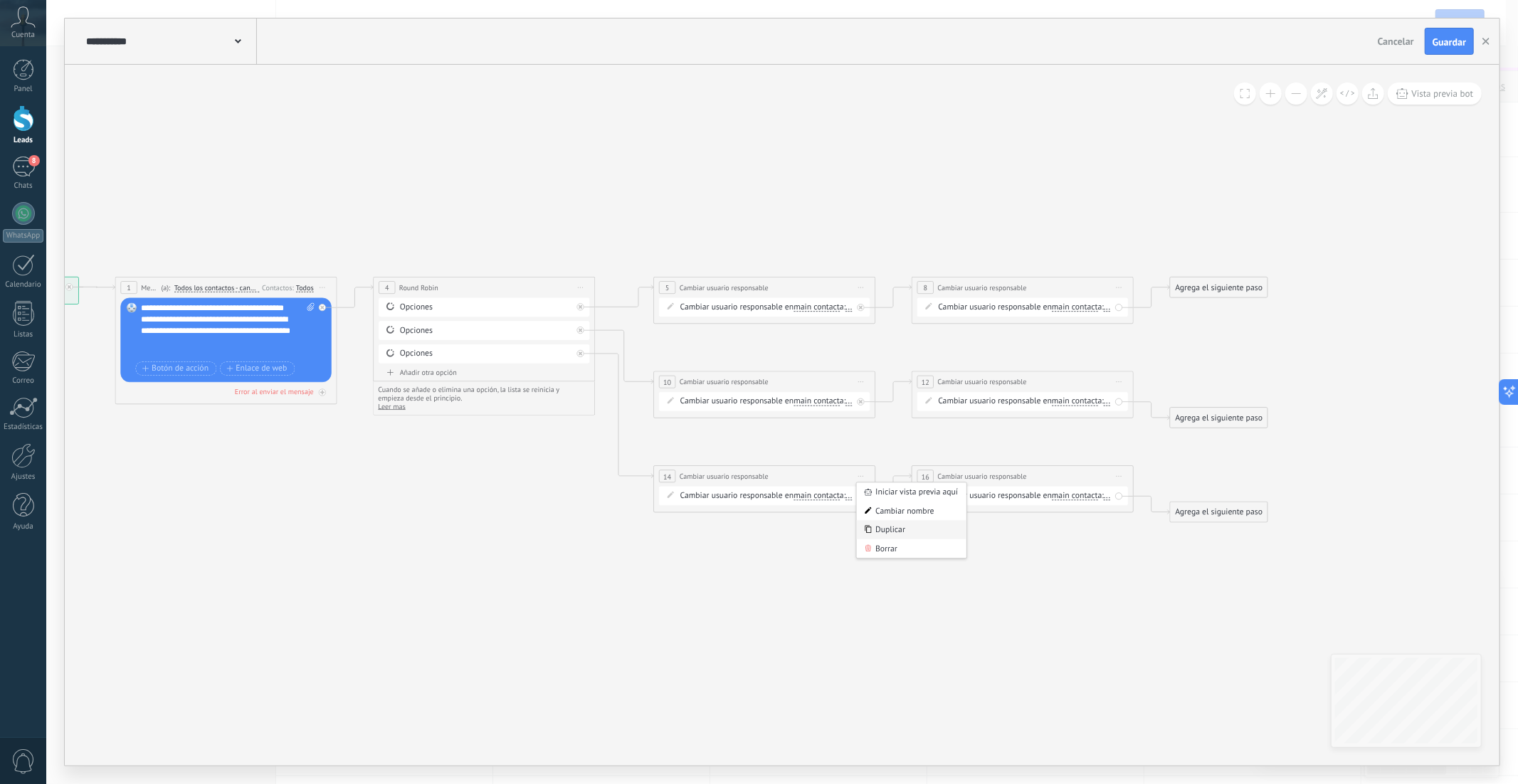 click on "Duplicar" at bounding box center [912, 530] 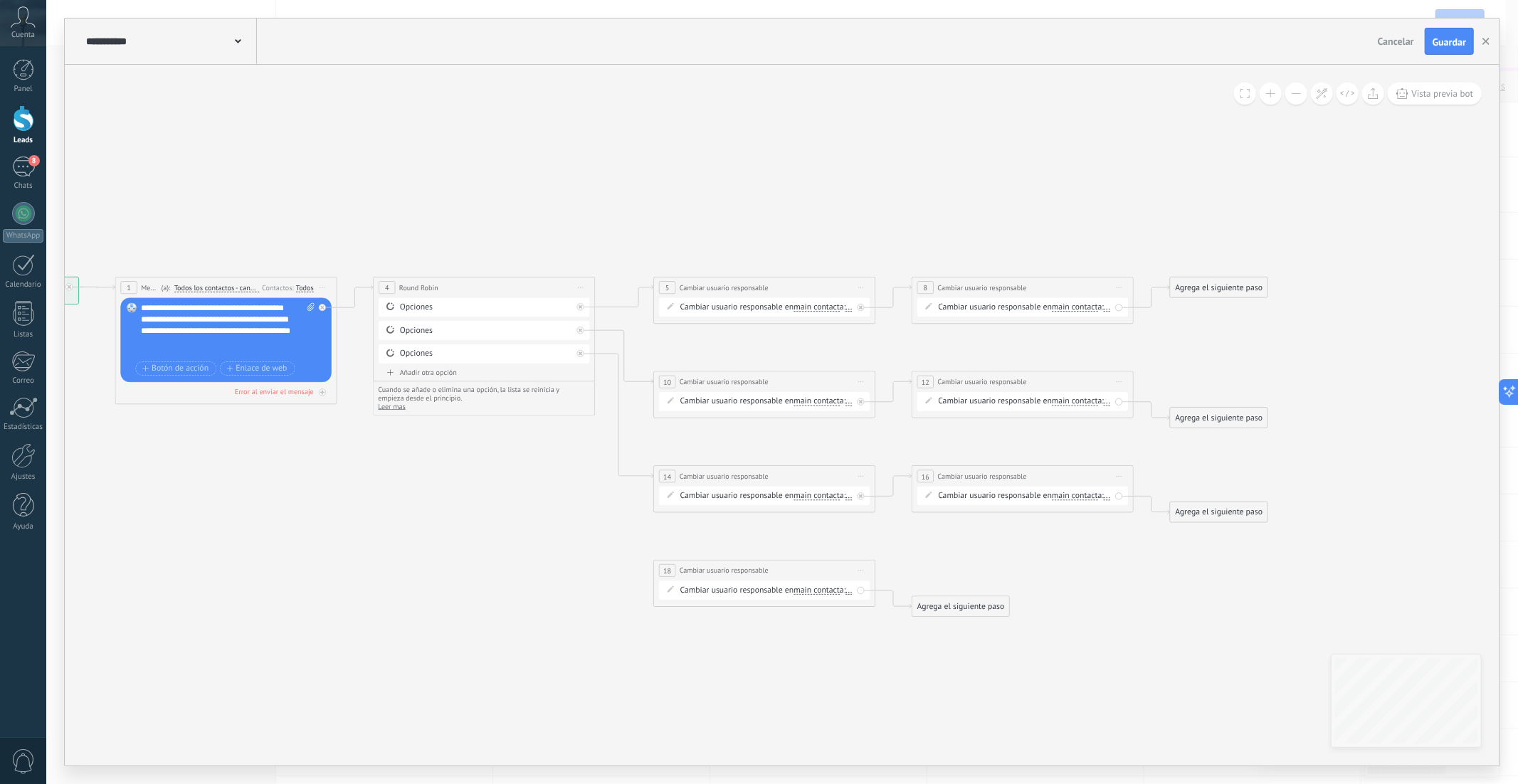 click on "Iniciar vista previa aquí
Cambiar nombre
Duplicar
Borrar" at bounding box center (1119, 476) 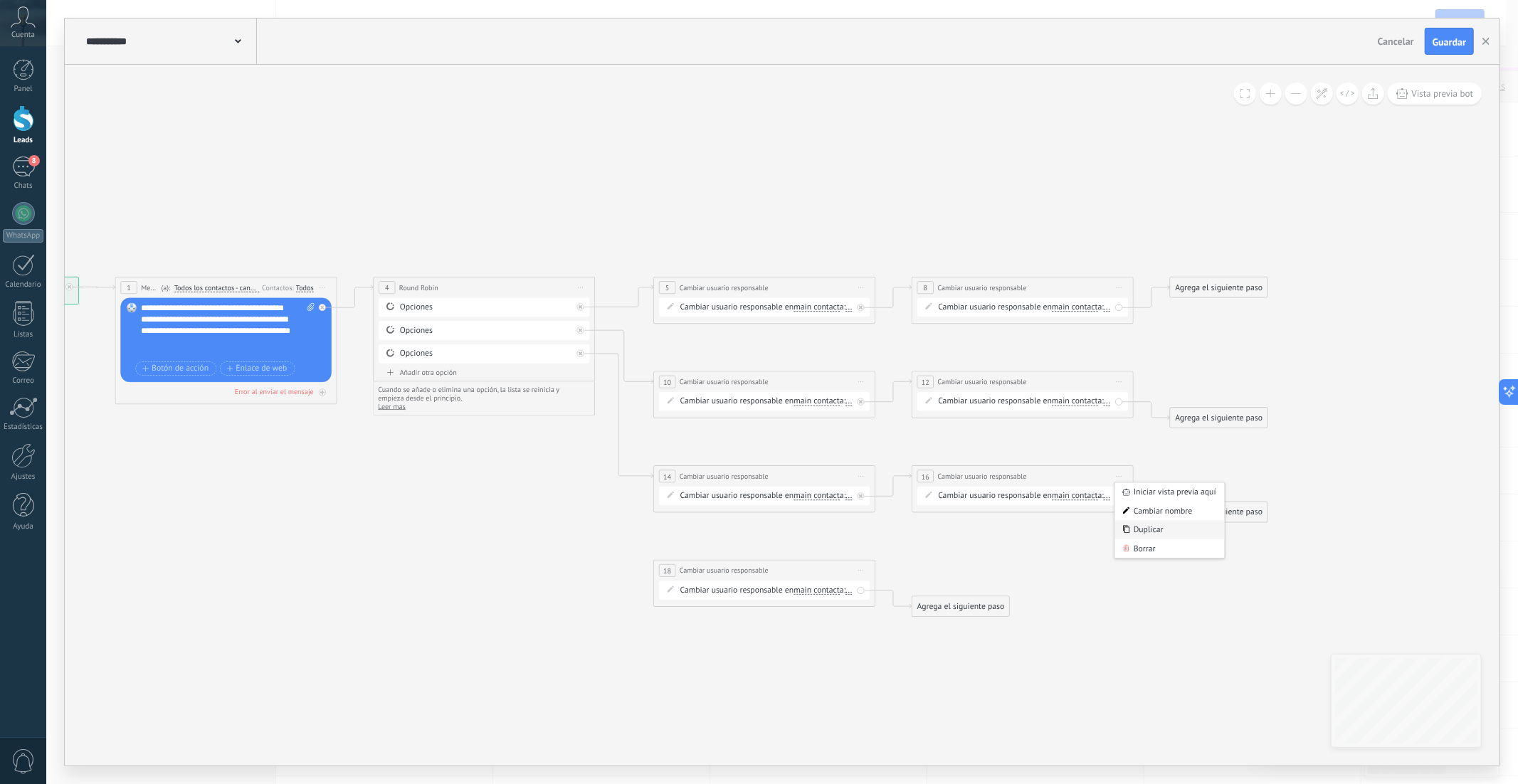 click on "Duplicar" at bounding box center [1170, 530] 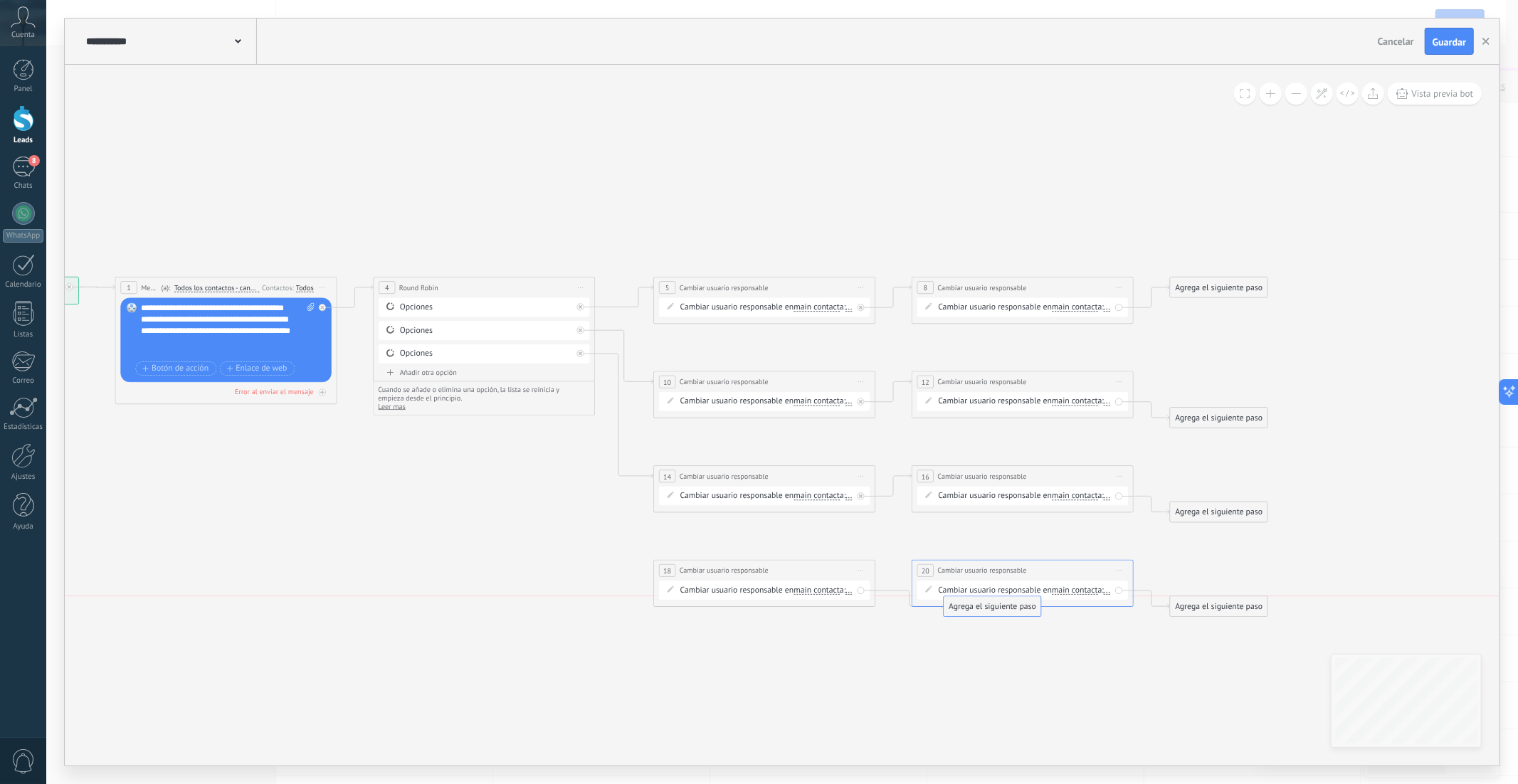 drag, startPoint x: 923, startPoint y: 630, endPoint x: 955, endPoint y: 605, distance: 40.607881 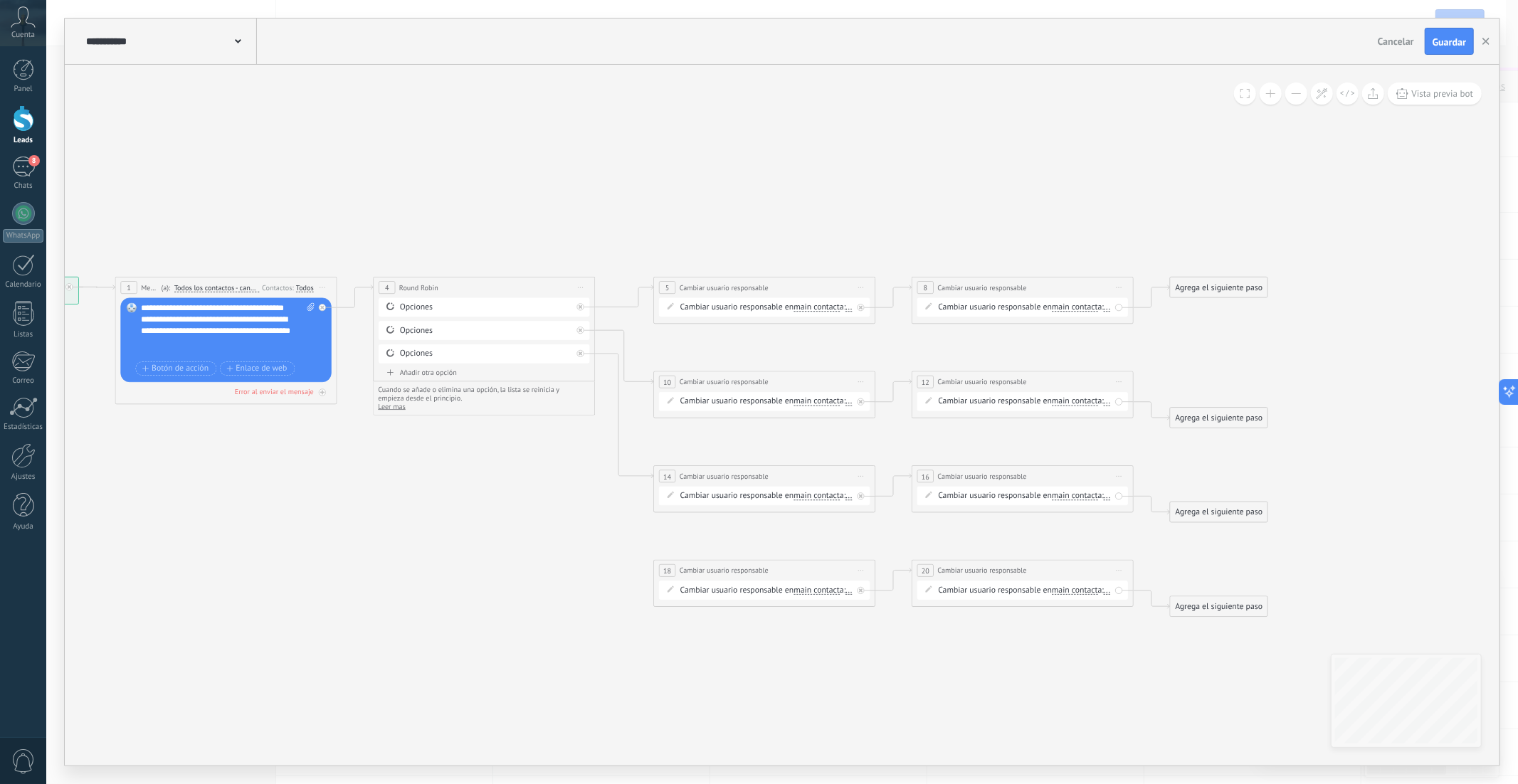 click on "Añadir otra opción" at bounding box center (484, 372) 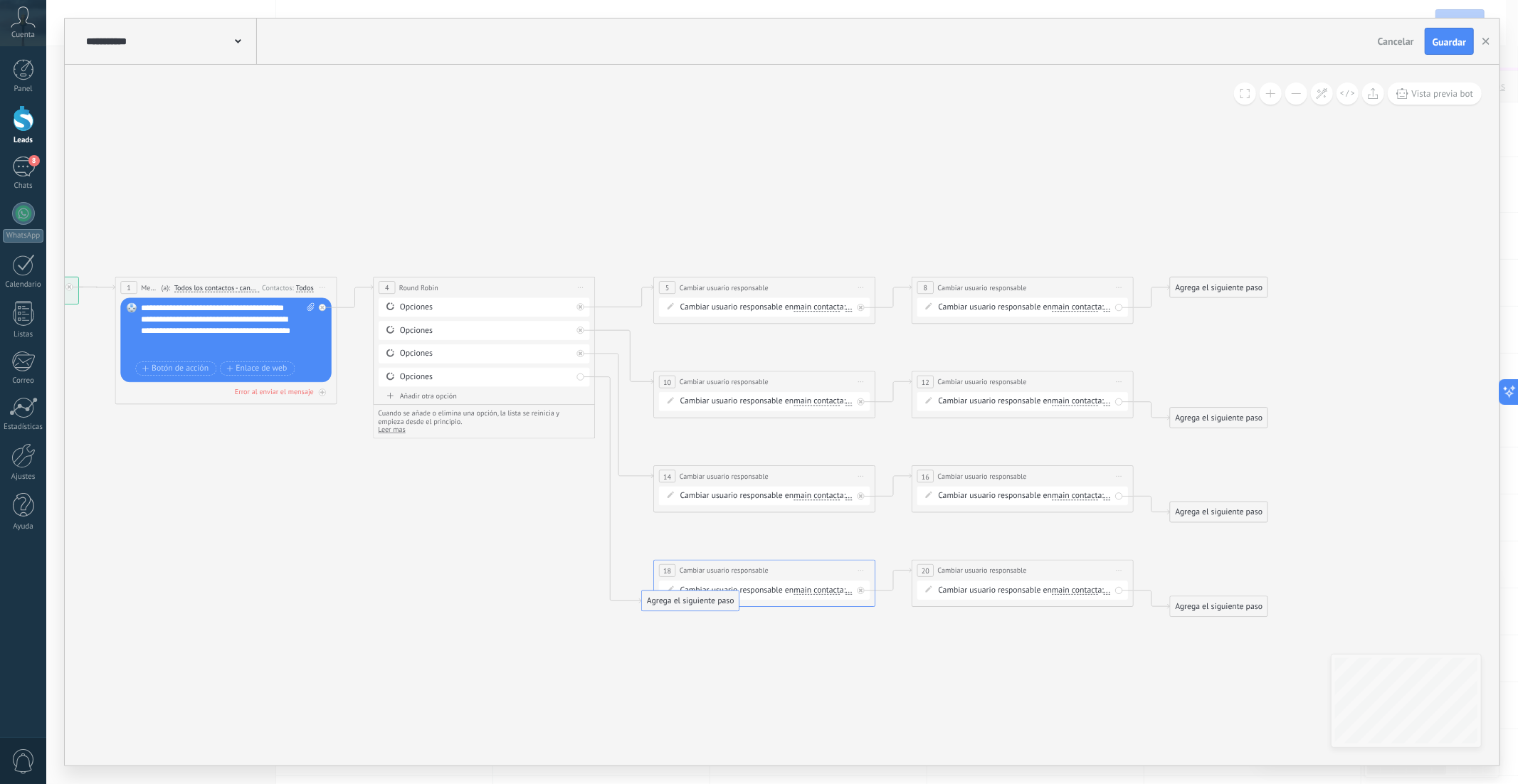 drag, startPoint x: 700, startPoint y: 438, endPoint x: 710, endPoint y: 593, distance: 155.32225 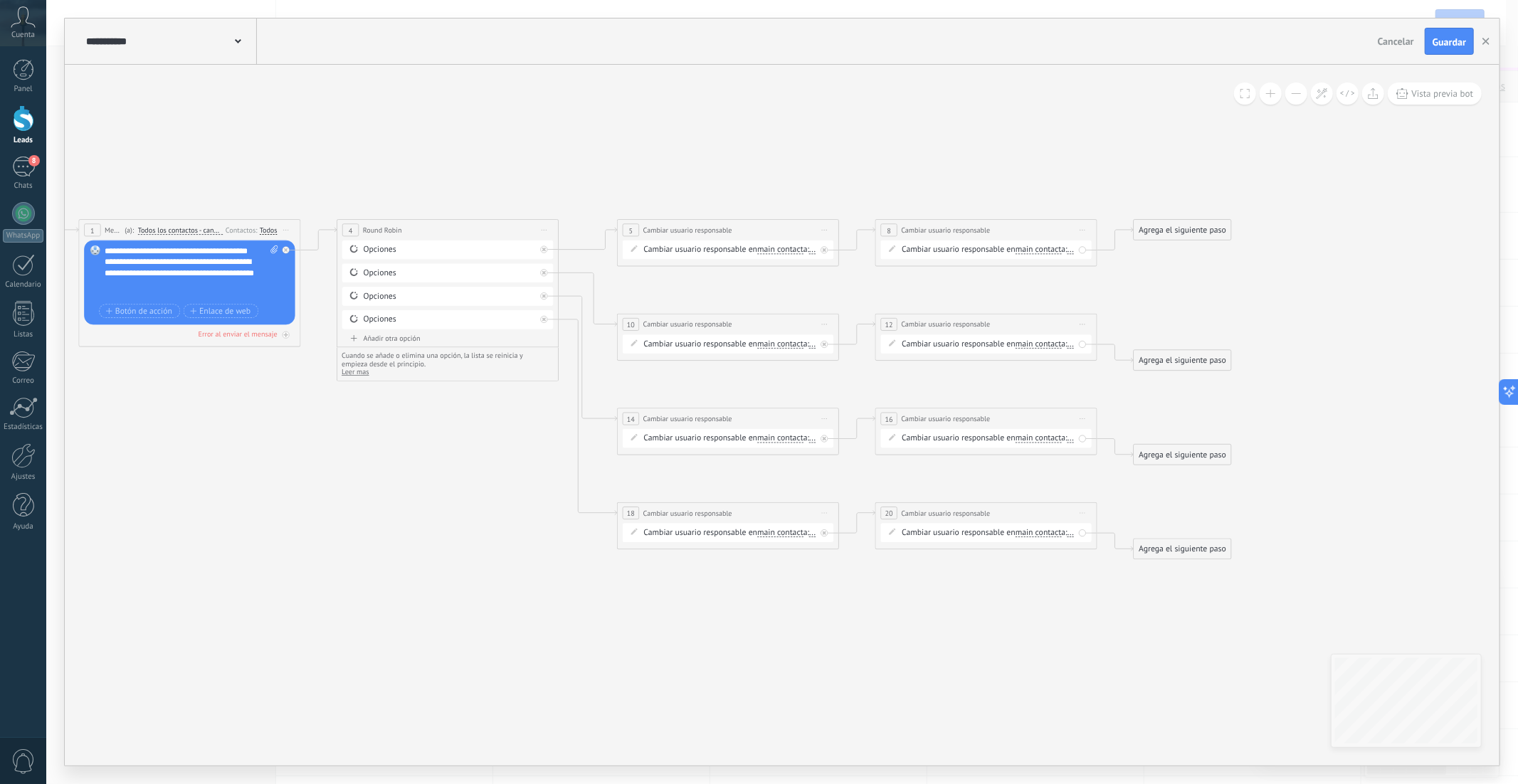 click on "Añadir otra opción" at bounding box center (448, 338) 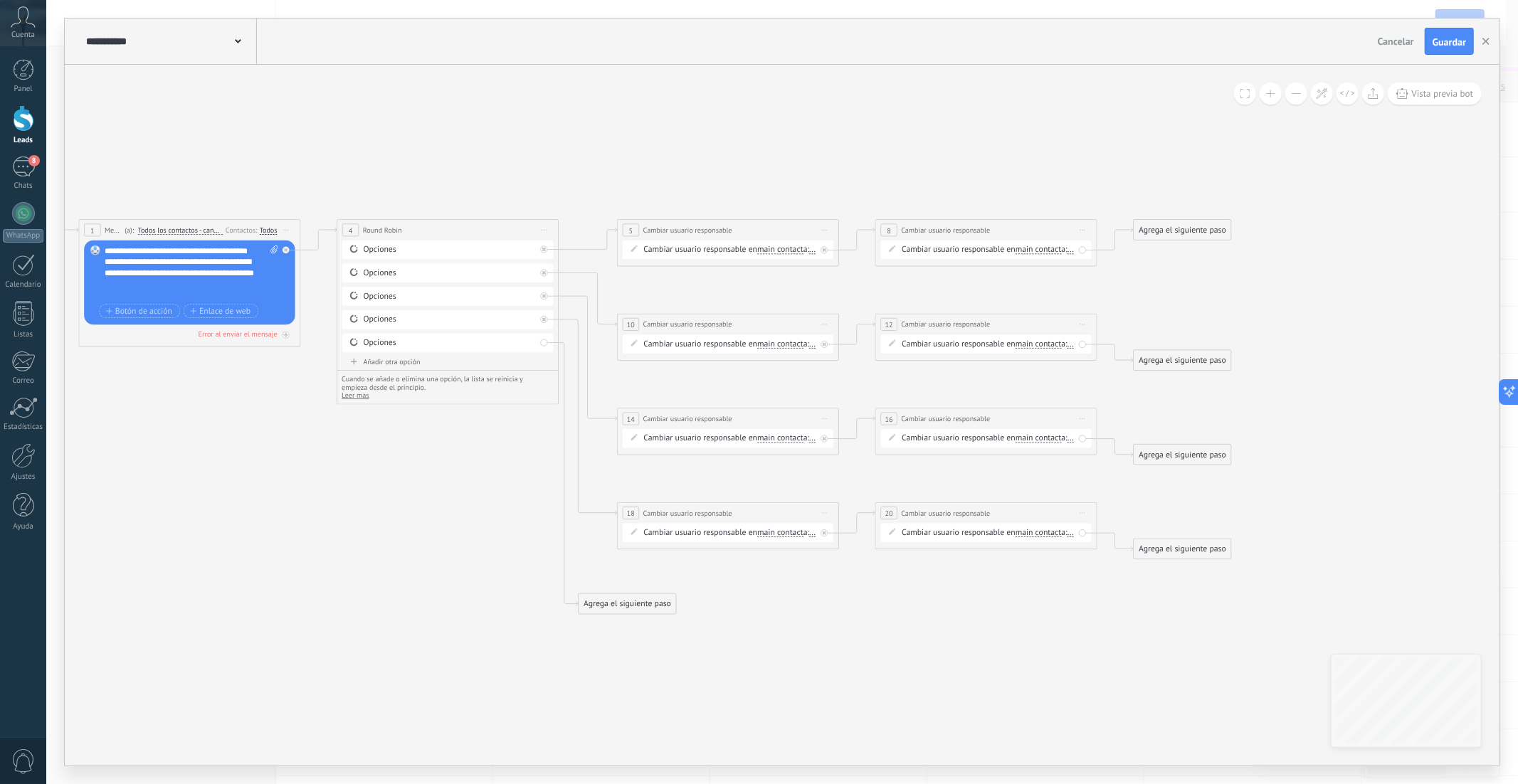 drag, startPoint x: 645, startPoint y: 388, endPoint x: 629, endPoint y: 605, distance: 217.58906 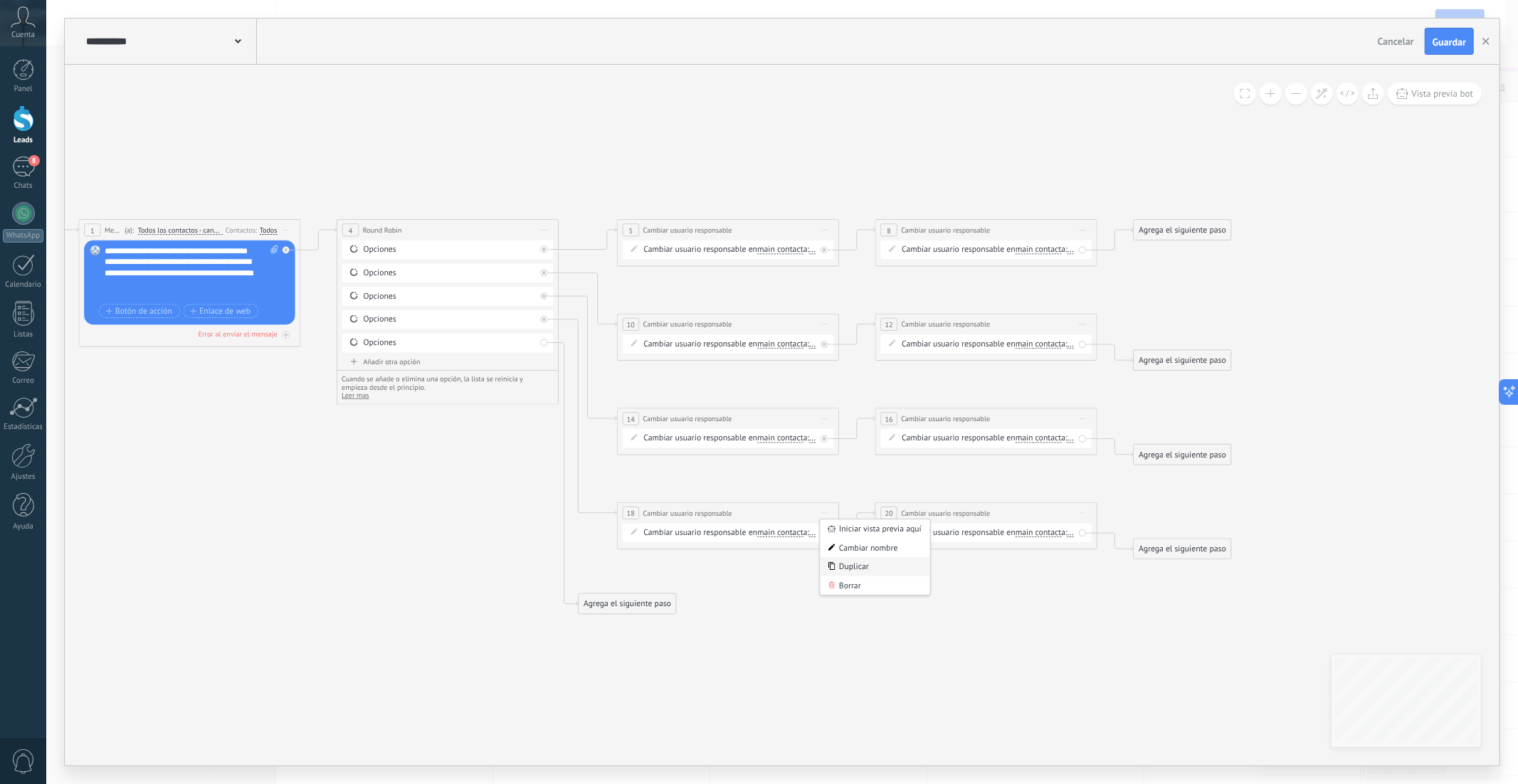 click on "Duplicar" at bounding box center (875, 566) 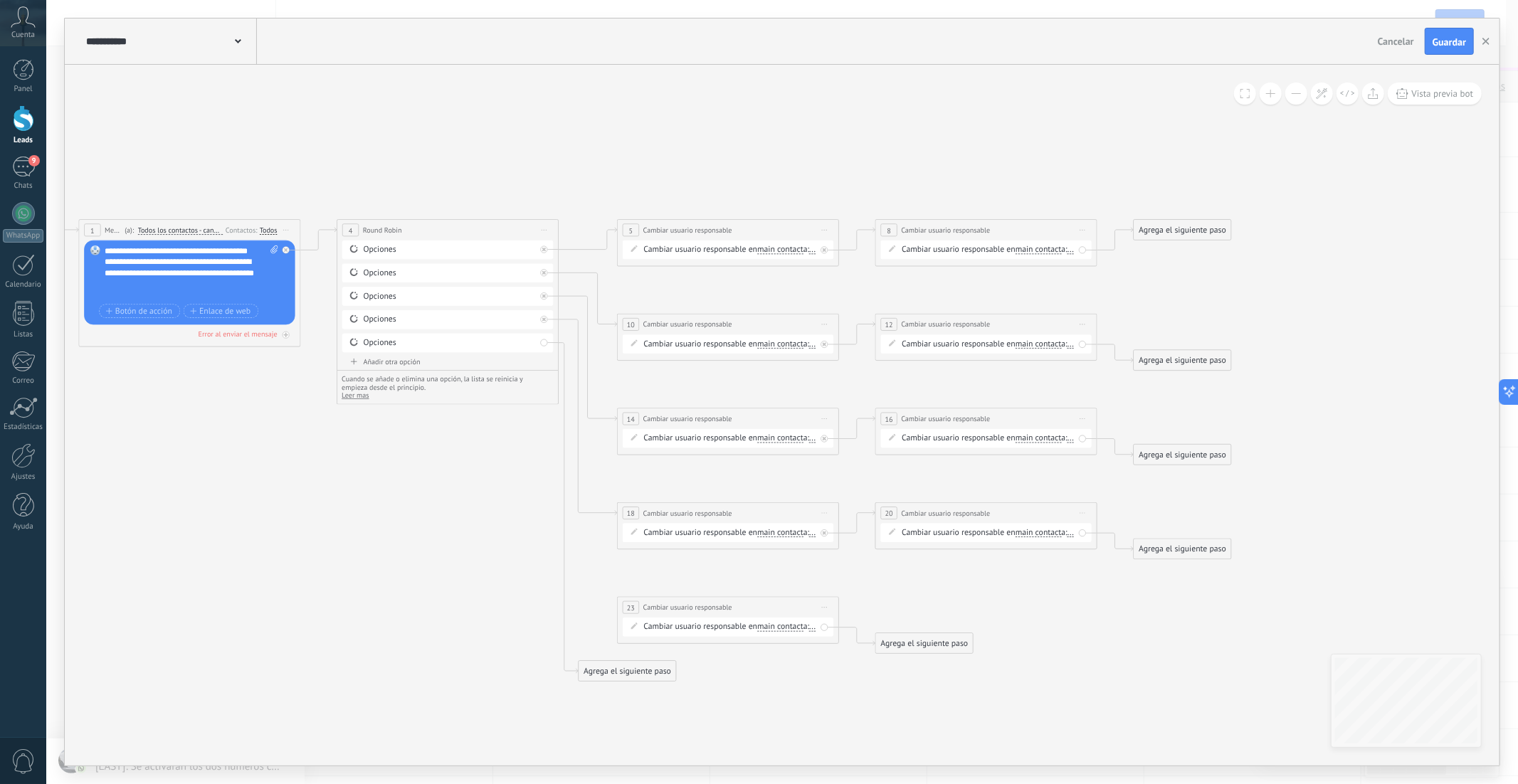 click on "Iniciar vista previa aquí
Cambiar nombre
Duplicar
Borrar" at bounding box center [1082, 513] 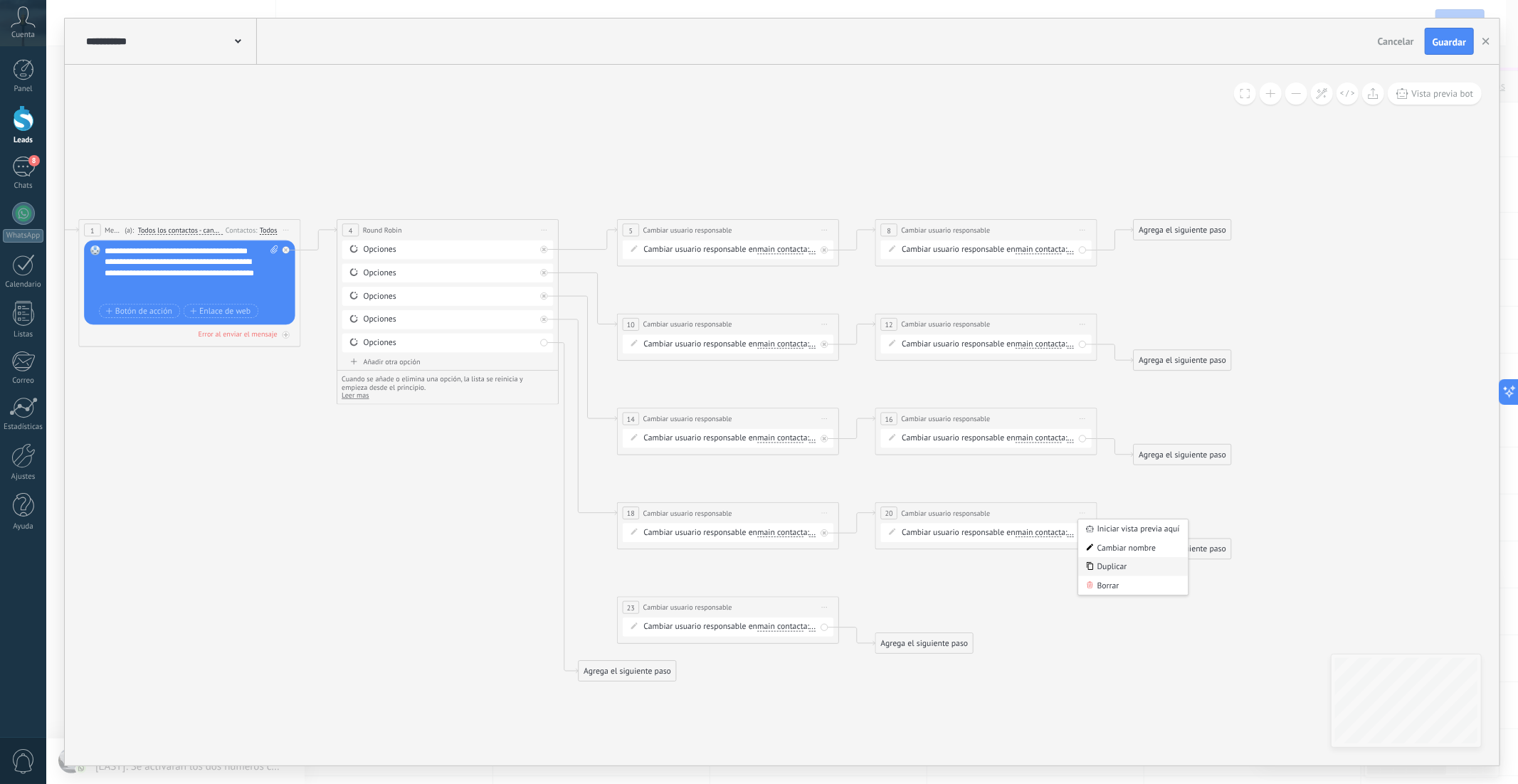 click 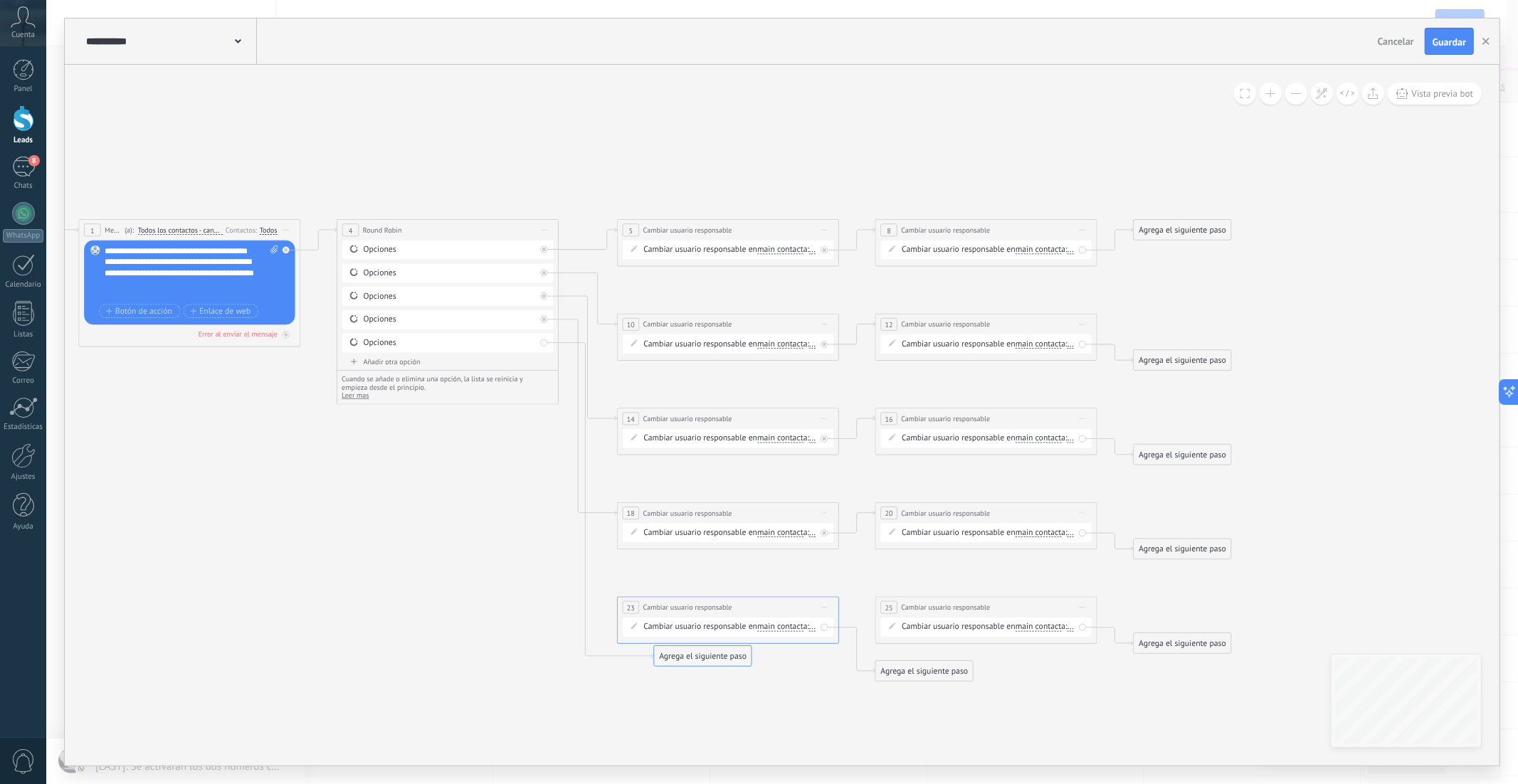 drag, startPoint x: 634, startPoint y: 670, endPoint x: 709, endPoint y: 640, distance: 80.77747 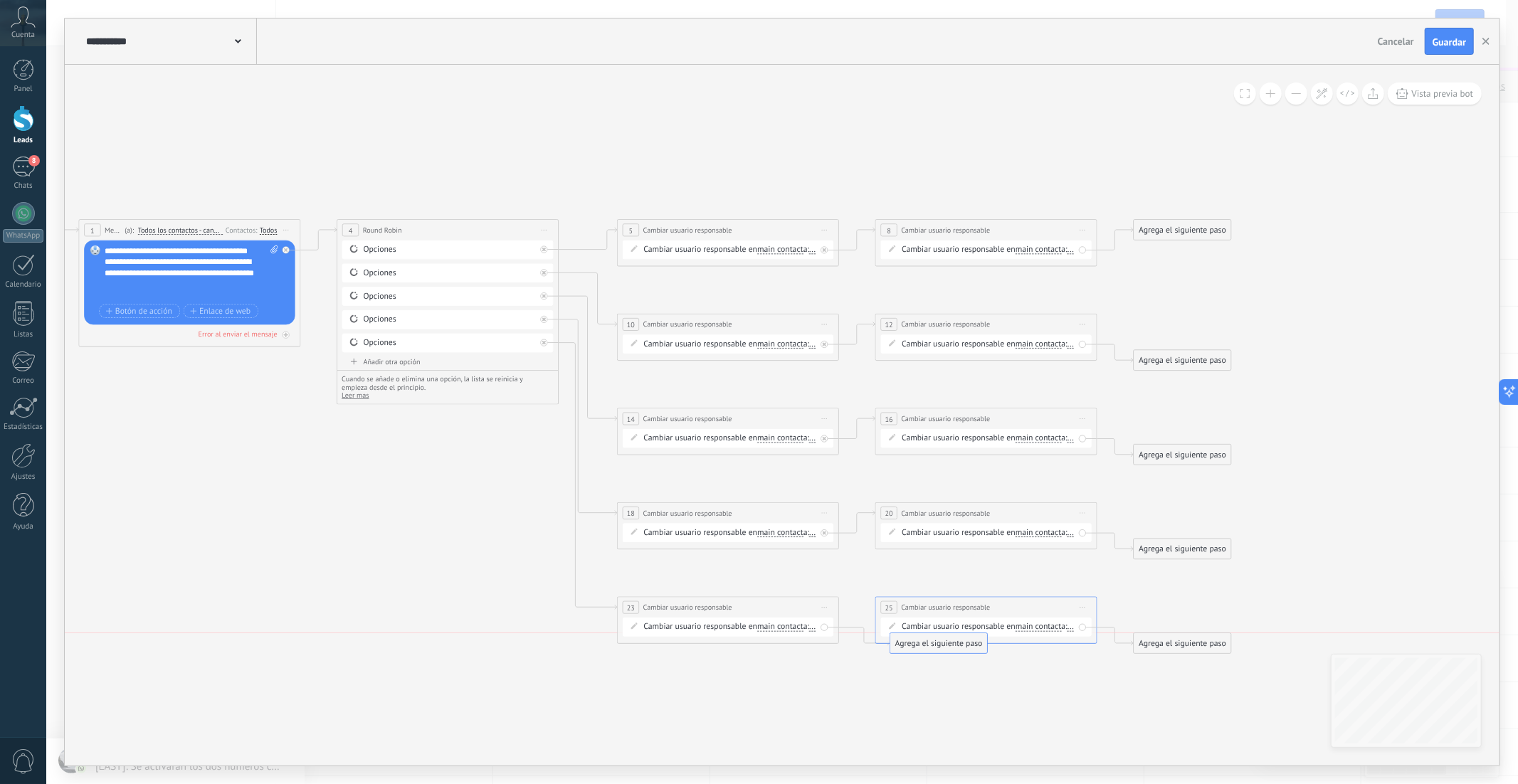 drag, startPoint x: 956, startPoint y: 678, endPoint x: 971, endPoint y: 645, distance: 36.249138 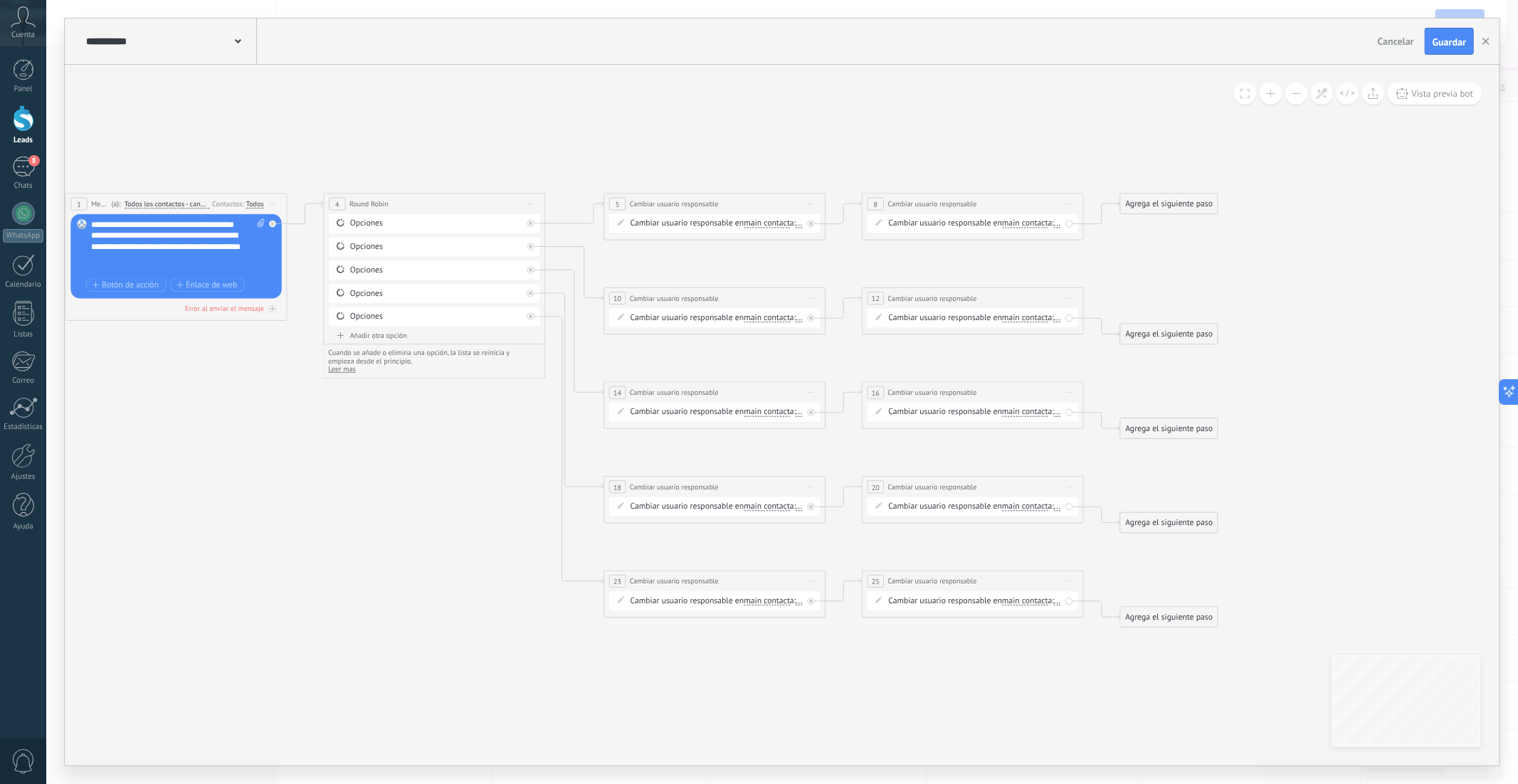 click on "Añadir otra opción" at bounding box center (434, 335) 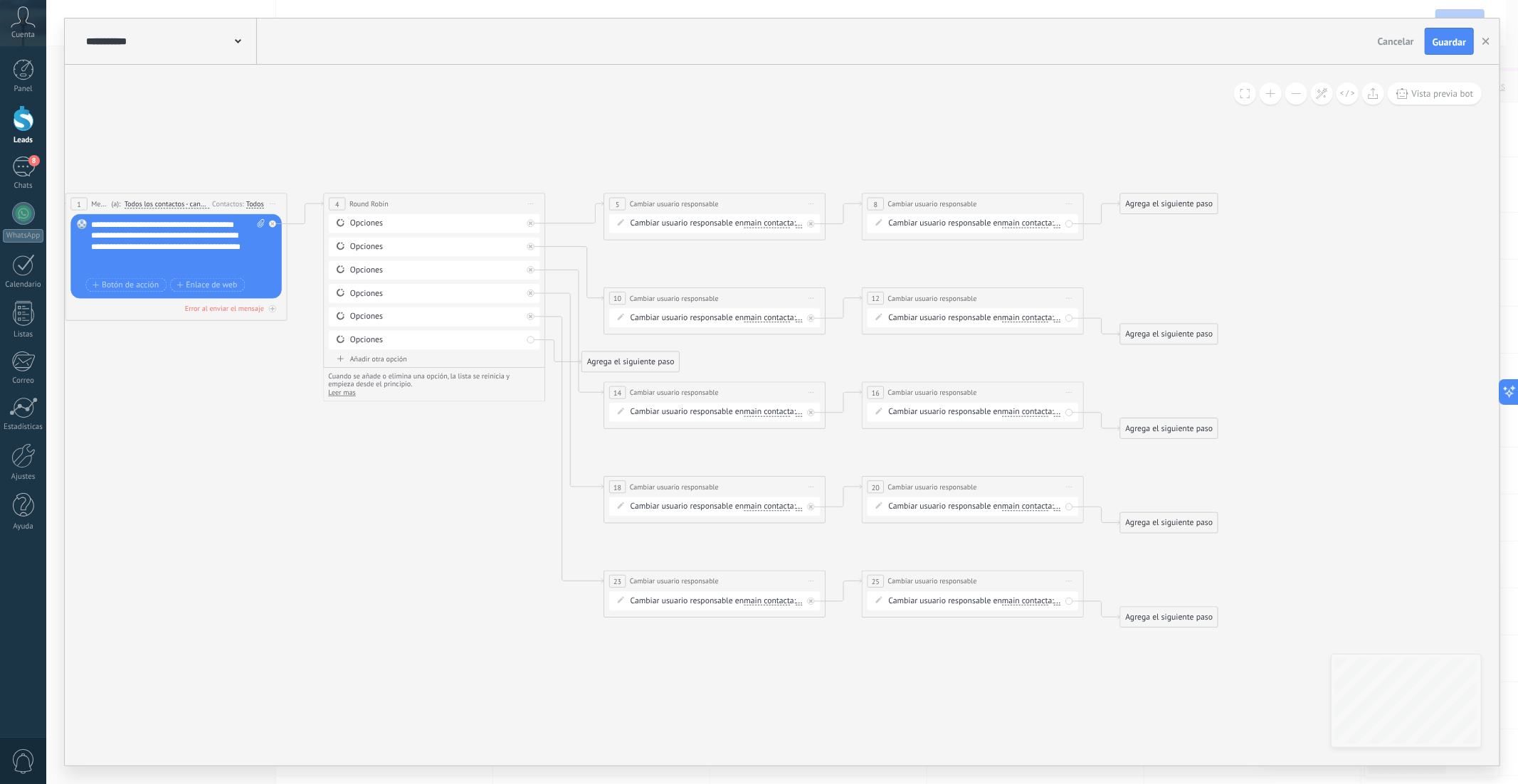 click on "Opciones" at bounding box center (436, 340) 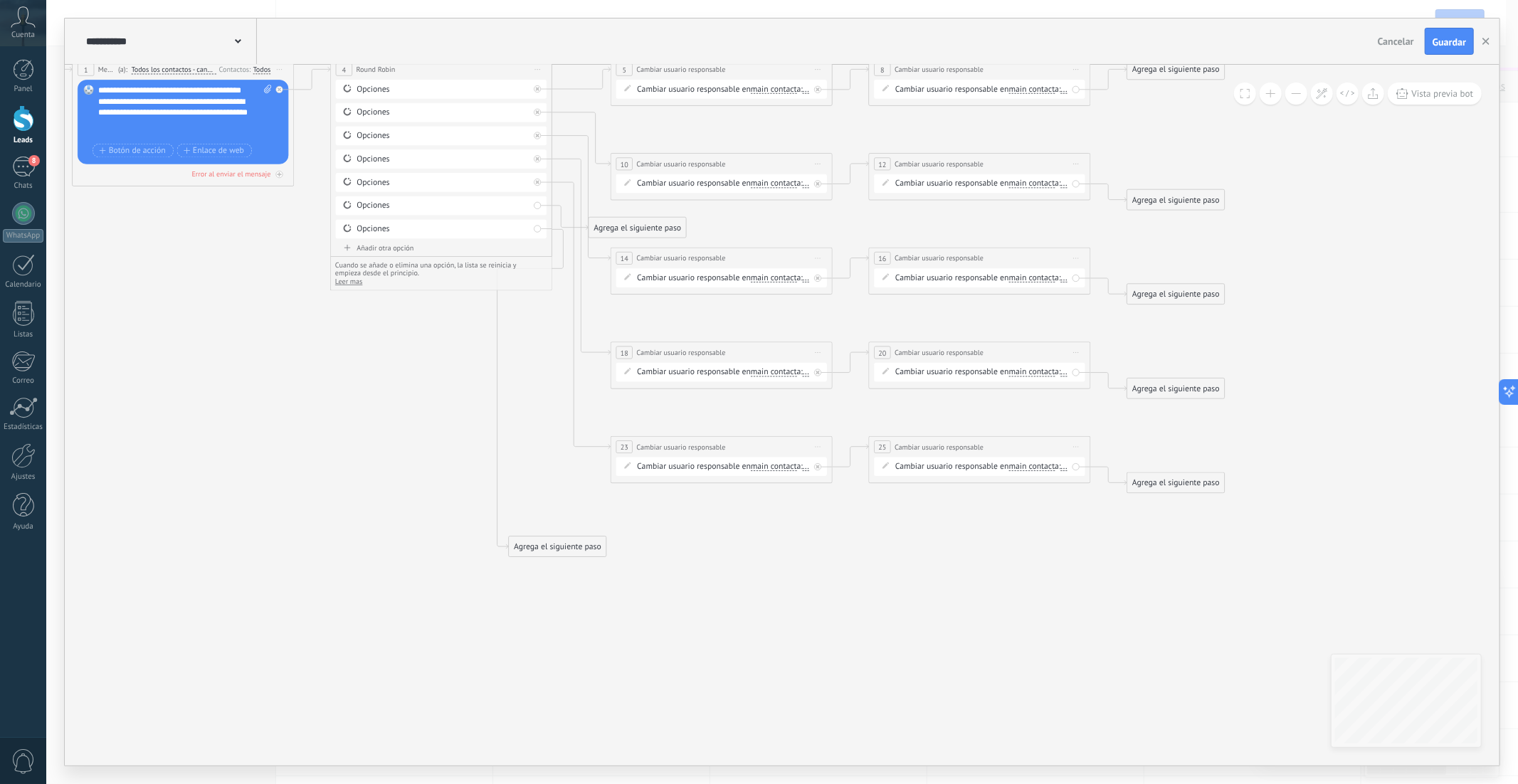 drag, startPoint x: 635, startPoint y: 318, endPoint x: 555, endPoint y: 544, distance: 239.7415 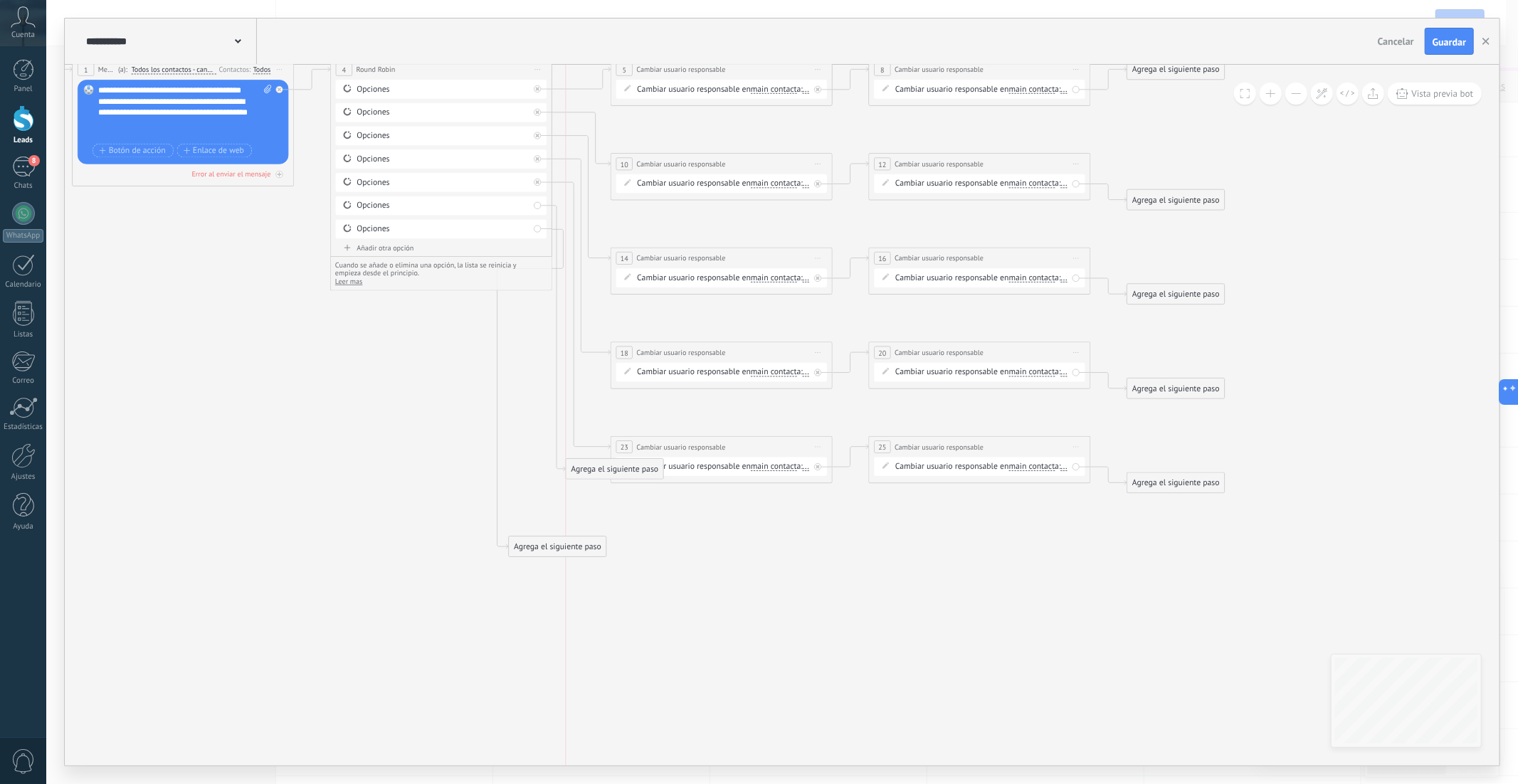 drag, startPoint x: 631, startPoint y: 231, endPoint x: 606, endPoint y: 505, distance: 275.13815 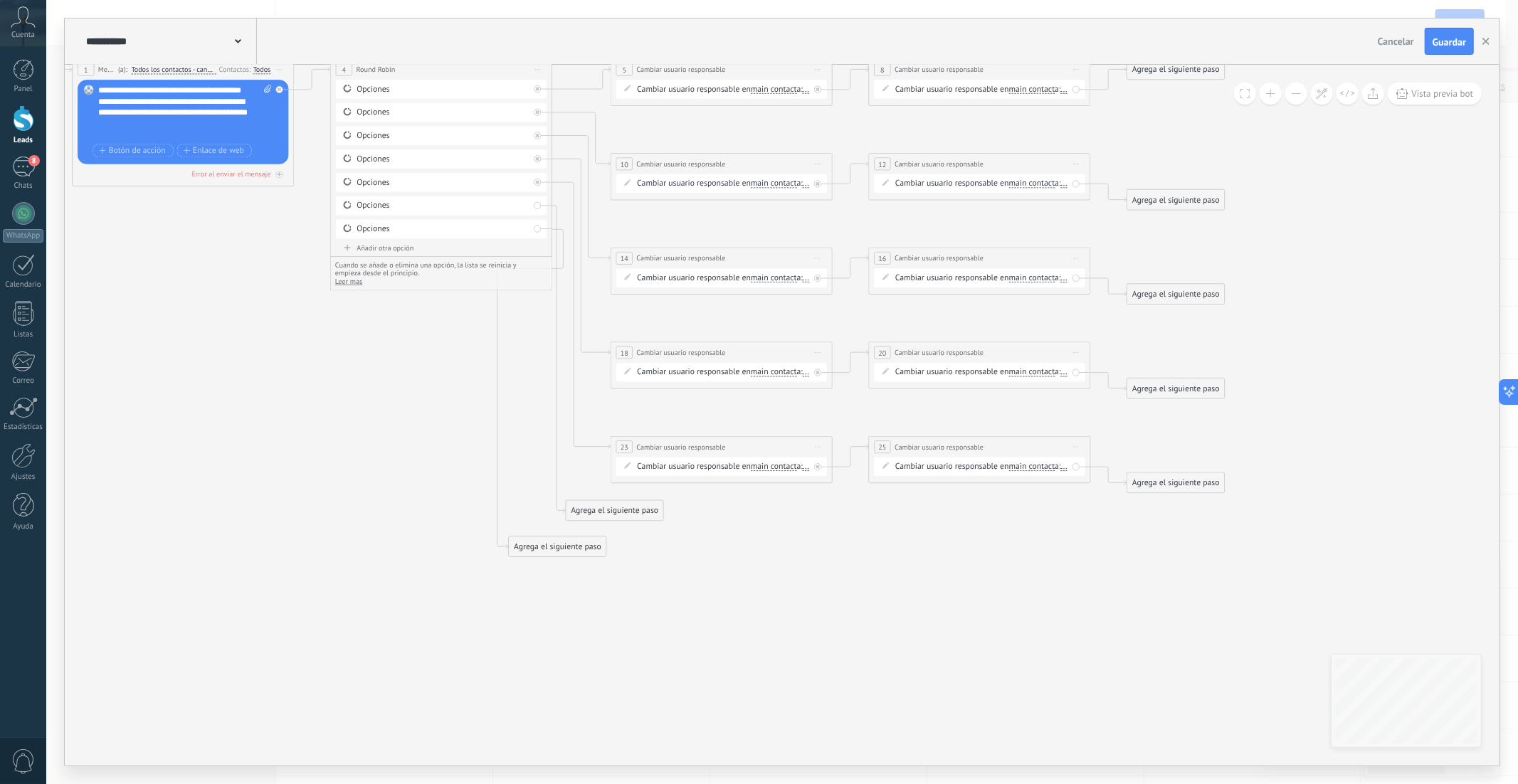 click on "Iniciar vista previa aquí
Cambiar nombre
Duplicar
Borrar" at bounding box center [818, 447] 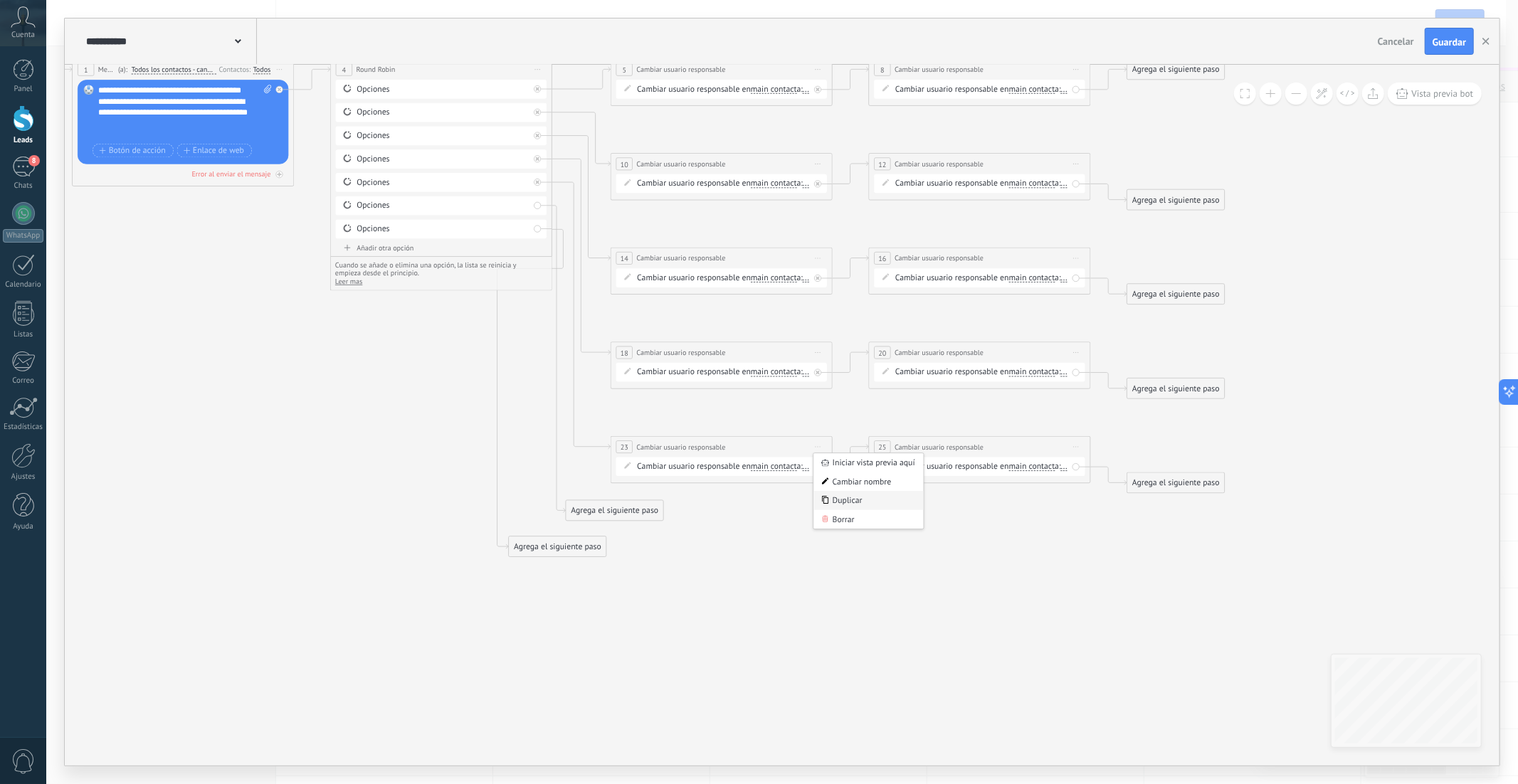 click on "Duplicar" at bounding box center [868, 500] 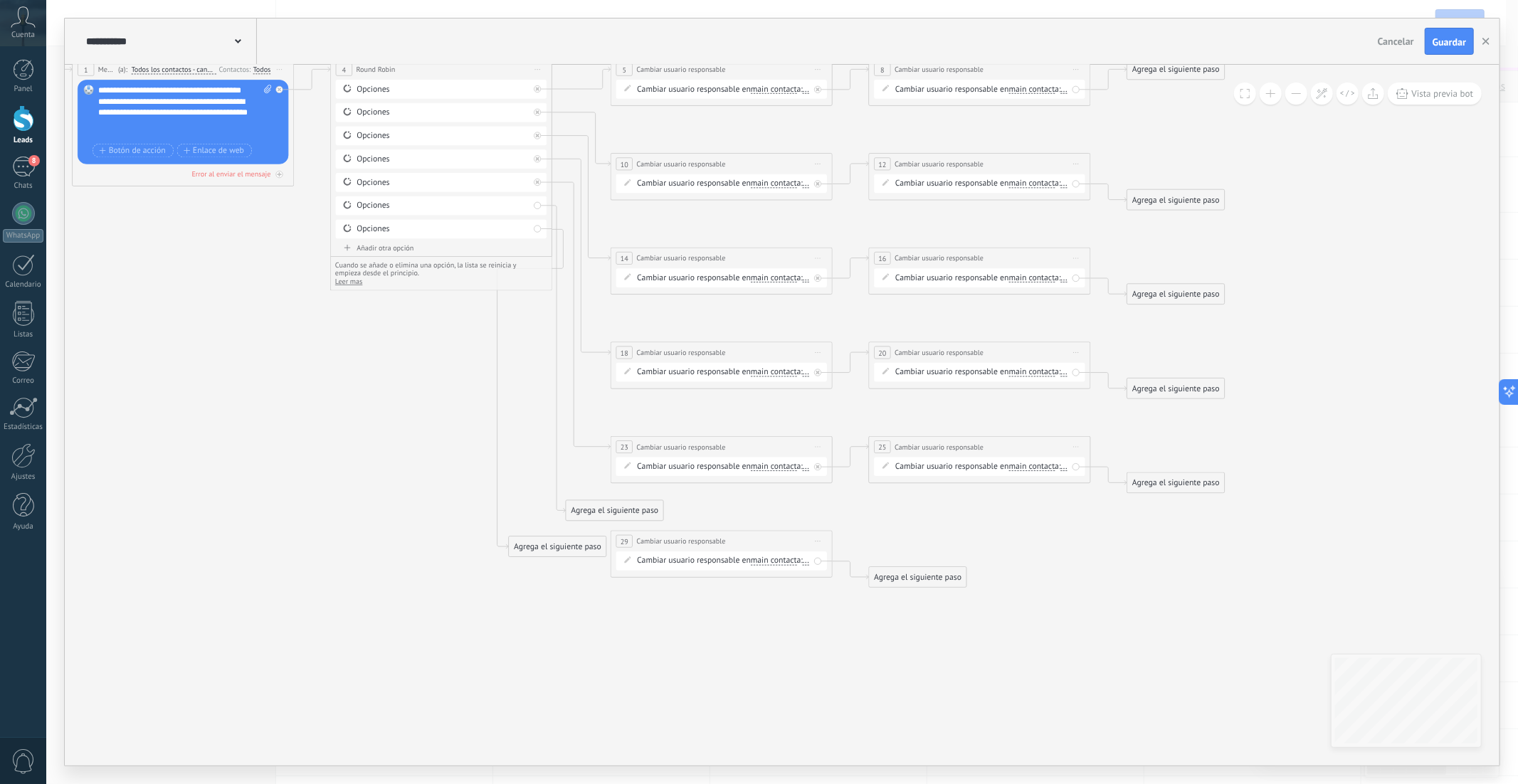 click on "Iniciar vista previa aquí
Cambiar nombre
Duplicar
Borrar" at bounding box center [1076, 447] 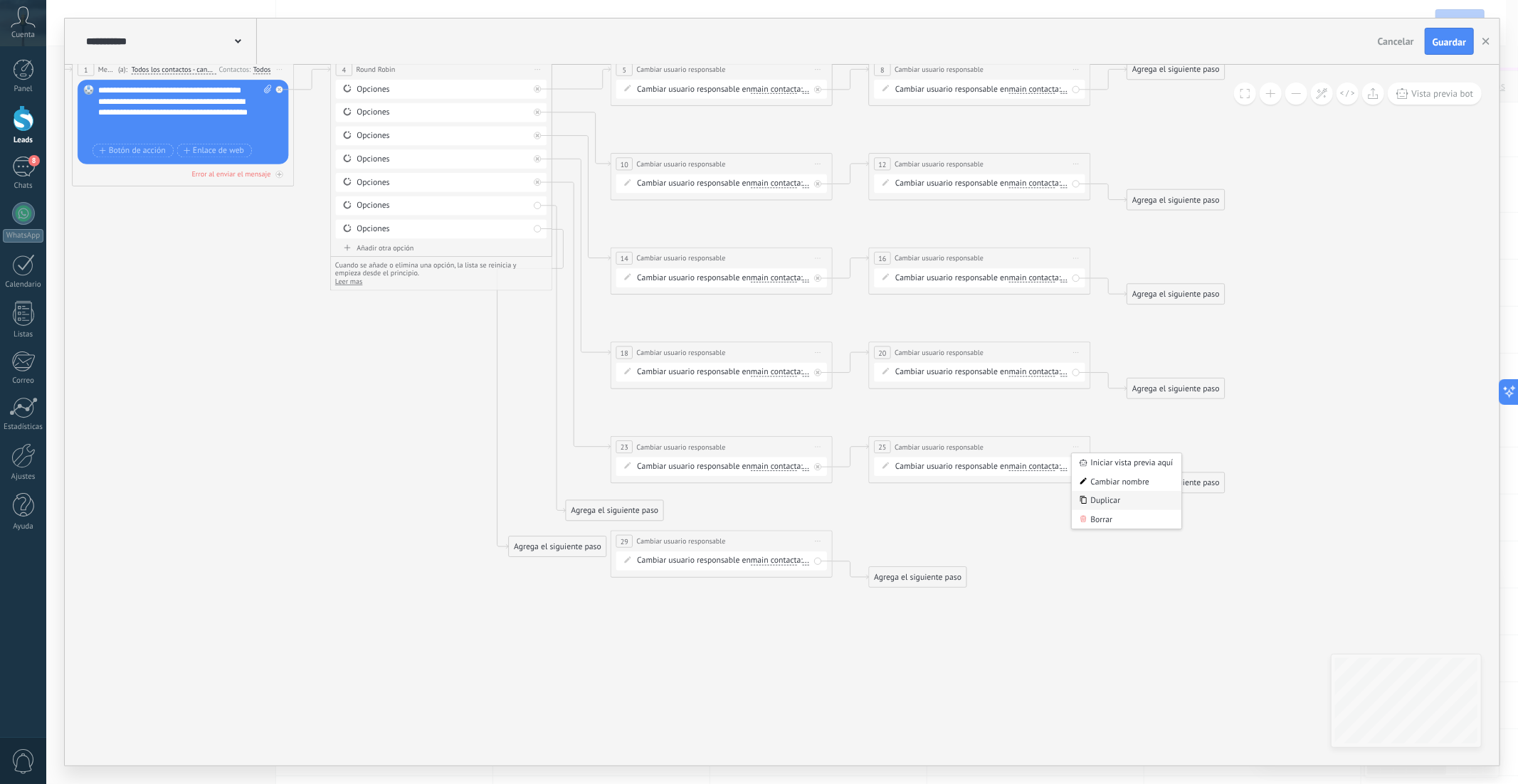 click on "Duplicar" at bounding box center (1127, 500) 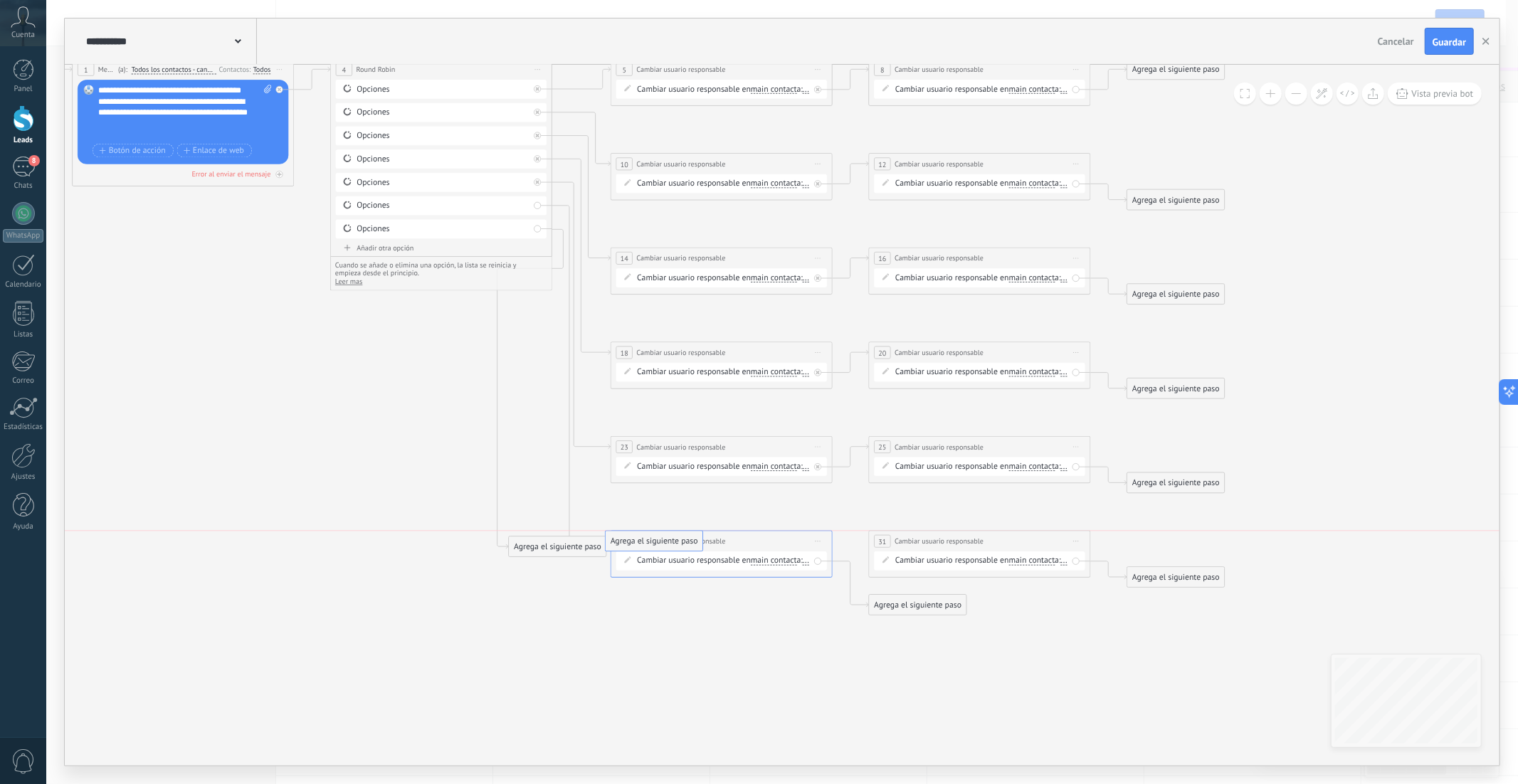 drag, startPoint x: 622, startPoint y: 506, endPoint x: 670, endPoint y: 549, distance: 64.44377 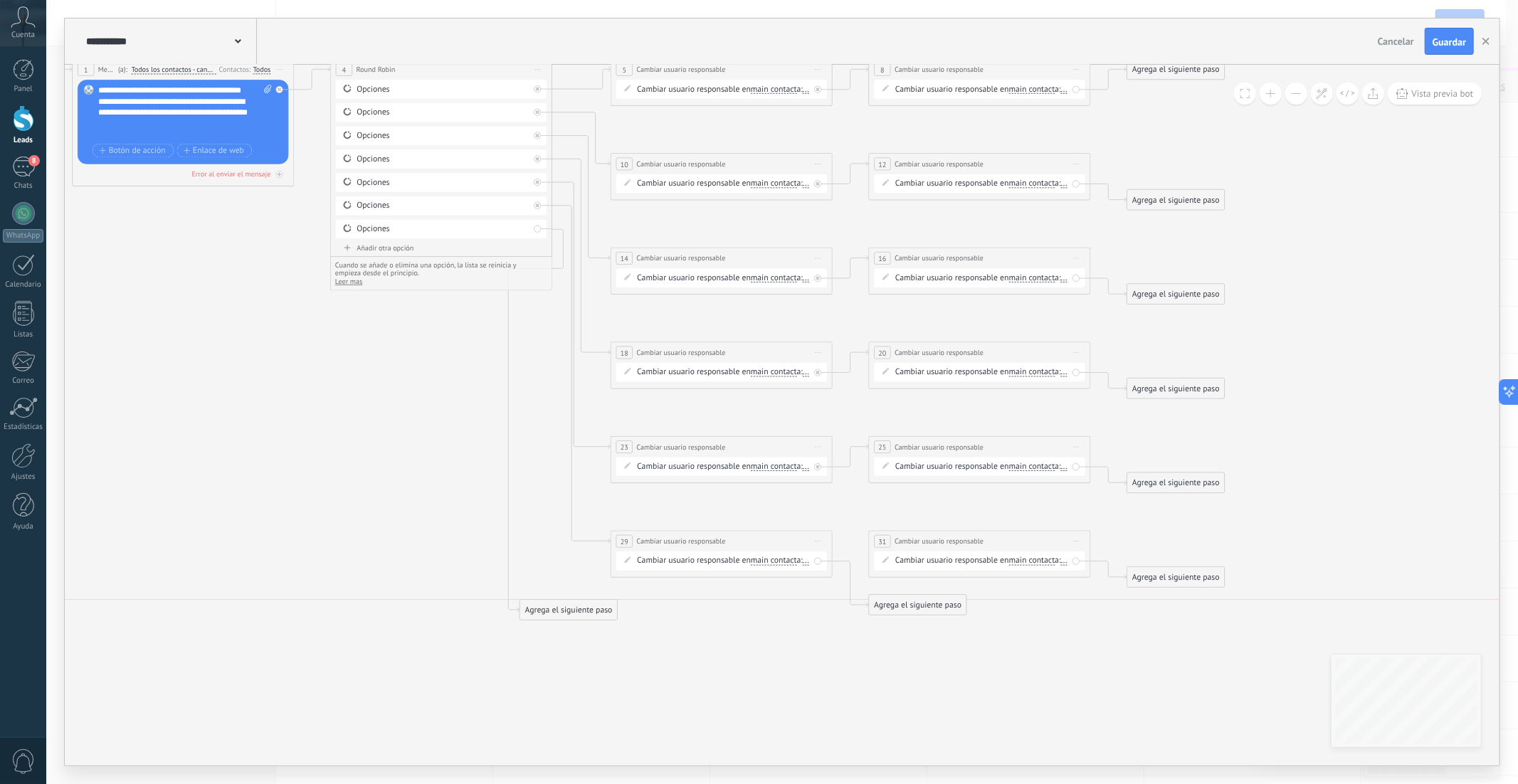 drag, startPoint x: 557, startPoint y: 549, endPoint x: 569, endPoint y: 615, distance: 67.082039 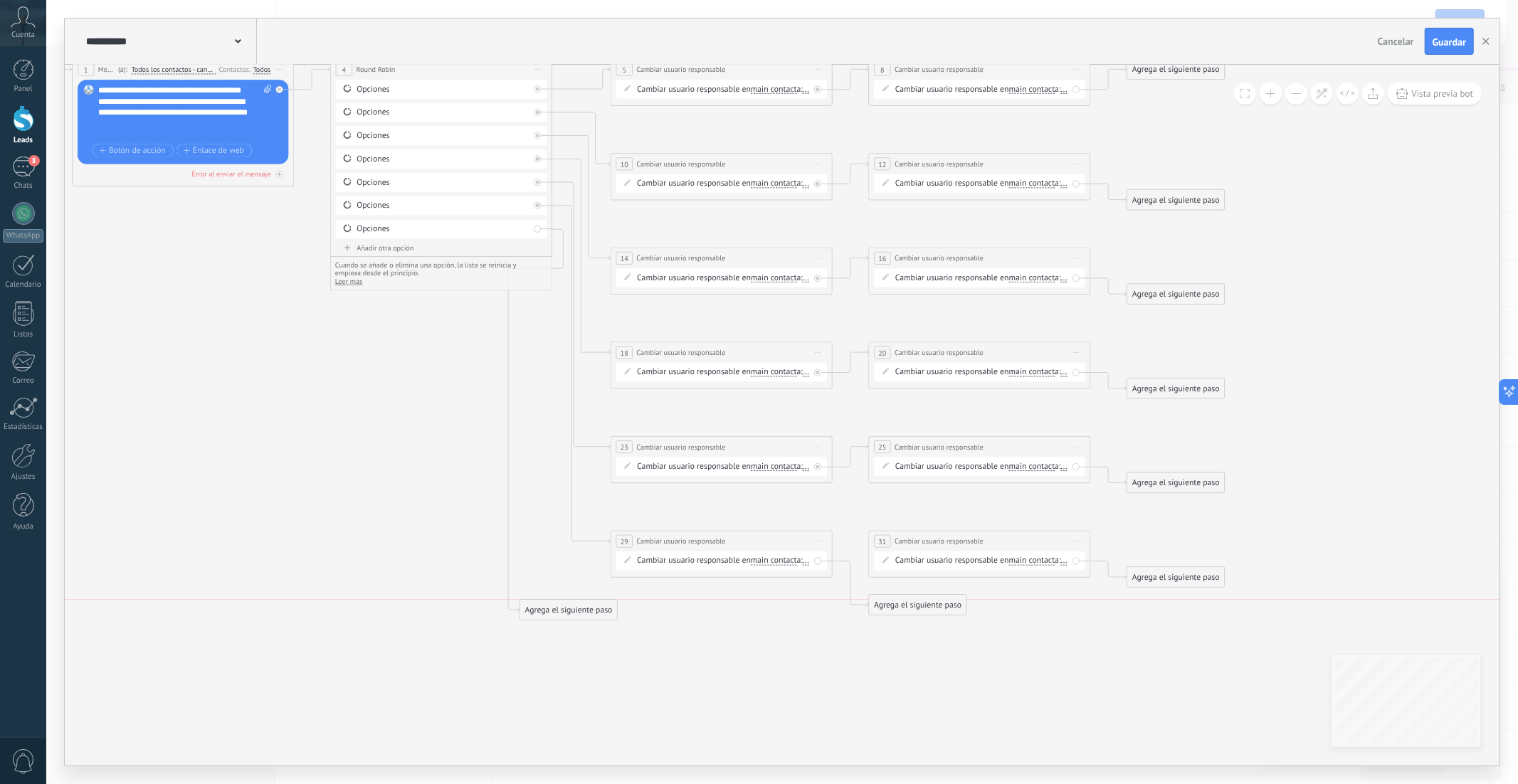 click on "Agrega el siguiente paso" at bounding box center (569, 610) 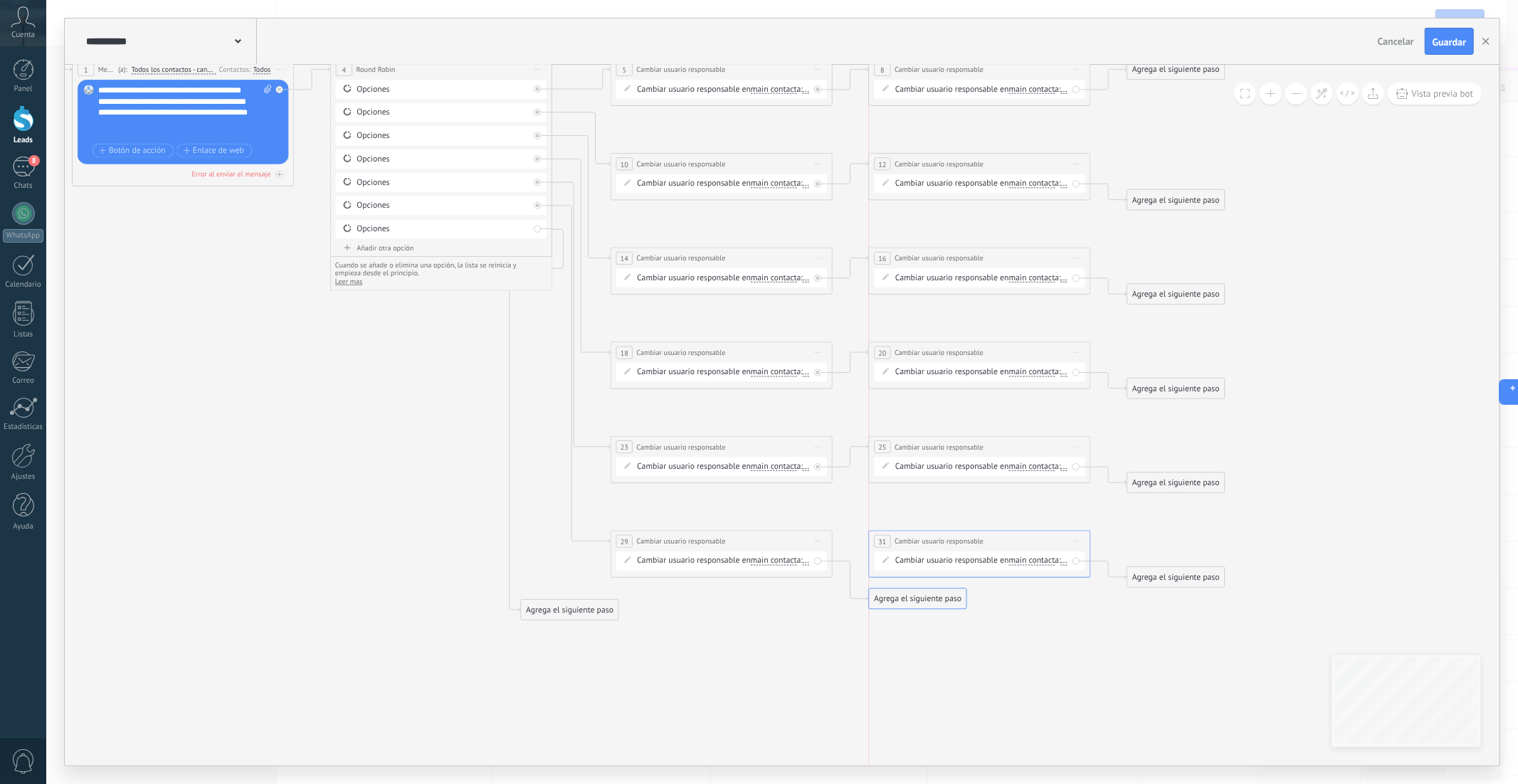 drag, startPoint x: 890, startPoint y: 601, endPoint x: 922, endPoint y: 562, distance: 50.447993 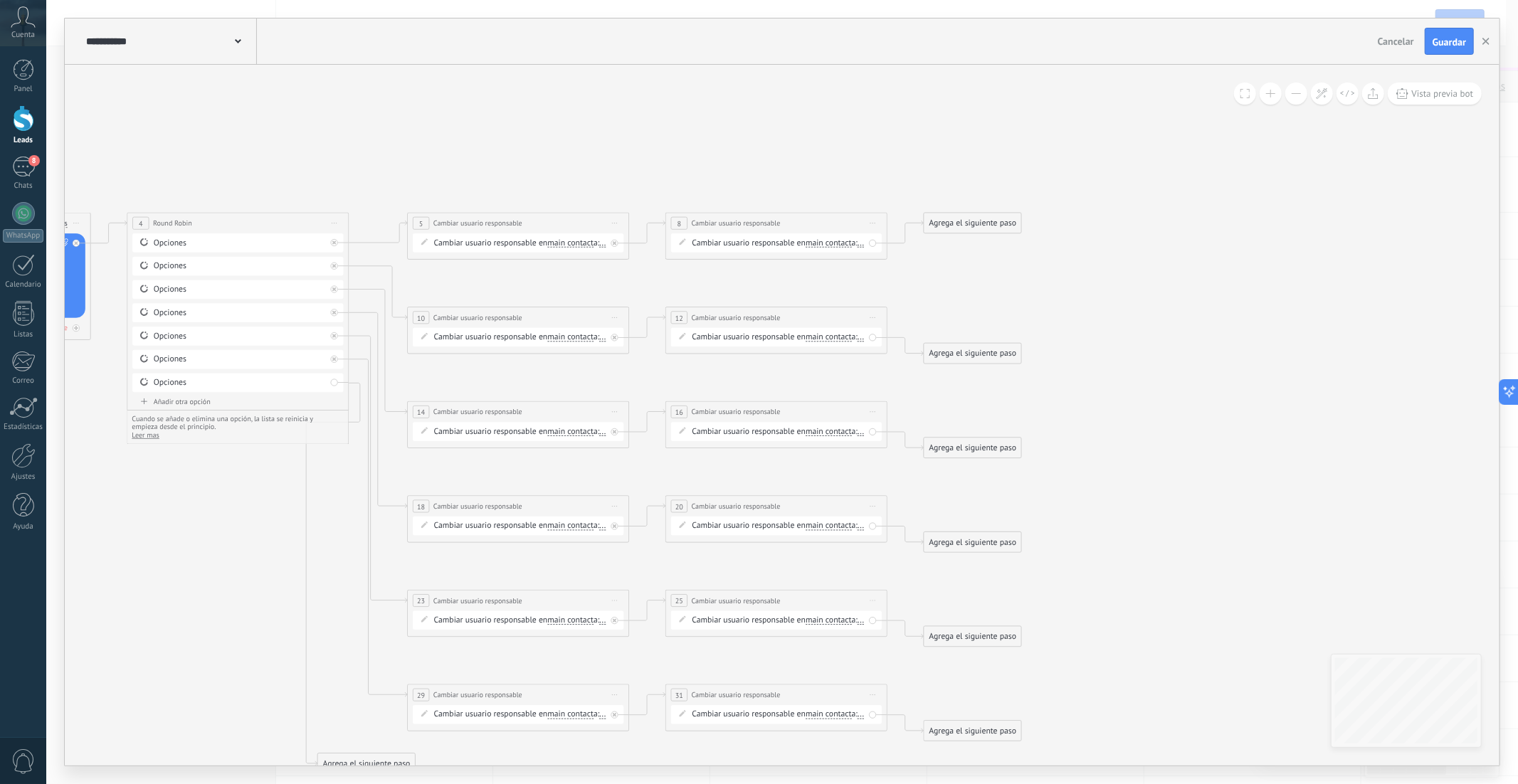click on "main contact" at bounding box center (828, 243) 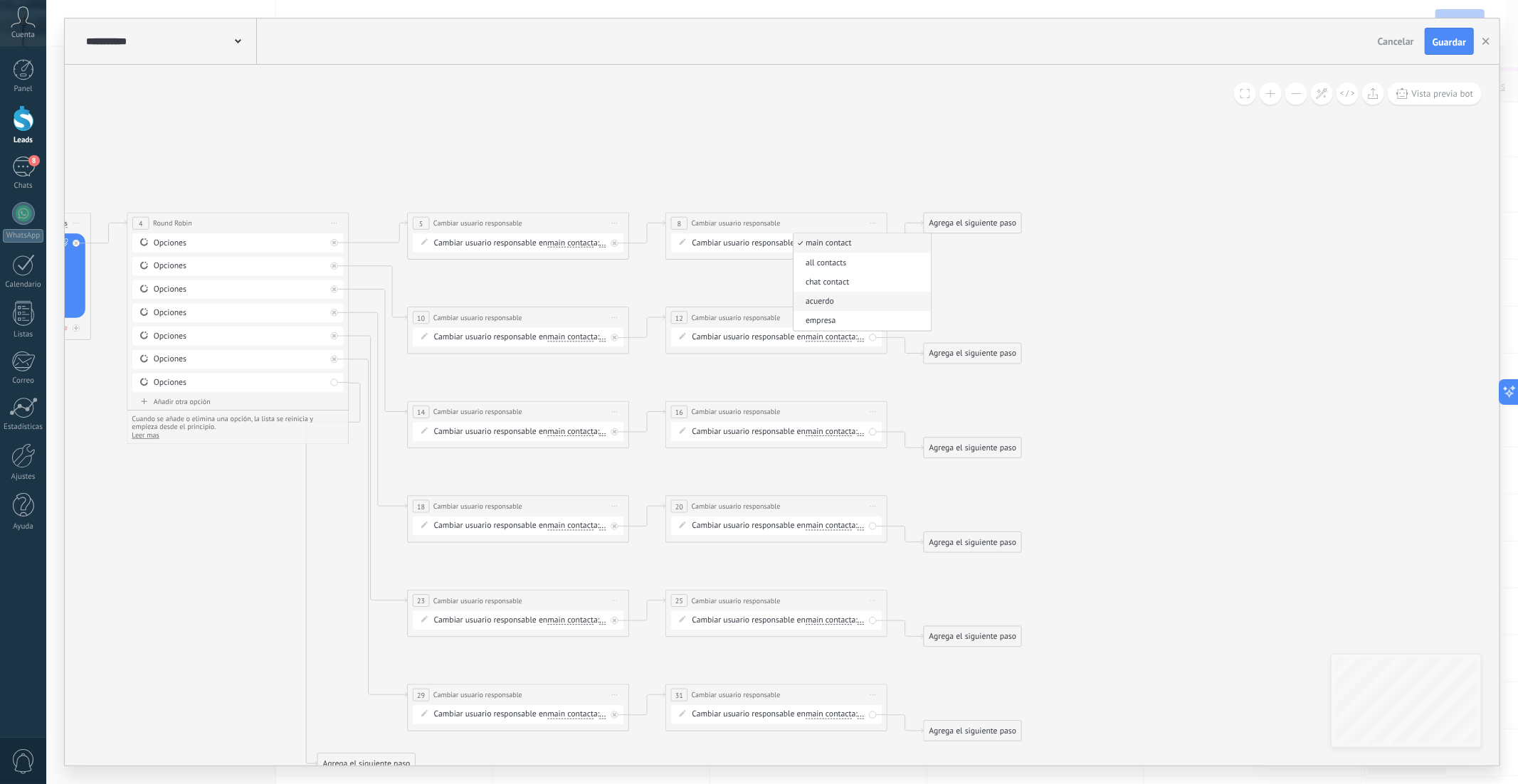 click on "acuerdo" at bounding box center [860, 302] 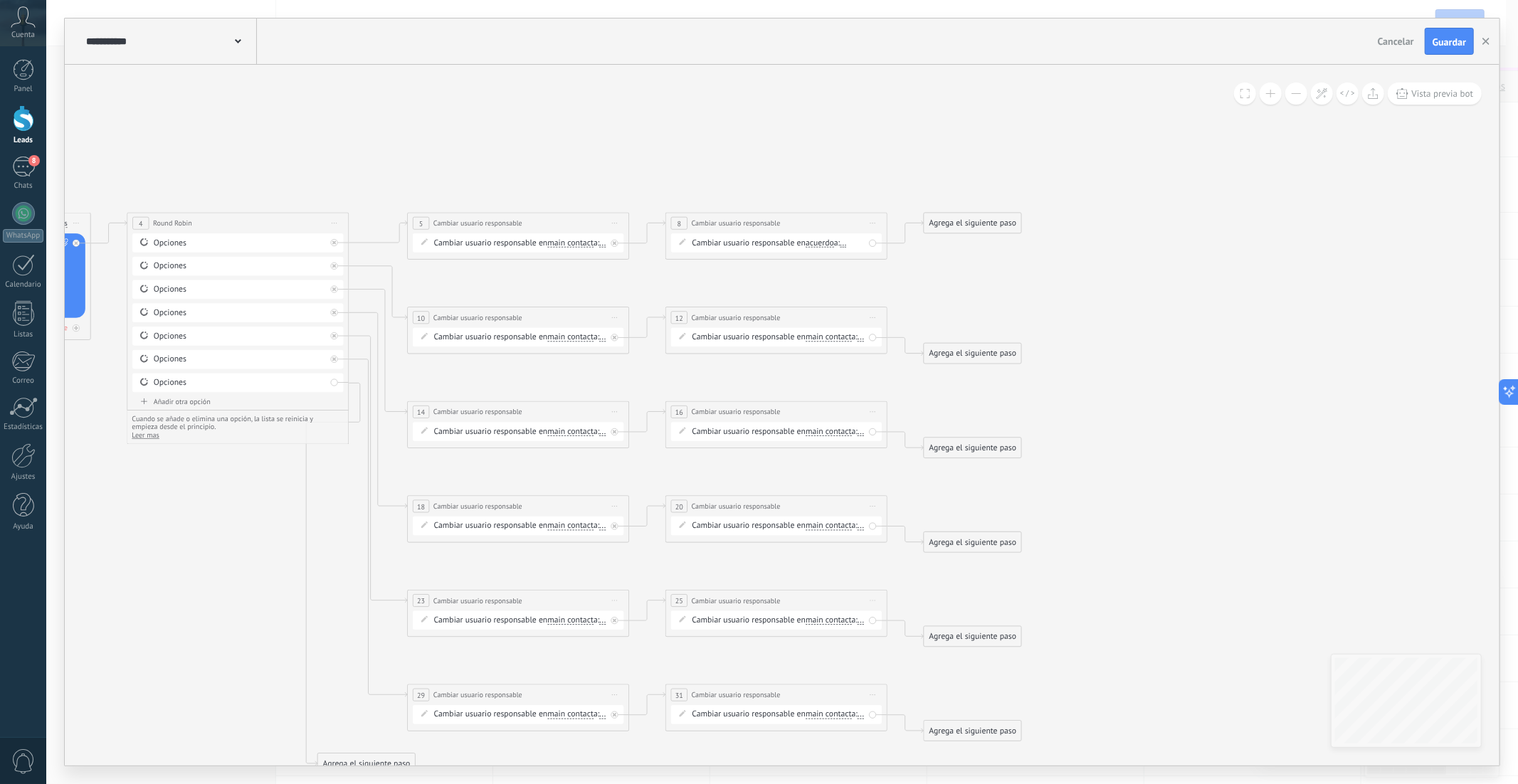 click on "main contact" at bounding box center (828, 337) 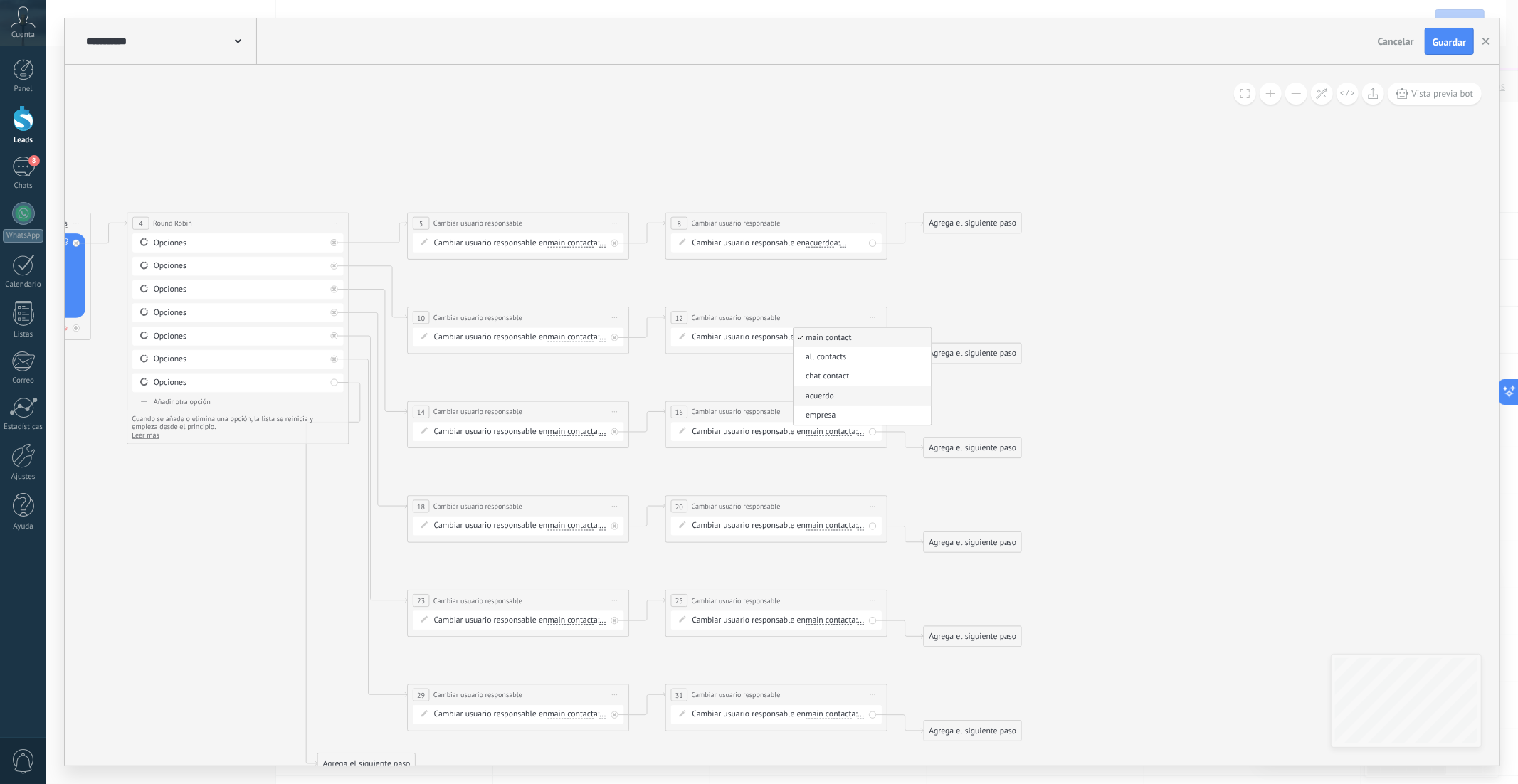 click on "acuerdo" at bounding box center (860, 396) 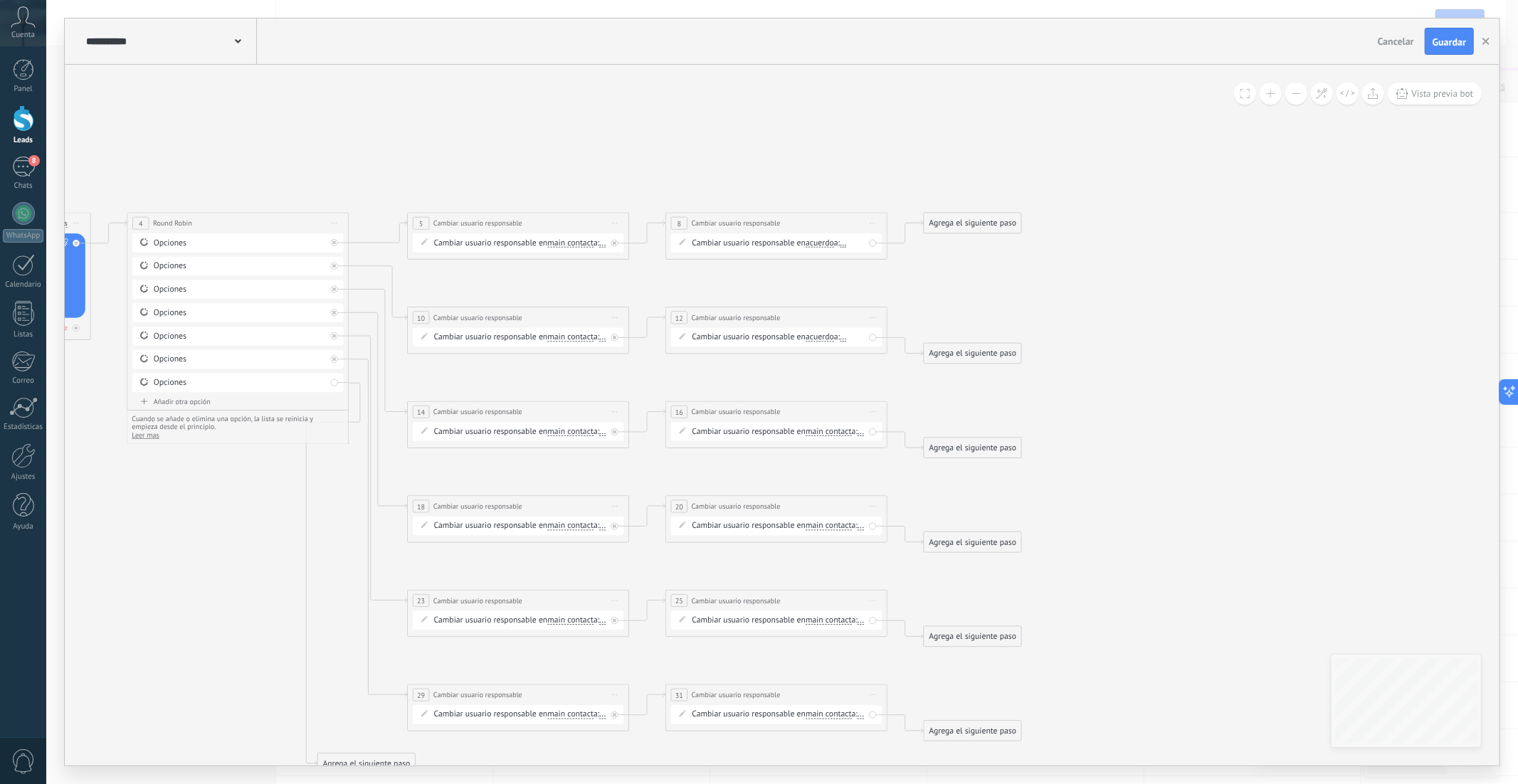 click on "main contact" at bounding box center (828, 432) 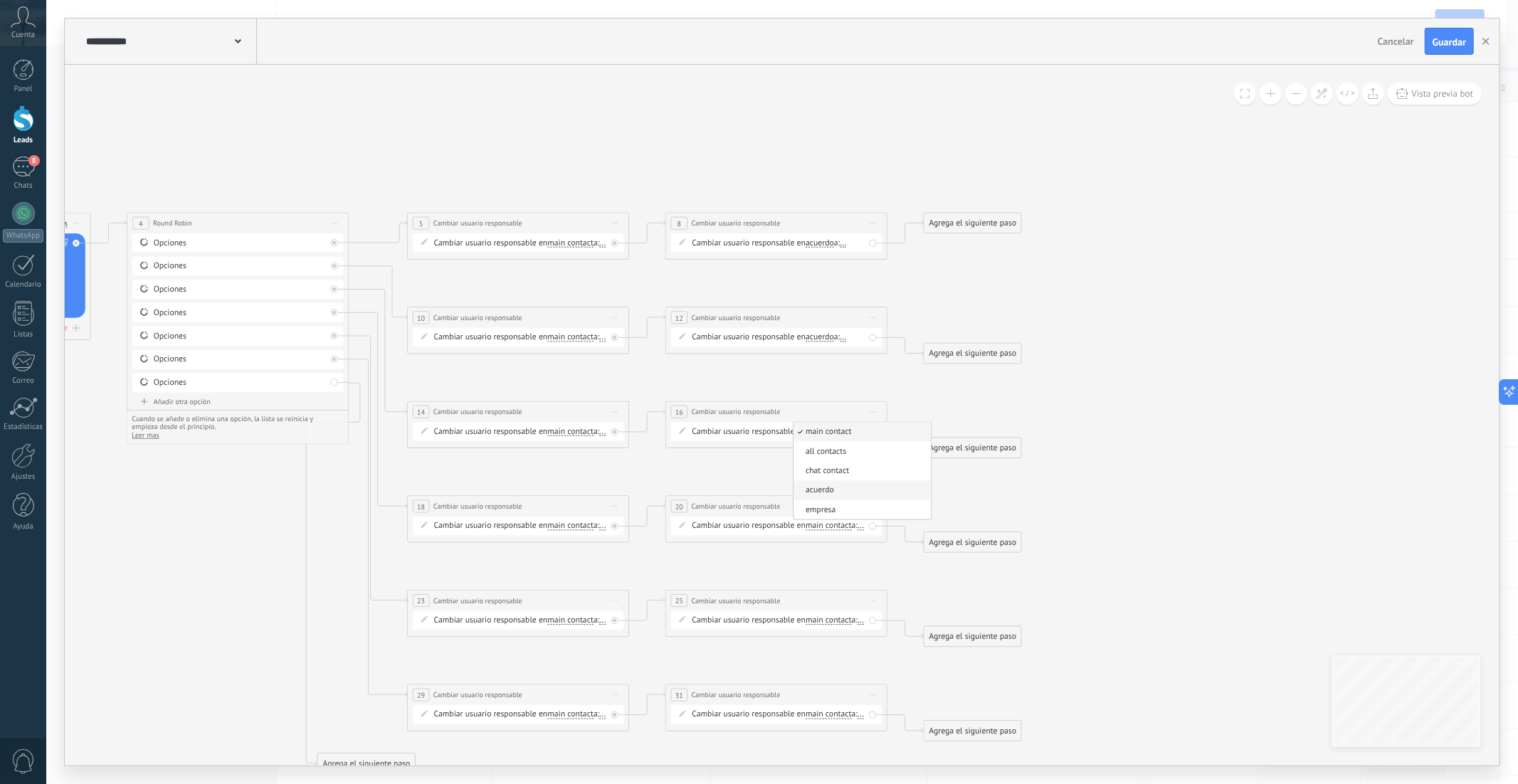 click on "acuerdo" at bounding box center [860, 491] 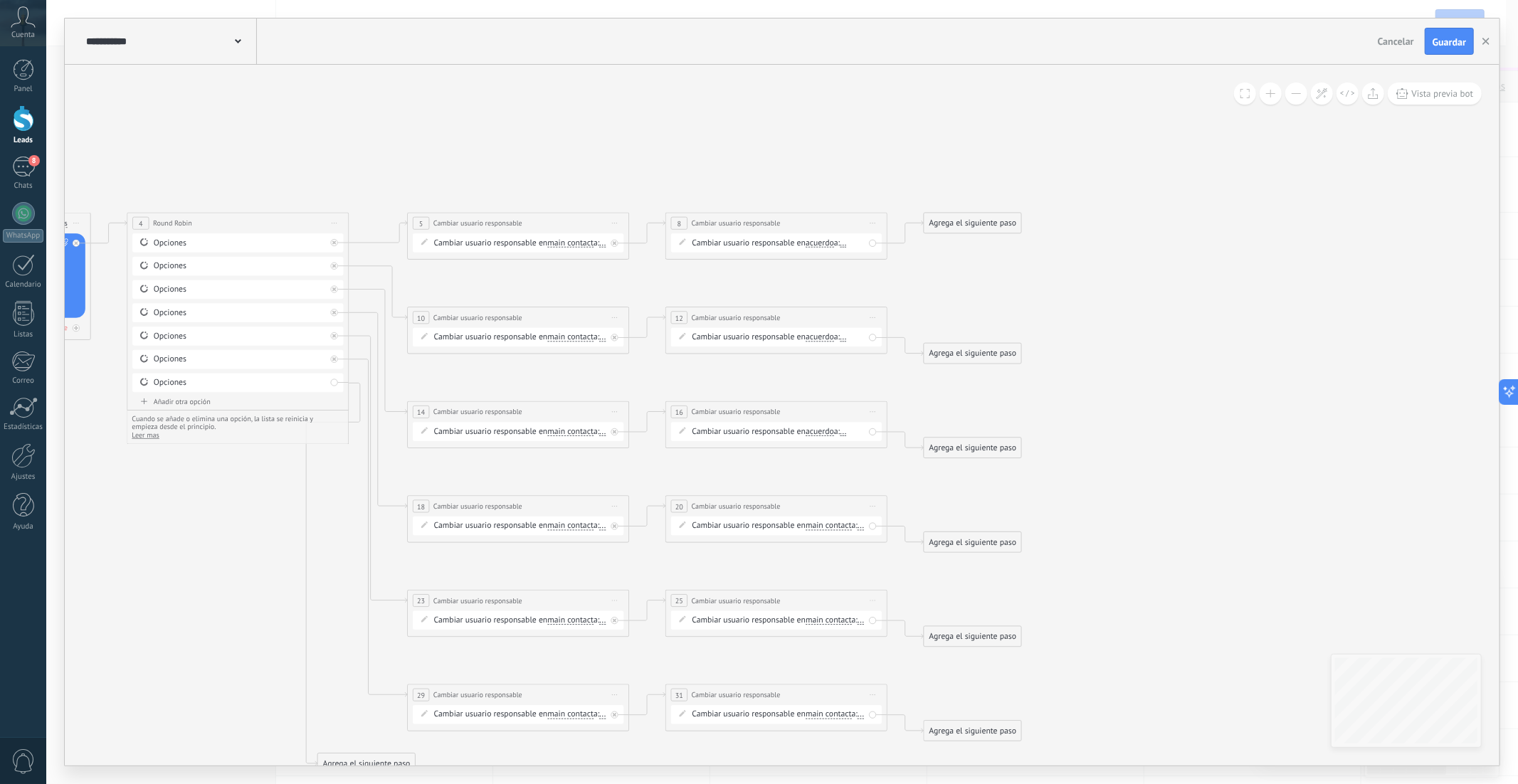 click on "main contact" at bounding box center [828, 526] 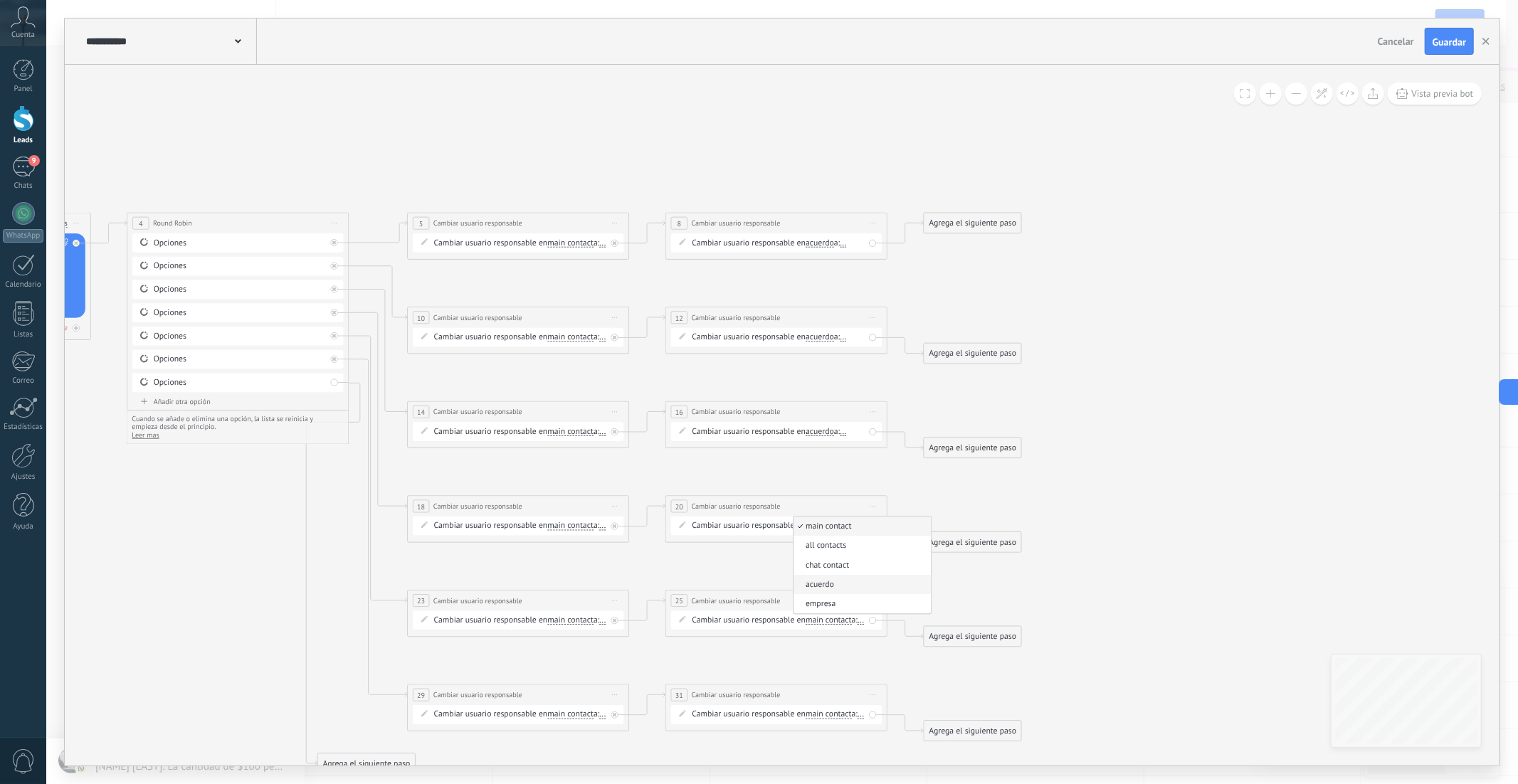 click on "acuerdo" at bounding box center (860, 585) 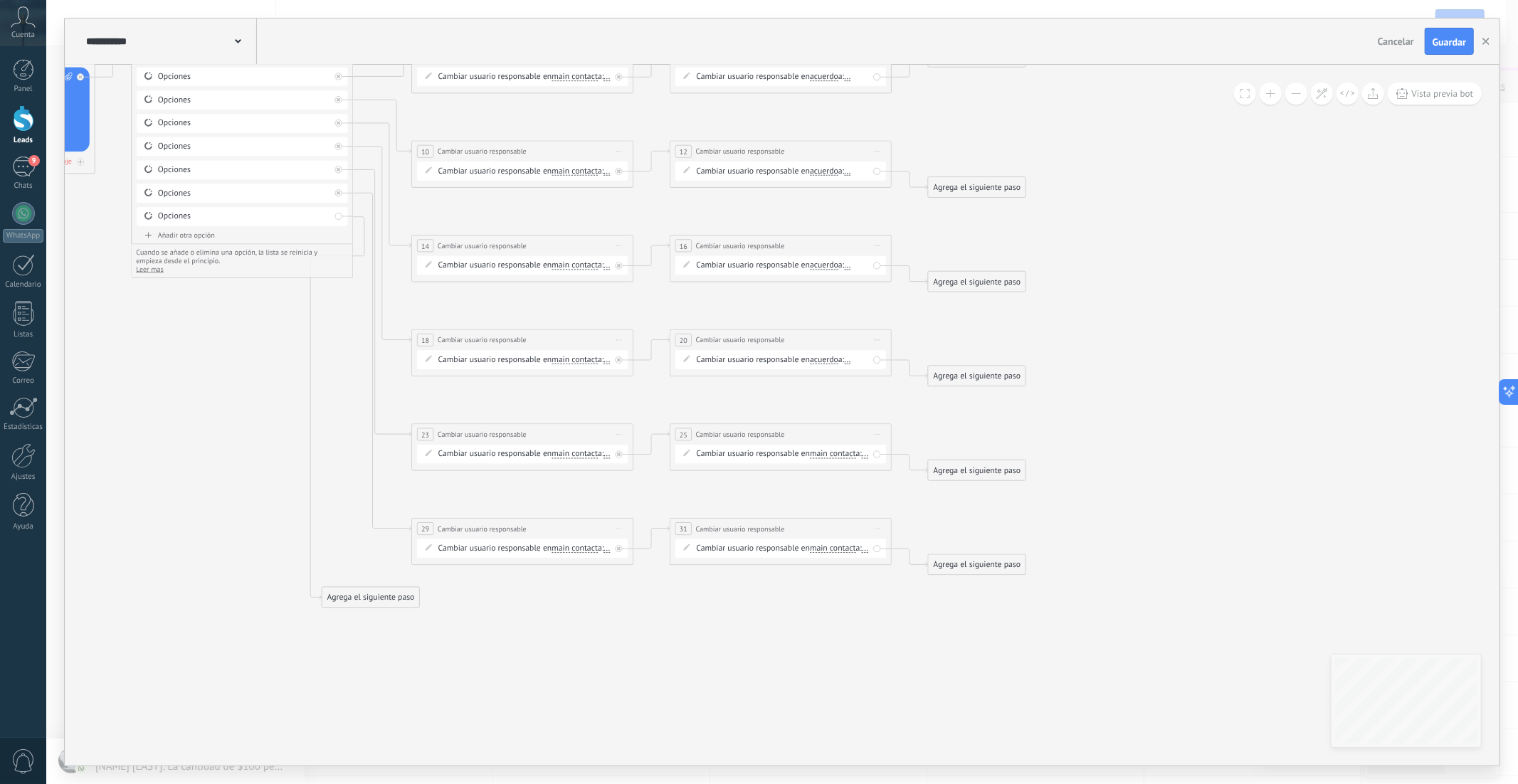 click on "main contact" at bounding box center (833, 454) 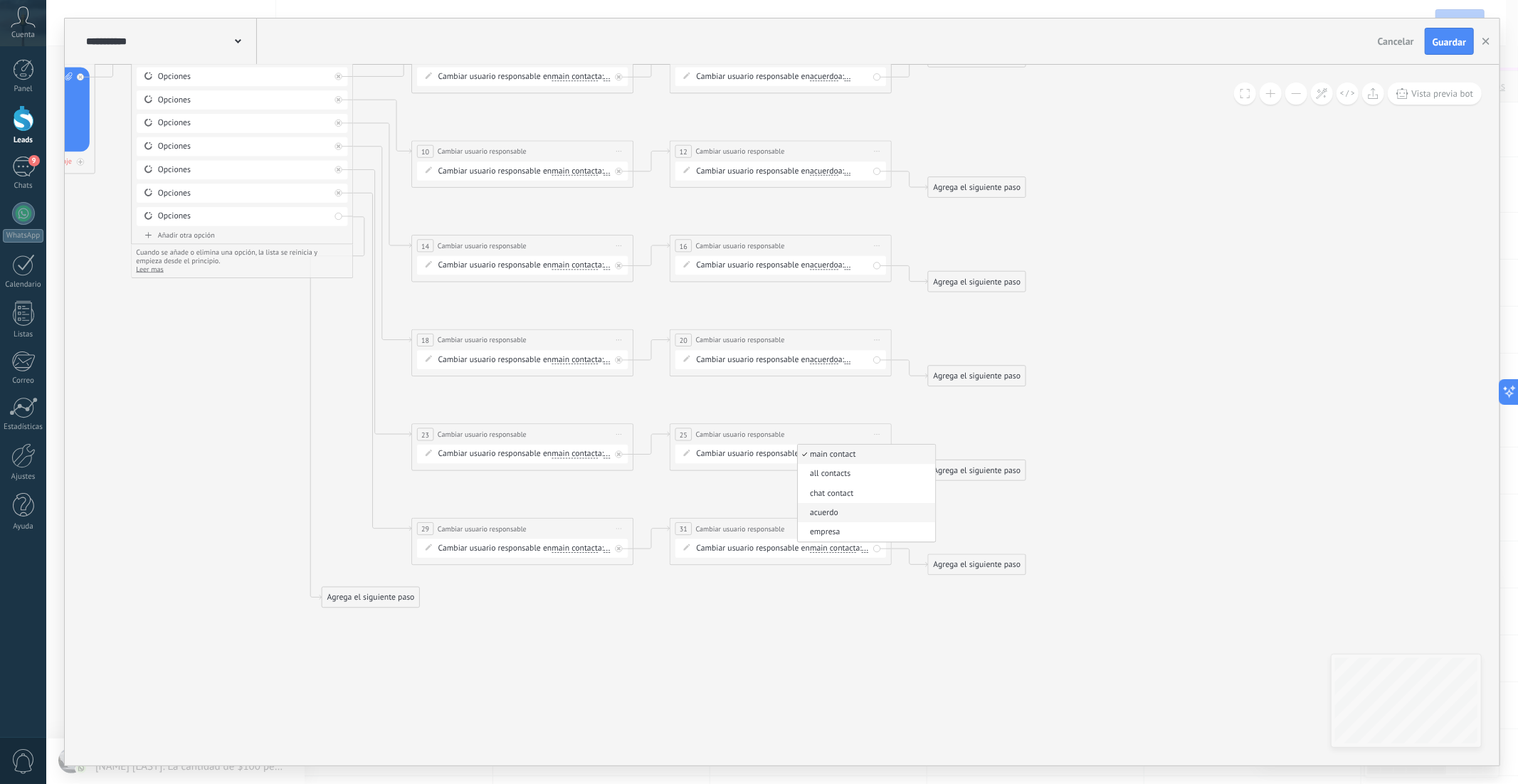 click on "acuerdo" at bounding box center (865, 513) 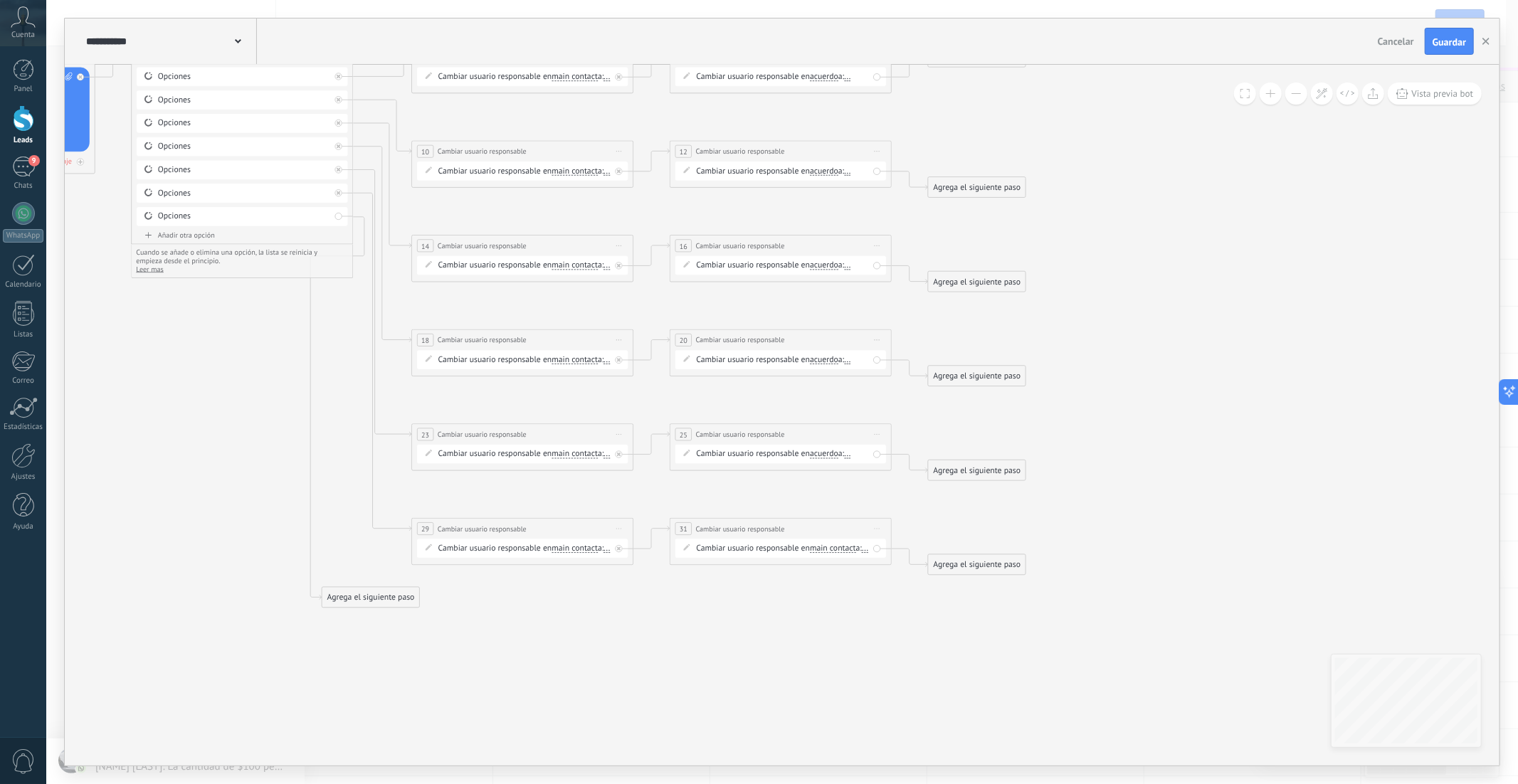 click on "main contact" at bounding box center (833, 549) 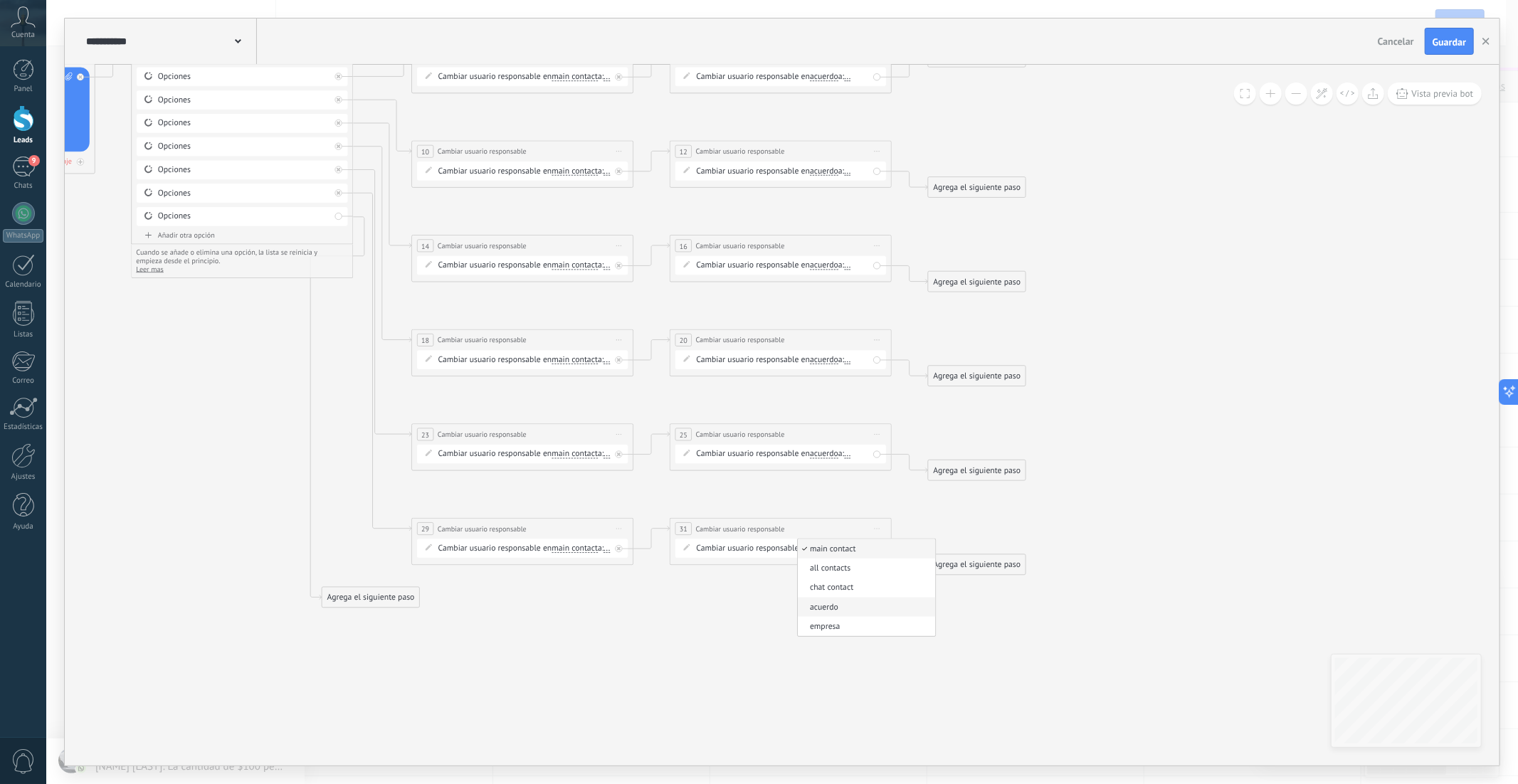 click on "acuerdo" at bounding box center (866, 607) 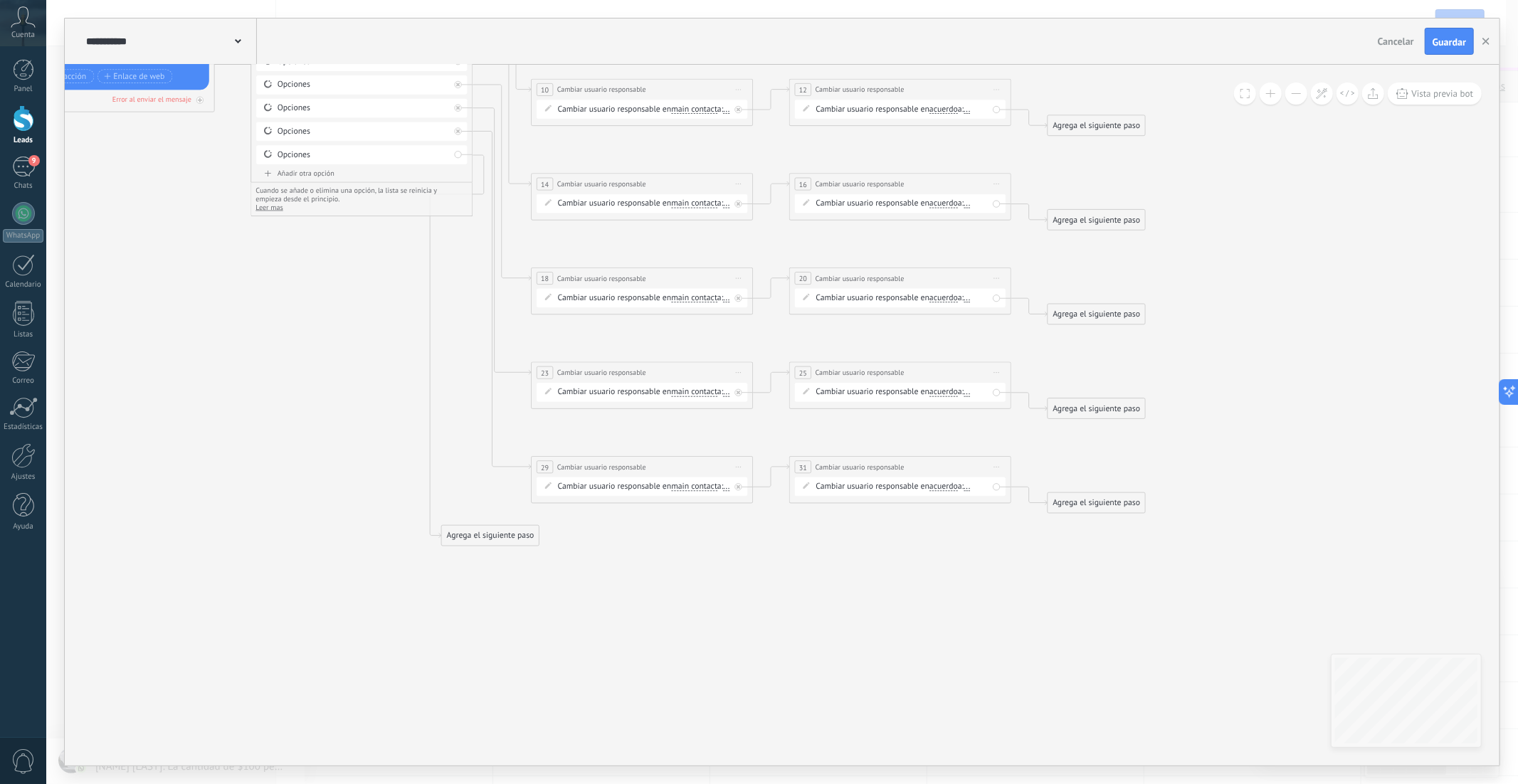click 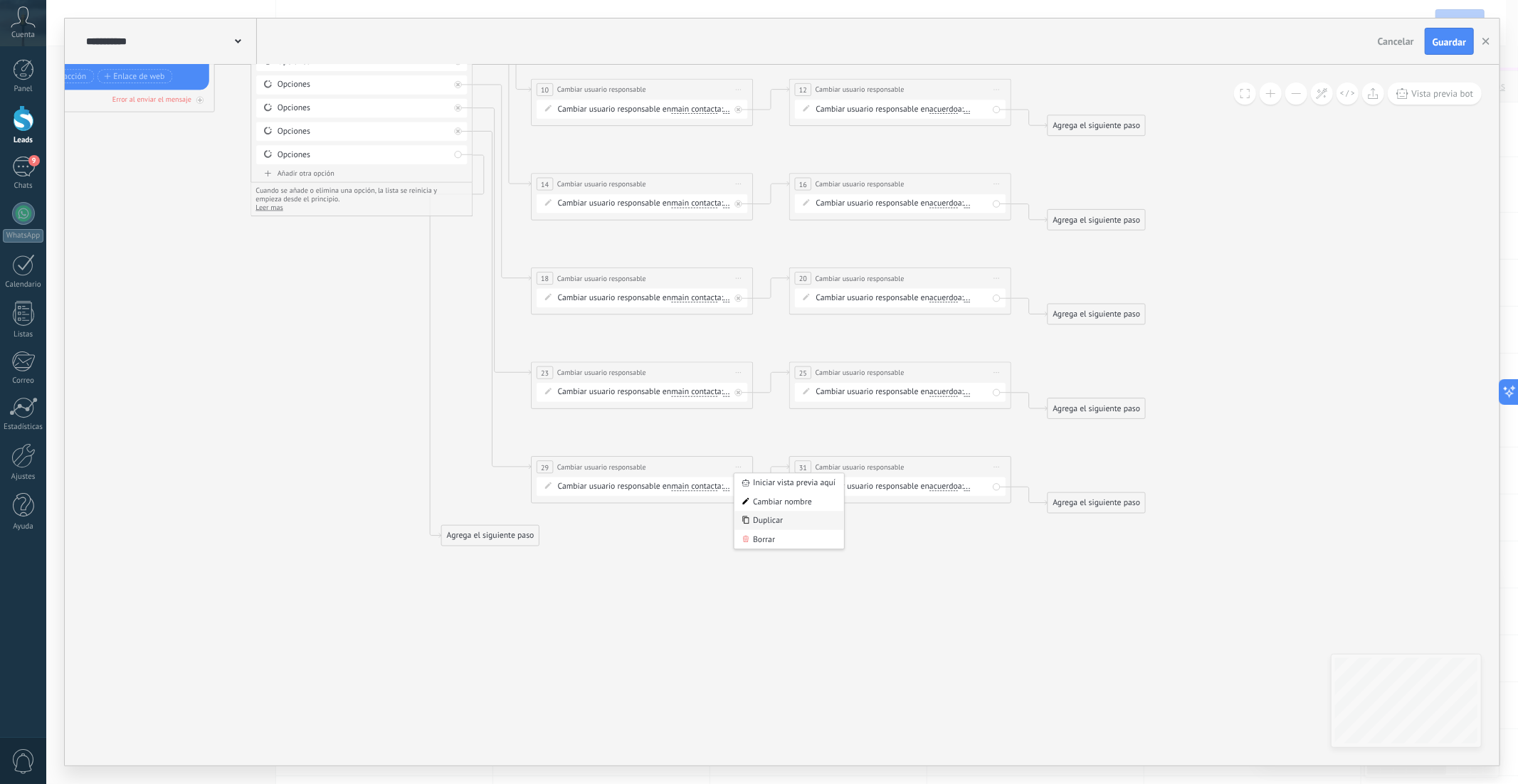 click on "Duplicar" at bounding box center [789, 521] 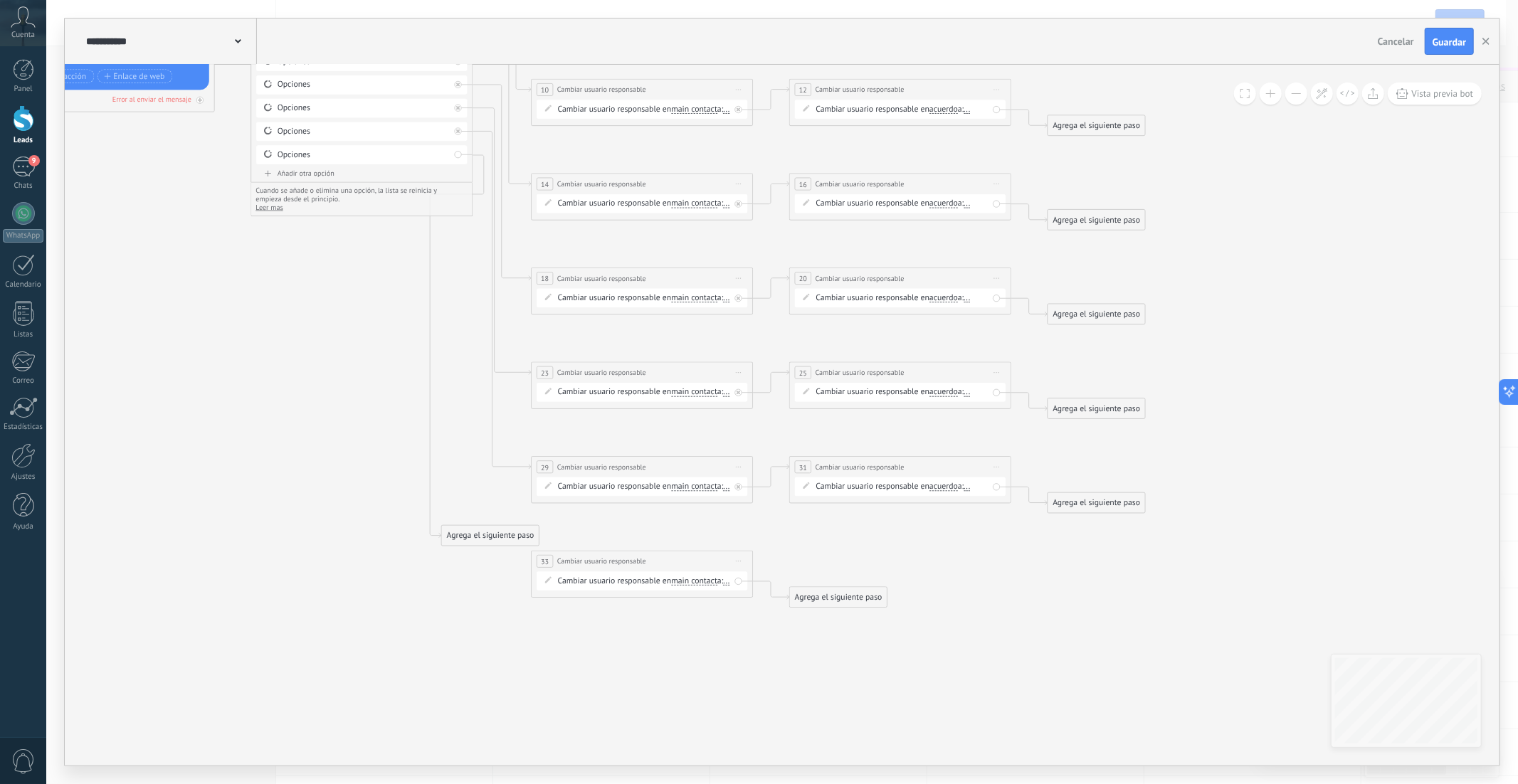 click on "Iniciar vista previa aquí
Cambiar nombre
Duplicar
Borrar" at bounding box center (996, 467) 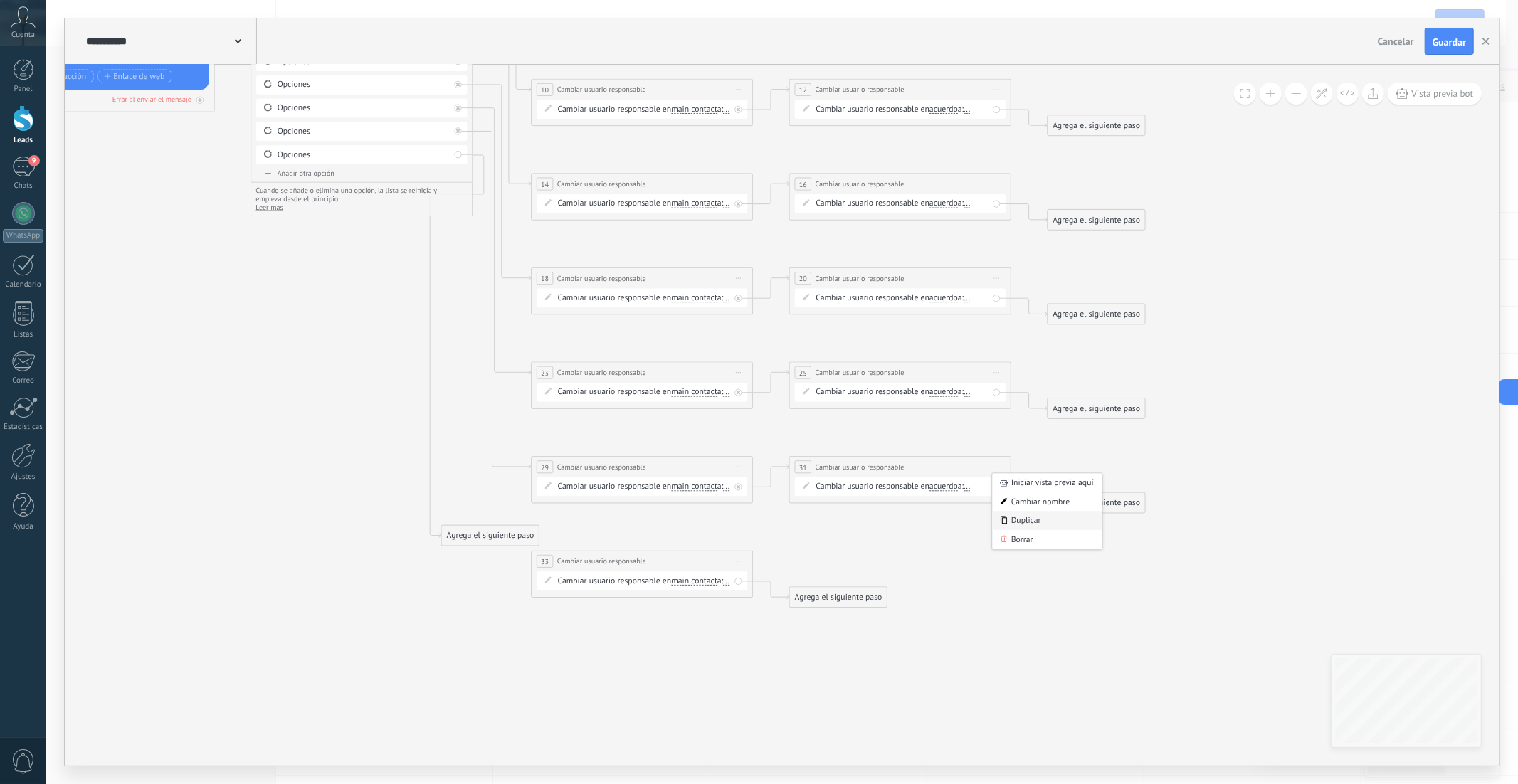click on "Duplicar" at bounding box center (1048, 521) 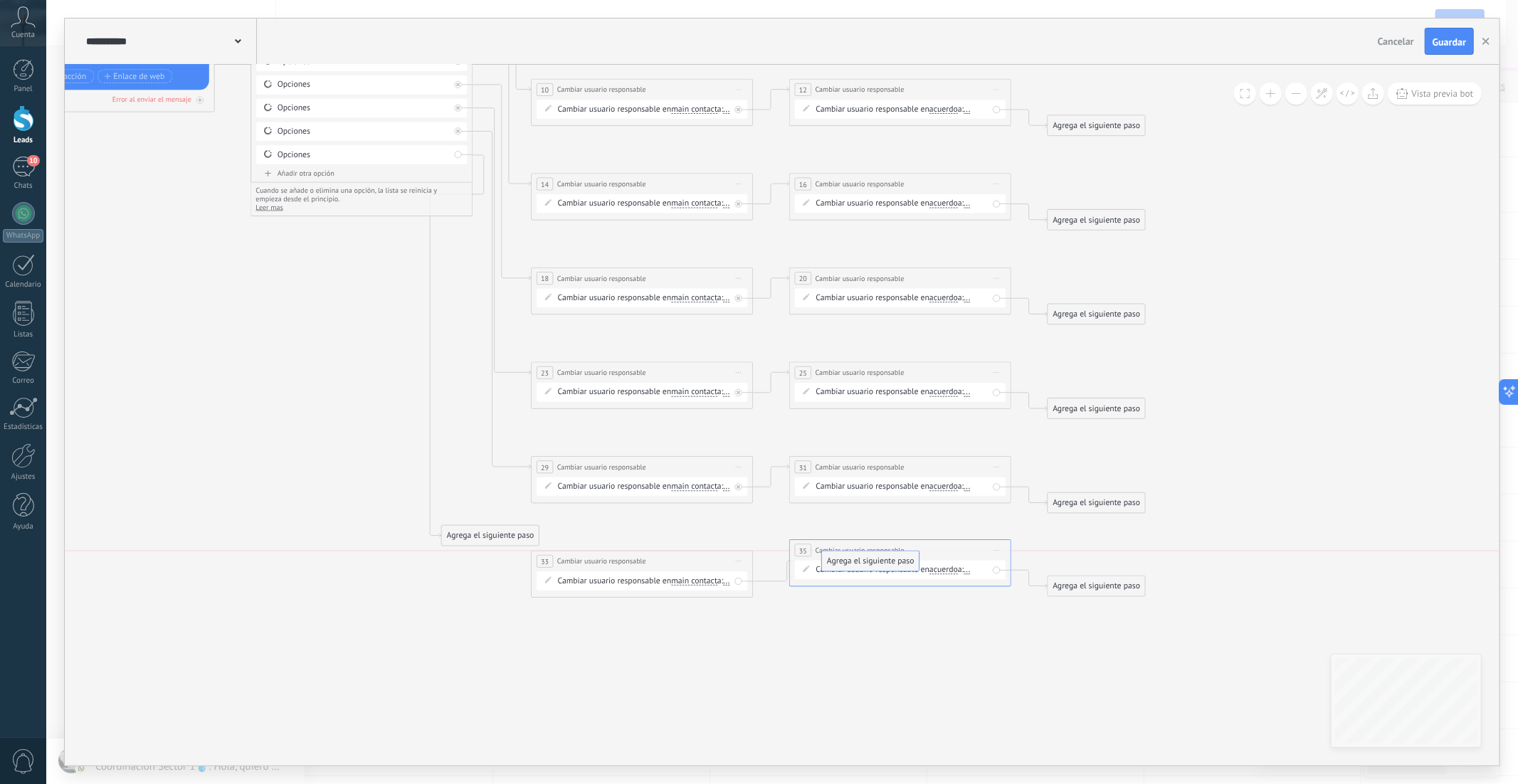 drag, startPoint x: 809, startPoint y: 602, endPoint x: 843, endPoint y: 558, distance: 55.60576 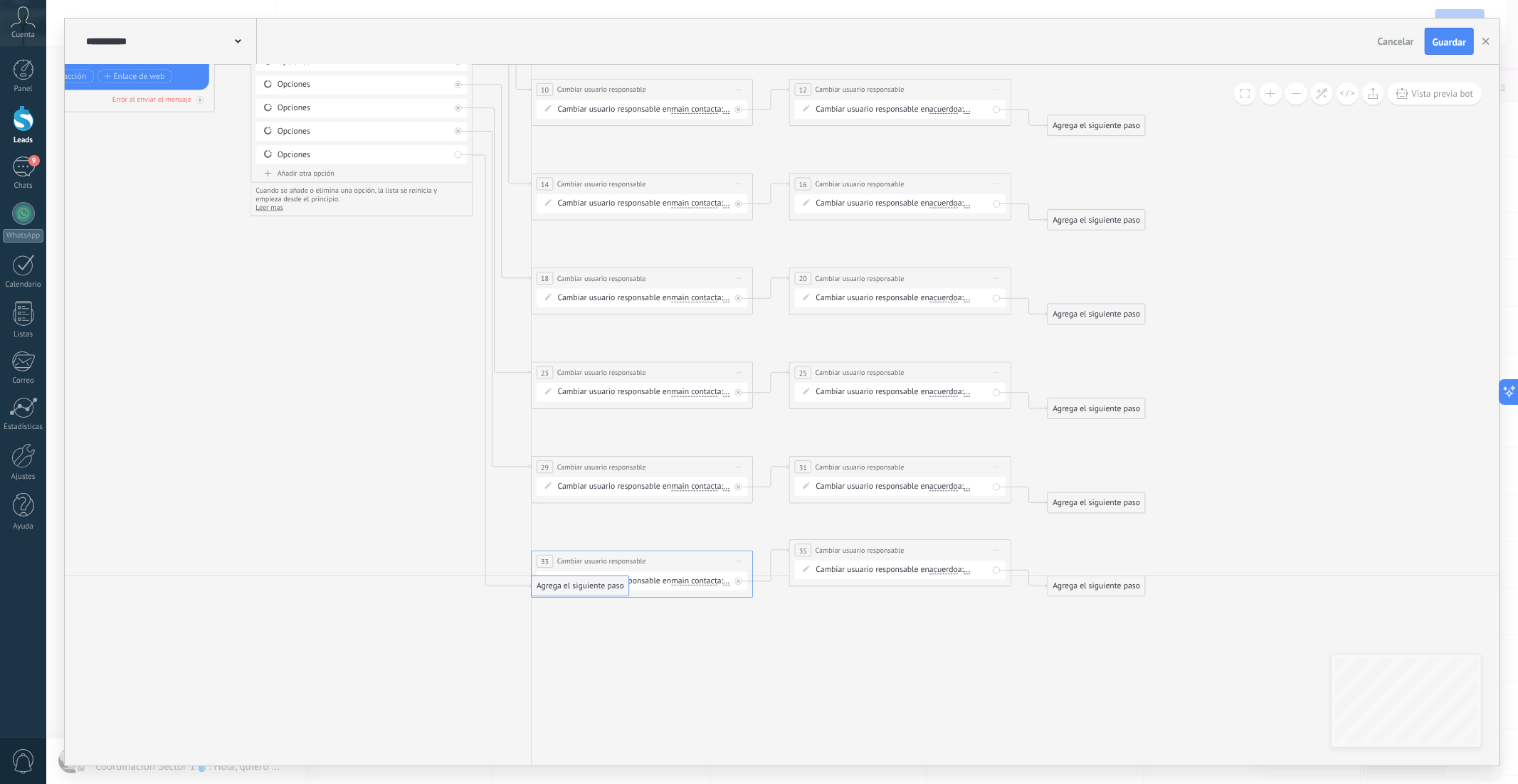drag, startPoint x: 483, startPoint y: 533, endPoint x: 573, endPoint y: 579, distance: 101.07423 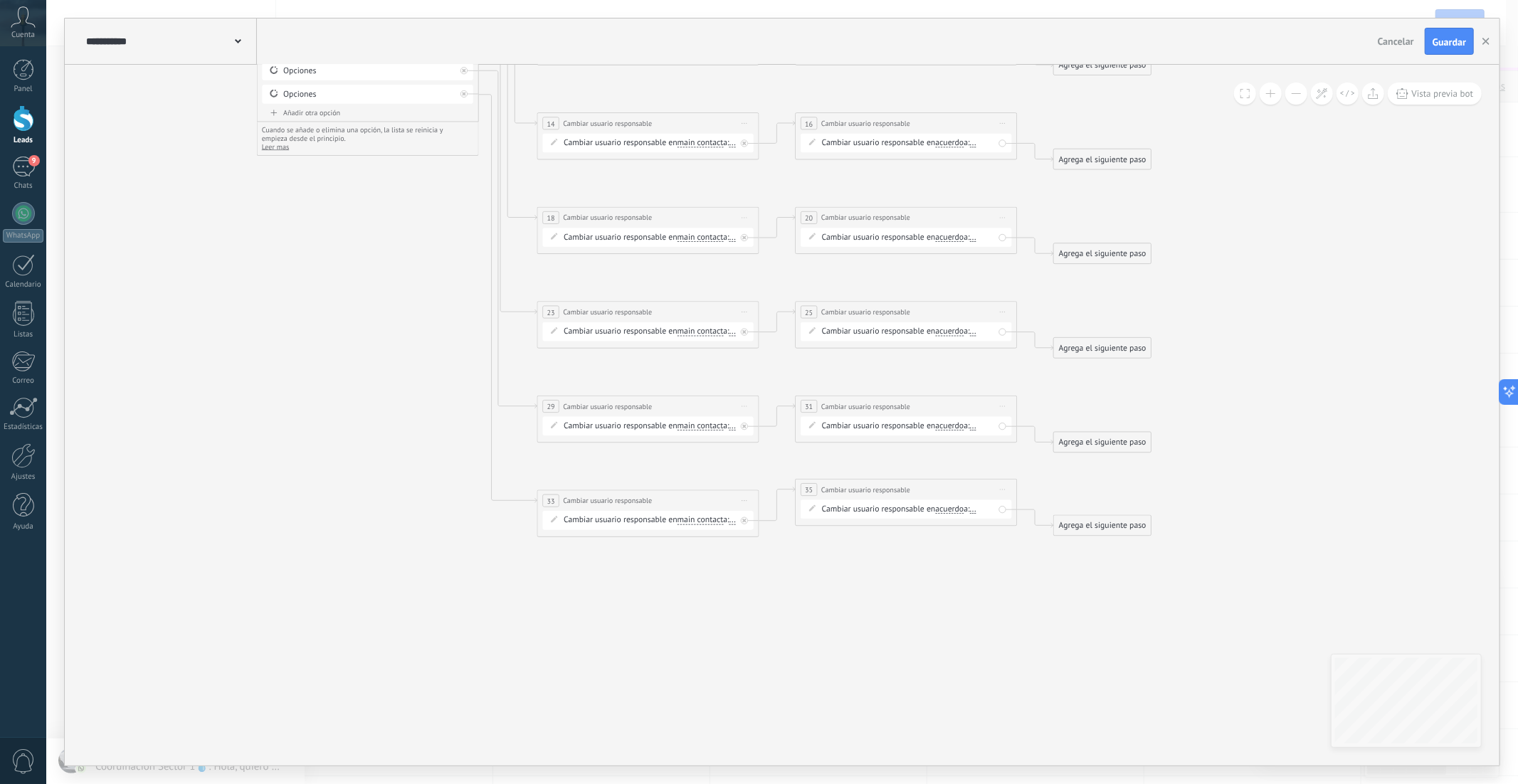 click on "Iniciar vista previa aquí
Cambiar nombre
Duplicar
Borrar" at bounding box center (744, 501) 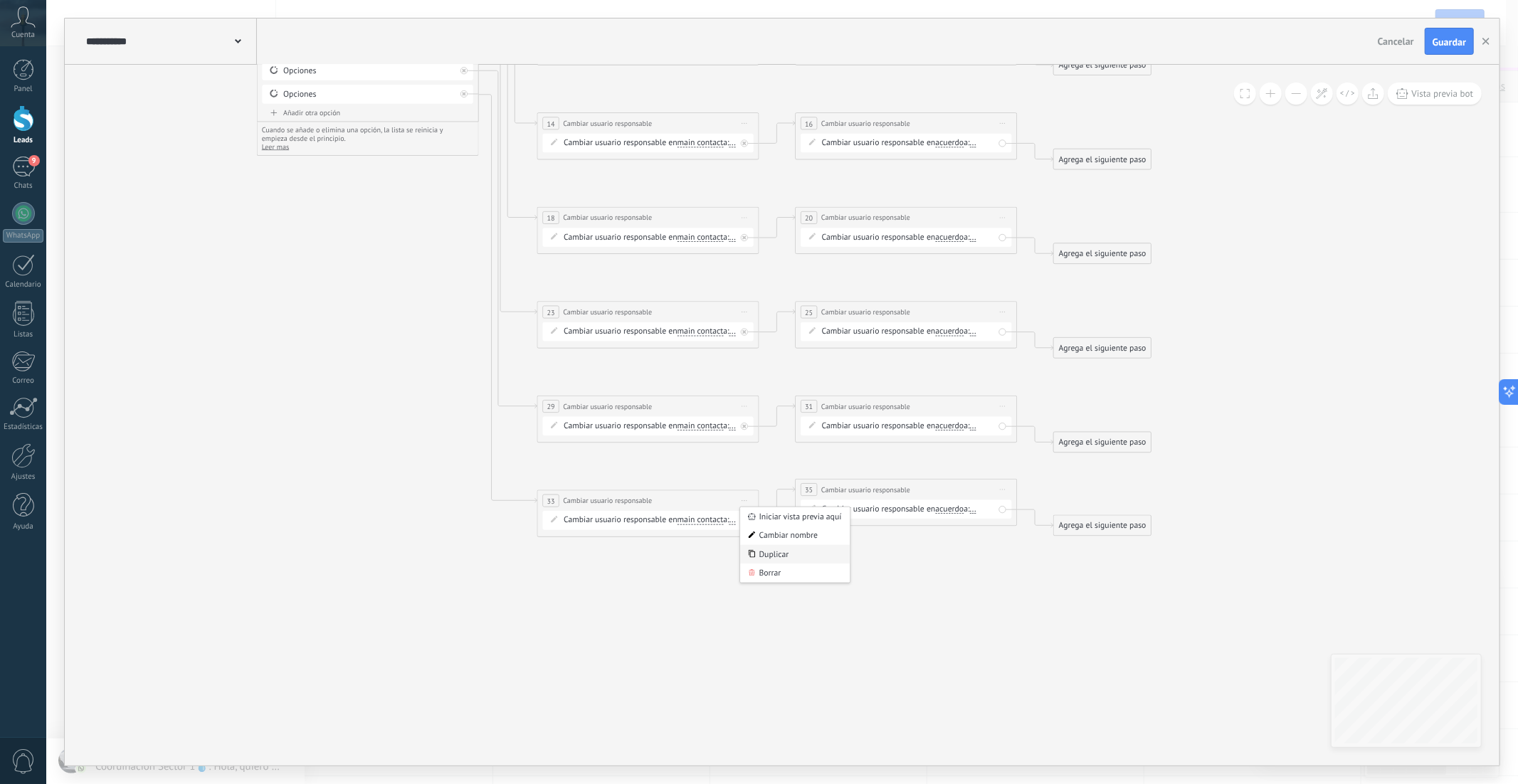 click on "Duplicar" at bounding box center [795, 554] 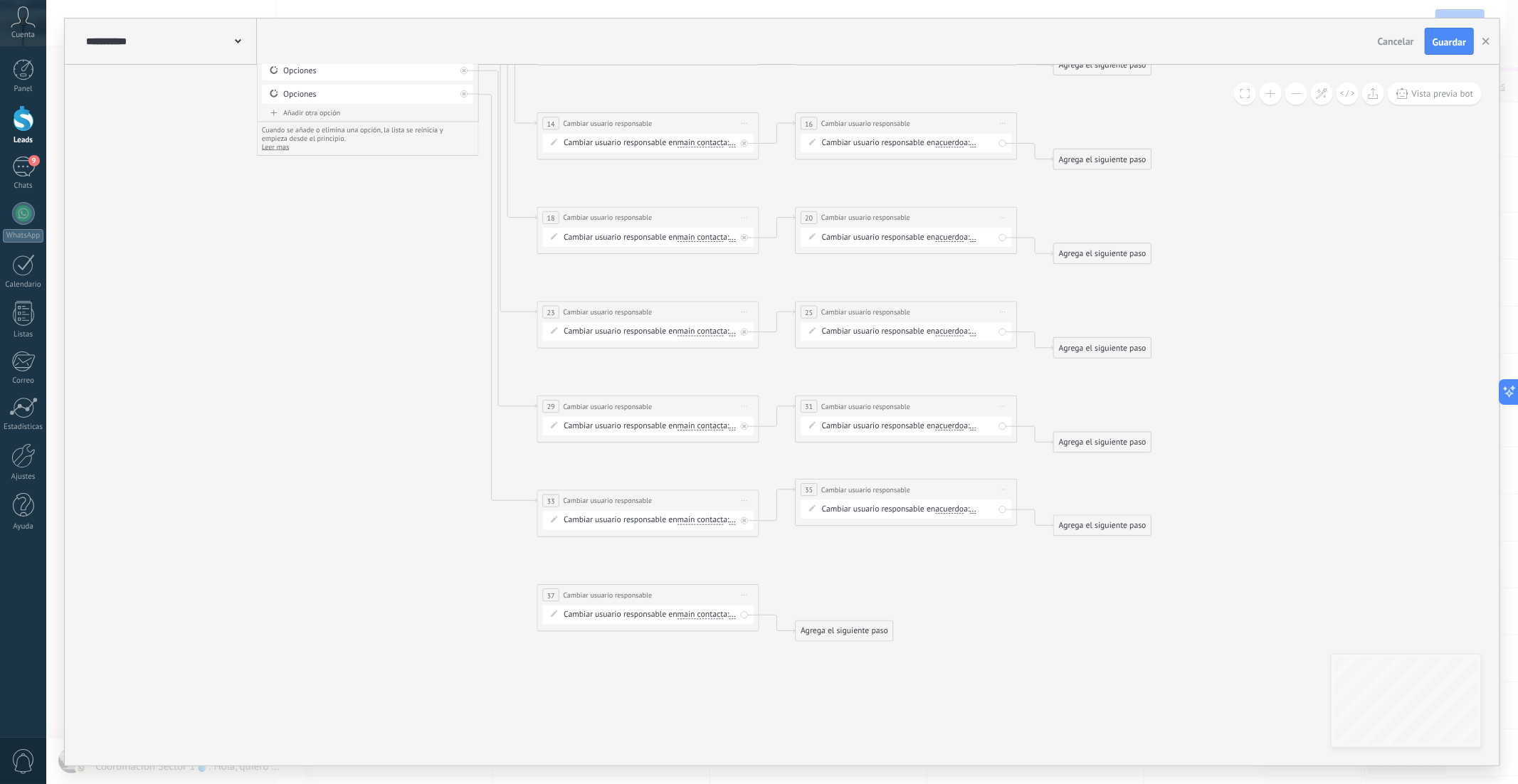 click on "Iniciar vista previa aquí
Cambiar nombre
Duplicar
Borrar" at bounding box center [1003, 489] 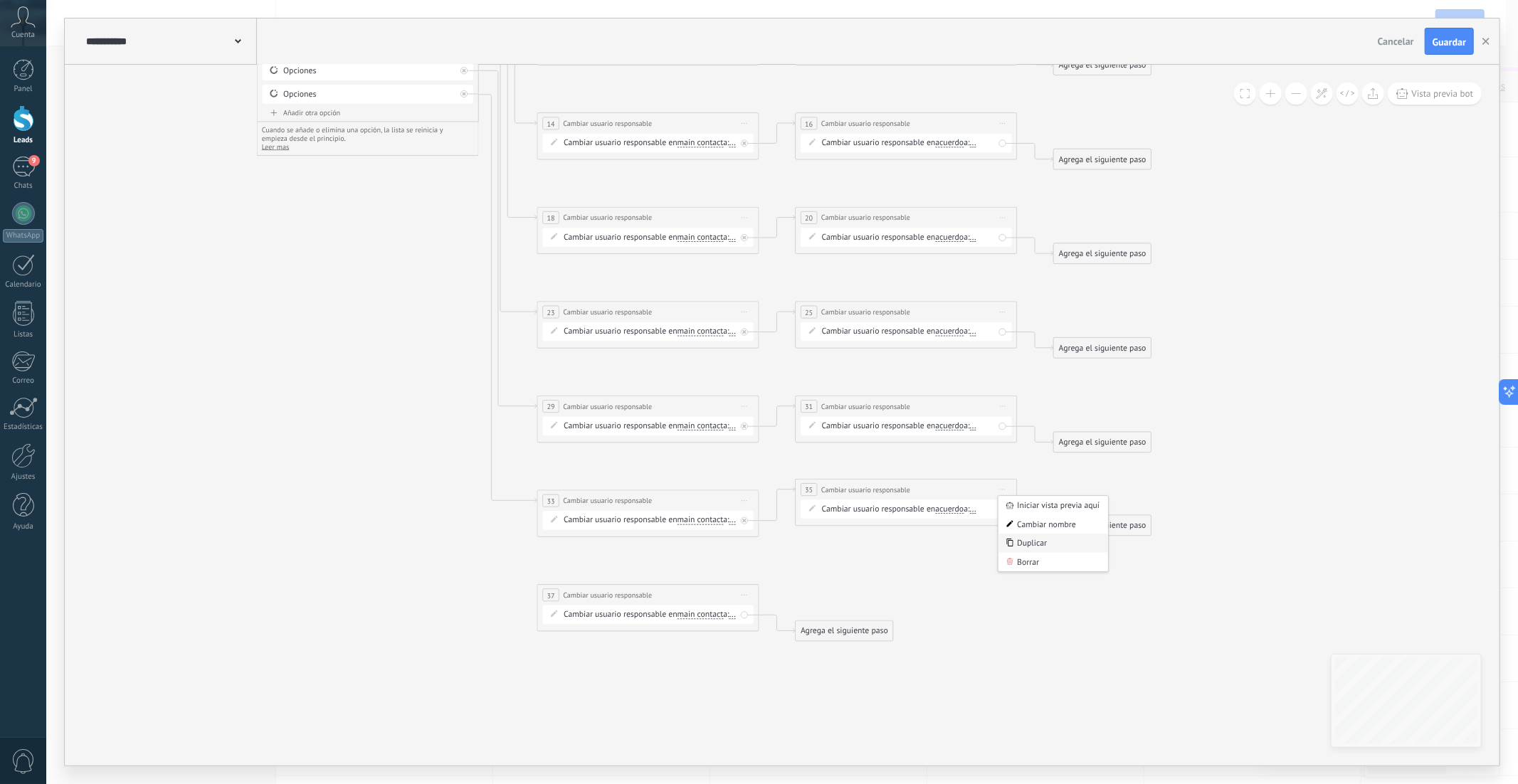 click on "Duplicar" at bounding box center [1053, 543] 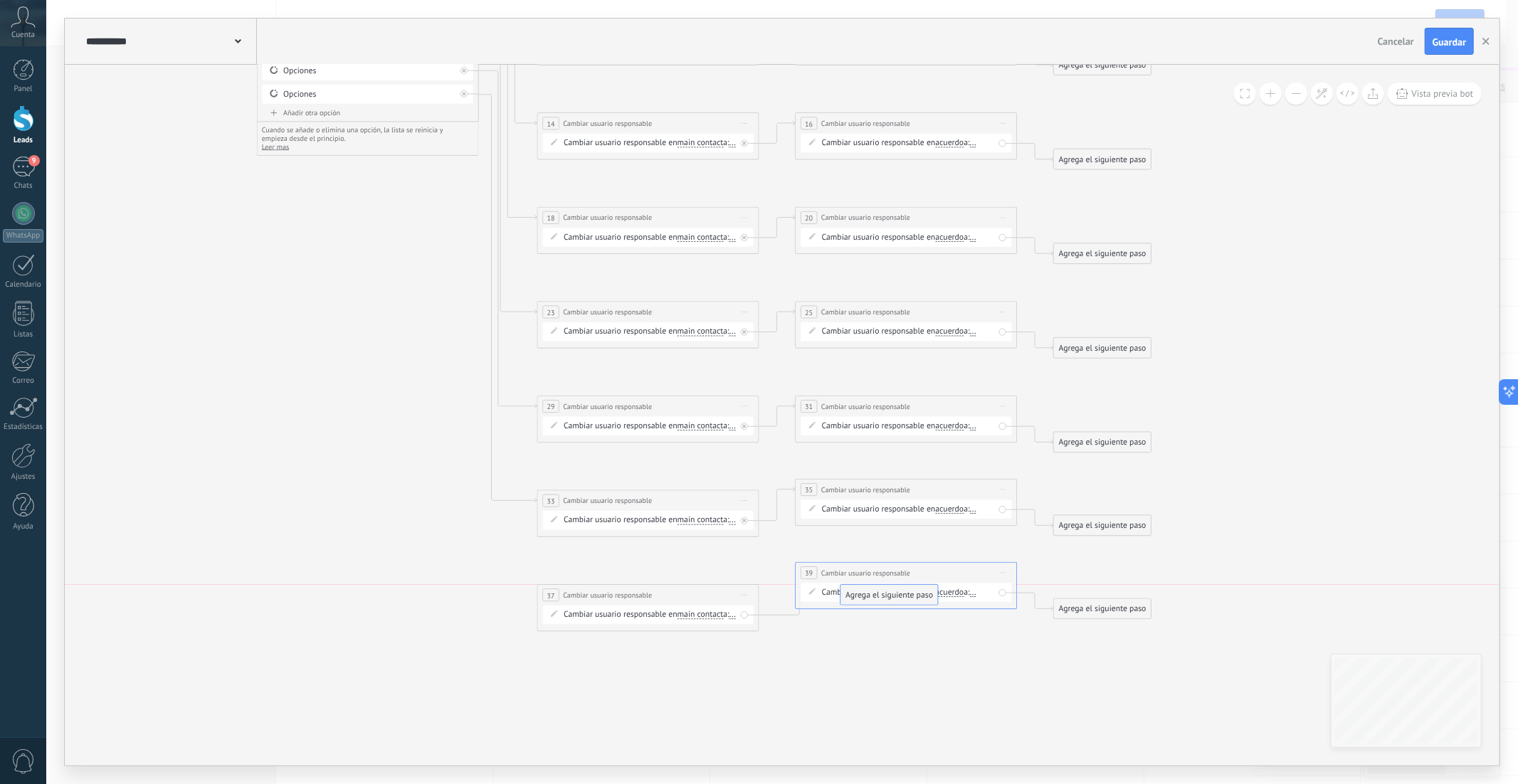 drag, startPoint x: 823, startPoint y: 630, endPoint x: 870, endPoint y: 590, distance: 61.7171 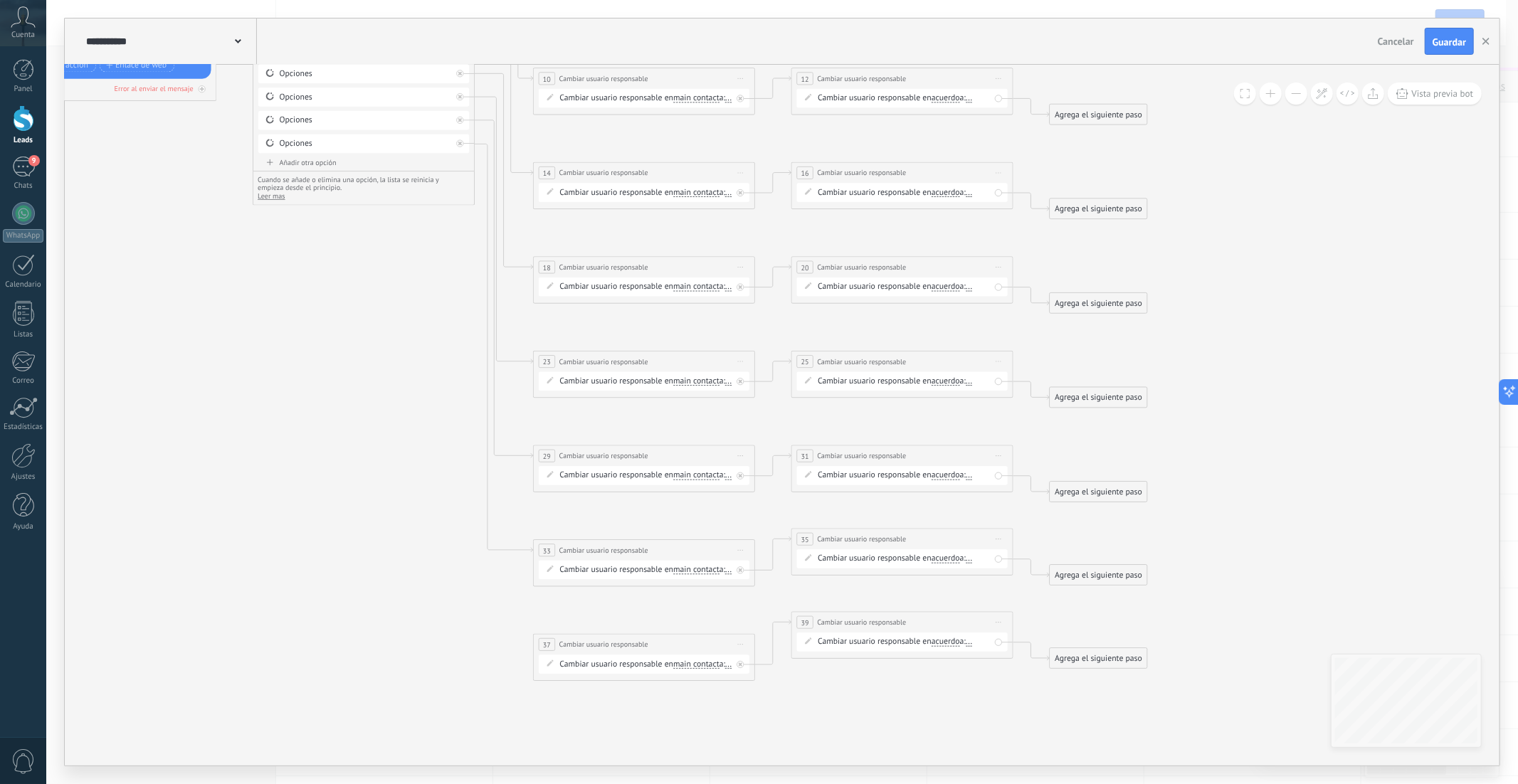 click on "Añadir otra opción" at bounding box center [364, 162] 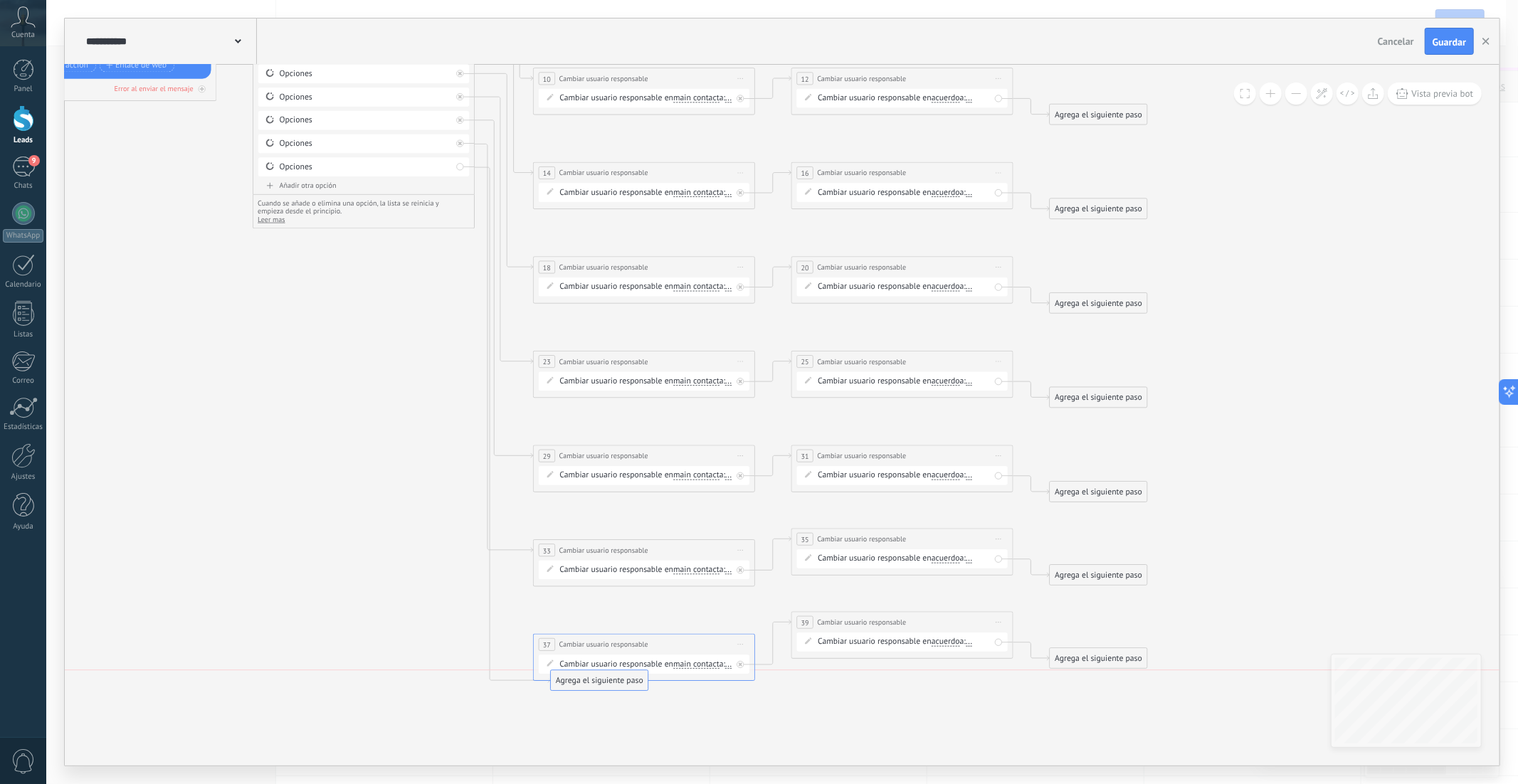 drag, startPoint x: 543, startPoint y: 233, endPoint x: 589, endPoint y: 663, distance: 432.4535 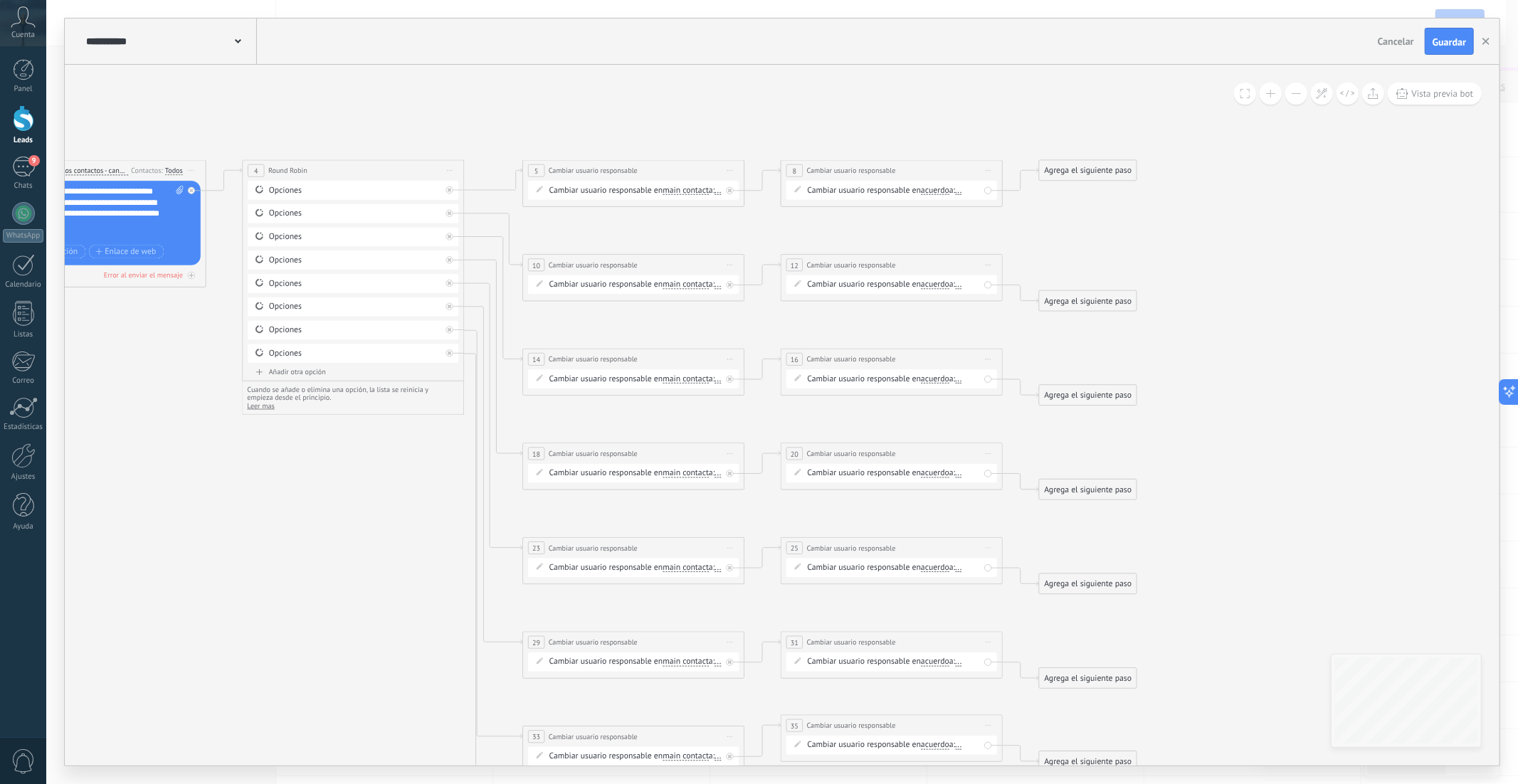 click on "..." at bounding box center (718, 190) 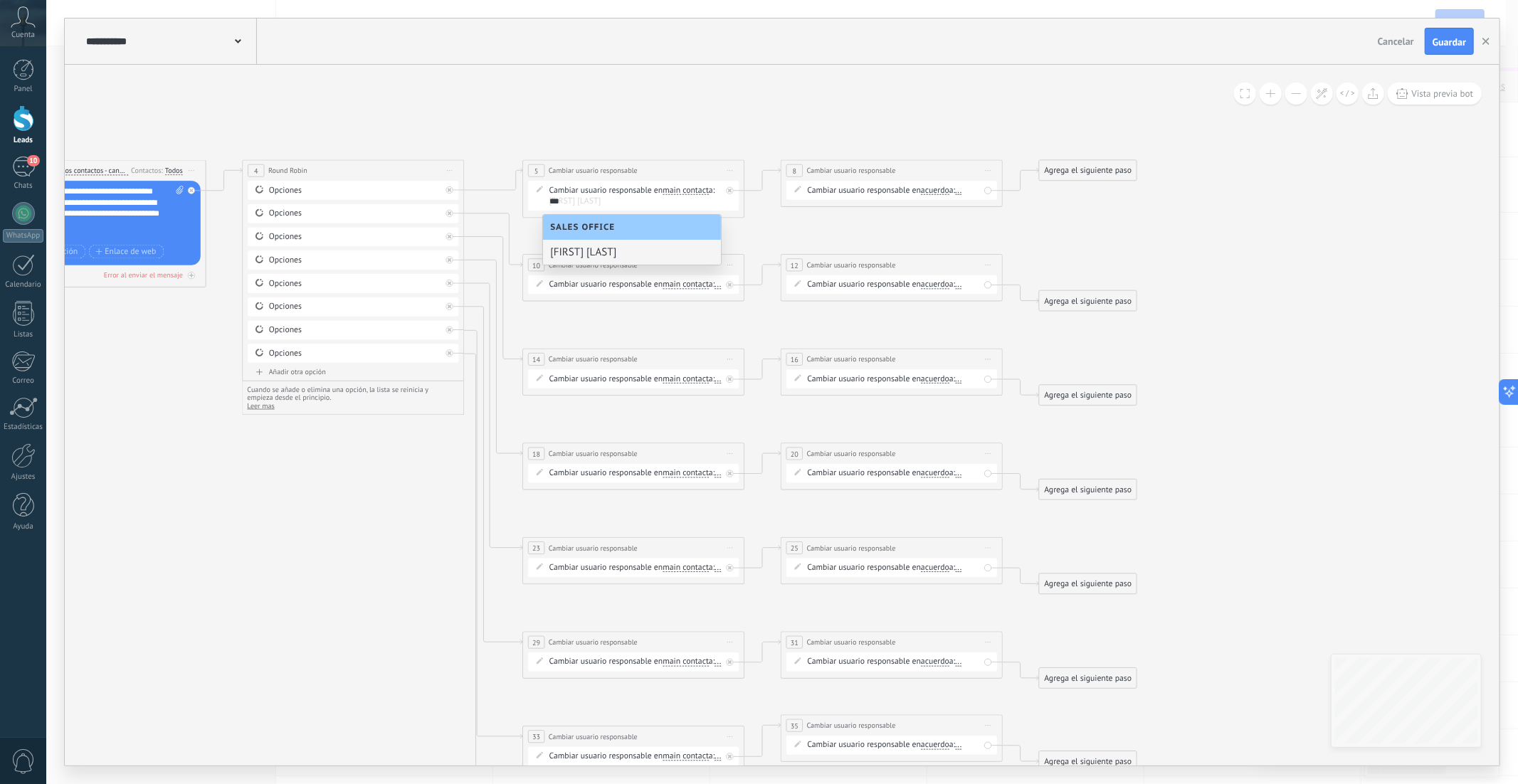 type on "***" 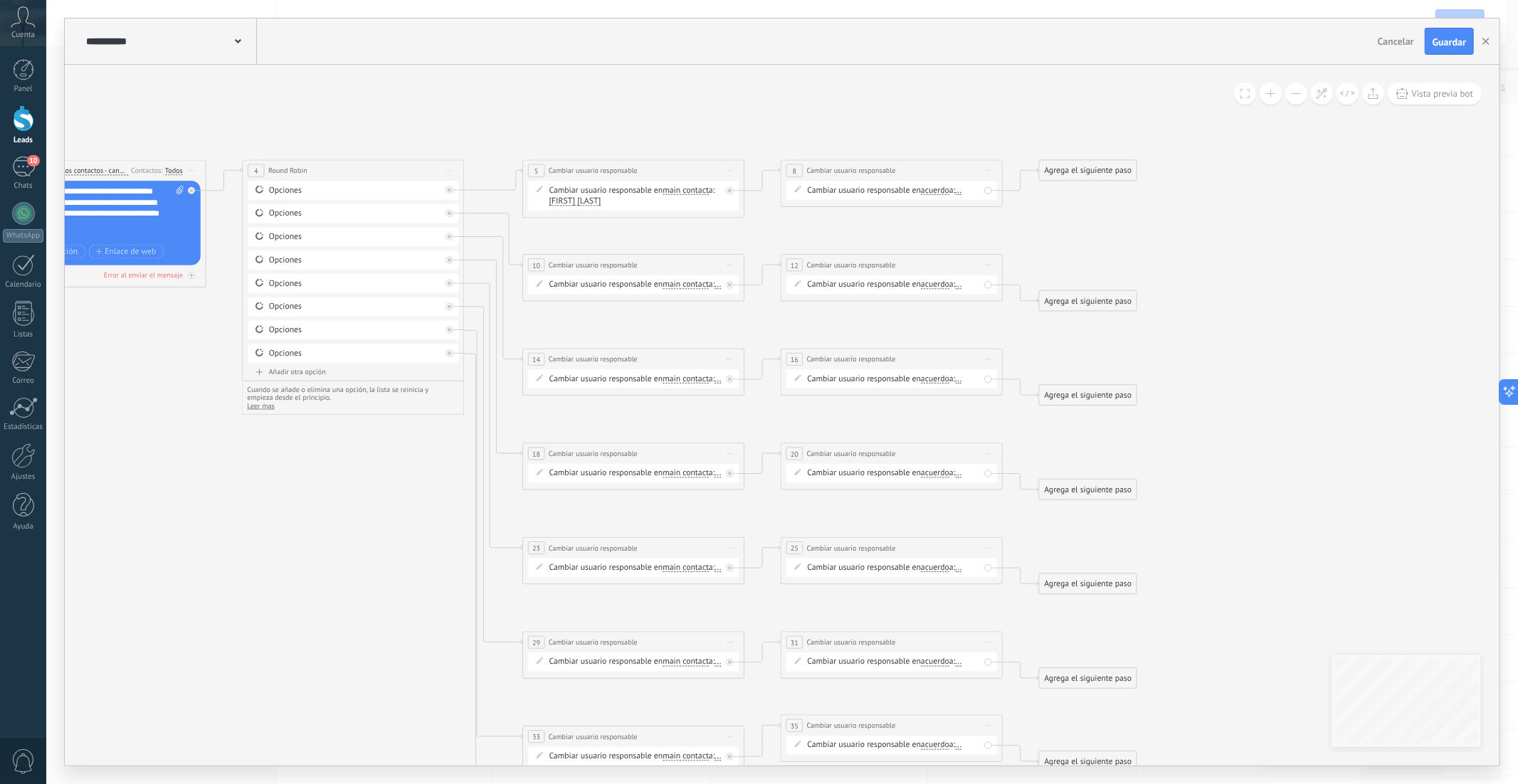 click on "..." at bounding box center [958, 190] 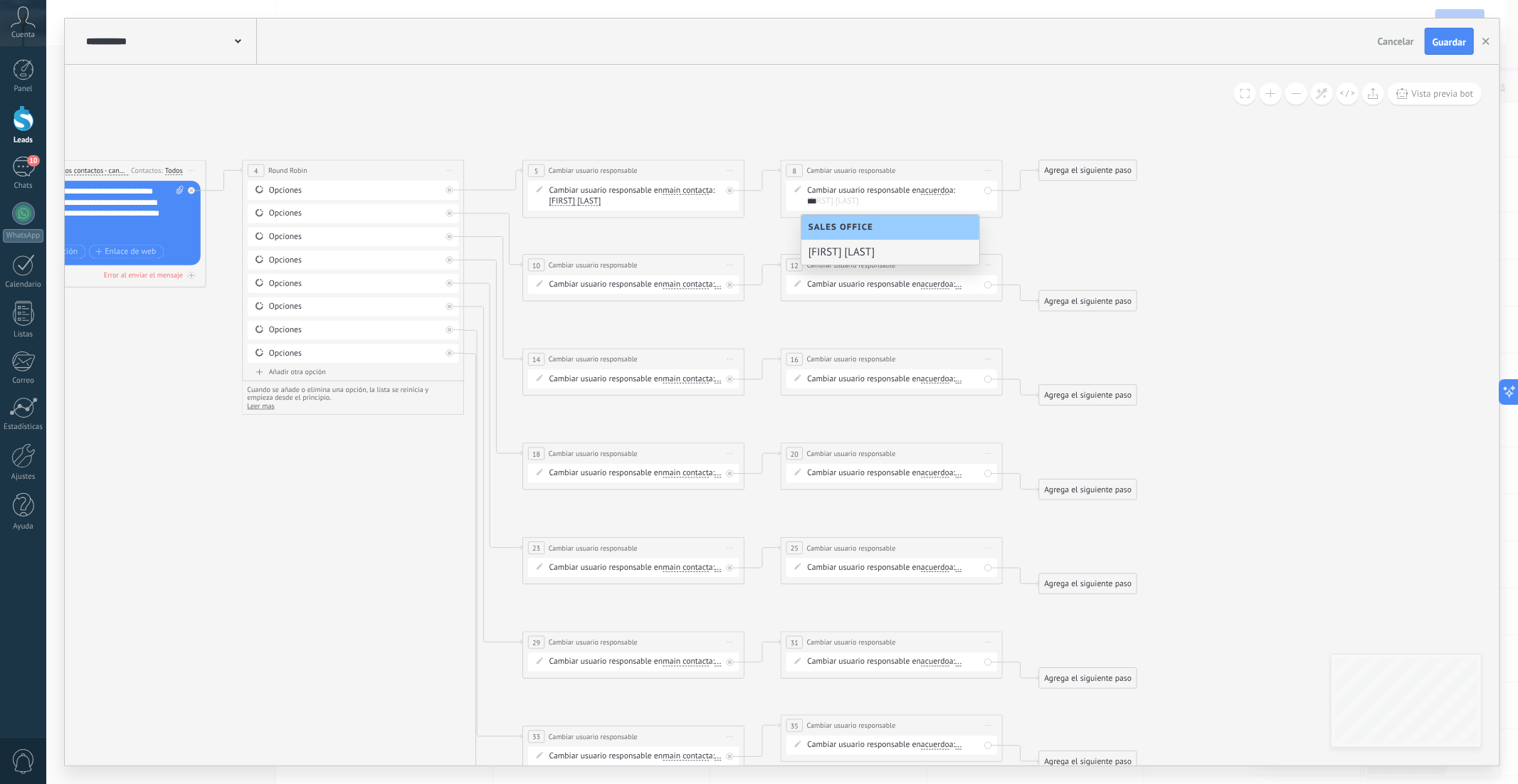 type on "***" 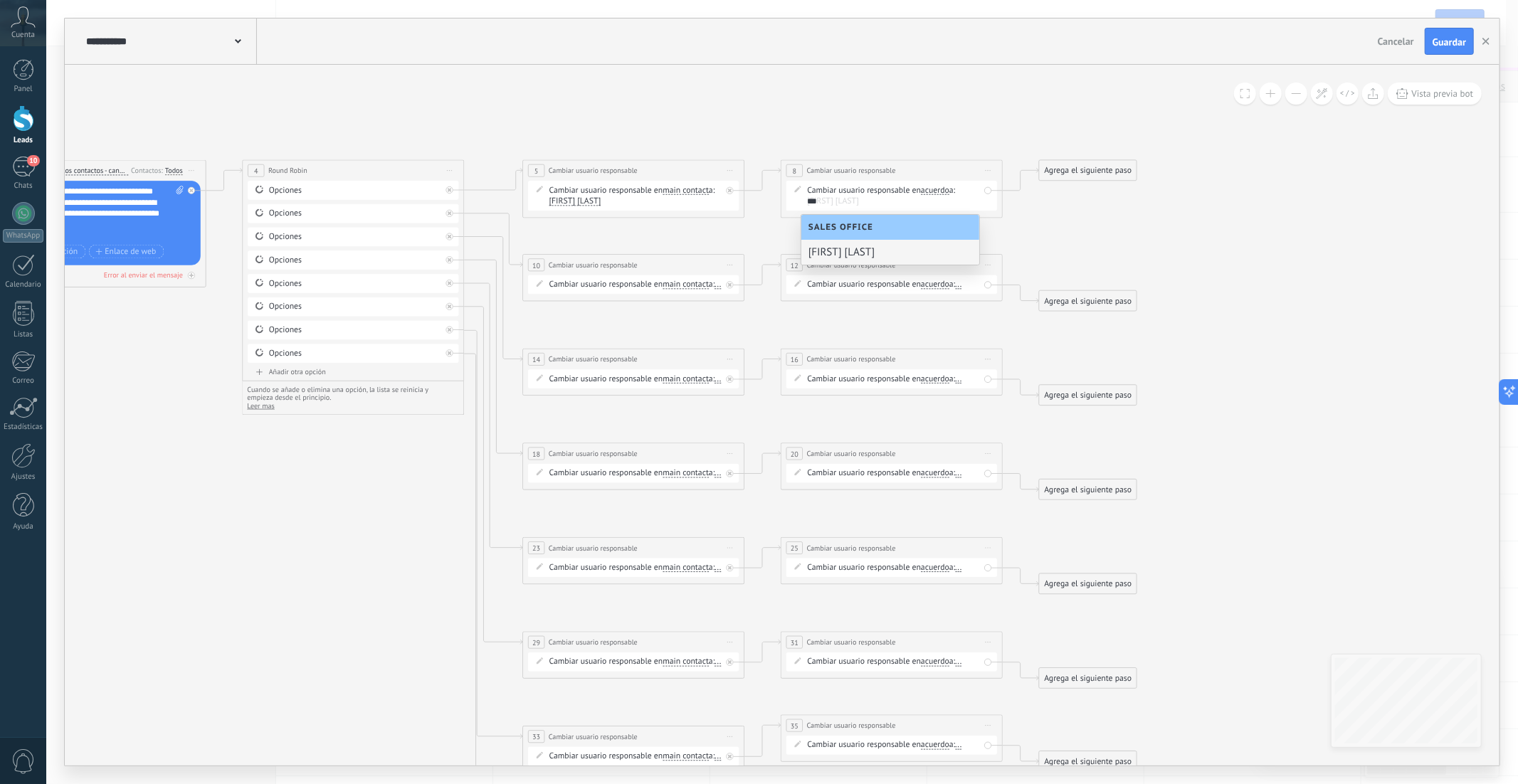 click on "Veronica Sanchez" at bounding box center (890, 252) 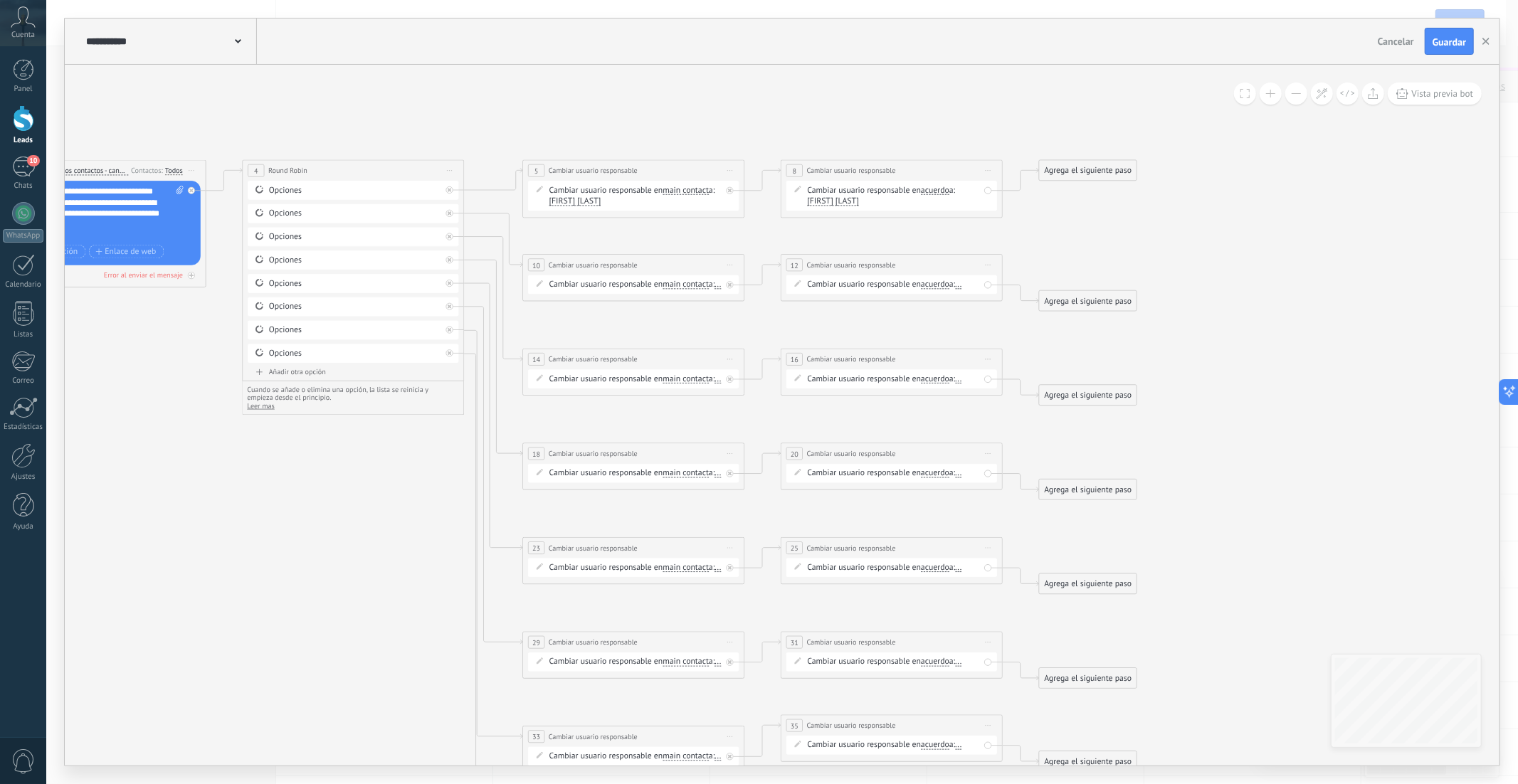 click on "..." at bounding box center (718, 285) 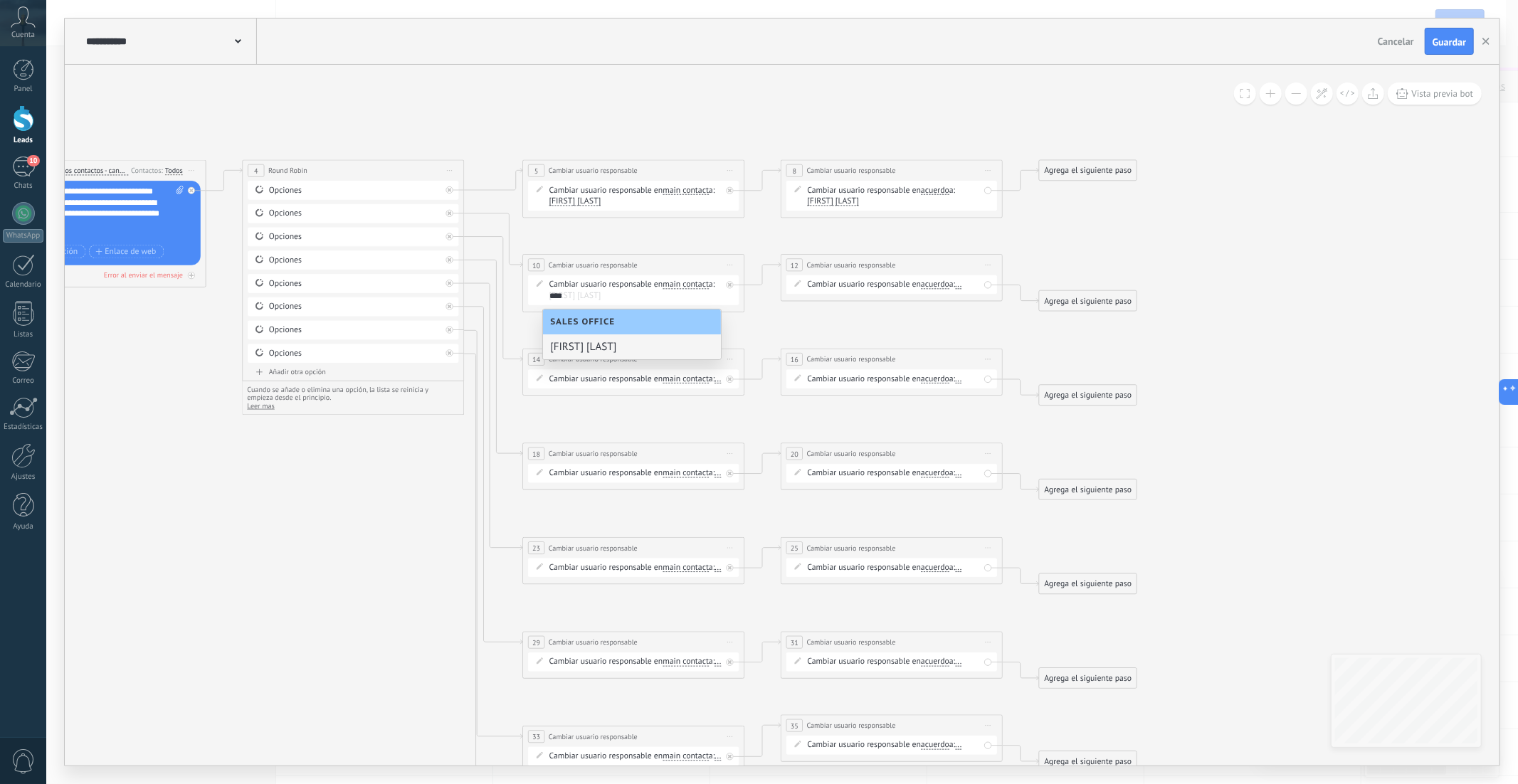 type on "****" 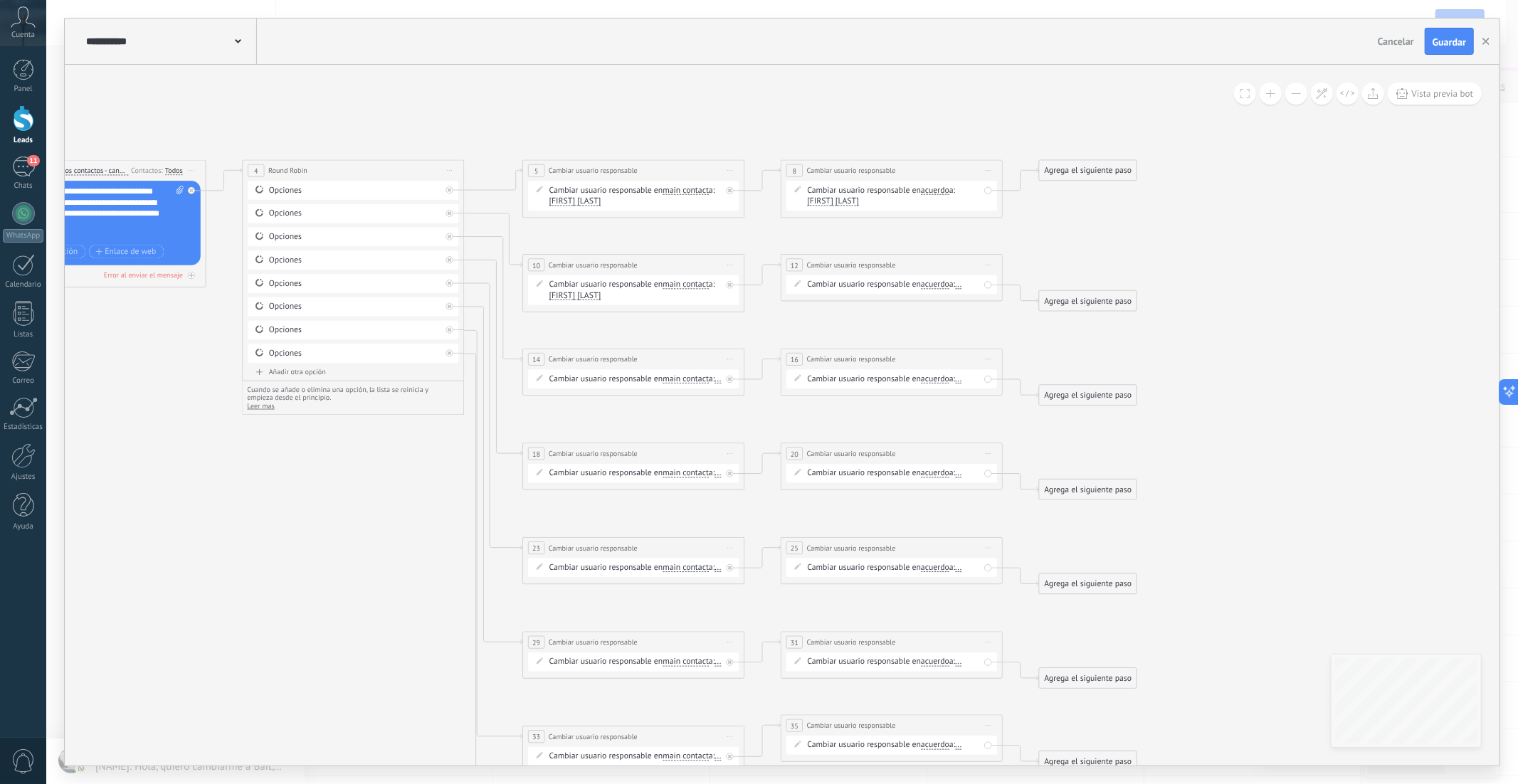 click on "..." at bounding box center (958, 285) 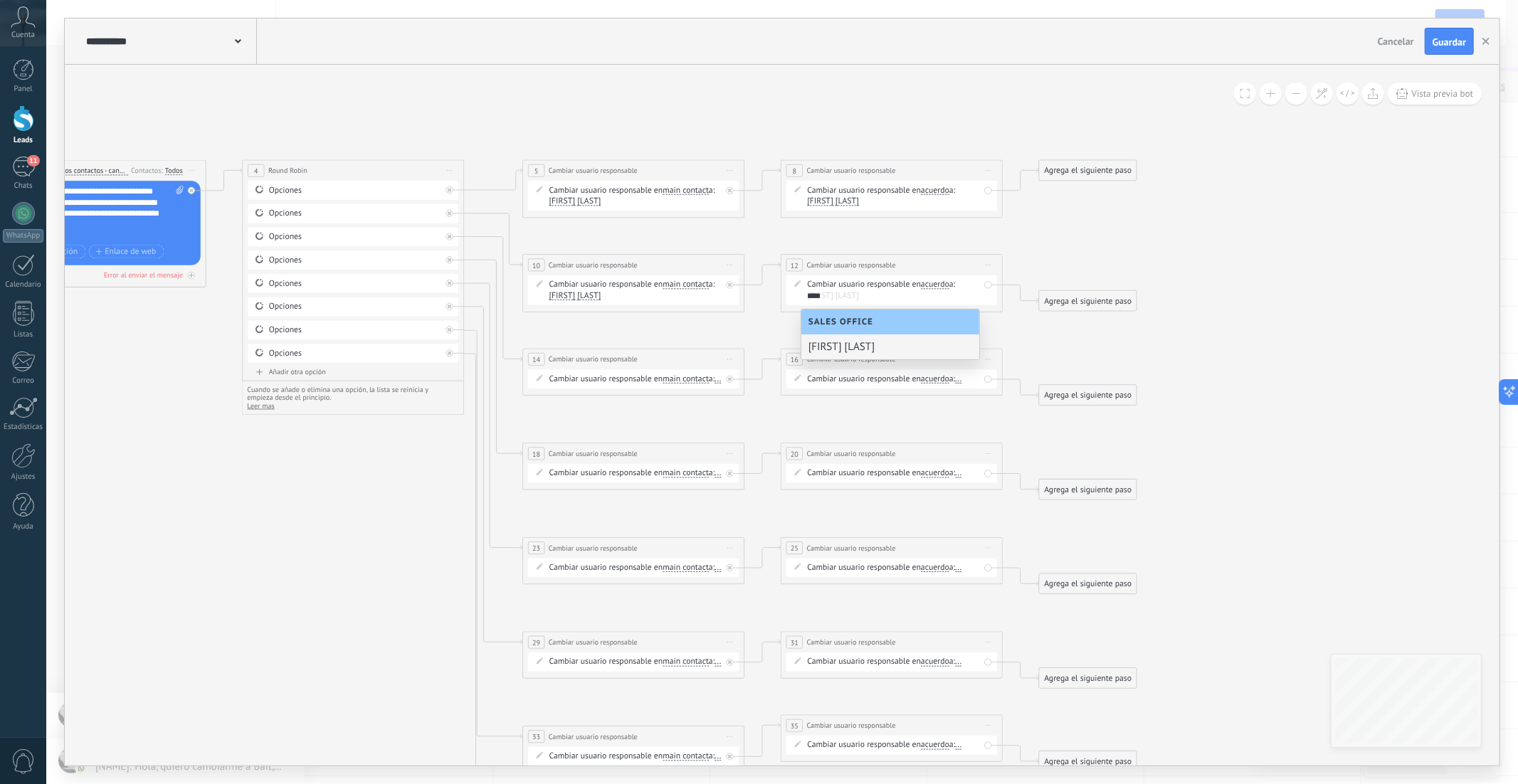 type on "****" 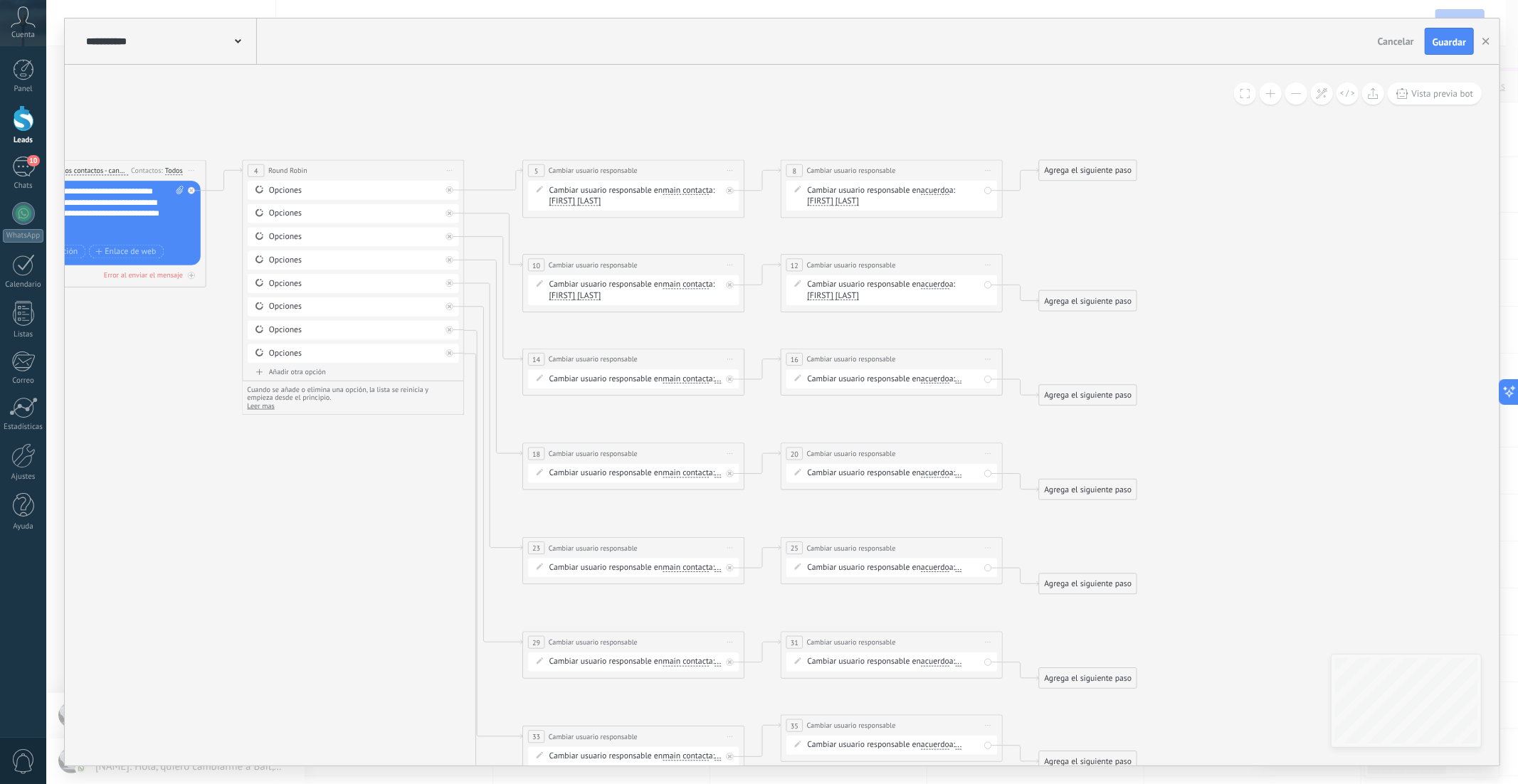 click on "Cambiar usuario responsable en
main contact
main contact
all contacts
chat contact
acuerdo
empresa
main contact
main contact
all contacts
chat contact
acuerdo" at bounding box center (636, 379) 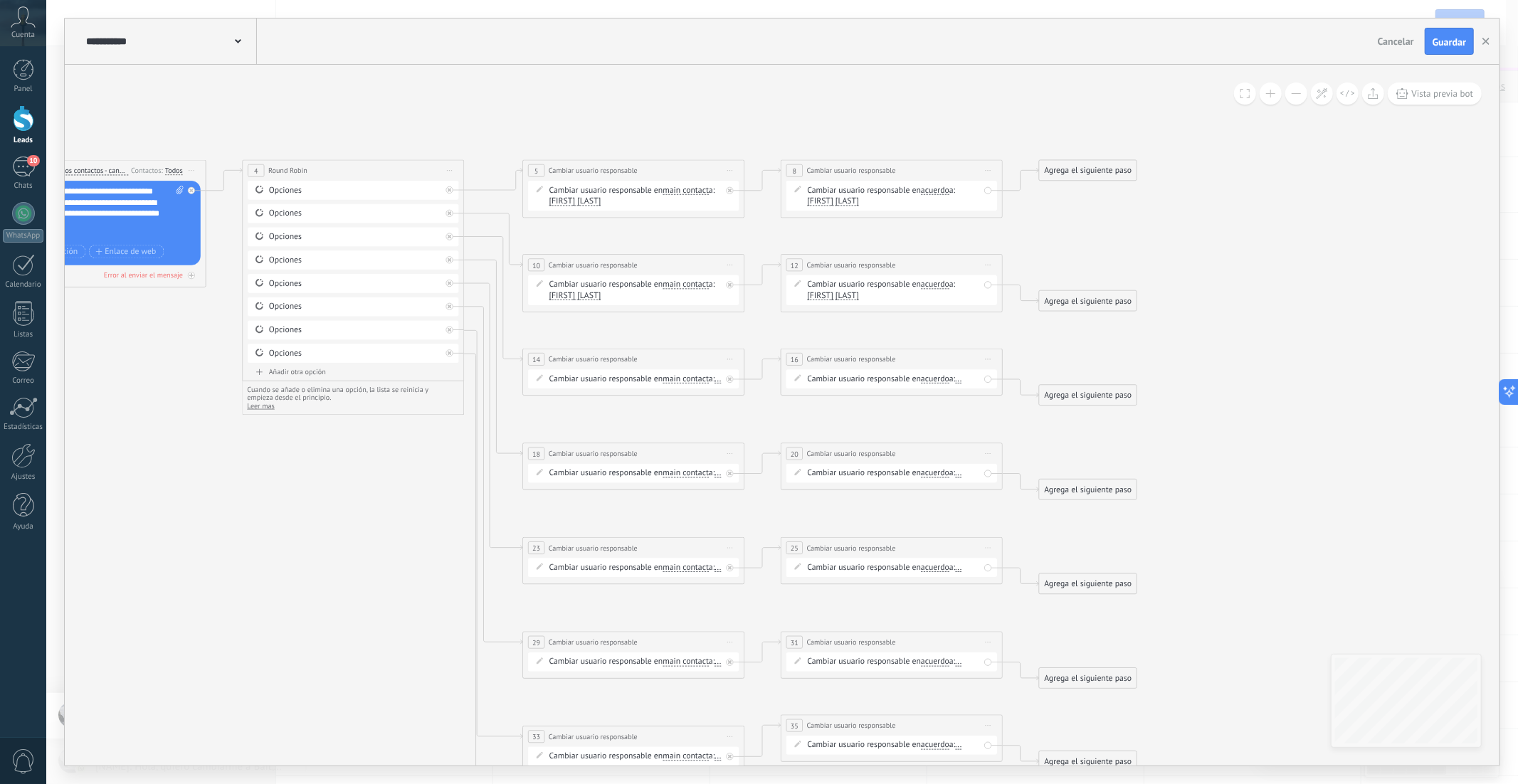 click on "..." at bounding box center (718, 379) 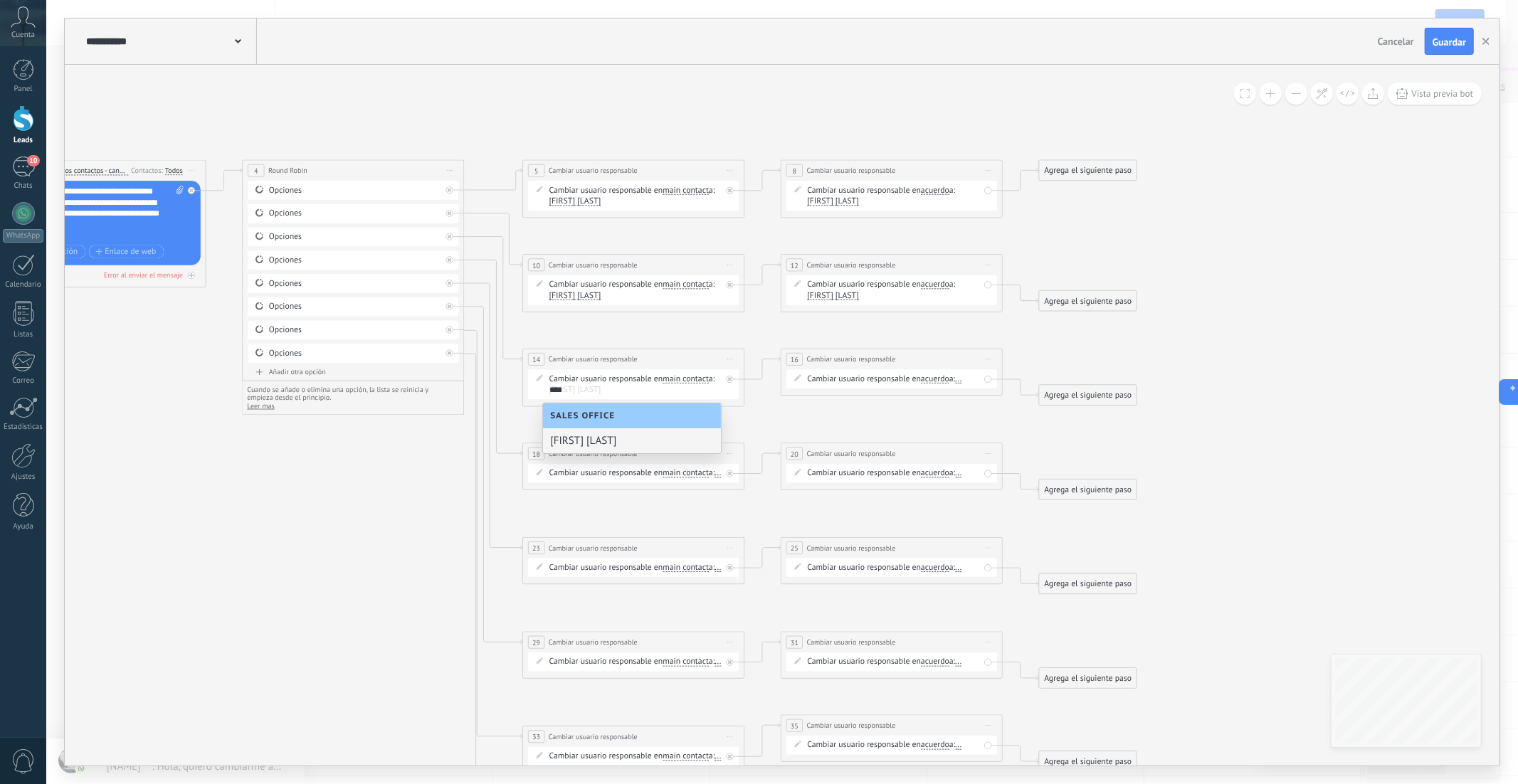 type on "****" 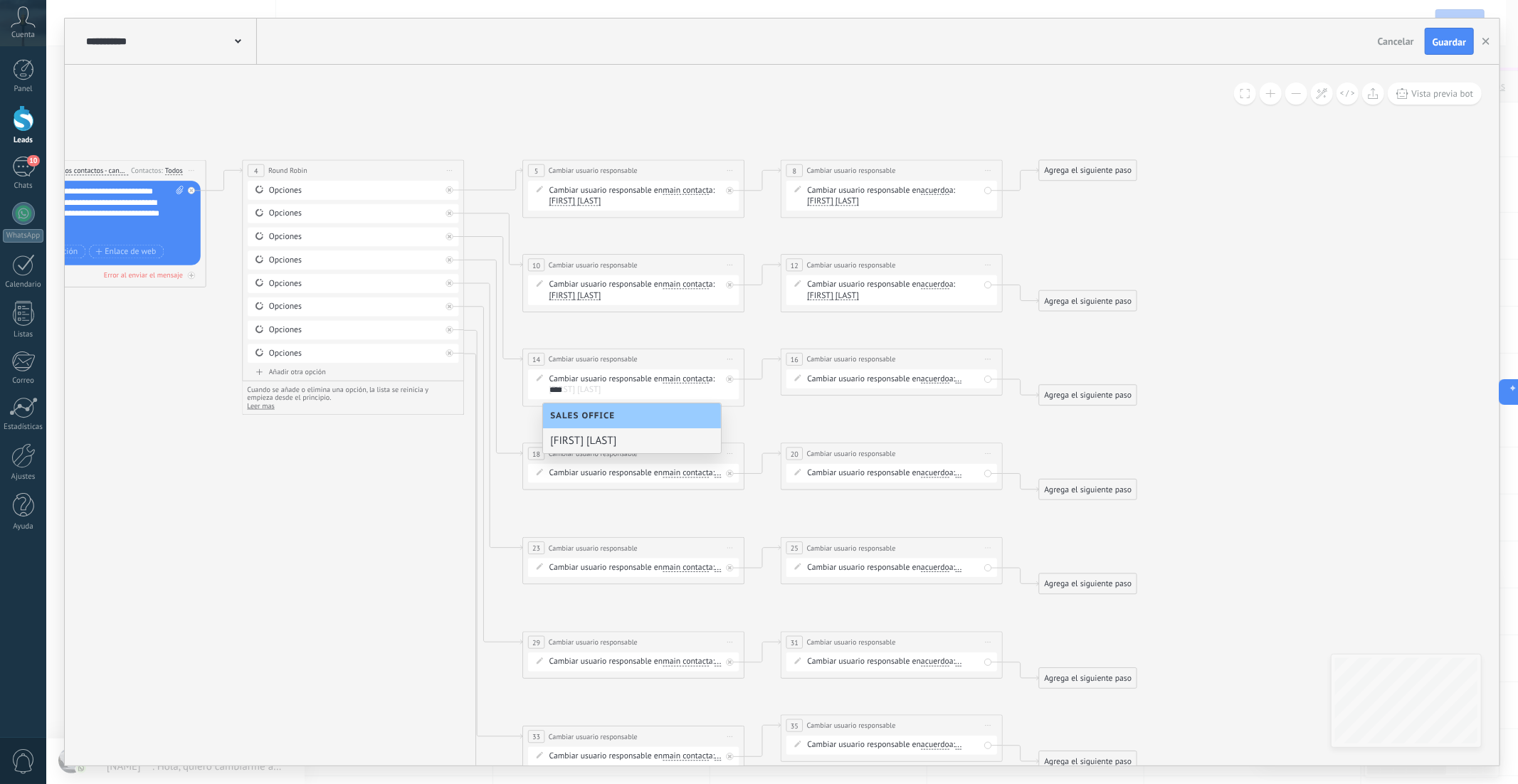 click on "Ivonne Medina" at bounding box center [632, 440] 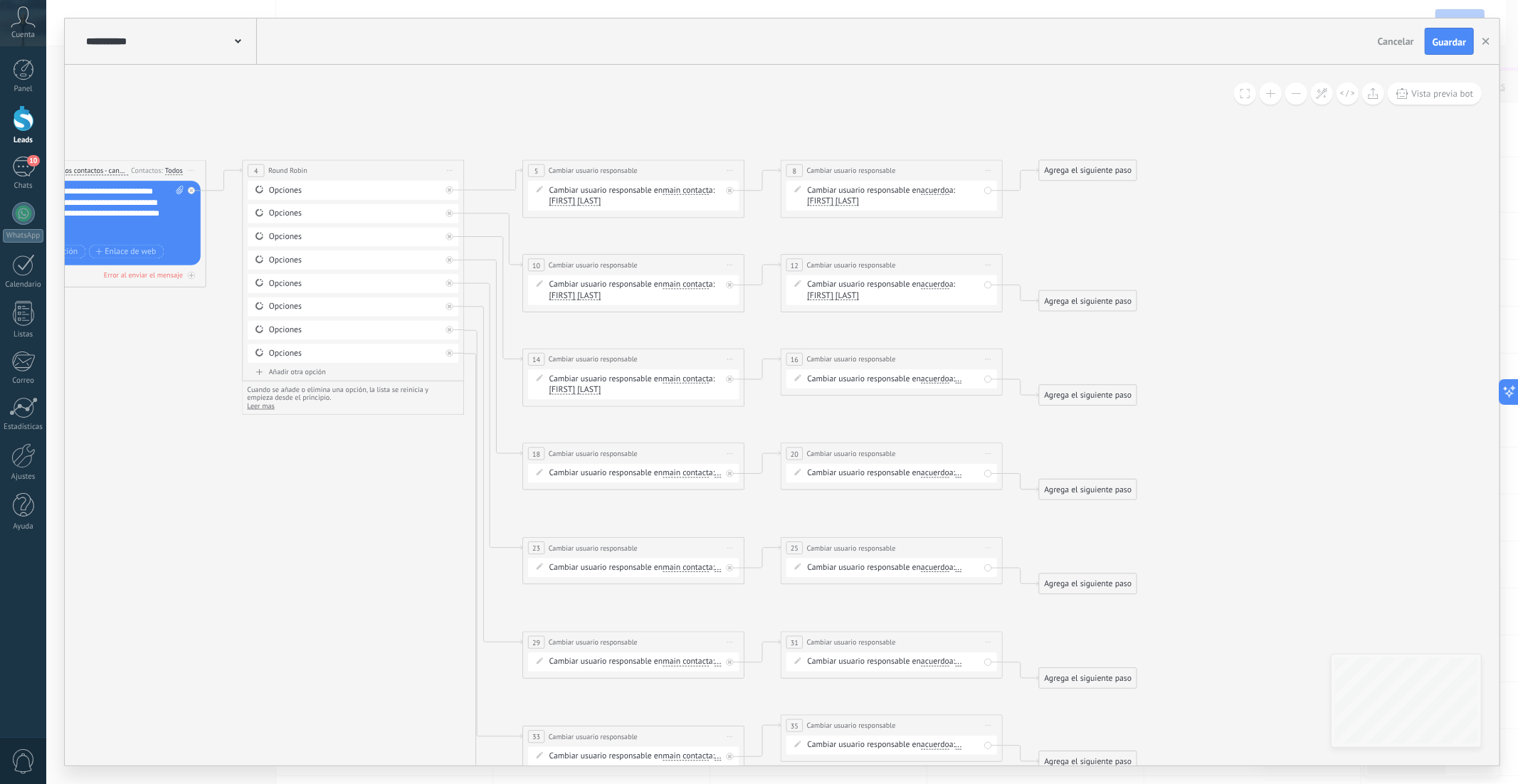 click on "Ivonne Medina" at bounding box center [575, 390] 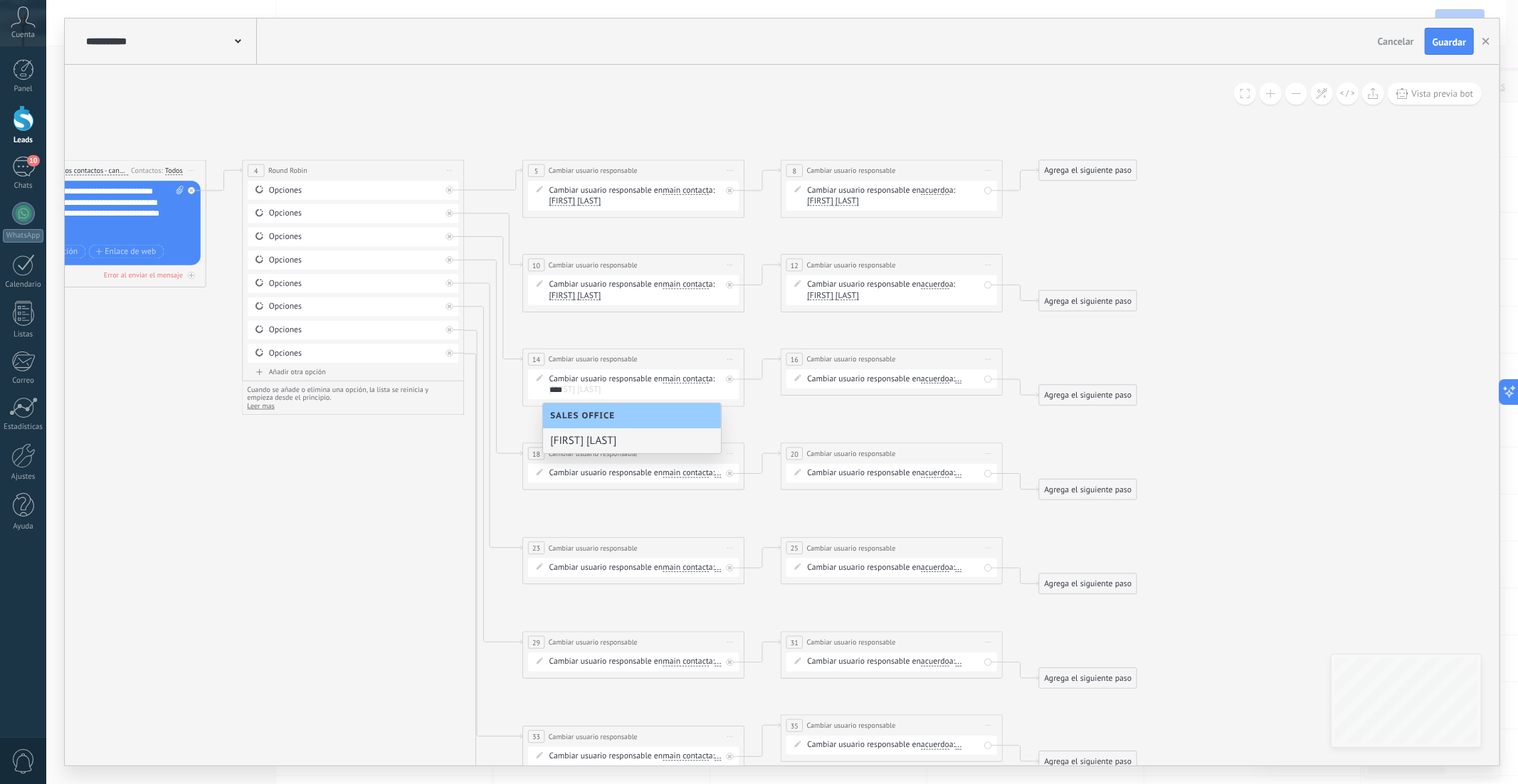 type on "****" 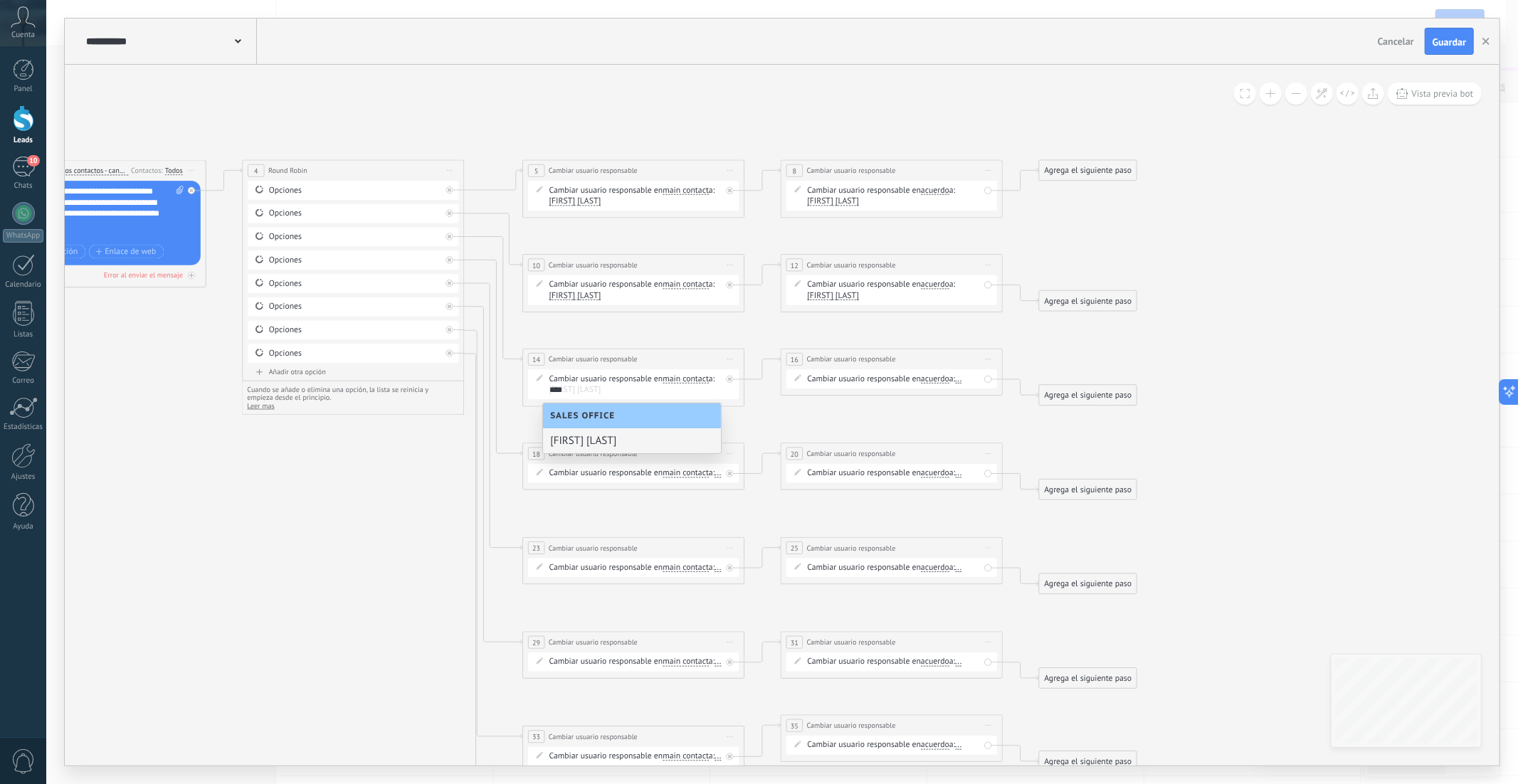 click on "Cesar Nestor" at bounding box center (632, 440) 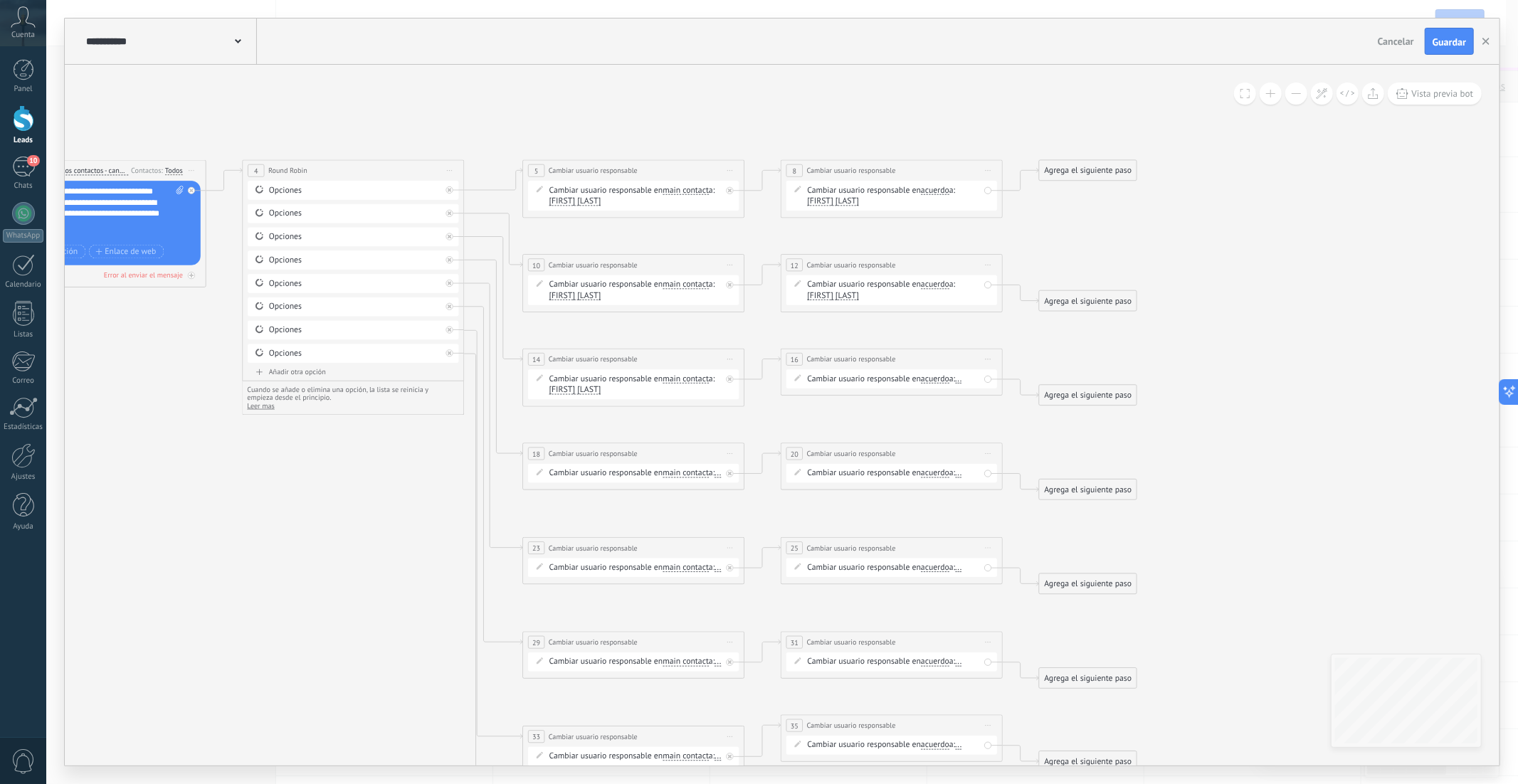click on "..." at bounding box center [958, 379] 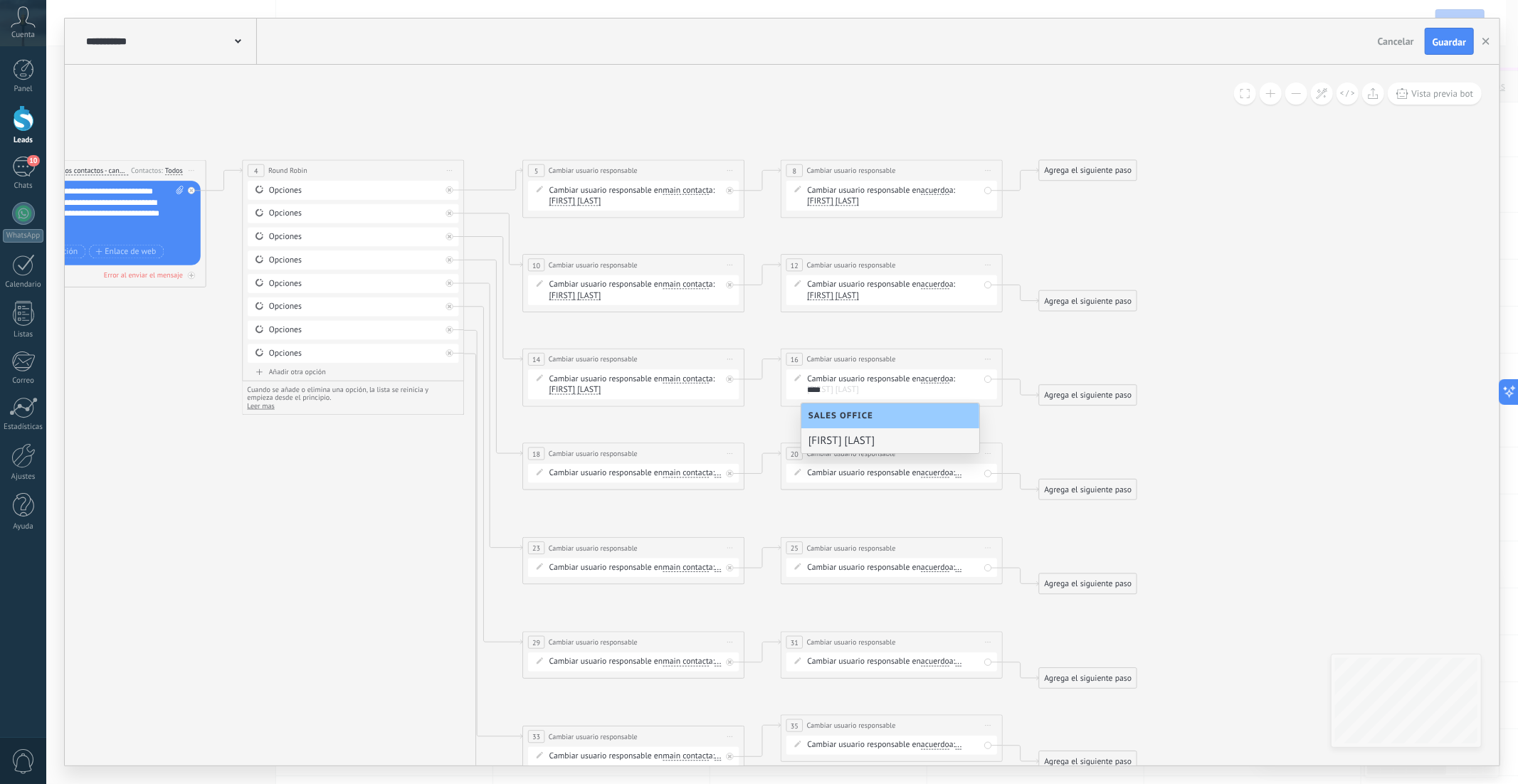 type on "****" 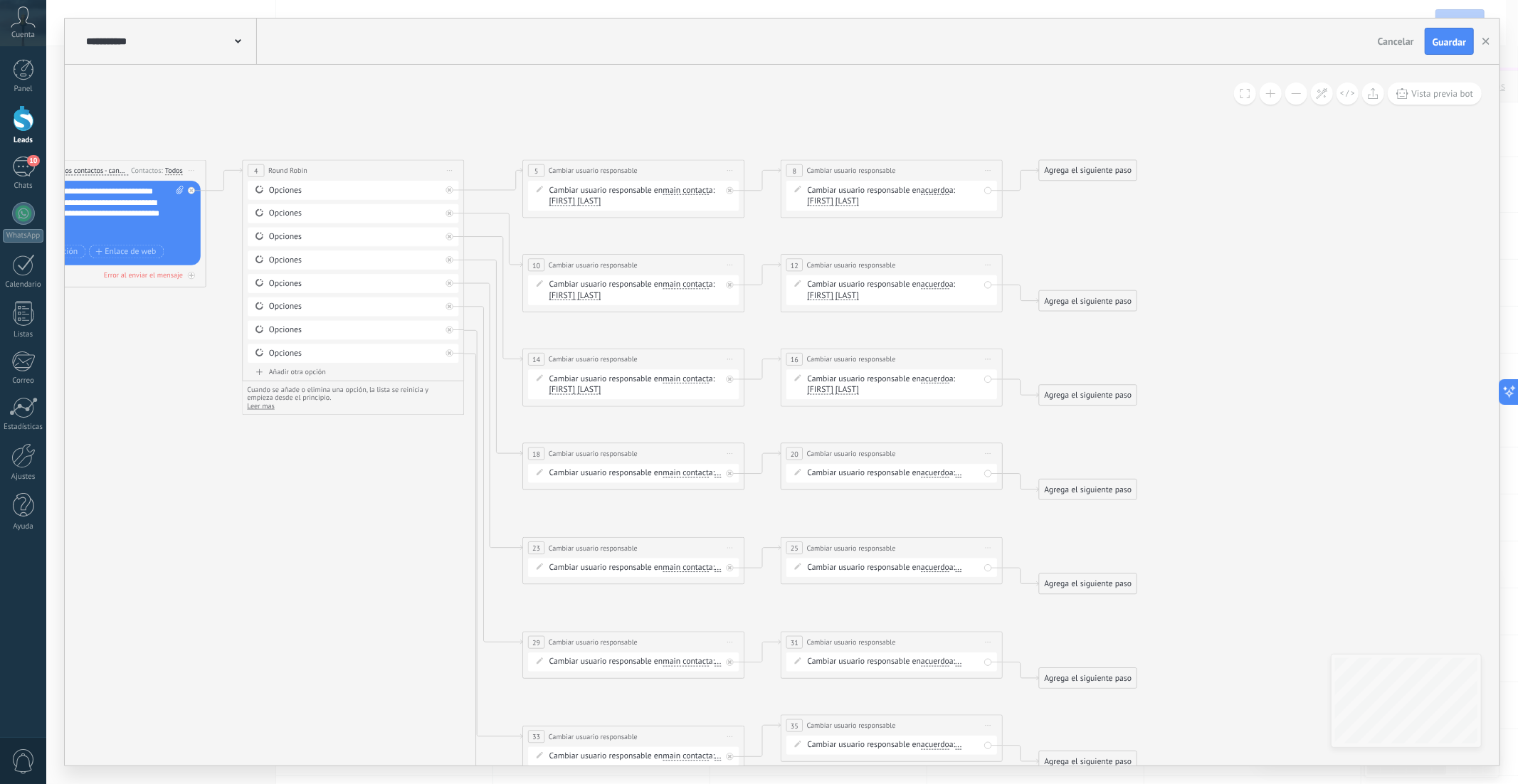 click on "..." at bounding box center [718, 473] 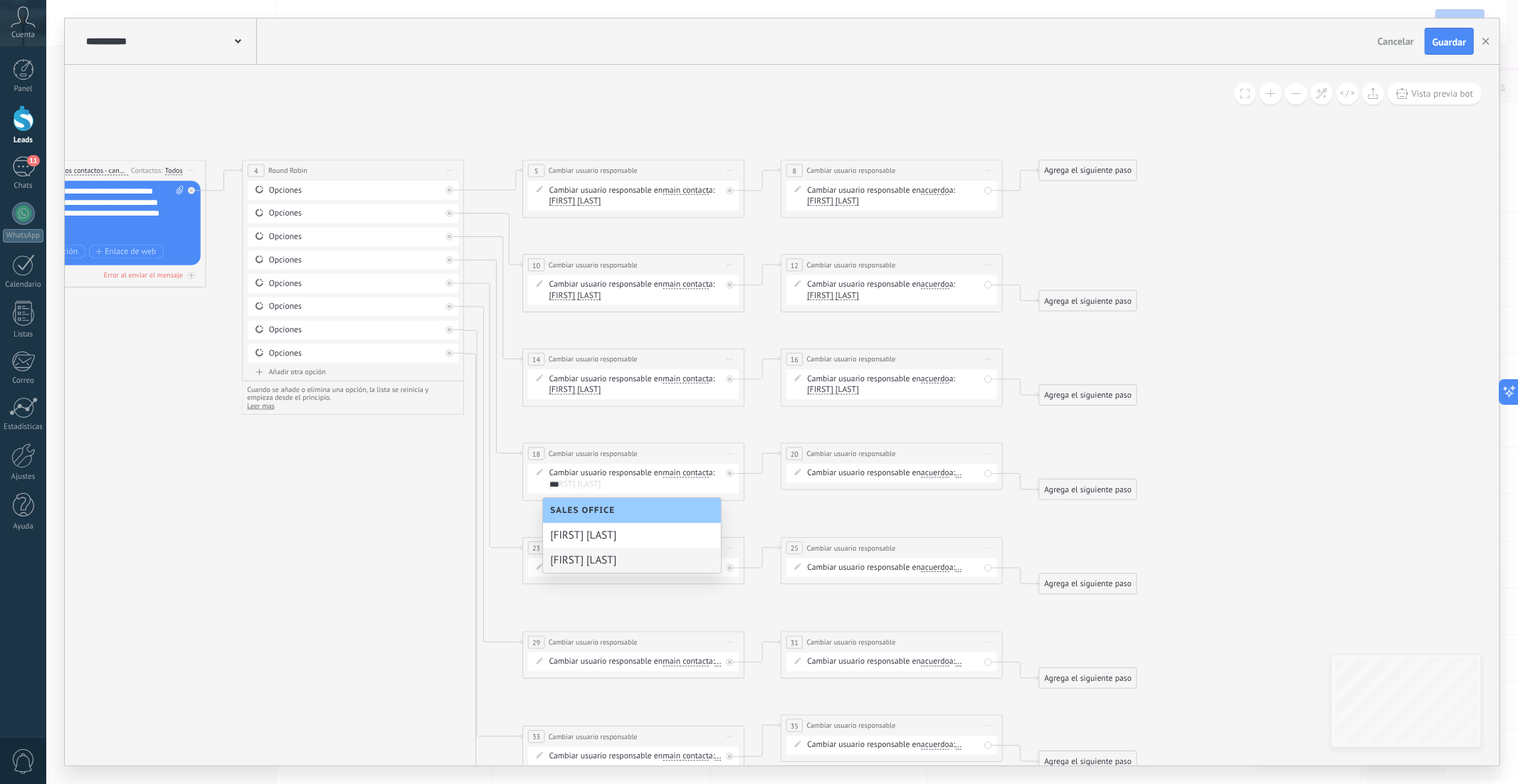 type on "***" 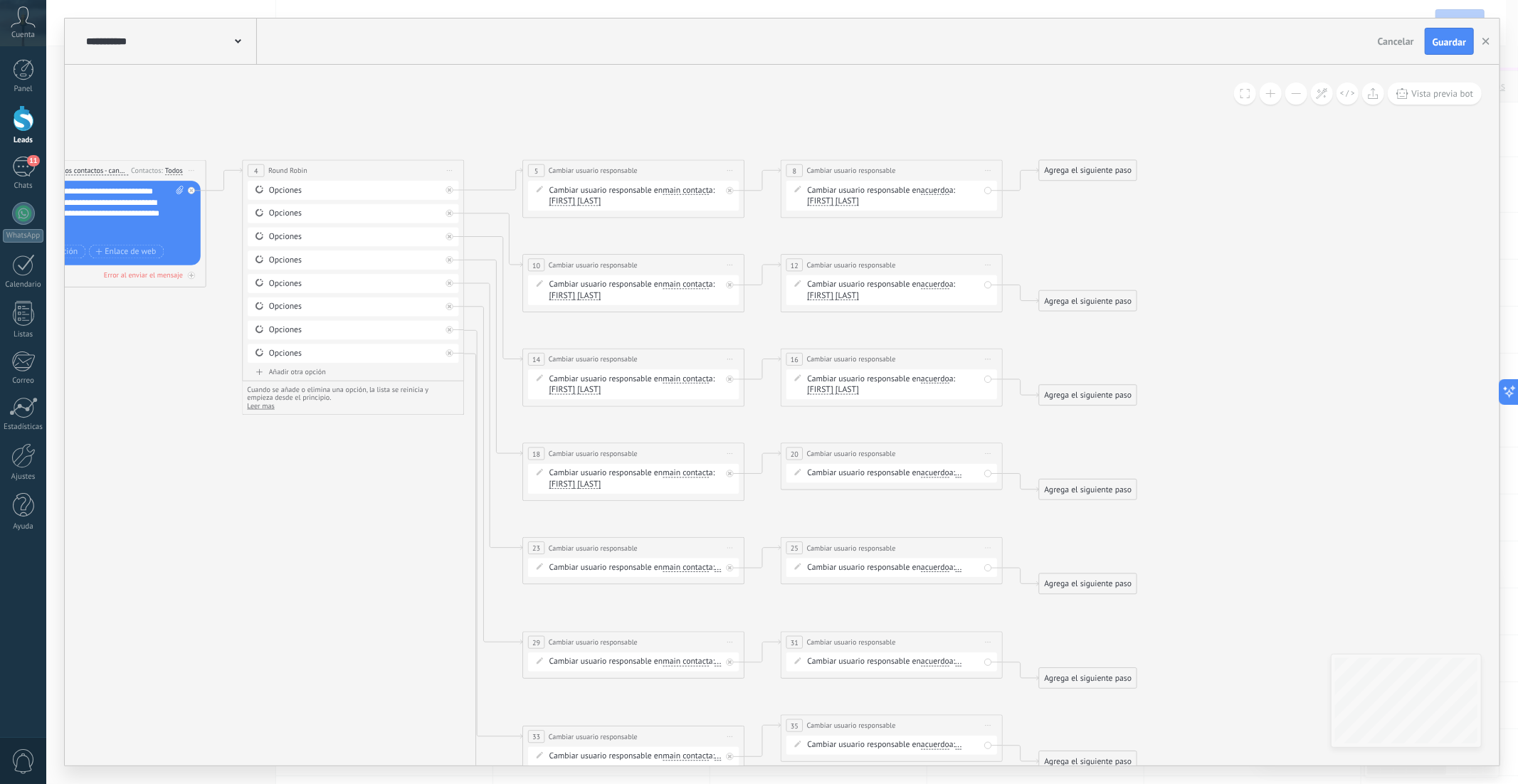 click on "..." at bounding box center [958, 473] 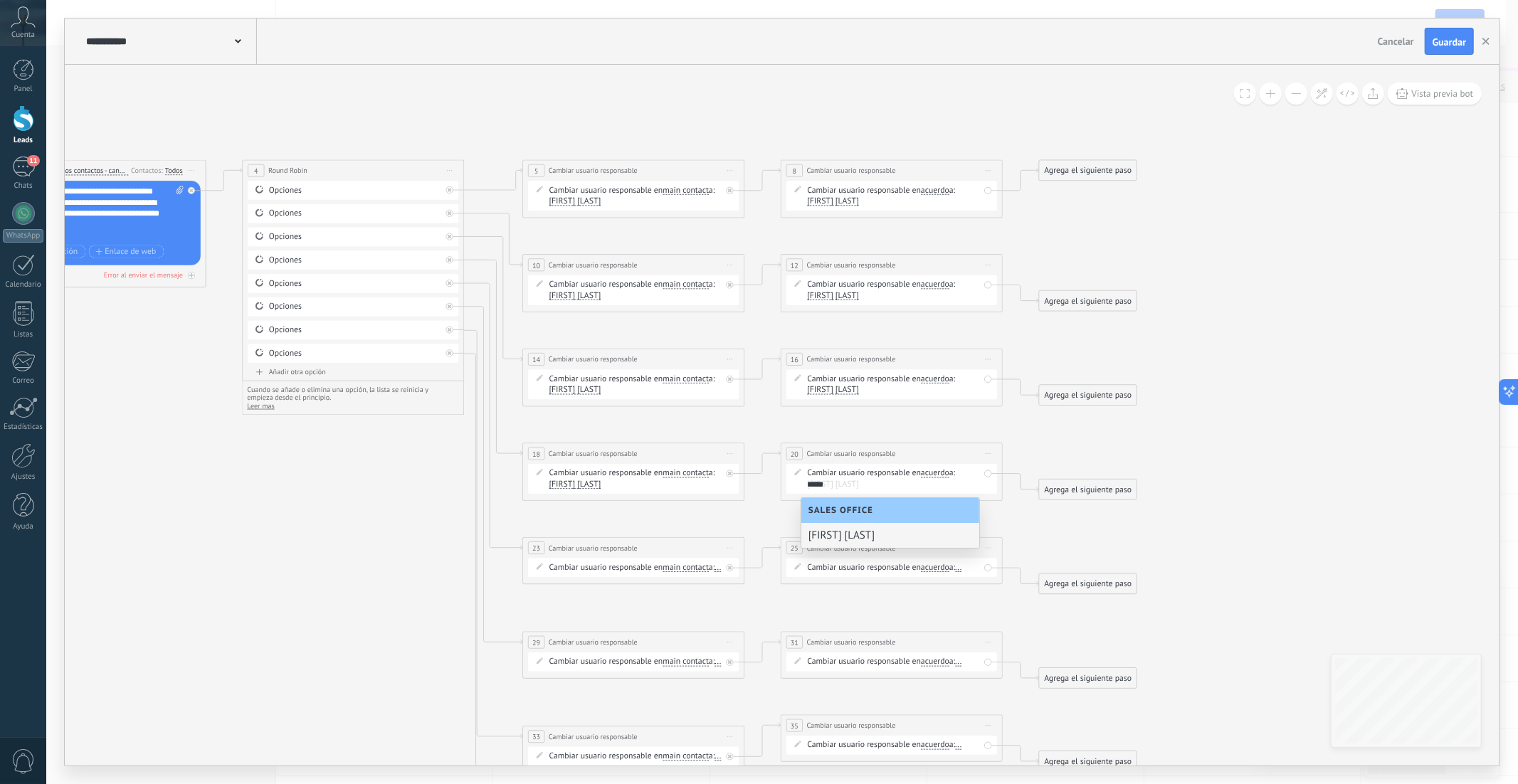 type on "*****" 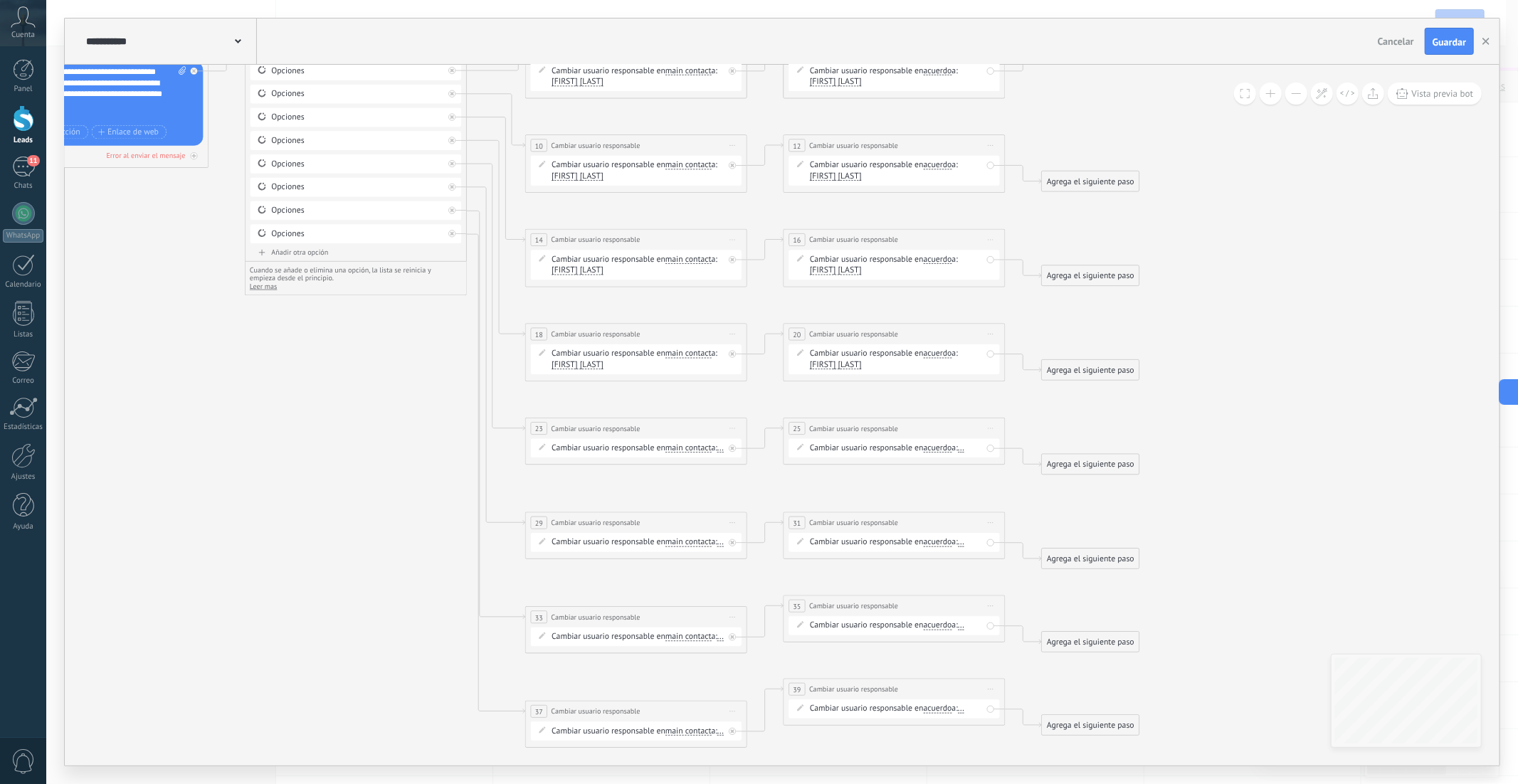 click on "..." at bounding box center (720, 448) 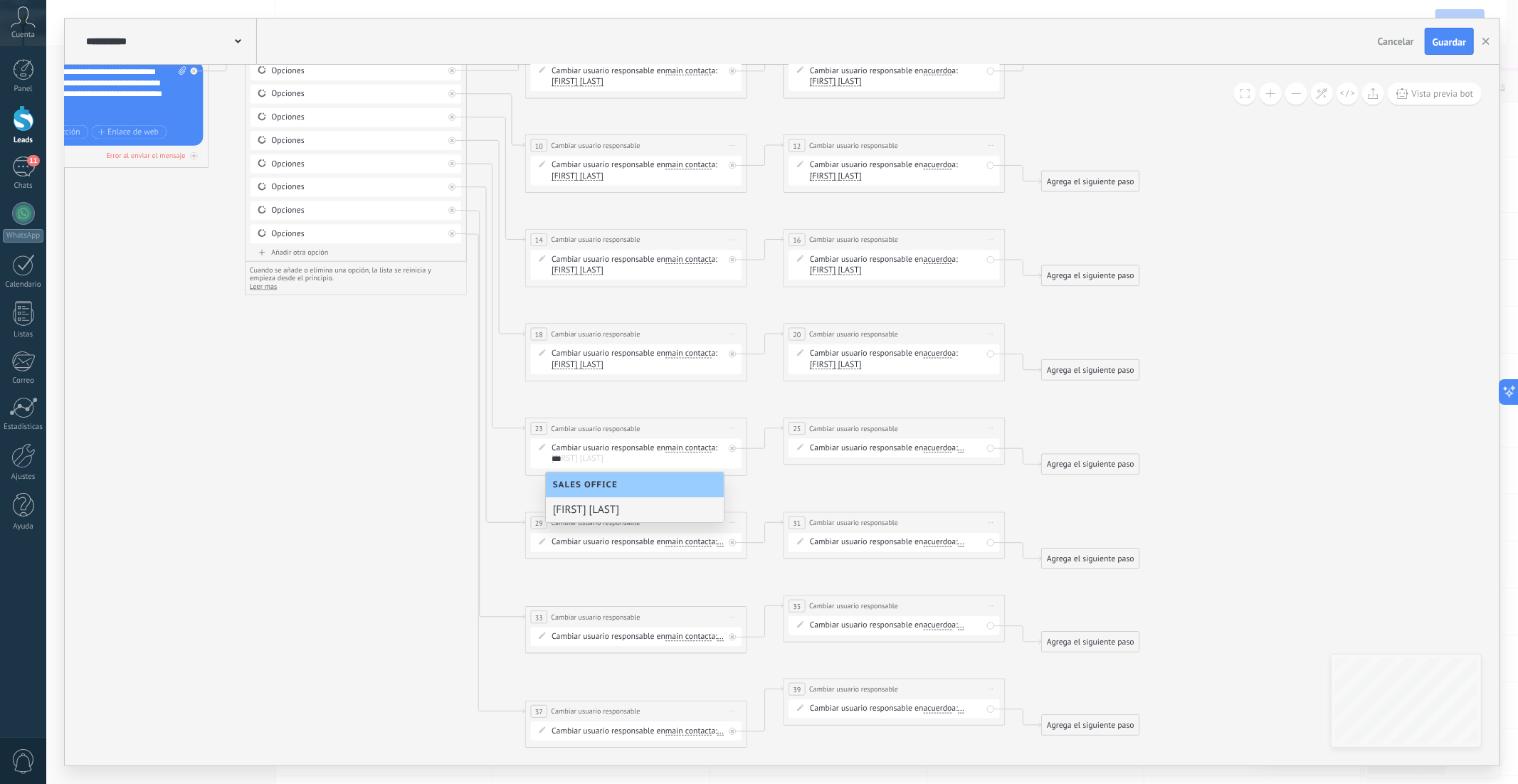 type on "***" 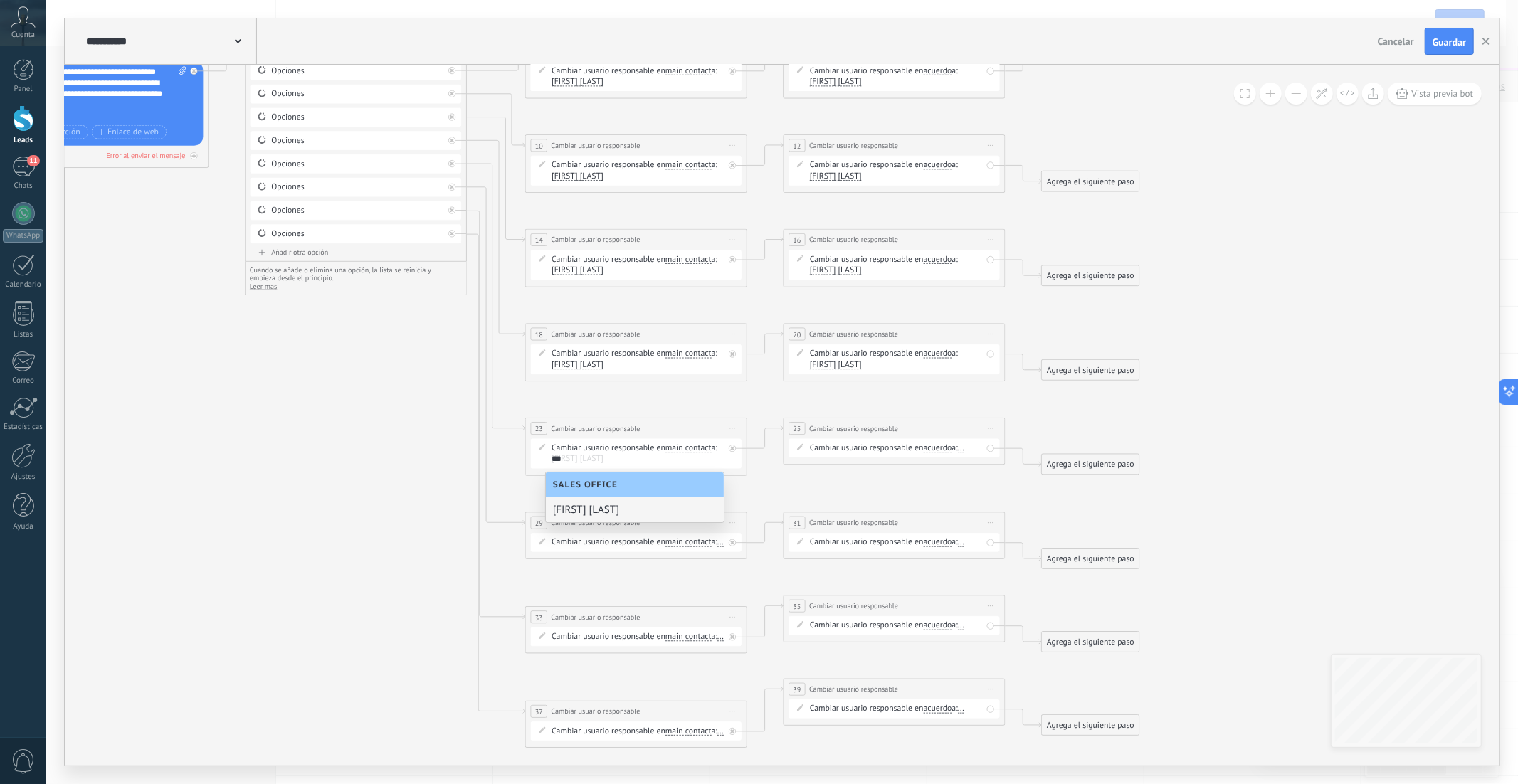 click on "Ivanna Sanchez" at bounding box center (635, 509) 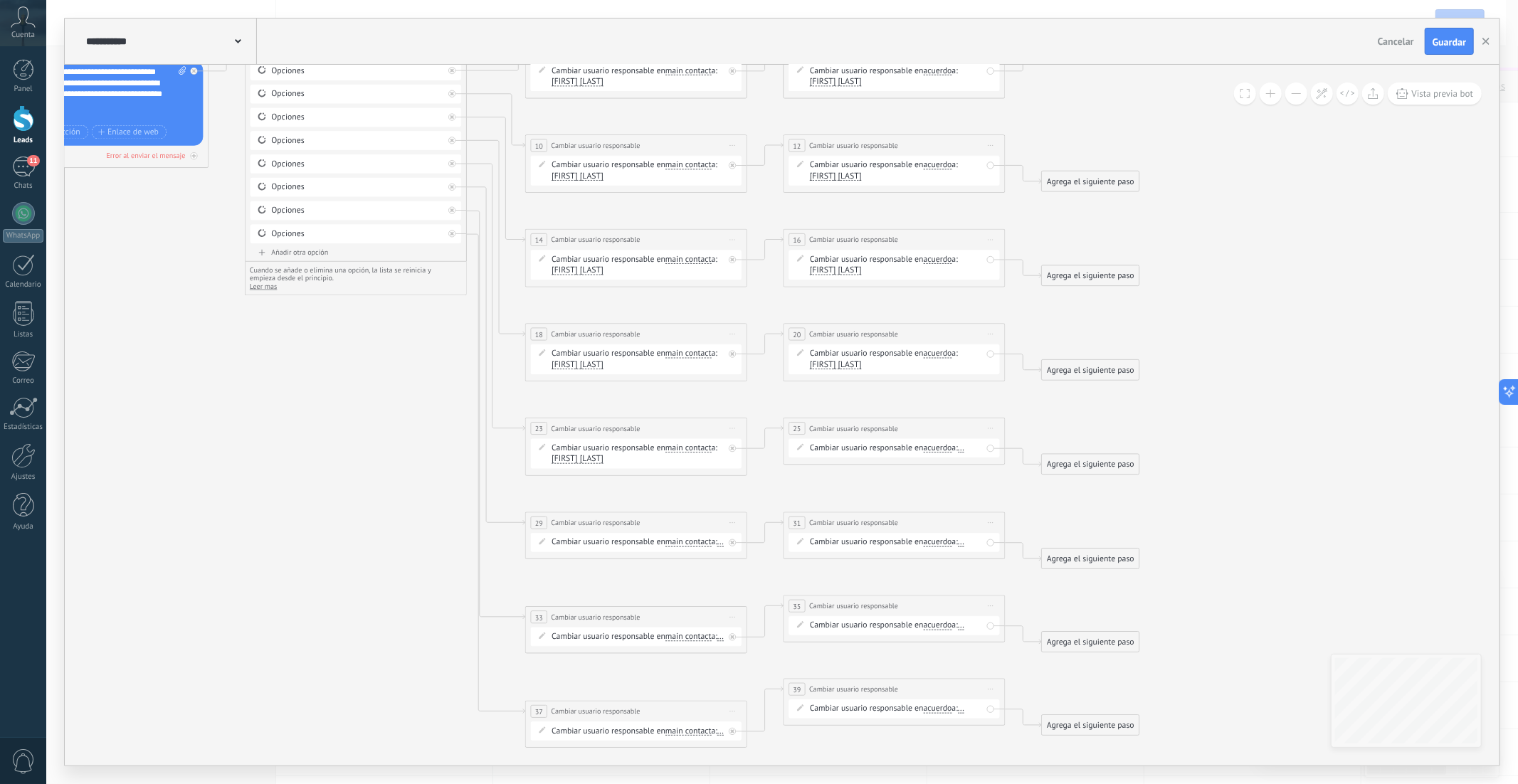 click on "Cambiar usuario responsable en
acuerdo
main contact
all contacts
chat contact
acuerdo
empresa
acuerdo
main contact
all contacts
chat contact
acuerdo
..." at bounding box center (896, 448) 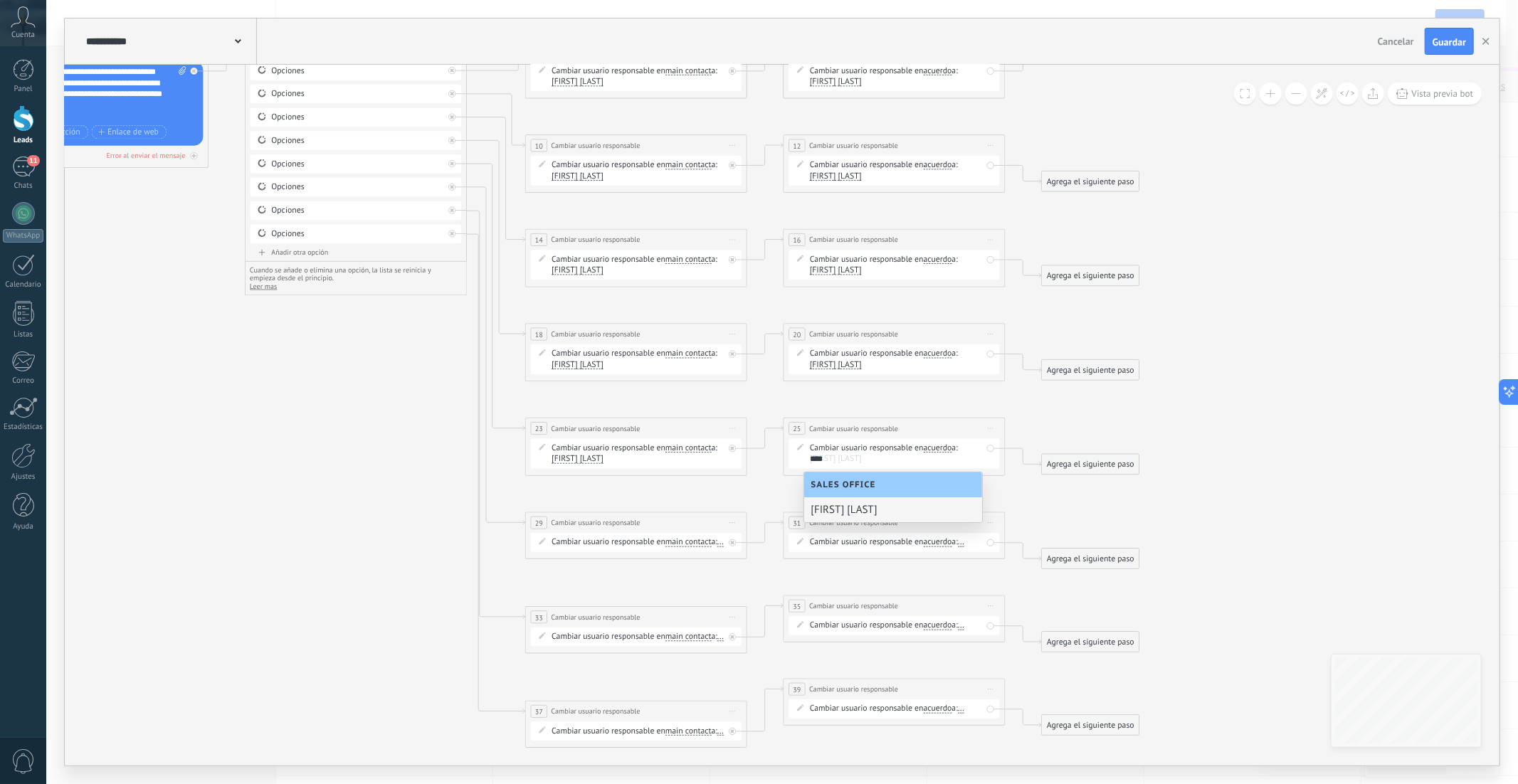 type on "****" 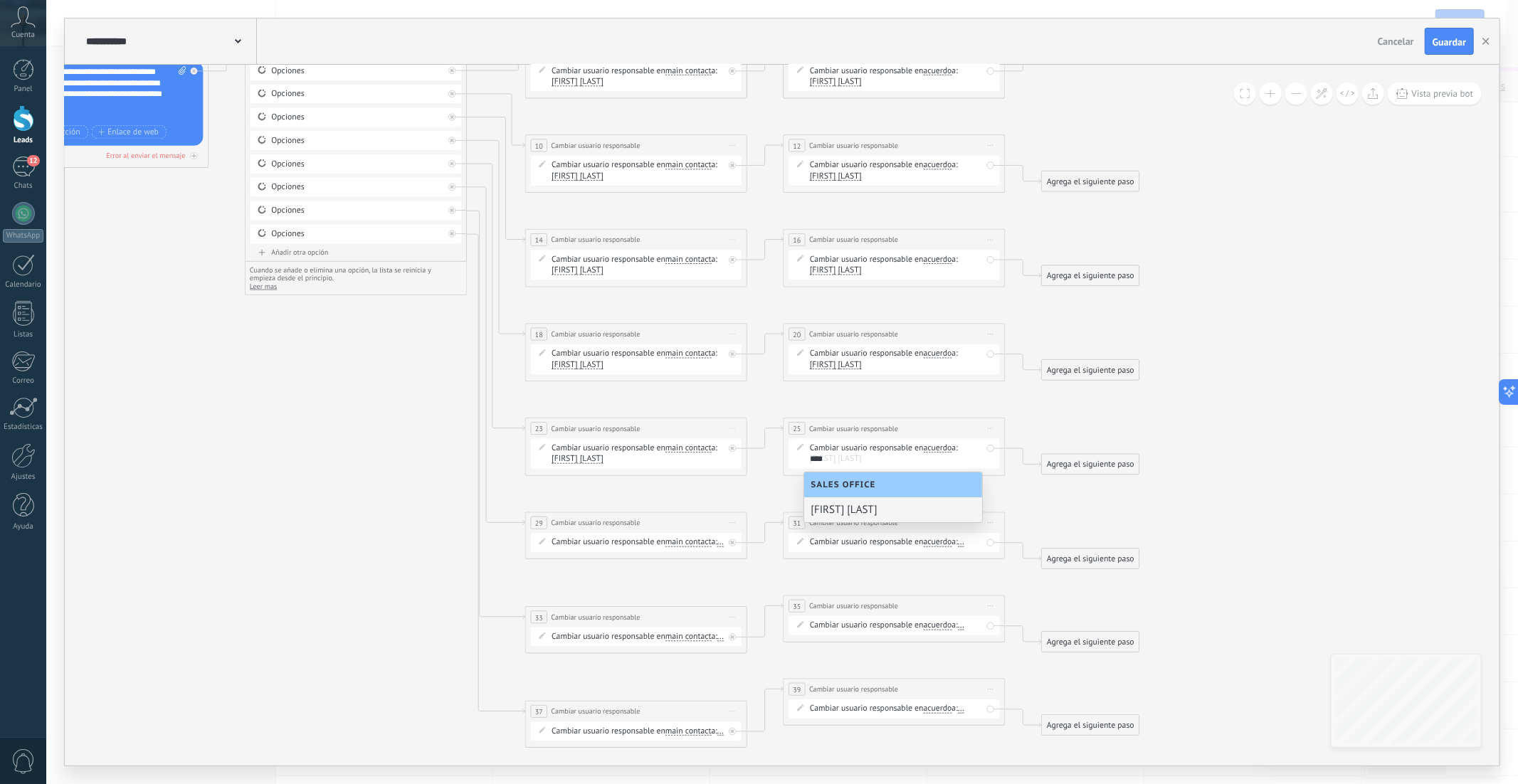 click on "Ivanna Sanchez" at bounding box center (893, 509) 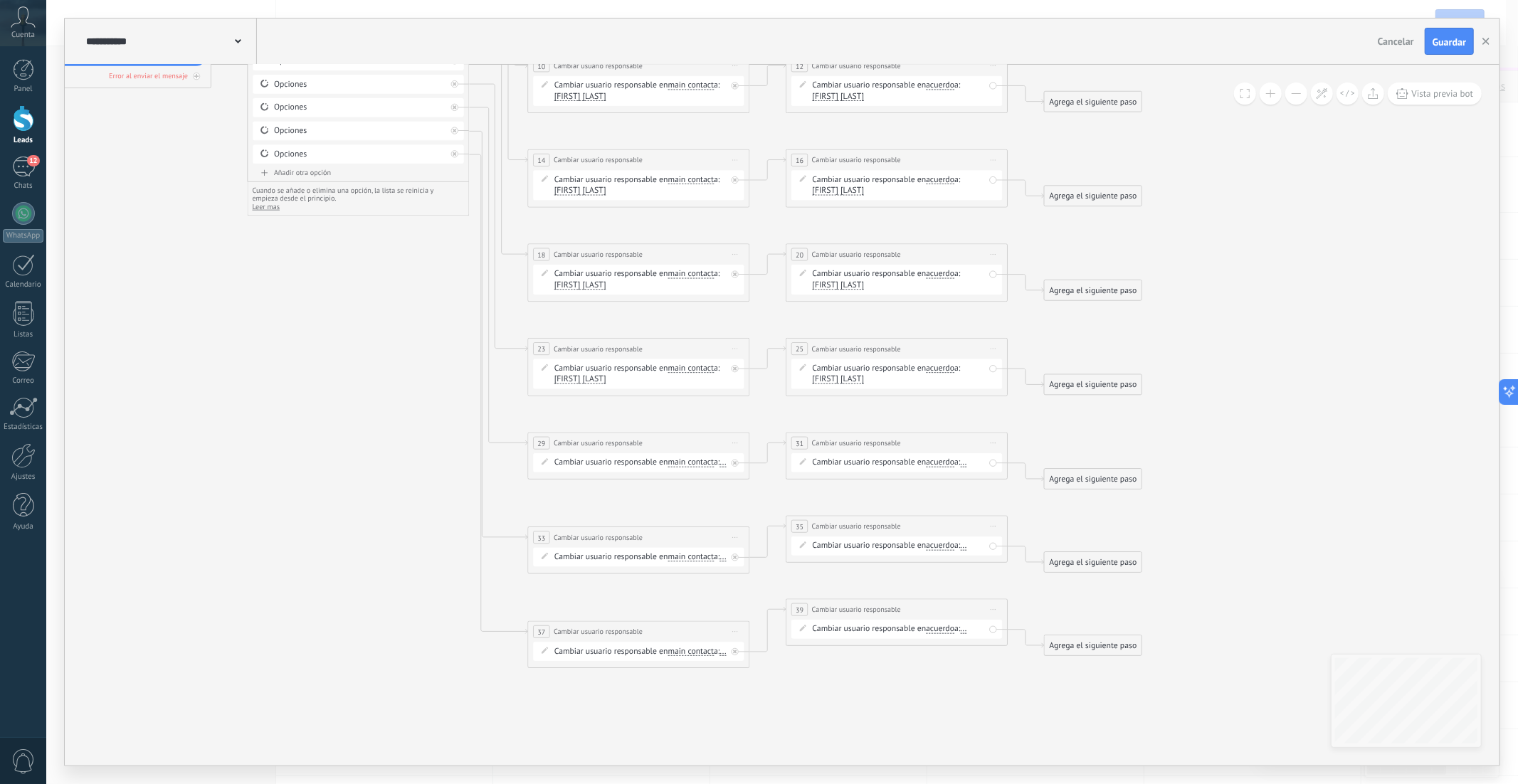 click on "..." at bounding box center (723, 462) 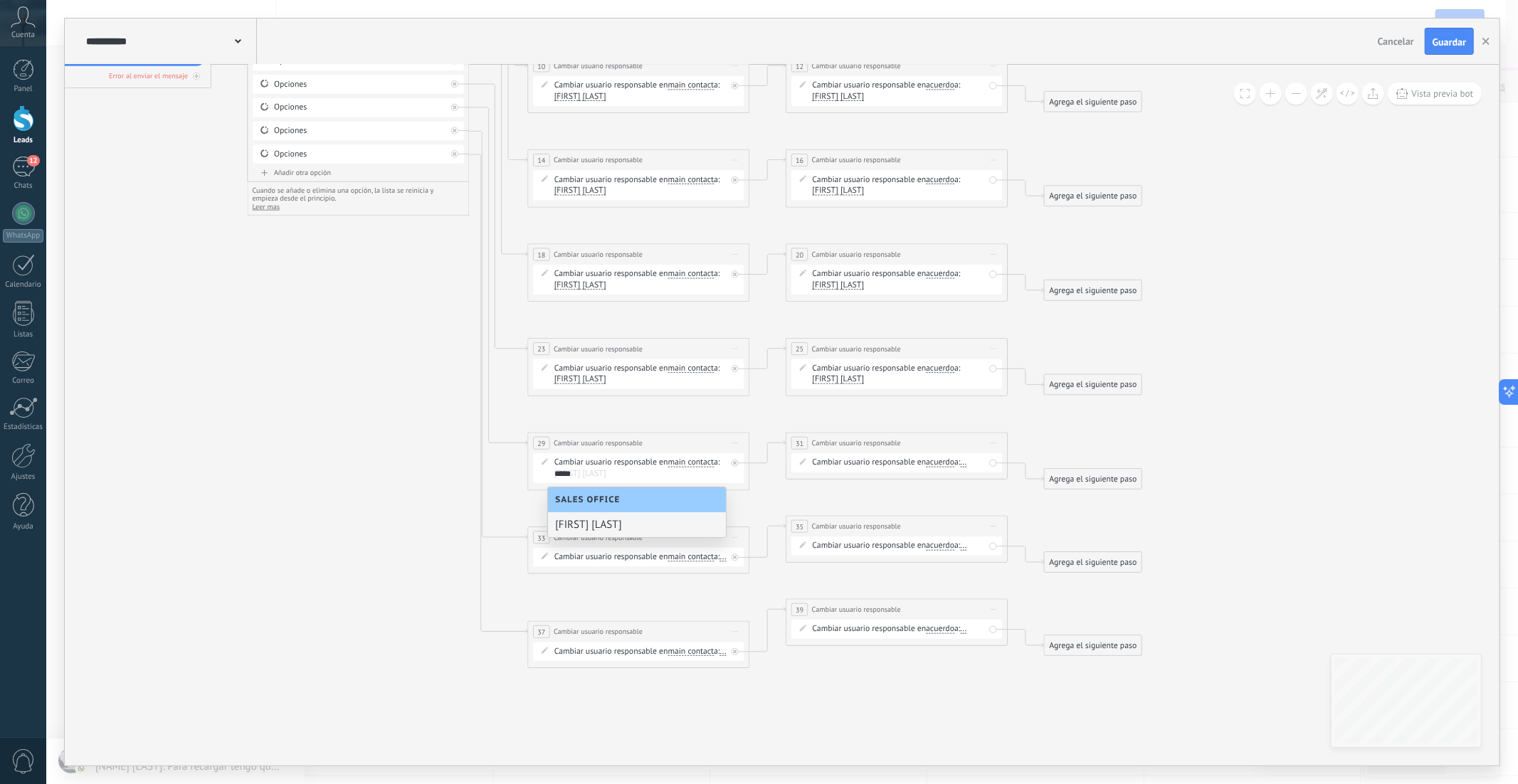 type on "*****" 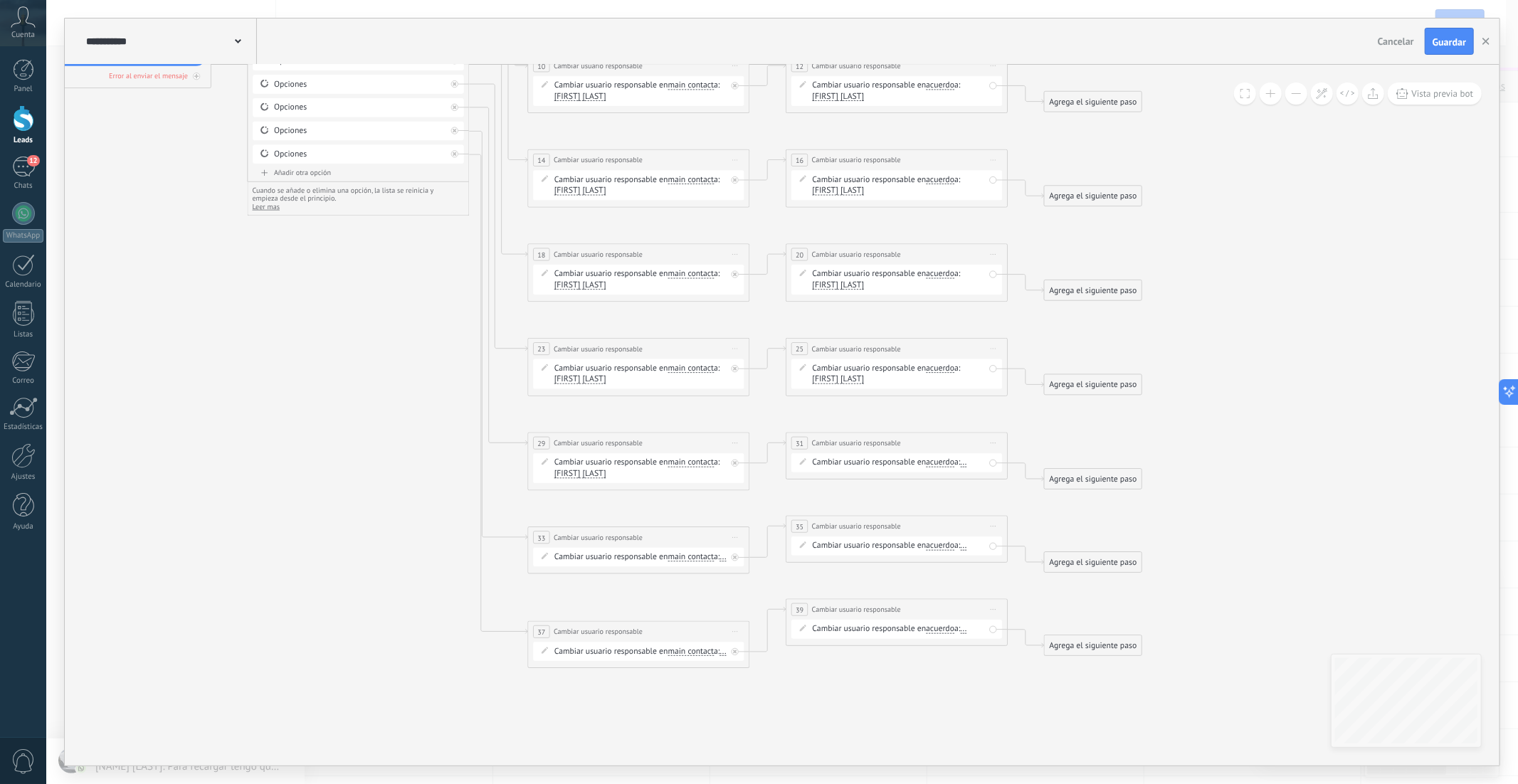 click on "..." at bounding box center (964, 462) 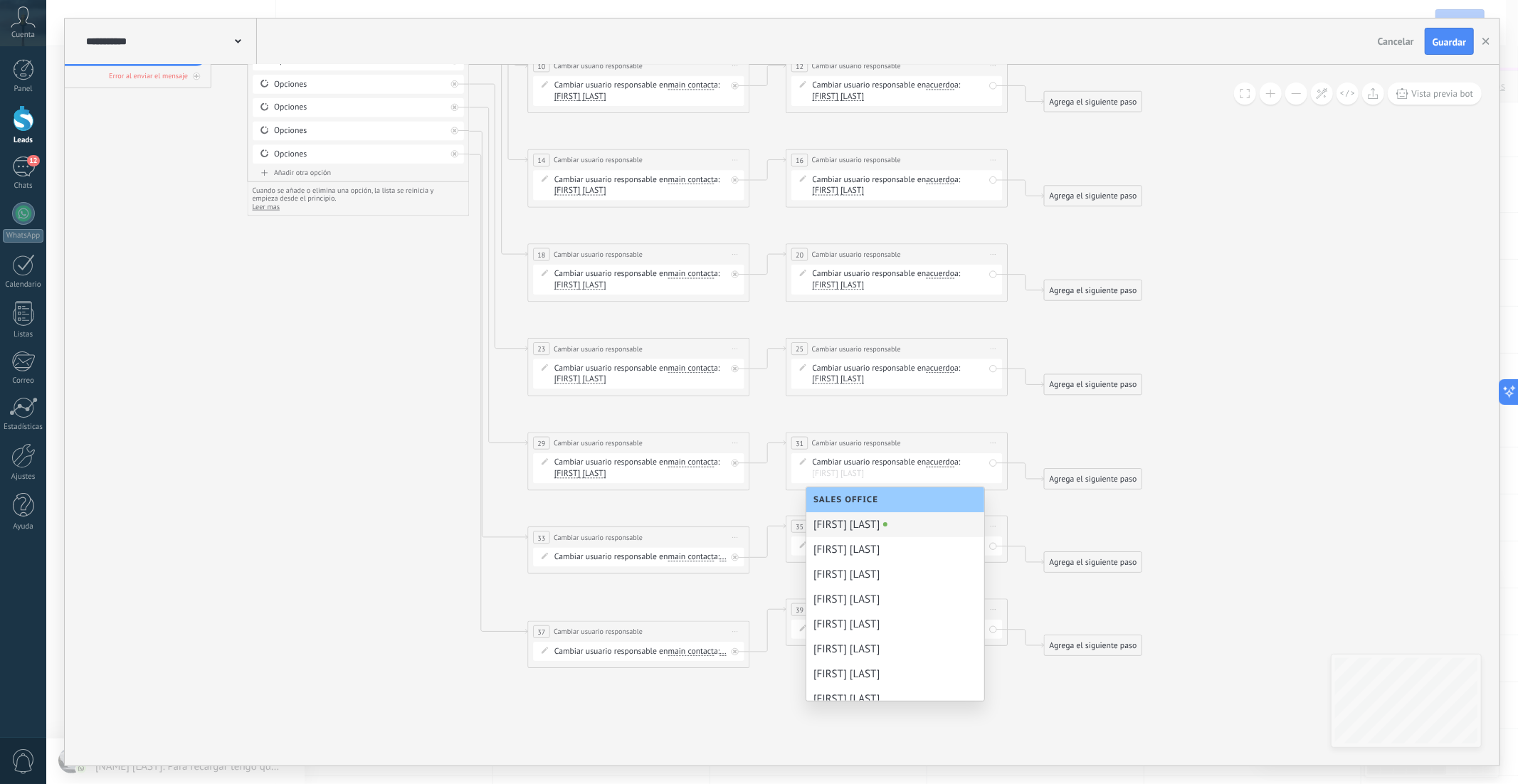 type on "*" 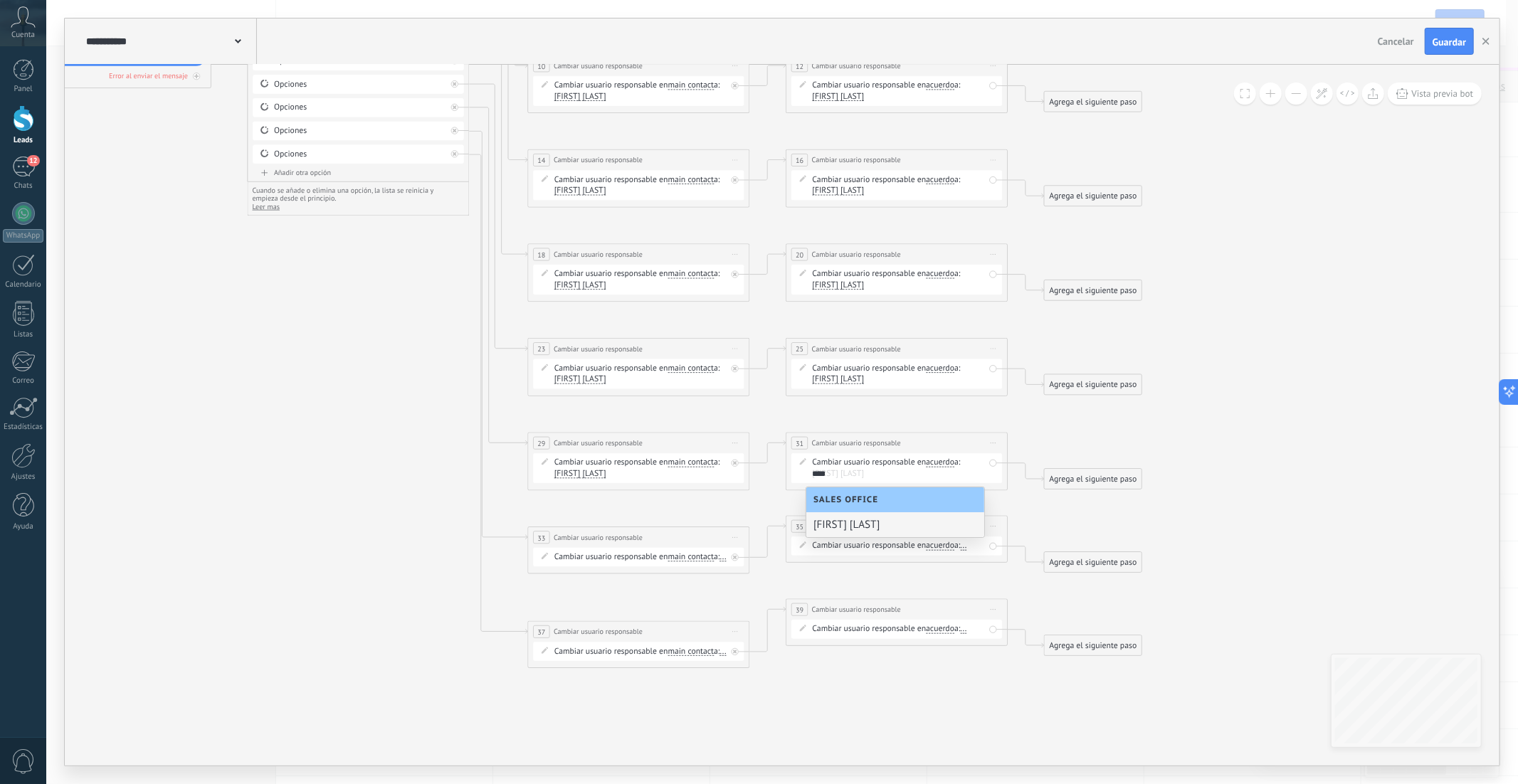 type on "****" 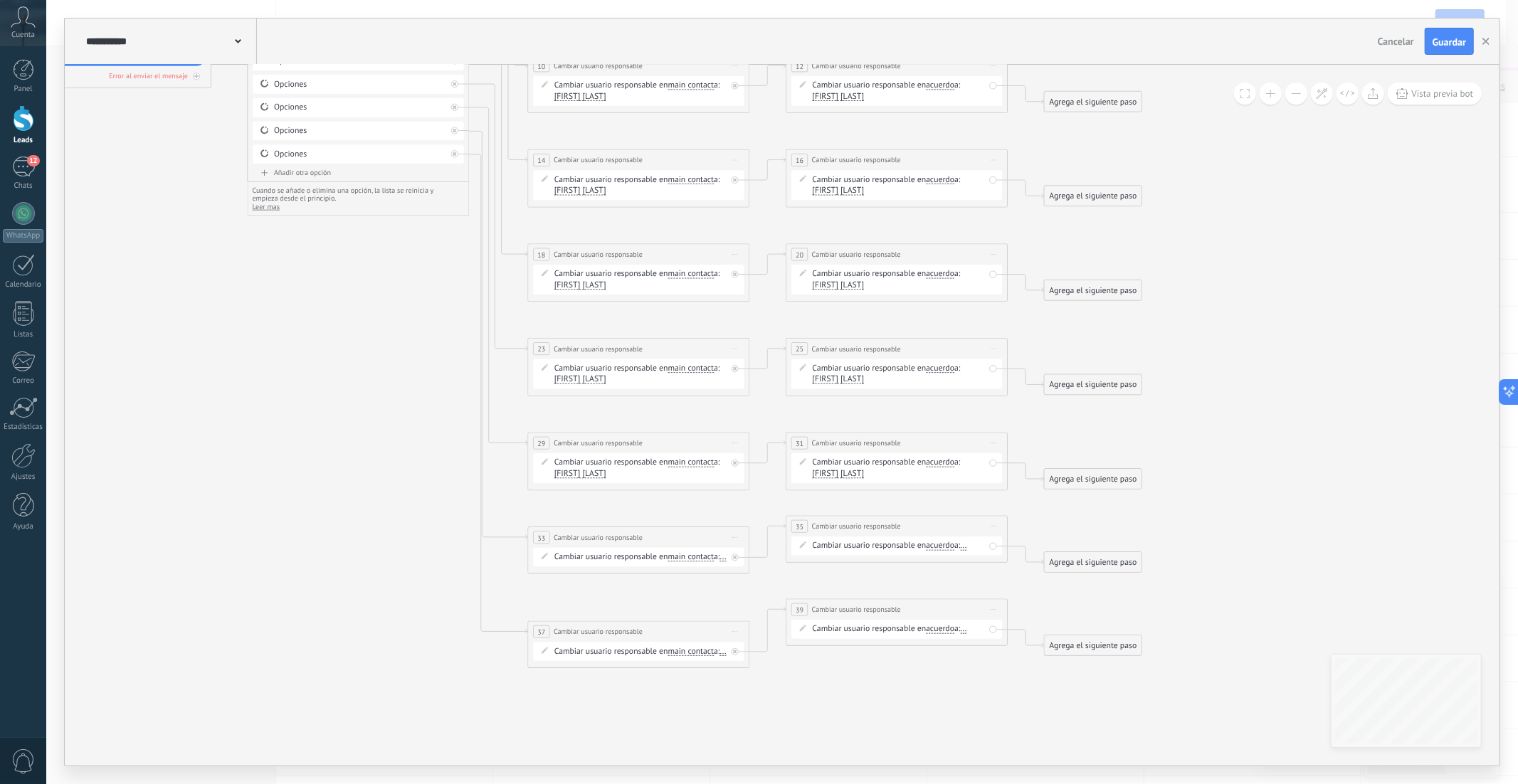 click on "..." at bounding box center [723, 557] 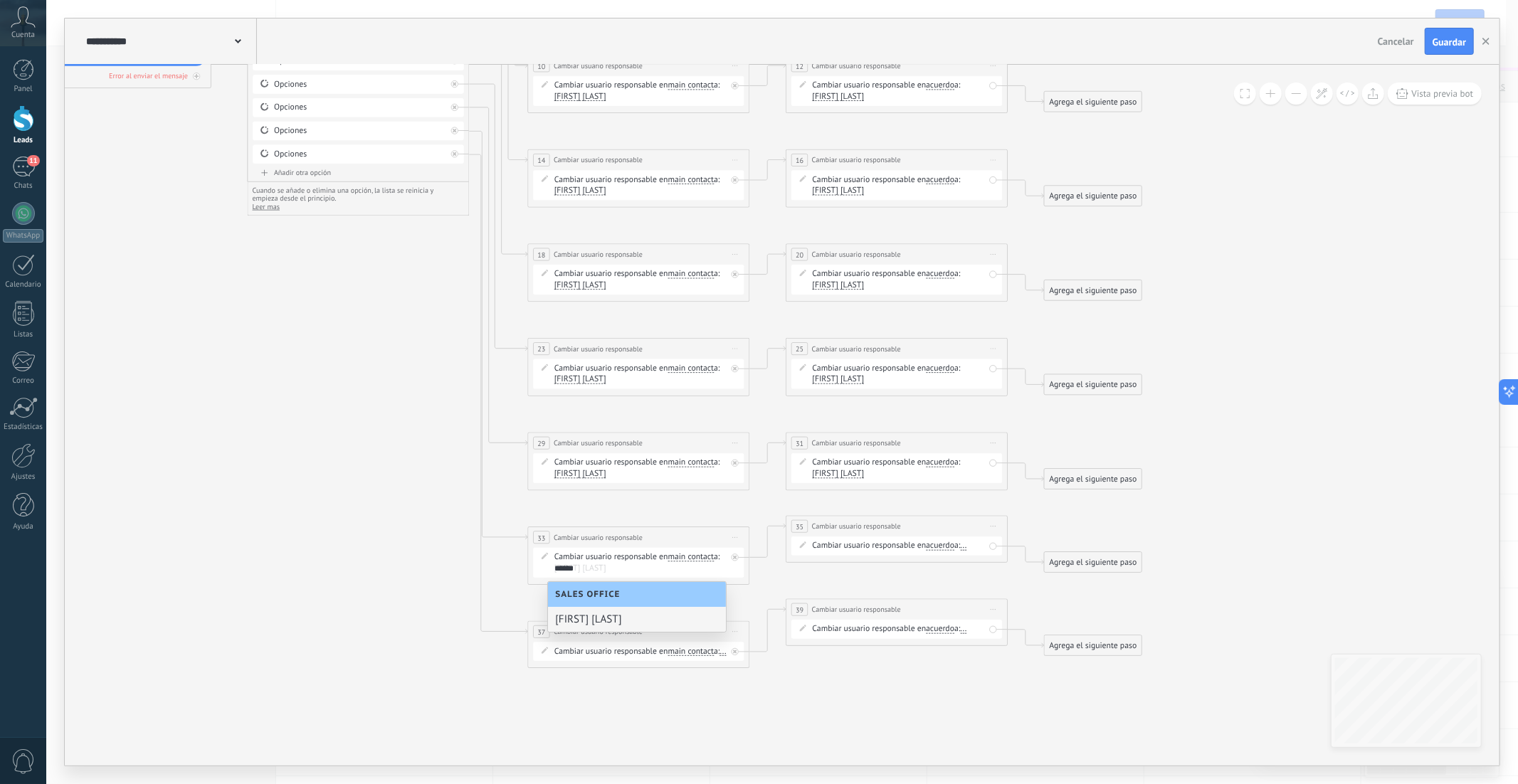 type on "******" 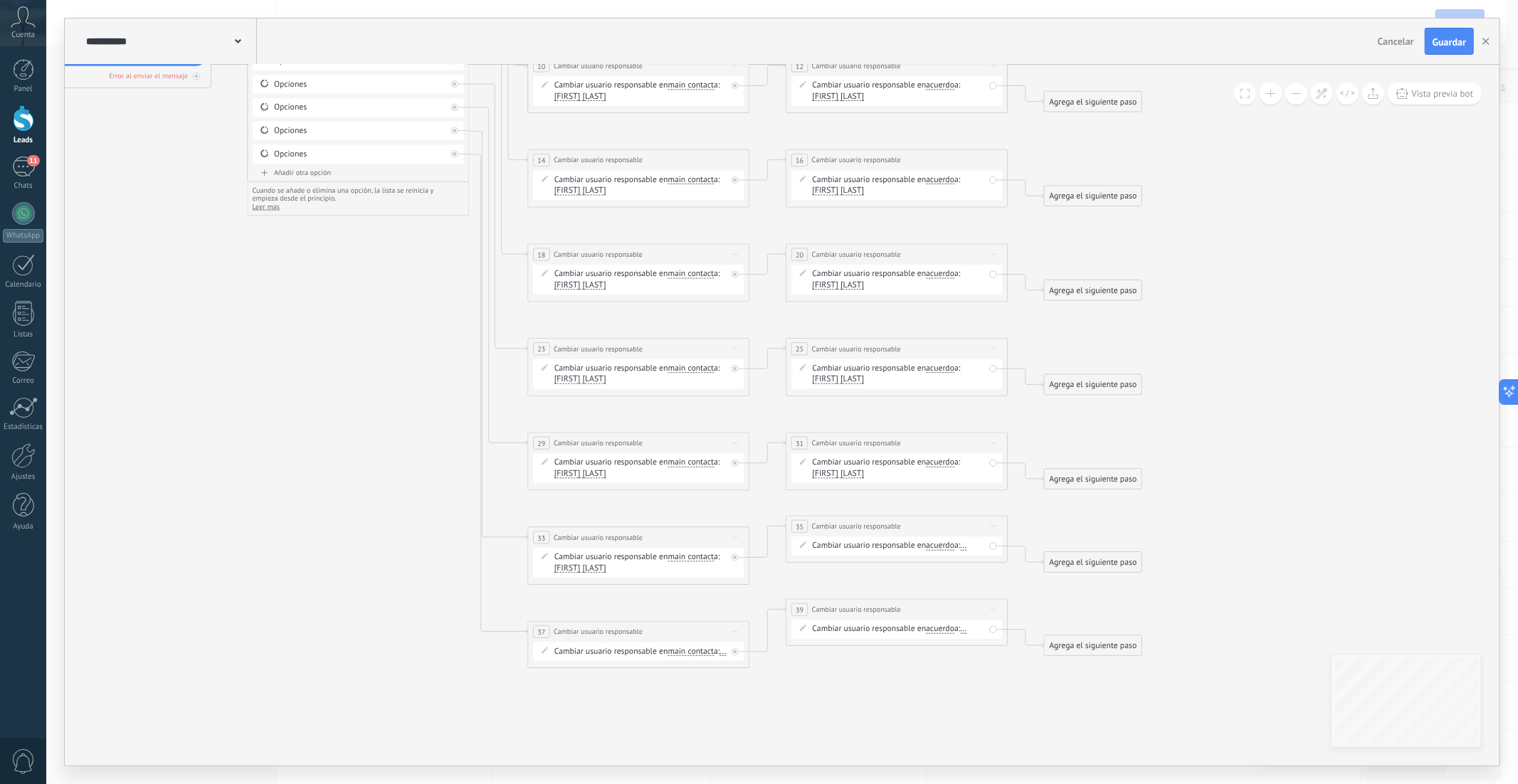 click on "Cambiar usuario responsable en
acuerdo
main contact
all contacts
chat contact
acuerdo
empresa
acuerdo
main contact
all contacts
chat contact
a:" at bounding box center [897, 546] 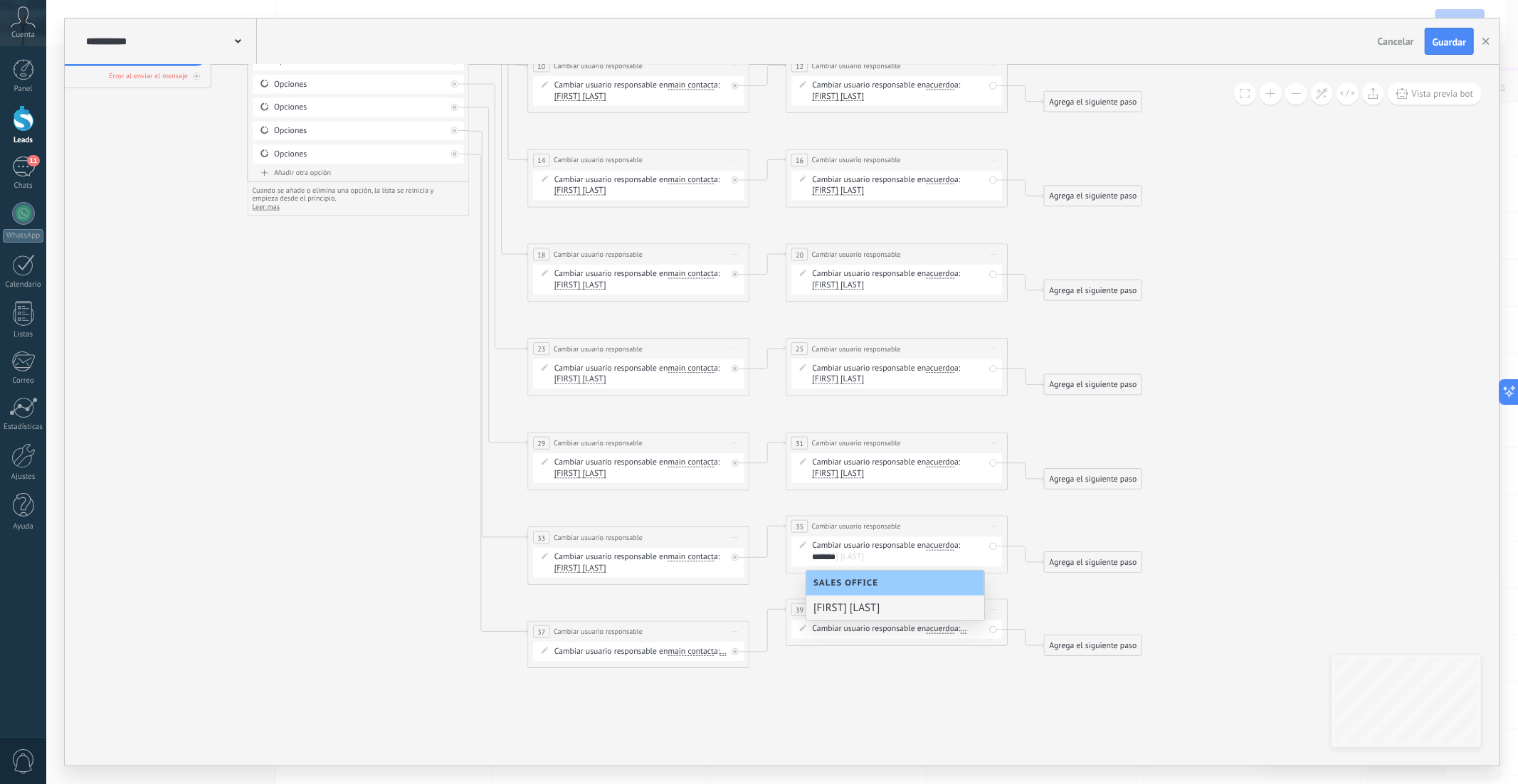 type on "*******" 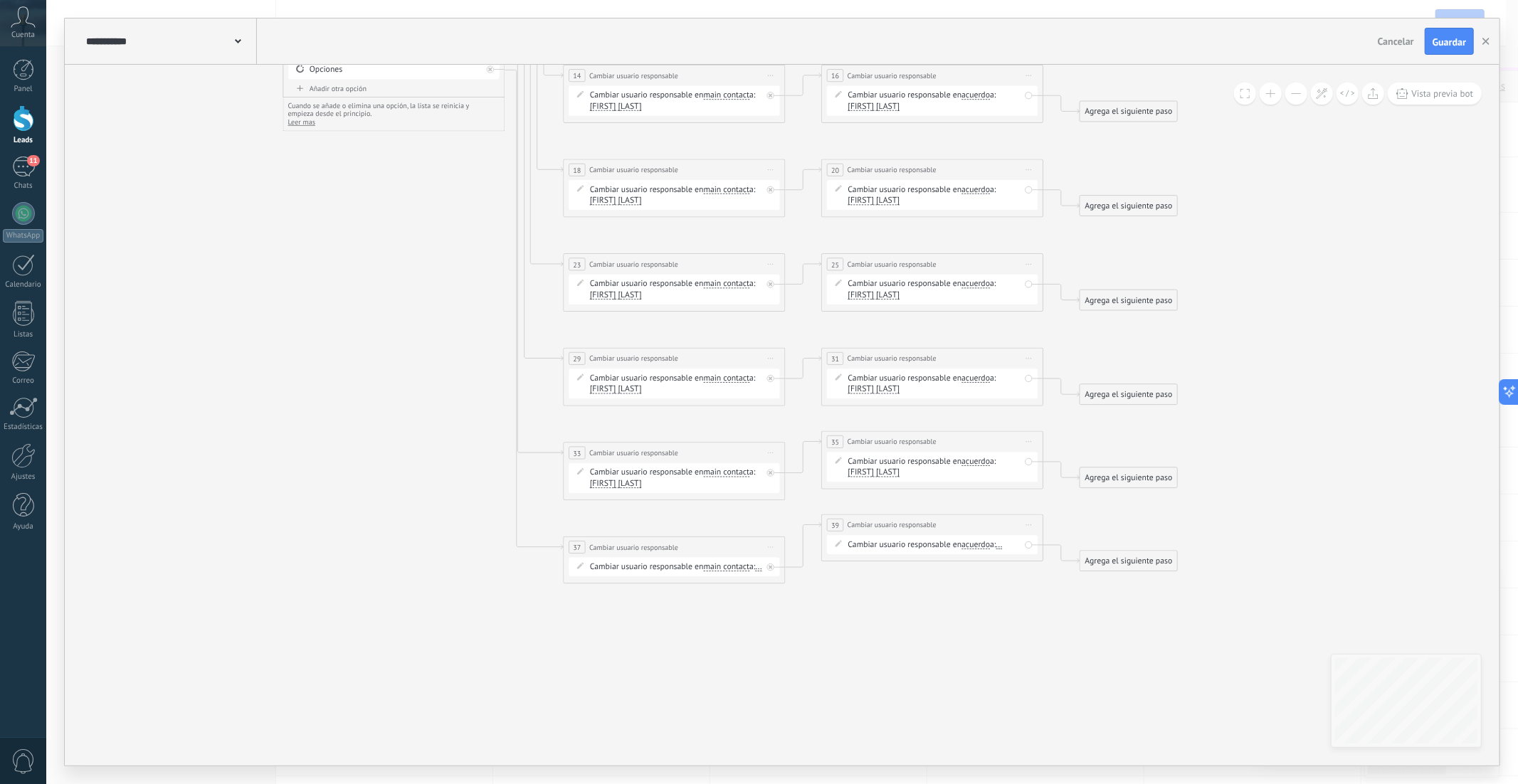 click on "..." at bounding box center (759, 567) 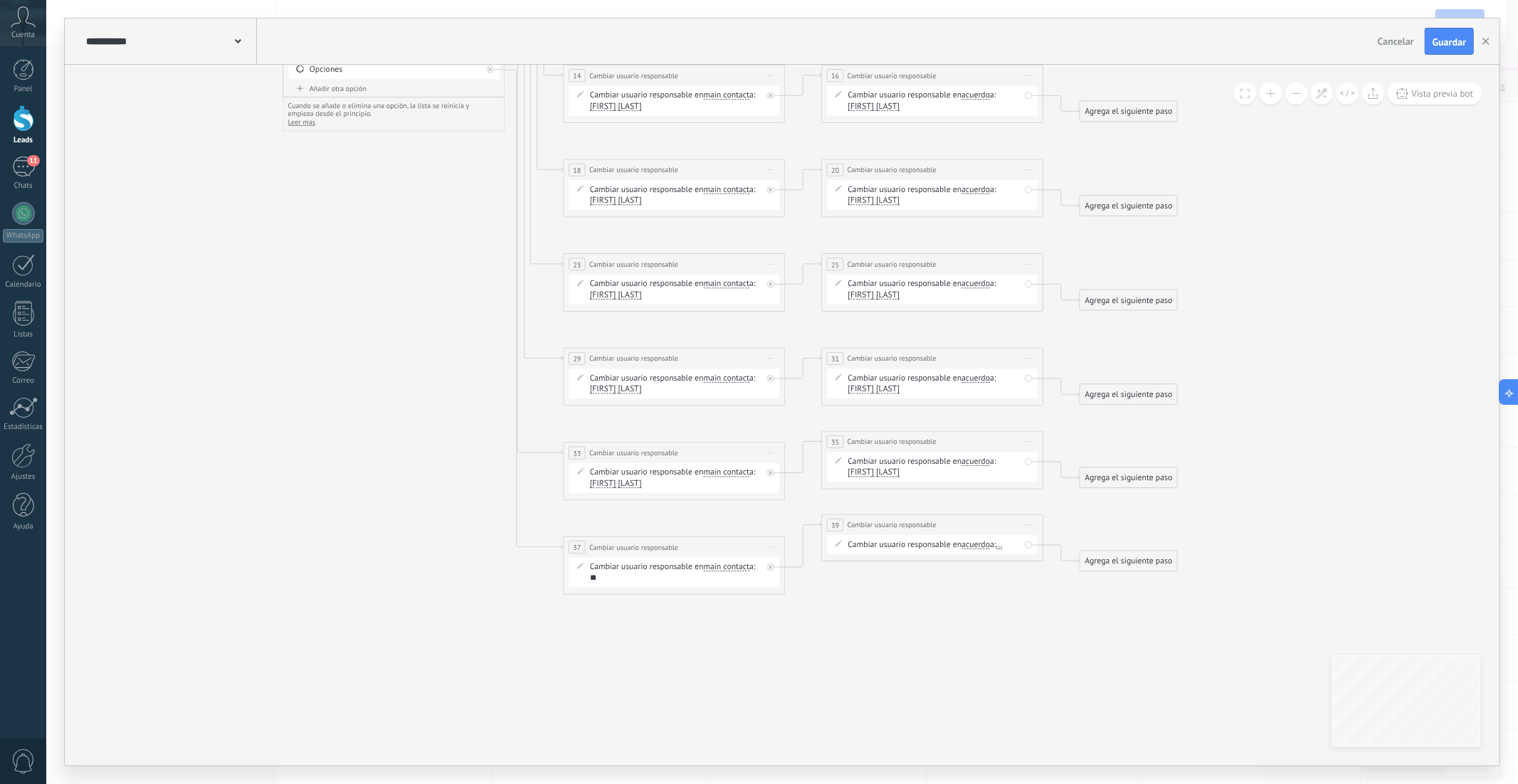 type on "*" 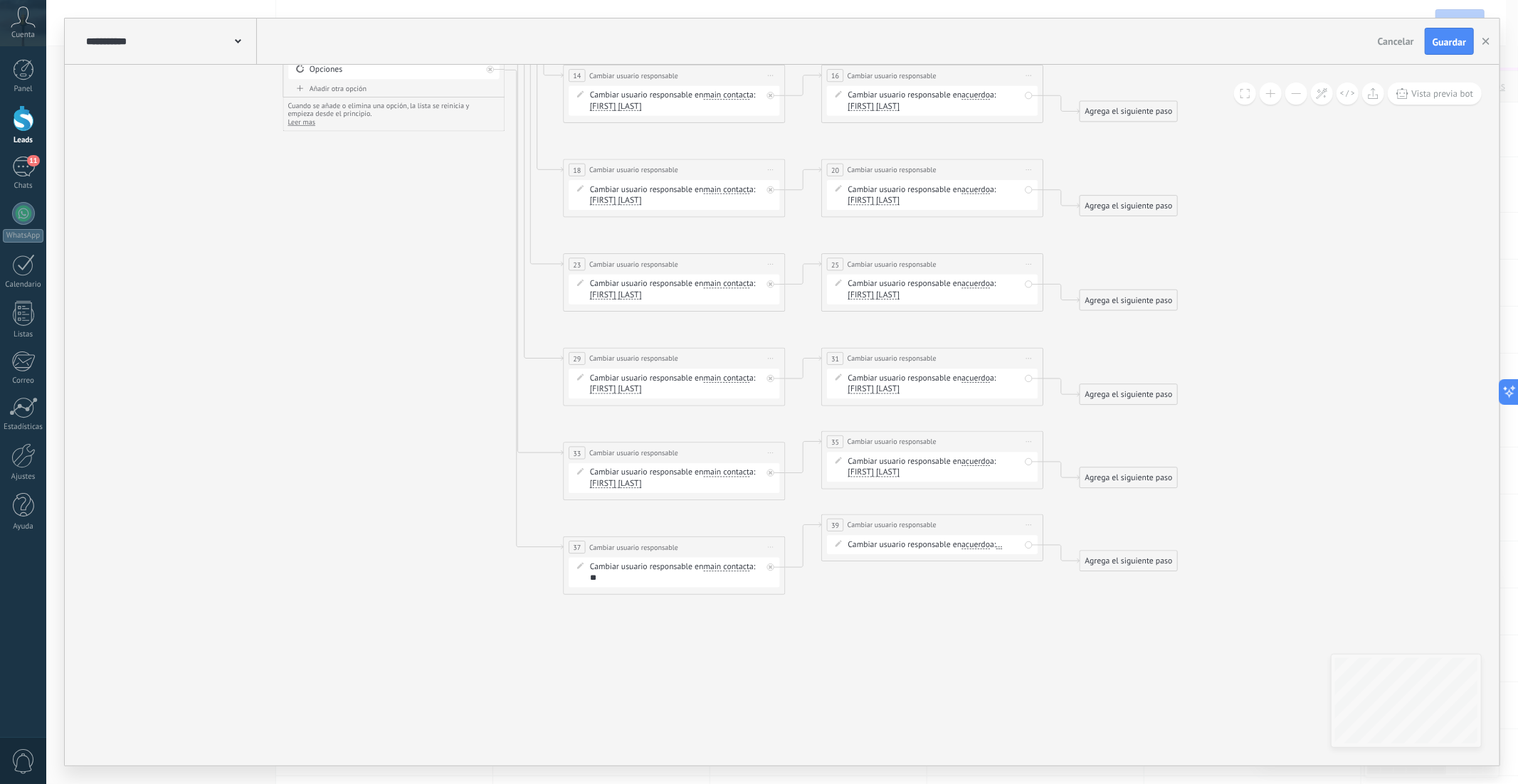 type on "*" 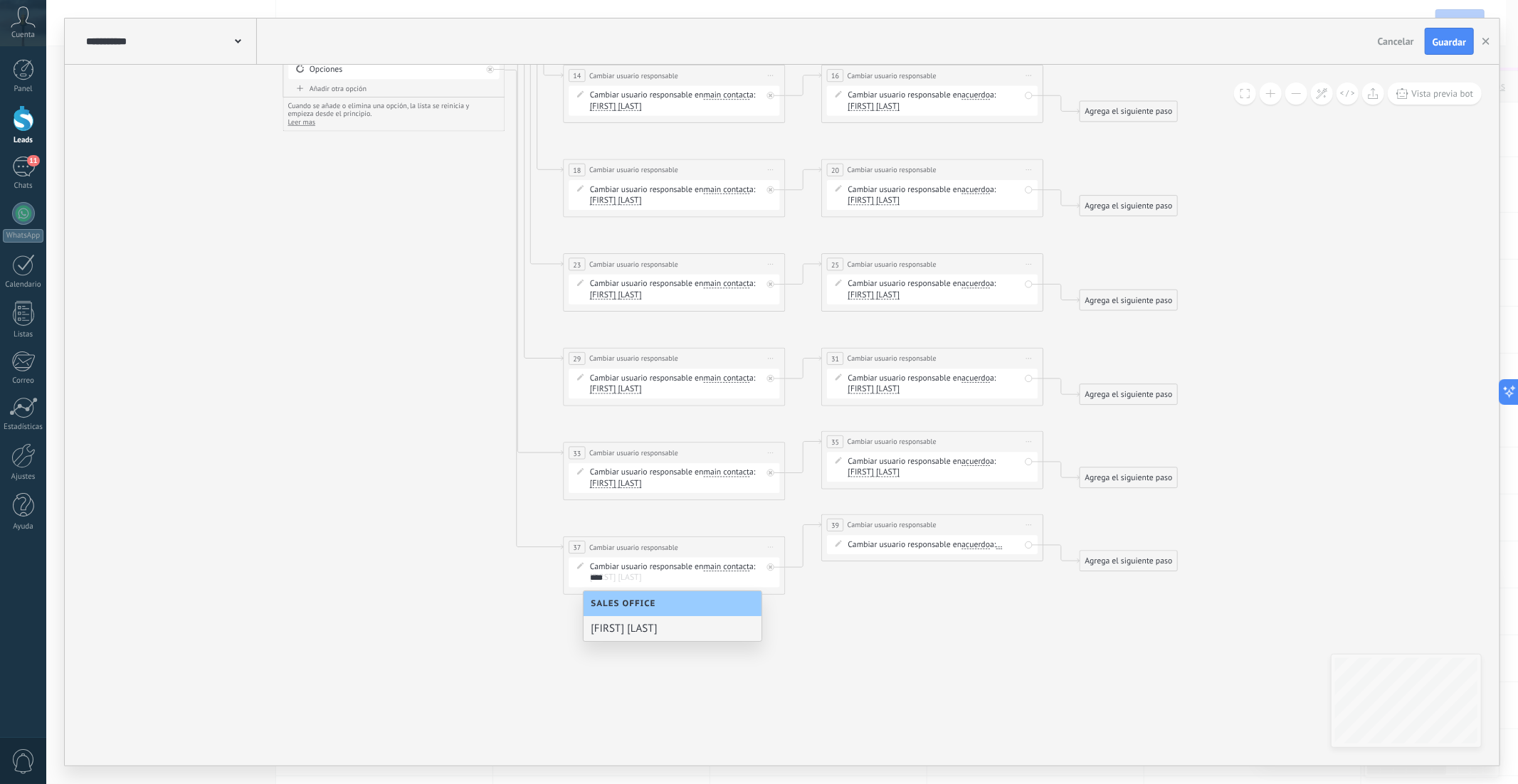 type on "****" 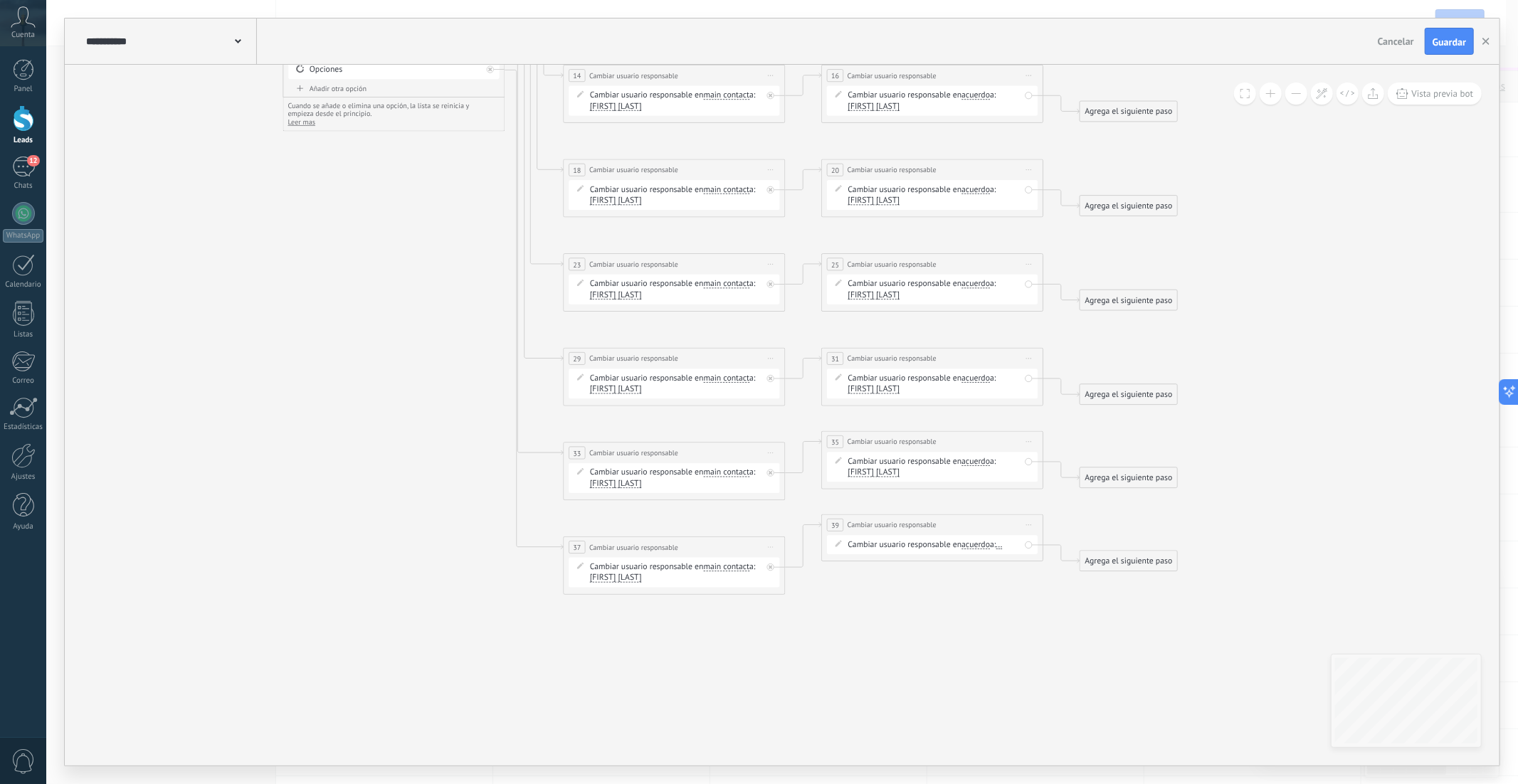 click on "..." at bounding box center [999, 545] 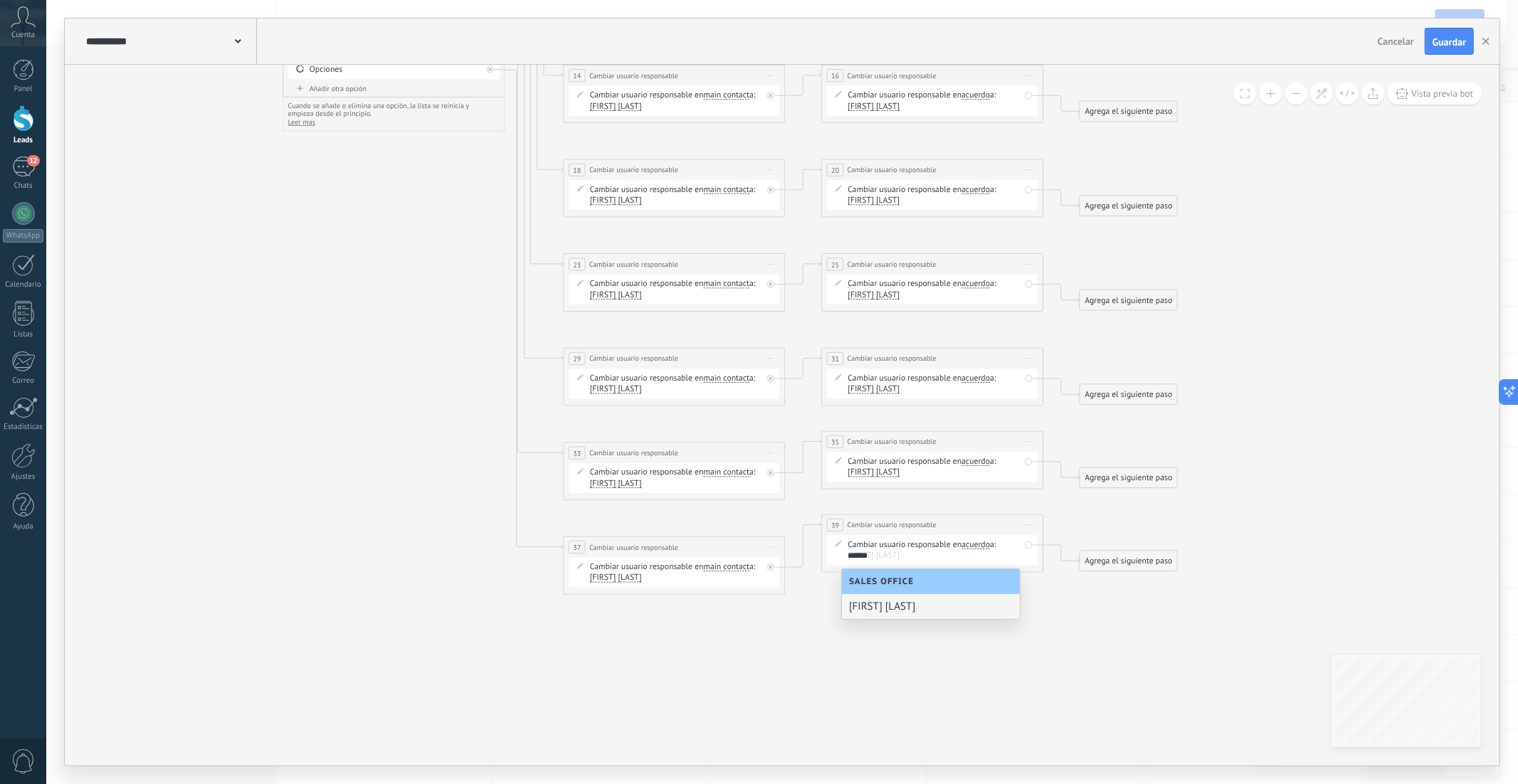 type on "******" 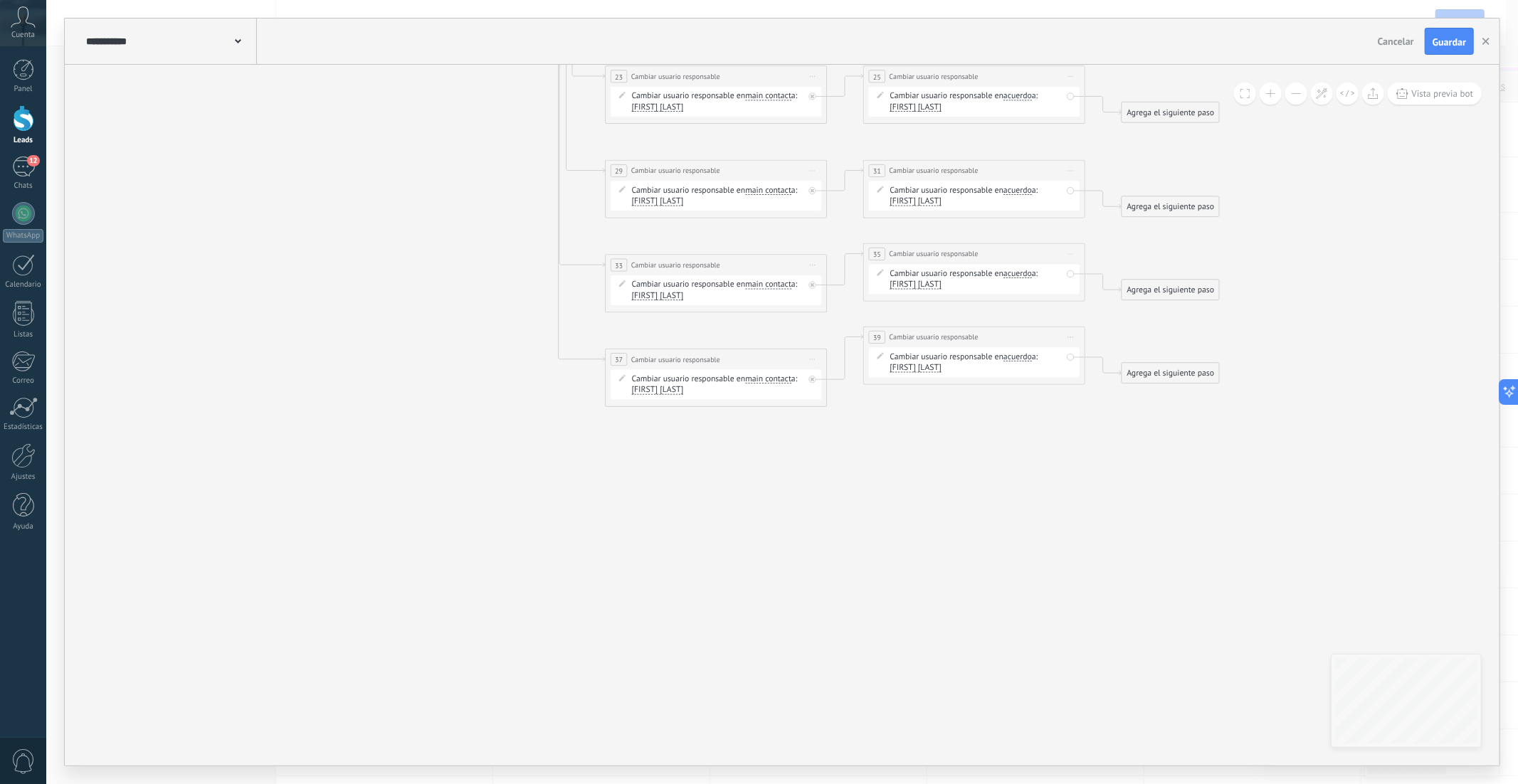 click on "Iniciar vista previa aquí
Cambiar nombre
Duplicar
Borrar" at bounding box center [813, 359] 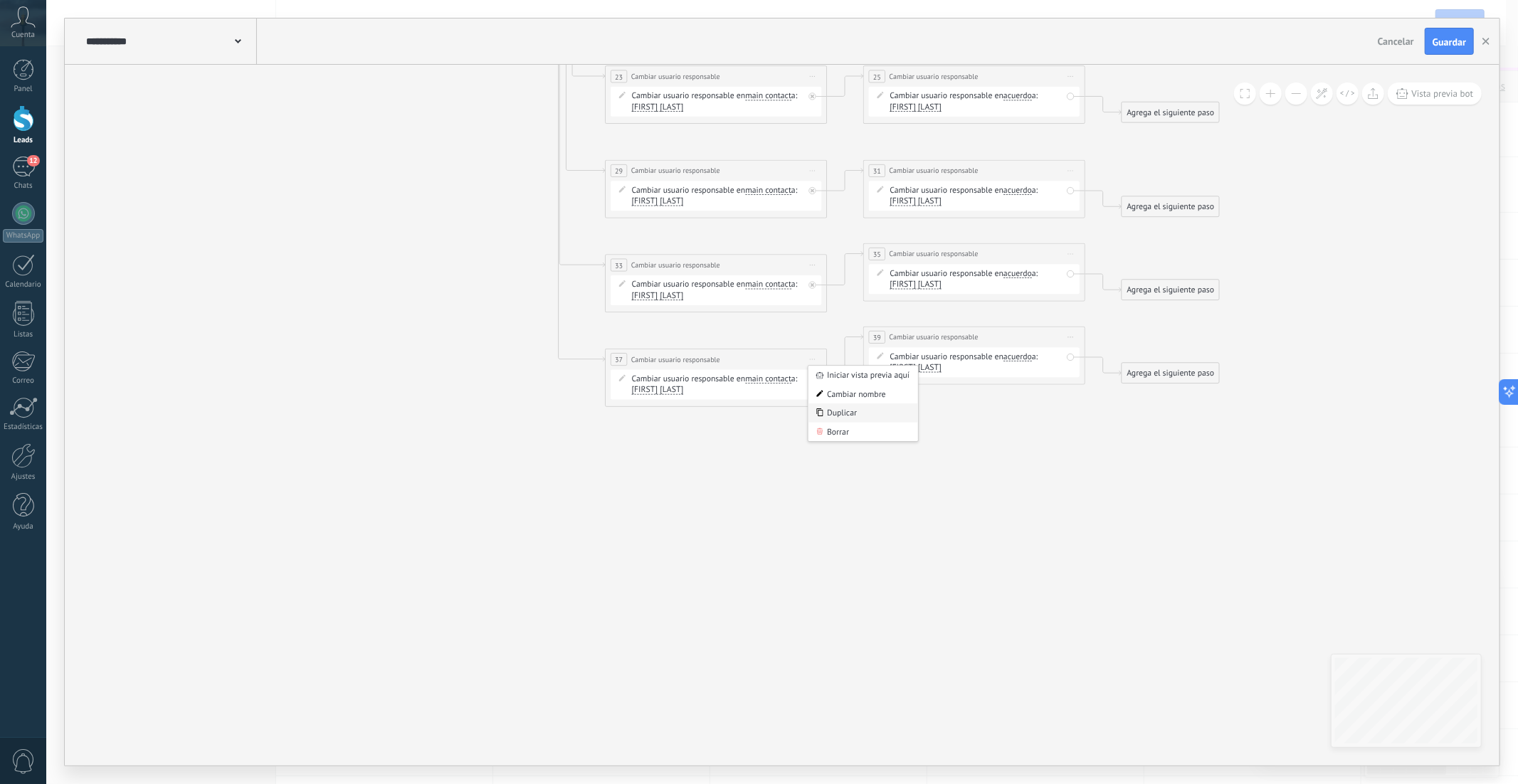click on "Duplicar" at bounding box center [863, 413] 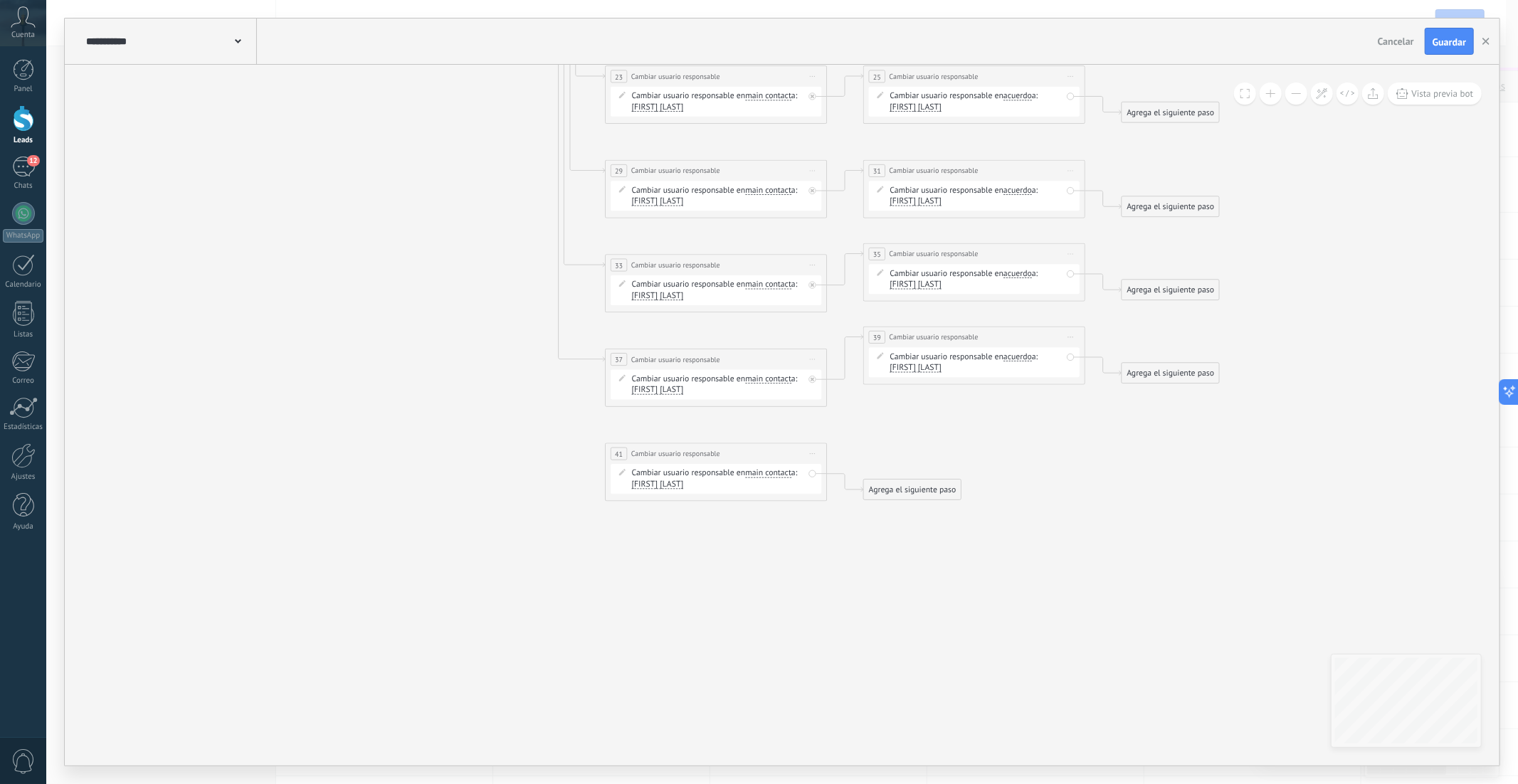 click on "Iniciar vista previa aquí
Cambiar nombre
Duplicar
Borrar" at bounding box center [1070, 337] 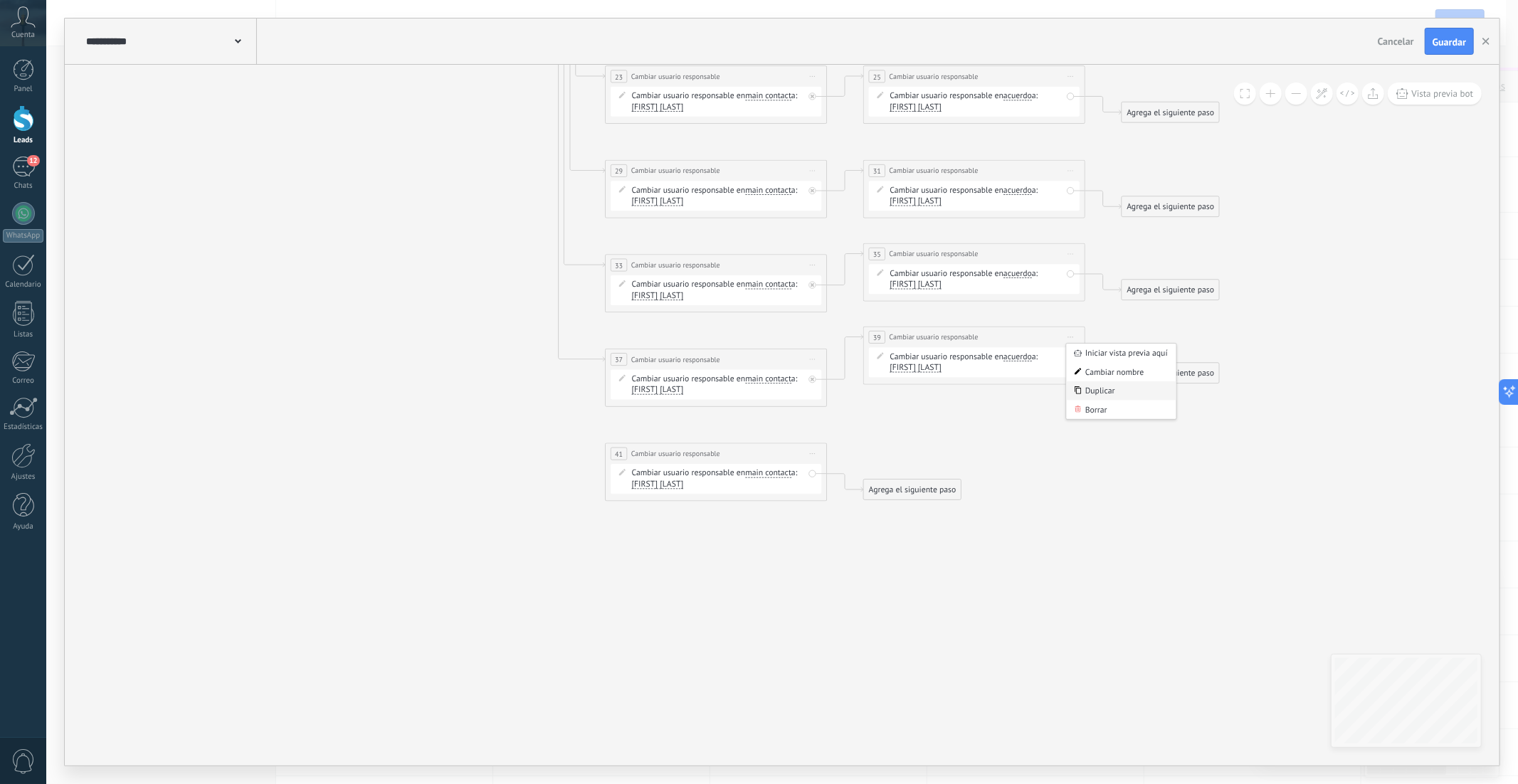 click on "Duplicar" at bounding box center (1122, 391) 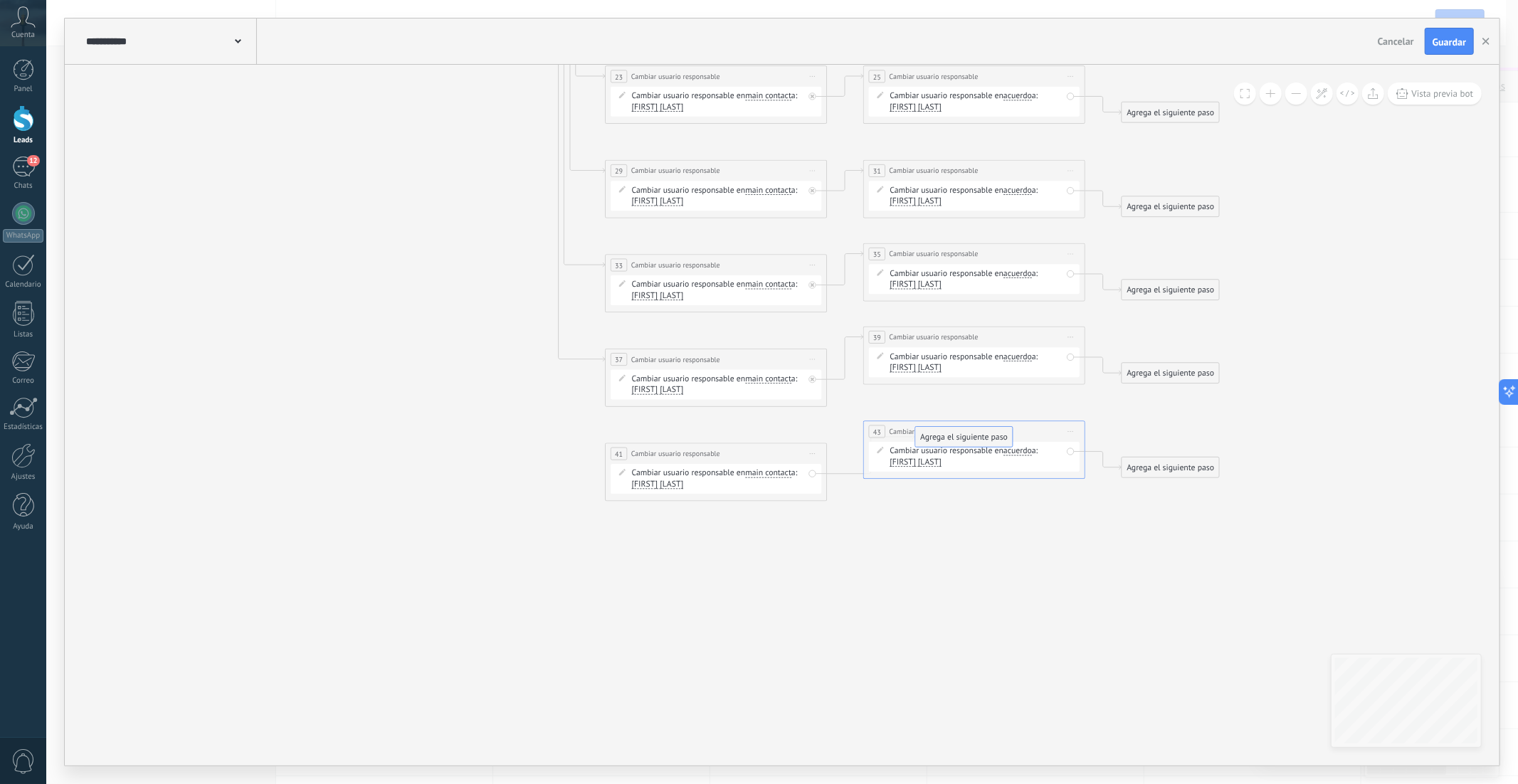 drag, startPoint x: 912, startPoint y: 503, endPoint x: 964, endPoint y: 445, distance: 77.897368 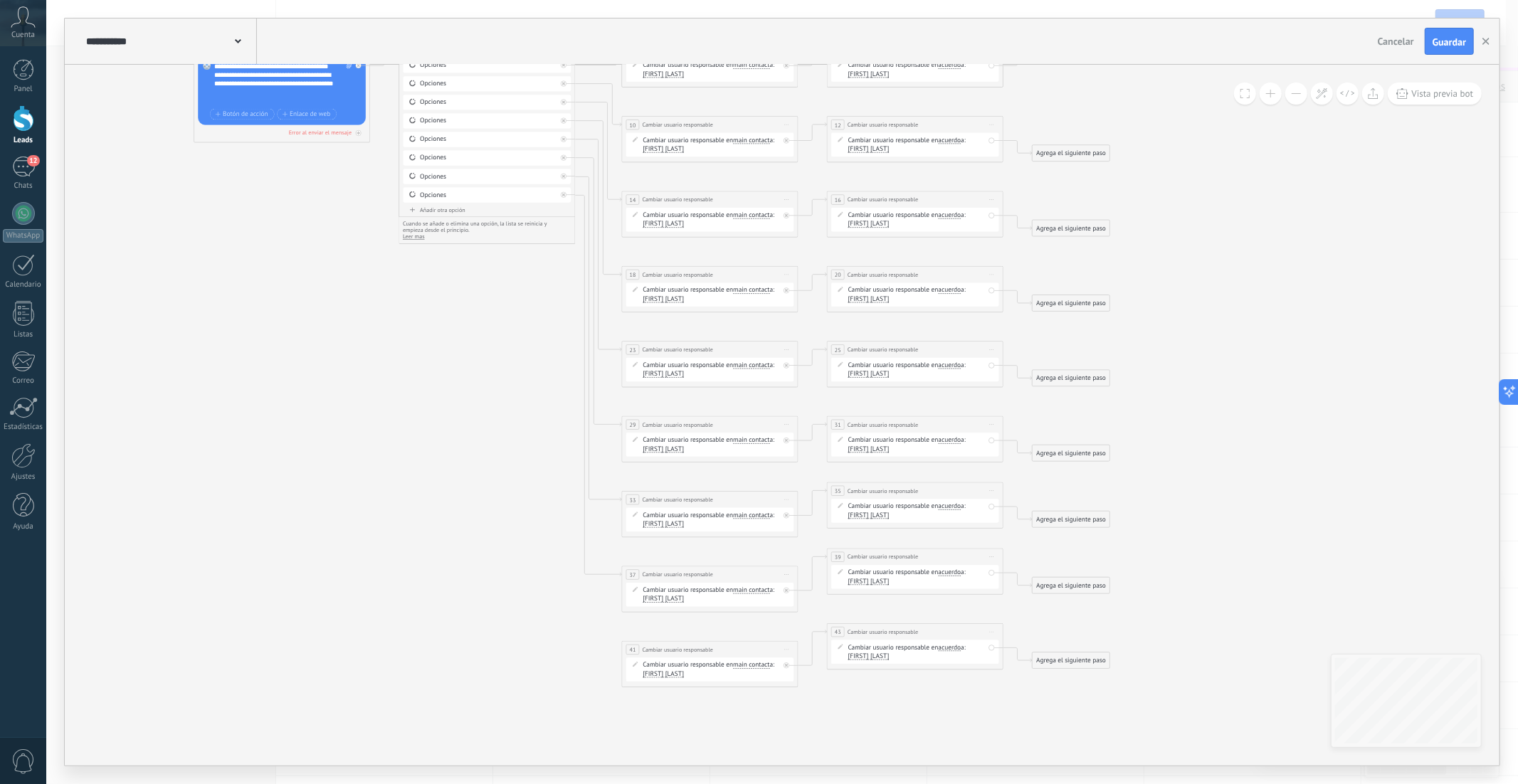 click on "Añadir otra opción" at bounding box center (487, 210) 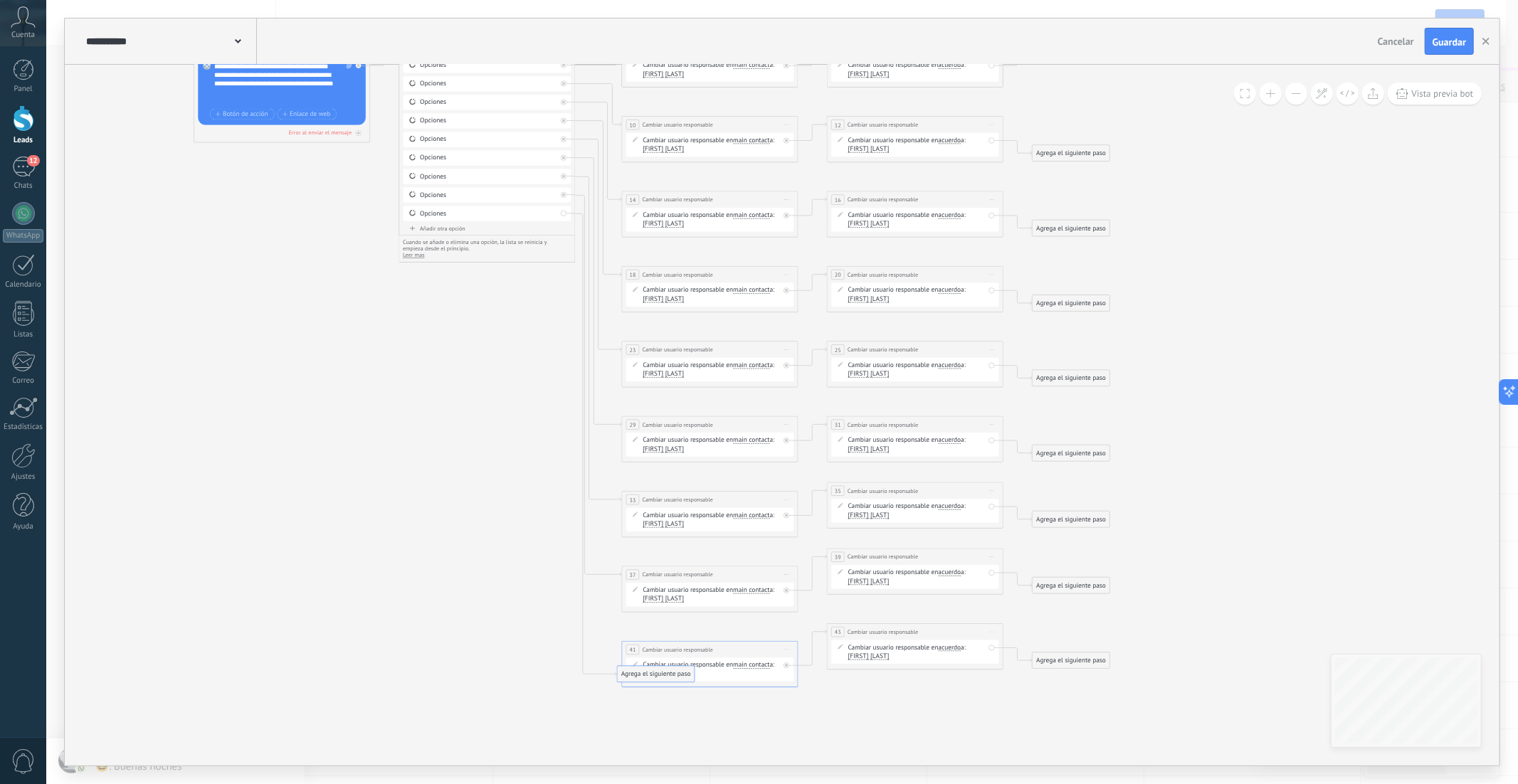drag, startPoint x: 653, startPoint y: 250, endPoint x: 666, endPoint y: 674, distance: 424.1992 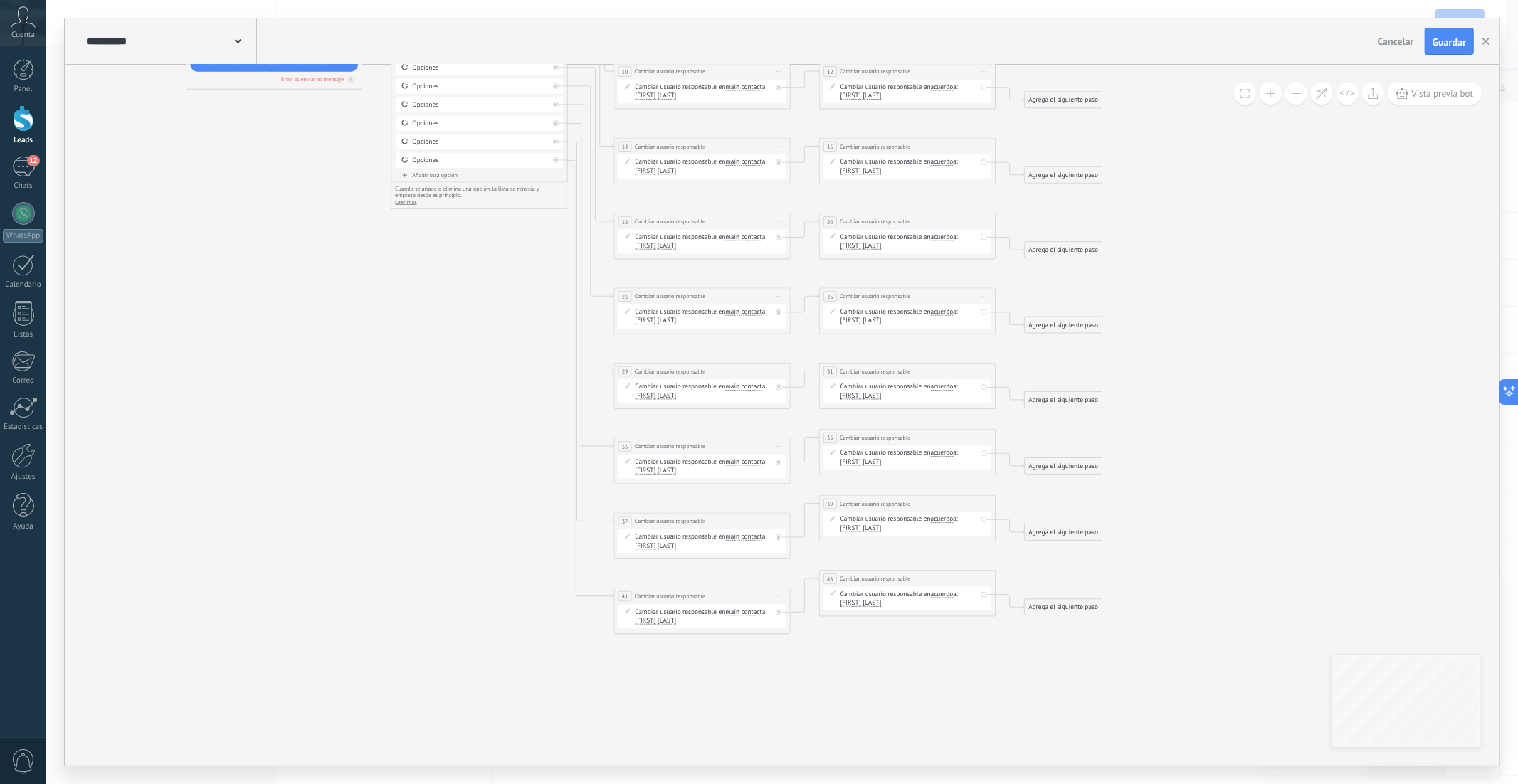 click on "Añadir otra opción" at bounding box center [480, 175] 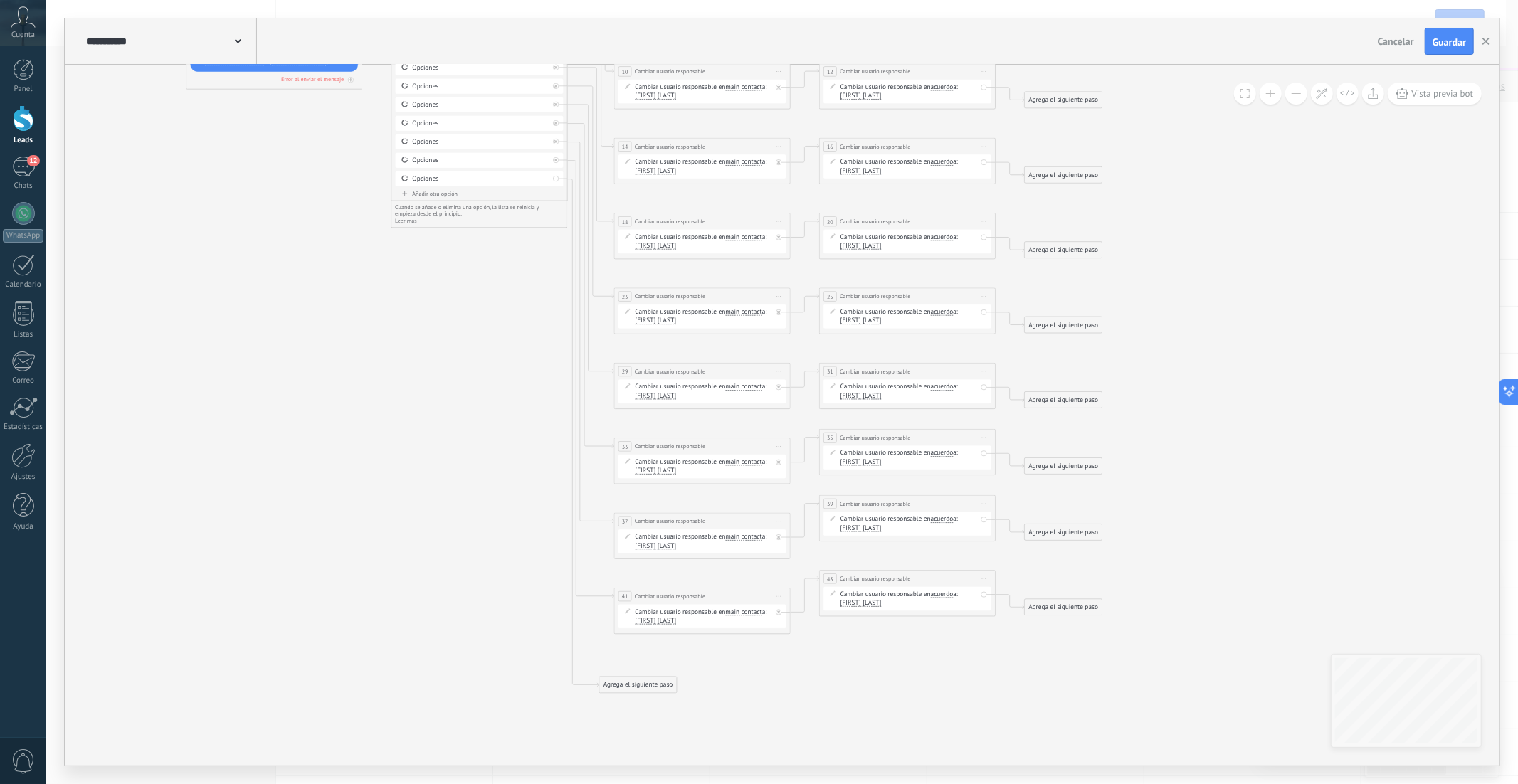 drag, startPoint x: 645, startPoint y: 196, endPoint x: 648, endPoint y: 683, distance: 487.00924 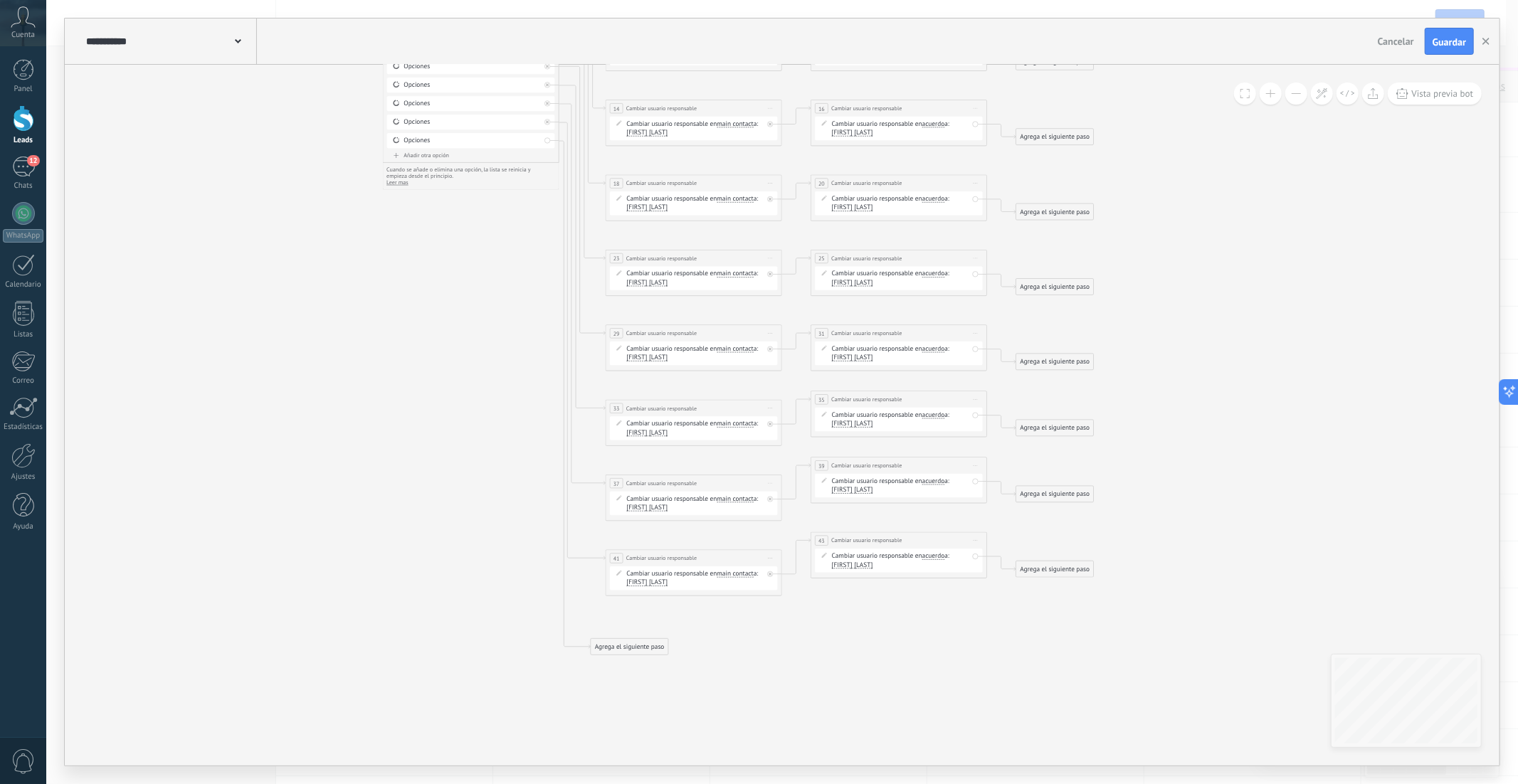 click on "Añadir otra opción" at bounding box center [471, 156] 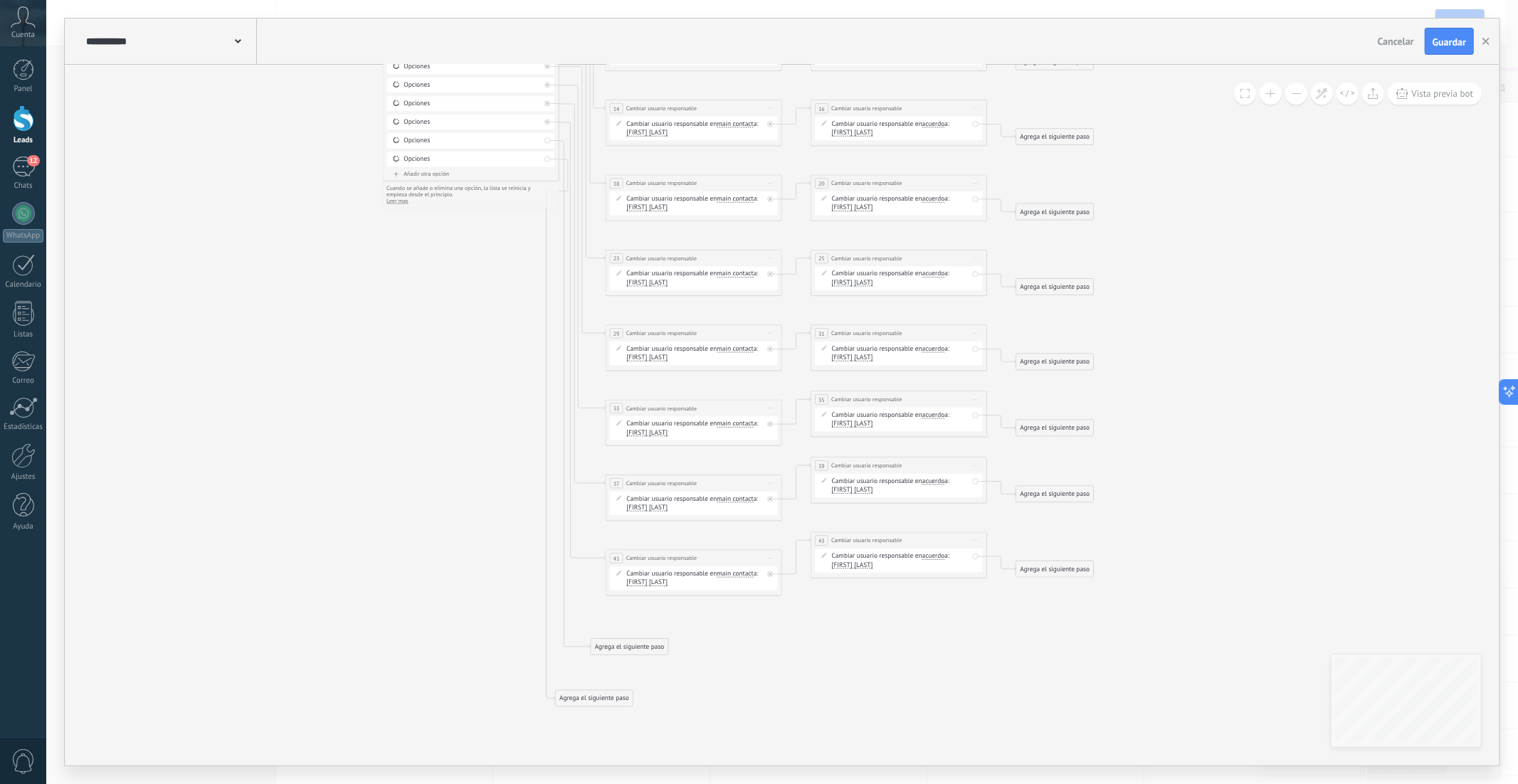 drag, startPoint x: 632, startPoint y: 229, endPoint x: 599, endPoint y: 694, distance: 466.1695 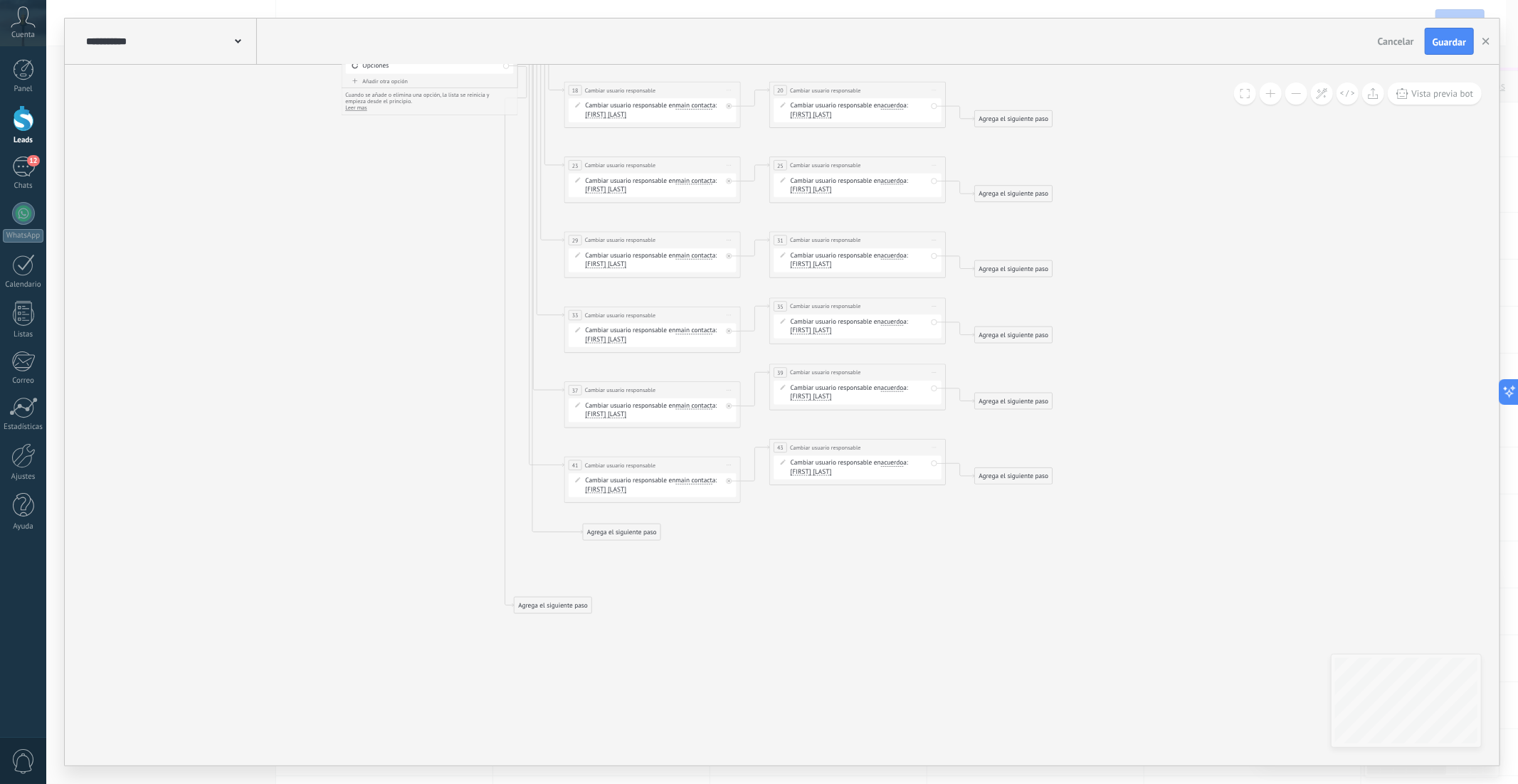 drag, startPoint x: 592, startPoint y: 553, endPoint x: 626, endPoint y: 531, distance: 40.496913 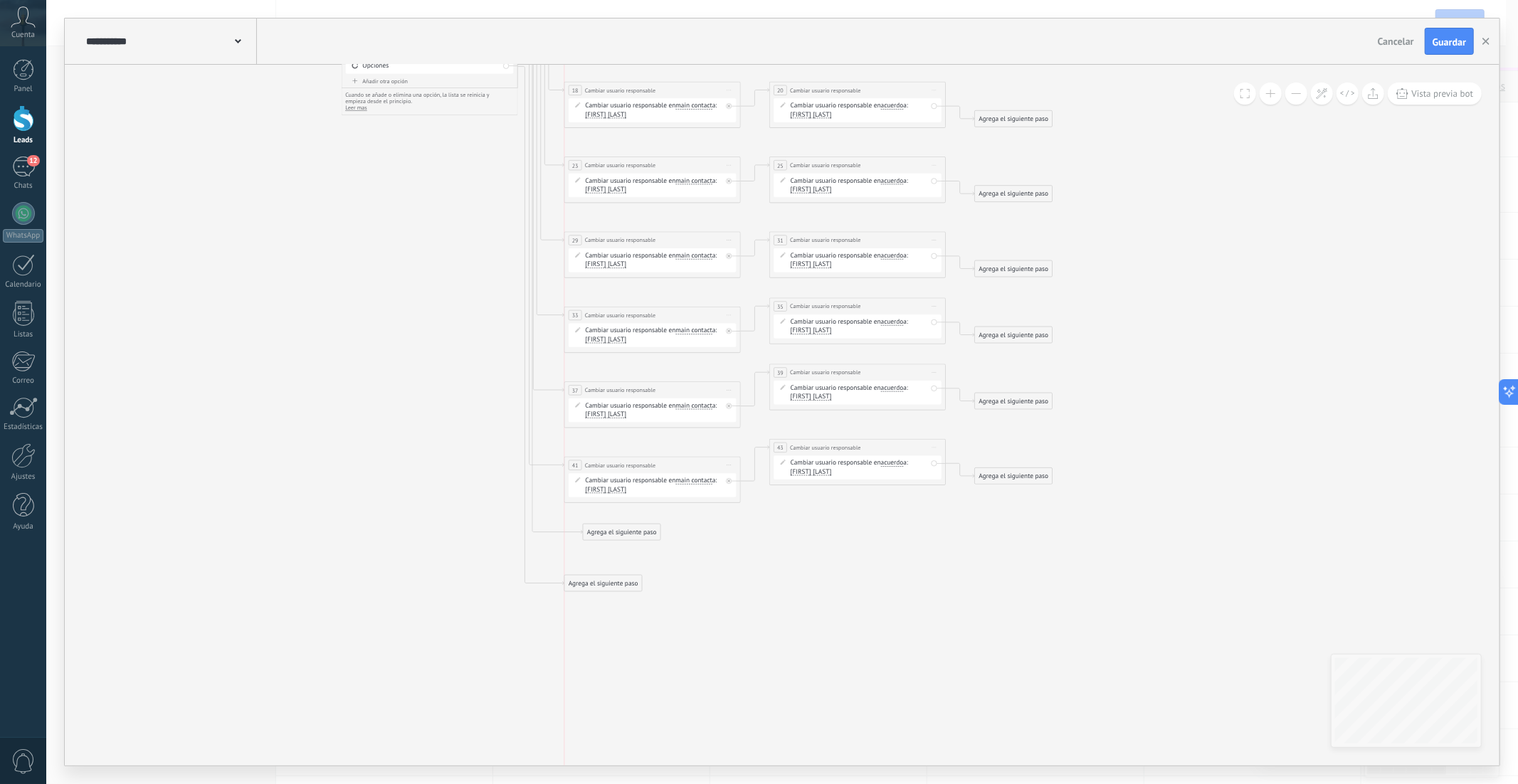 drag, startPoint x: 564, startPoint y: 609, endPoint x: 616, endPoint y: 587, distance: 56.46238 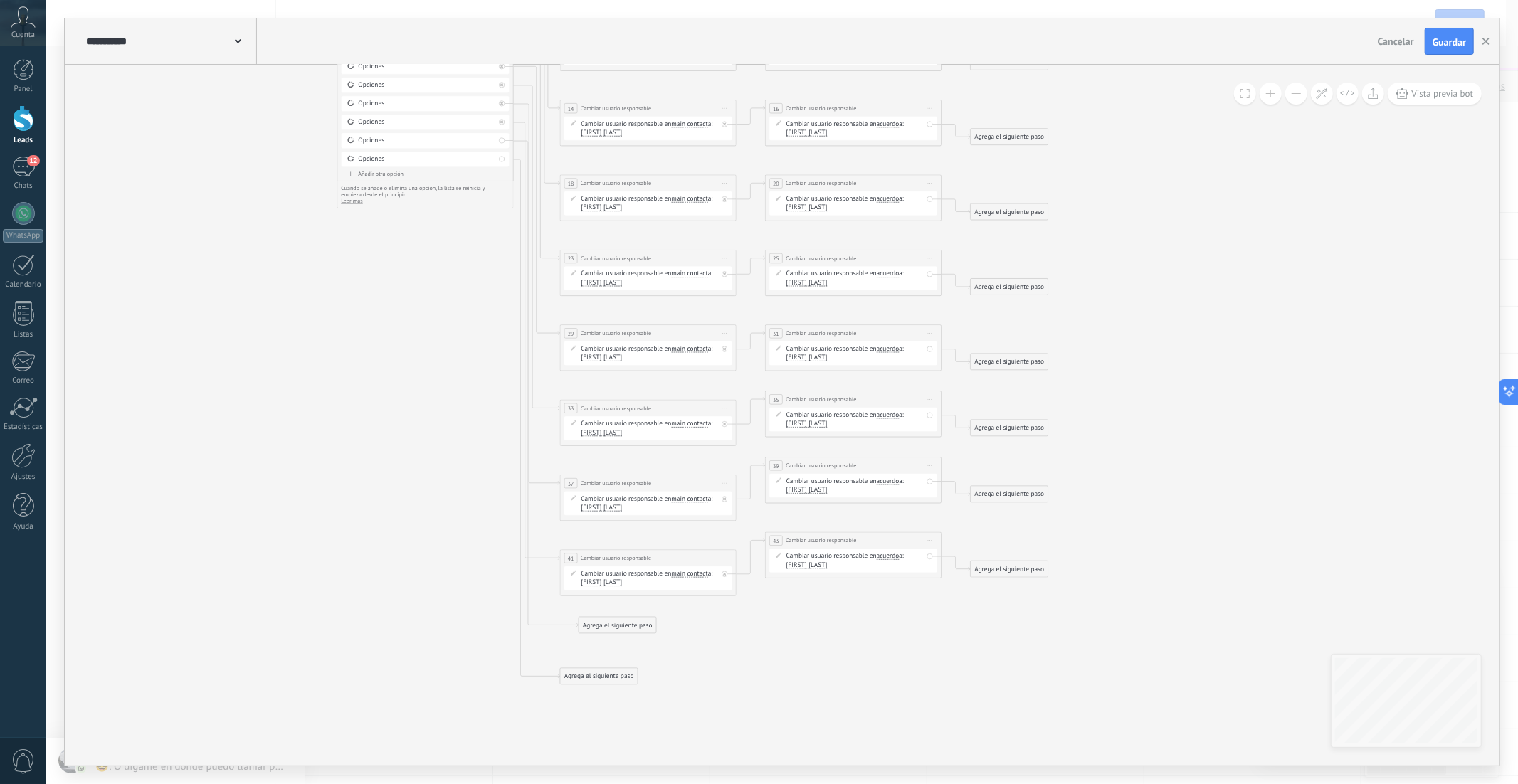 click on "Añadir otra opción" at bounding box center (426, 174) 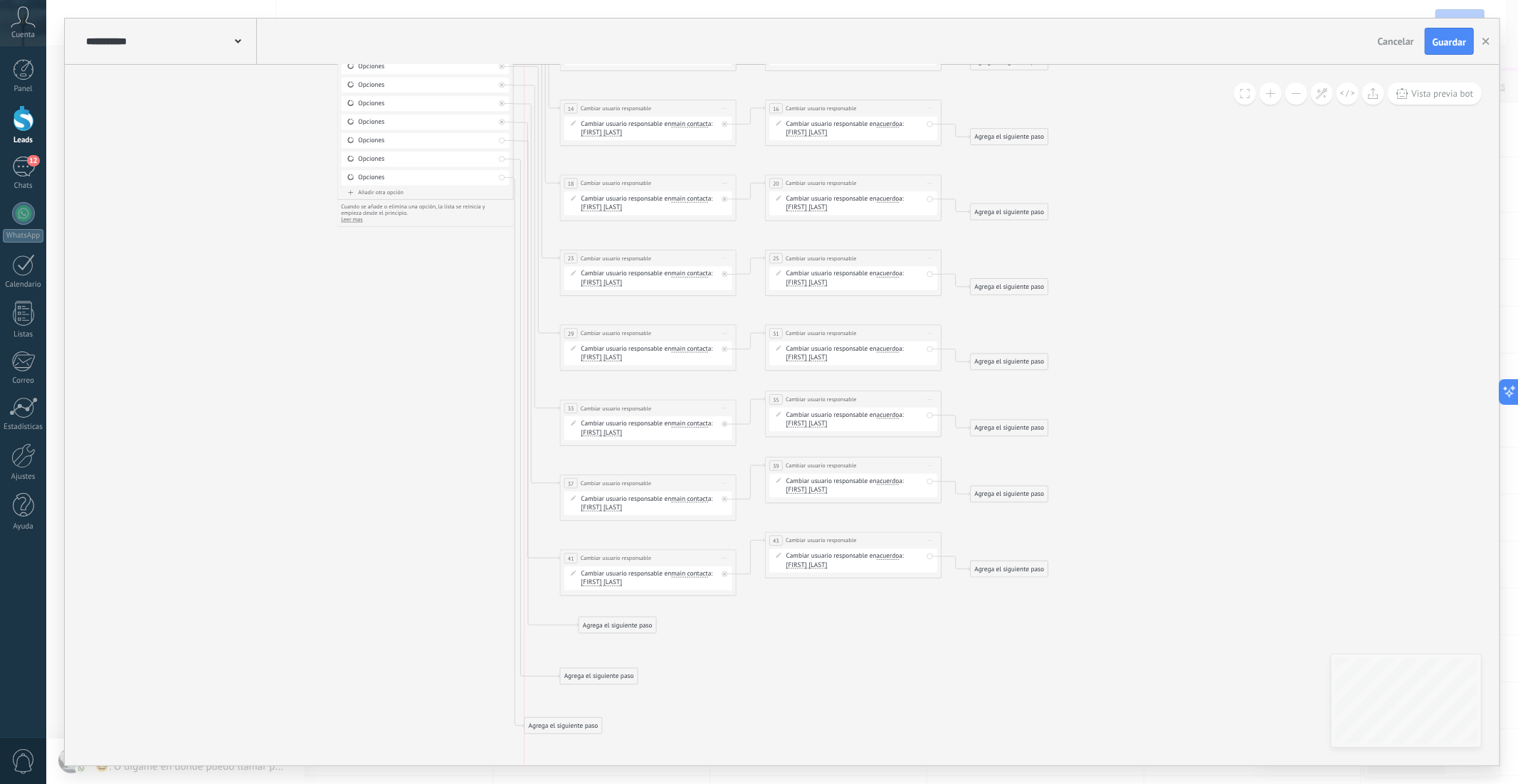 drag, startPoint x: 584, startPoint y: 229, endPoint x: 562, endPoint y: 721, distance: 492.49162 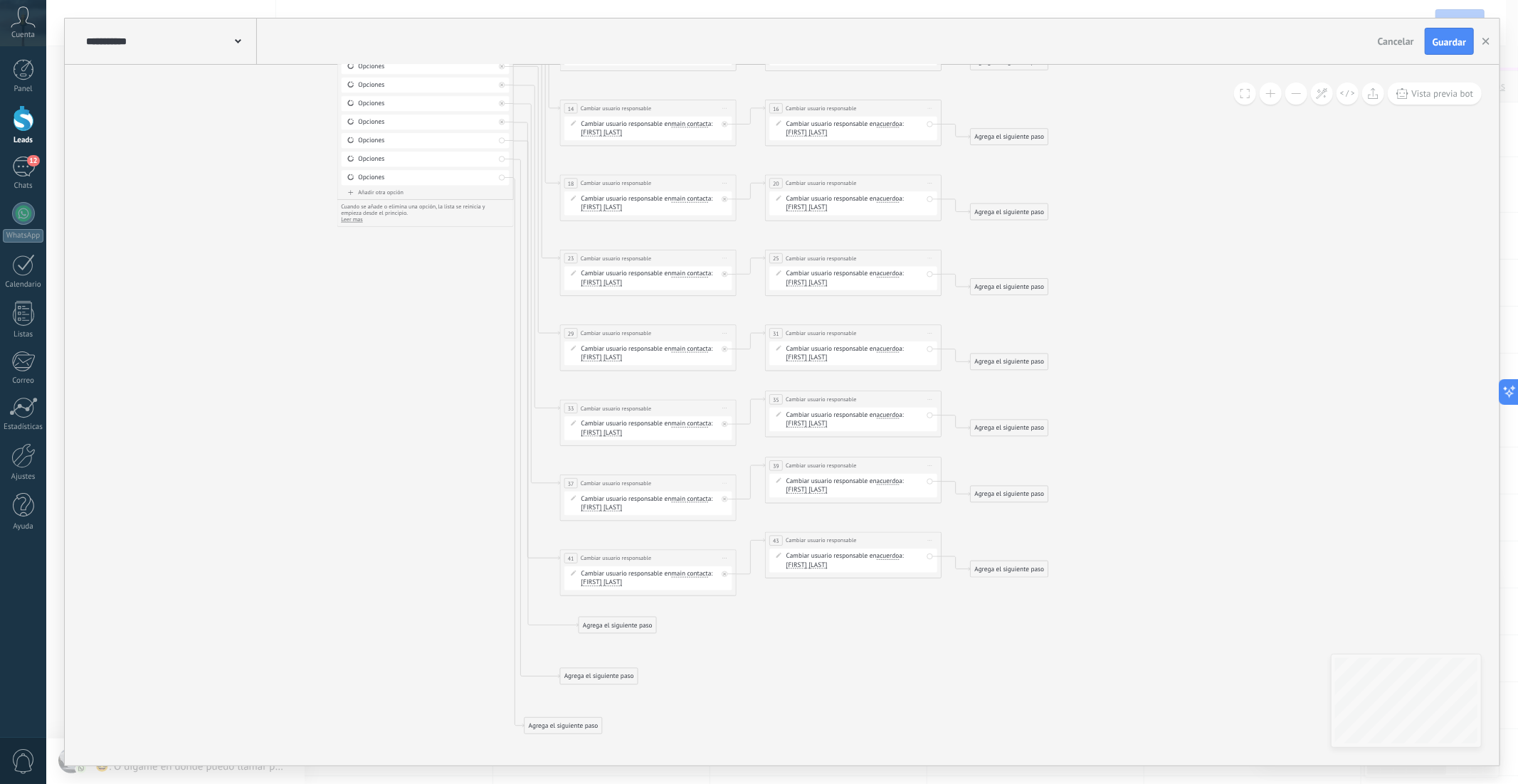 click on "Agrega el siguiente paso" at bounding box center [563, 726] 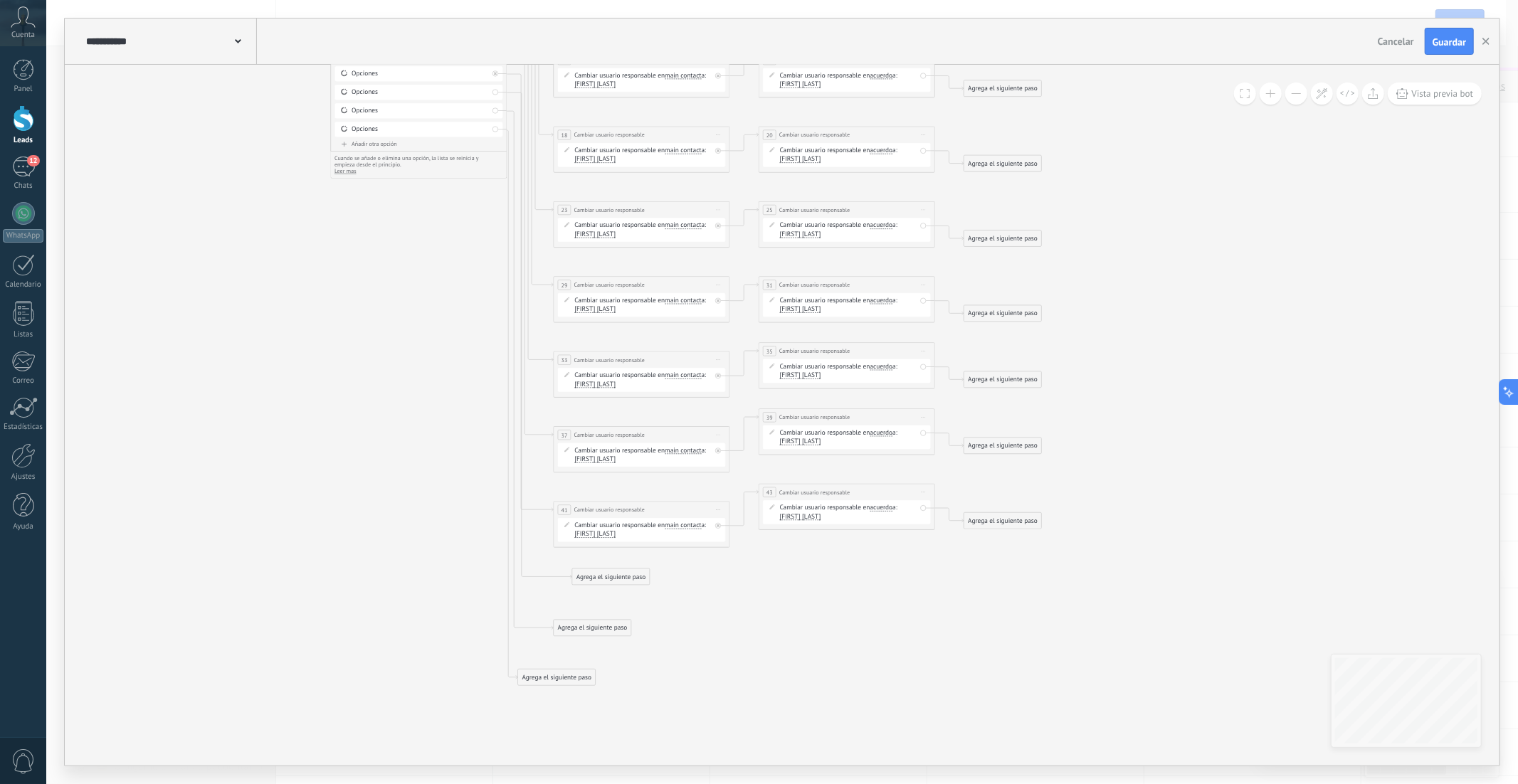click on "Añadir otra opción" at bounding box center (419, 144) 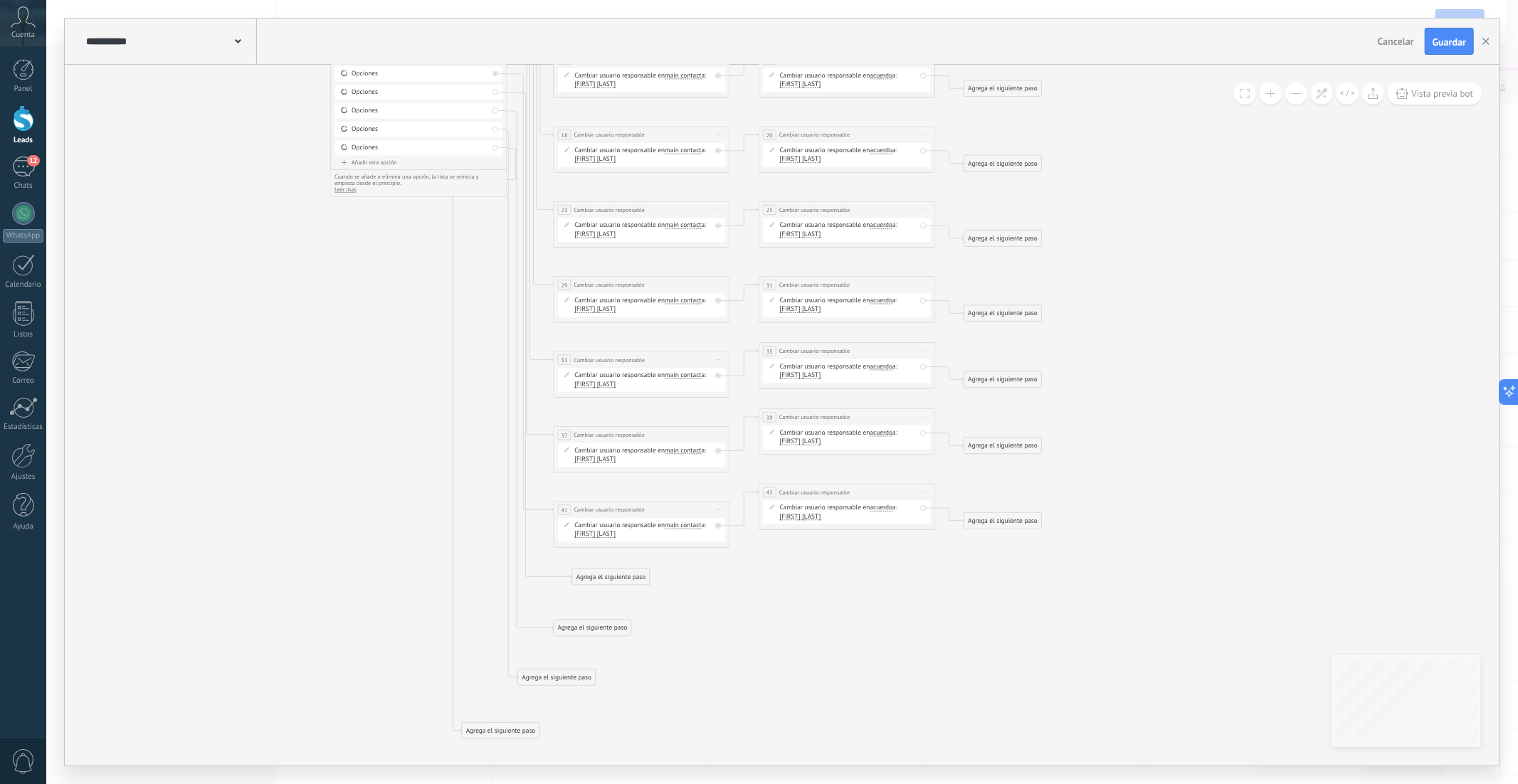 drag, startPoint x: 591, startPoint y: 189, endPoint x: 518, endPoint y: 740, distance: 555.8147 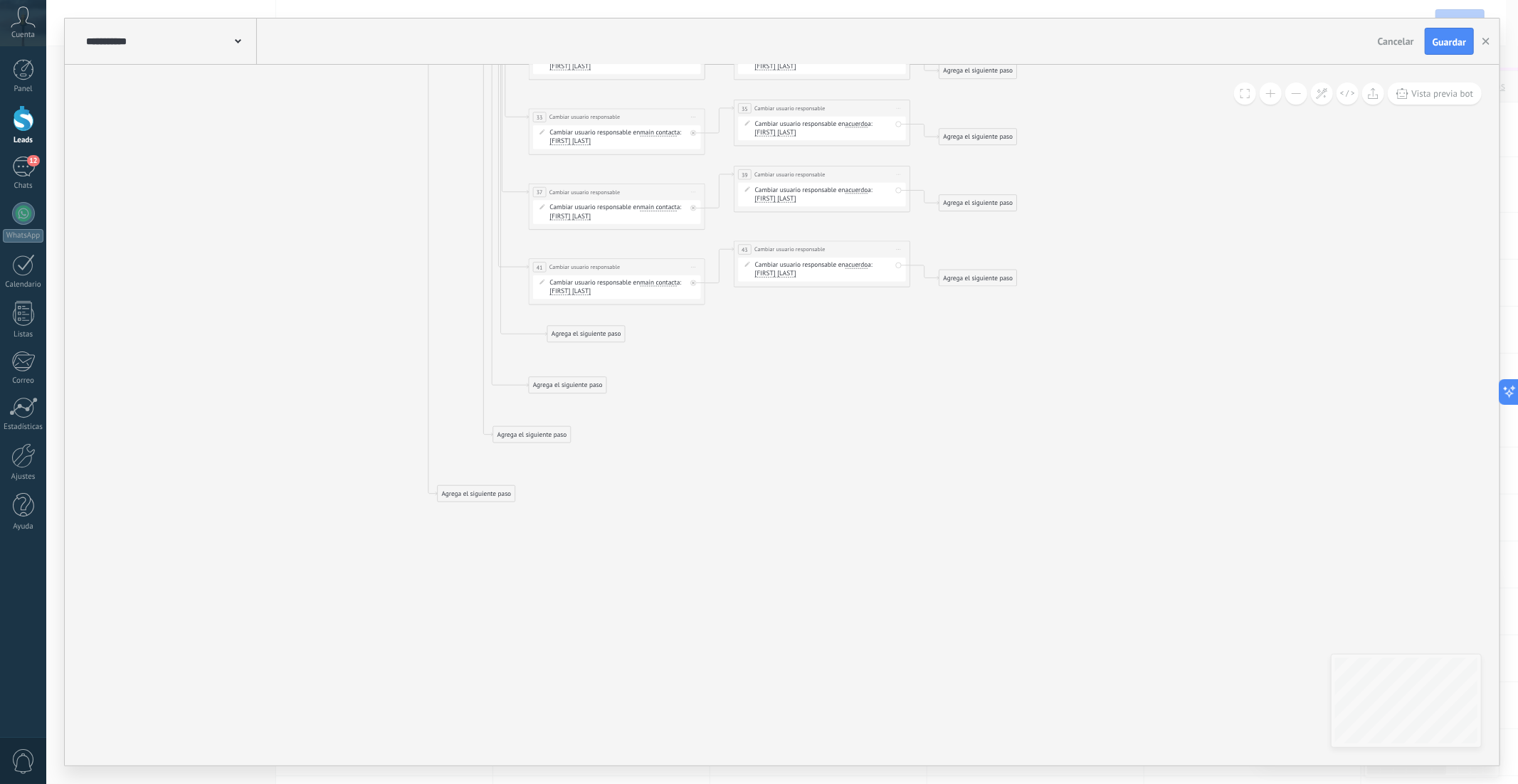 click 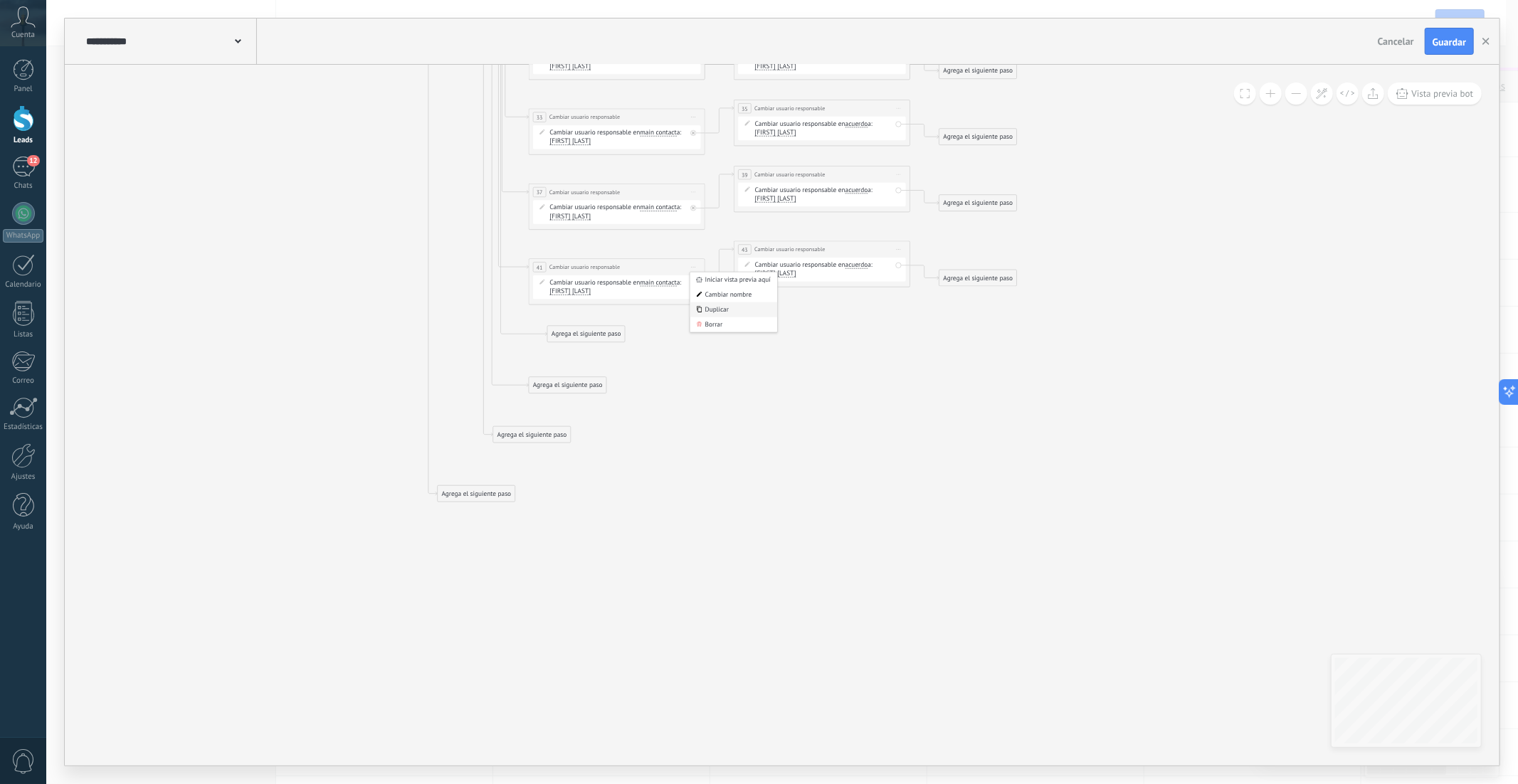 click on "Duplicar" at bounding box center (734, 309) 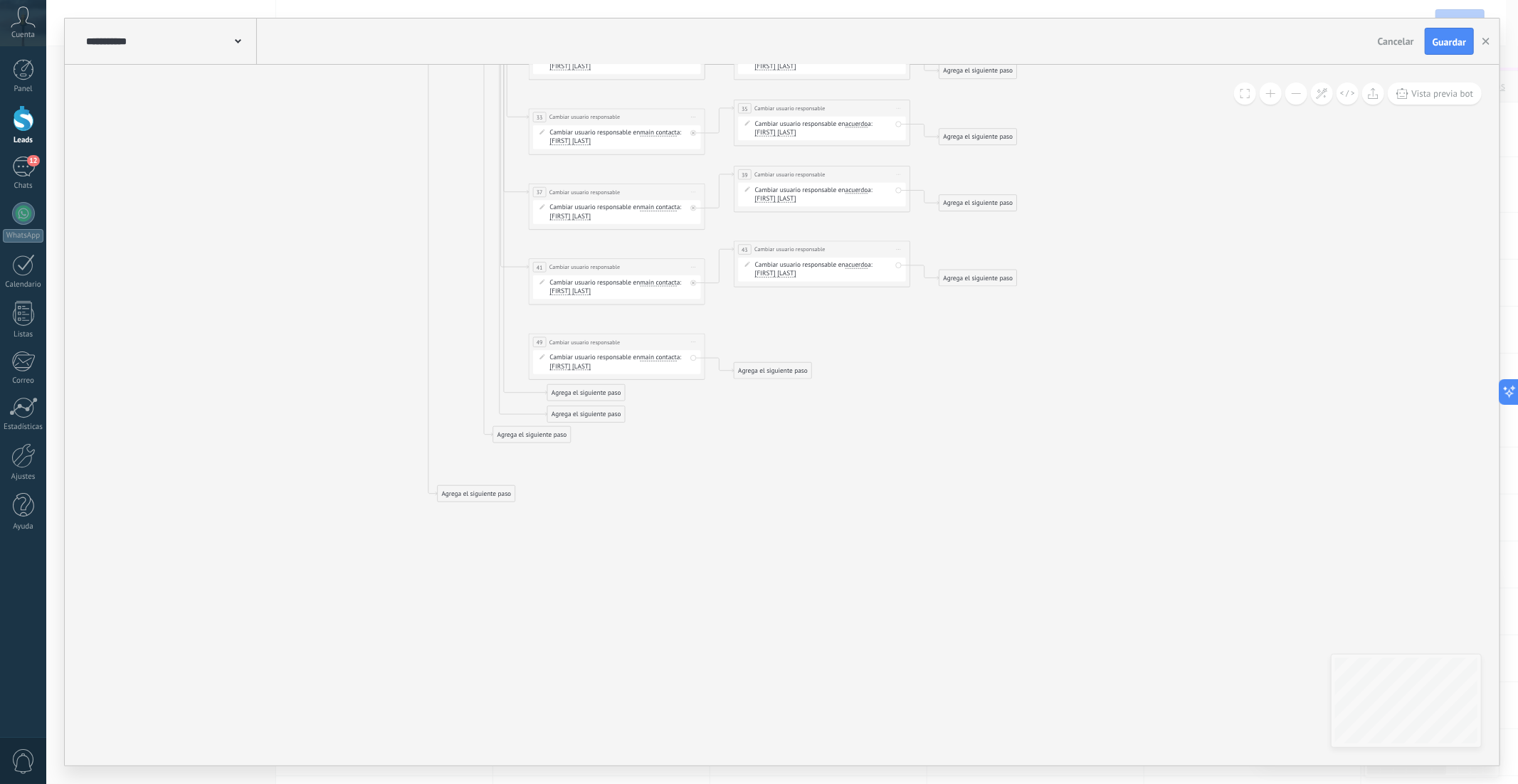 click on "Iniciar vista previa aquí
Cambiar nombre
Duplicar
Borrar" at bounding box center (899, 250) 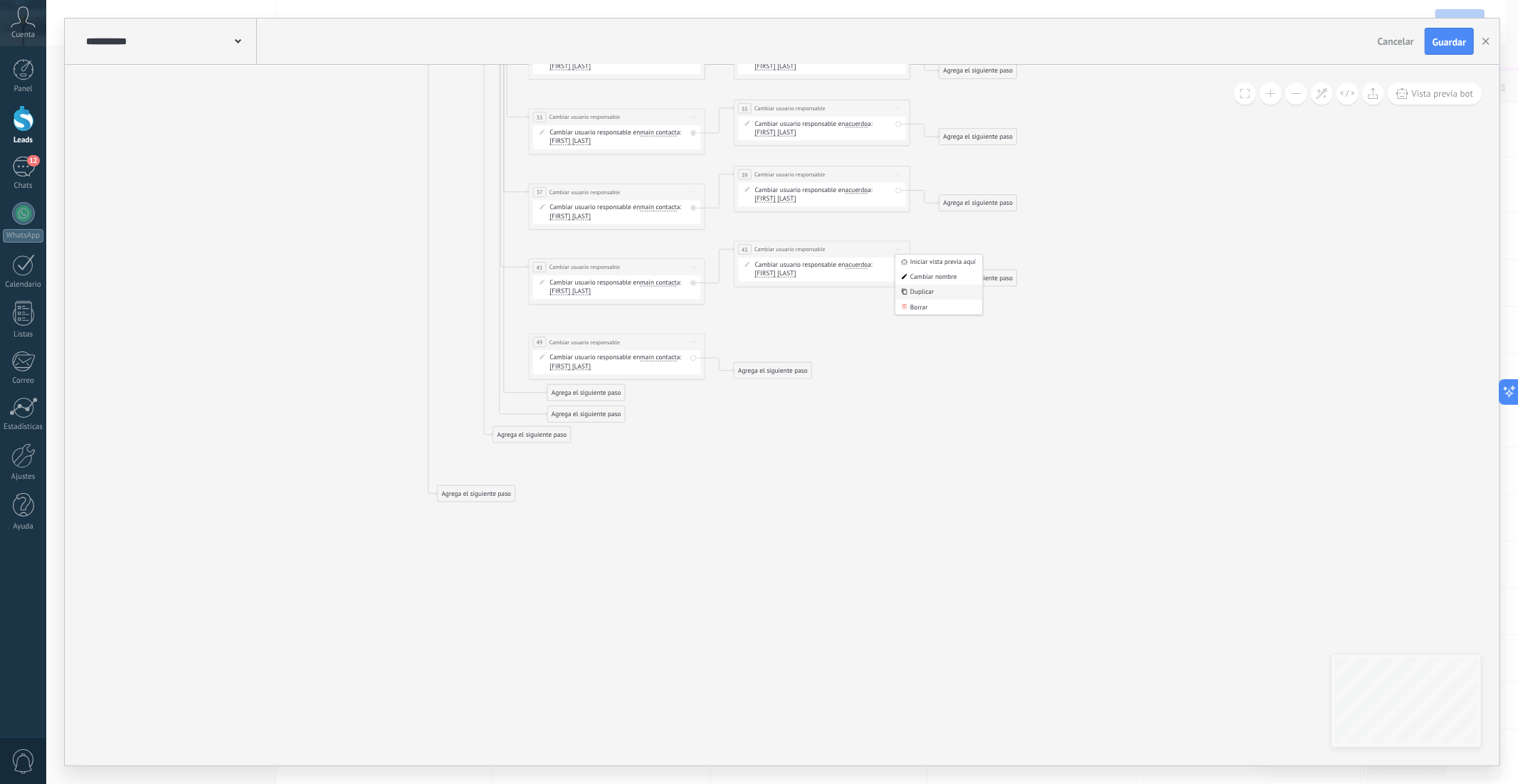 click on "Duplicar" at bounding box center (939, 292) 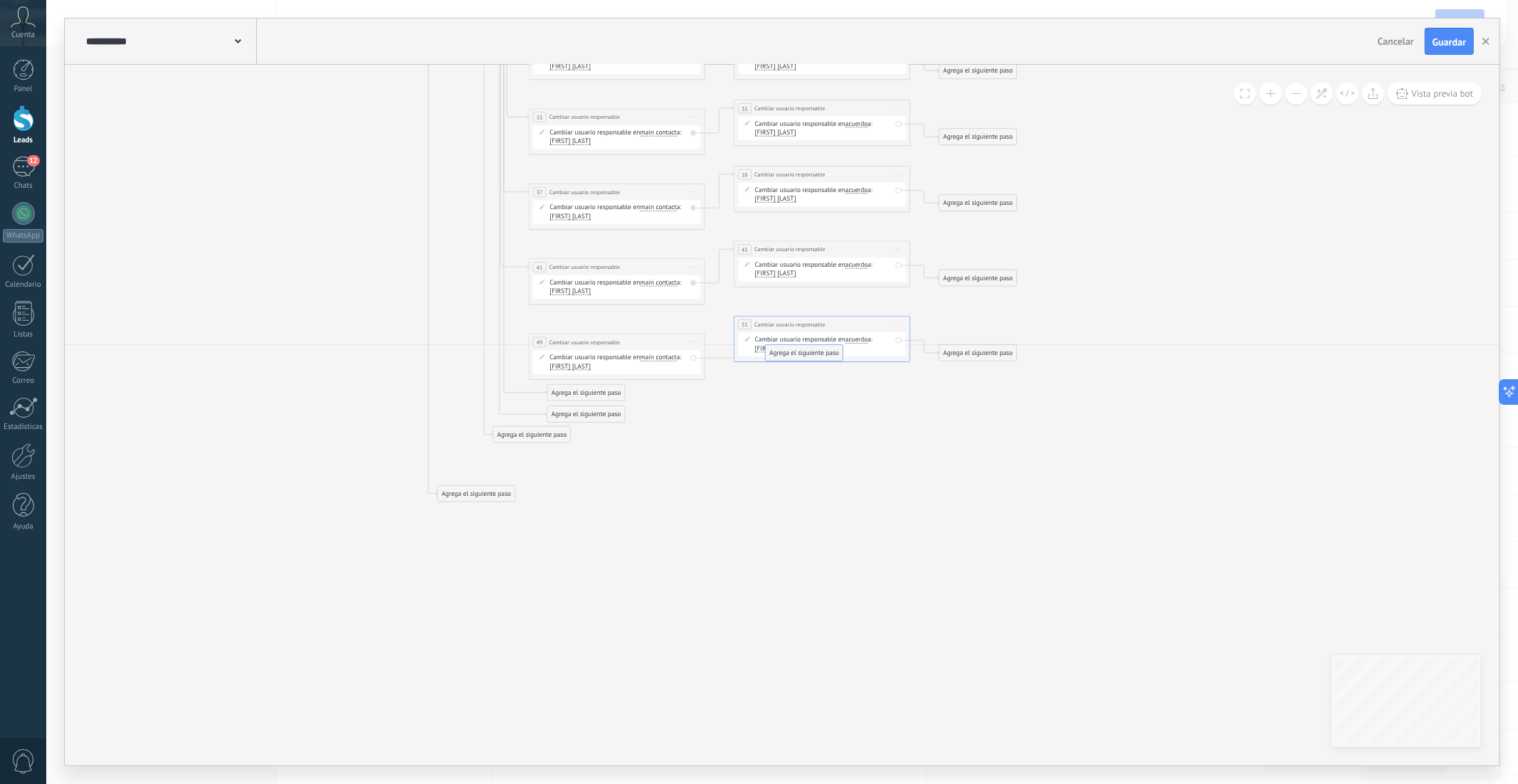drag, startPoint x: 759, startPoint y: 375, endPoint x: 790, endPoint y: 351, distance: 39.204592 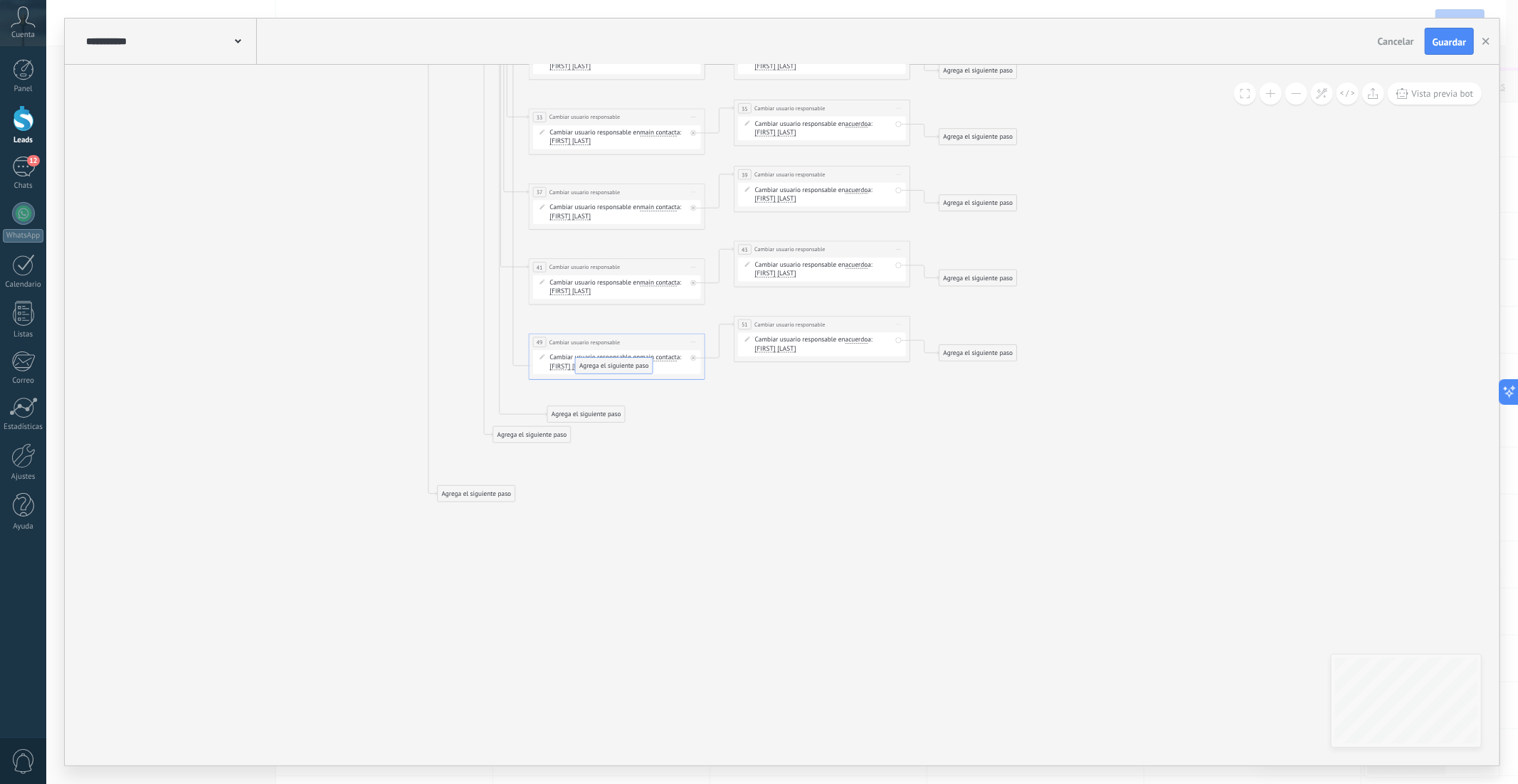 drag, startPoint x: 604, startPoint y: 389, endPoint x: 633, endPoint y: 363, distance: 38.94868 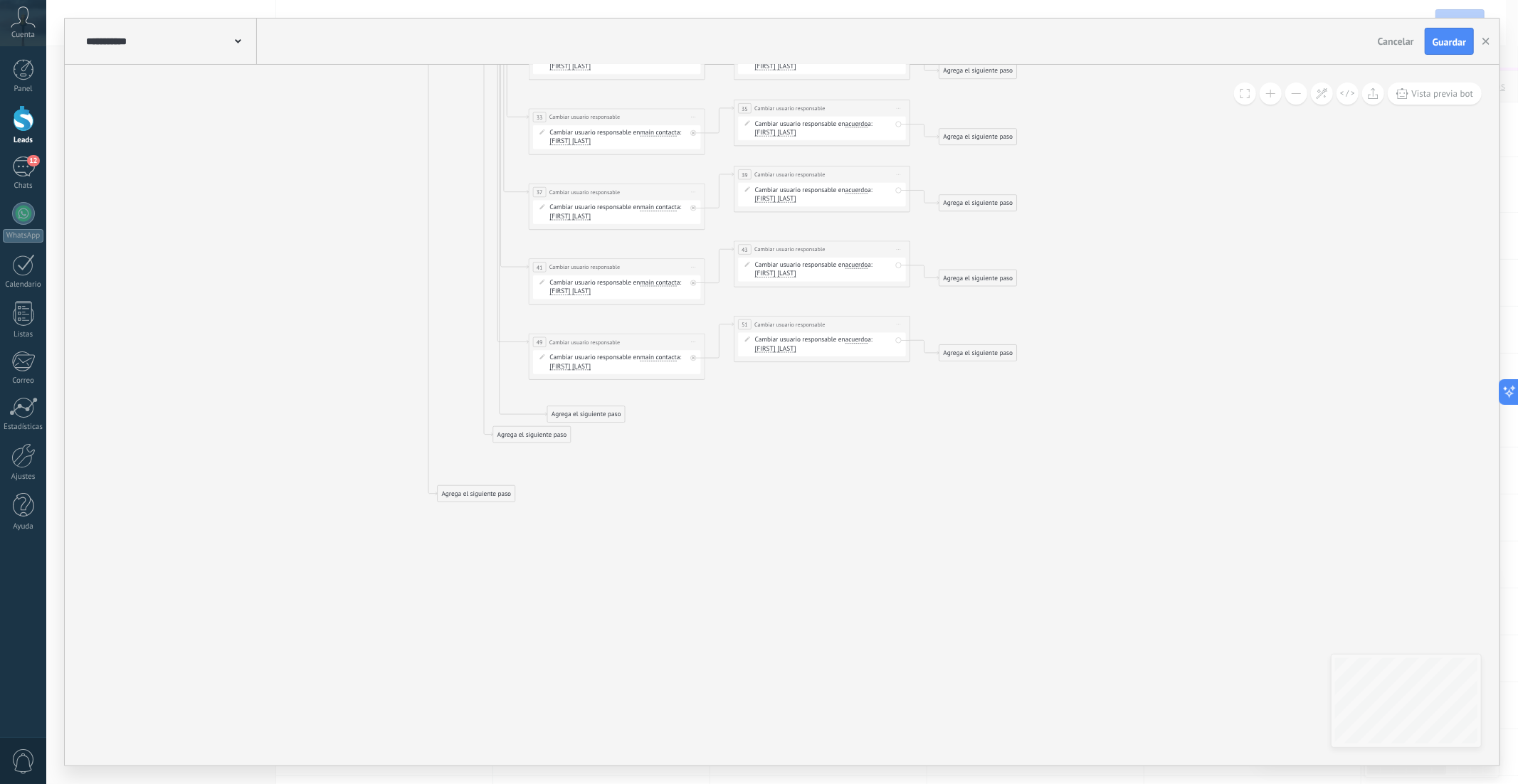 click on "Iniciar vista previa aquí
Cambiar nombre
Duplicar
Borrar" at bounding box center (694, 342) 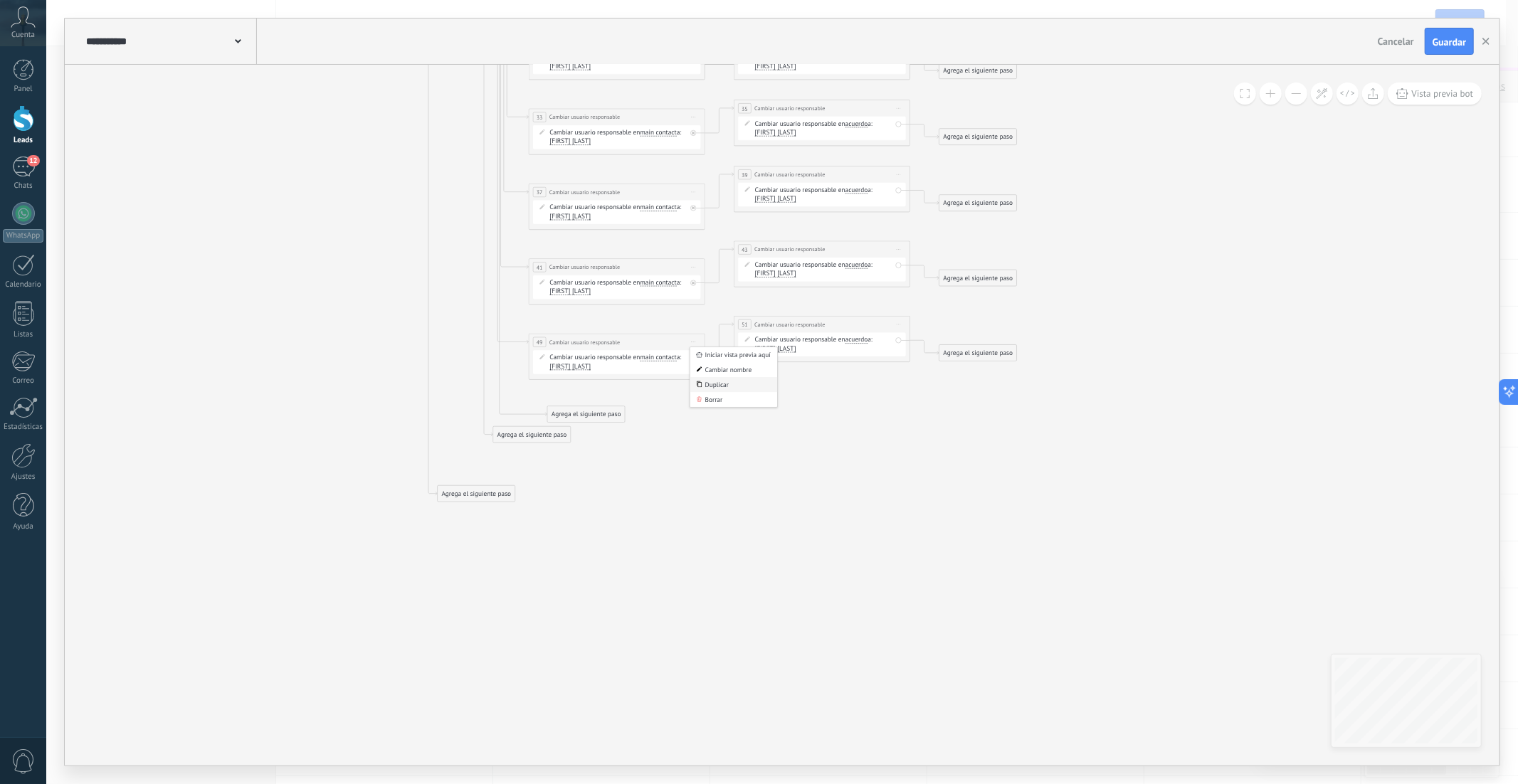 click on "Duplicar" at bounding box center [734, 384] 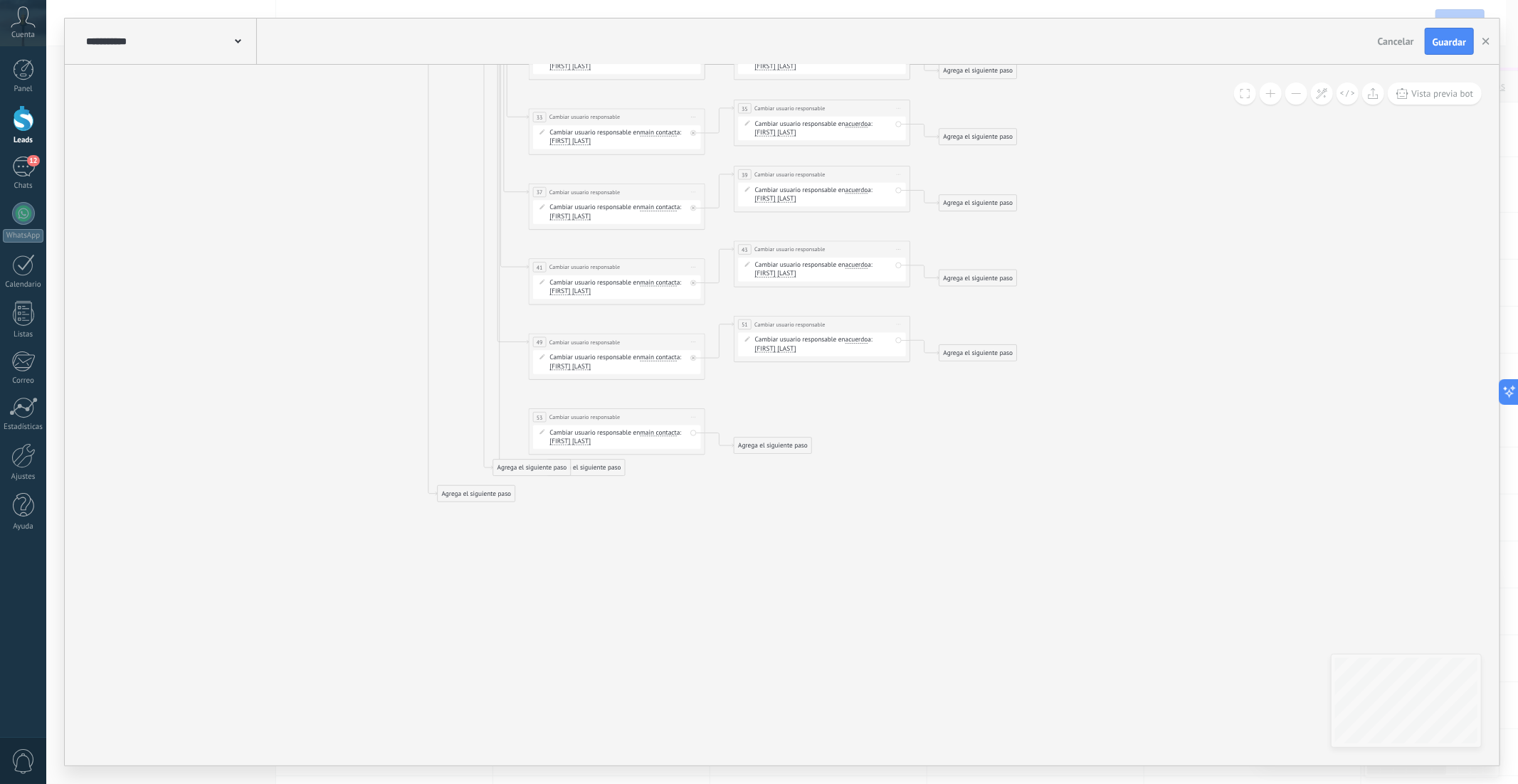 click on "Iniciar vista previa aquí
Cambiar nombre
Duplicar
Borrar" at bounding box center [899, 324] 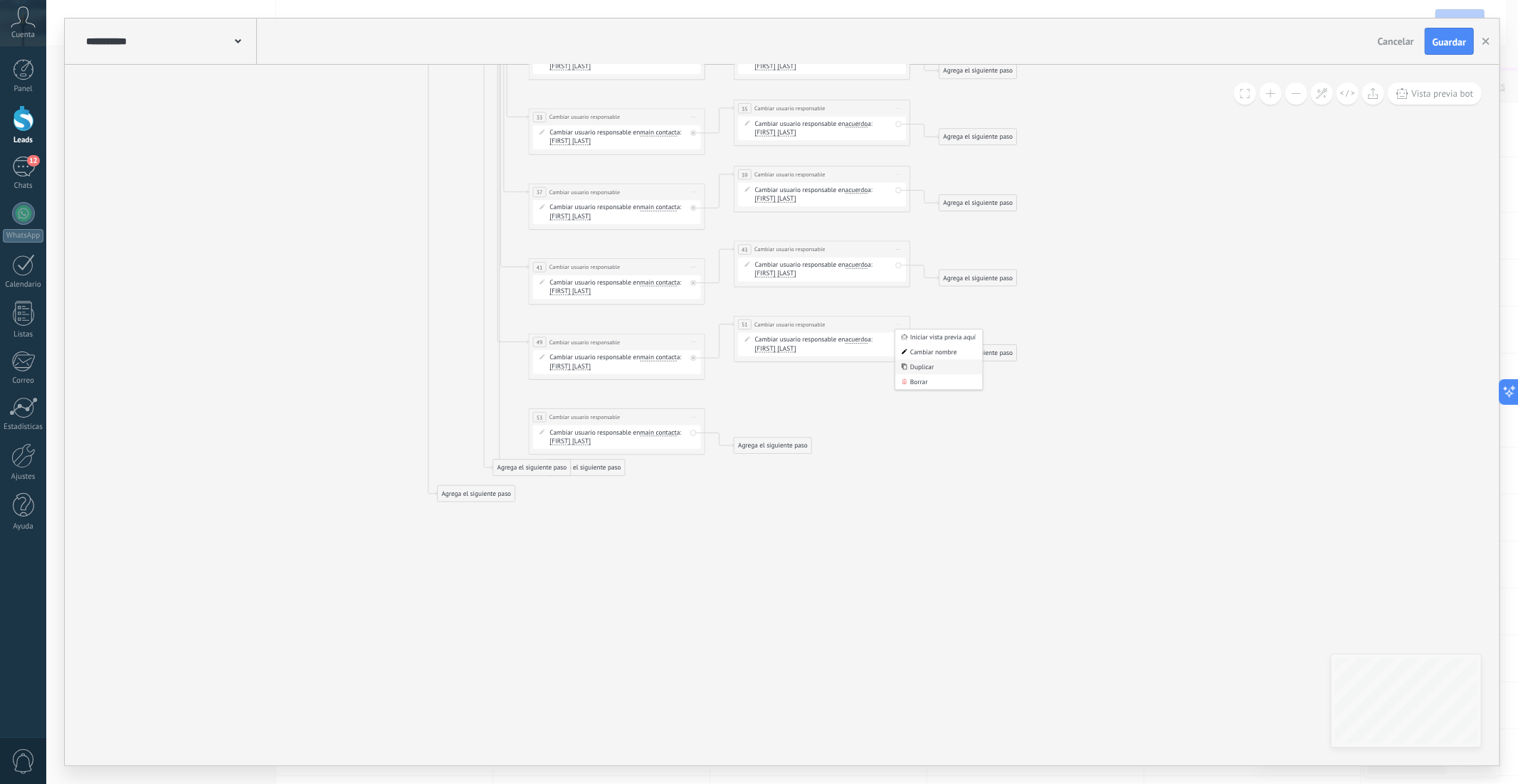 click on "Duplicar" at bounding box center [939, 367] 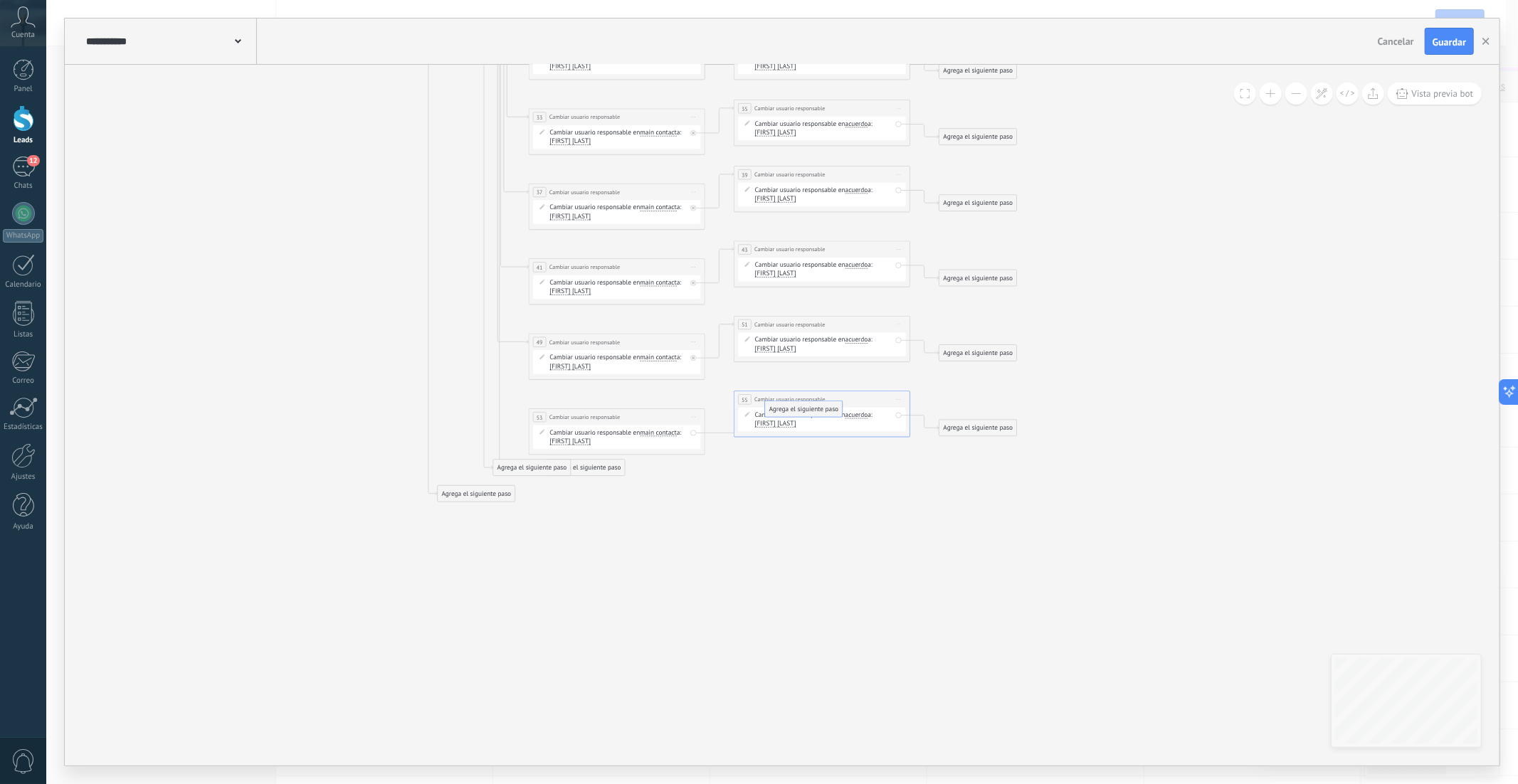 drag, startPoint x: 774, startPoint y: 451, endPoint x: 806, endPoint y: 410, distance: 52.0096 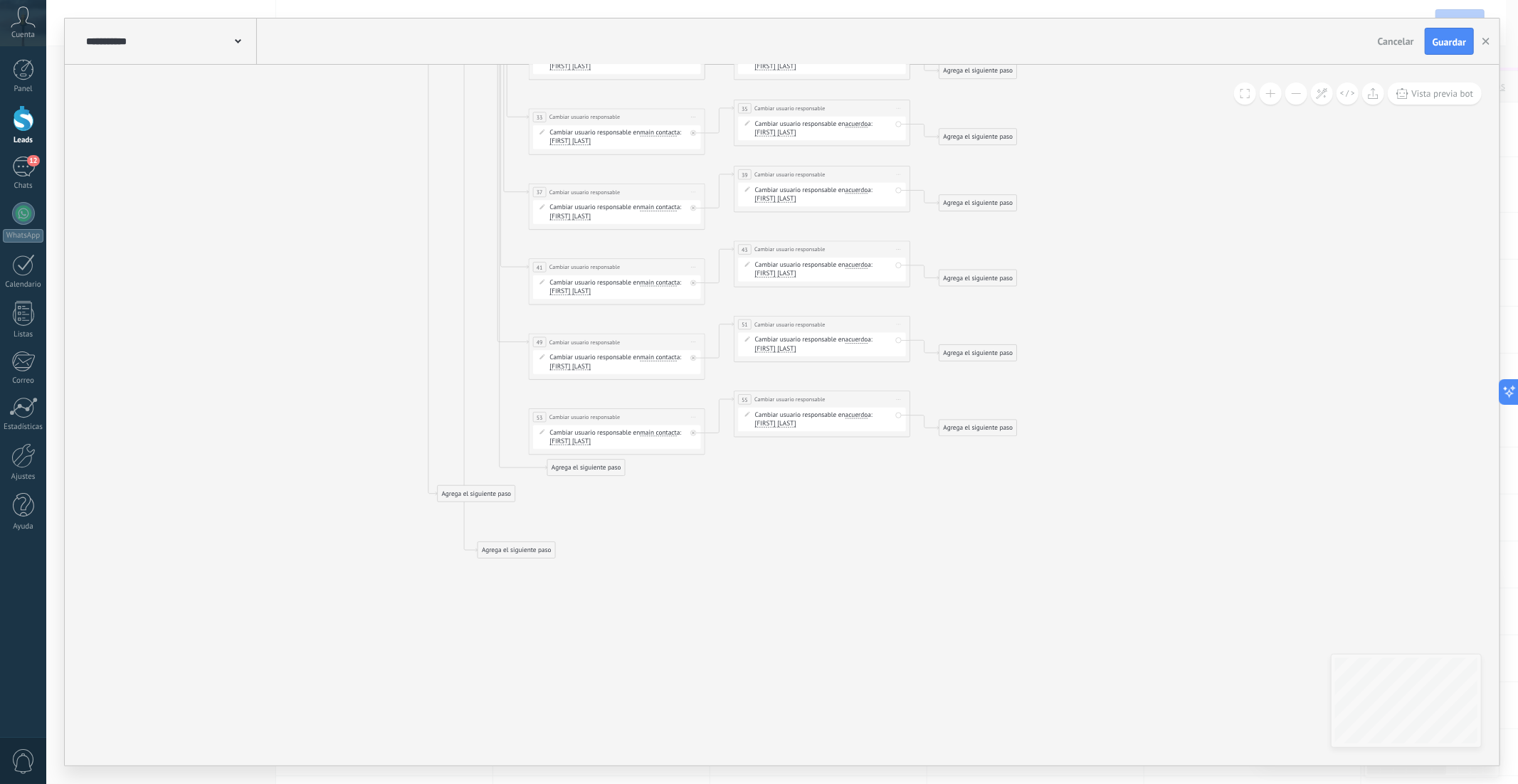 drag, startPoint x: 537, startPoint y: 469, endPoint x: 522, endPoint y: 552, distance: 84.344532 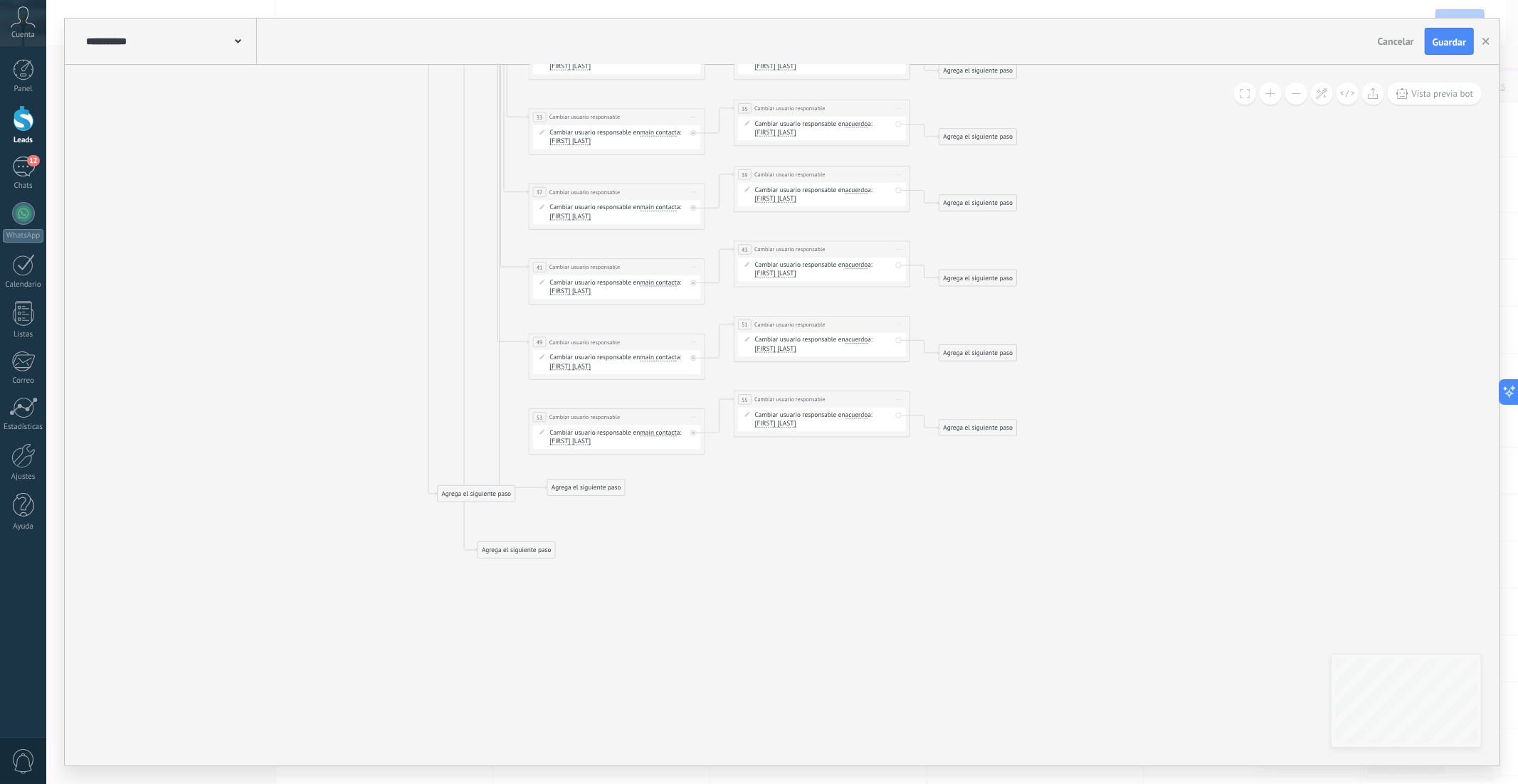 drag, startPoint x: 605, startPoint y: 467, endPoint x: 605, endPoint y: 488, distance: 21 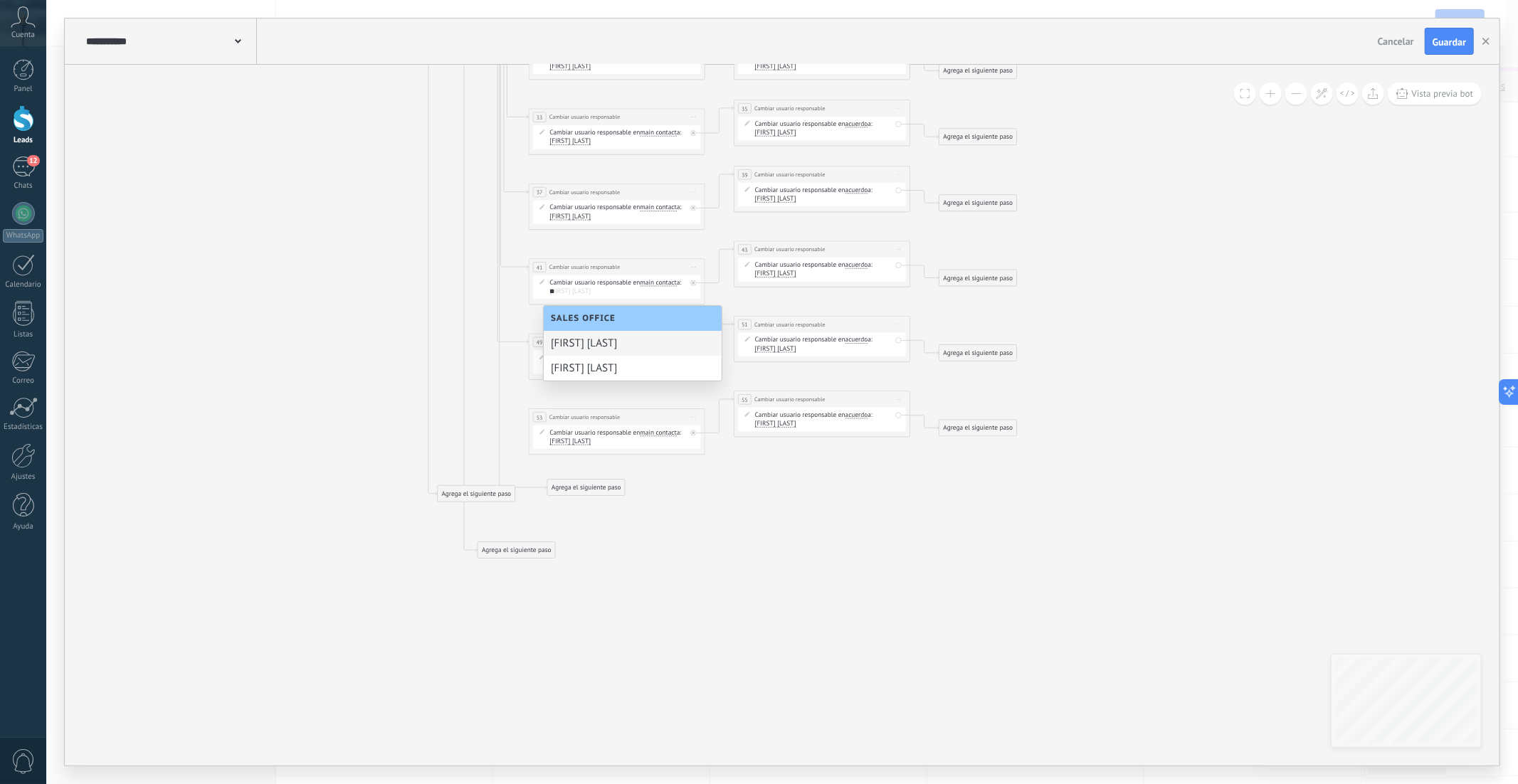 scroll, scrollTop: 0, scrollLeft: 0, axis: both 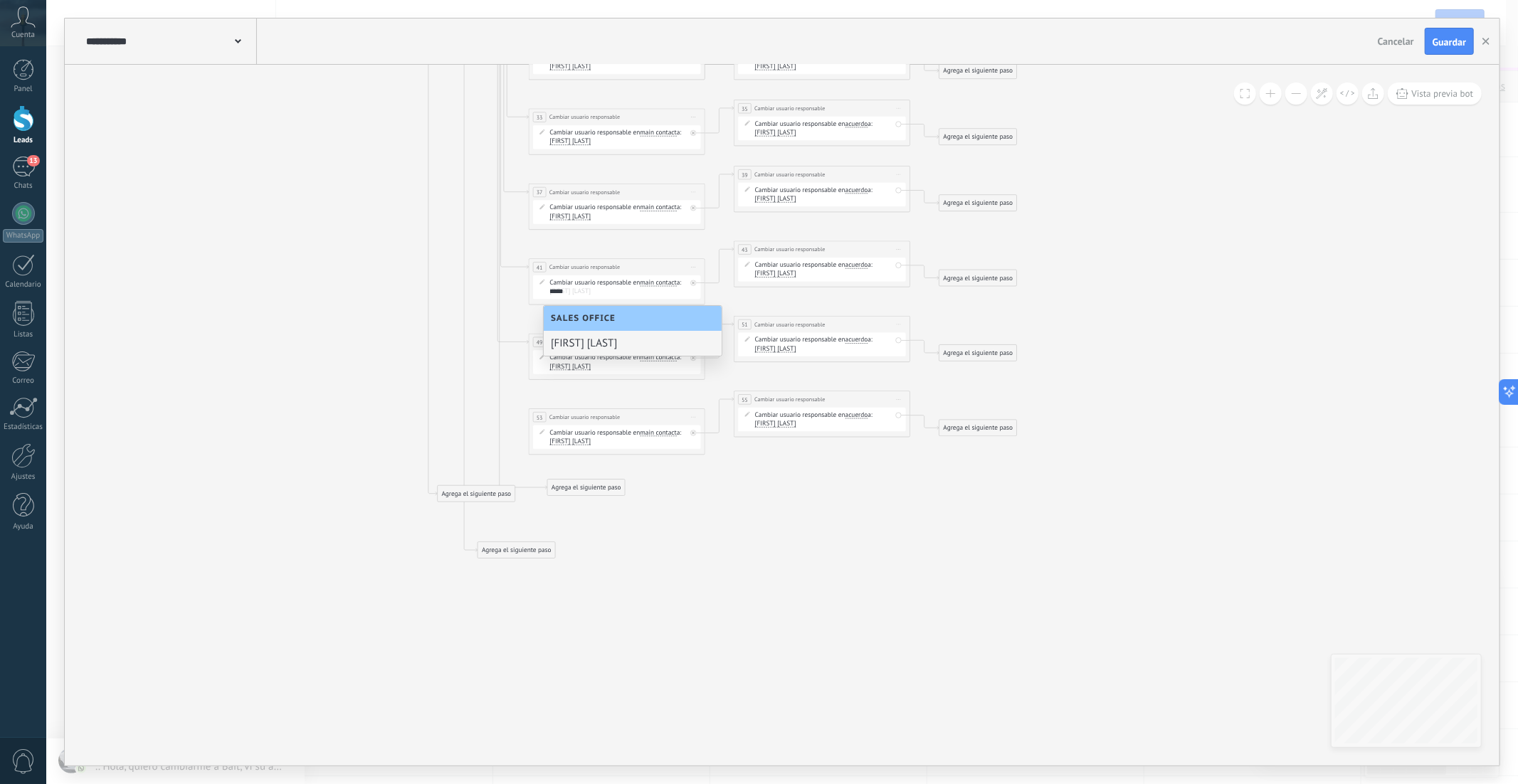 type on "*****" 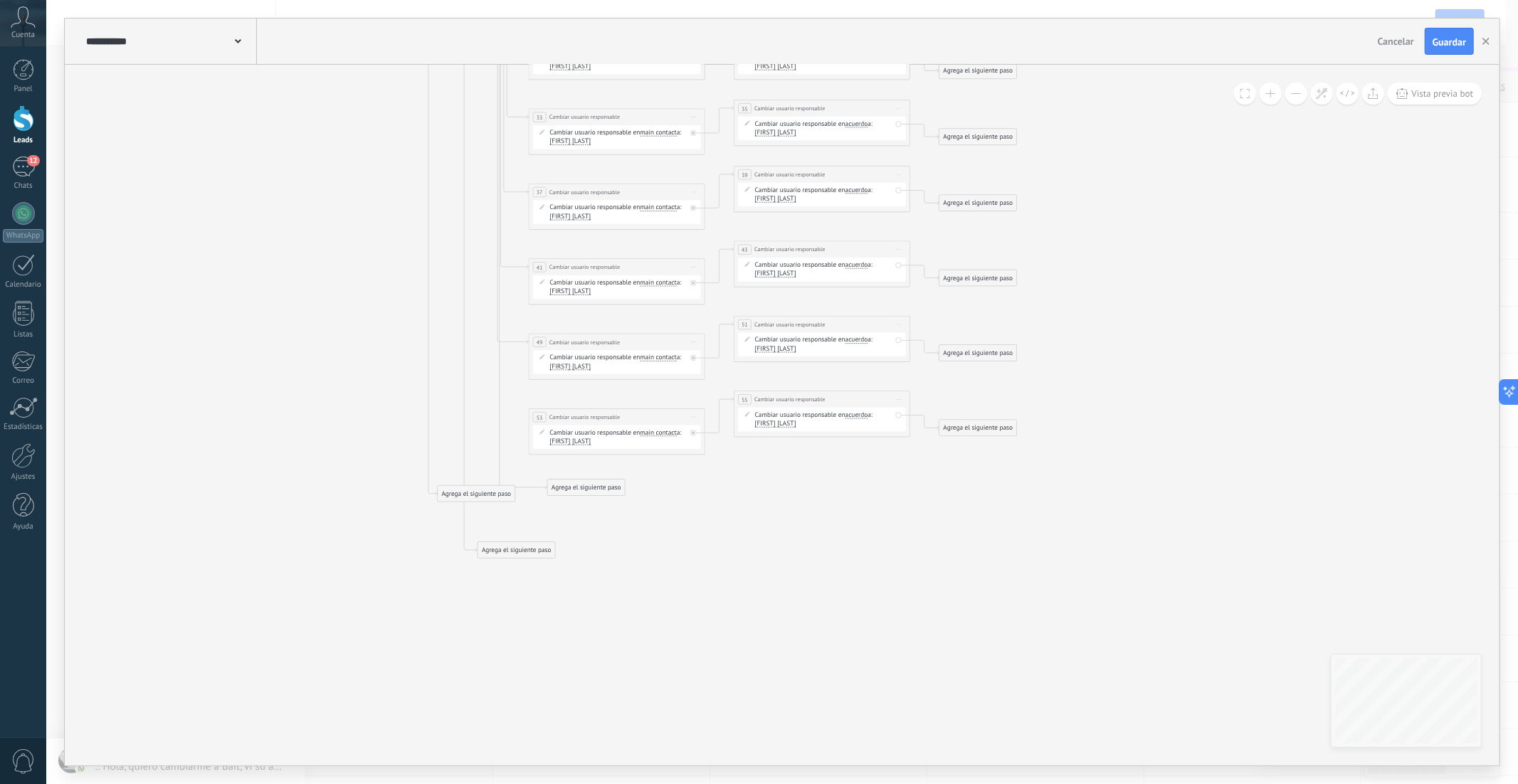 click on "Pamela Cardenas" at bounding box center [776, 274] 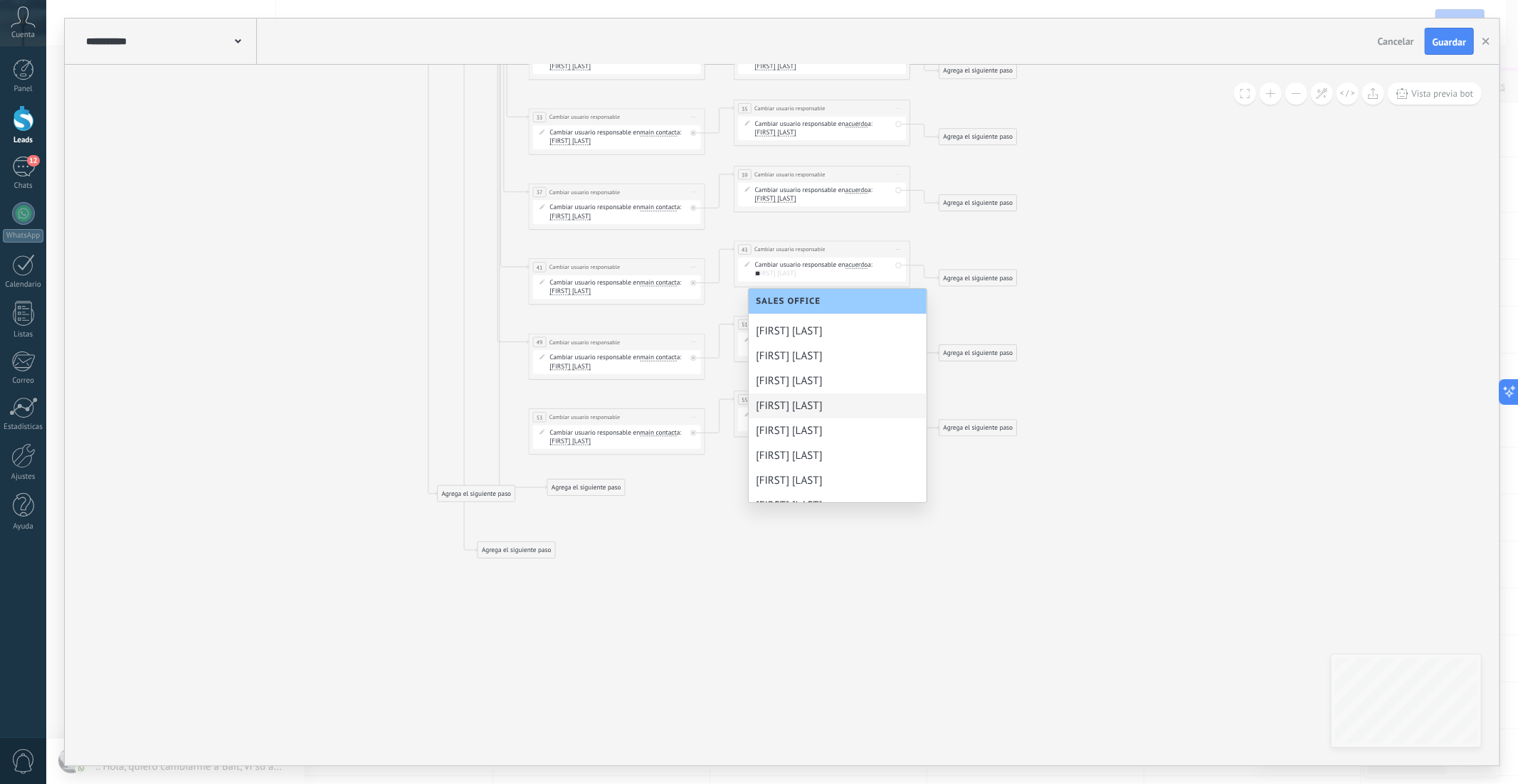 scroll, scrollTop: 0, scrollLeft: 0, axis: both 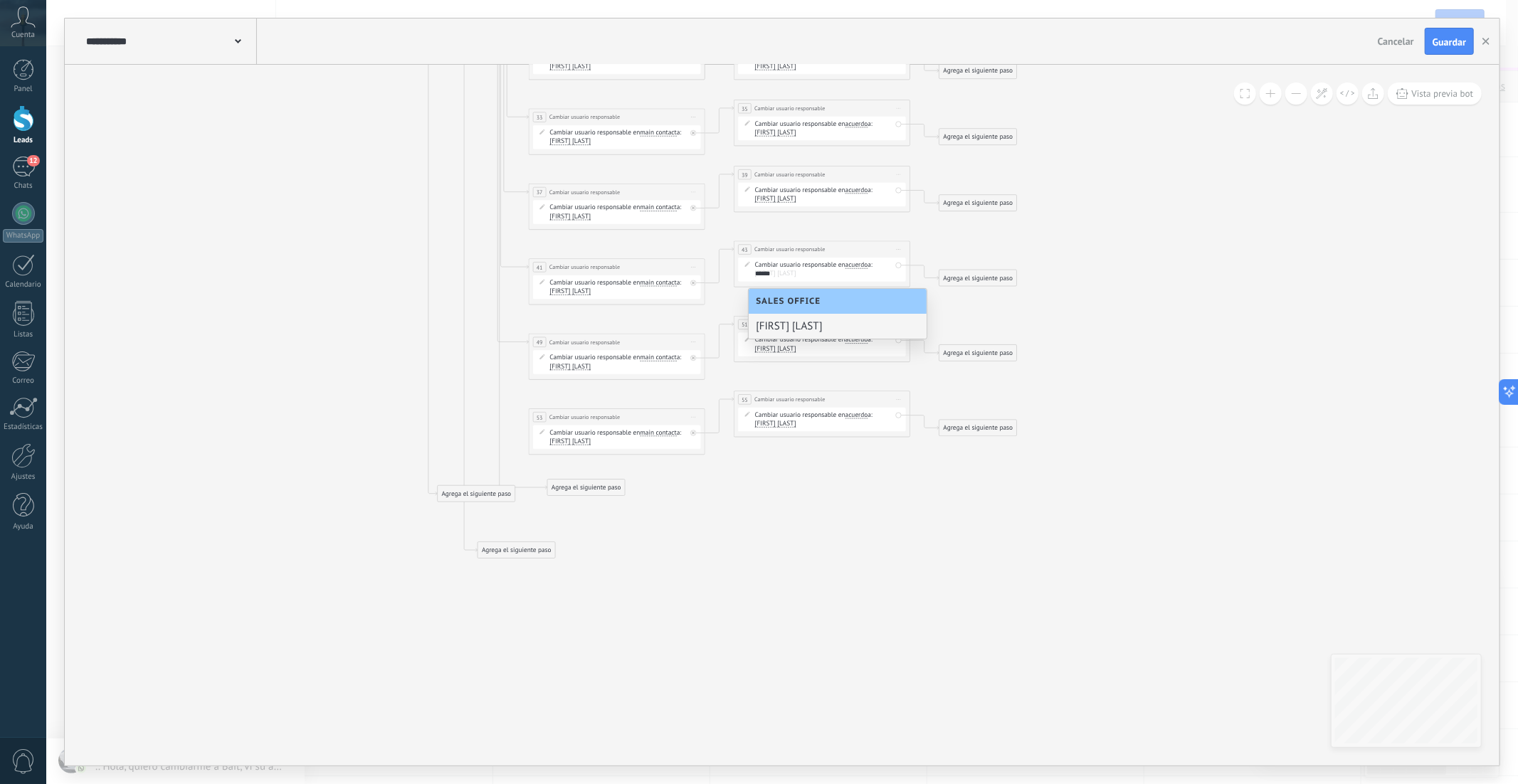 type on "******" 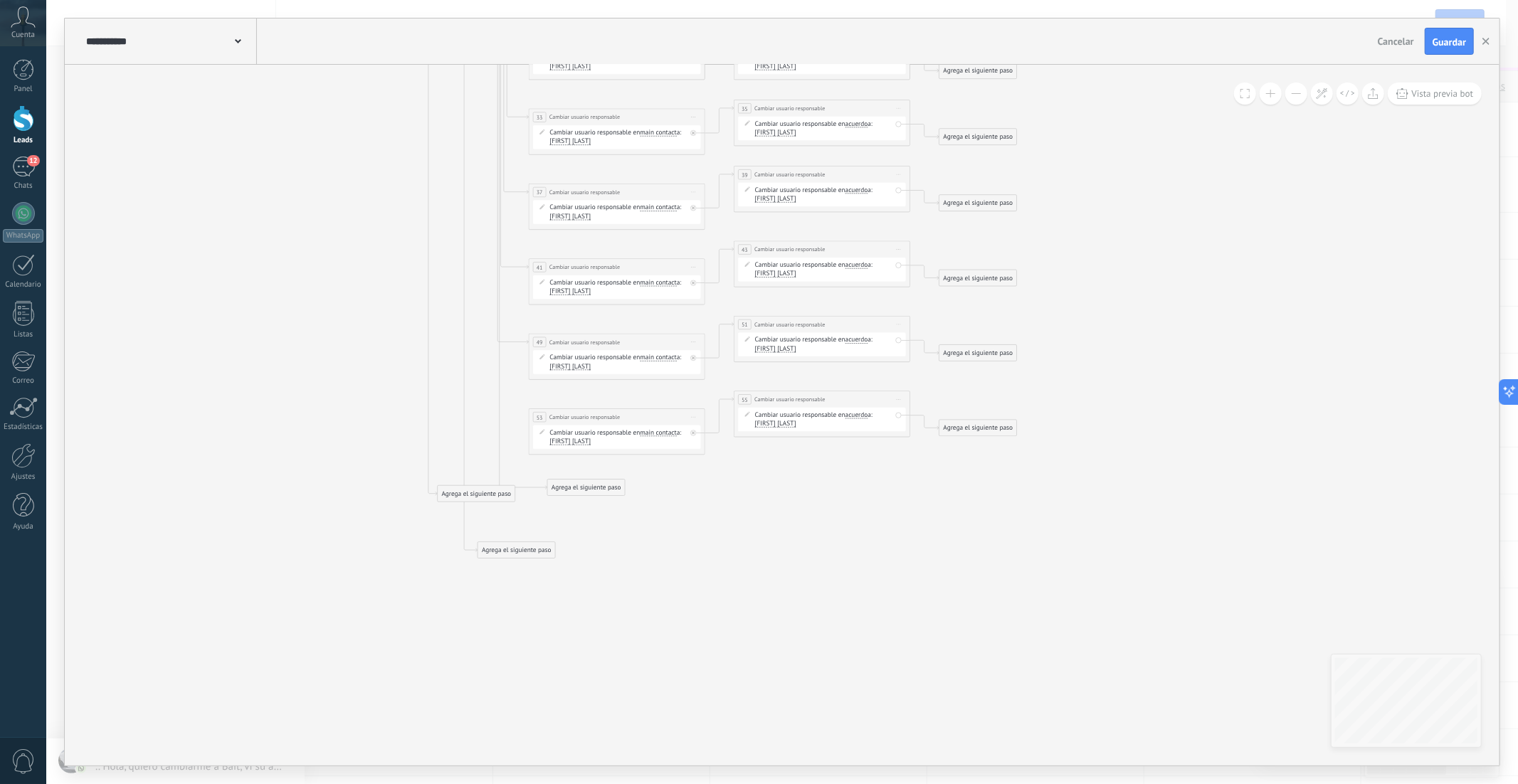 click on "Pamela Cardenas" at bounding box center (571, 367) 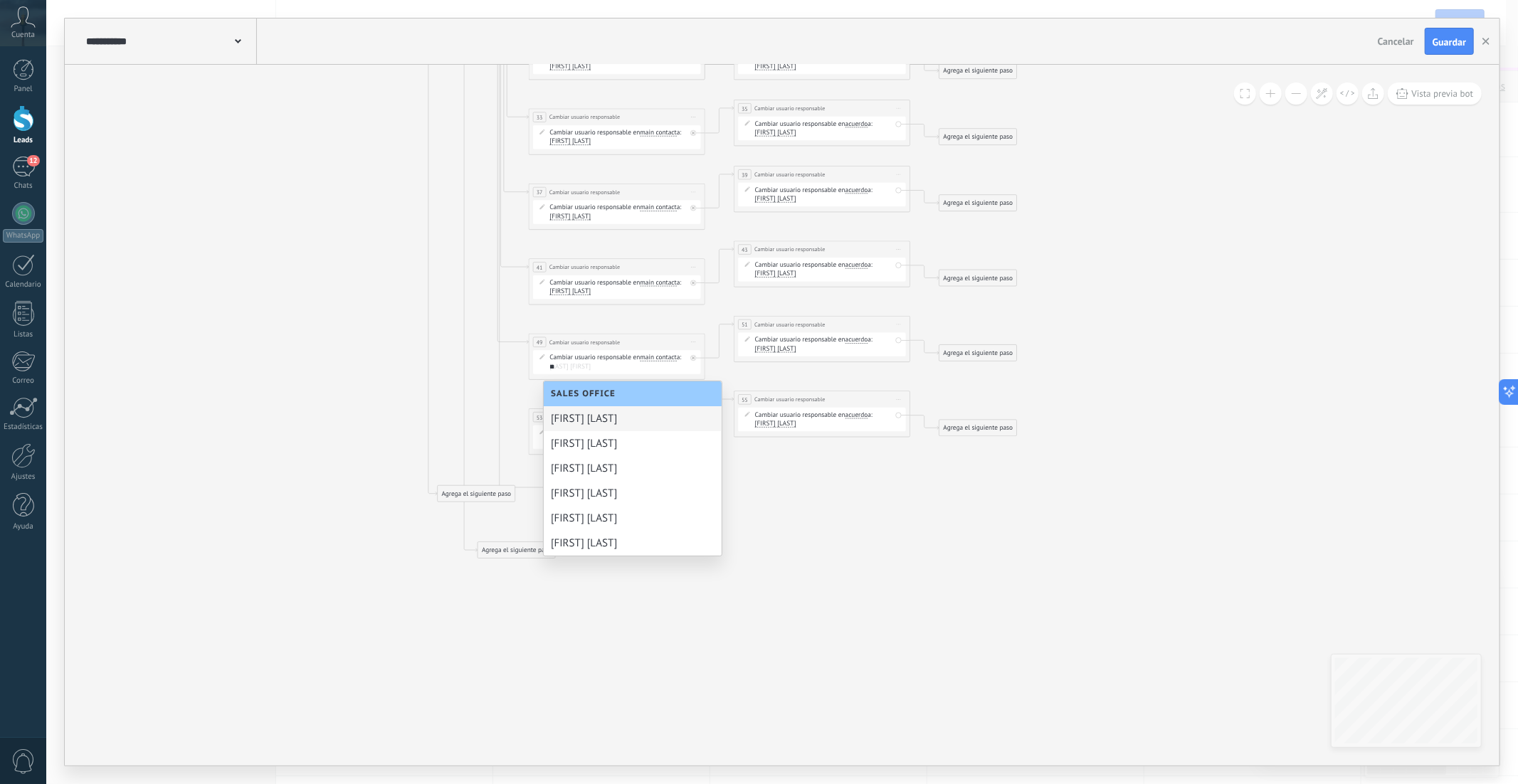 scroll, scrollTop: 0, scrollLeft: 0, axis: both 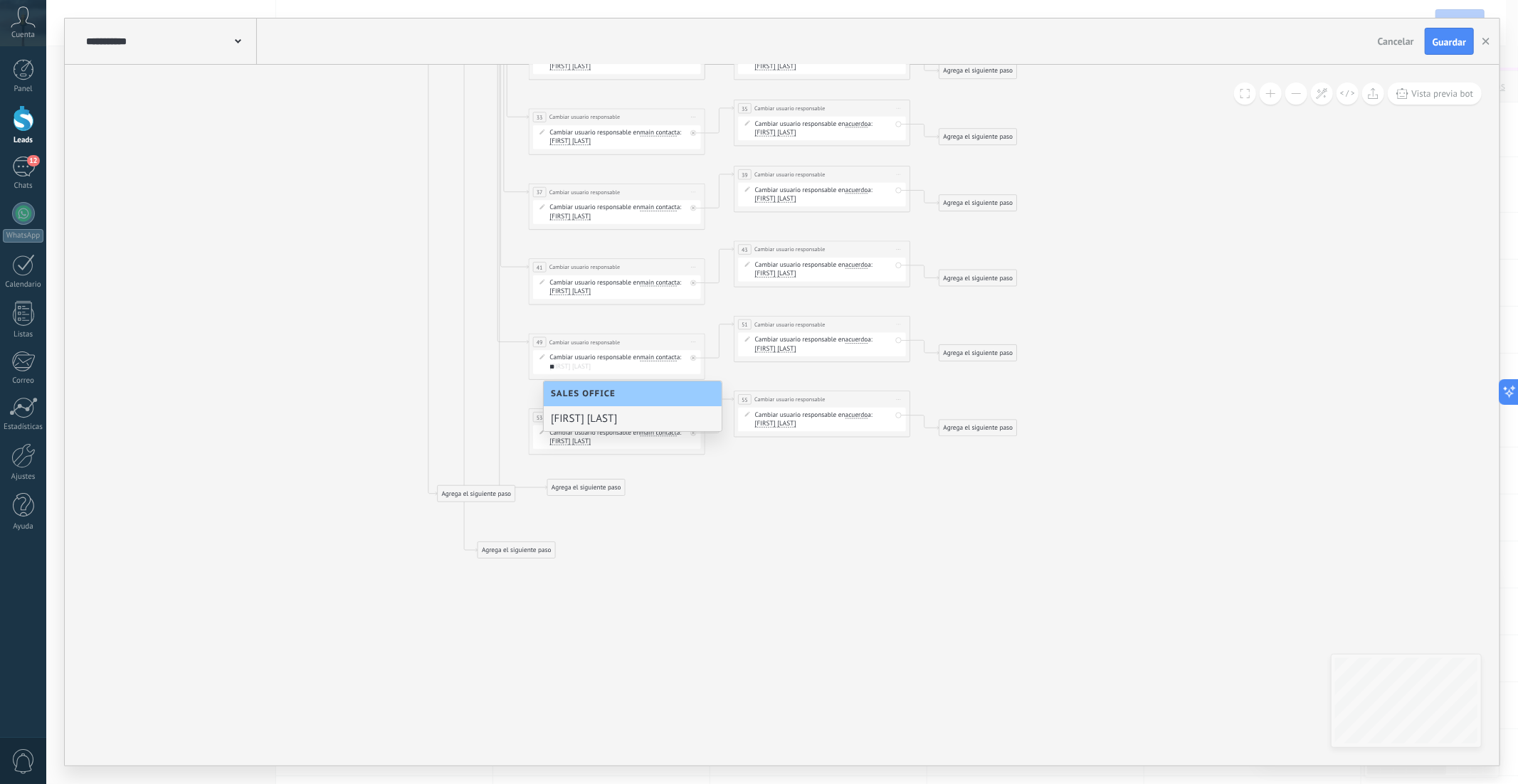 type on "*" 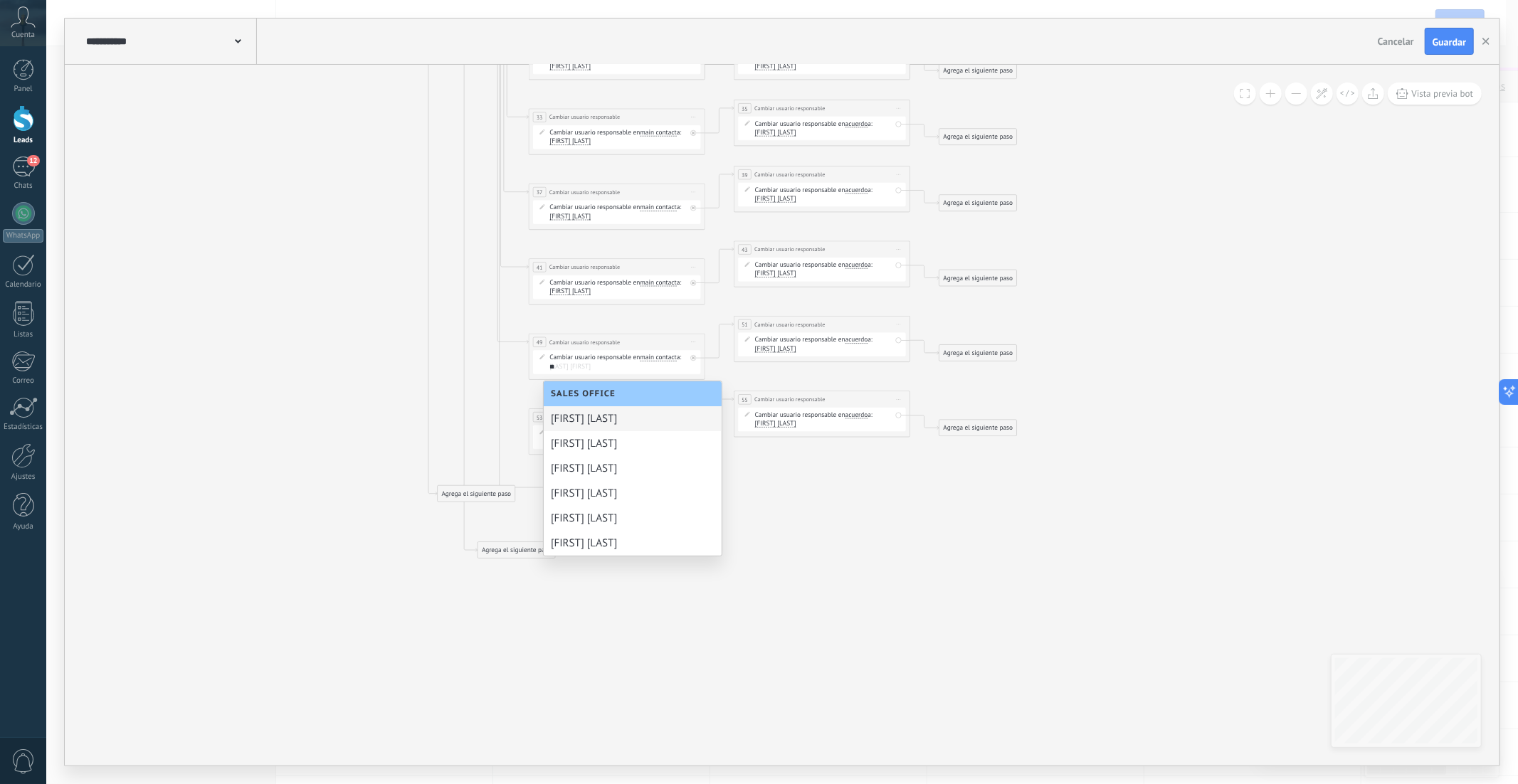 scroll, scrollTop: 0, scrollLeft: 0, axis: both 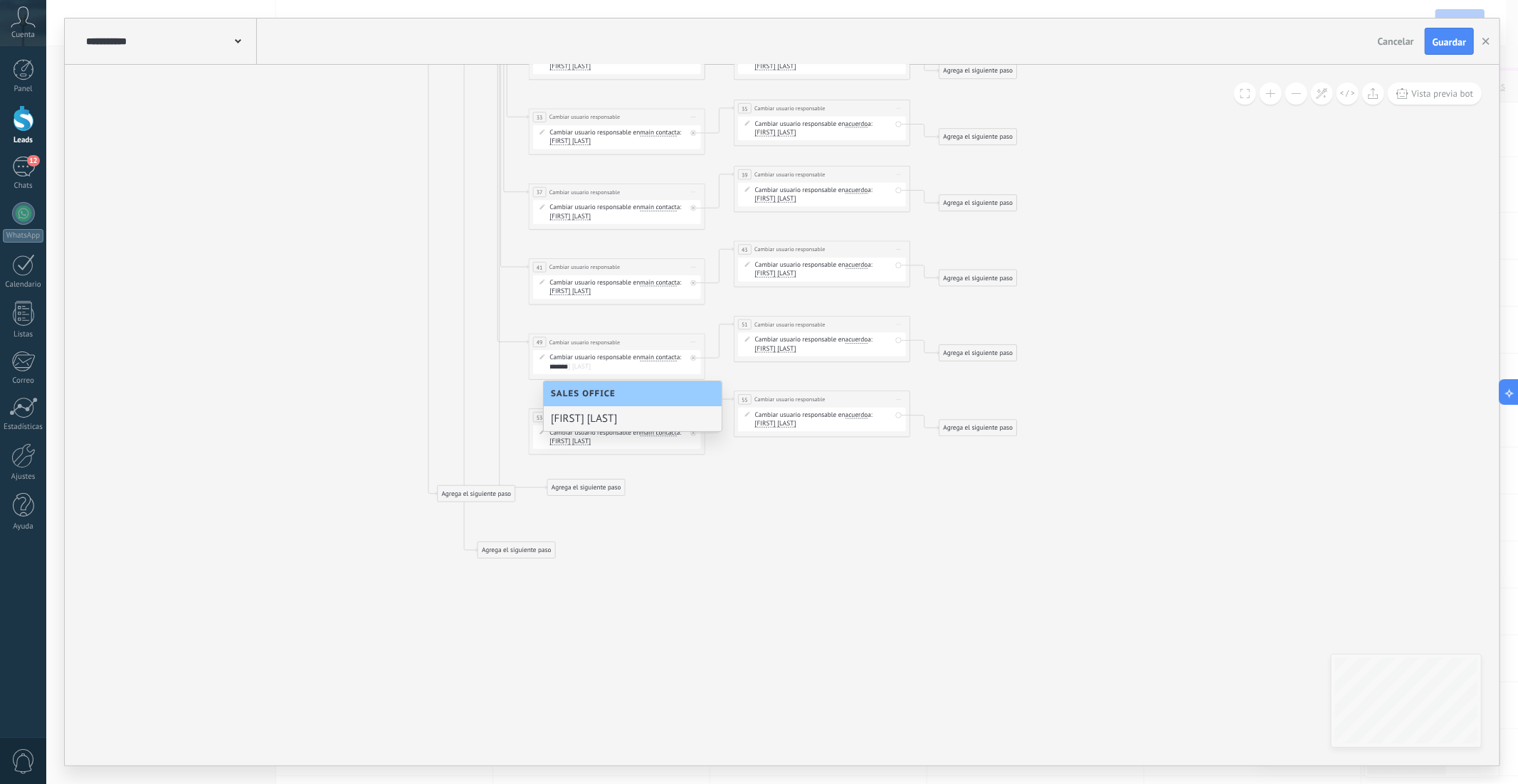 type on "*******" 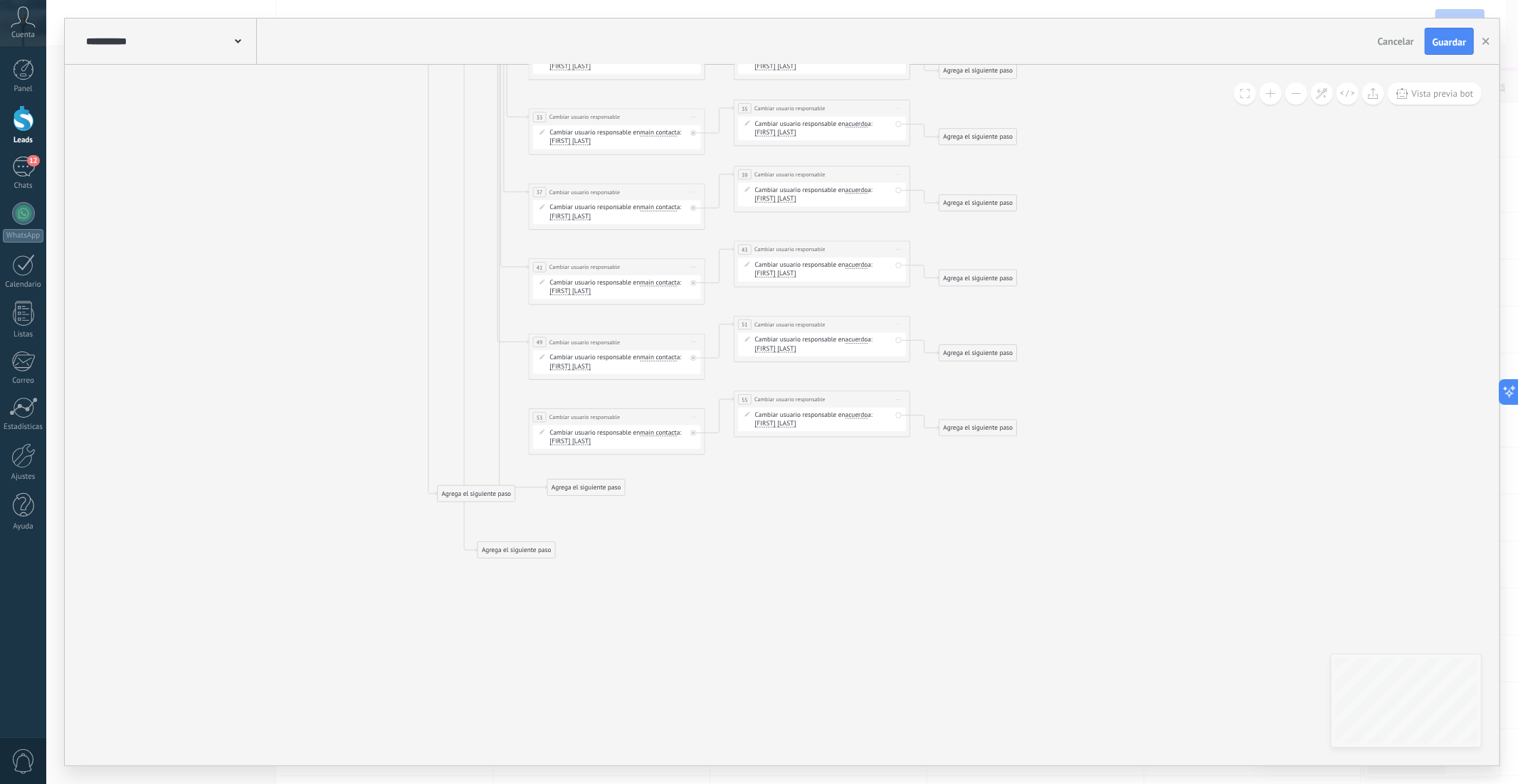 click on "Pamela Cardenas" at bounding box center [776, 349] 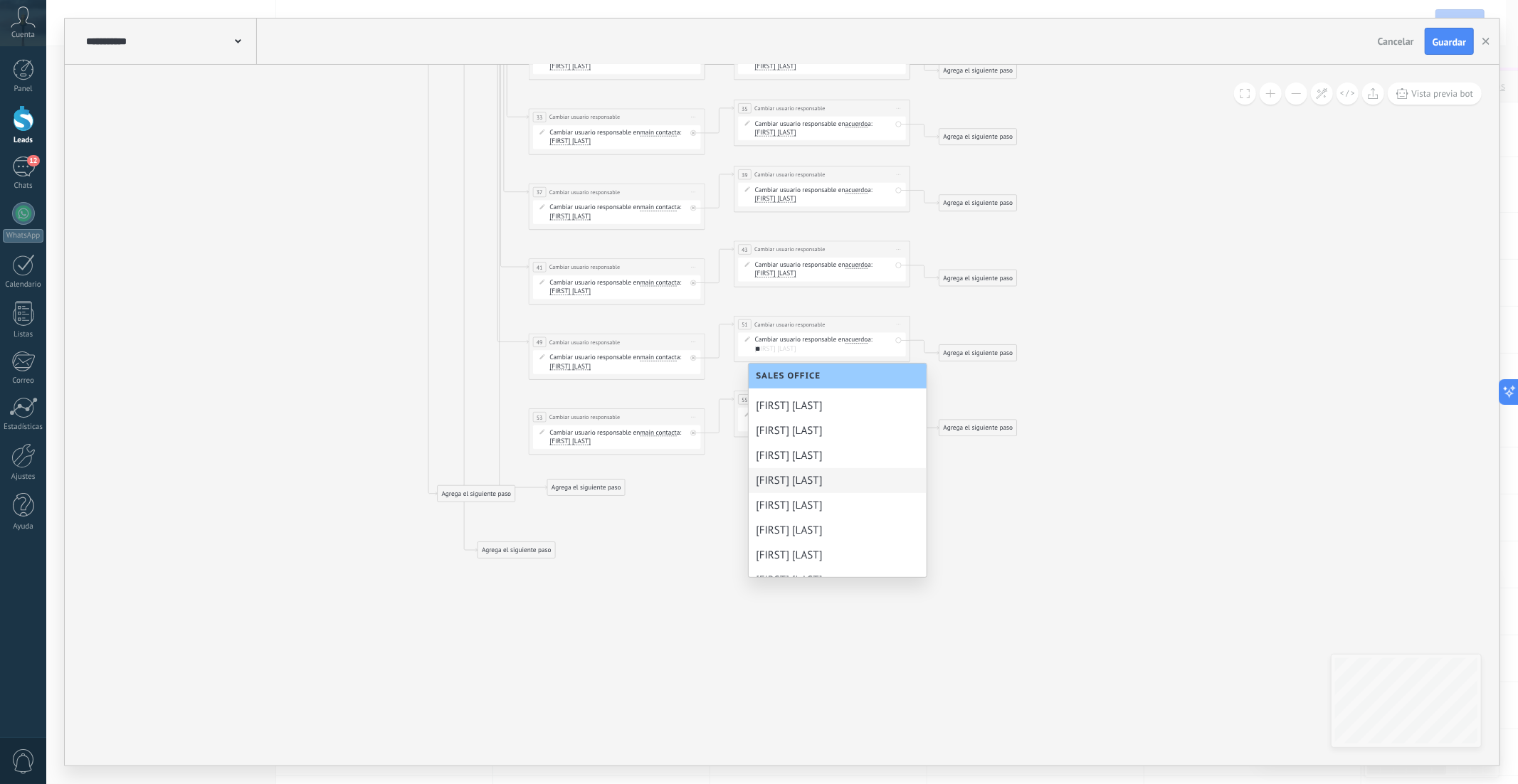 scroll, scrollTop: 0, scrollLeft: 0, axis: both 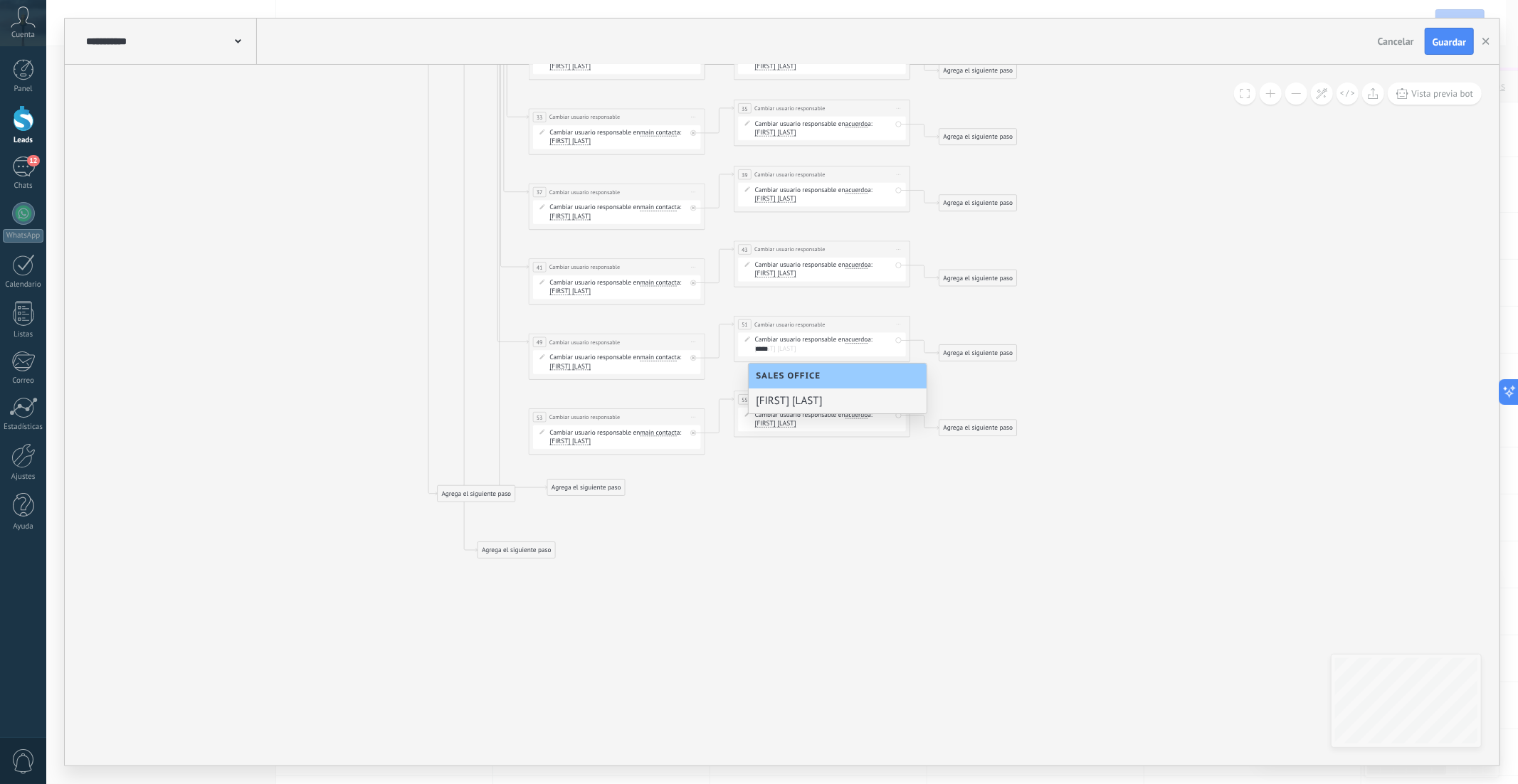 type on "*****" 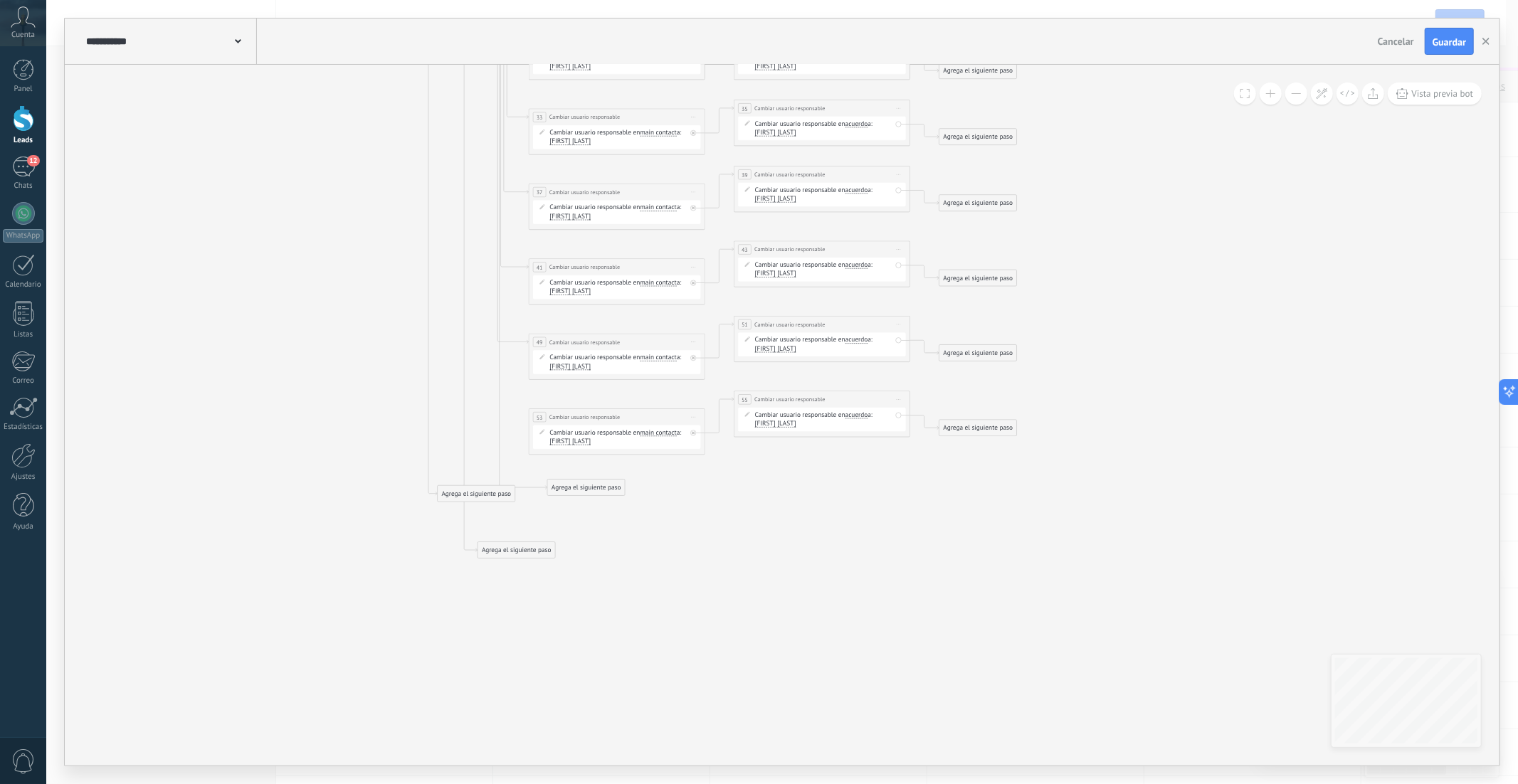 click on "Pamela Cardenas" at bounding box center (571, 442) 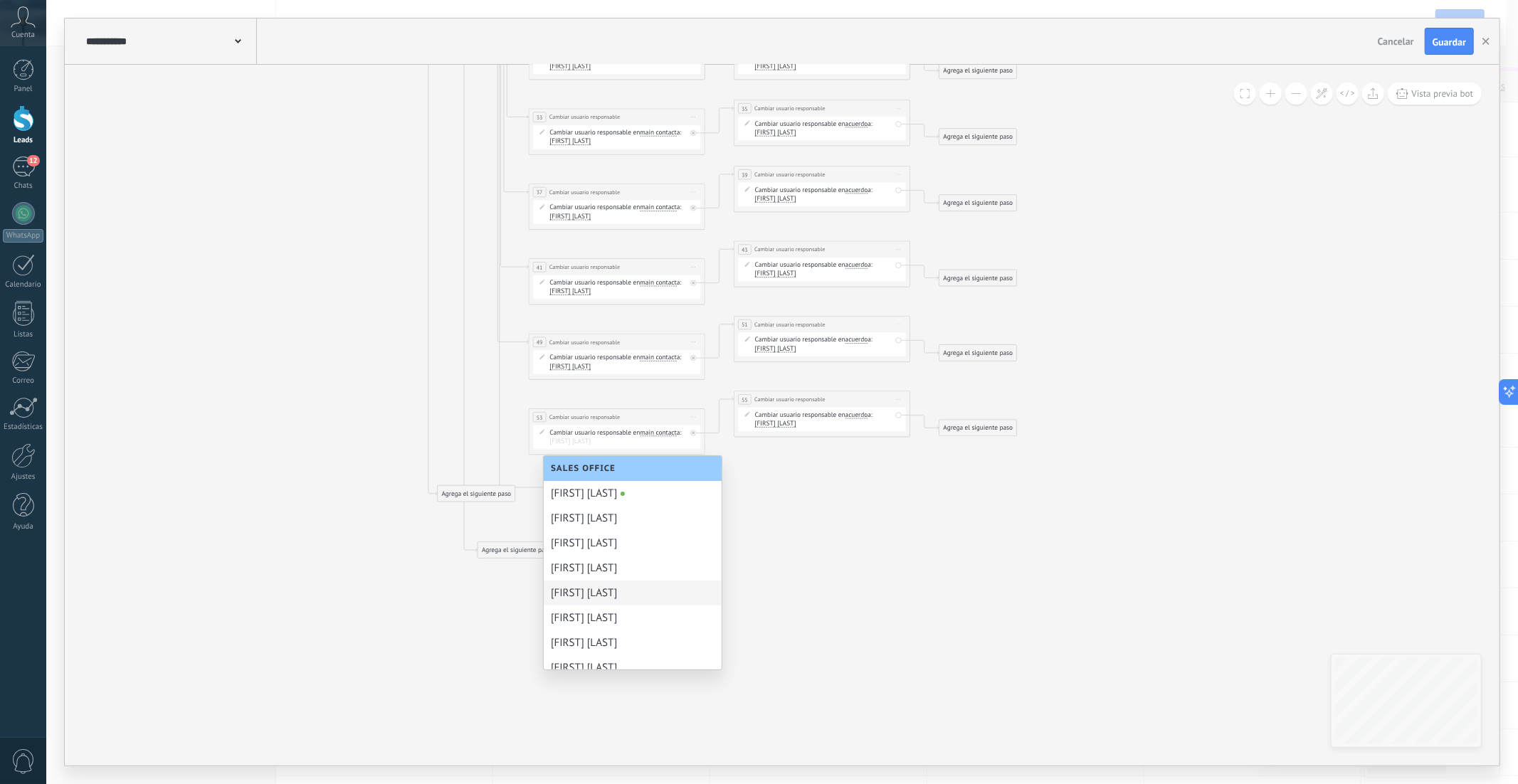 scroll, scrollTop: 20, scrollLeft: 0, axis: vertical 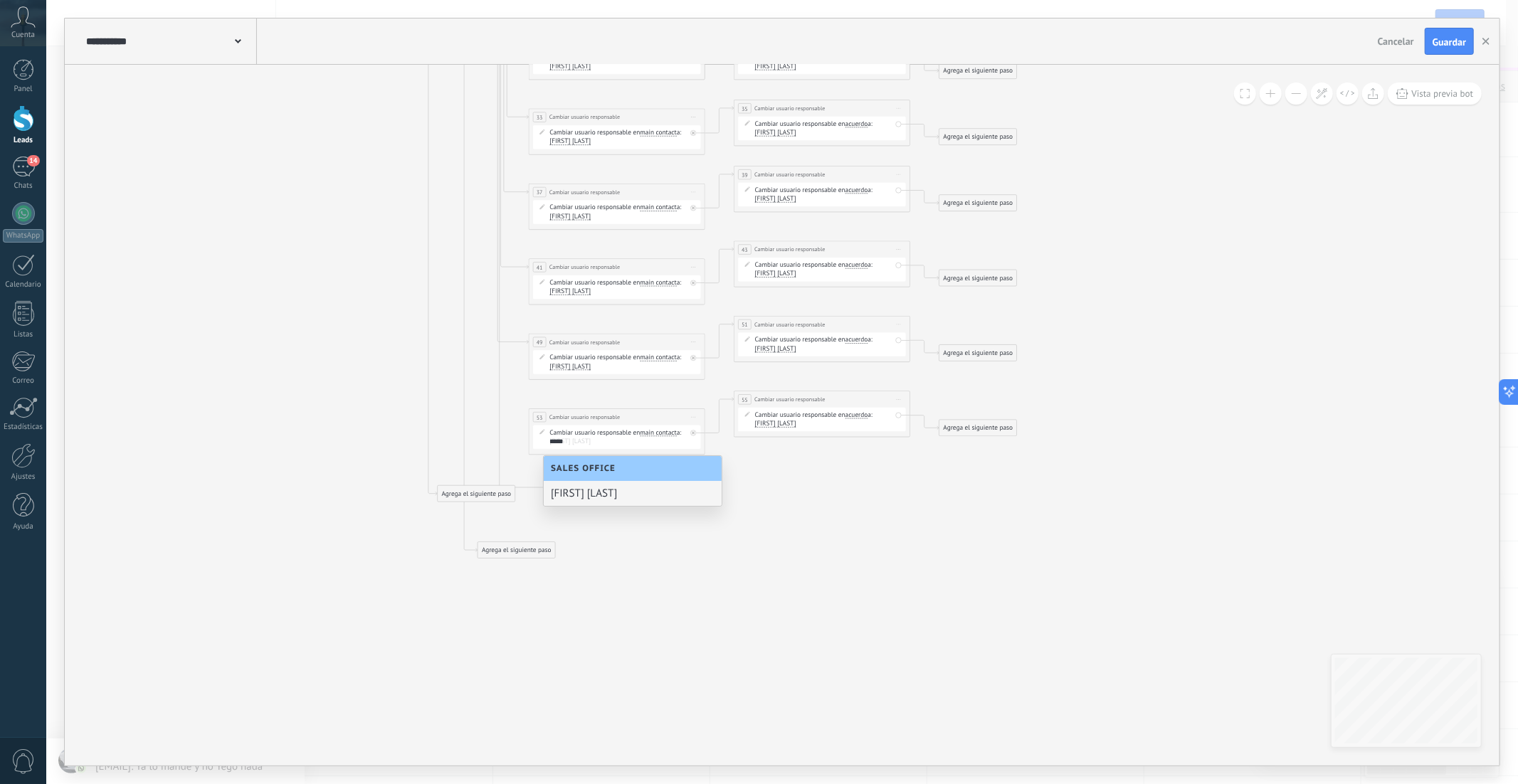 type on "*****" 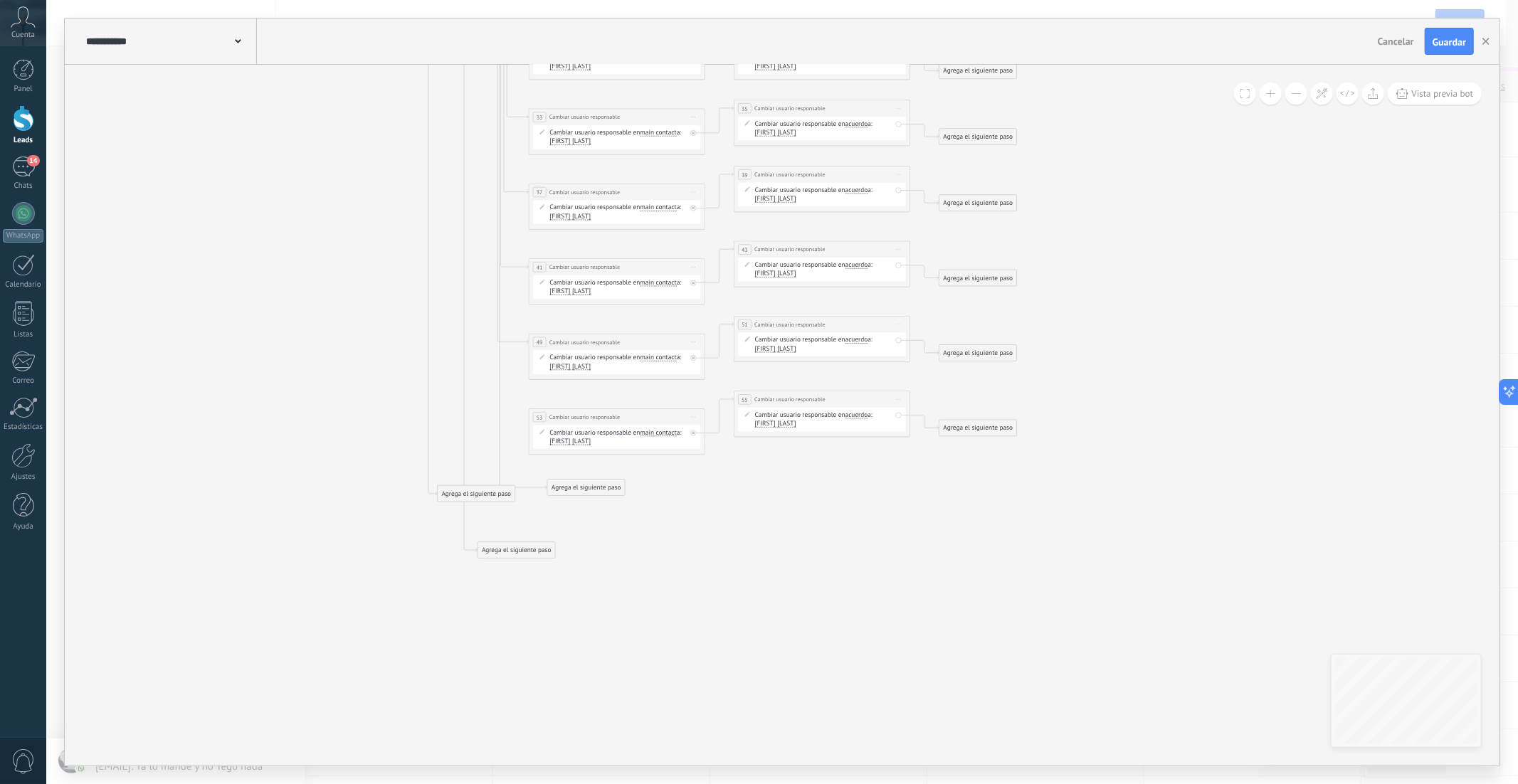 click on "Pamela Cardenas" at bounding box center (776, 424) 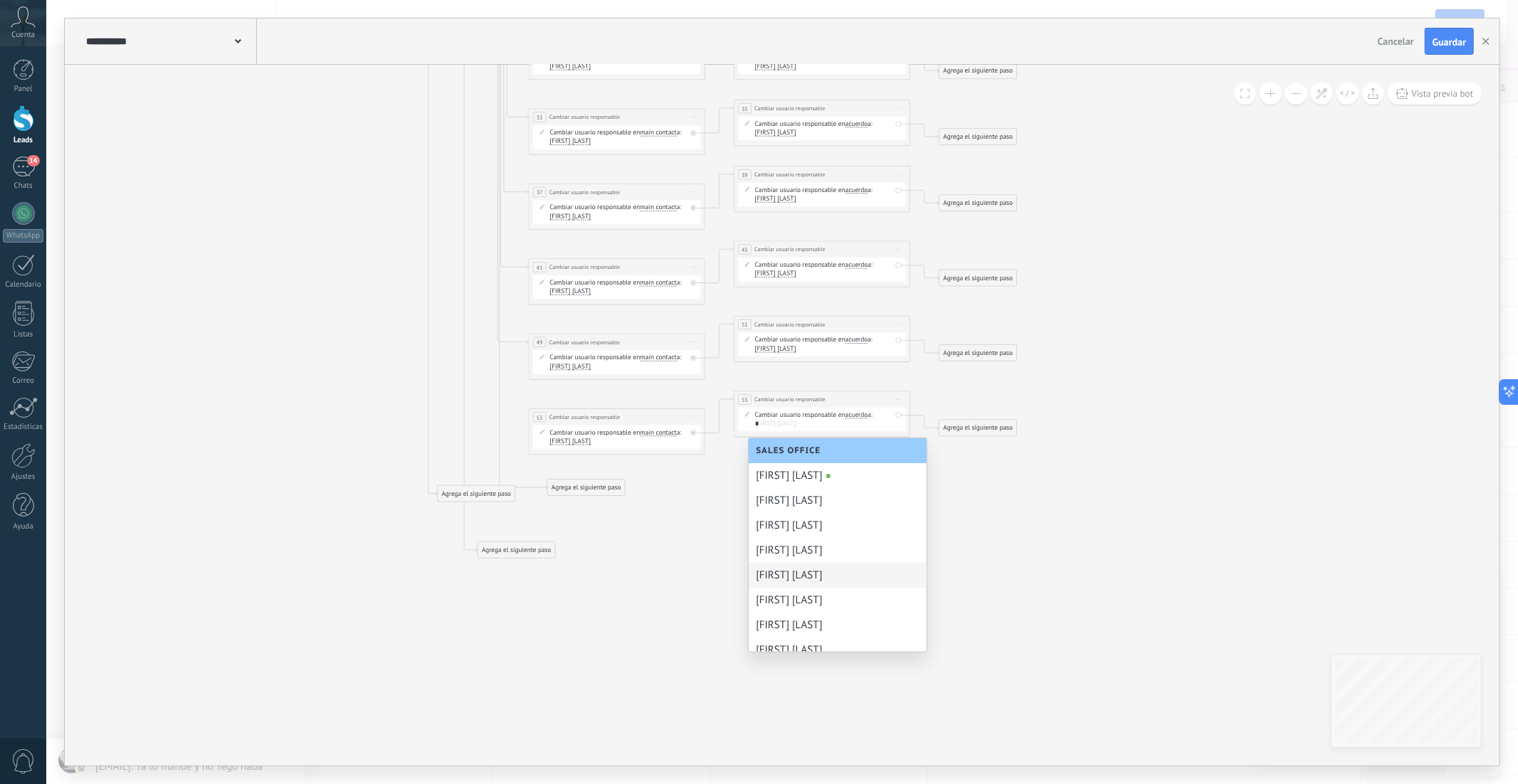 scroll, scrollTop: 0, scrollLeft: 0, axis: both 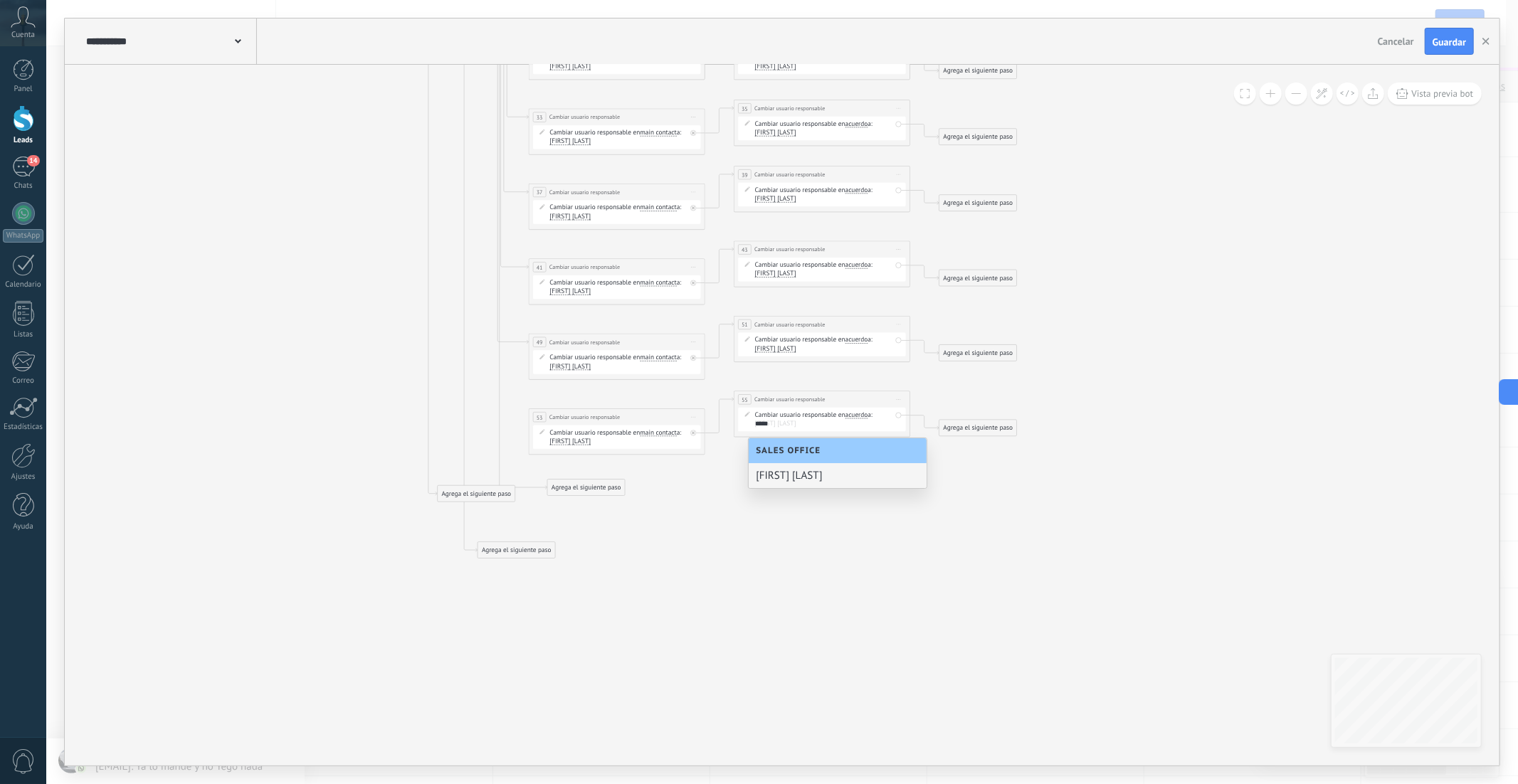 type on "*****" 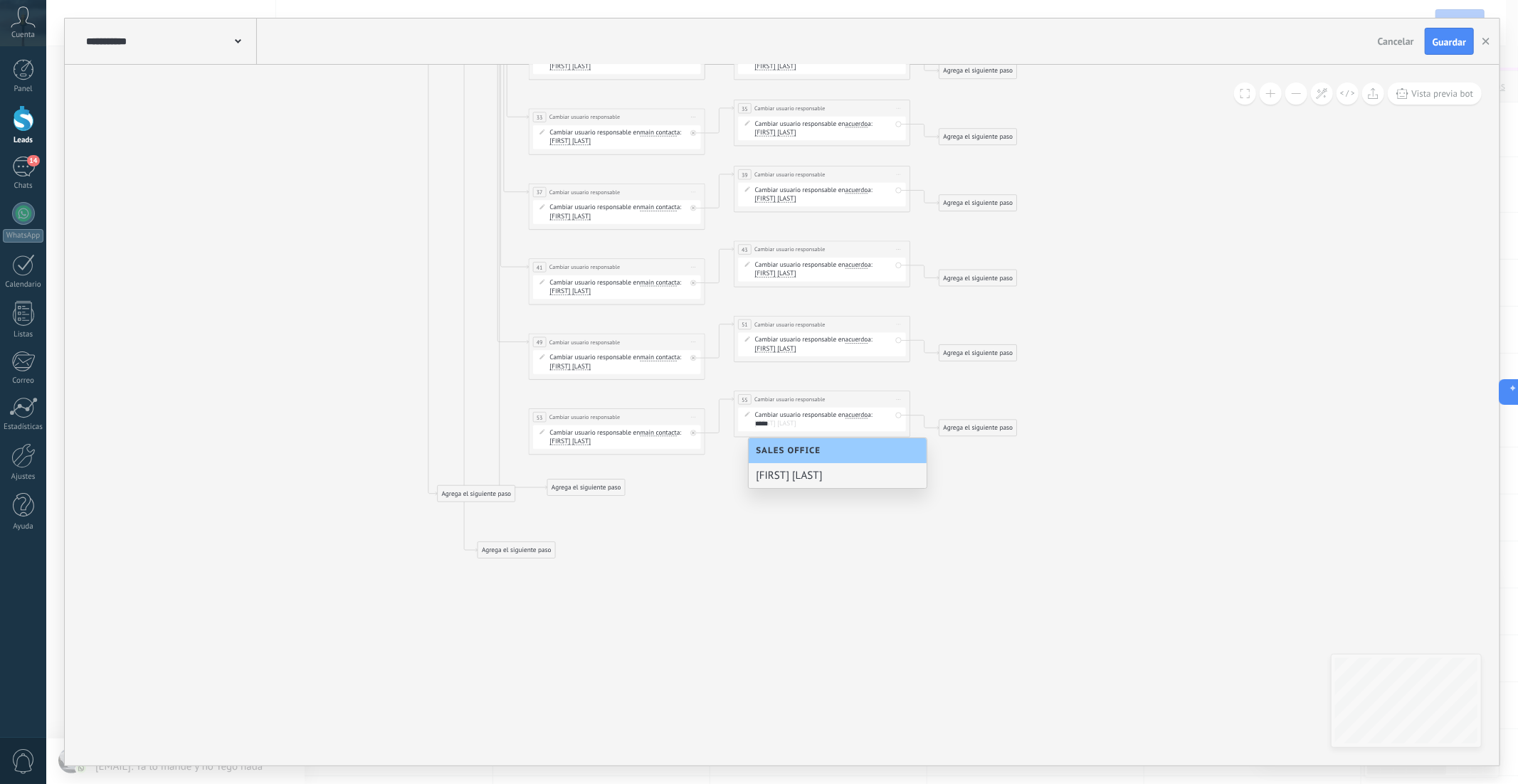 click on "Alejandra Perez" at bounding box center [838, 475] 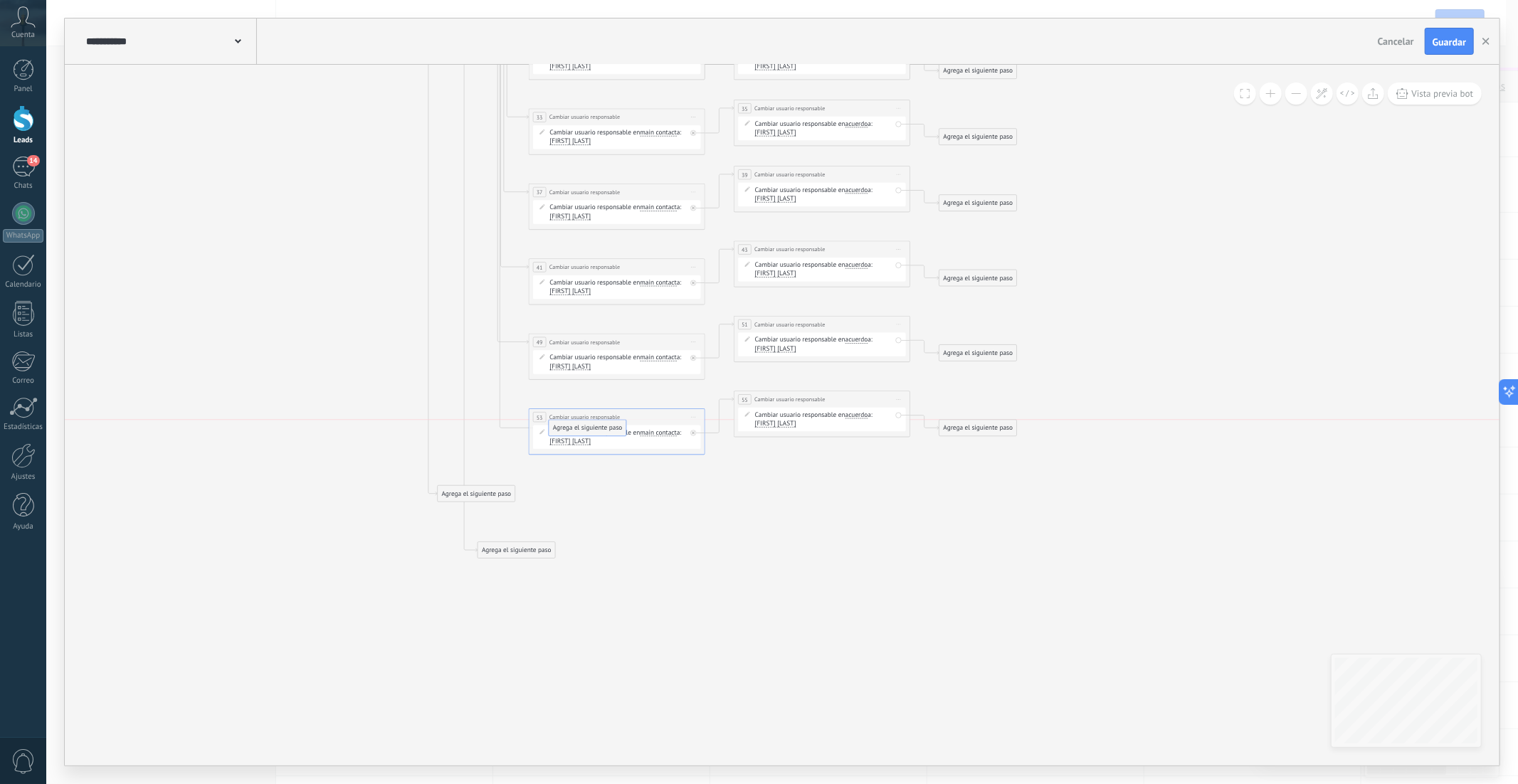 drag, startPoint x: 598, startPoint y: 480, endPoint x: 599, endPoint y: 423, distance: 57.008771 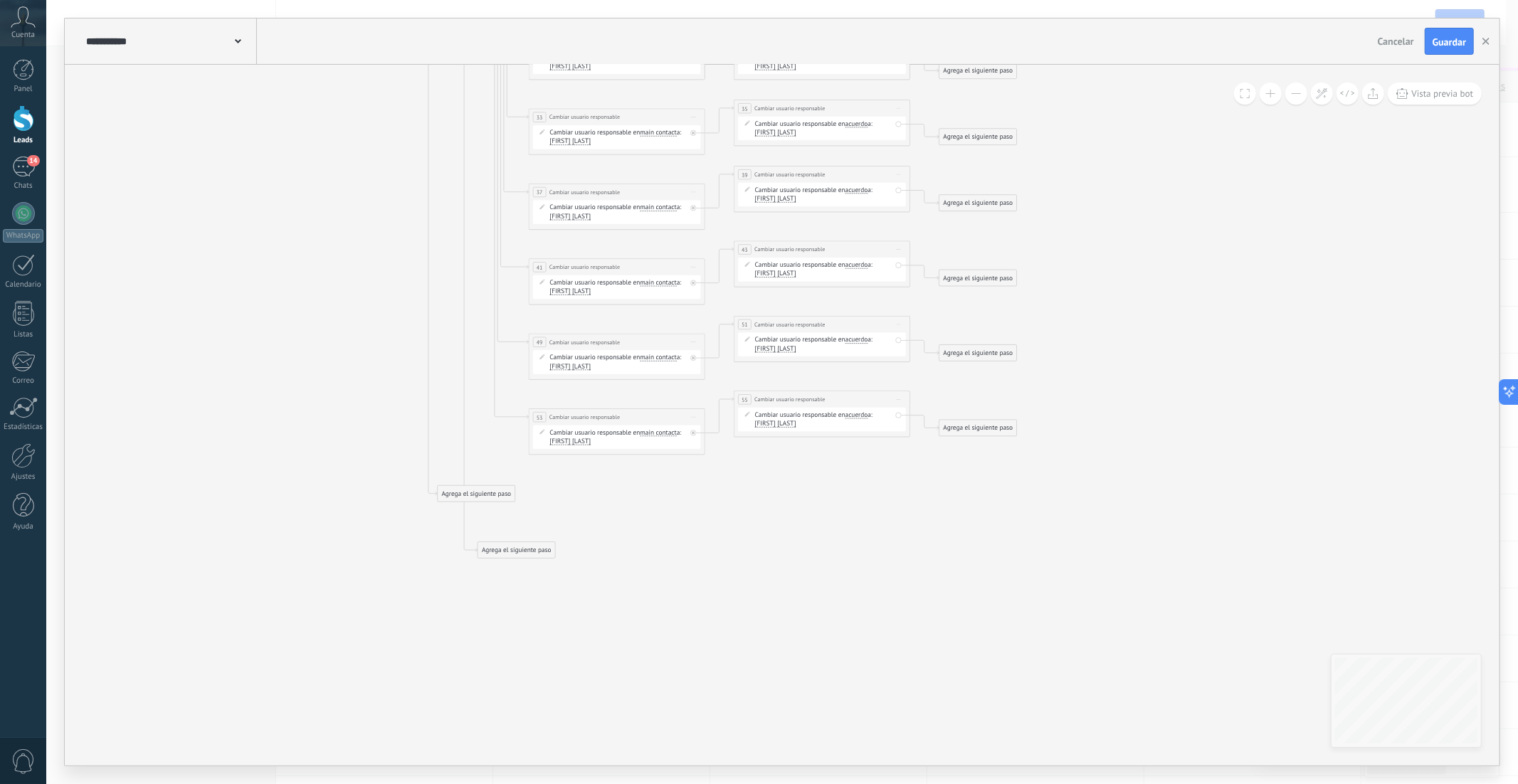 click on "Iniciar vista previa aquí
Cambiar nombre
Duplicar
Borrar" at bounding box center [694, 417] 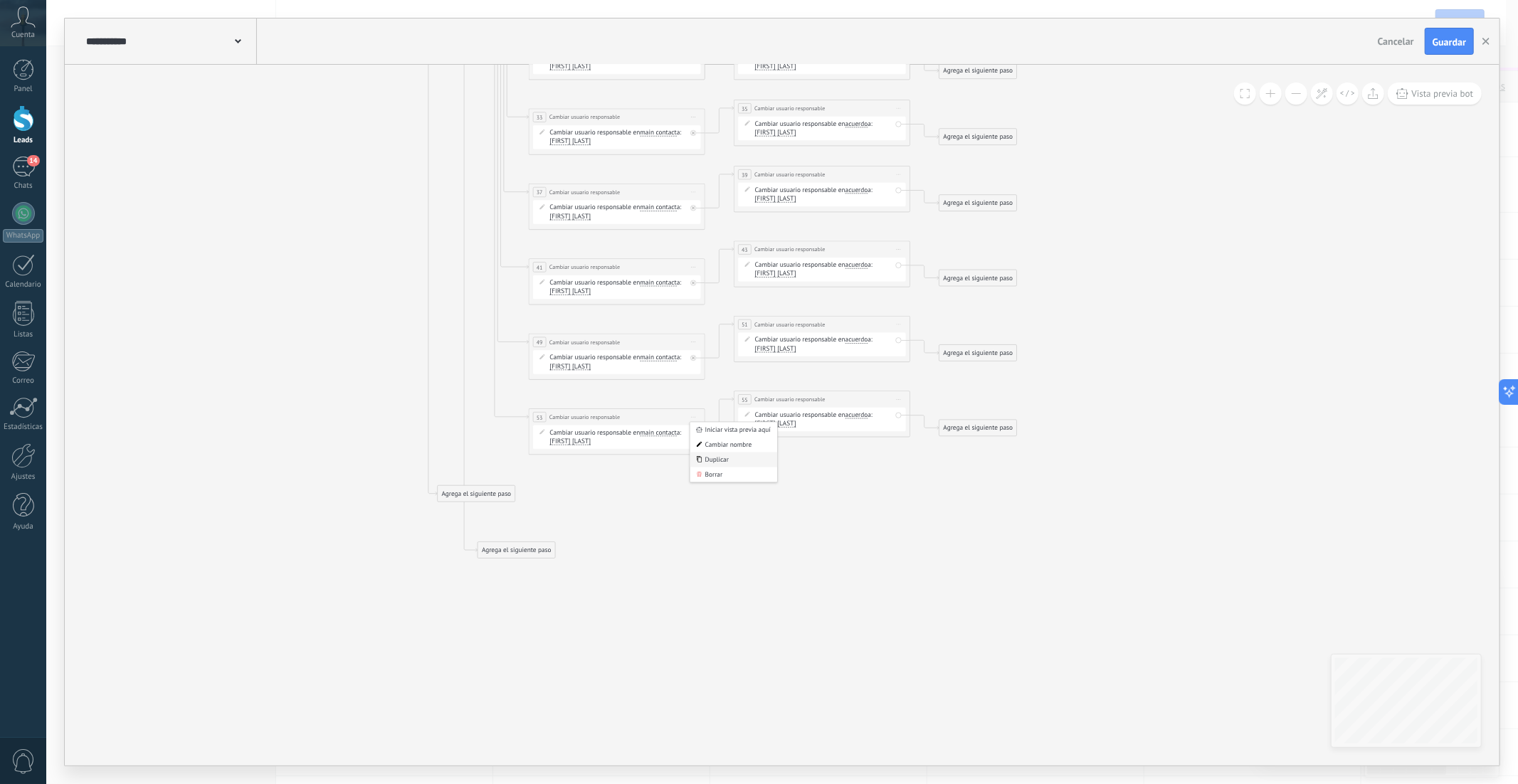 click on "Duplicar" at bounding box center [734, 460] 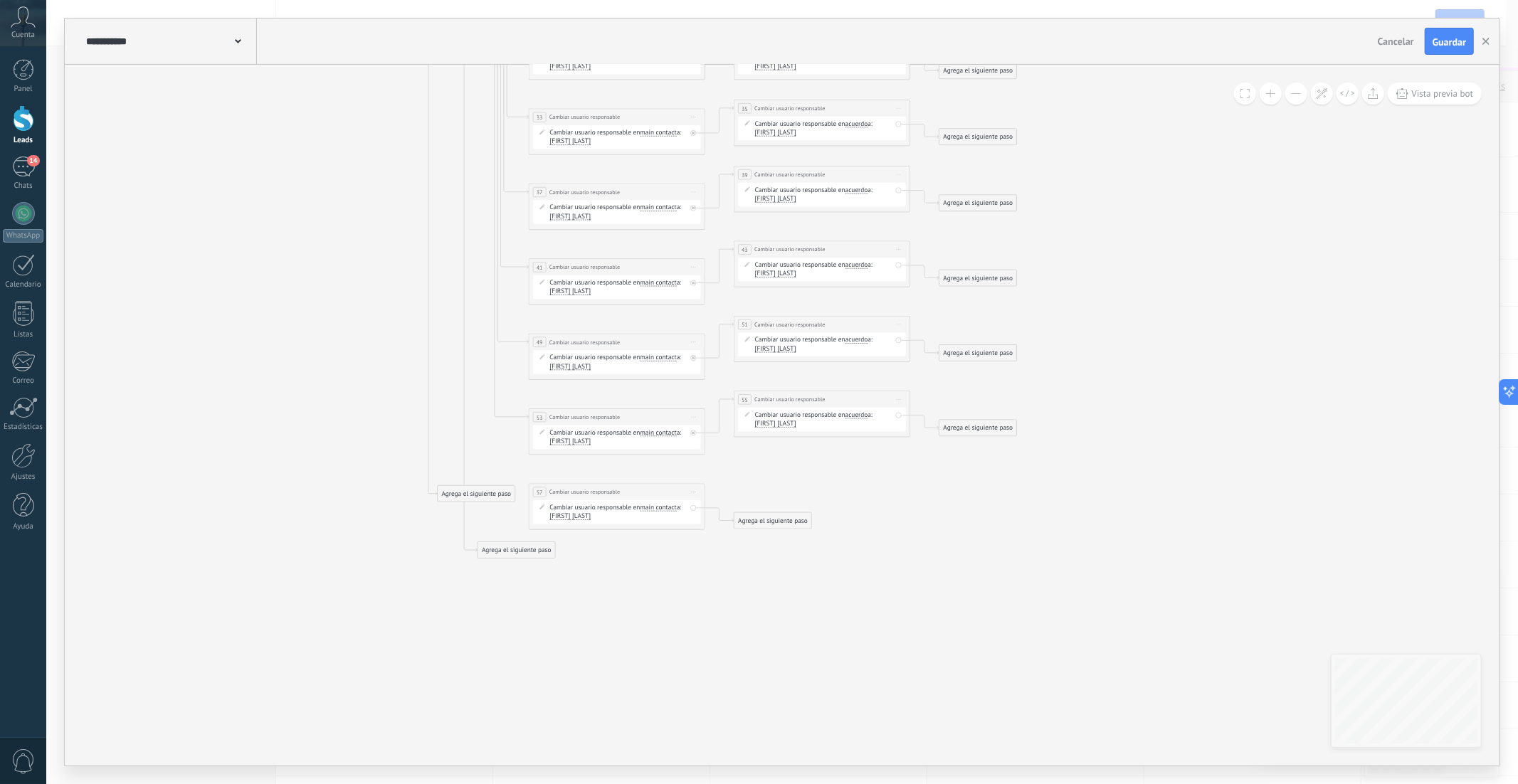 click on "Iniciar vista previa aquí
Cambiar nombre
Duplicar
Borrar" at bounding box center (899, 400) 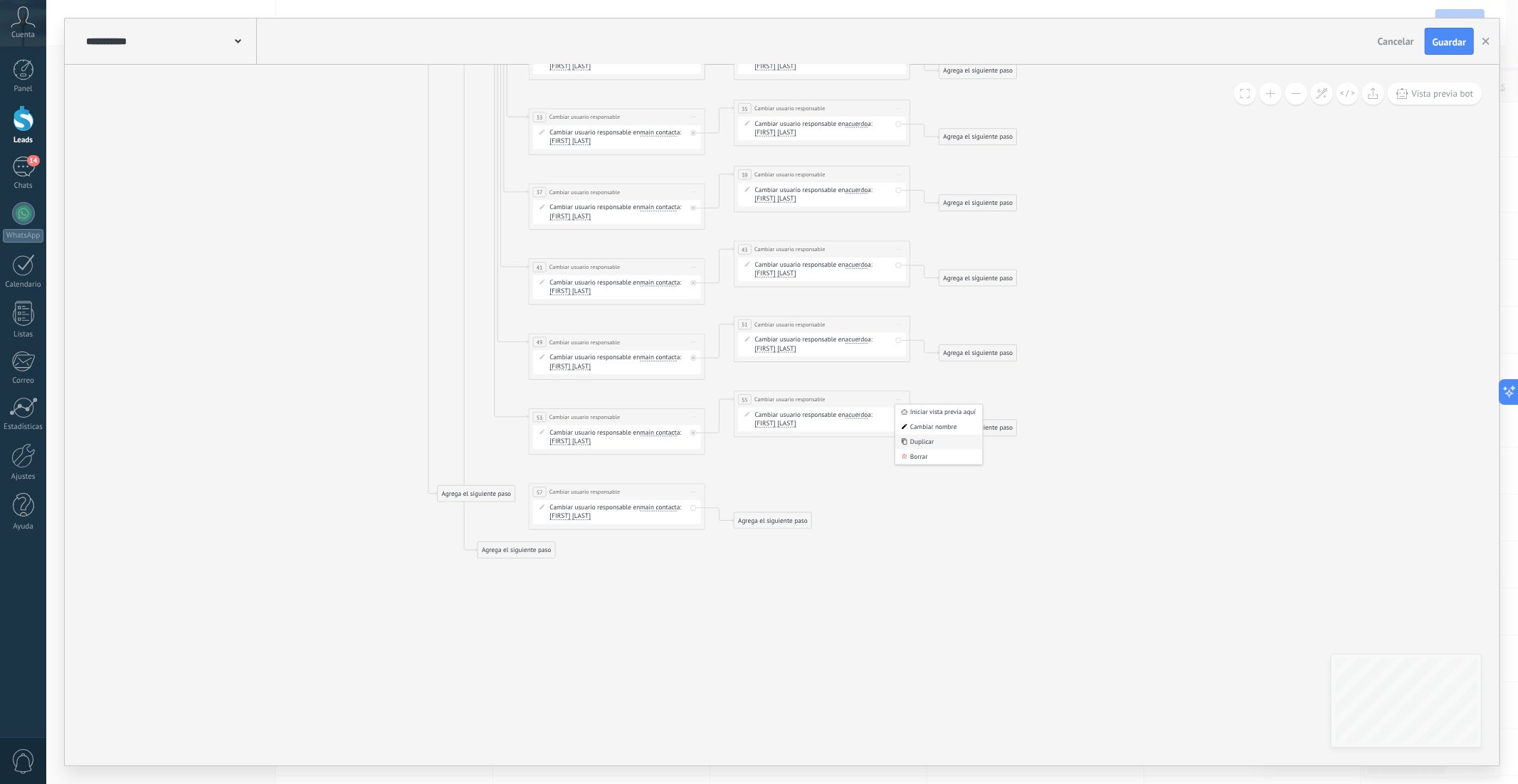 click on "Duplicar" at bounding box center [939, 442] 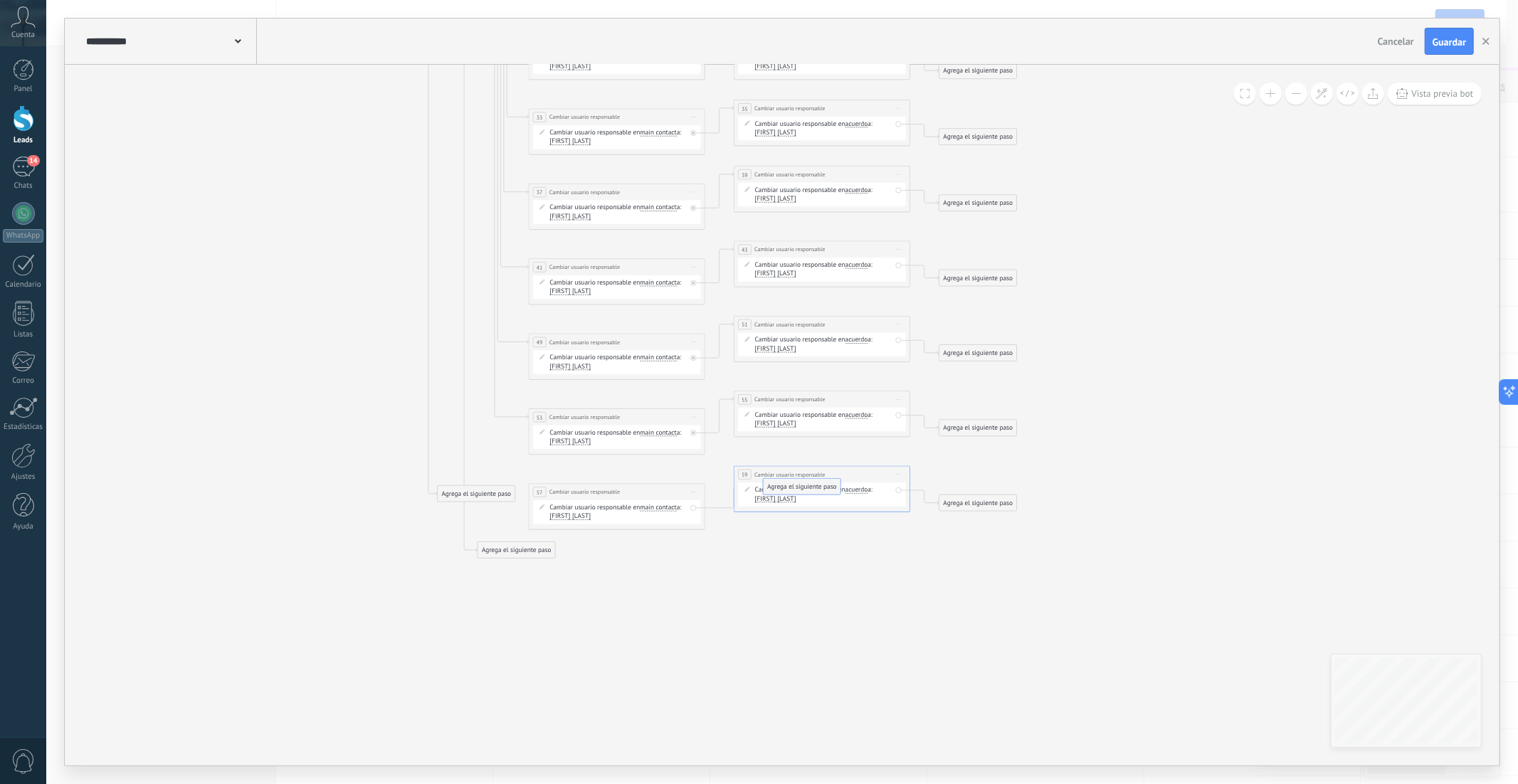 drag, startPoint x: 752, startPoint y: 526, endPoint x: 781, endPoint y: 489, distance: 47.01064 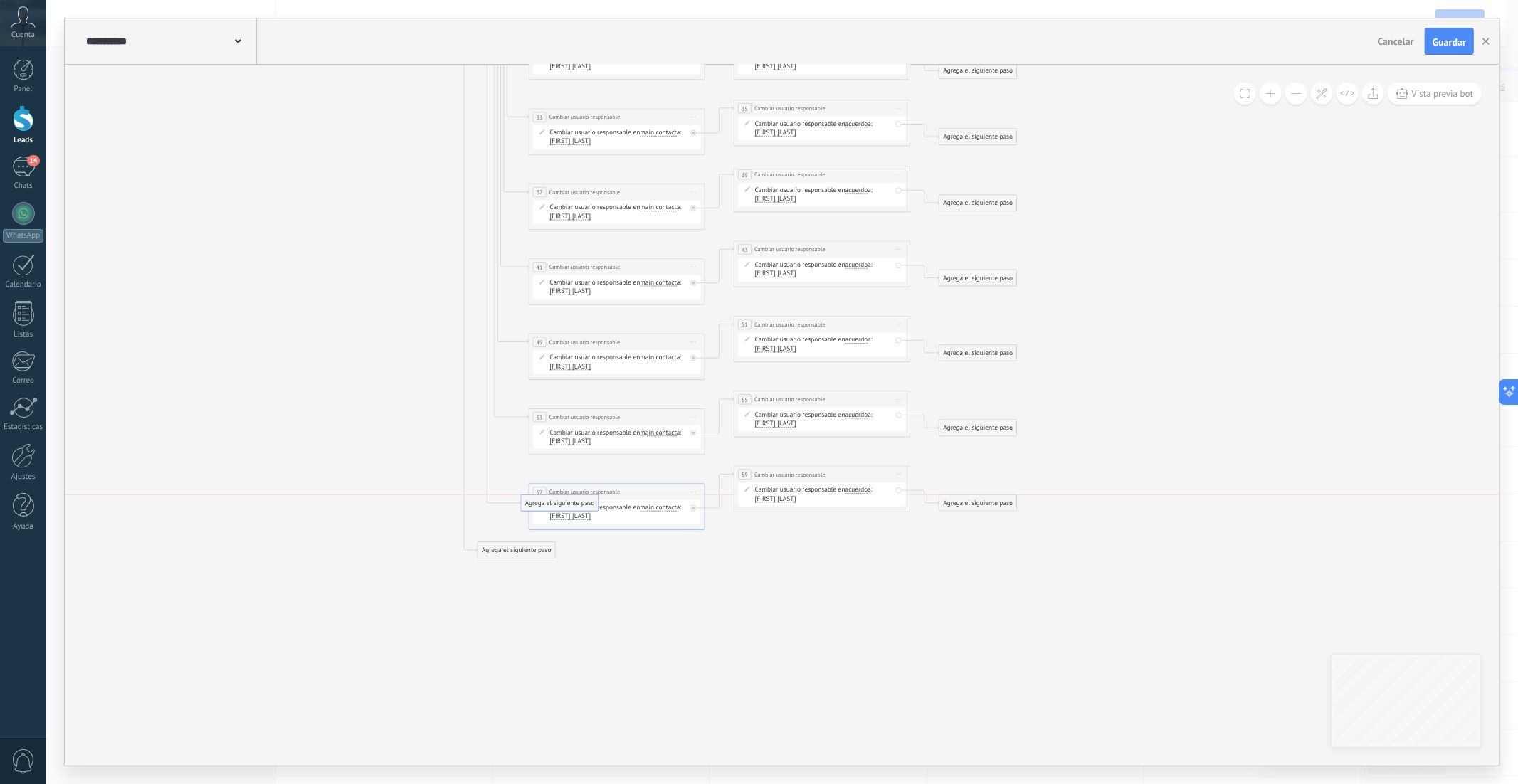 drag, startPoint x: 492, startPoint y: 495, endPoint x: 591, endPoint y: 509, distance: 99.985 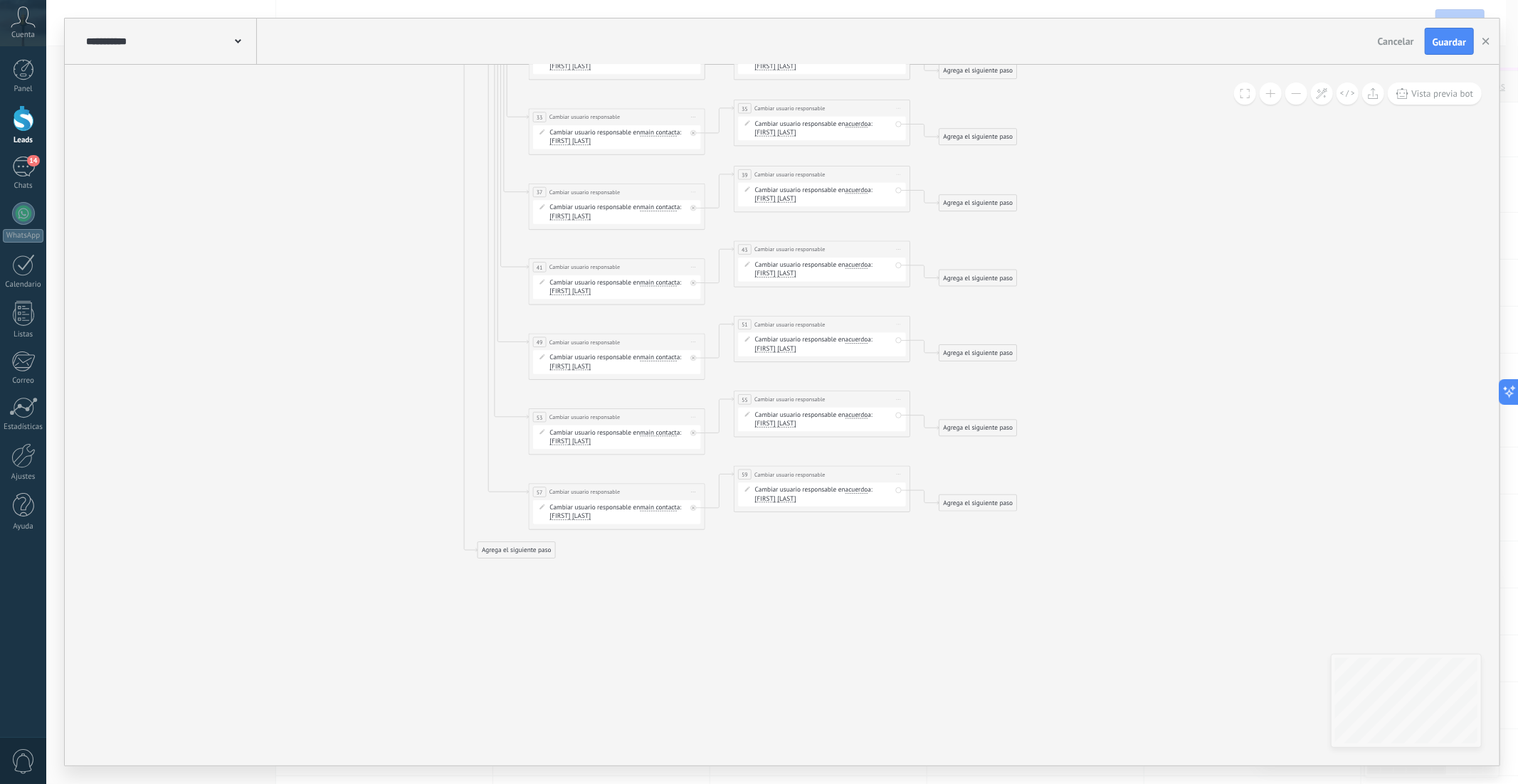 click on "Alejandra Perez" at bounding box center (571, 517) 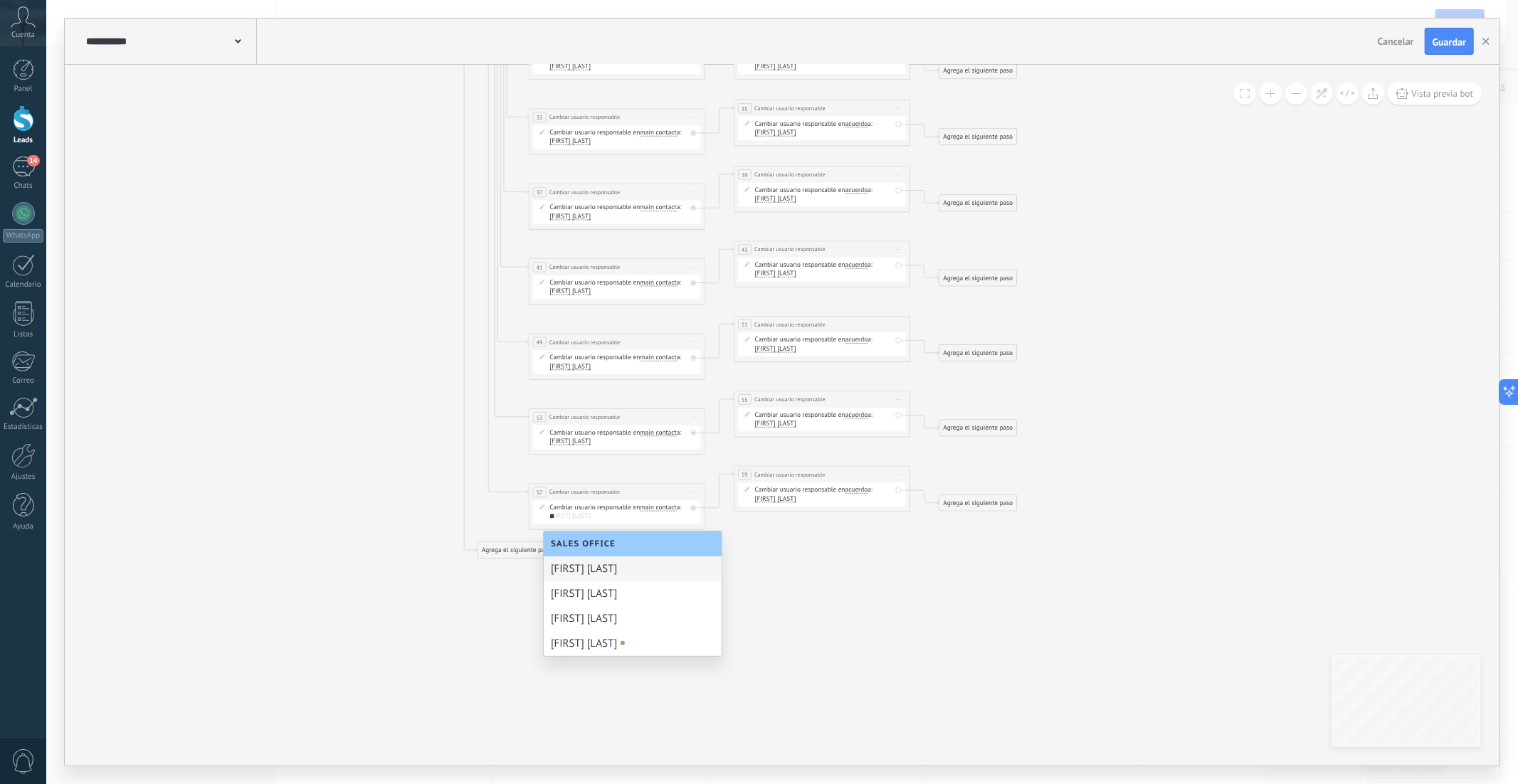 scroll, scrollTop: 0, scrollLeft: 0, axis: both 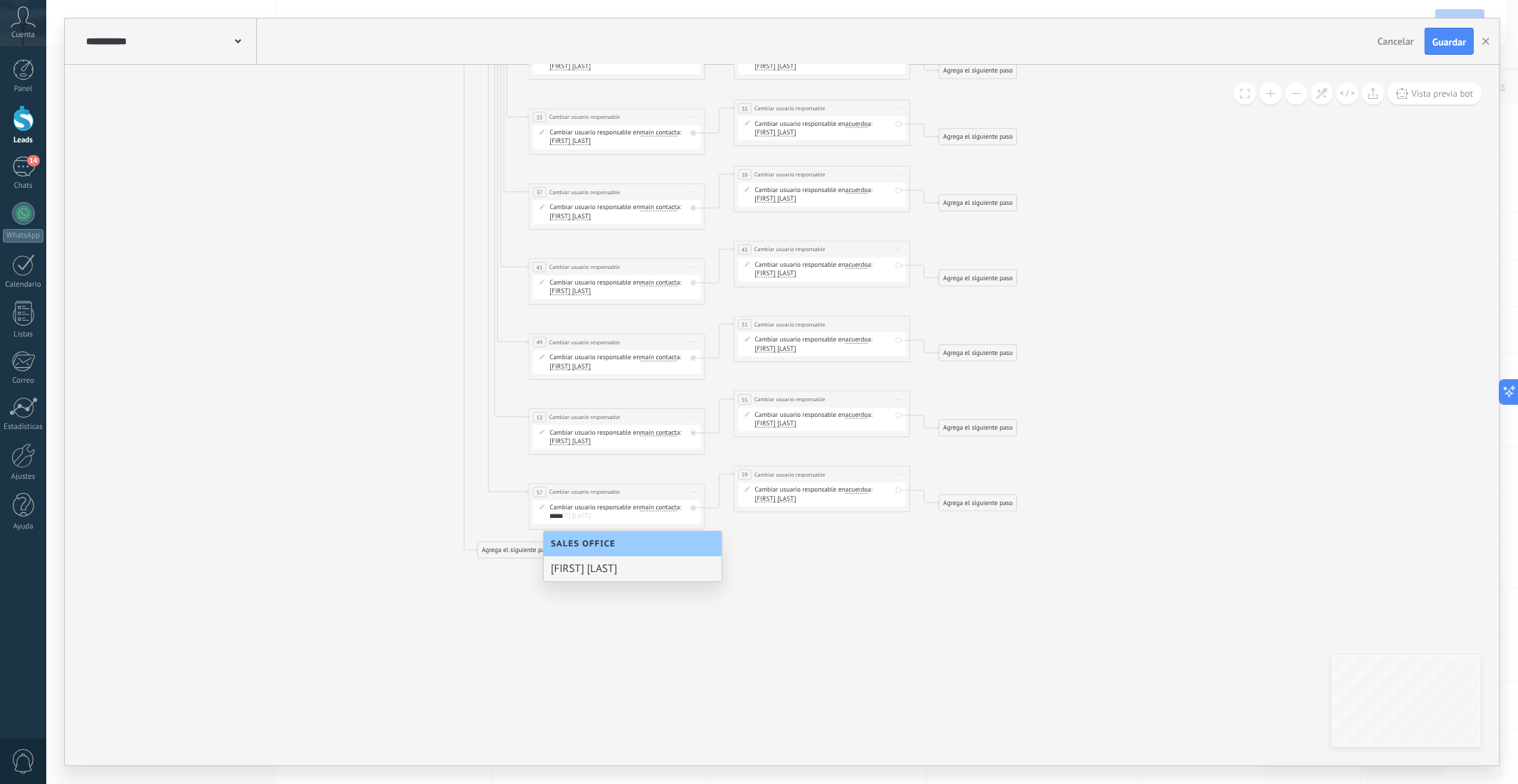 type on "*****" 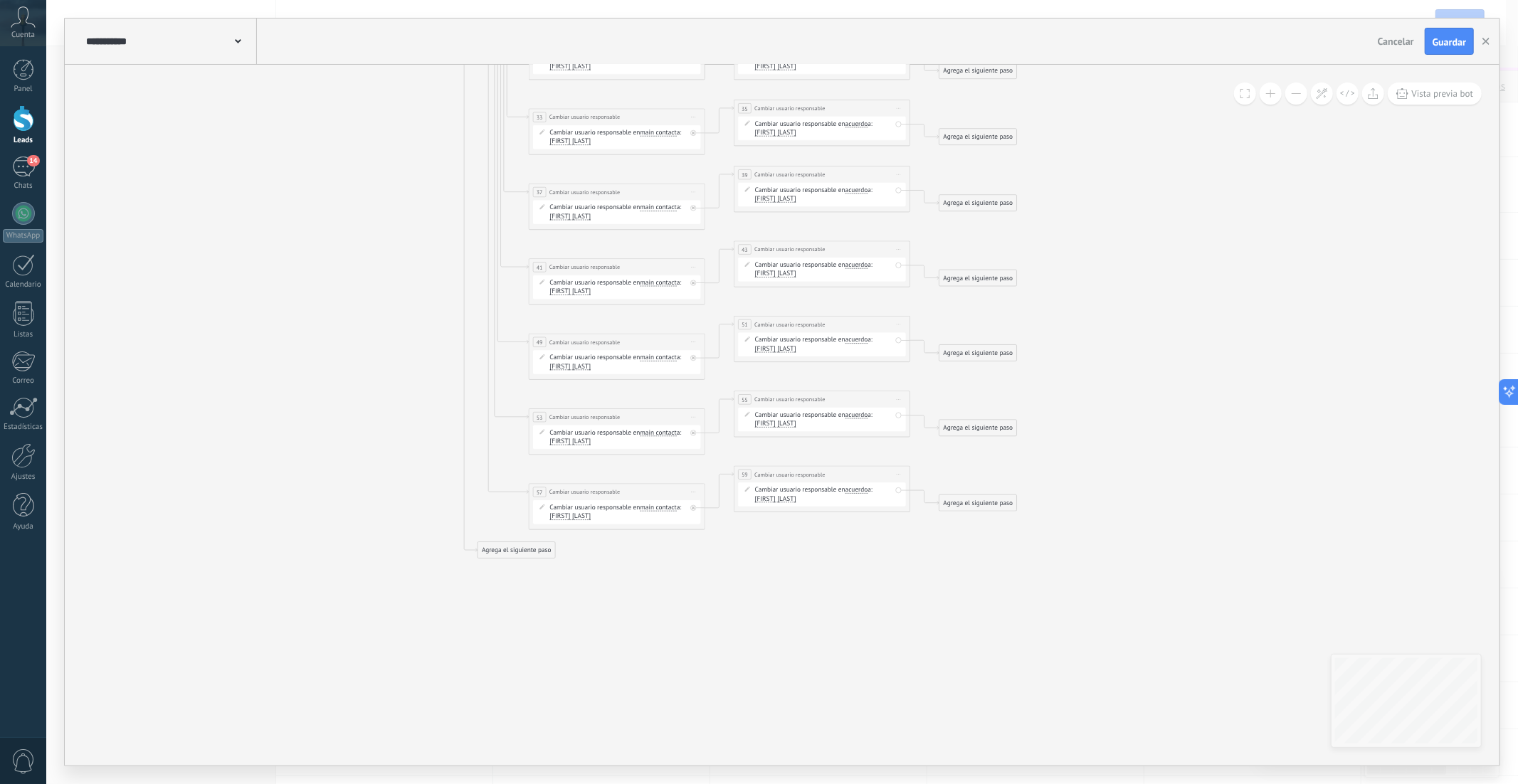 click on "Alejandra Perez" at bounding box center [776, 499] 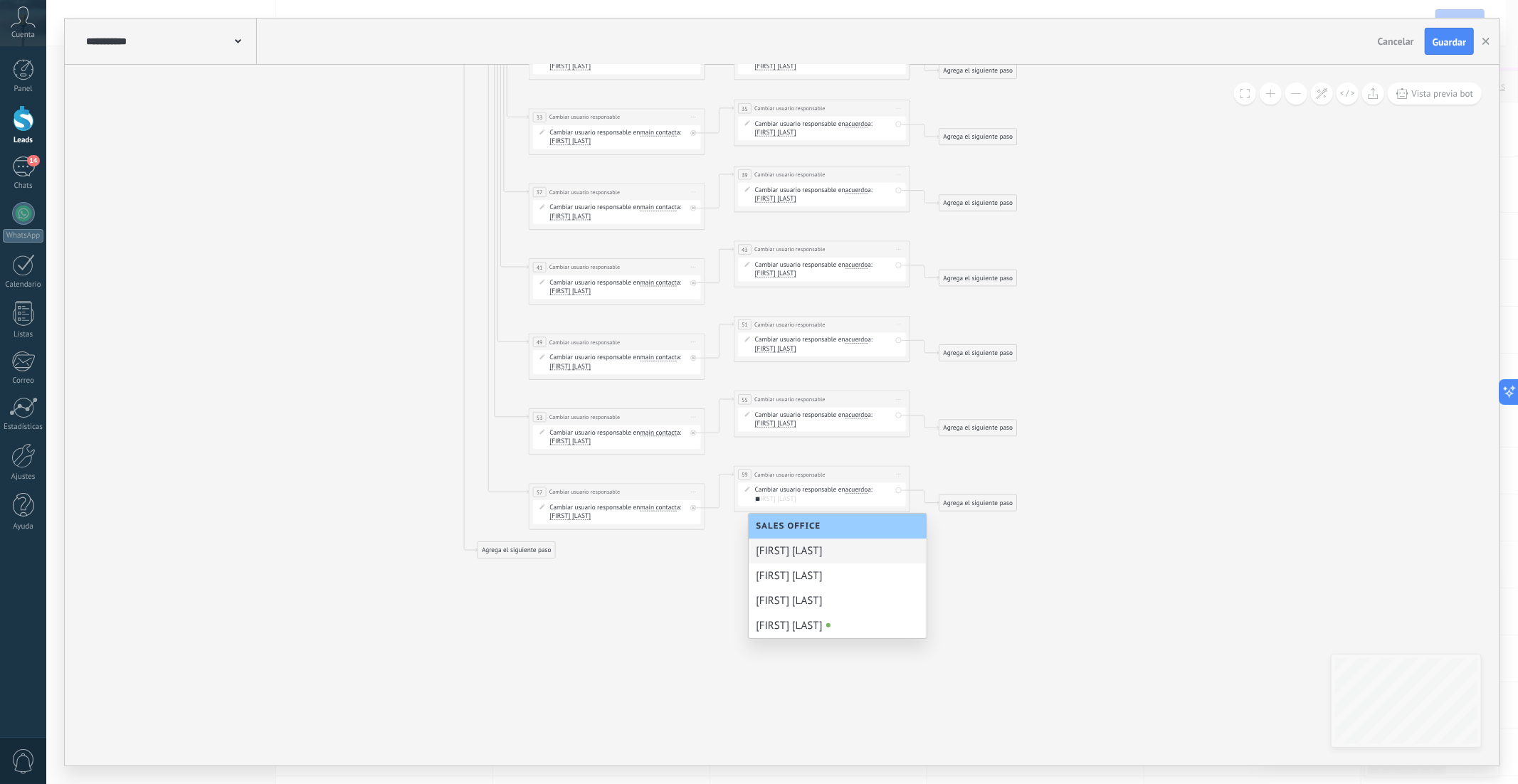 scroll, scrollTop: 0, scrollLeft: 0, axis: both 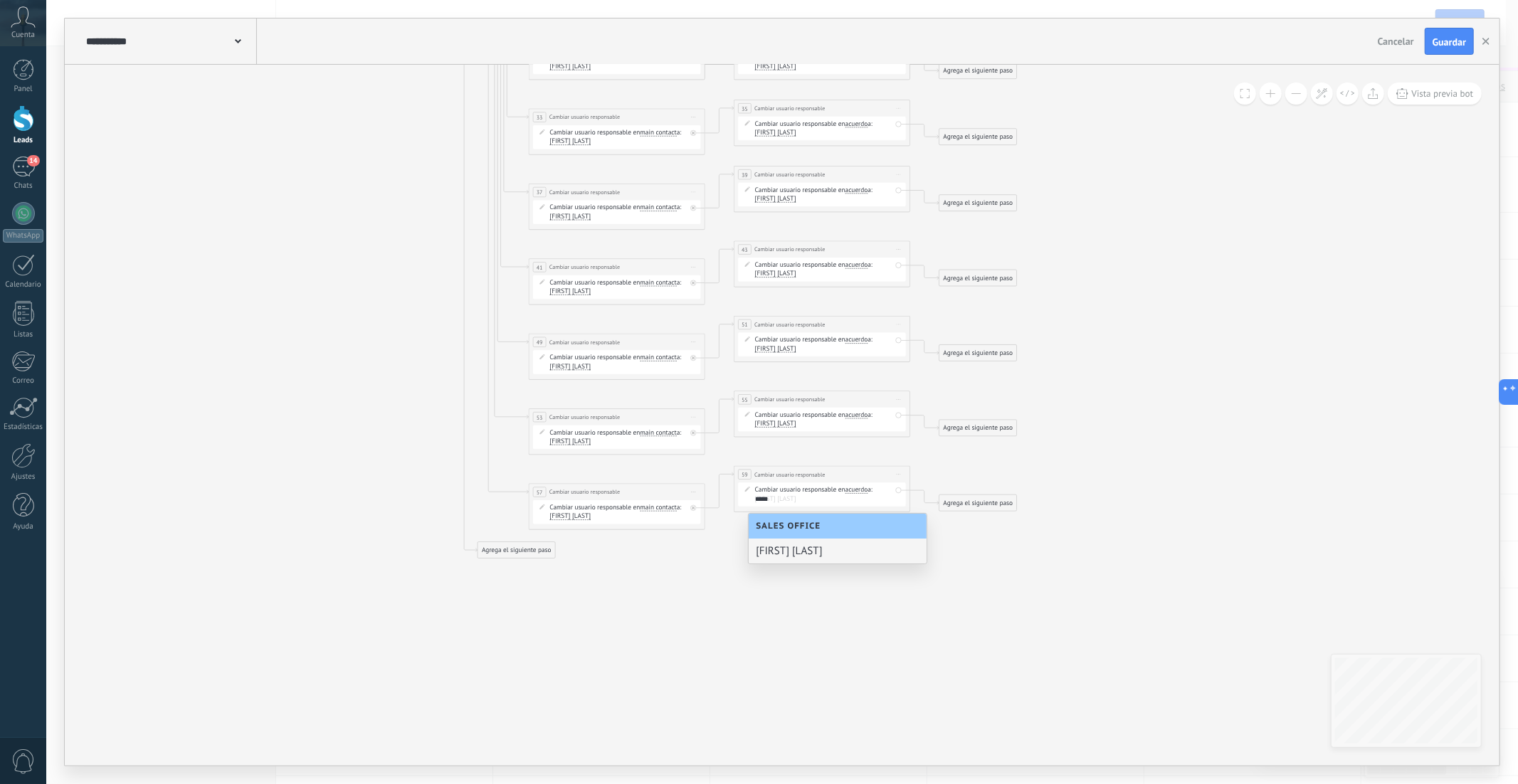 type on "*****" 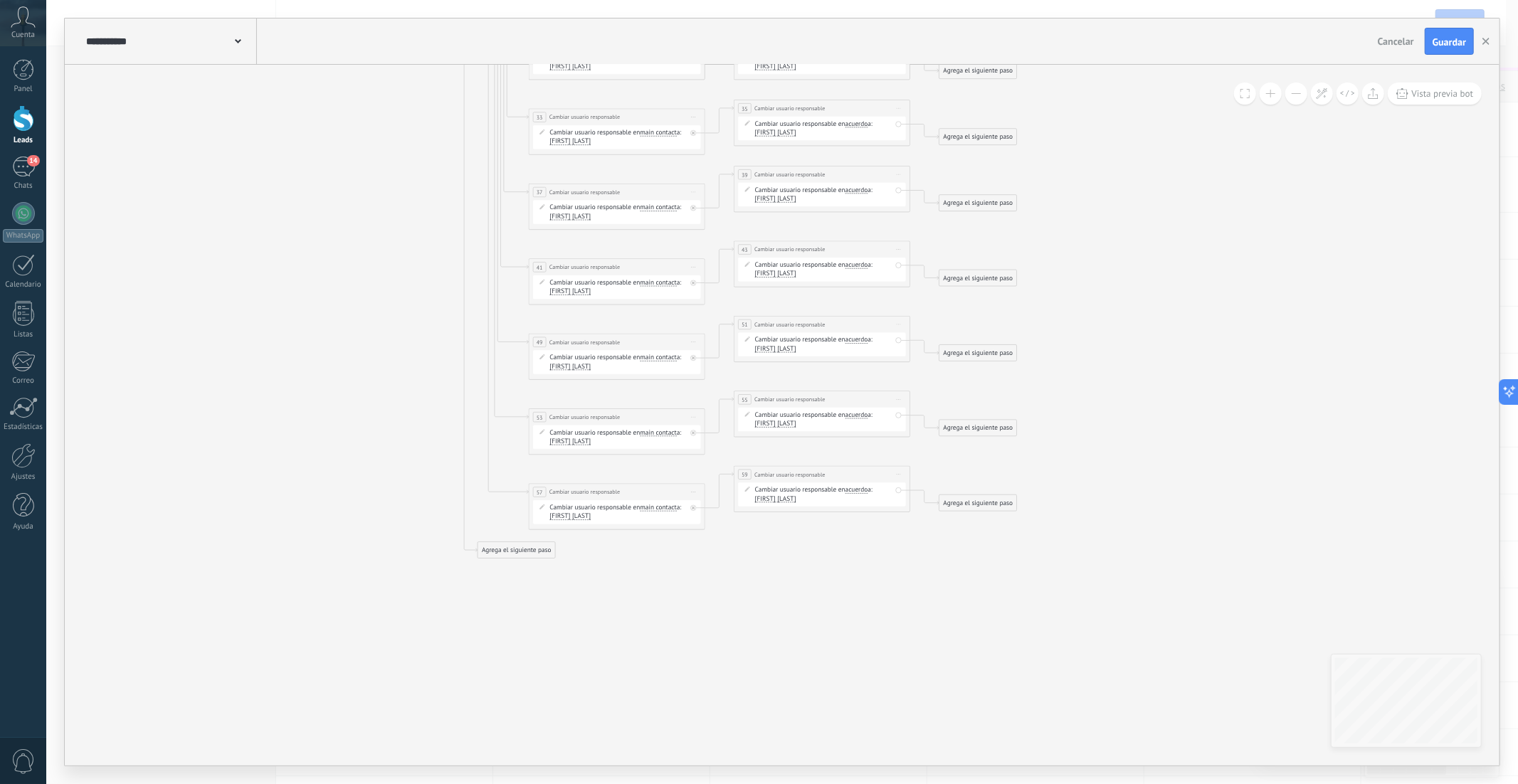 click on "Iniciar vista previa aquí
Cambiar nombre
Duplicar
Borrar" at bounding box center [694, 492] 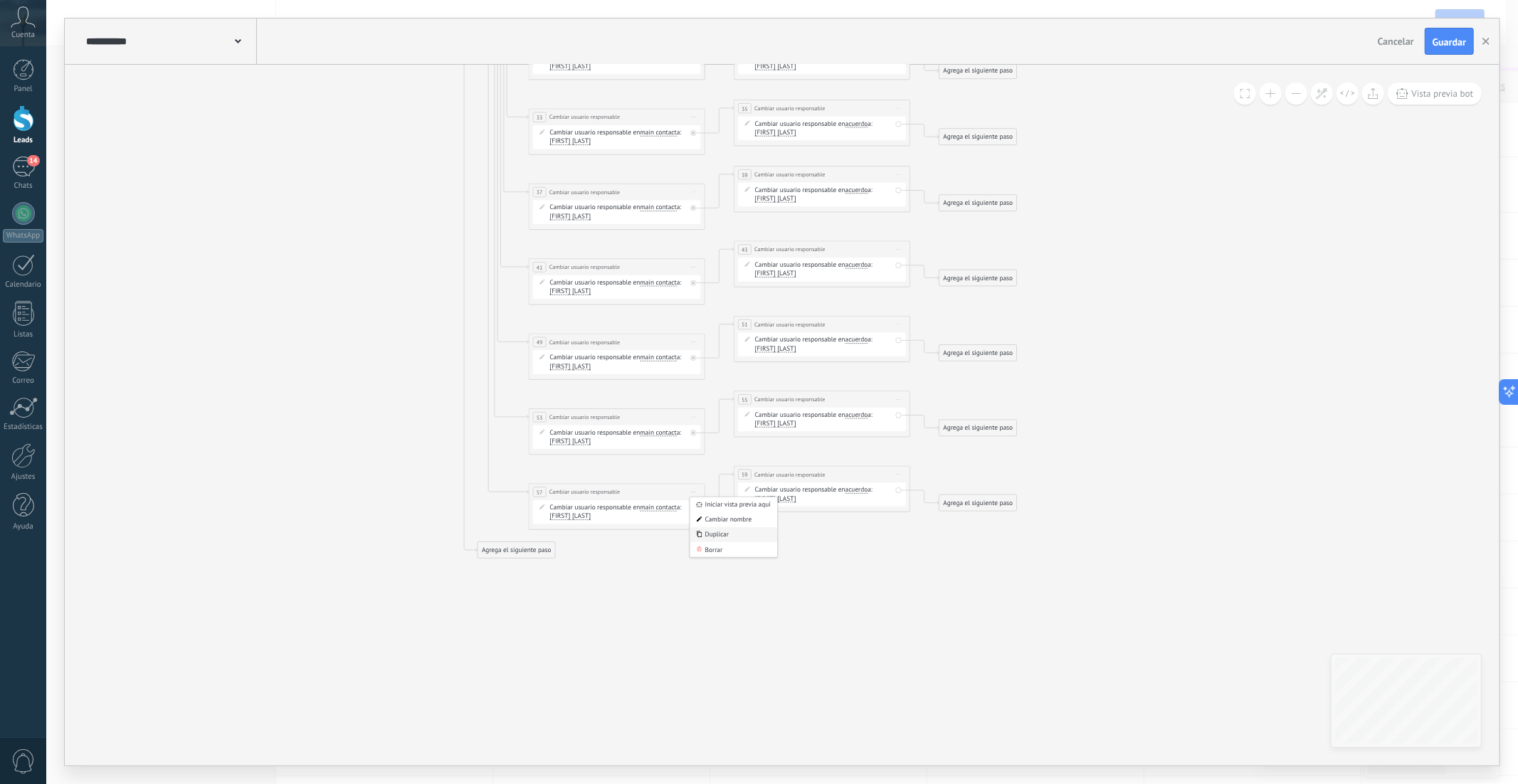 click on "Duplicar" at bounding box center (734, 534) 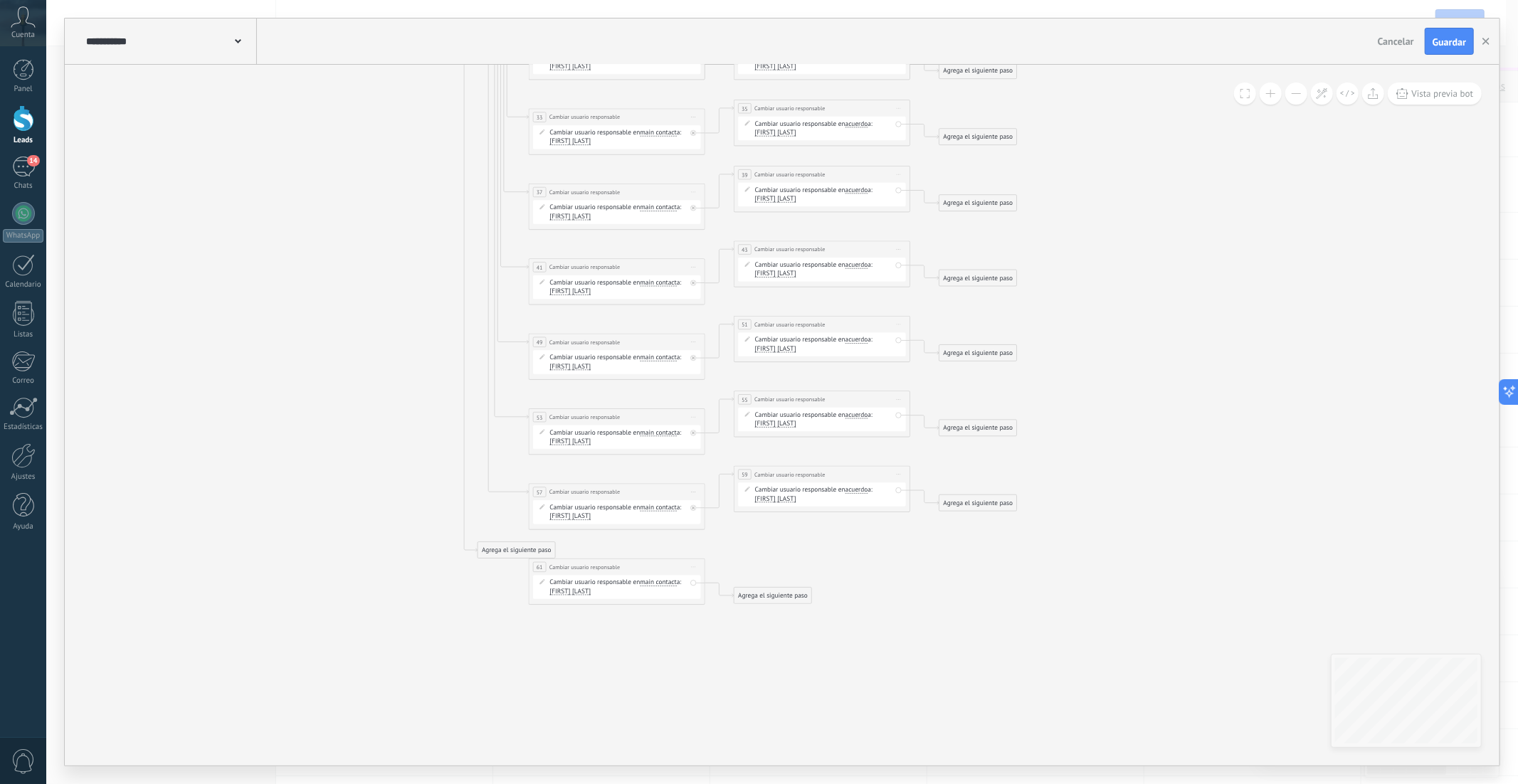 click on "Iniciar vista previa aquí
Cambiar nombre
Duplicar
Borrar" at bounding box center [899, 475] 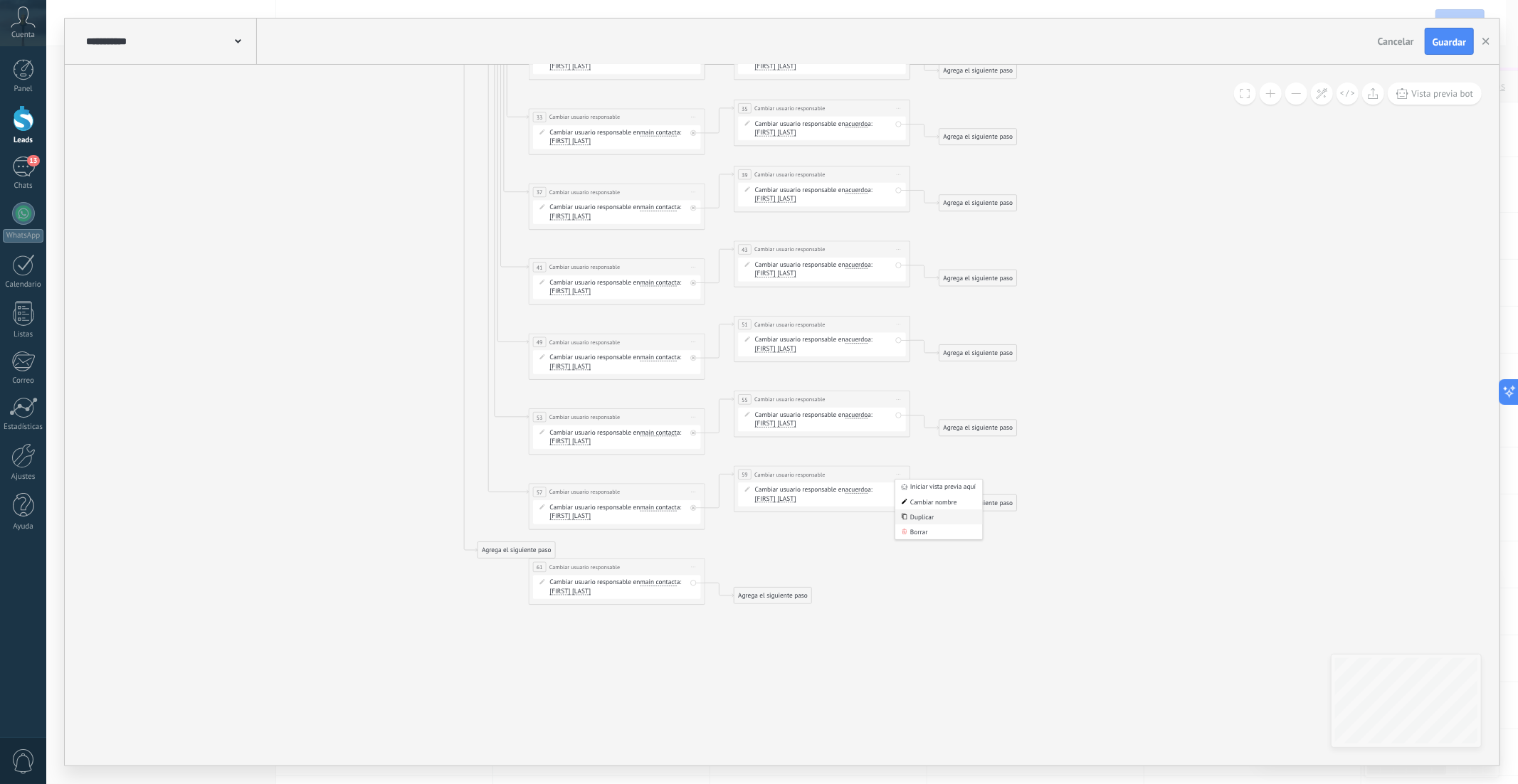 click on "Duplicar" at bounding box center (939, 517) 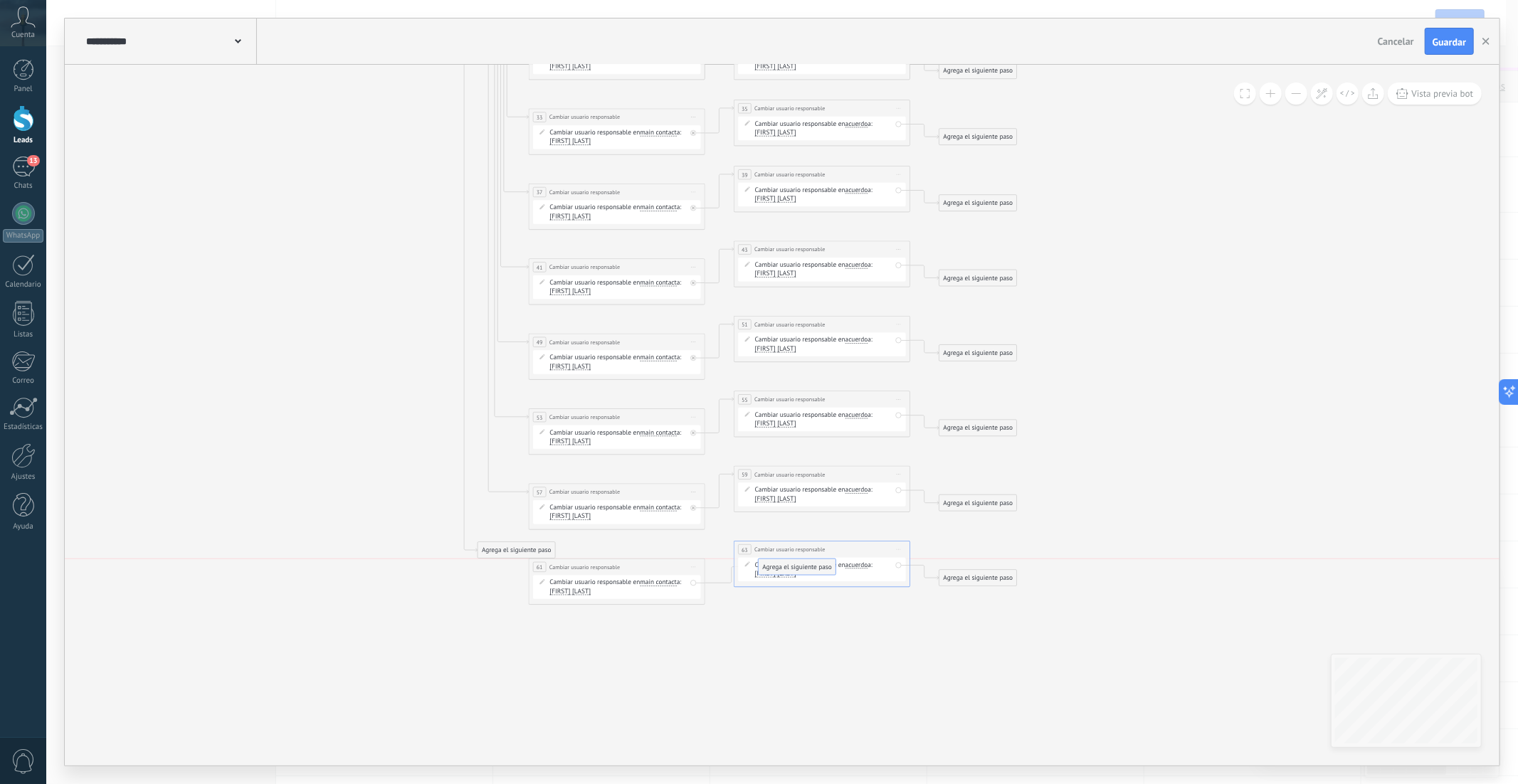 drag, startPoint x: 761, startPoint y: 605, endPoint x: 786, endPoint y: 572, distance: 41.400483 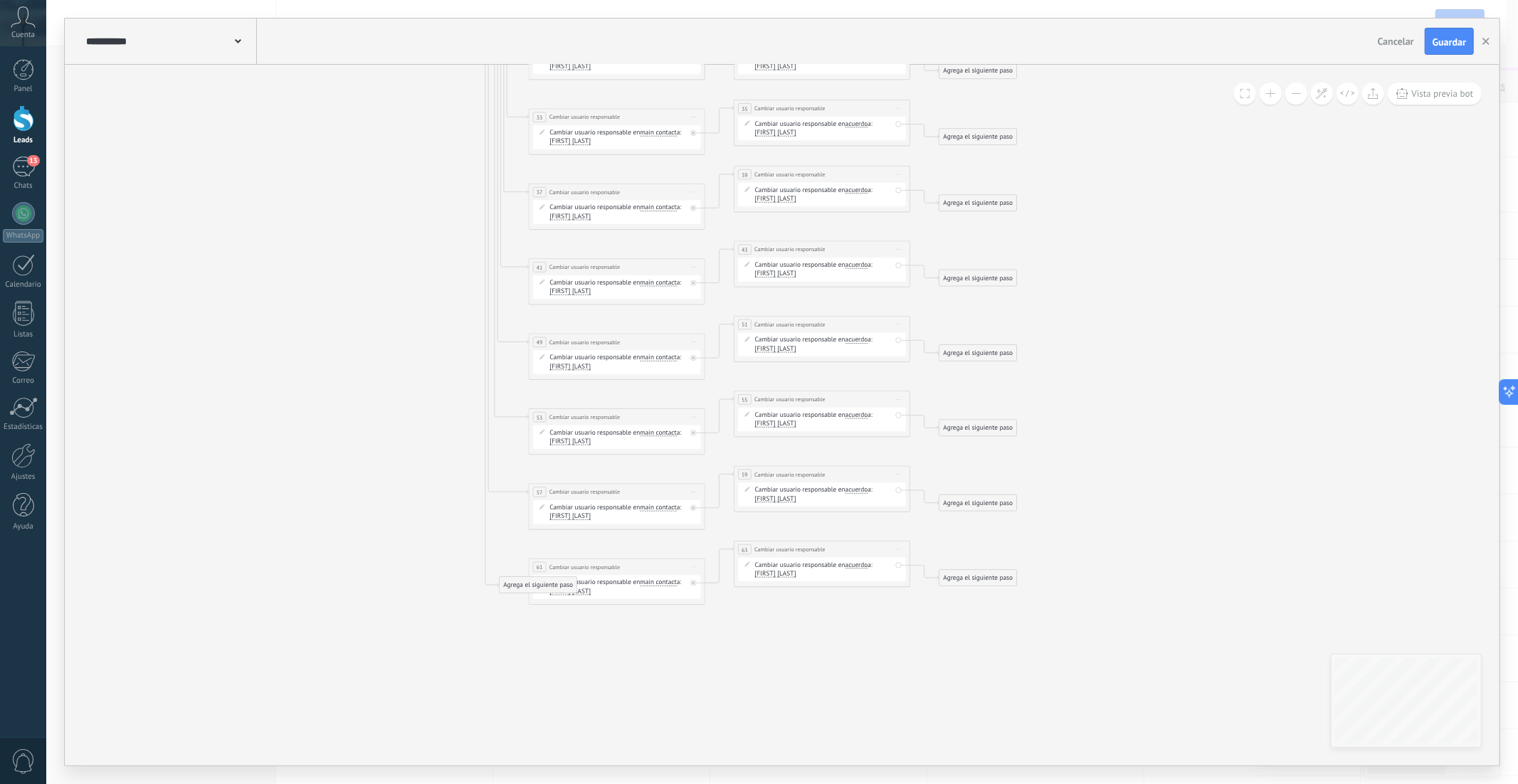 drag, startPoint x: 534, startPoint y: 550, endPoint x: 557, endPoint y: 586, distance: 42.720019 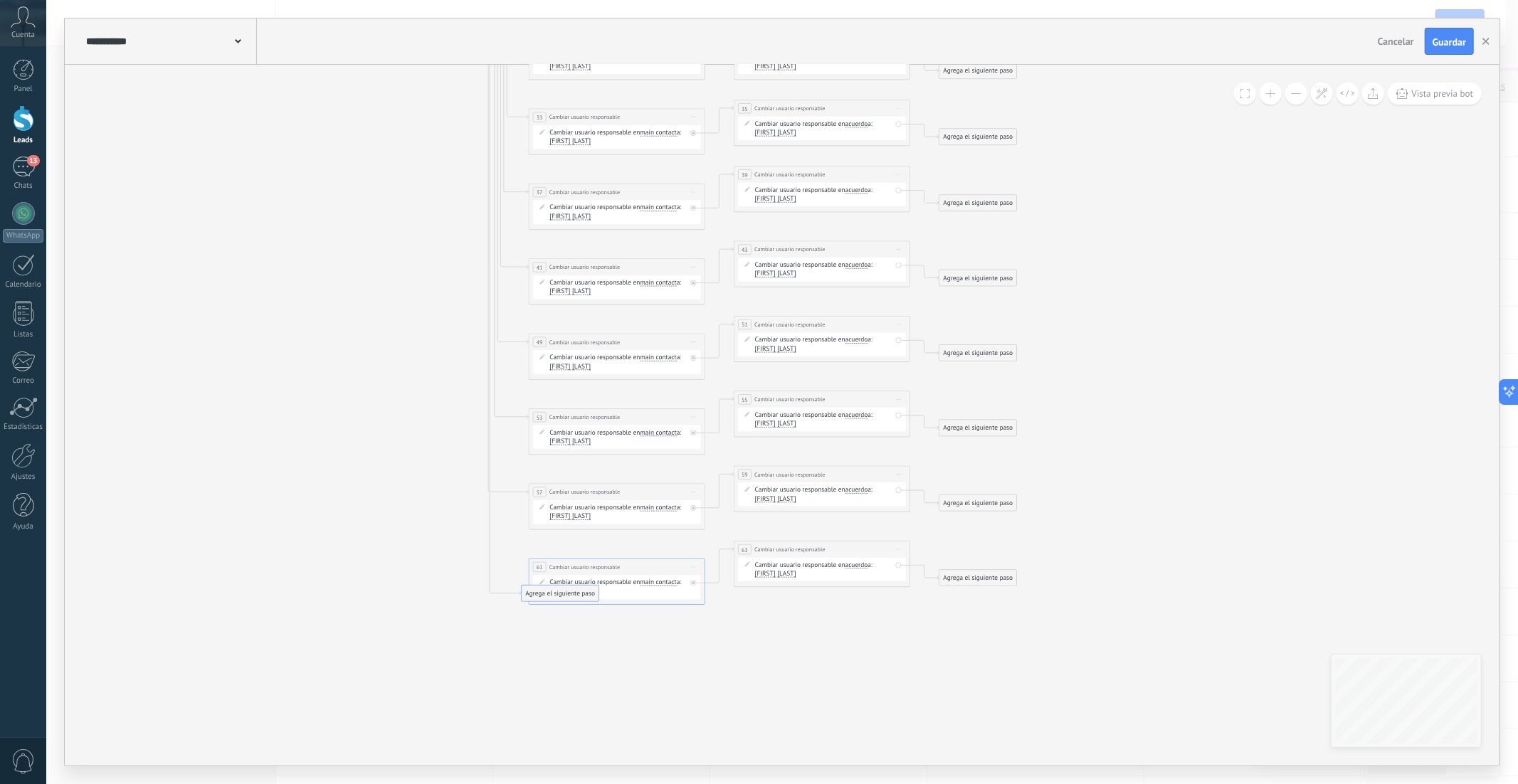 drag, startPoint x: 548, startPoint y: 616, endPoint x: 570, endPoint y: 591, distance: 33.30165 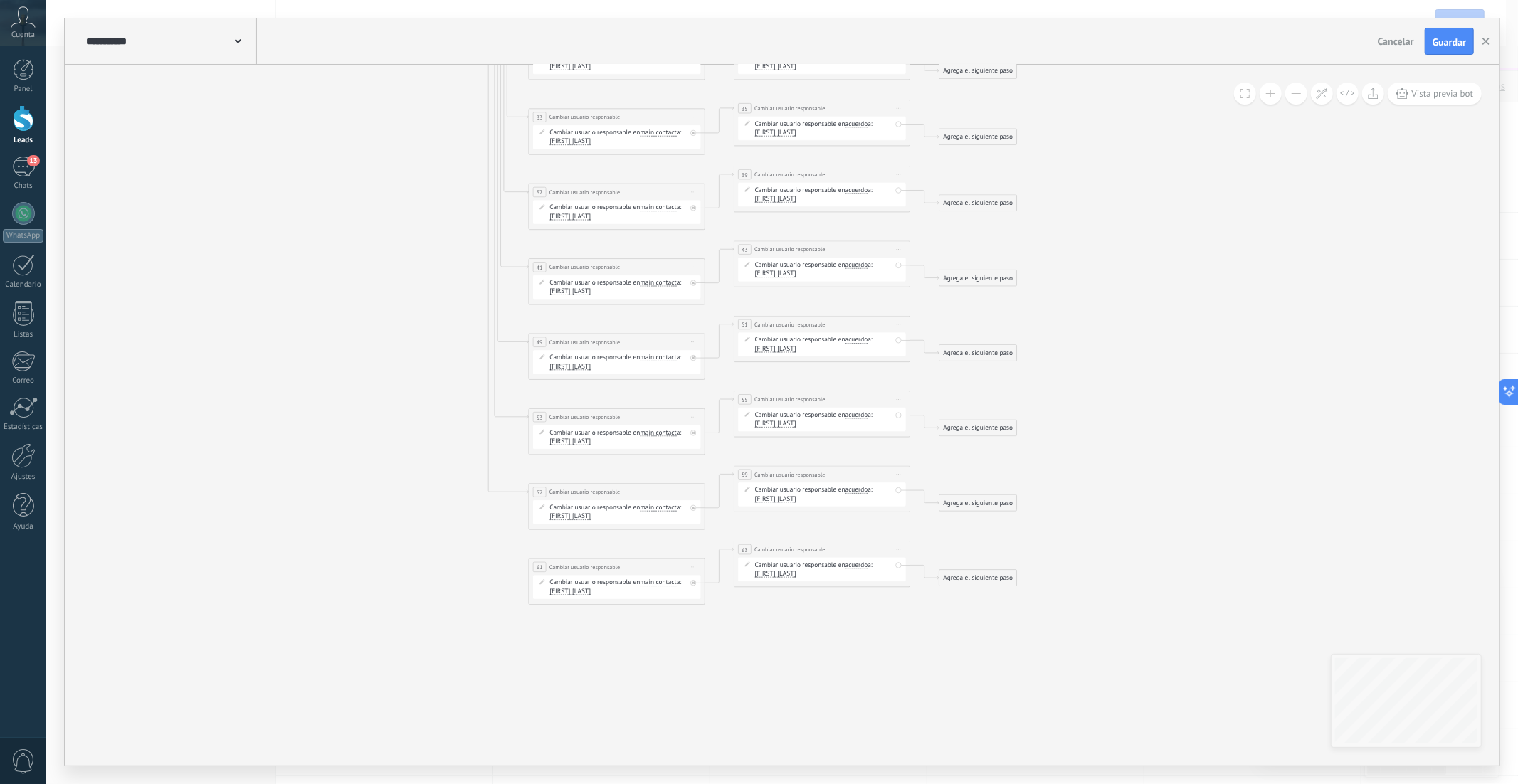 click on "Elizabeth Pantoja" at bounding box center (571, 592) 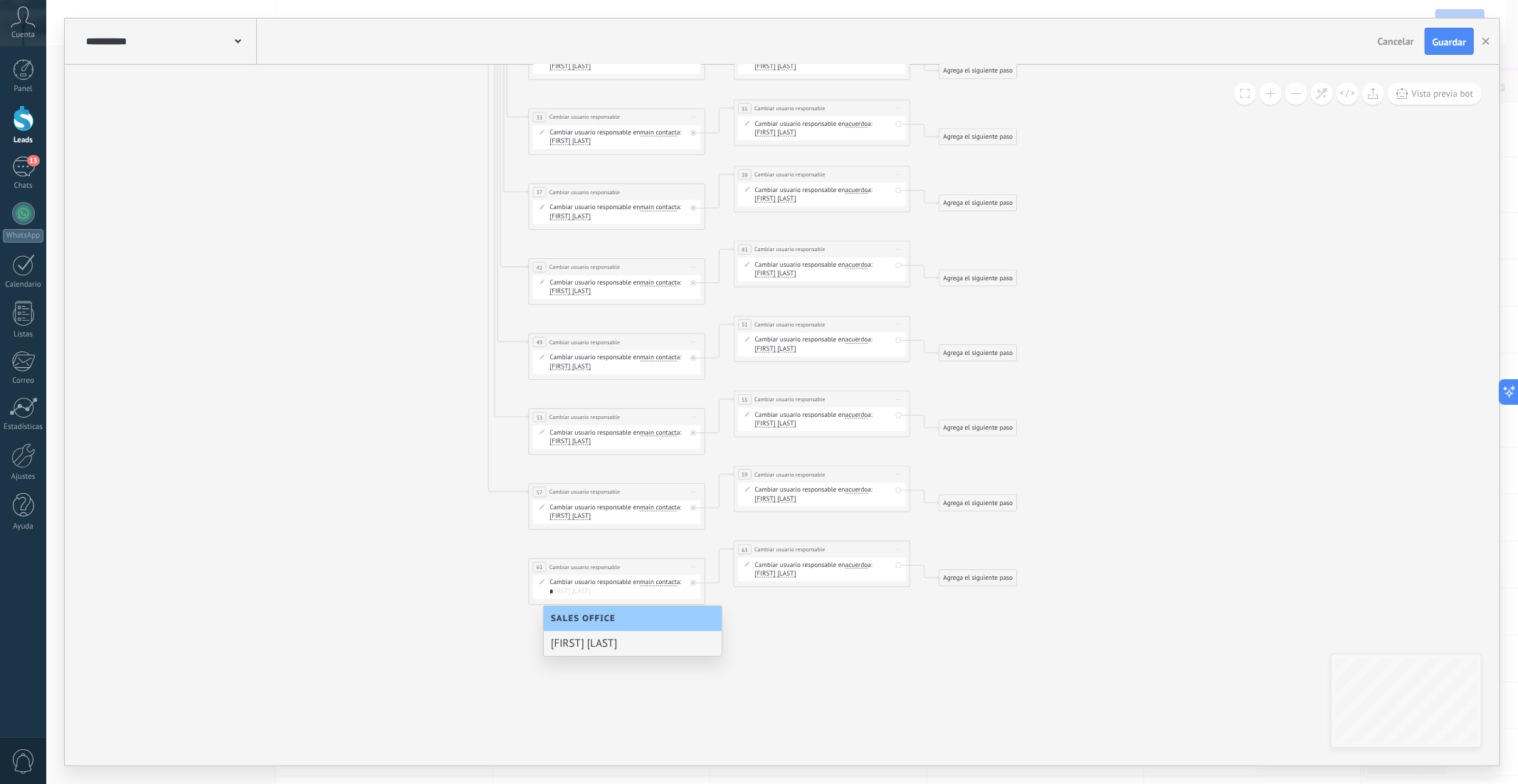 scroll, scrollTop: 0, scrollLeft: 0, axis: both 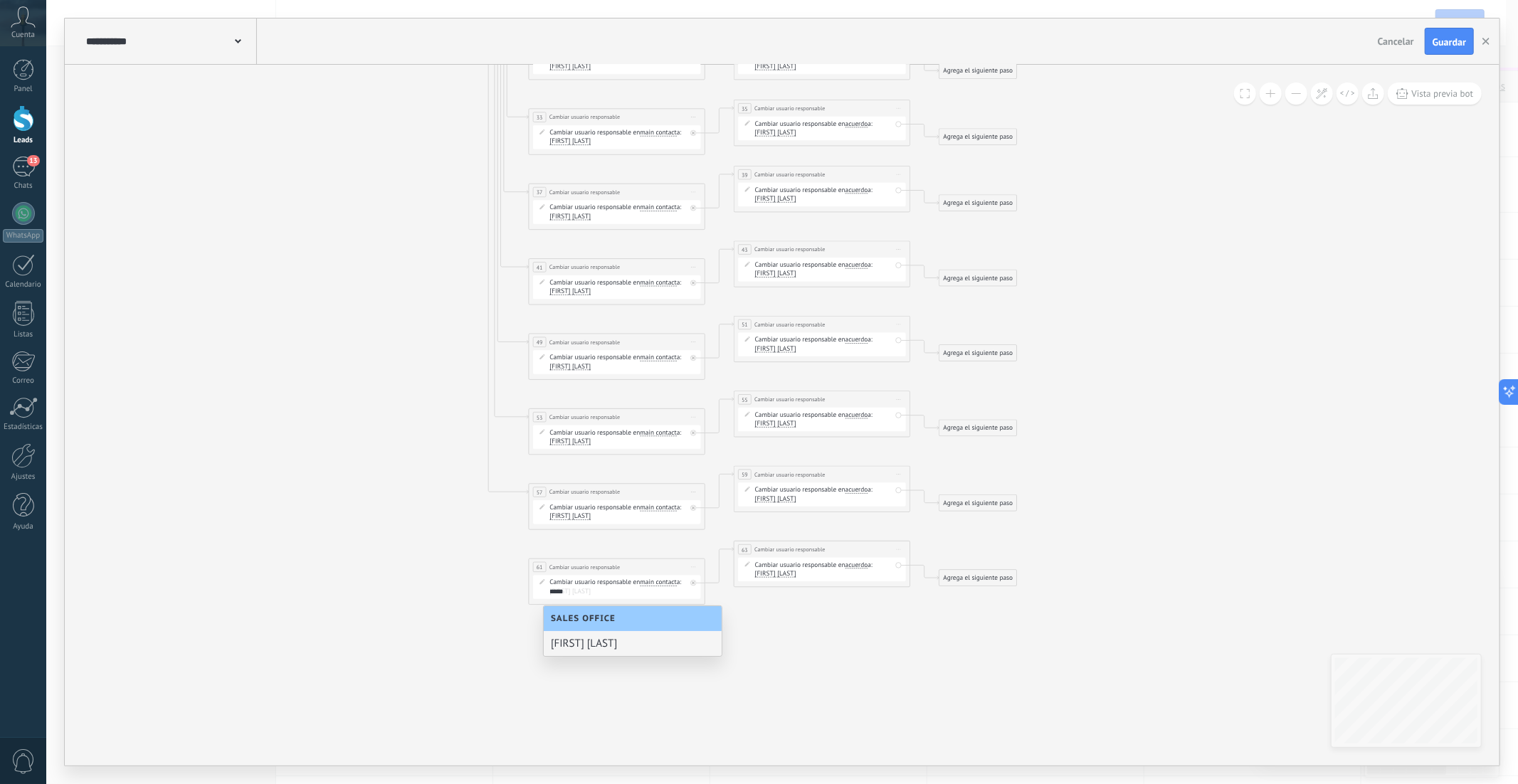 type on "*****" 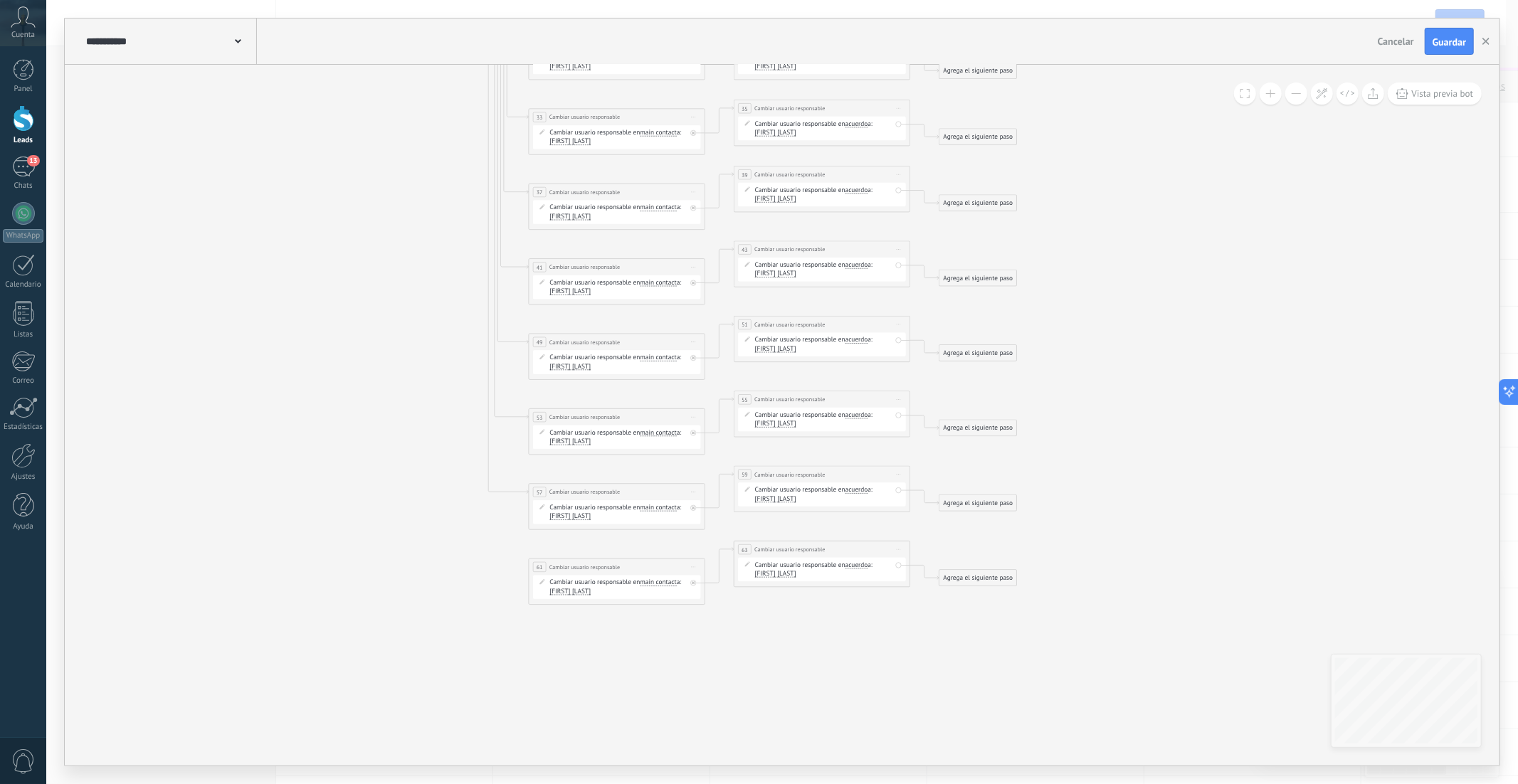 click on "Elizabeth Pantoja" at bounding box center (776, 574) 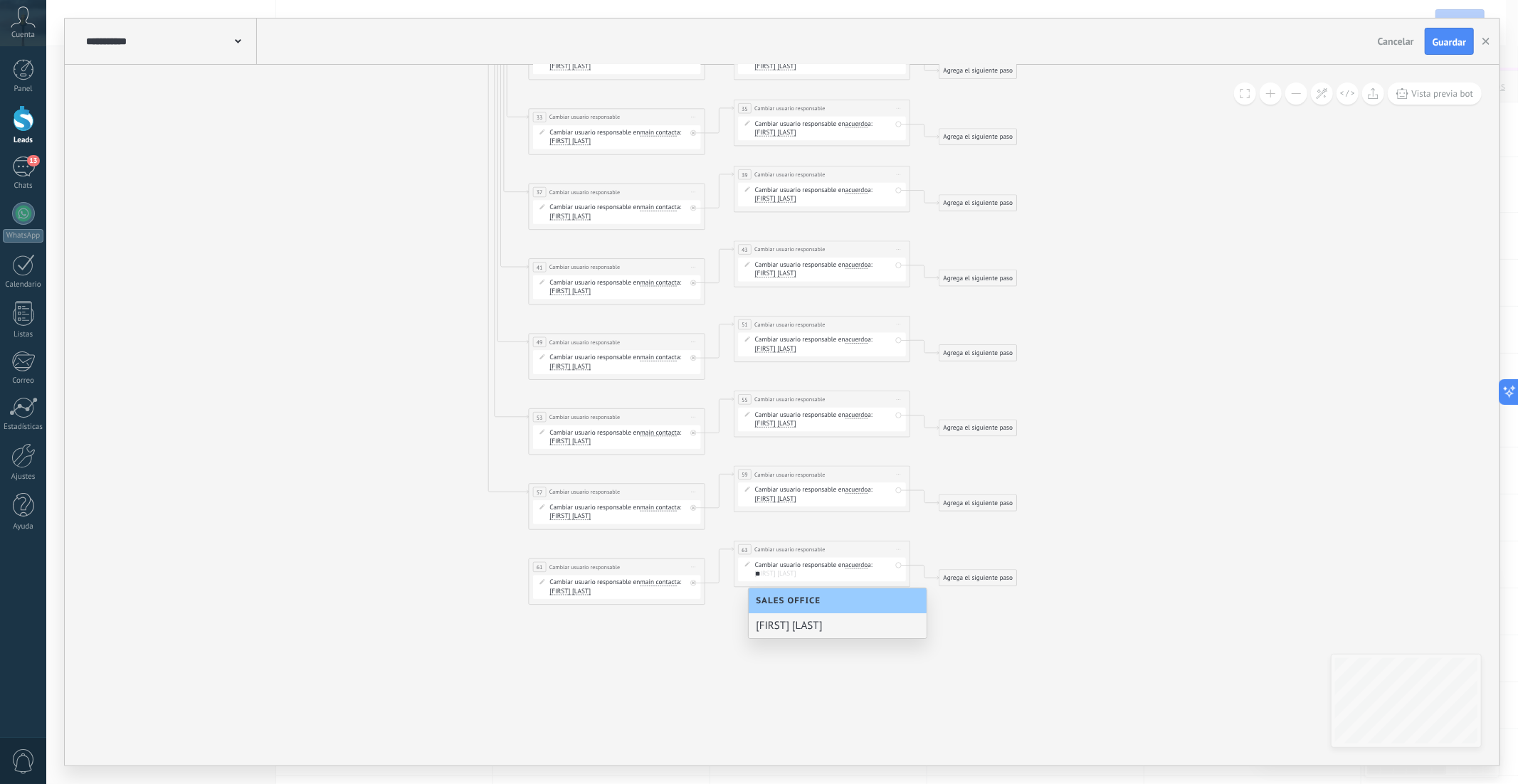 scroll, scrollTop: 0, scrollLeft: 0, axis: both 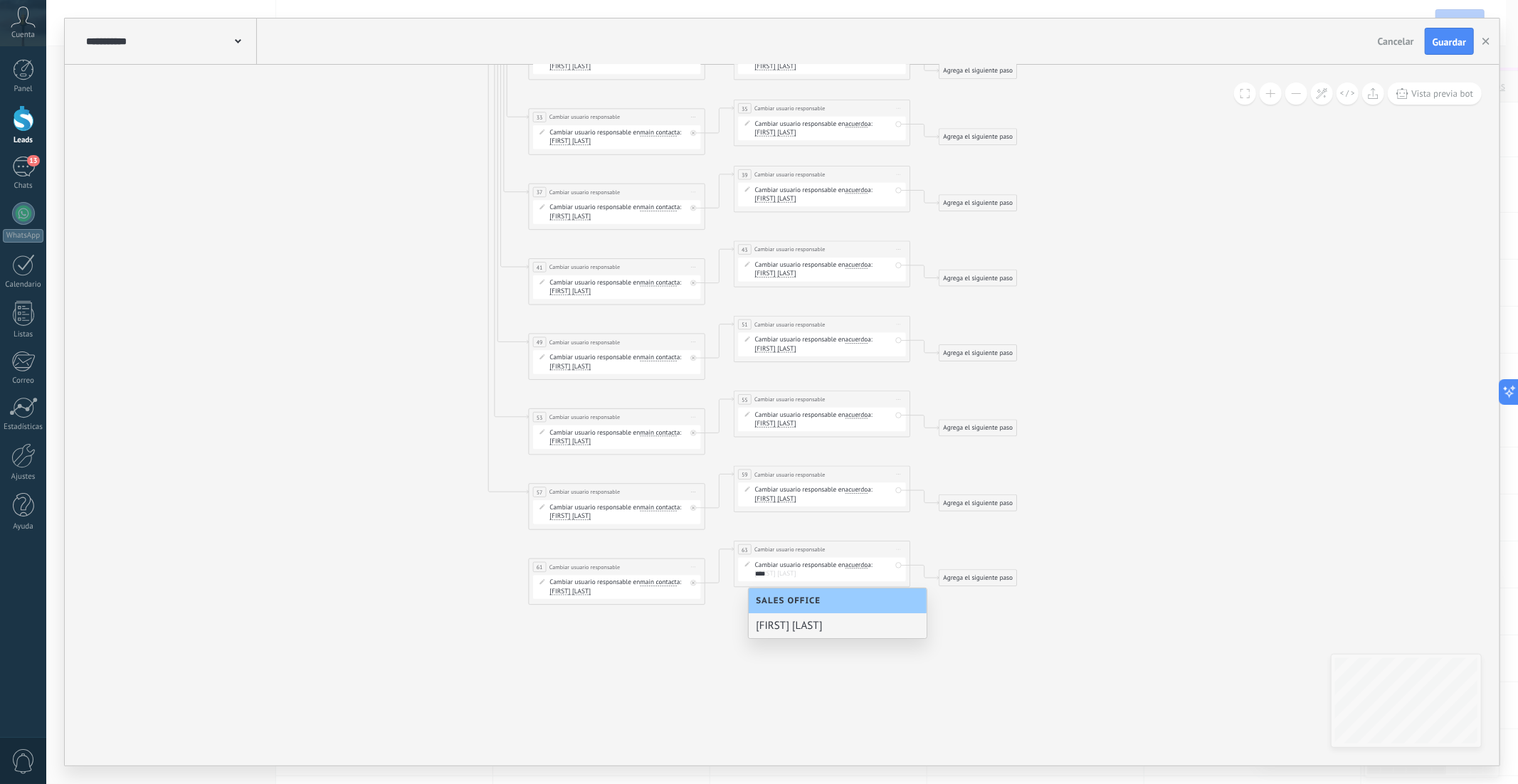 type on "****" 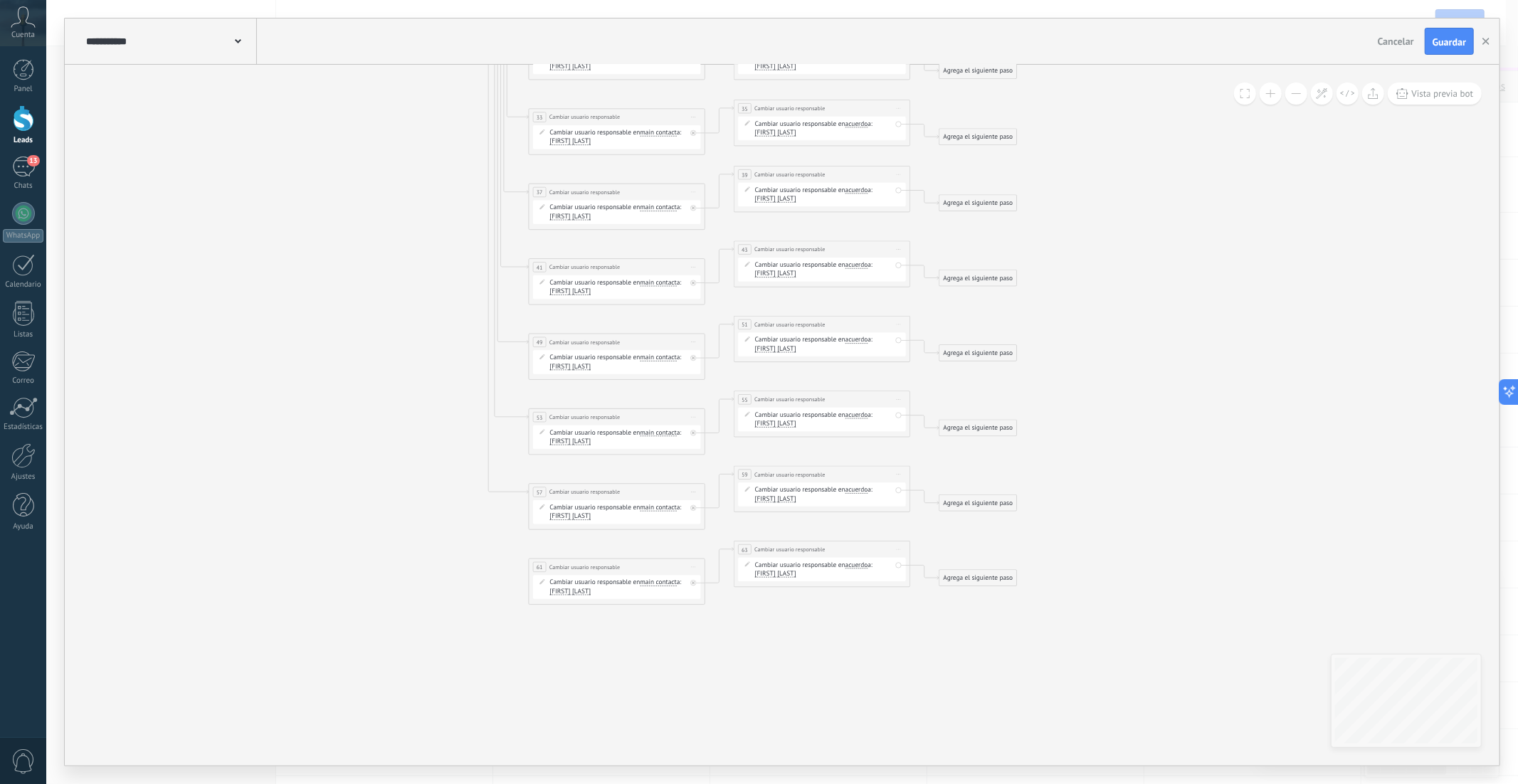 click on "Iniciar vista previa aquí
Cambiar nombre
Duplicar
Borrar" at bounding box center [694, 567] 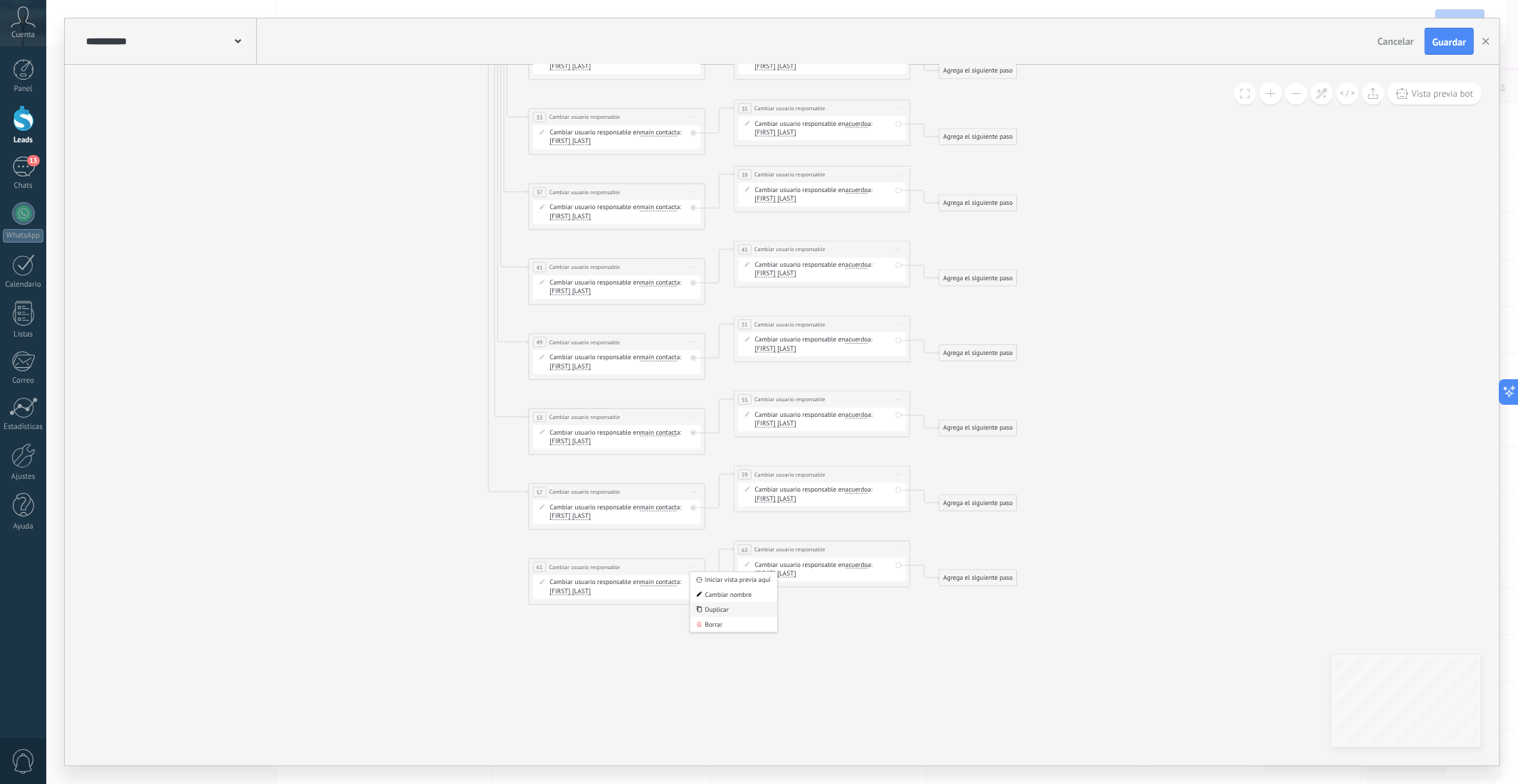 click on "Duplicar" at bounding box center (734, 610) 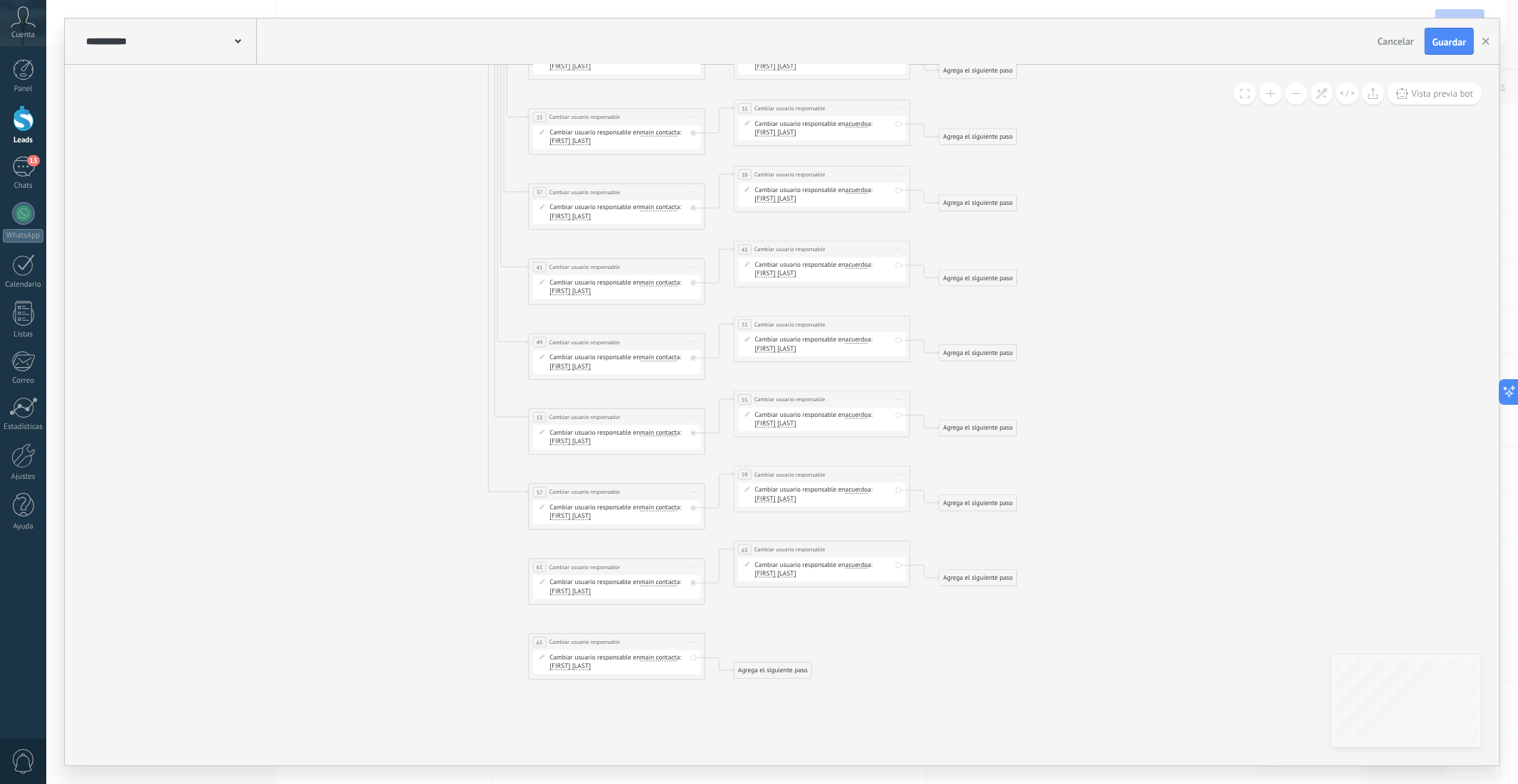 click on "Iniciar vista previa aquí
Cambiar nombre
Duplicar
Borrar" at bounding box center (899, 549) 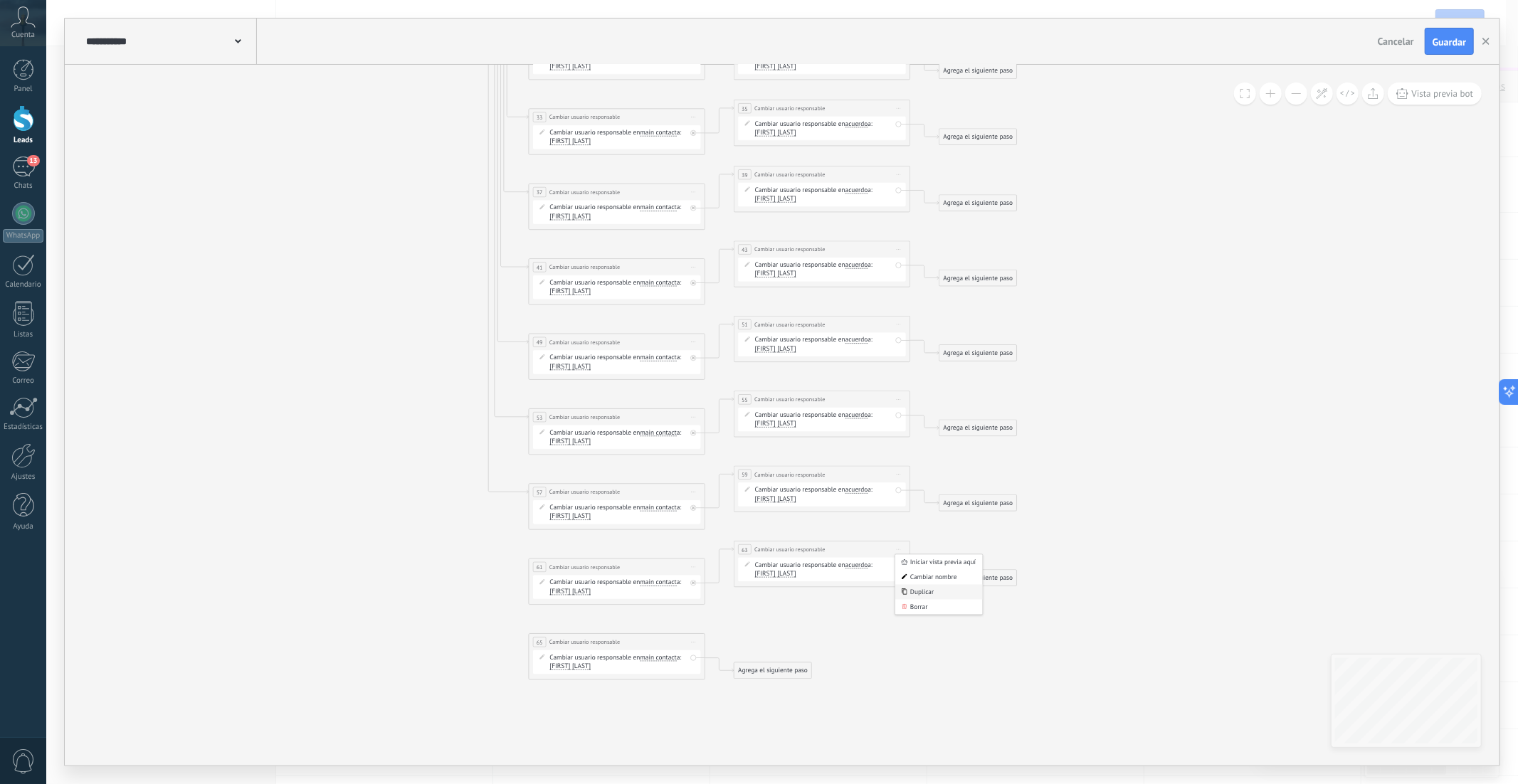 click on "Duplicar" at bounding box center (939, 592) 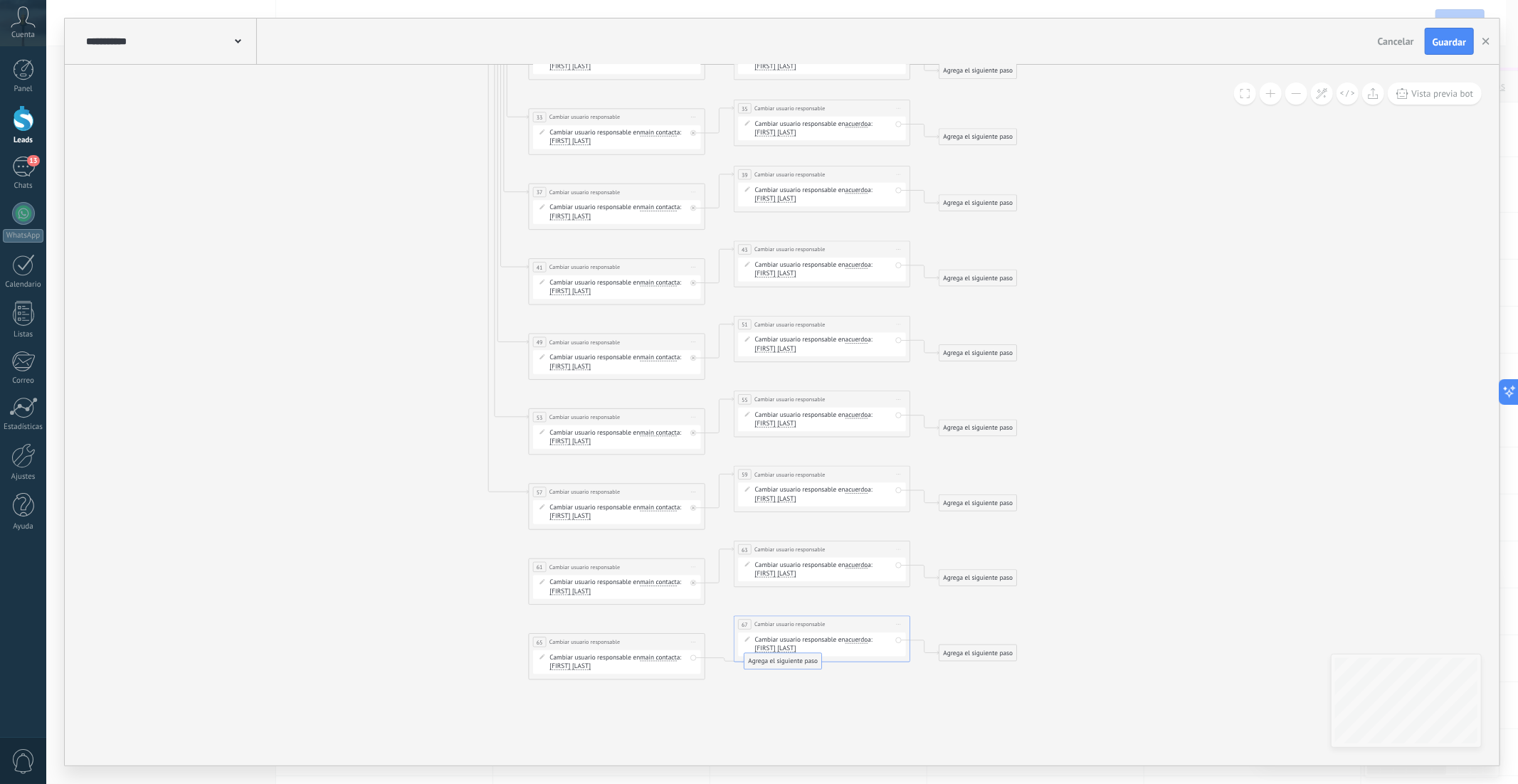 drag, startPoint x: 777, startPoint y: 676, endPoint x: 810, endPoint y: 640, distance: 48.836462 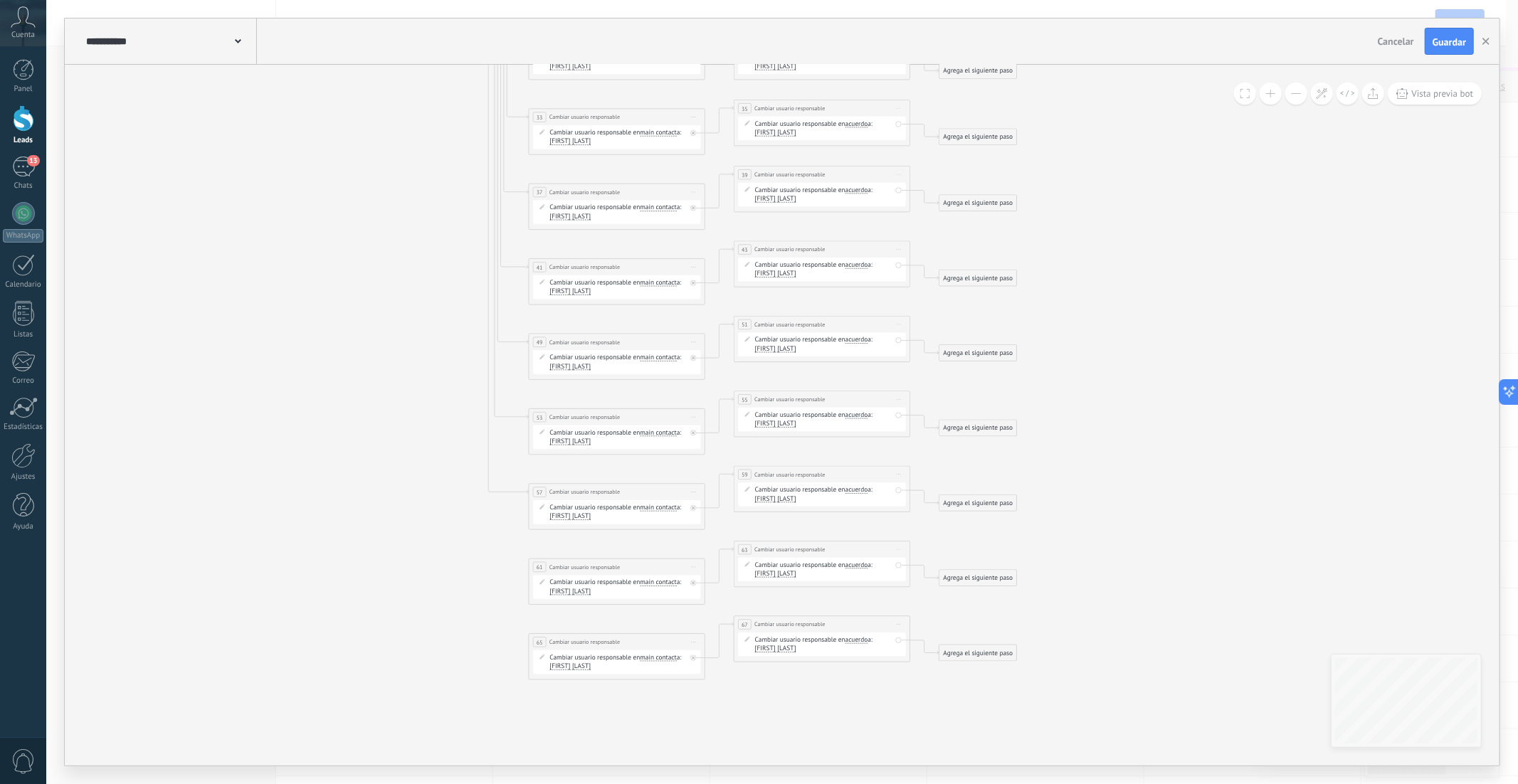 click on "Zaira Castilla" at bounding box center [571, 667] 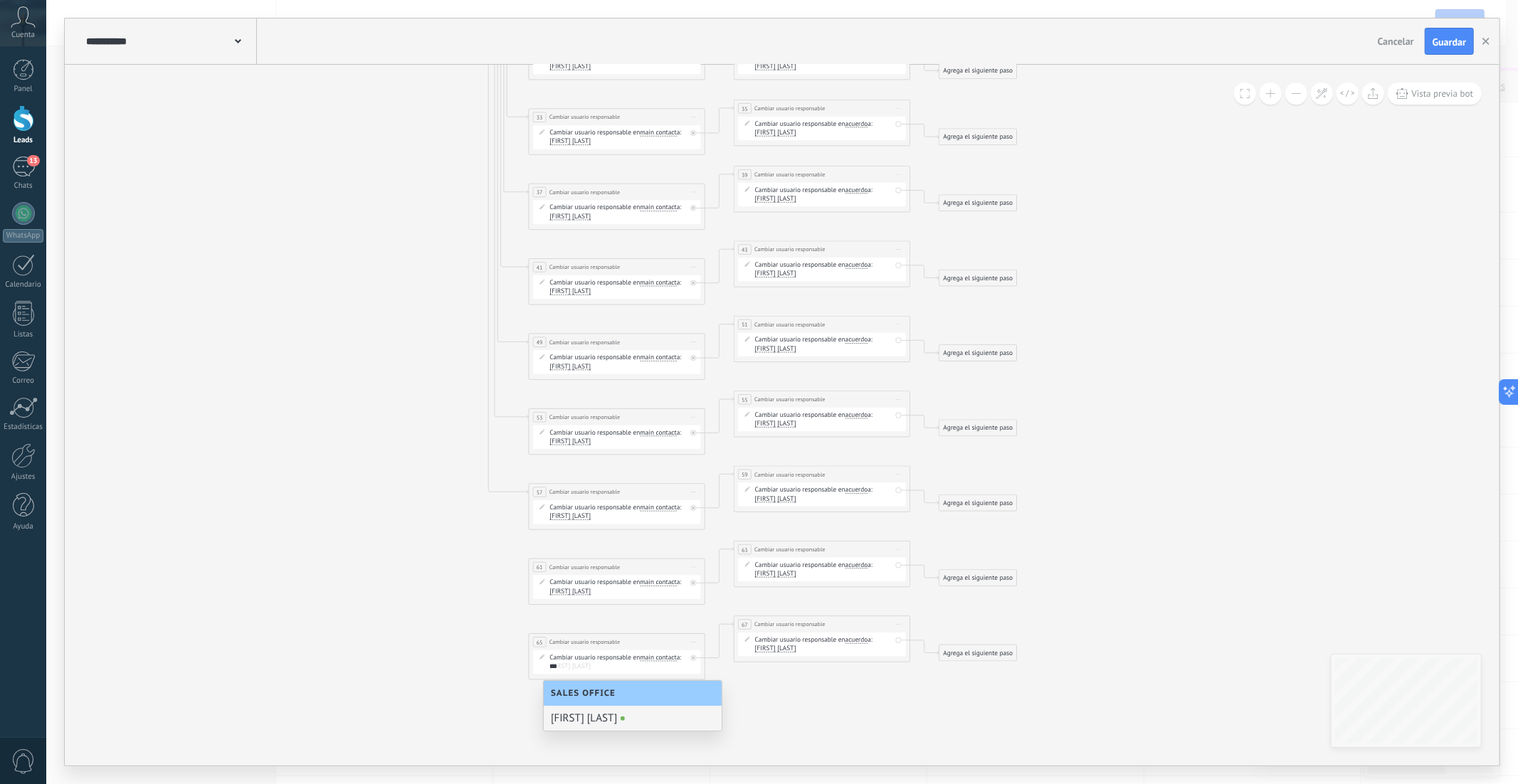 type on "***" 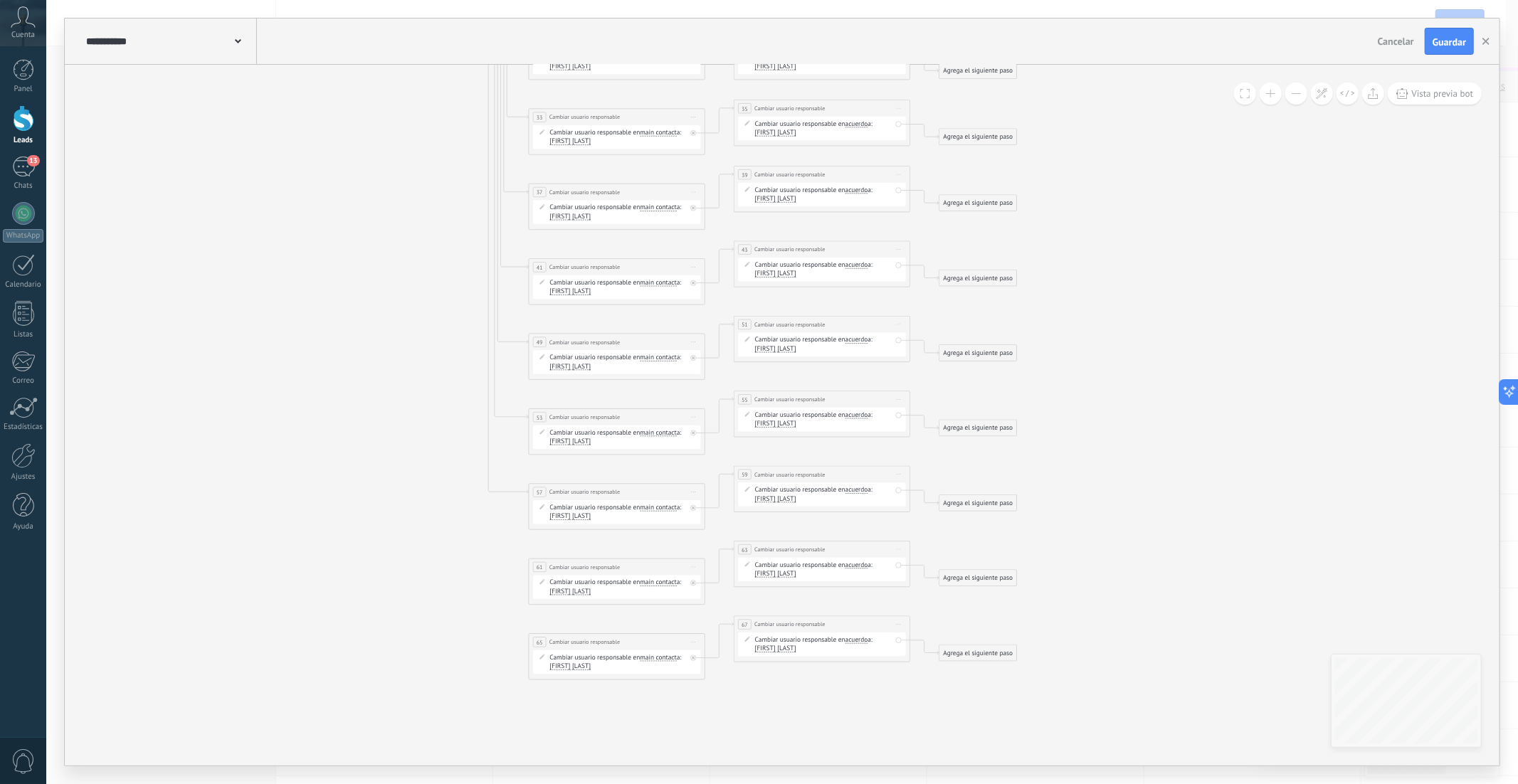click on "Zaira Castilla" at bounding box center [776, 649] 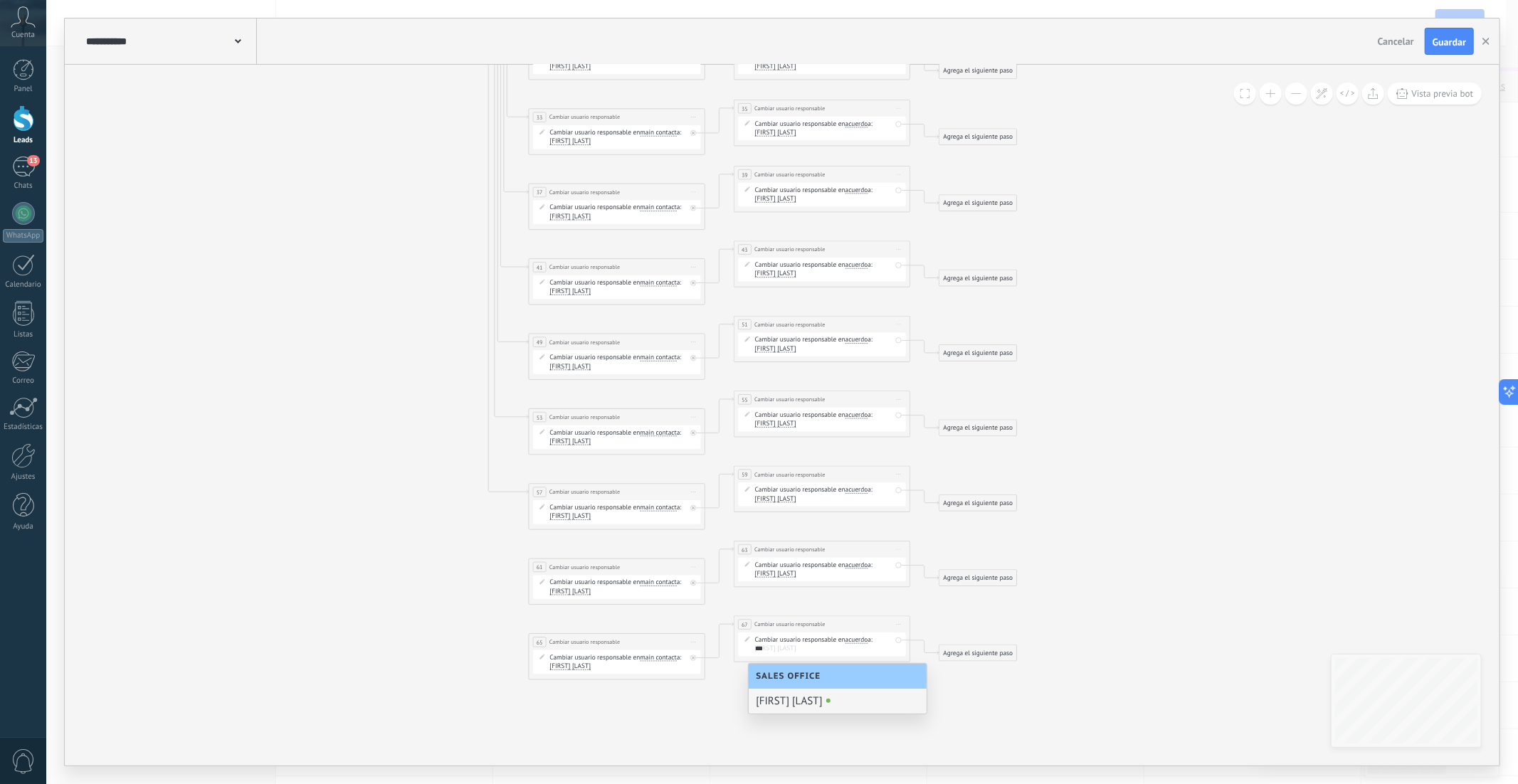 type on "***" 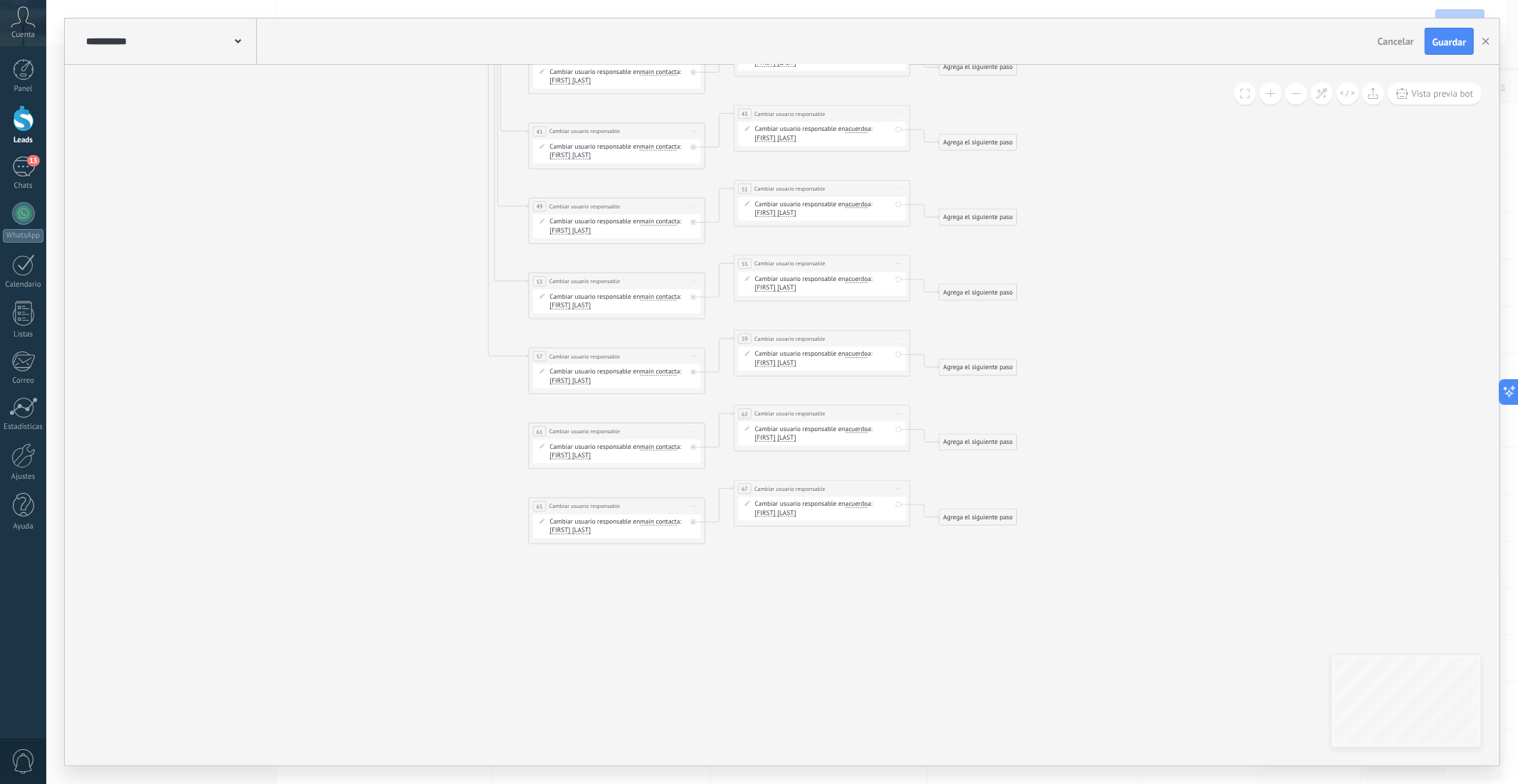 click on "Iniciar vista previa aquí
Cambiar nombre
Duplicar
Borrar" at bounding box center [694, 507] 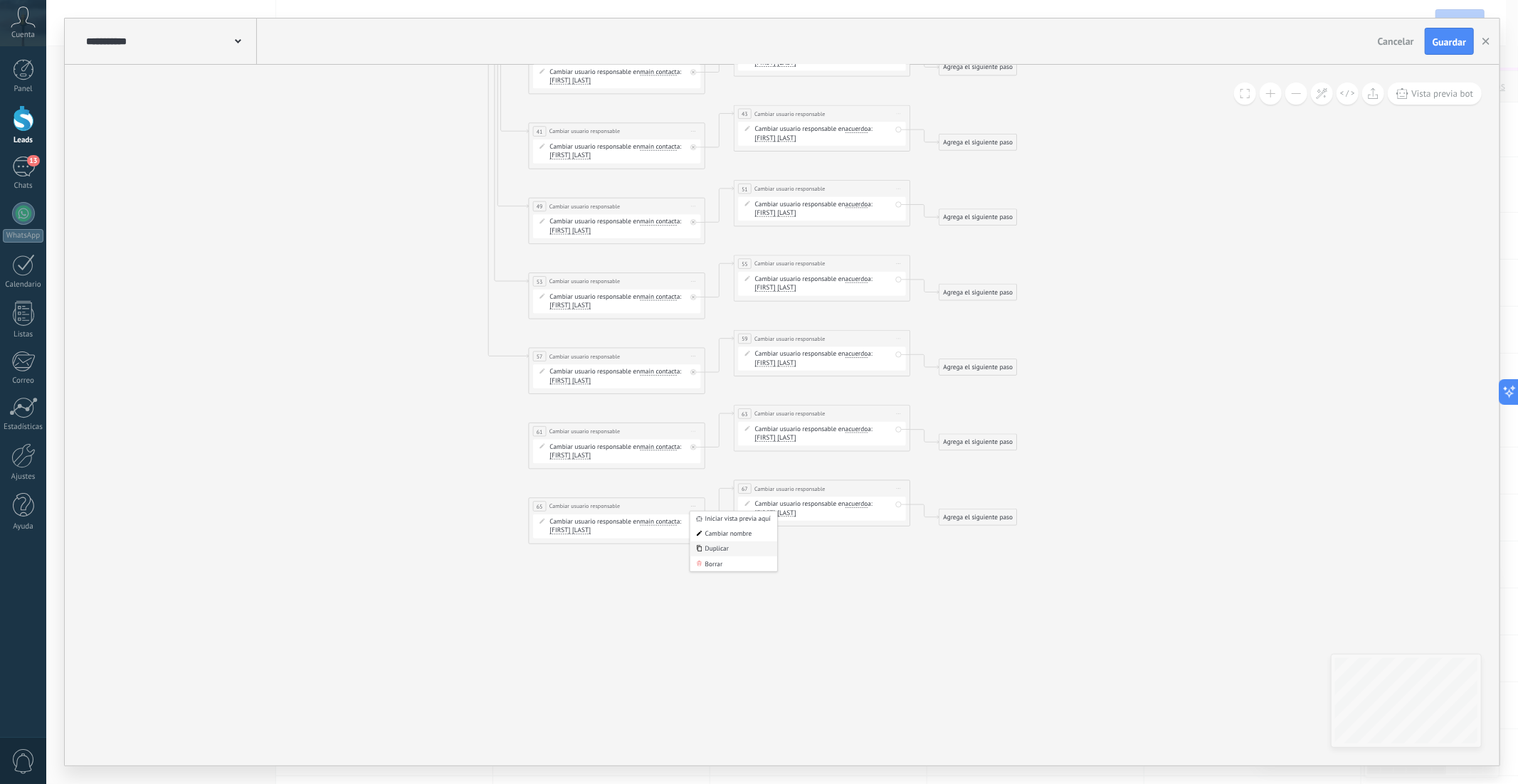 click on "Duplicar" at bounding box center (734, 549) 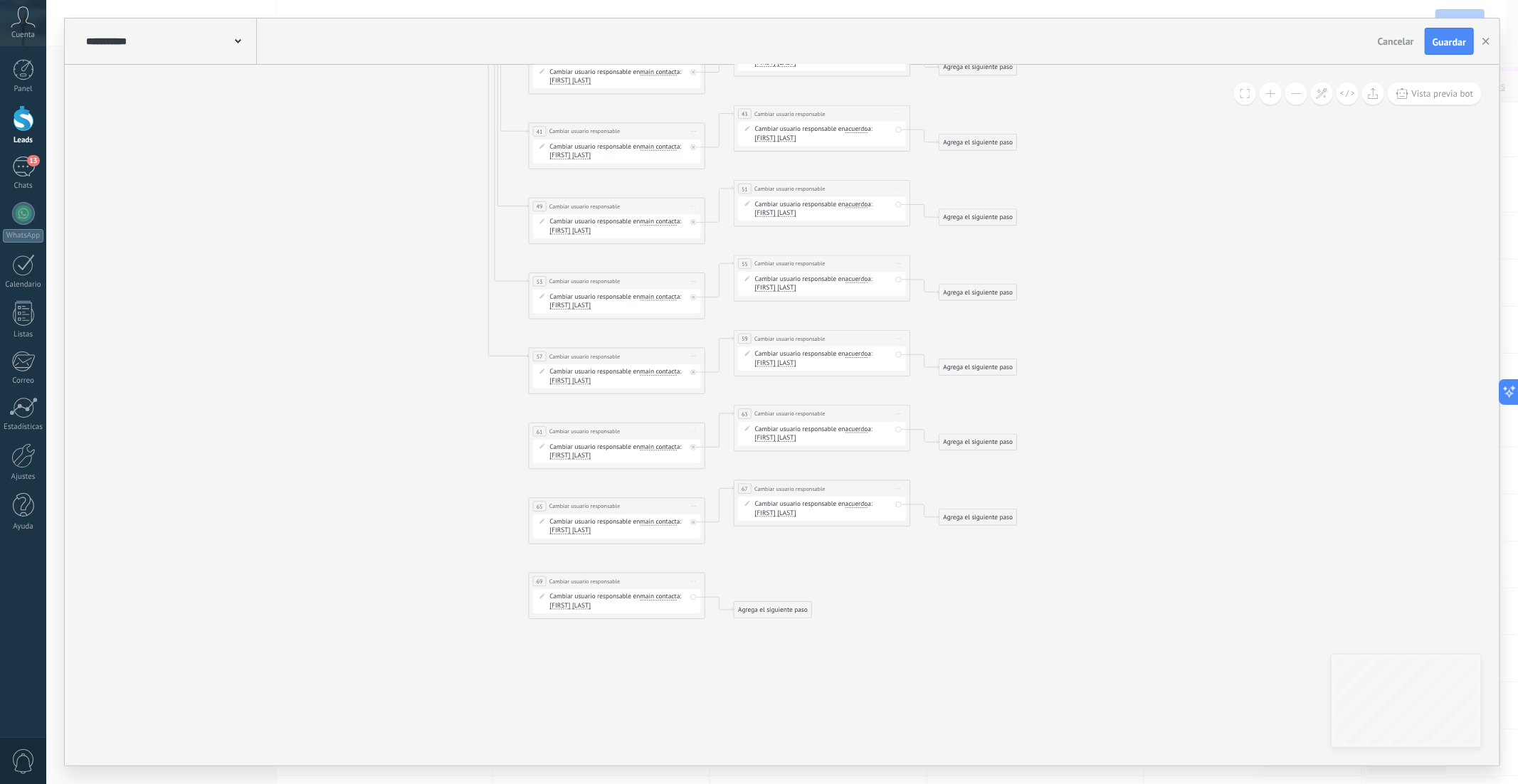 click on "Iniciar vista previa aquí
Cambiar nombre
Duplicar
Borrar" at bounding box center (899, 489) 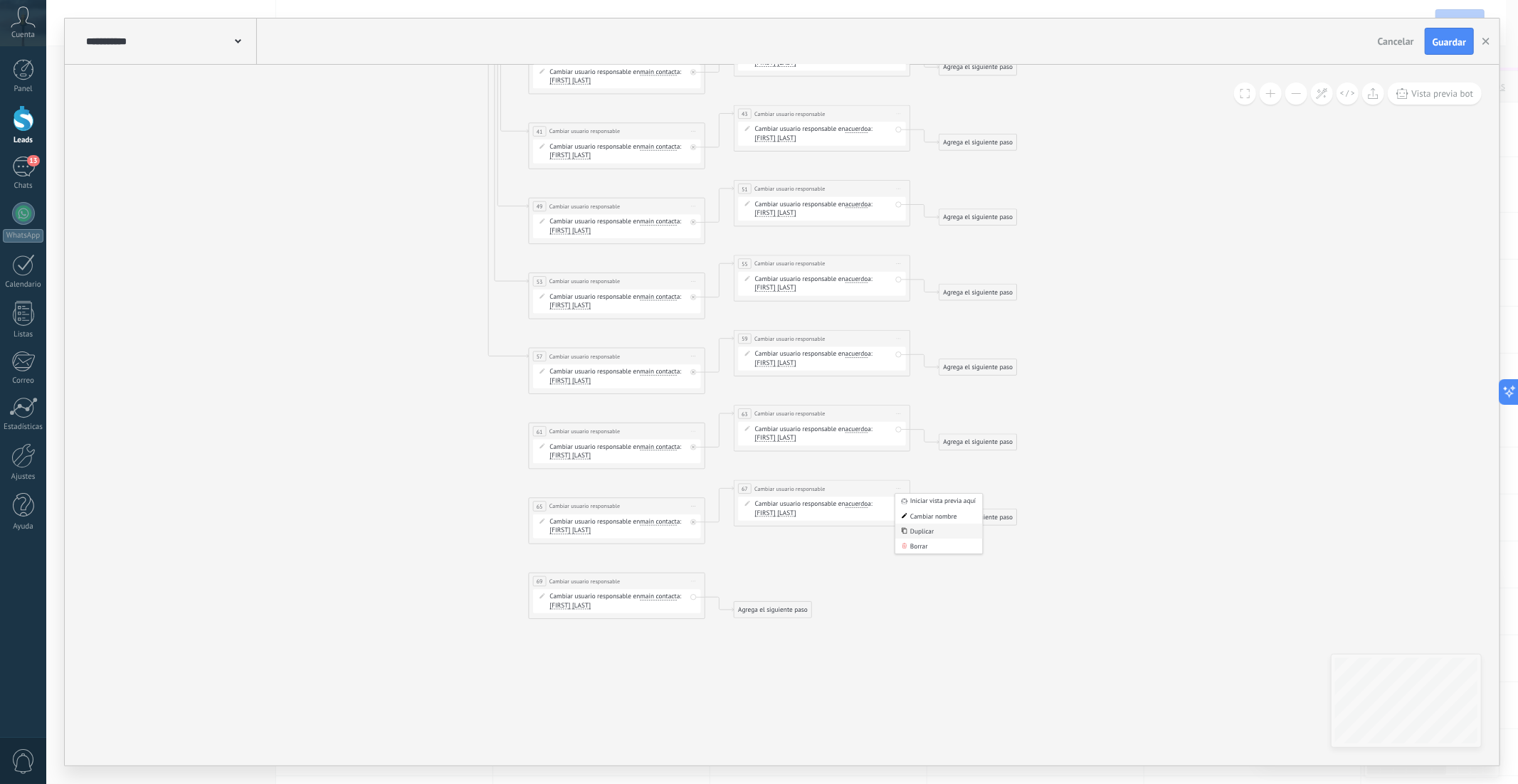 click on "Duplicar" at bounding box center [939, 531] 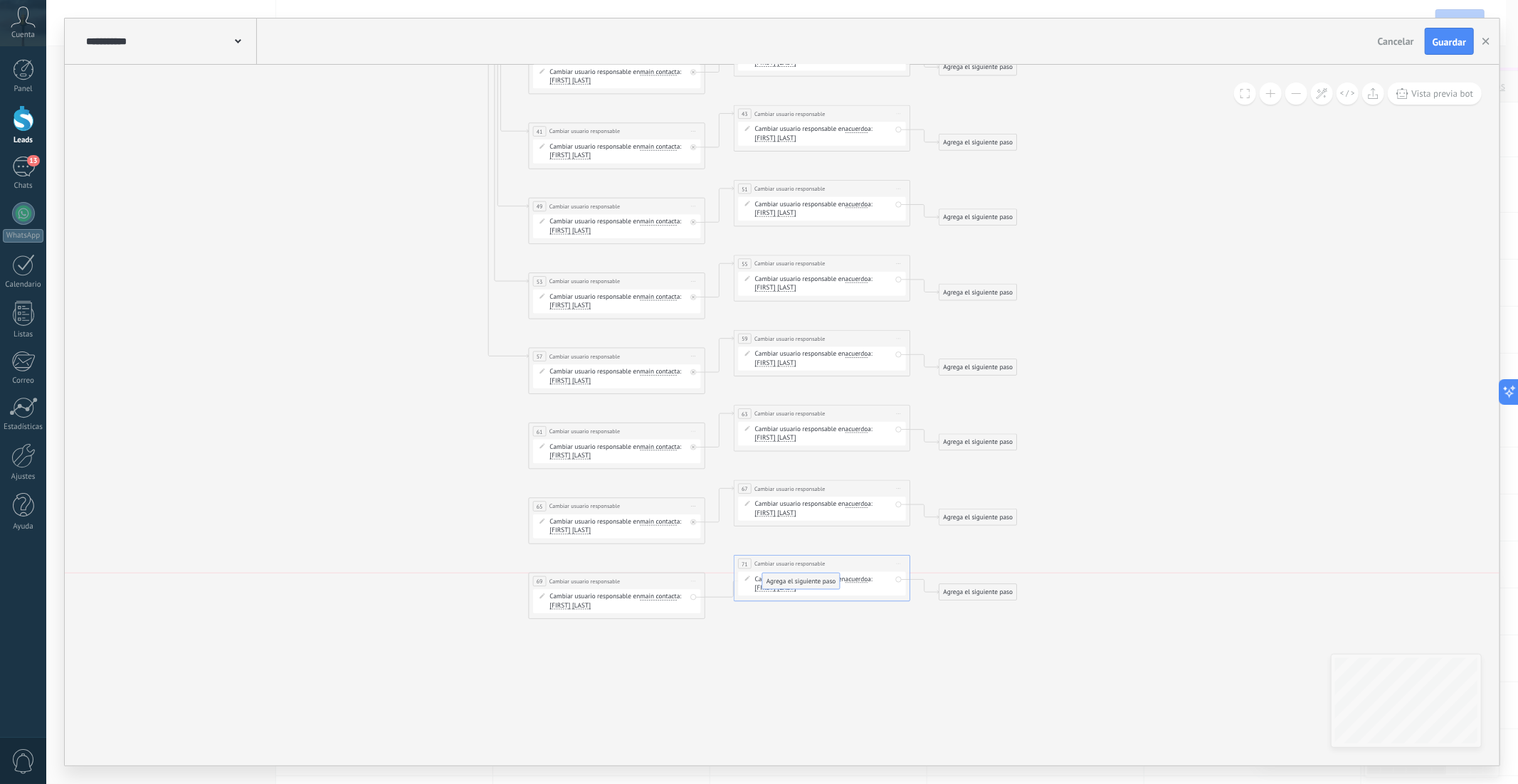 drag, startPoint x: 750, startPoint y: 610, endPoint x: 778, endPoint y: 578, distance: 42.520583 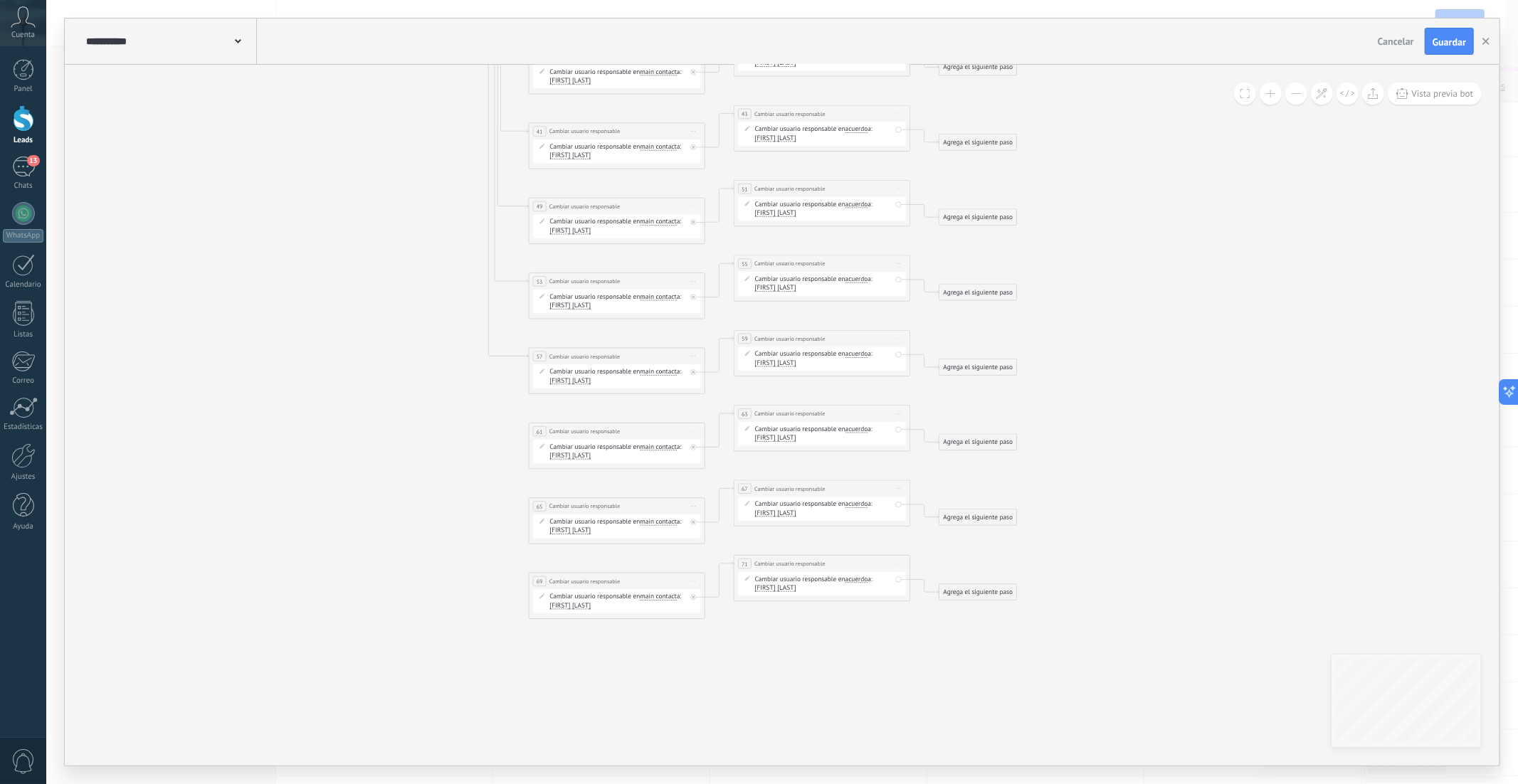 click on "Erick Castilla" at bounding box center (571, 606) 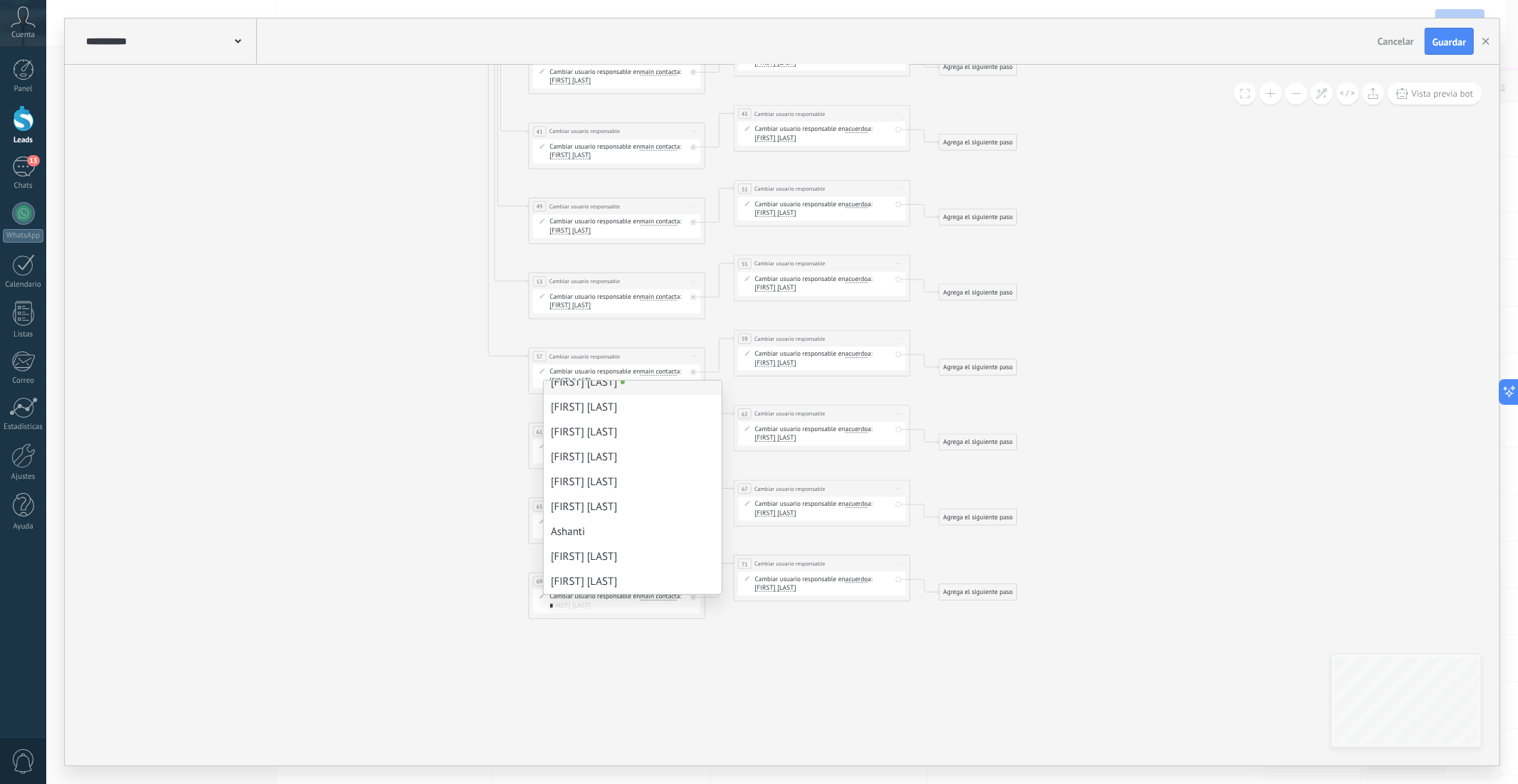 scroll, scrollTop: 0, scrollLeft: 0, axis: both 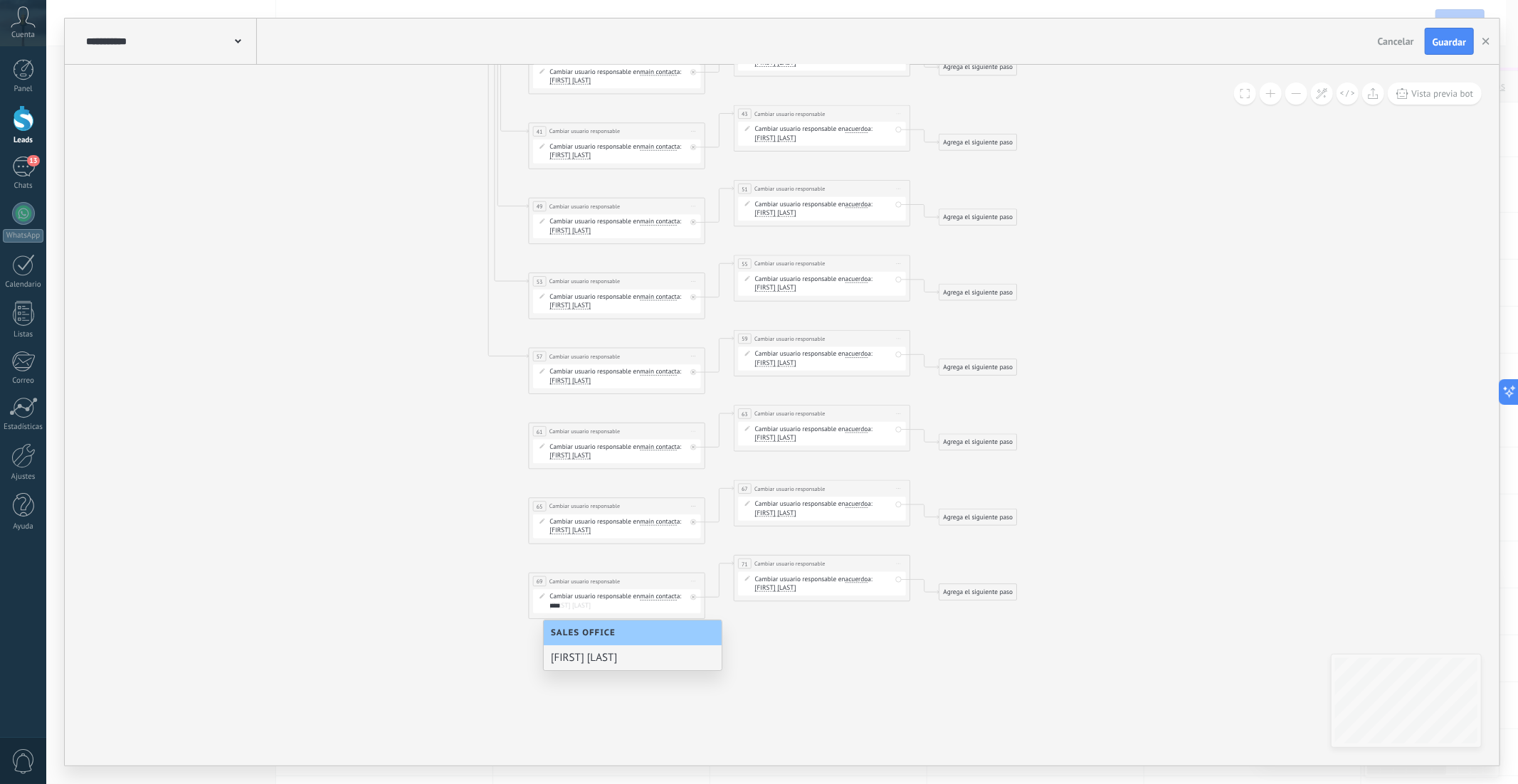 type on "****" 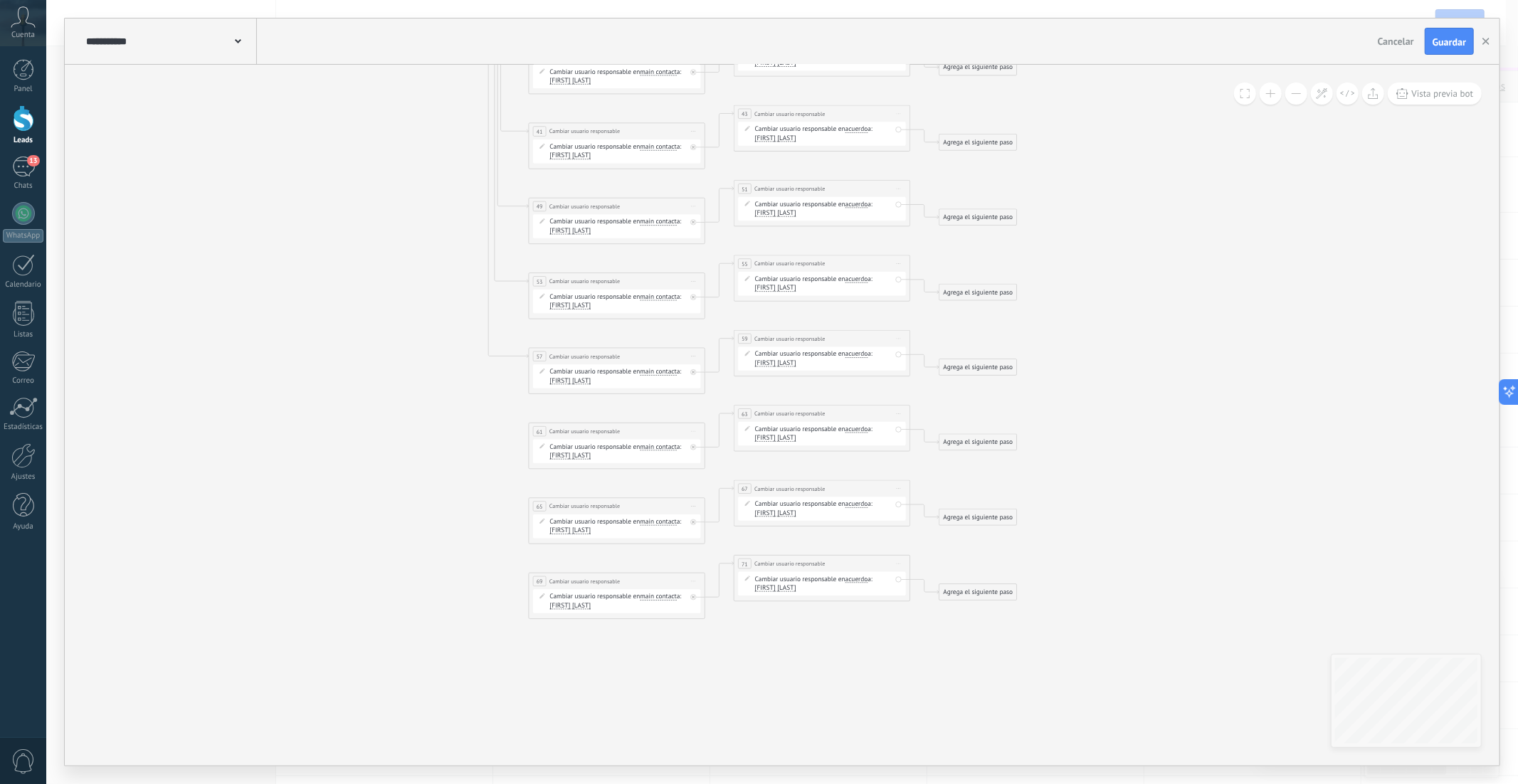 click on "Erick Castilla" at bounding box center [776, 588] 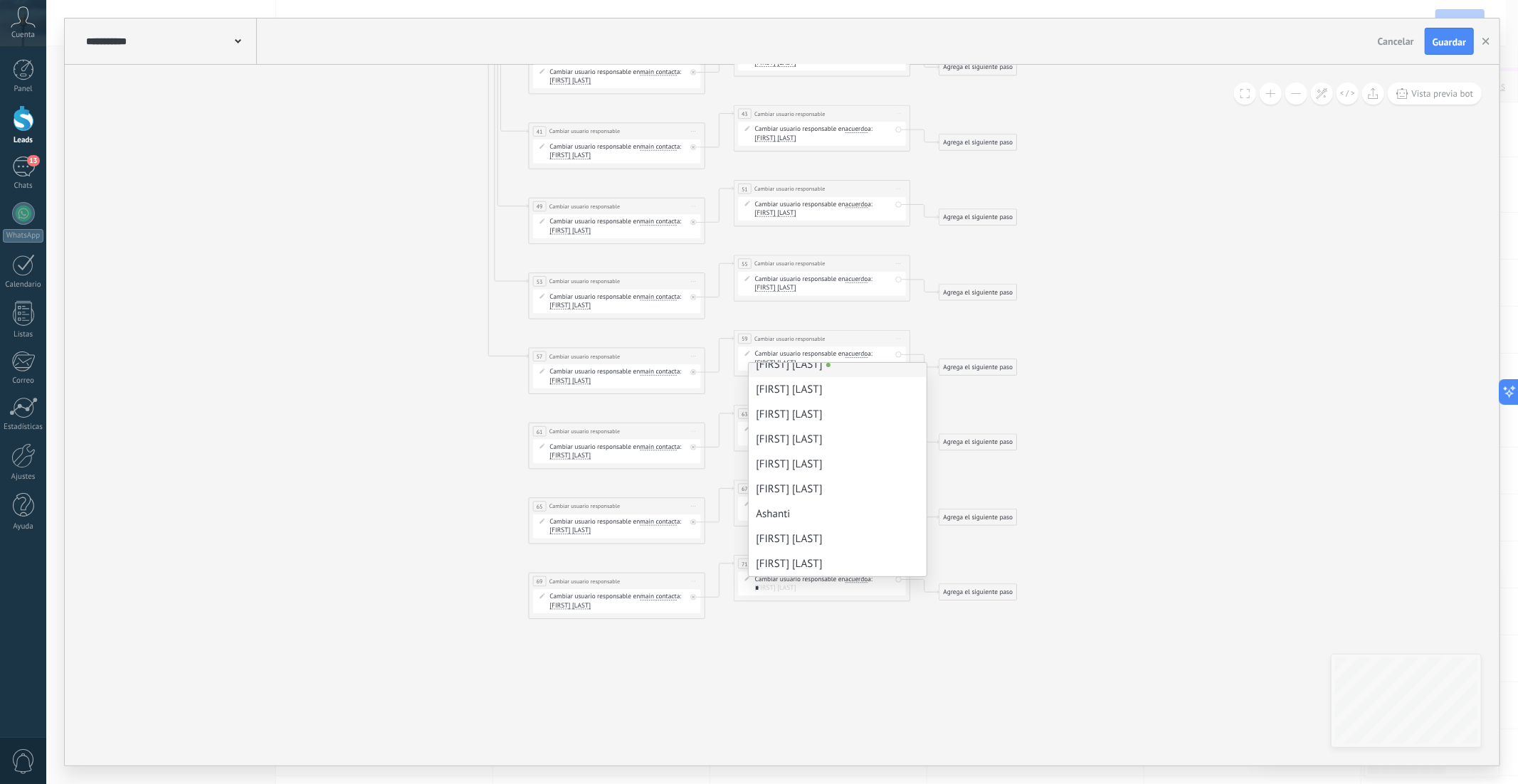 scroll, scrollTop: 0, scrollLeft: 0, axis: both 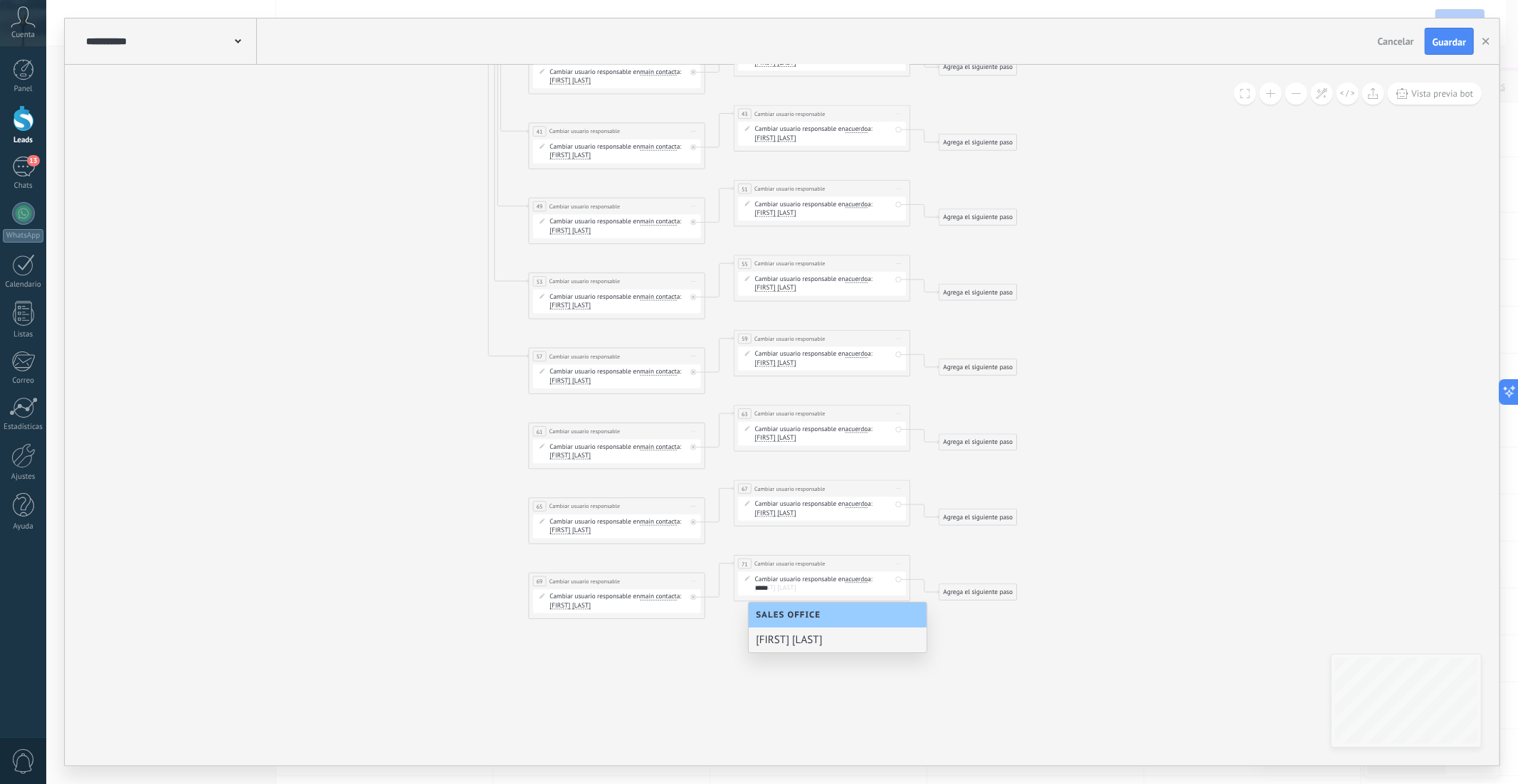type on "*****" 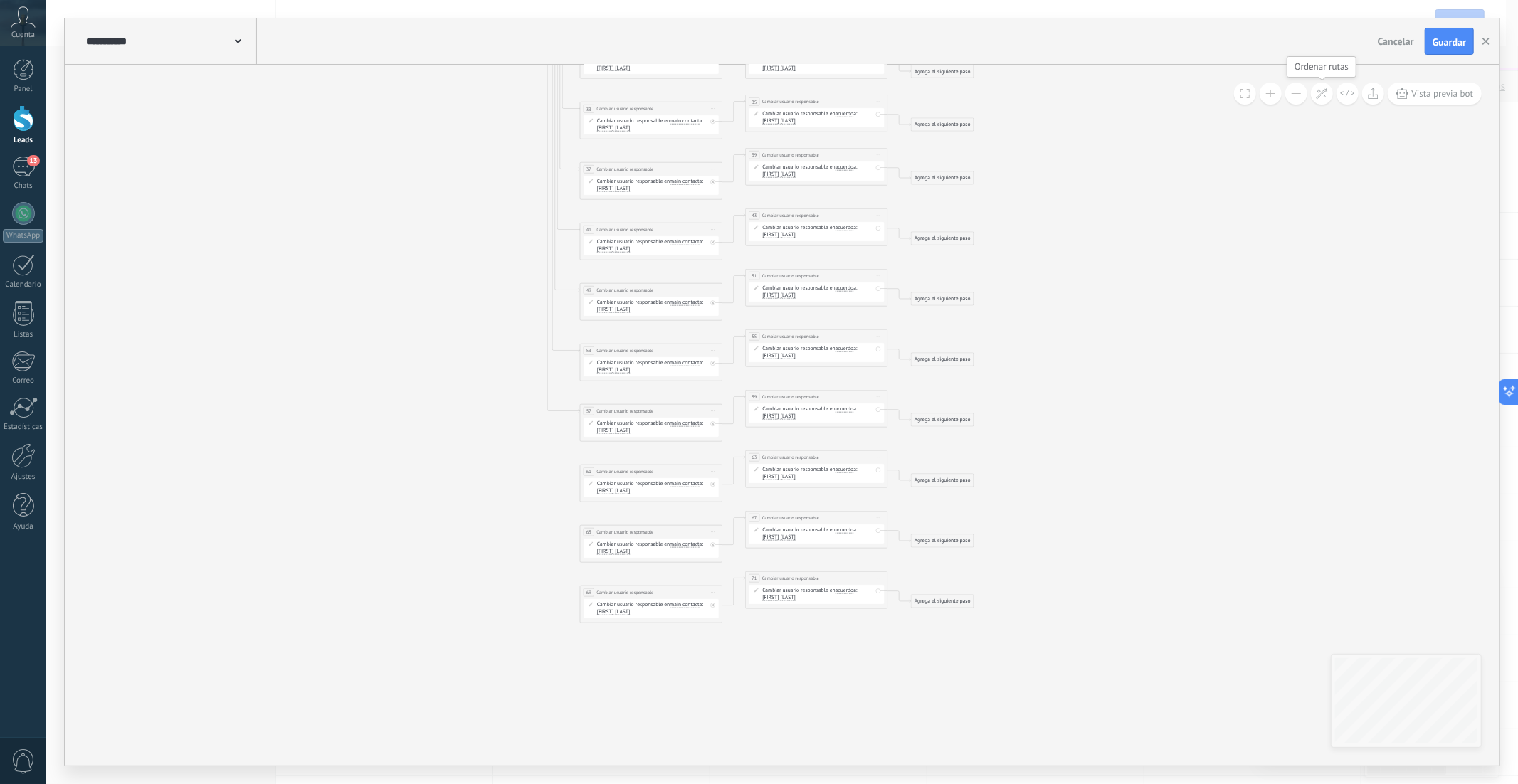 click 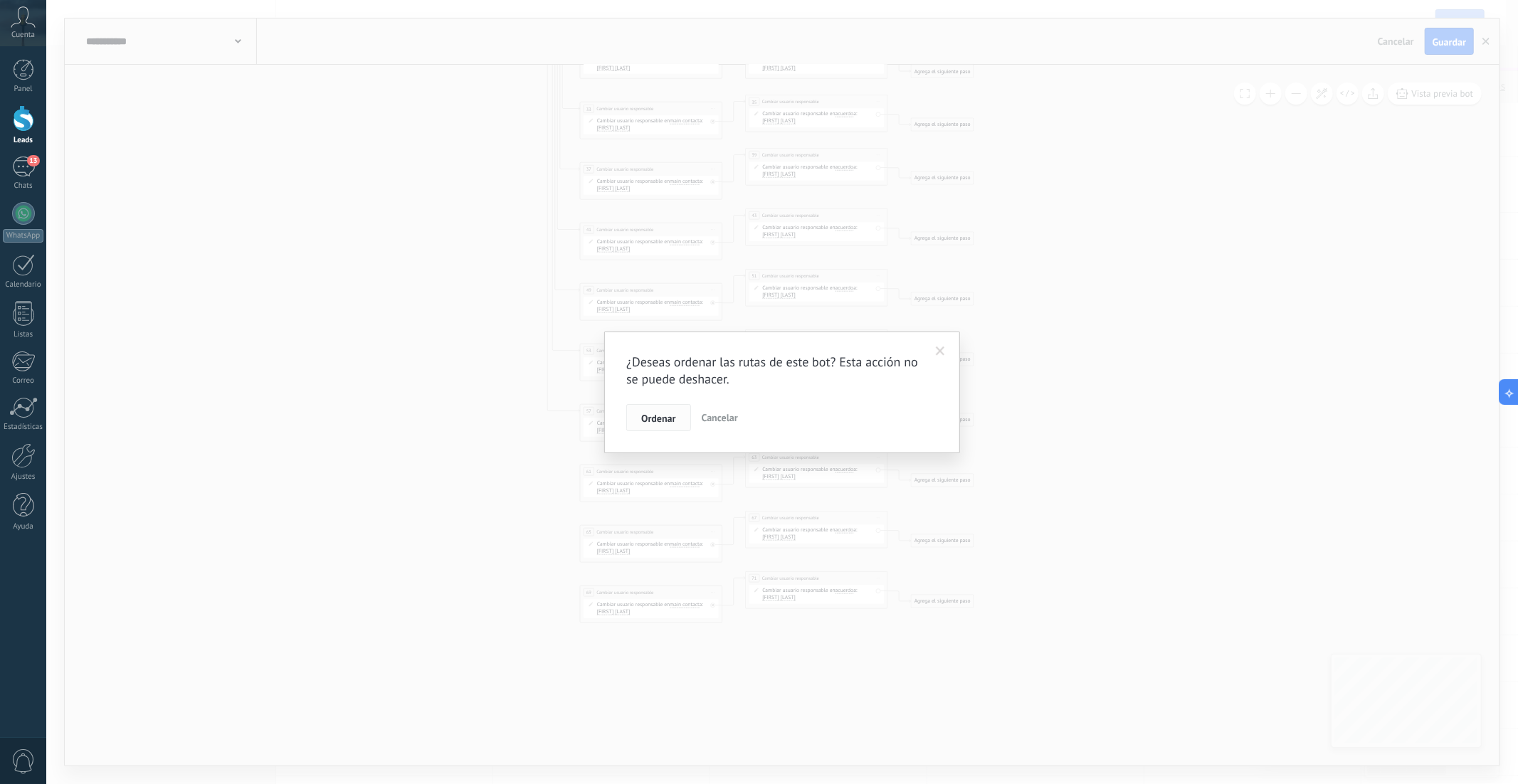 click on "Ordenar" at bounding box center [658, 418] 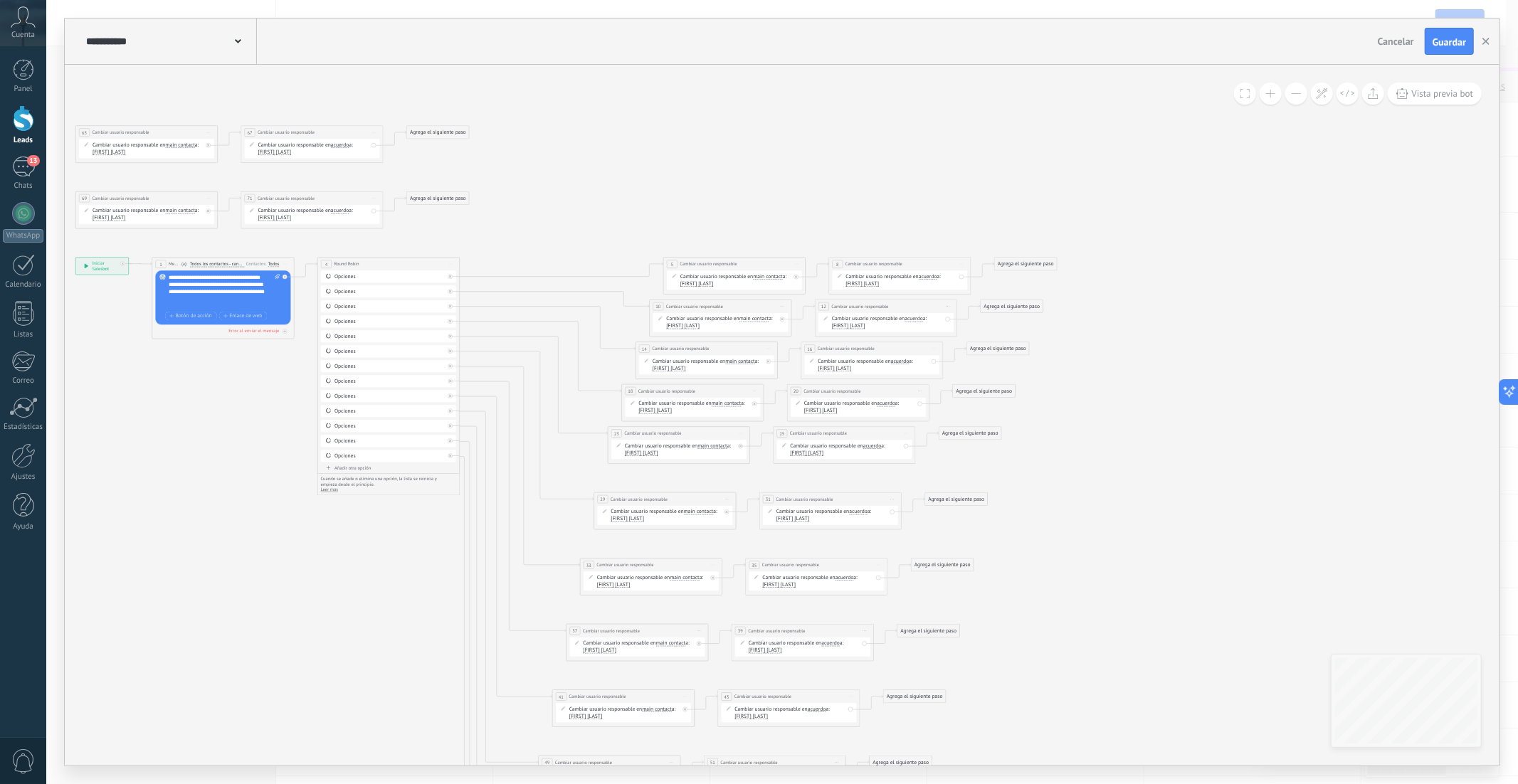 click on "61 Cambiar usuario responsabl..." 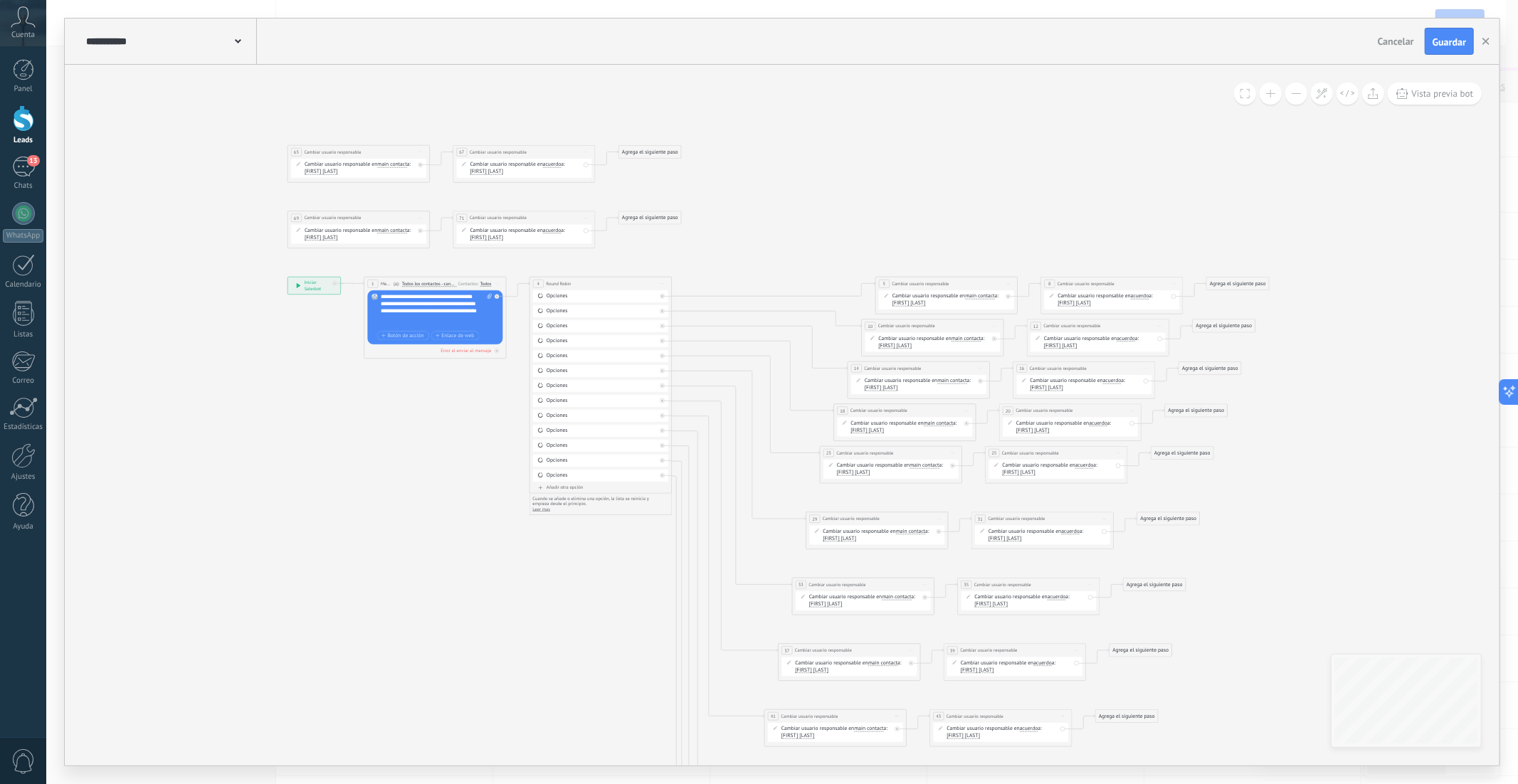 click on "Añadir otra opción" at bounding box center (601, 487) 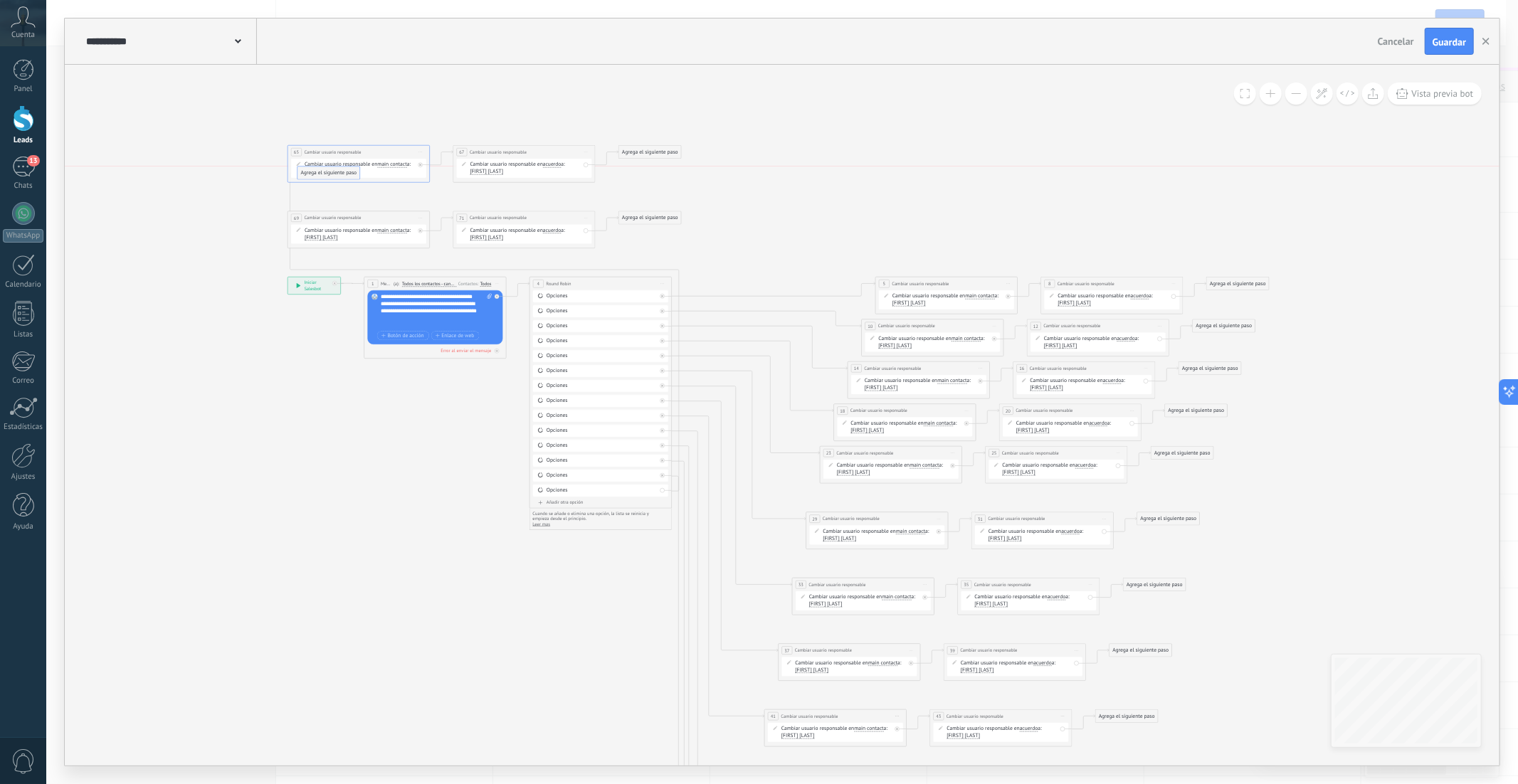 drag, startPoint x: 729, startPoint y: 501, endPoint x: 333, endPoint y: 170, distance: 516.11723 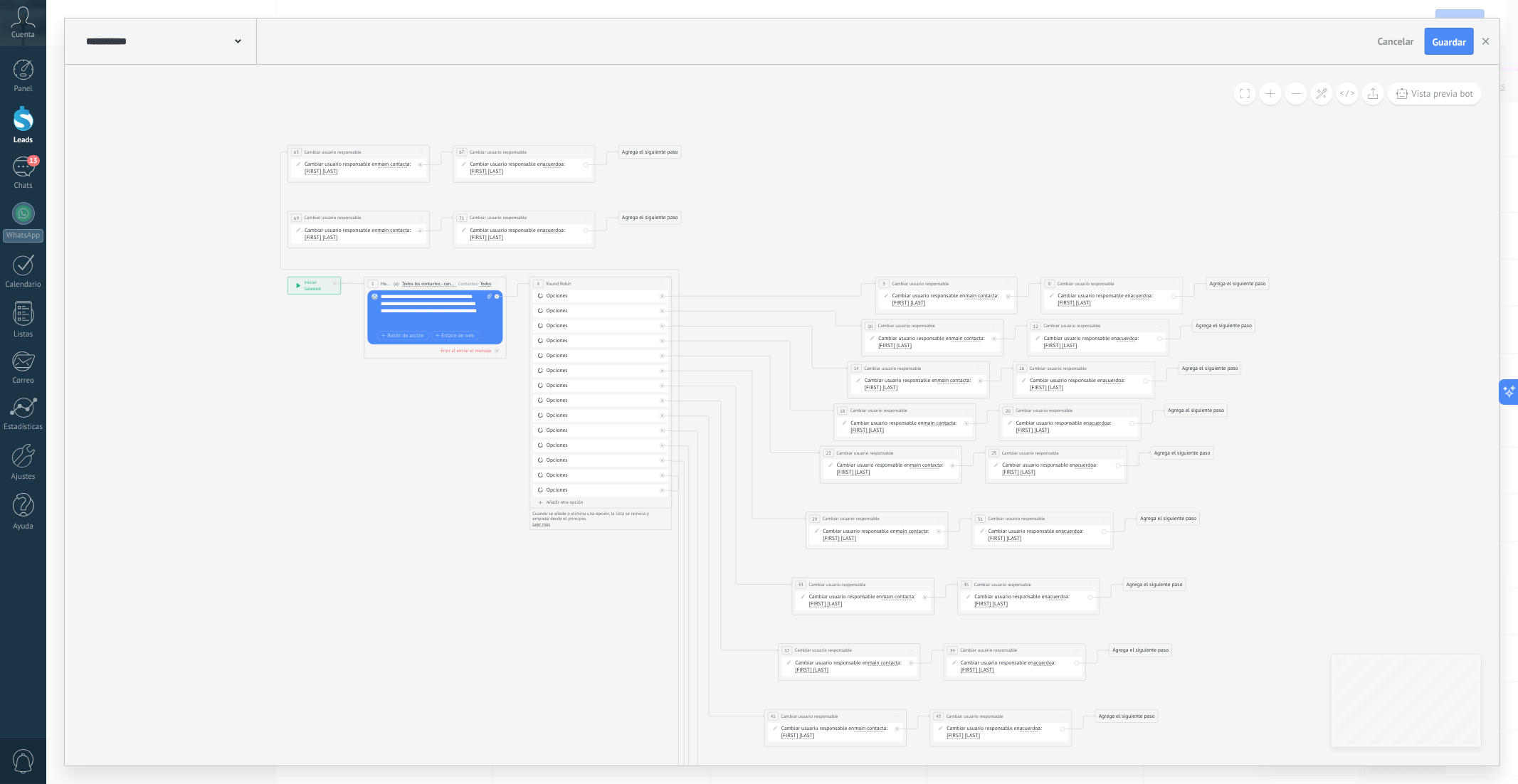 click on "Añadir otra opción" at bounding box center (601, 502) 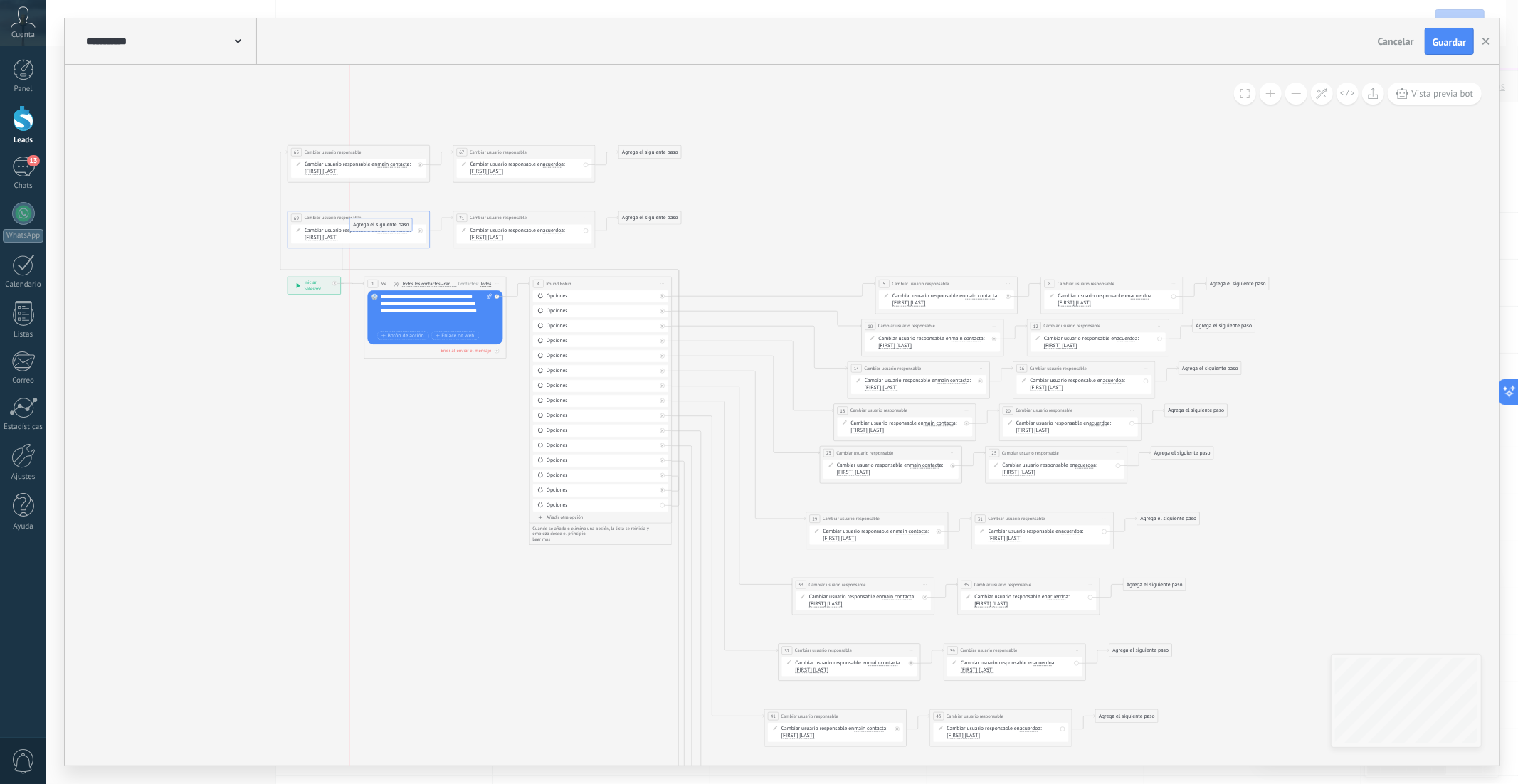 drag, startPoint x: 719, startPoint y: 514, endPoint x: 375, endPoint y: 226, distance: 448.6424 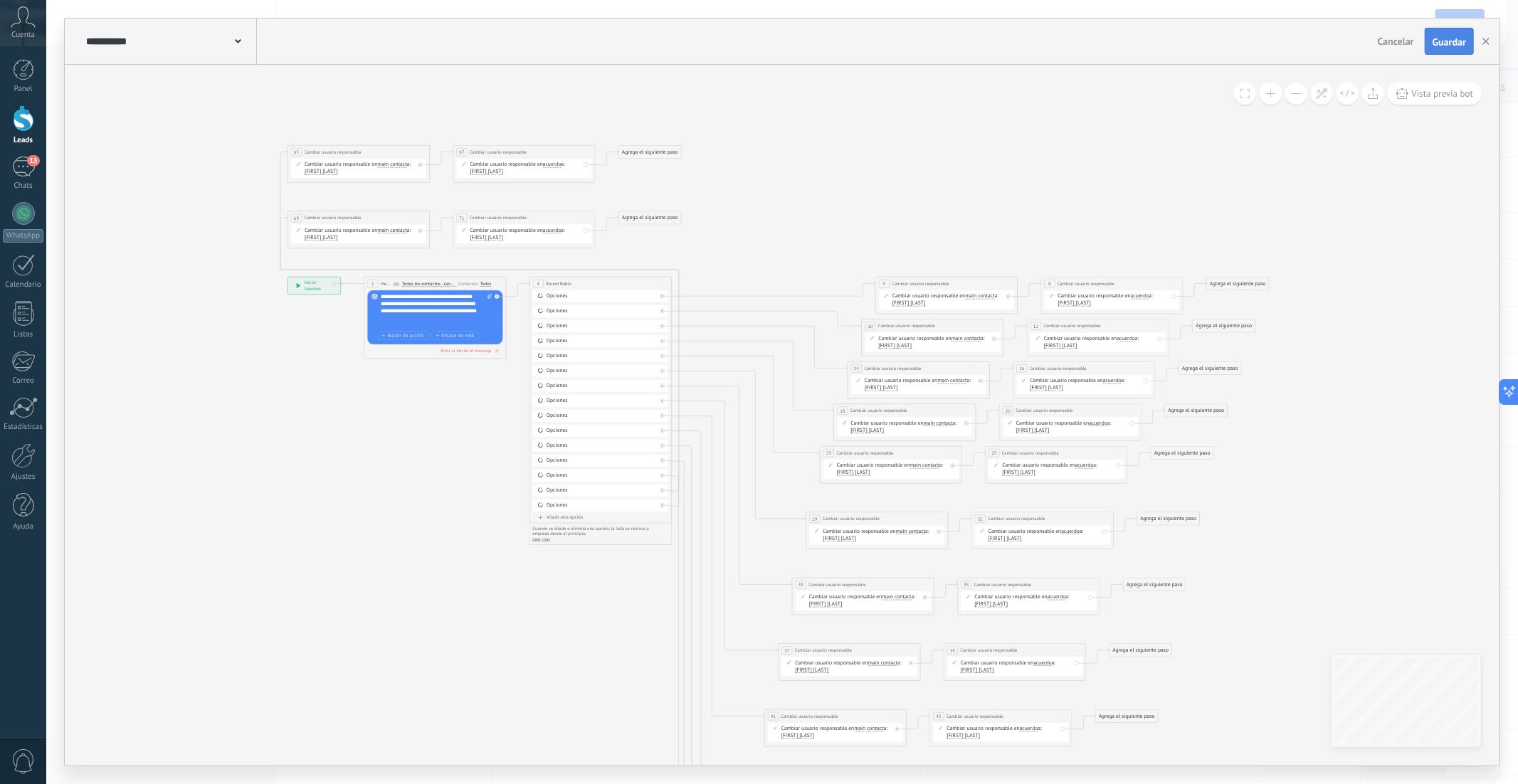 click on "Guardar" at bounding box center [1449, 41] 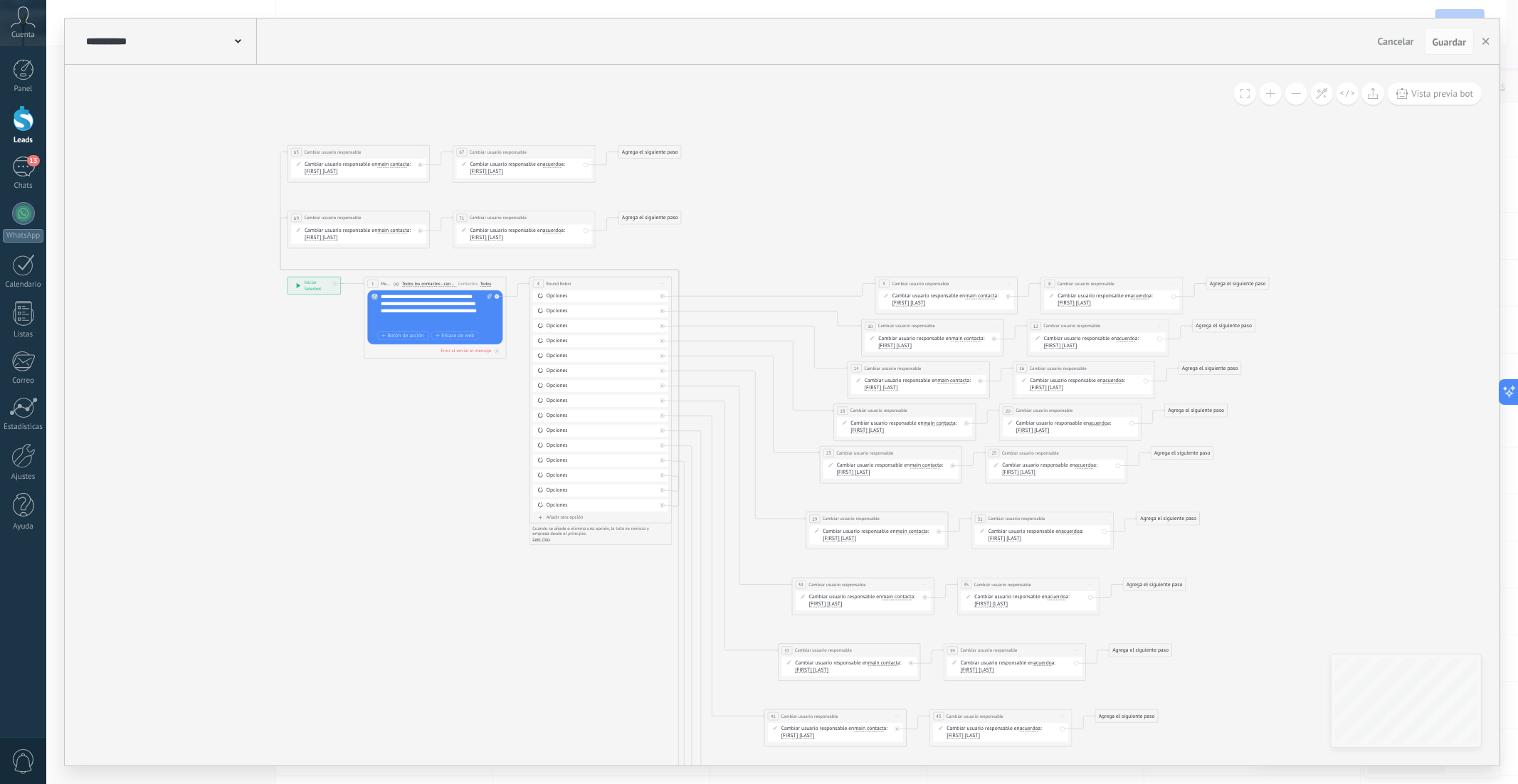 click 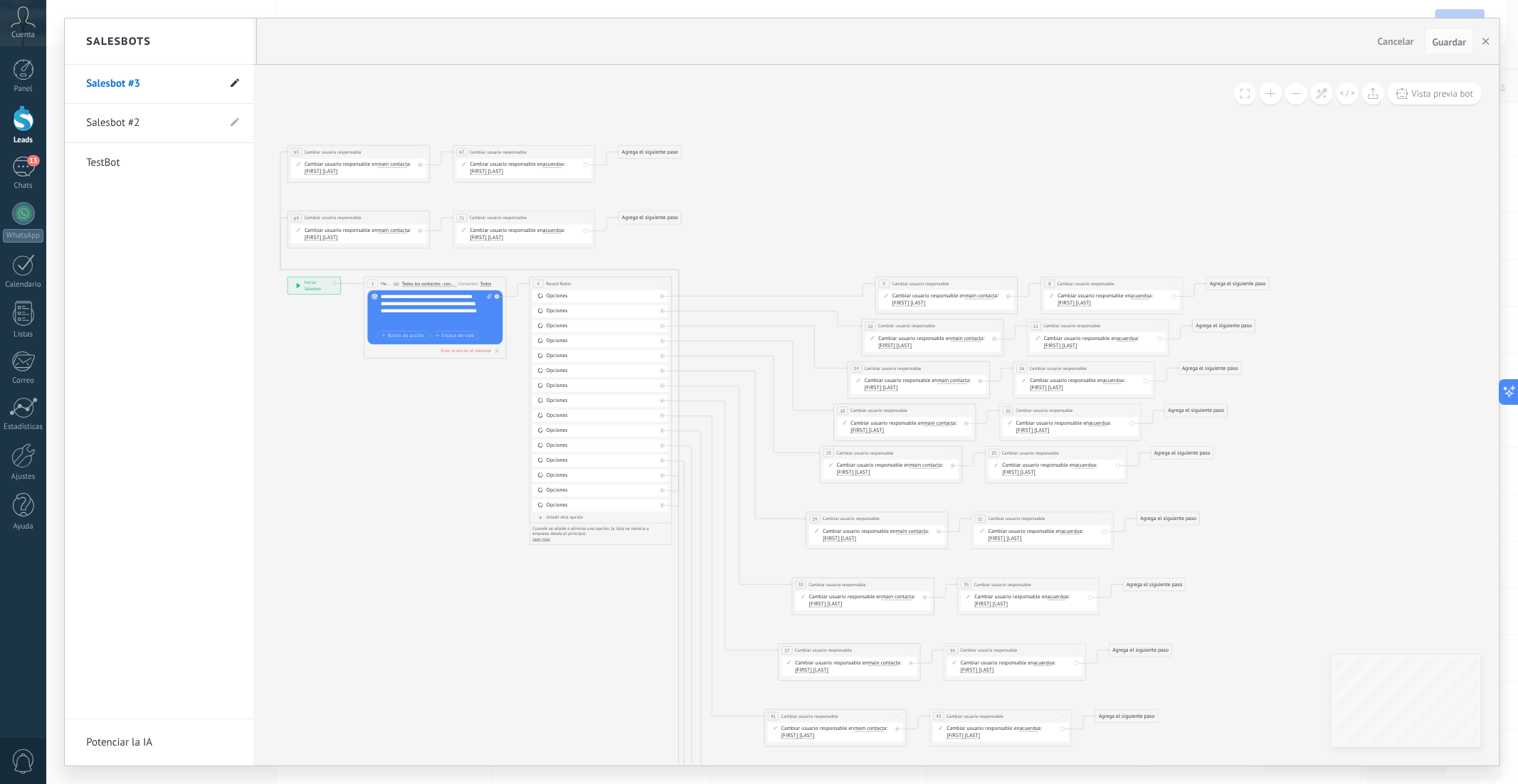 click 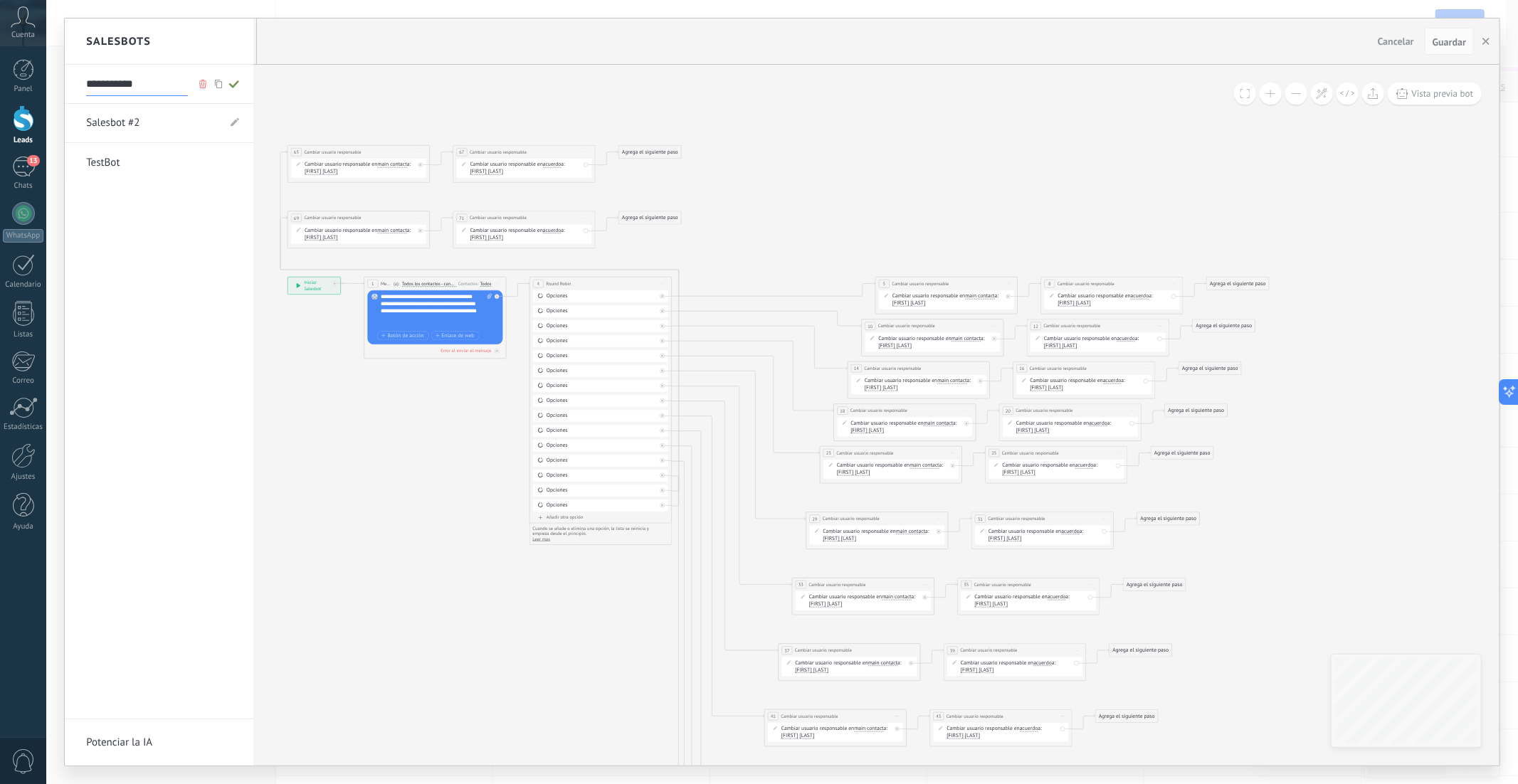 click on "**********" at bounding box center (137, 85) 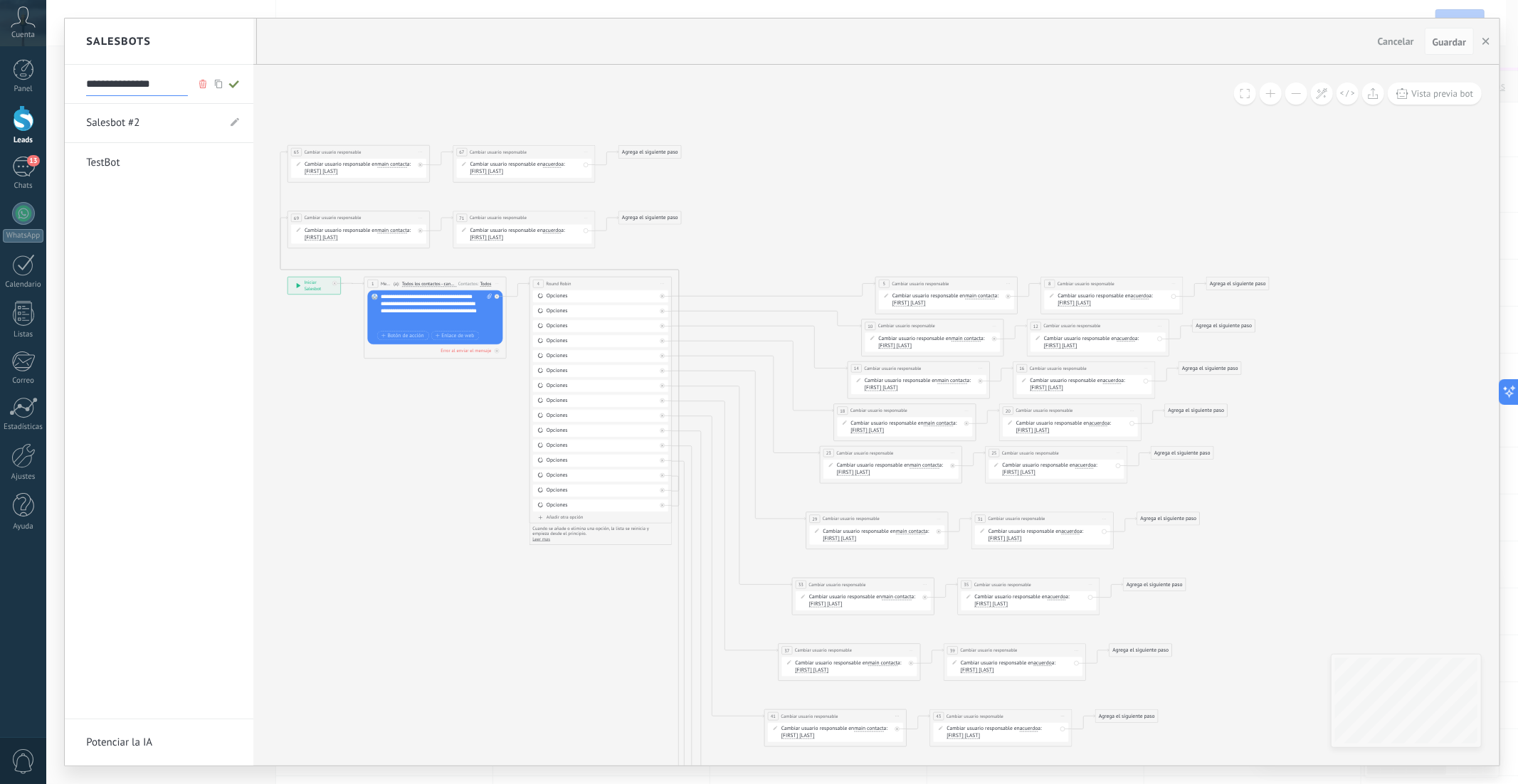type on "**********" 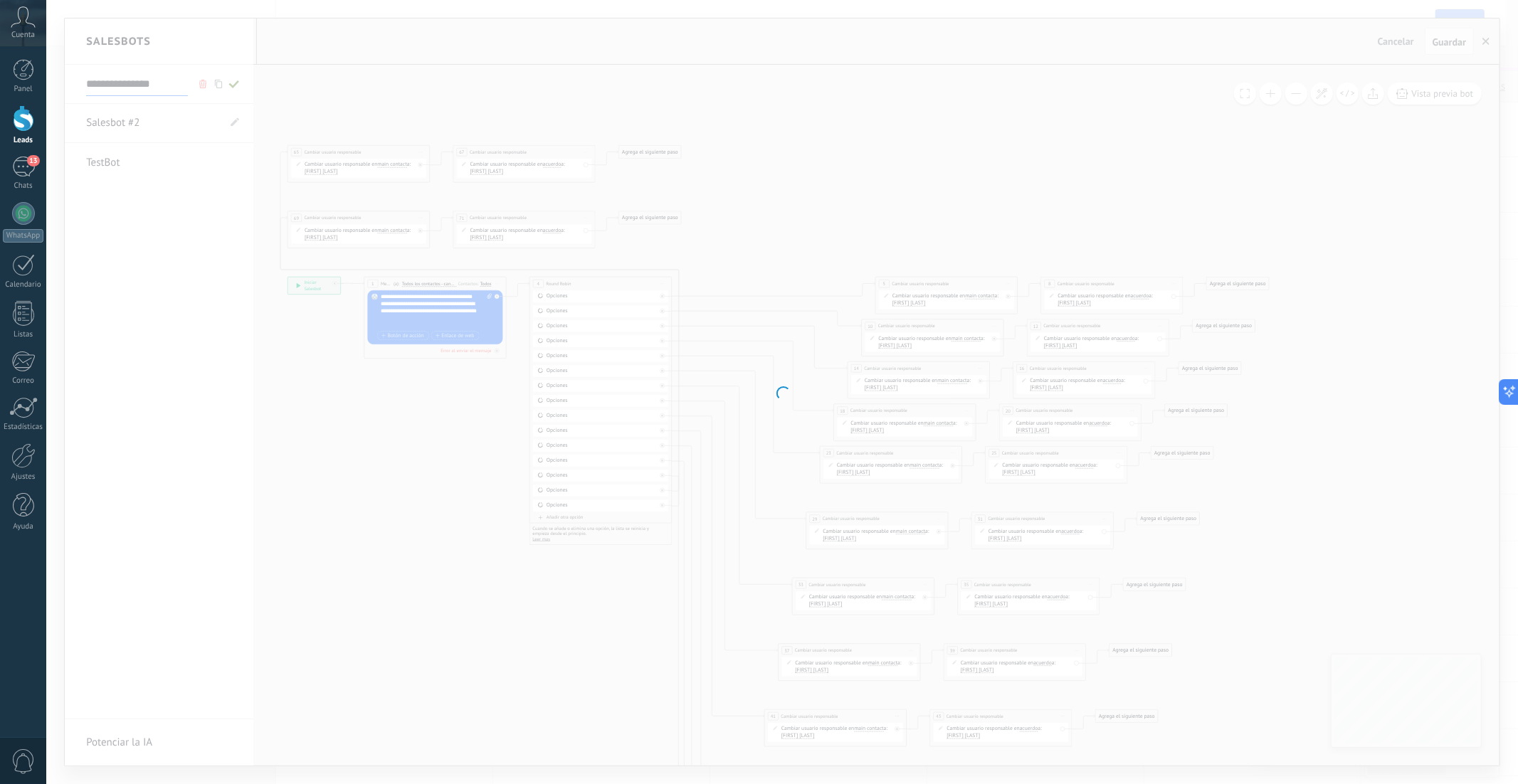 click at bounding box center (782, 392) 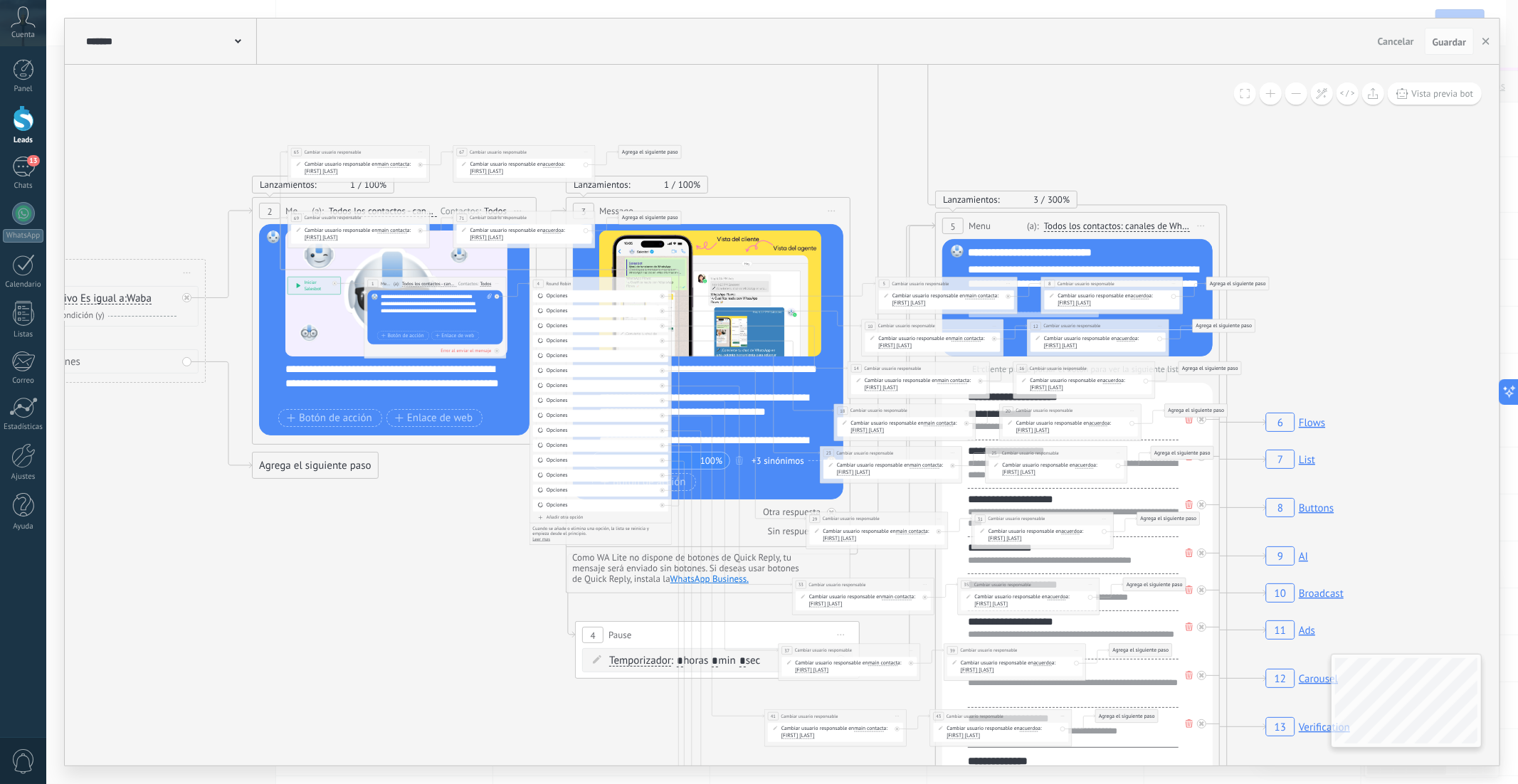 click at bounding box center [238, 40] 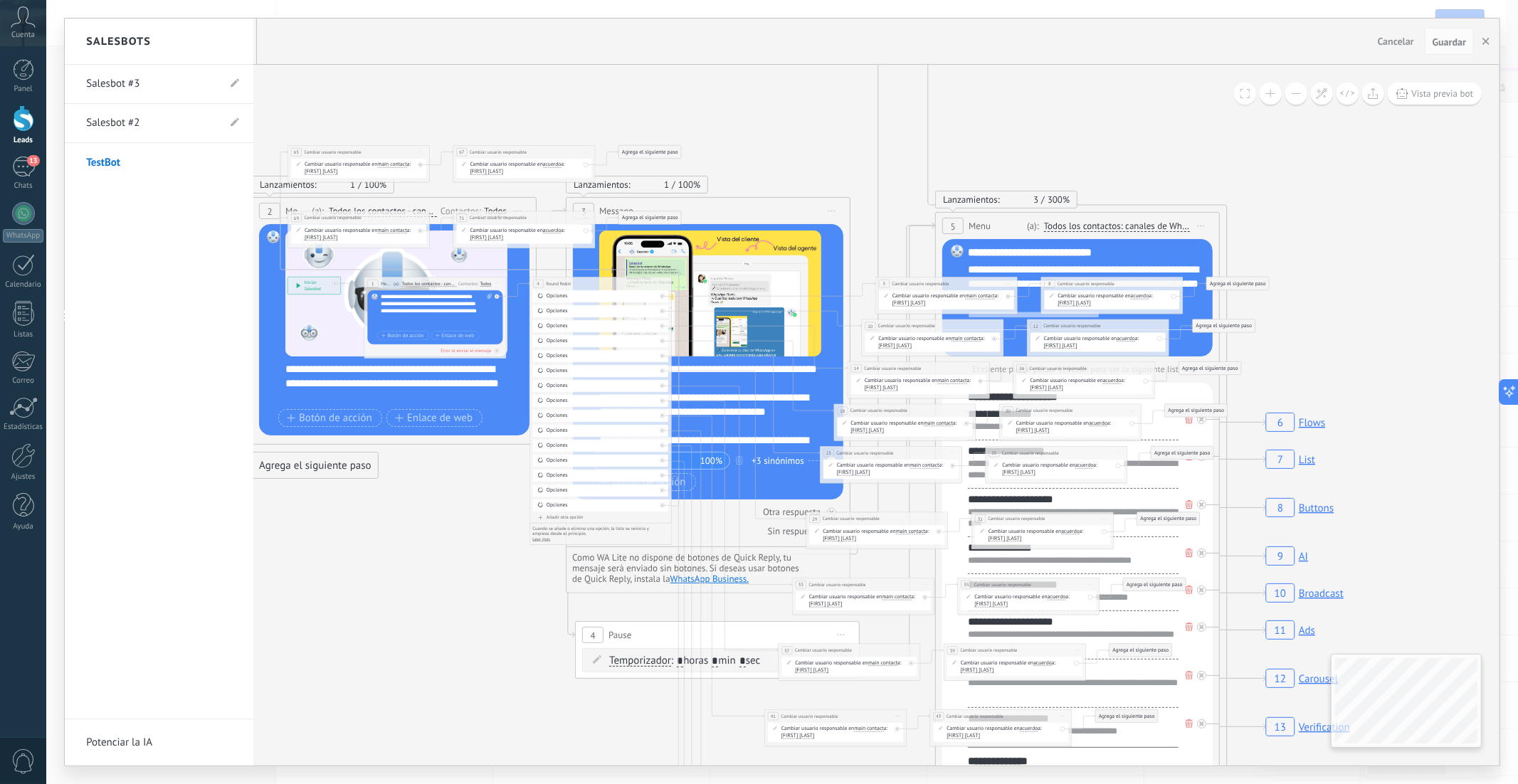 click on "Salesbot #3" at bounding box center (152, 84) 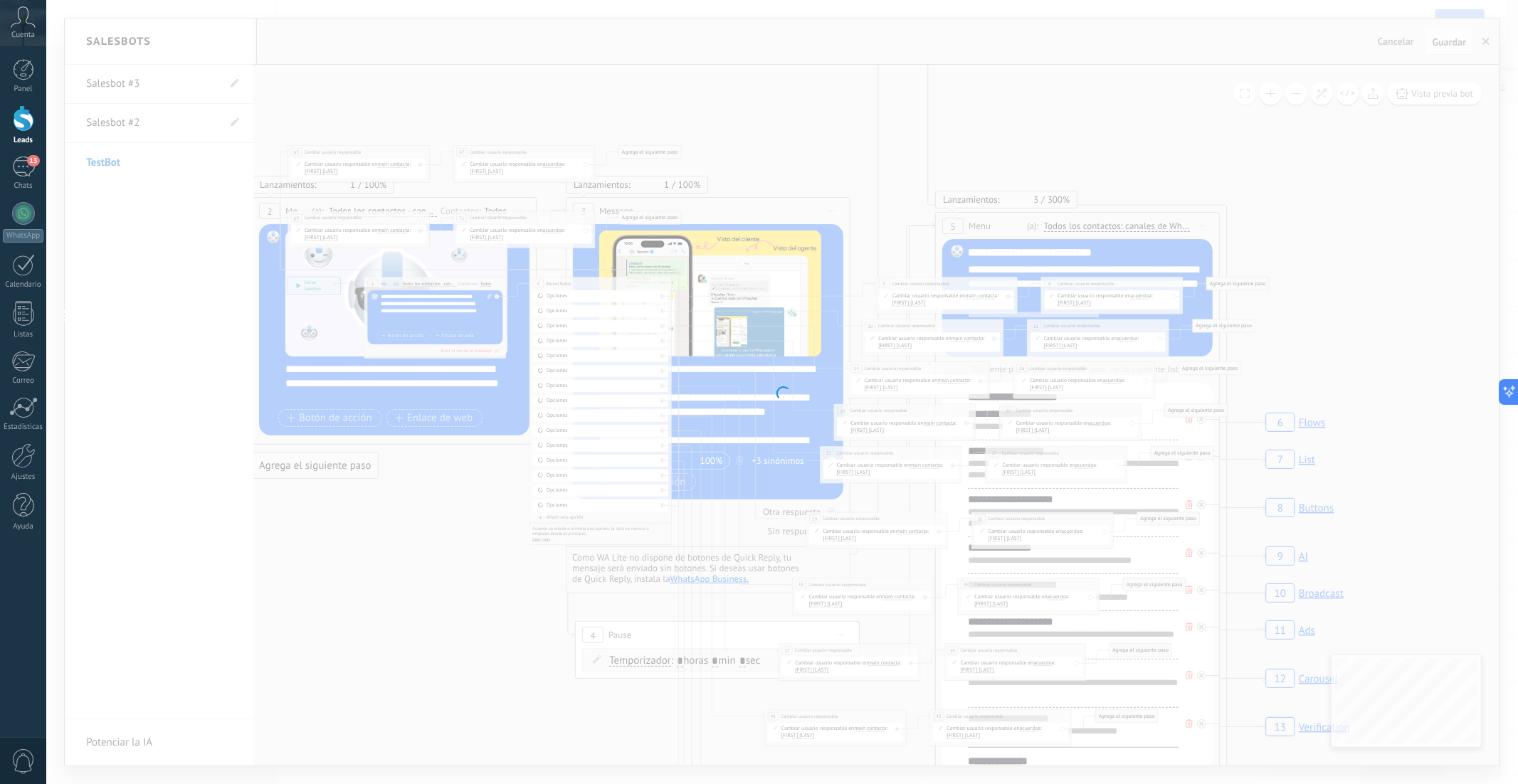 type on "**********" 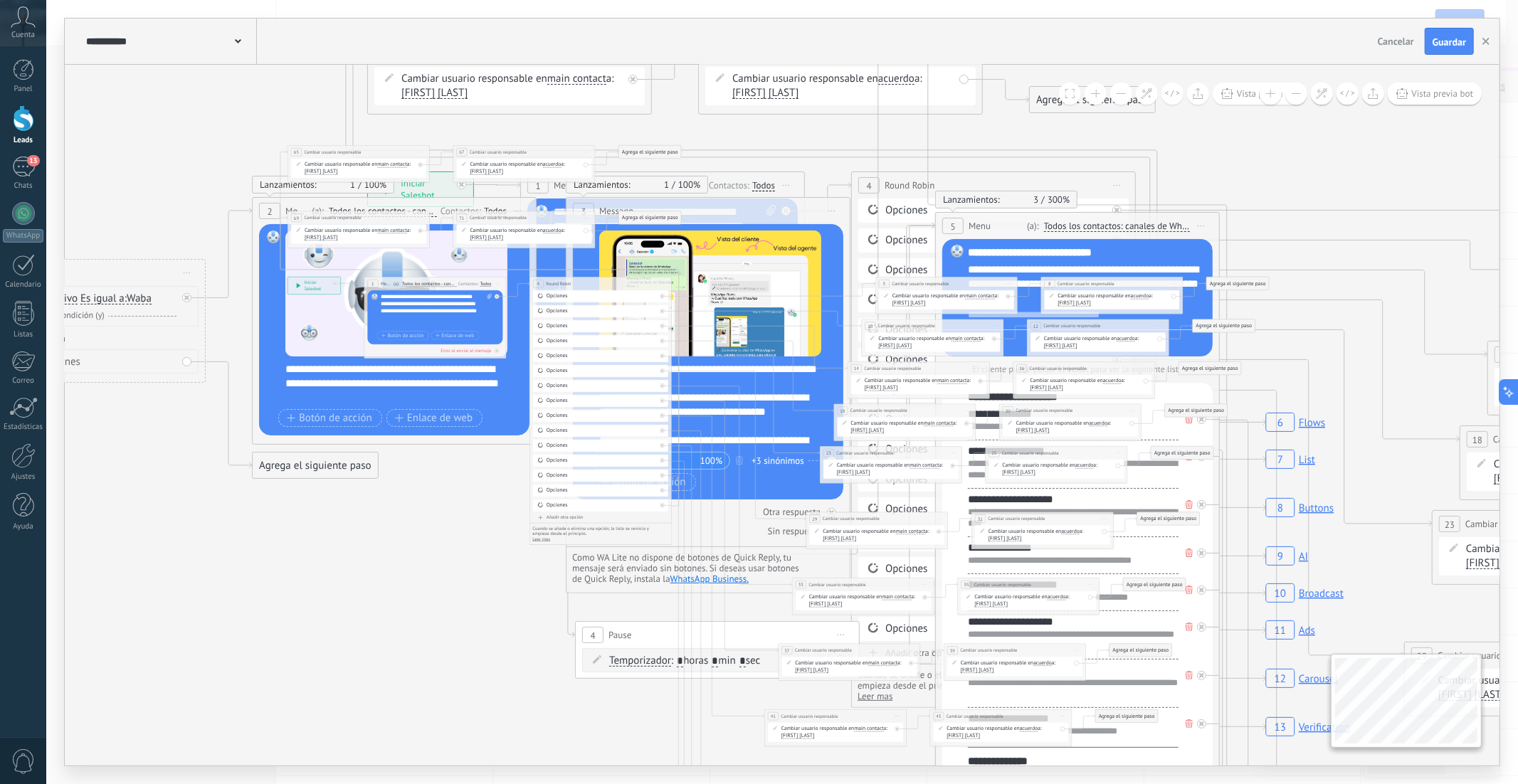 click on "**********" at bounding box center (169, 41) 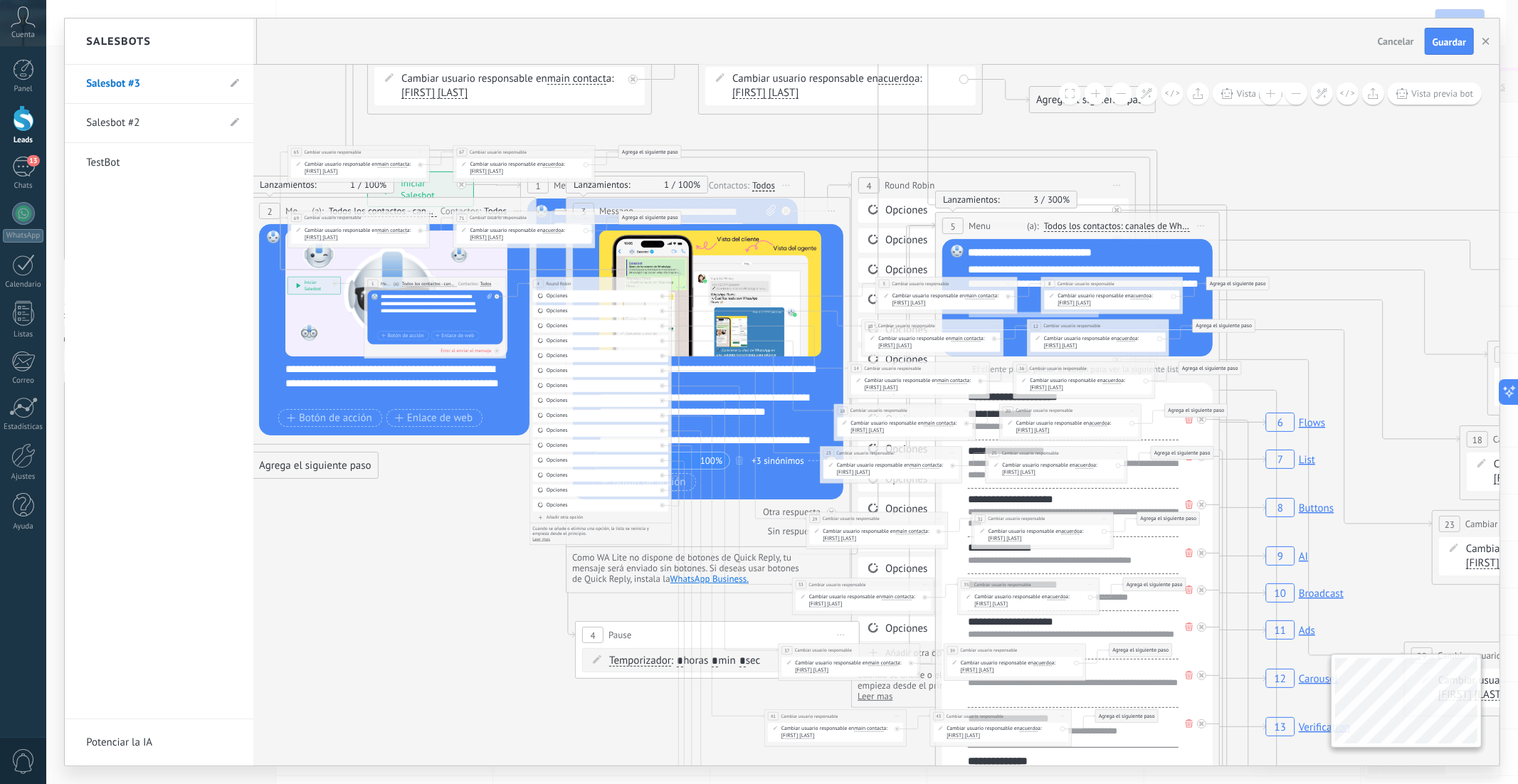 click at bounding box center (782, 392) 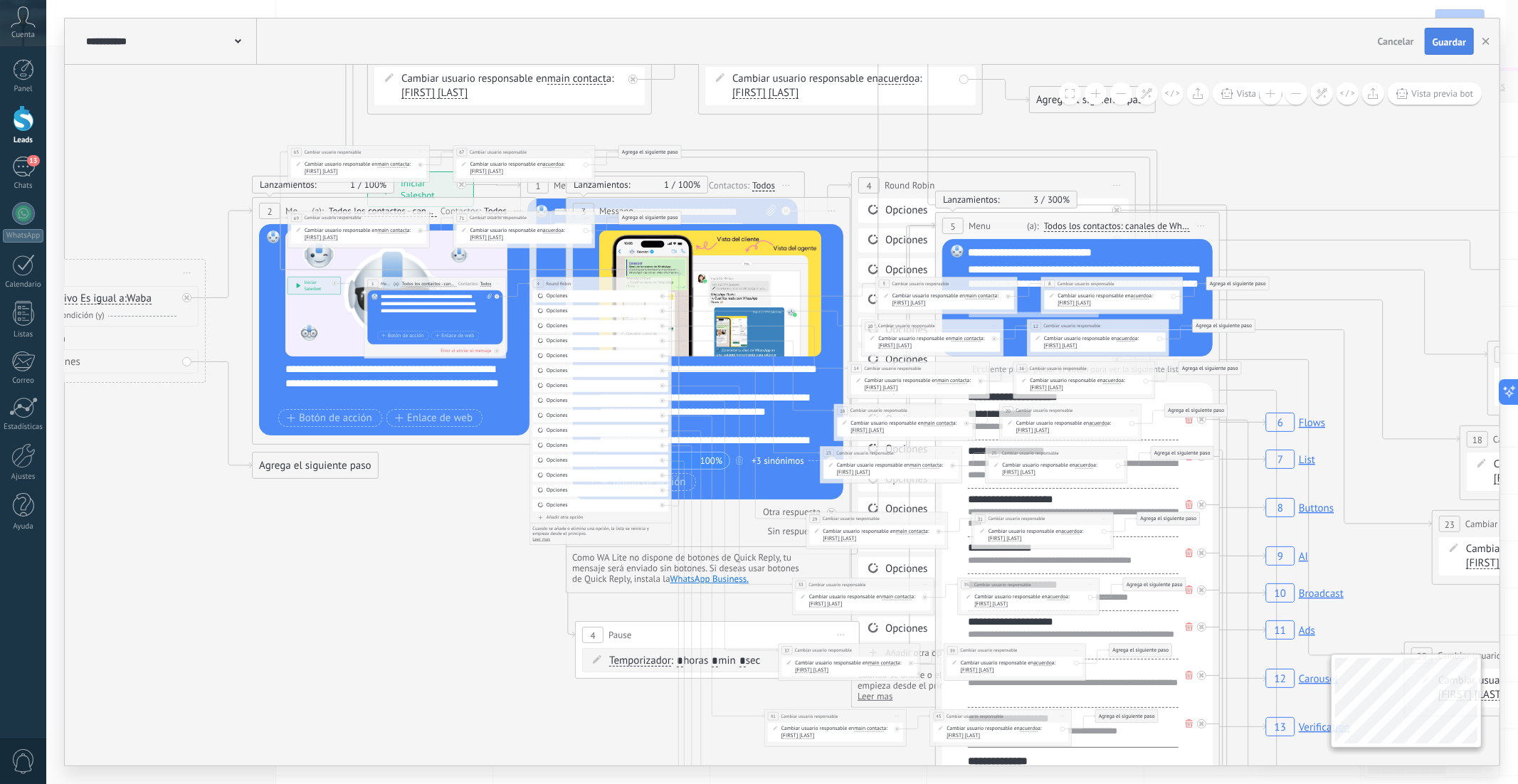 click on "Guardar" at bounding box center [1449, 42] 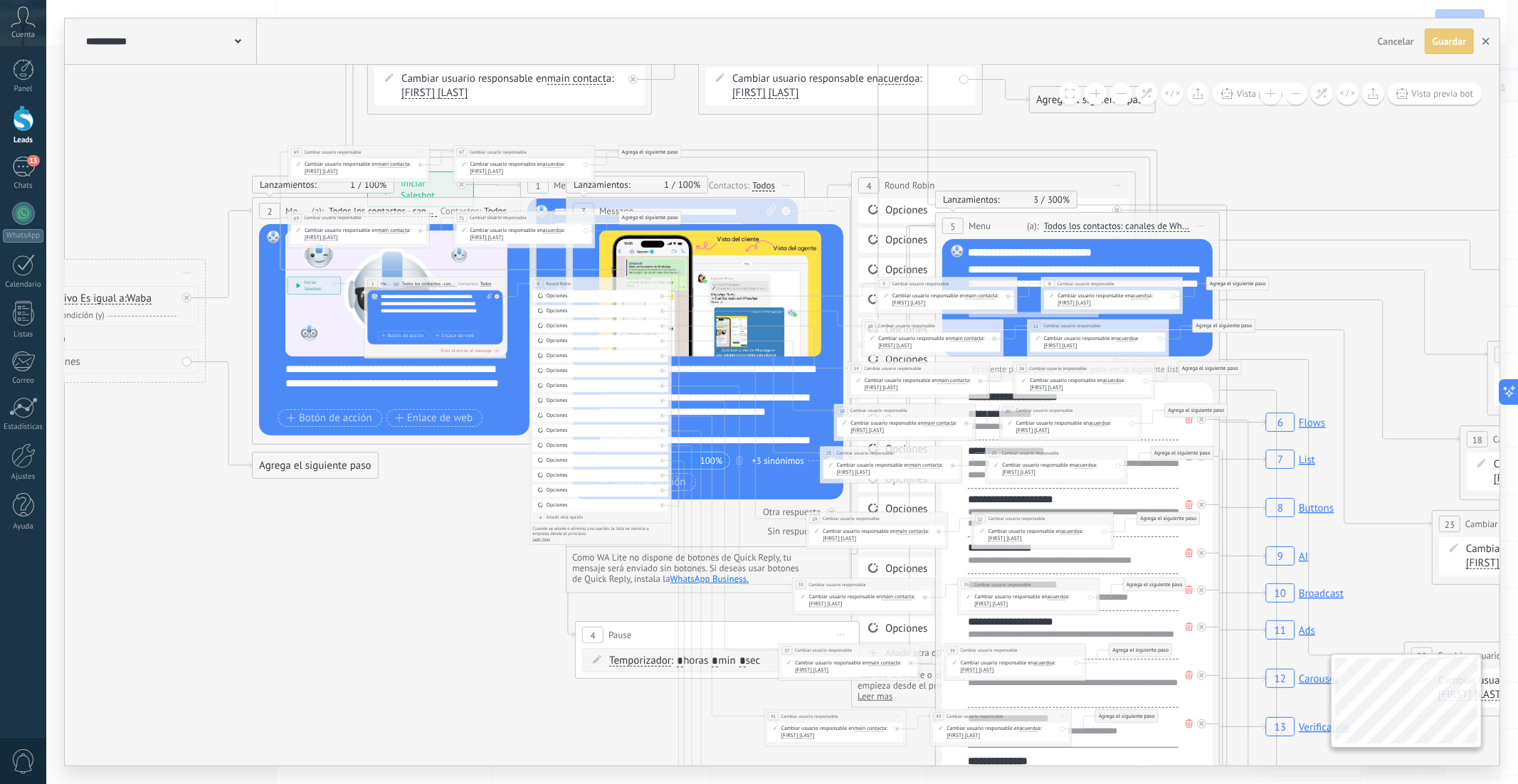 click 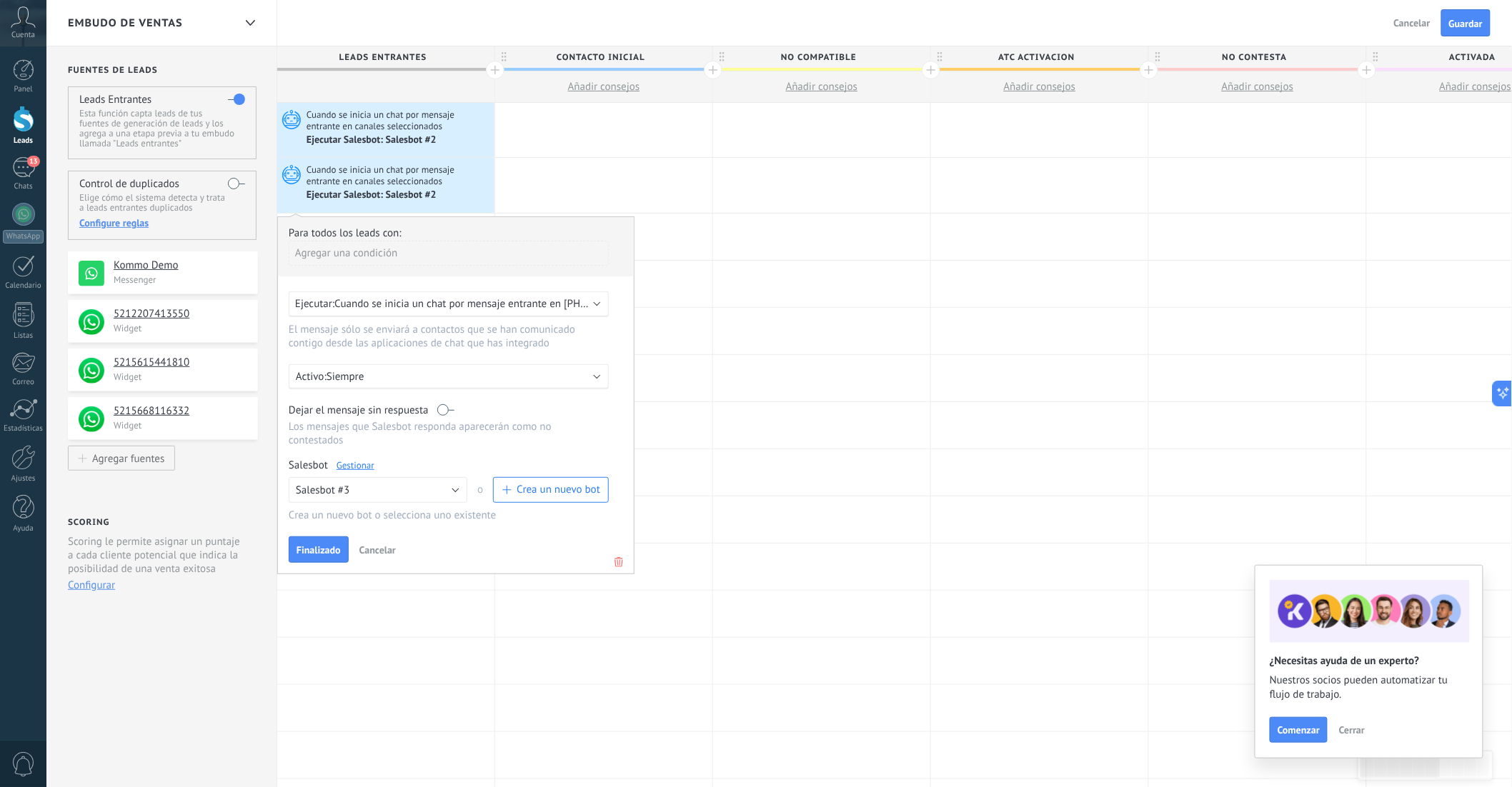 click on "Gestionar" at bounding box center (355, 465) 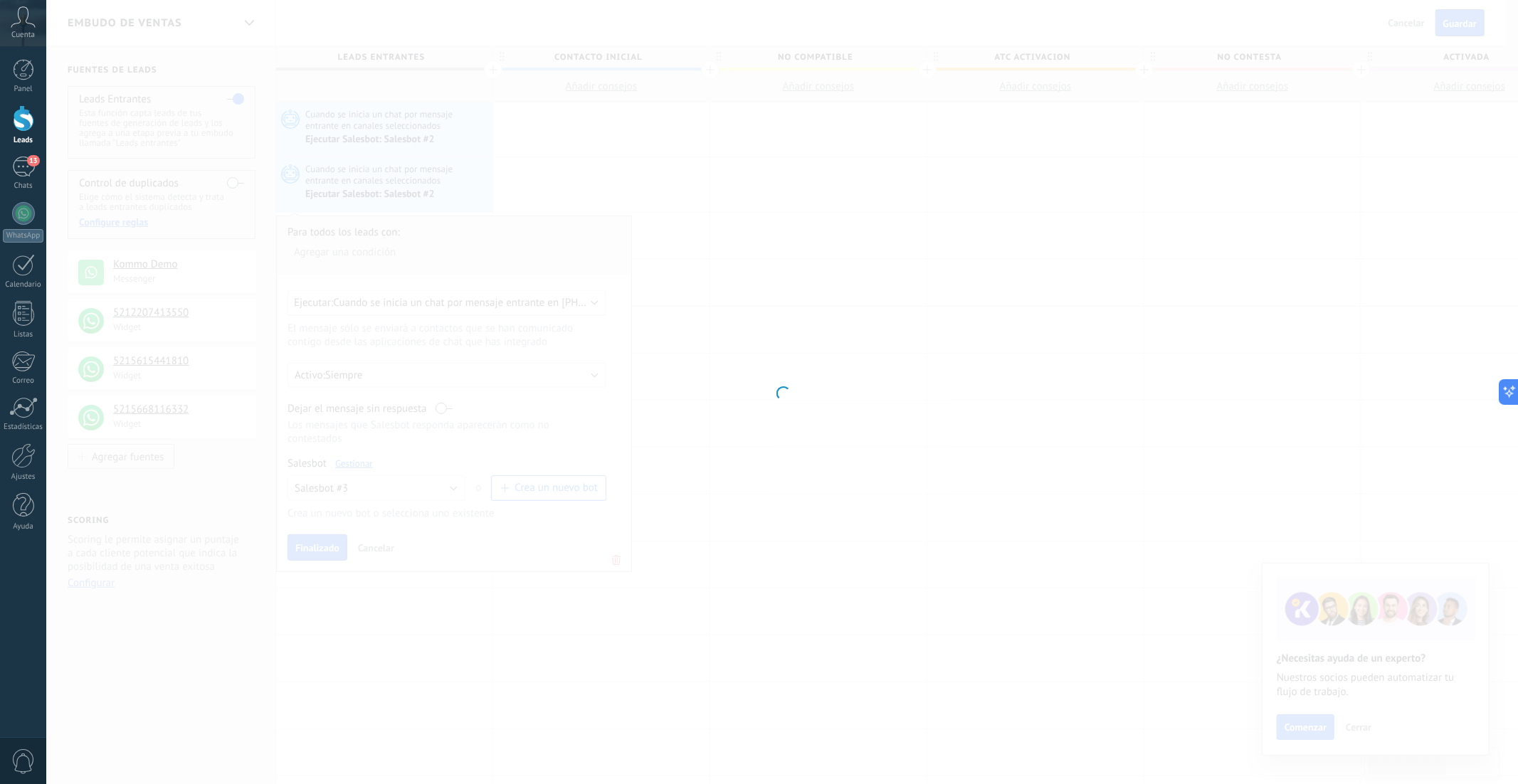 type on "**********" 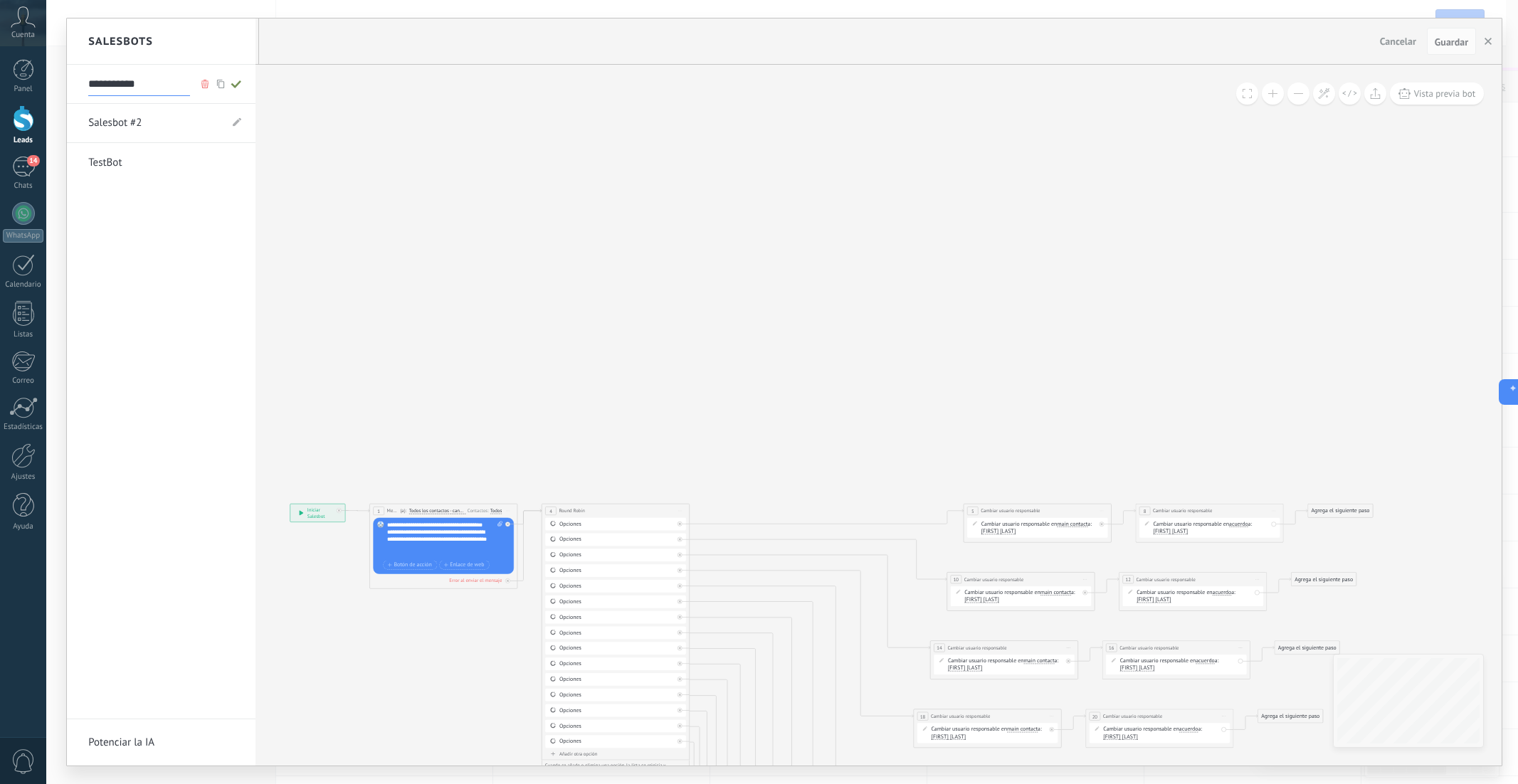 scroll, scrollTop: 0, scrollLeft: 0, axis: both 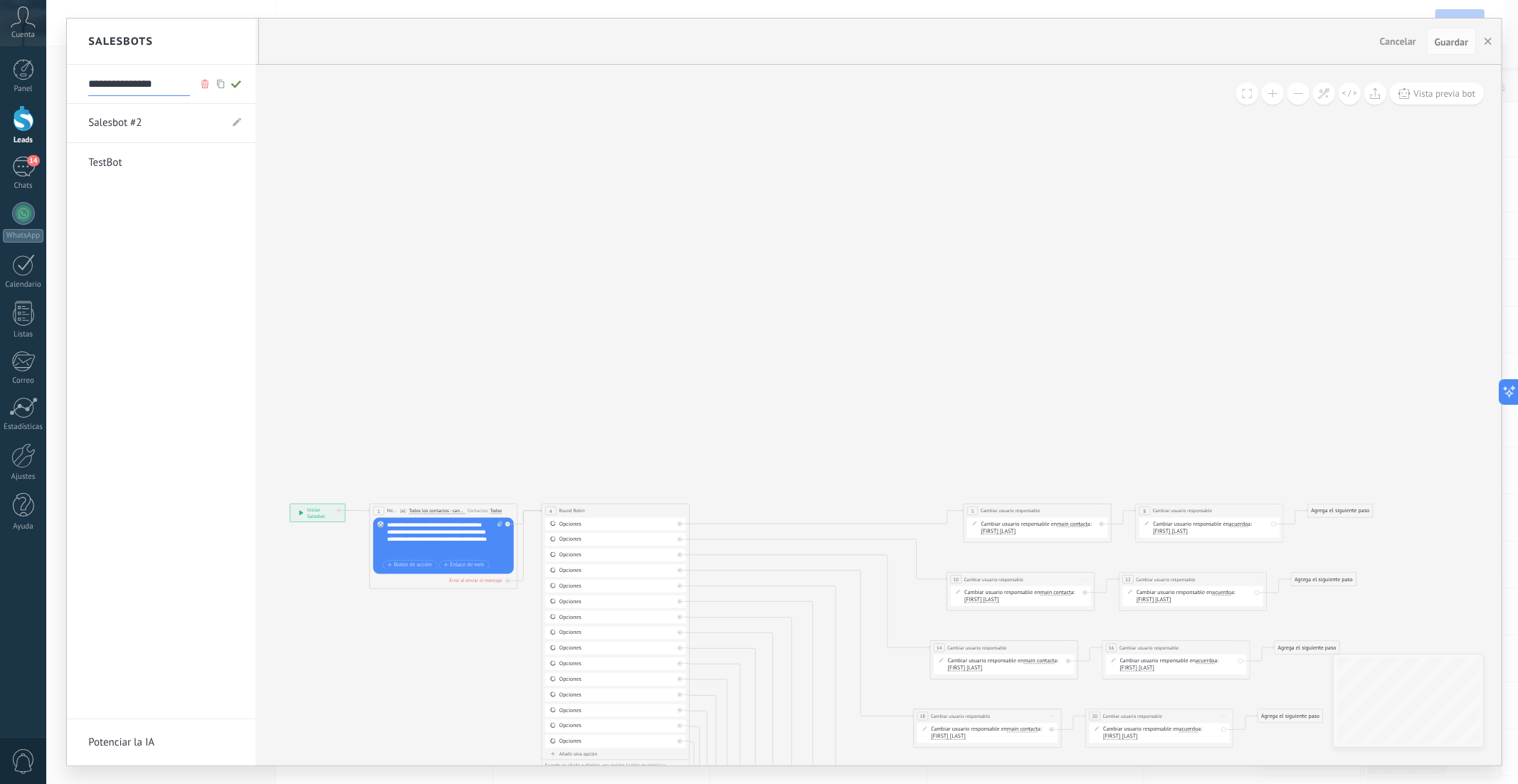 type on "**********" 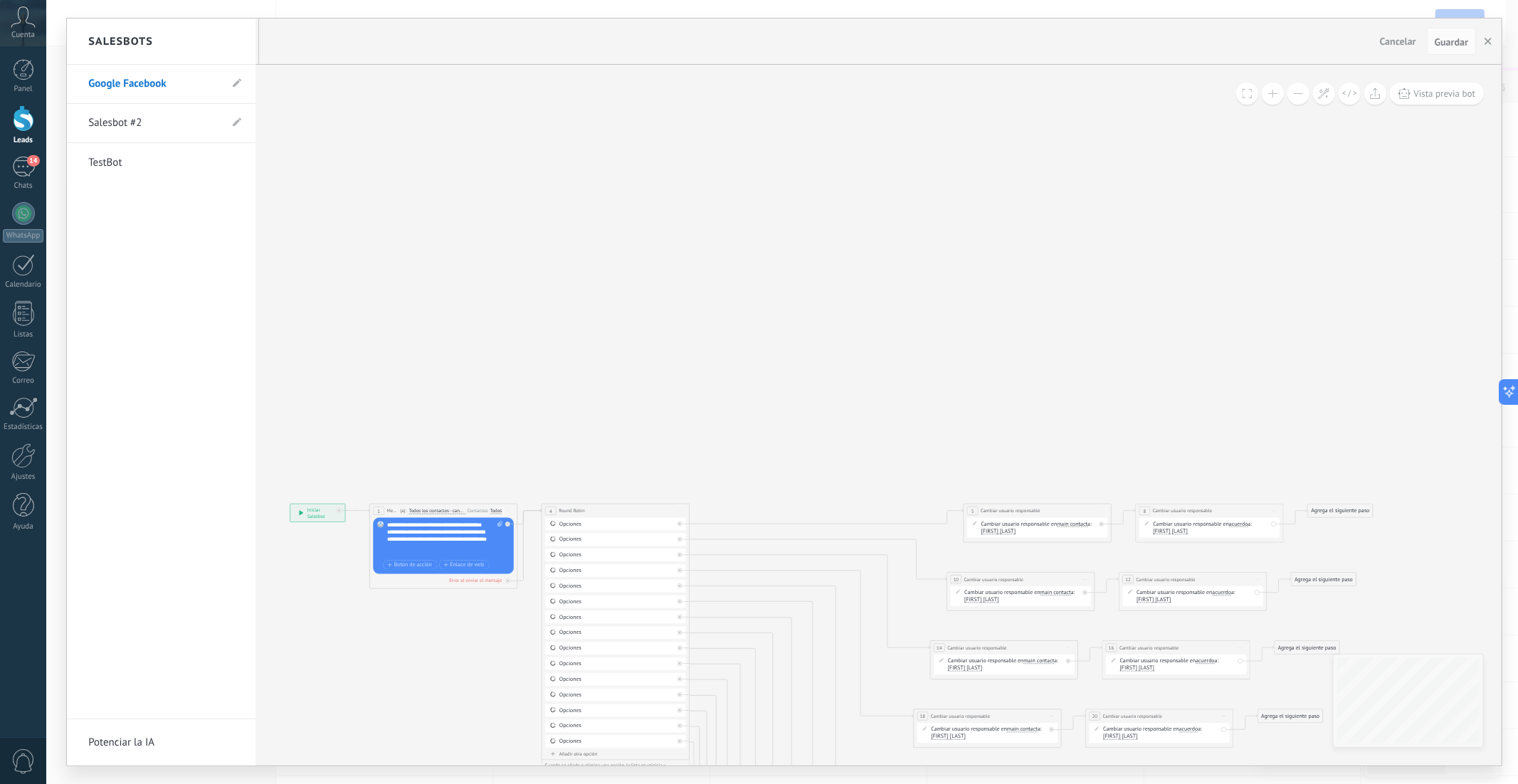 click on "Salesbot #2" at bounding box center (161, 123) 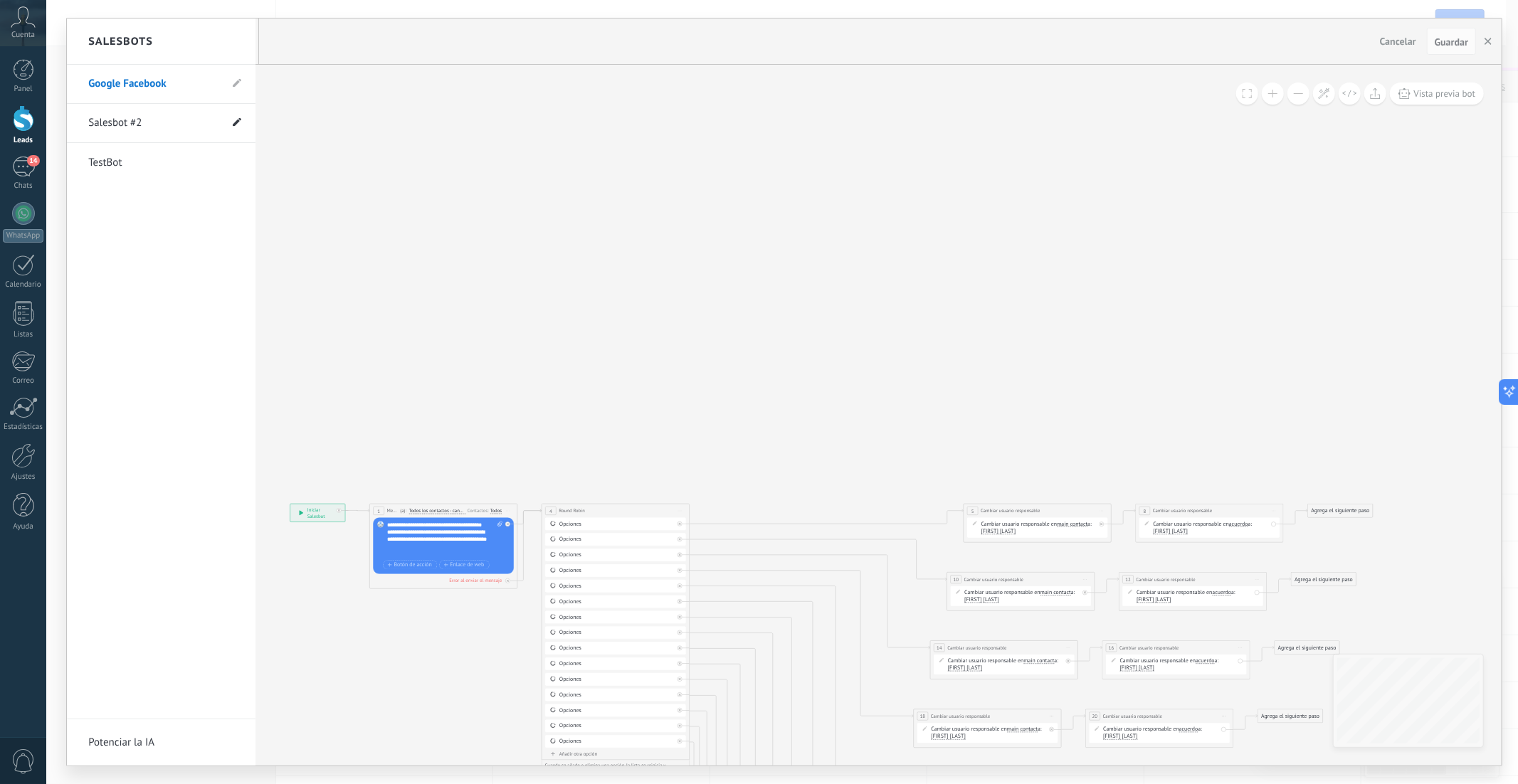 click 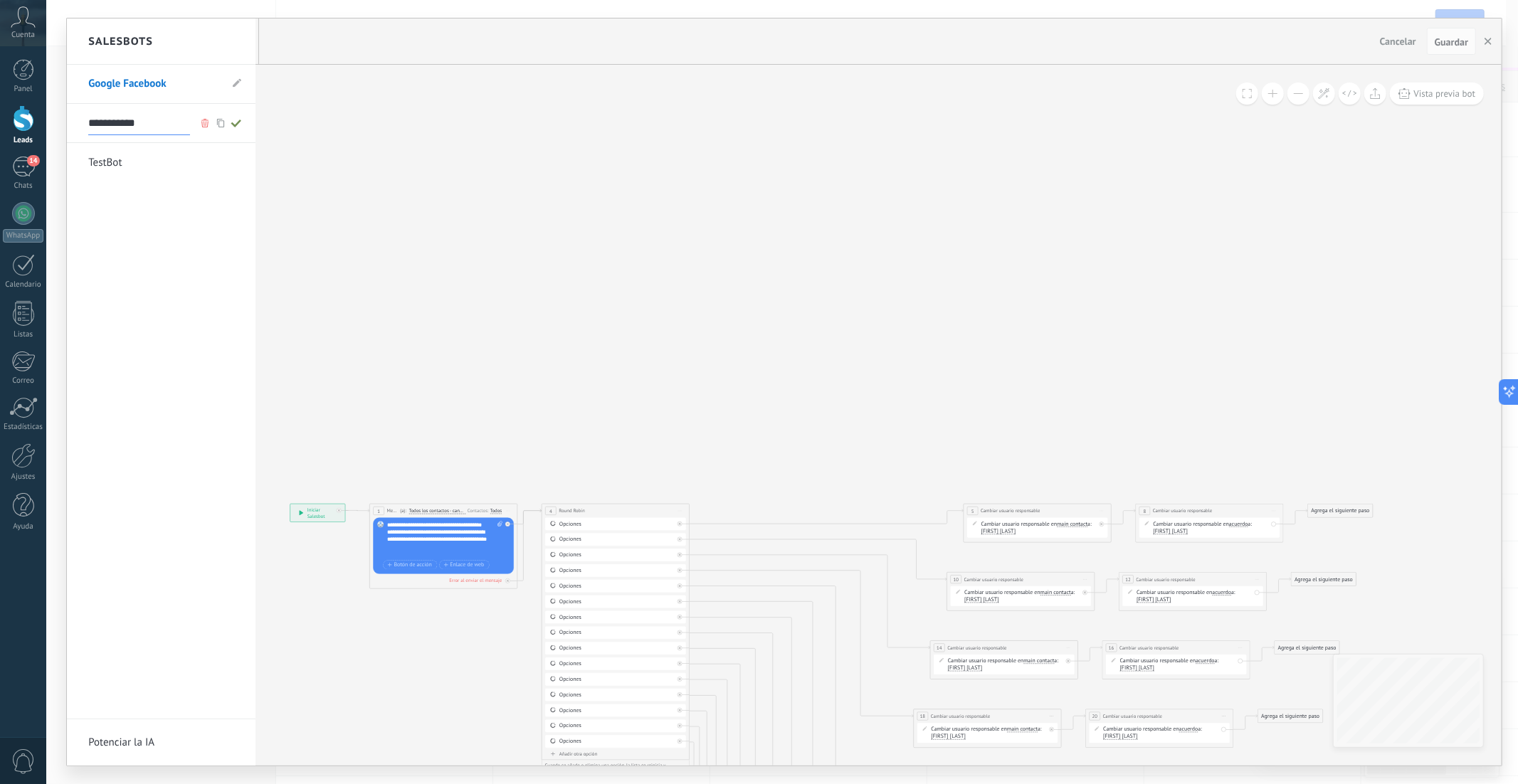 click on "**********" at bounding box center [139, 124] 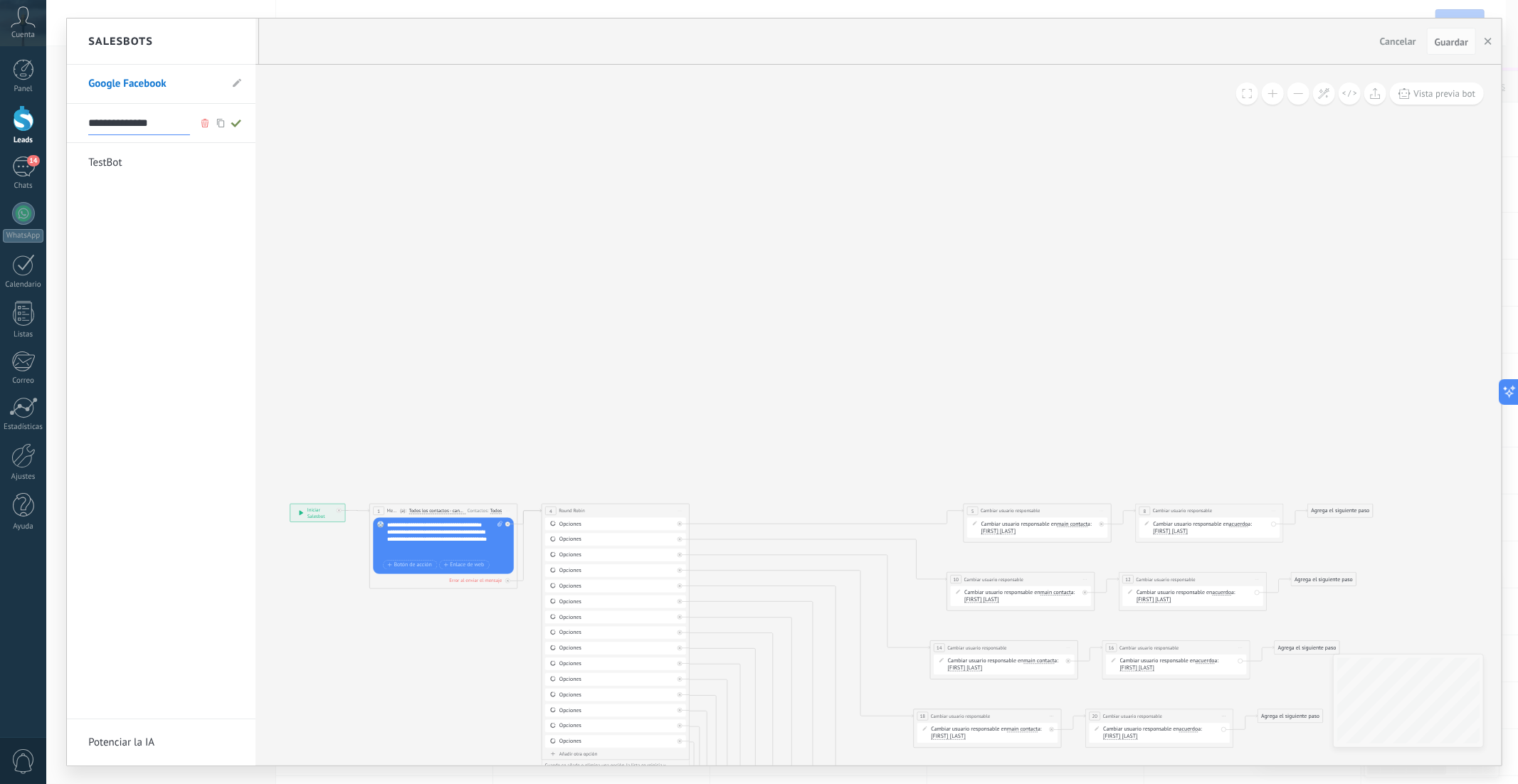 type on "**********" 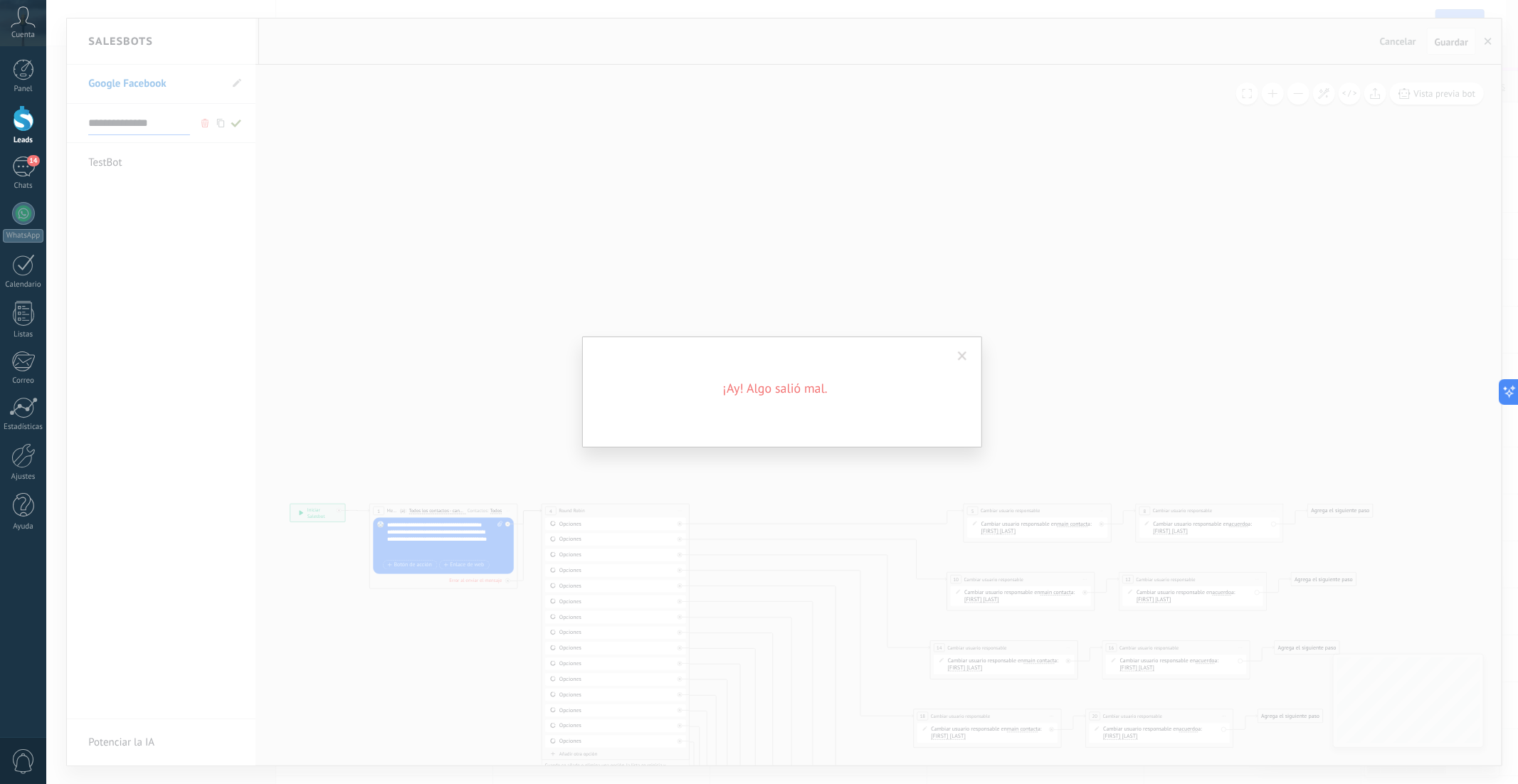 click at bounding box center (962, 356) 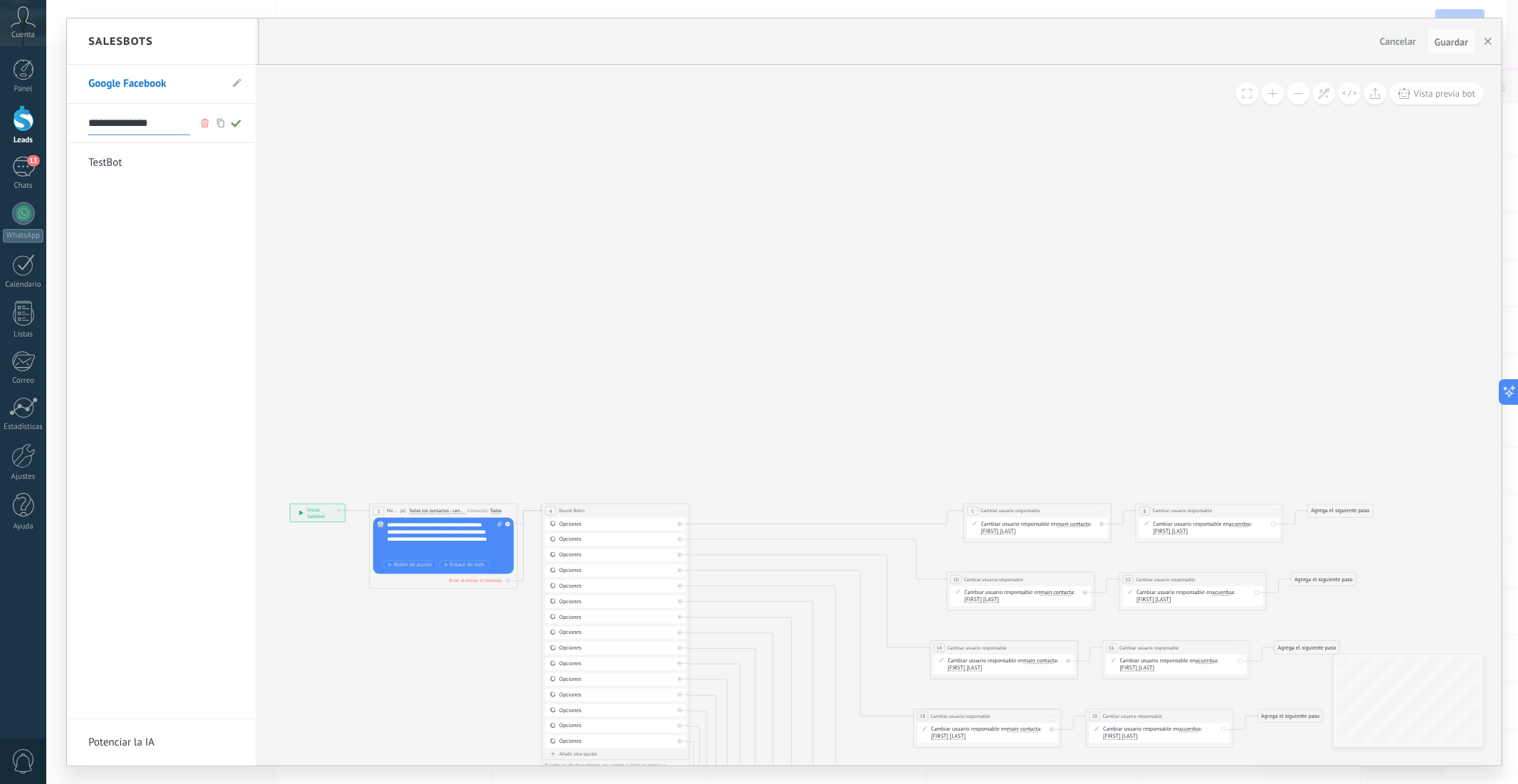 drag, startPoint x: 221, startPoint y: 124, endPoint x: 221, endPoint y: 105, distance: 19 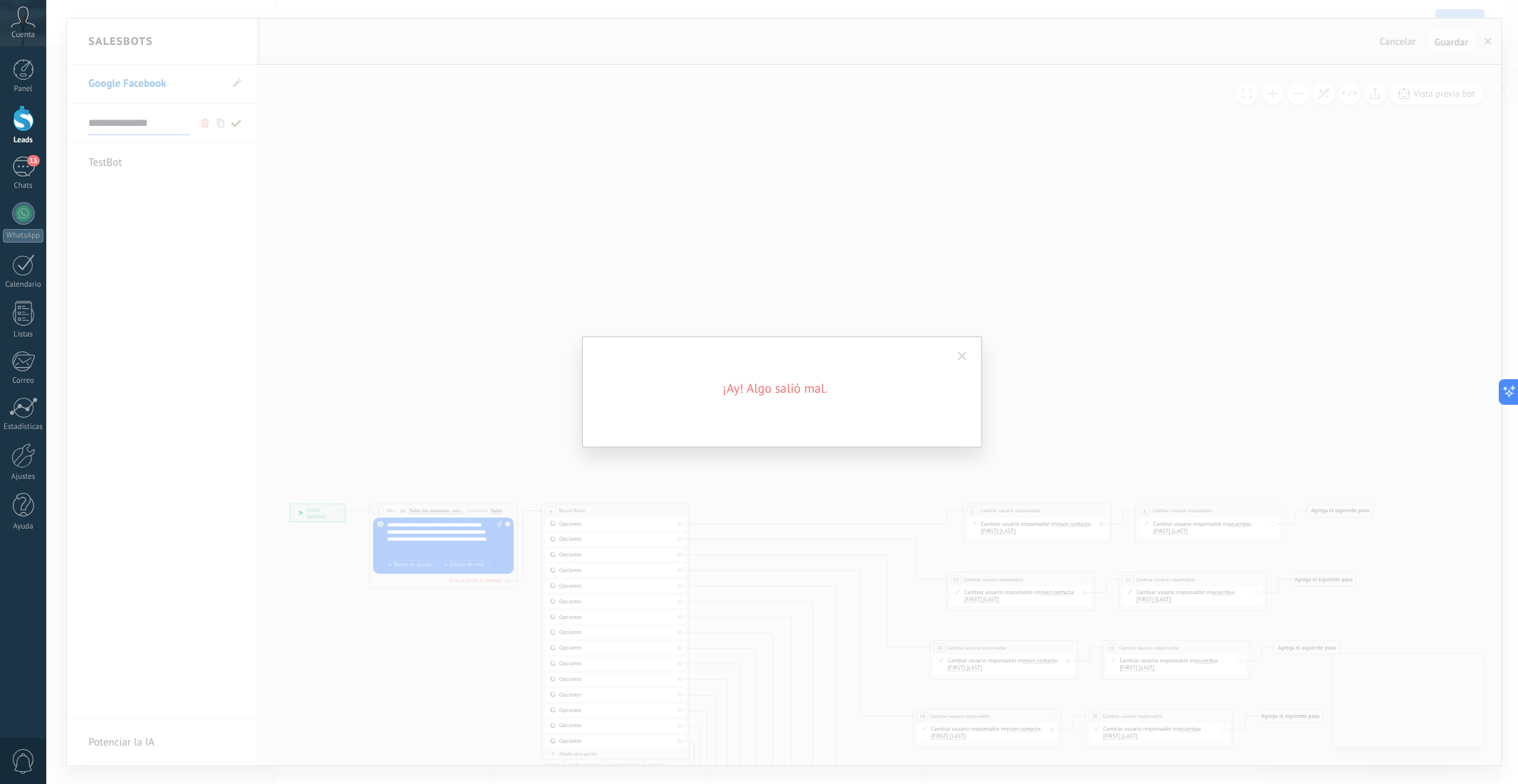 click on "¡Ay! Algo salió mal." at bounding box center [782, 392] 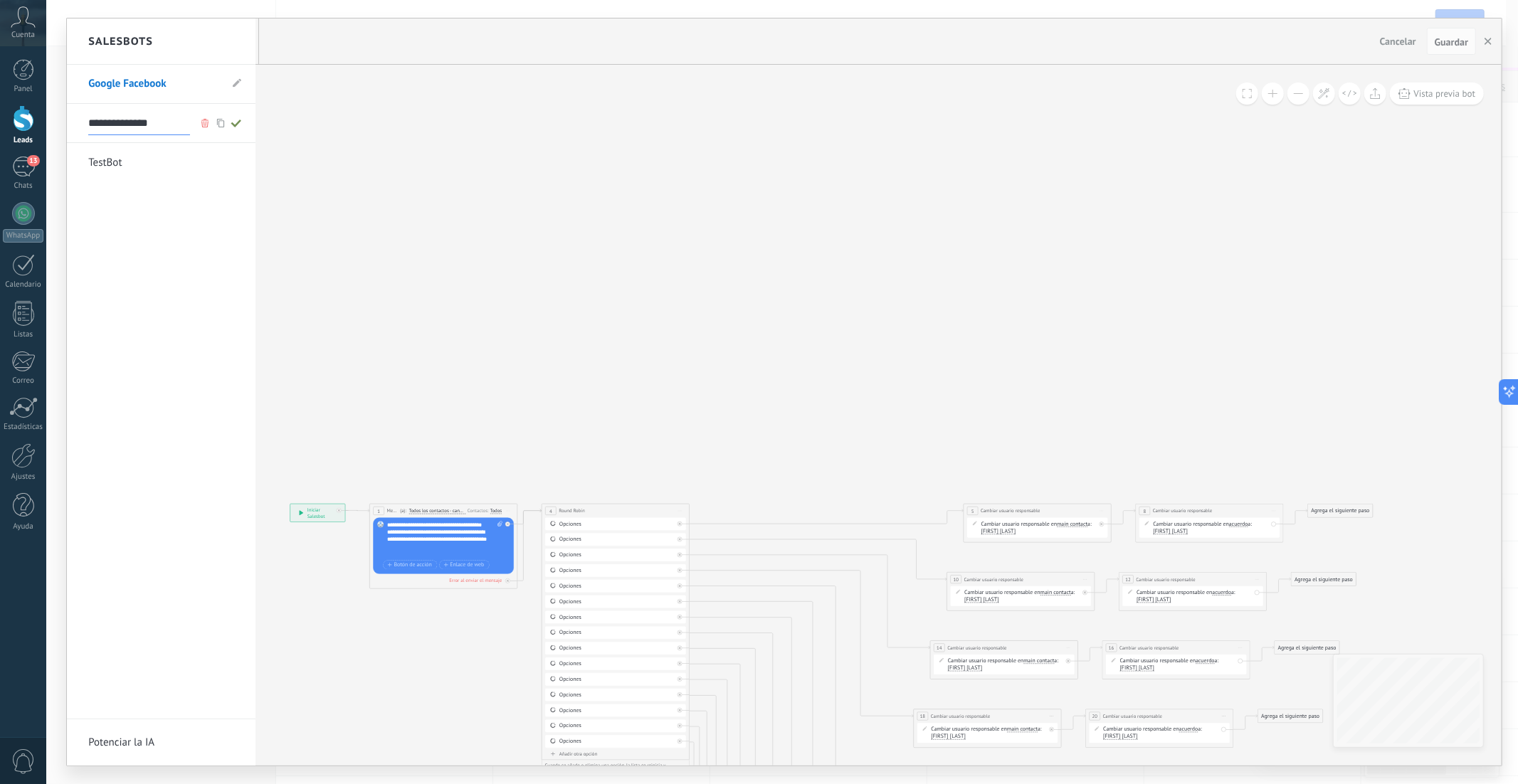 click at bounding box center (784, 392) 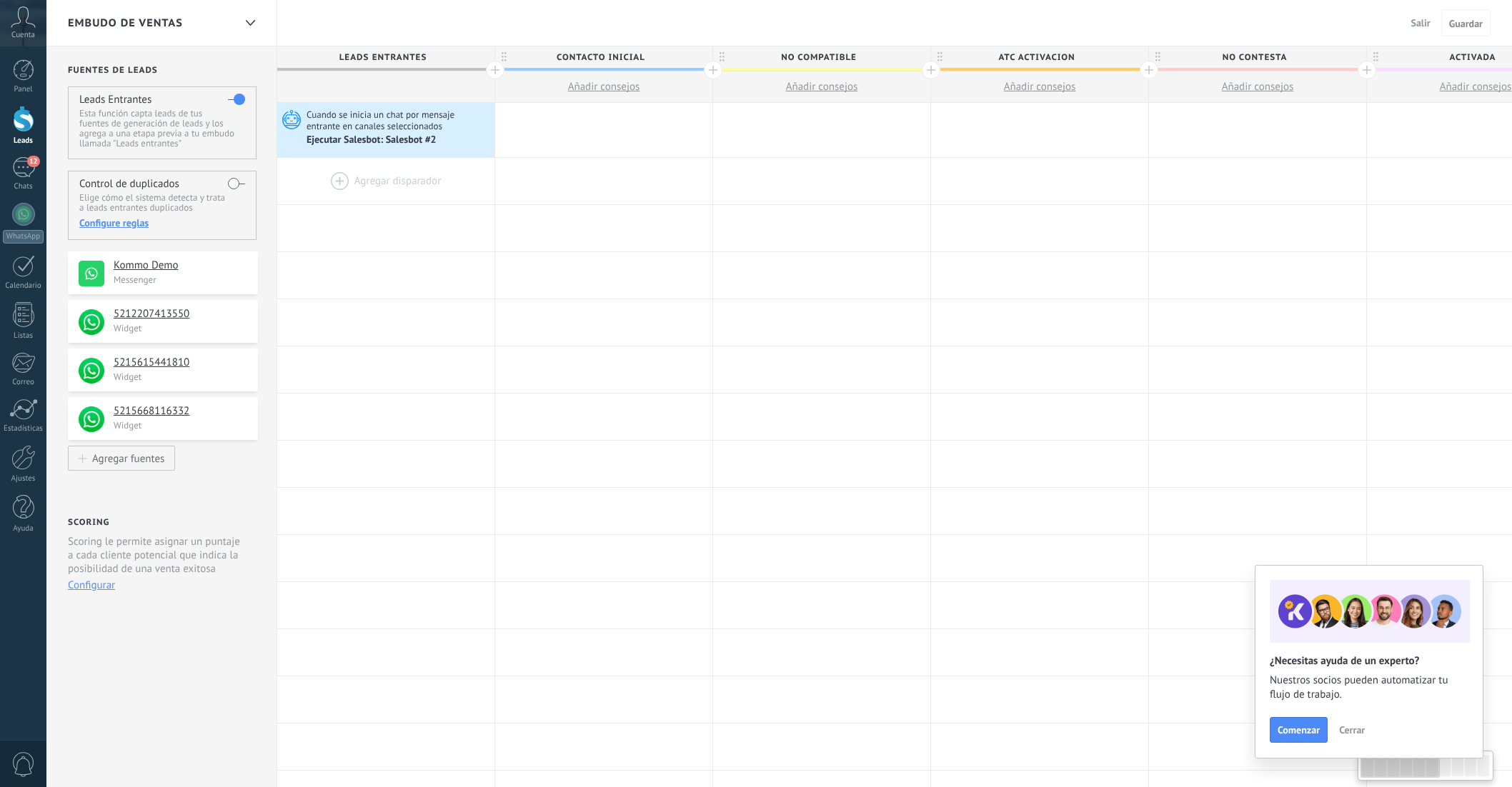 scroll, scrollTop: 0, scrollLeft: 0, axis: both 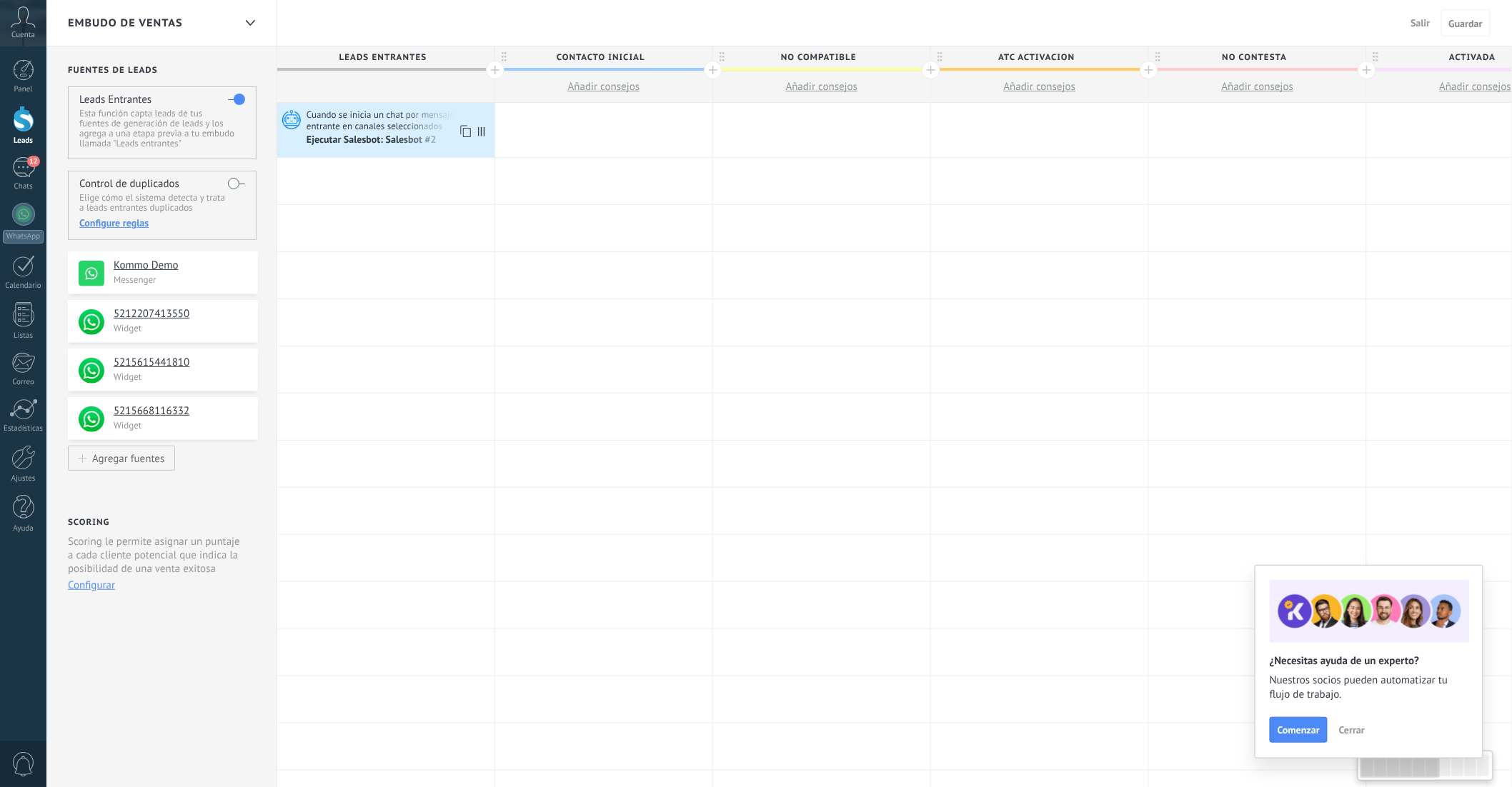 click on "Cuando se inicia un chat por mensaje entrante en canales seleccionados" at bounding box center [399, 120] 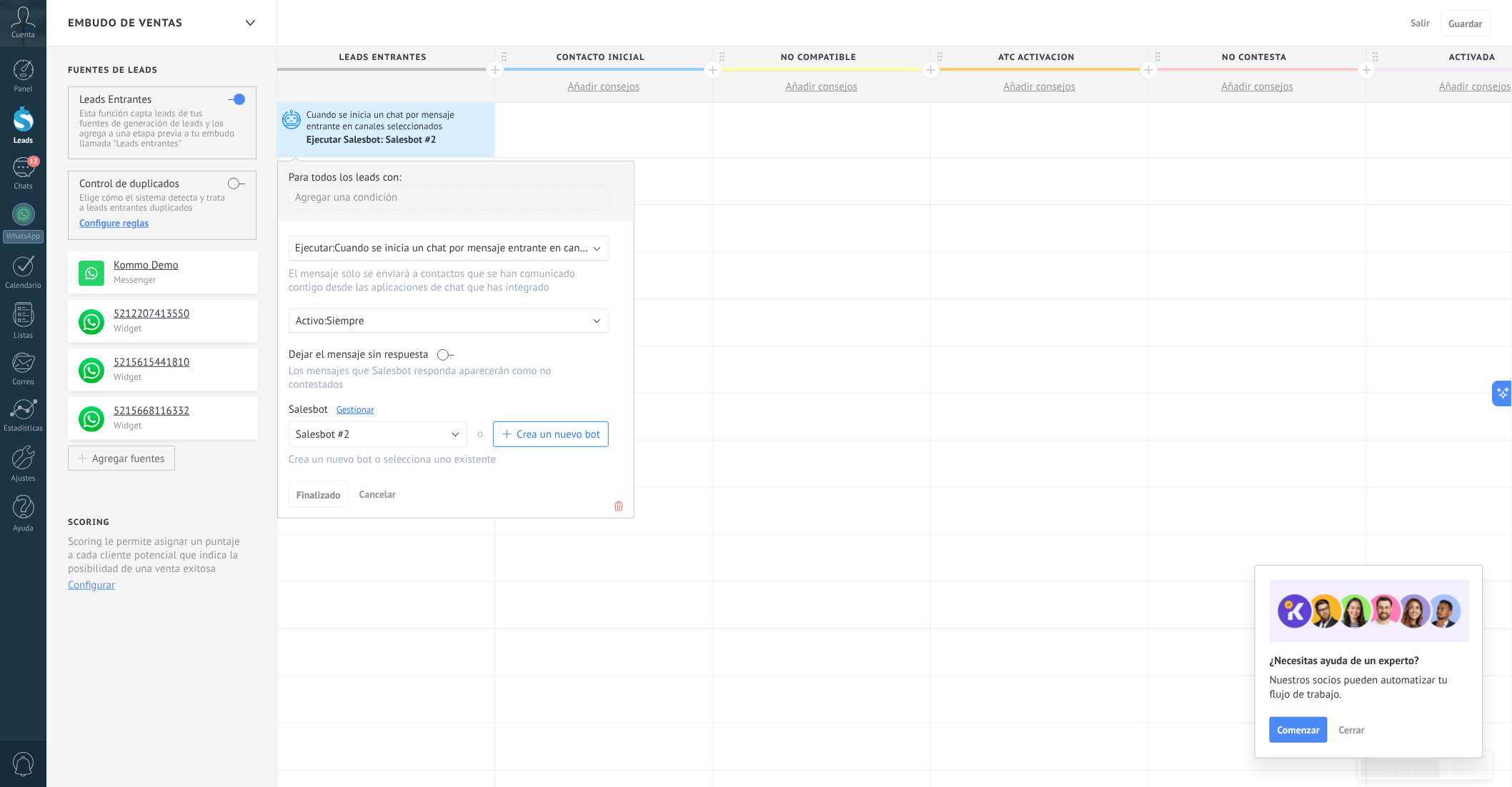 click on "Gestionar" at bounding box center (355, 409) 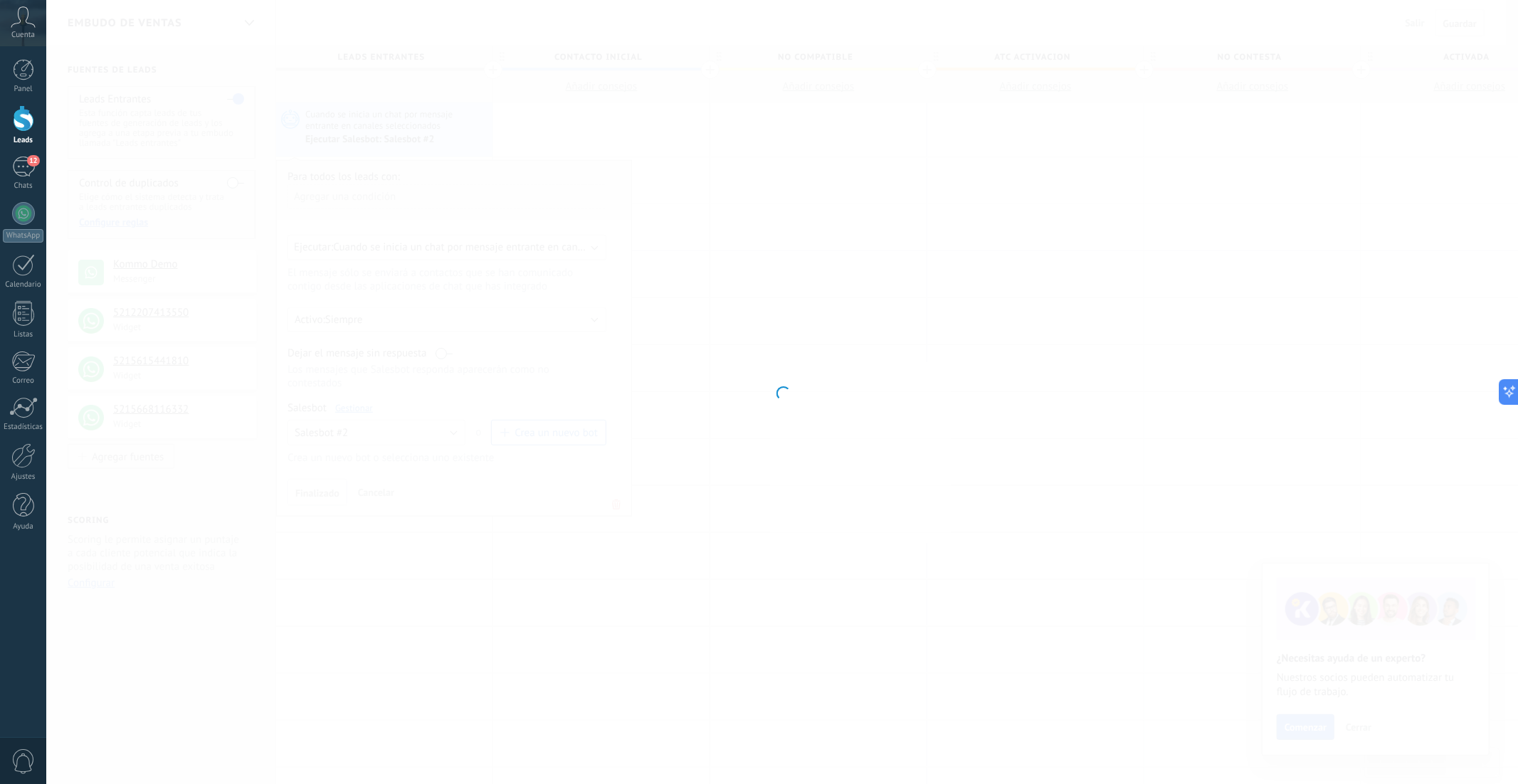 type on "**********" 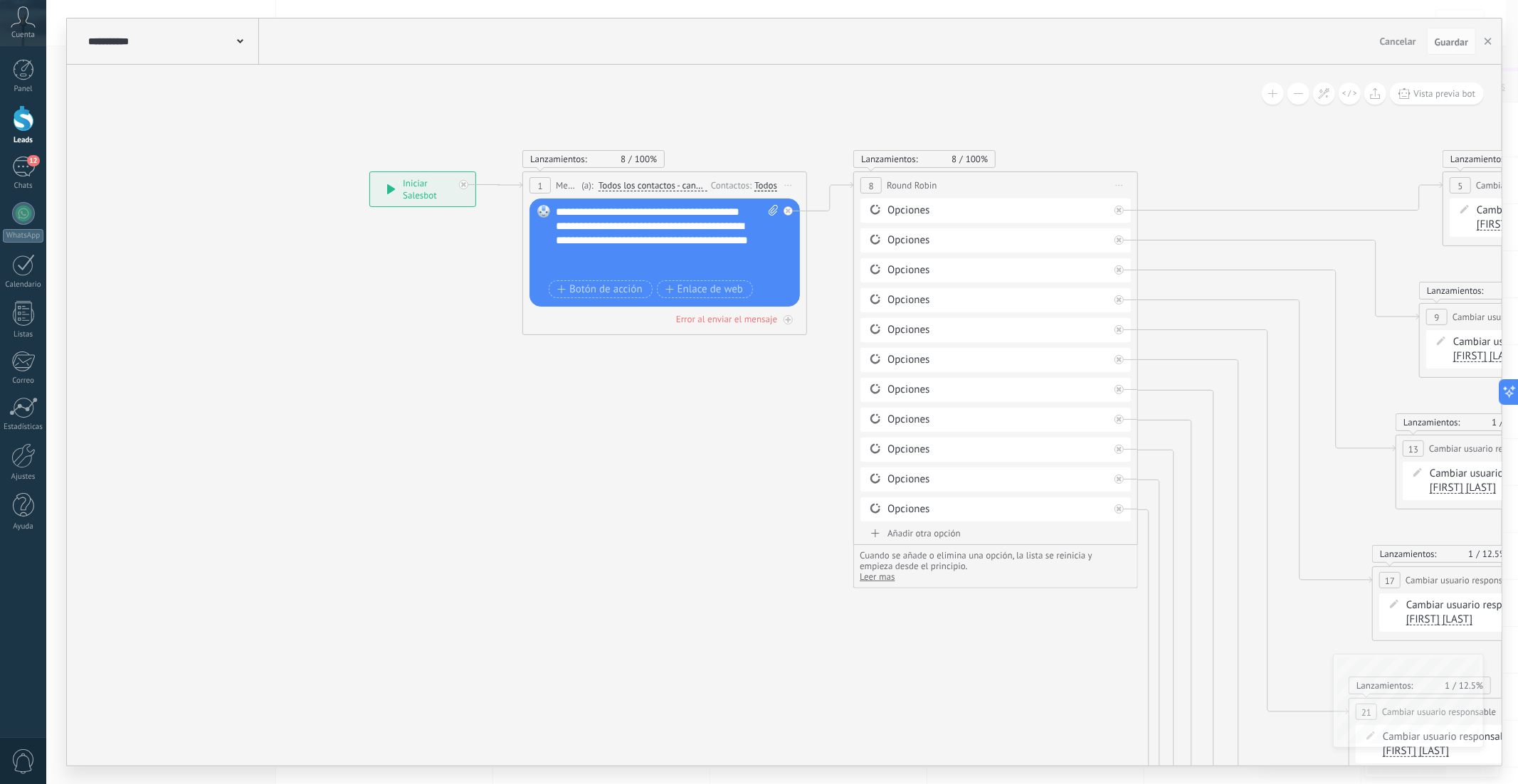 click 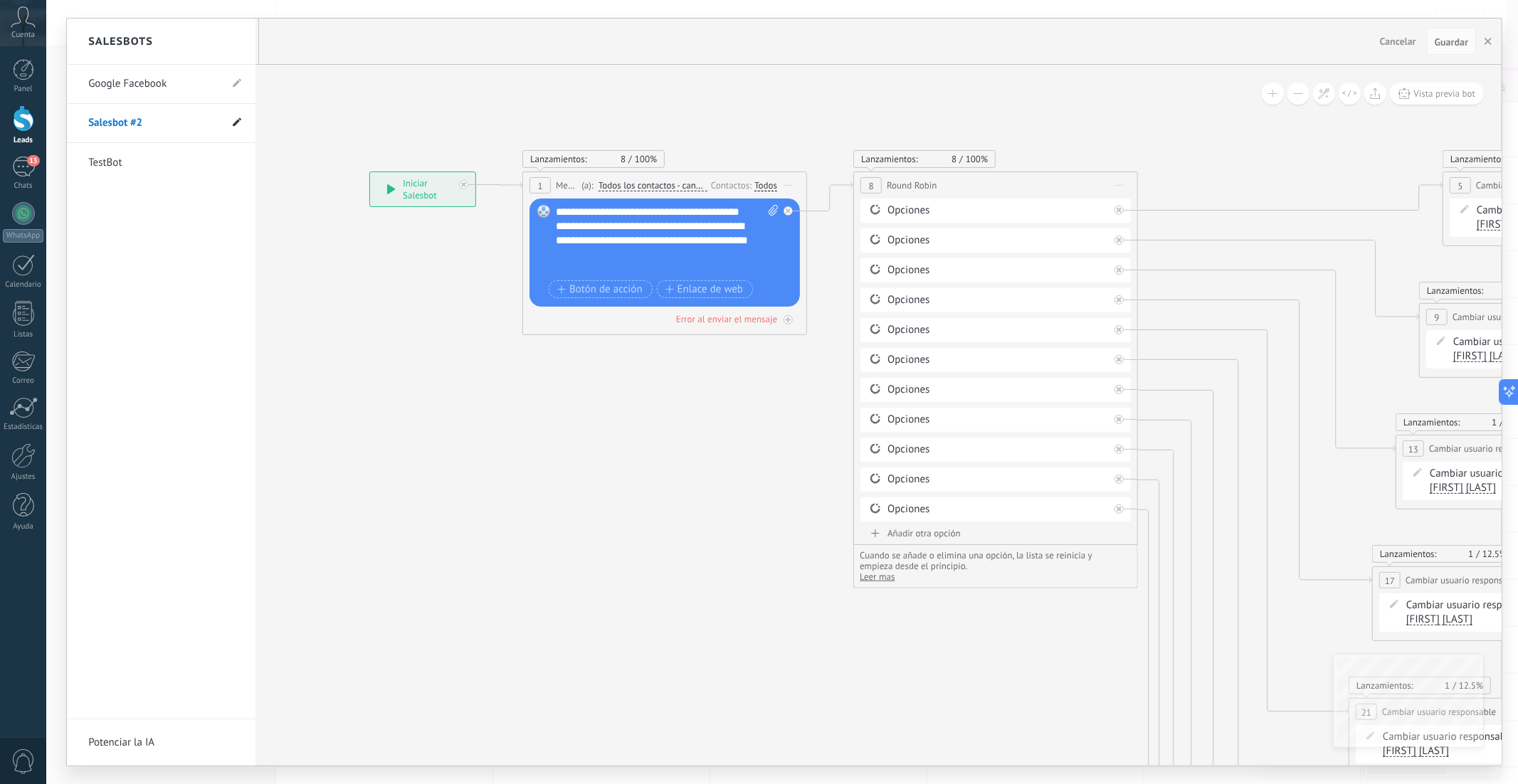 click 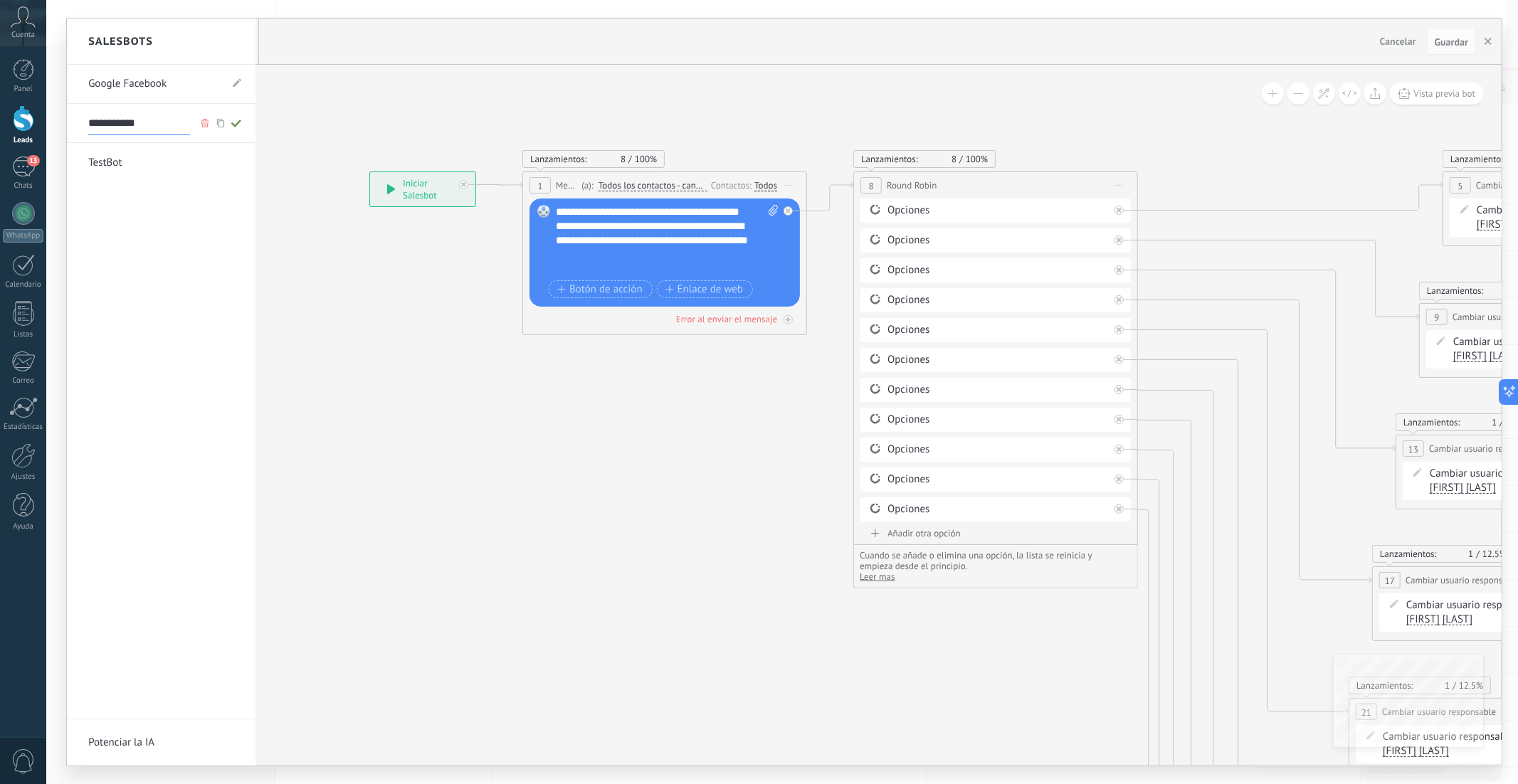 click on "**********" at bounding box center (139, 124) 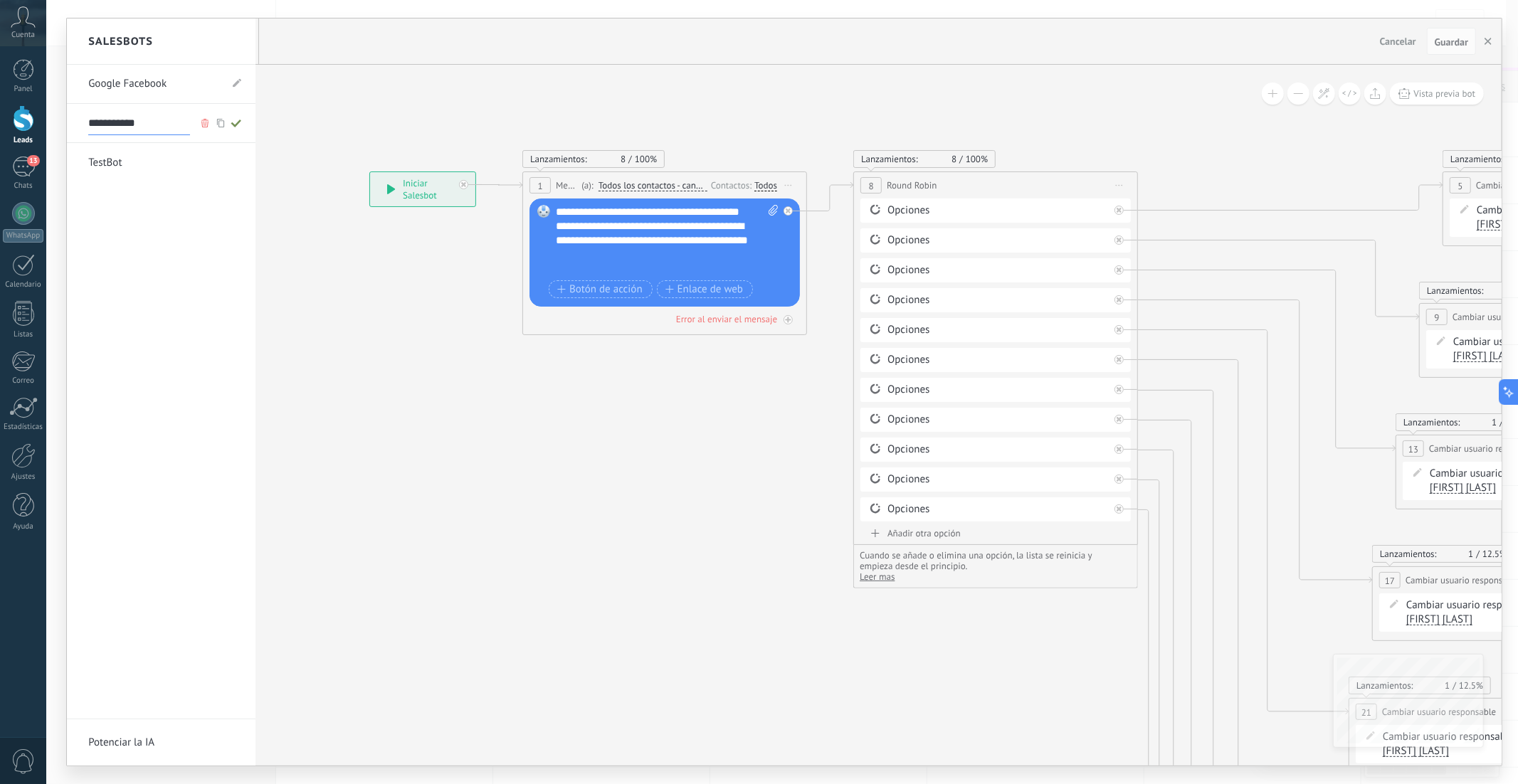 click on "**********" at bounding box center [139, 124] 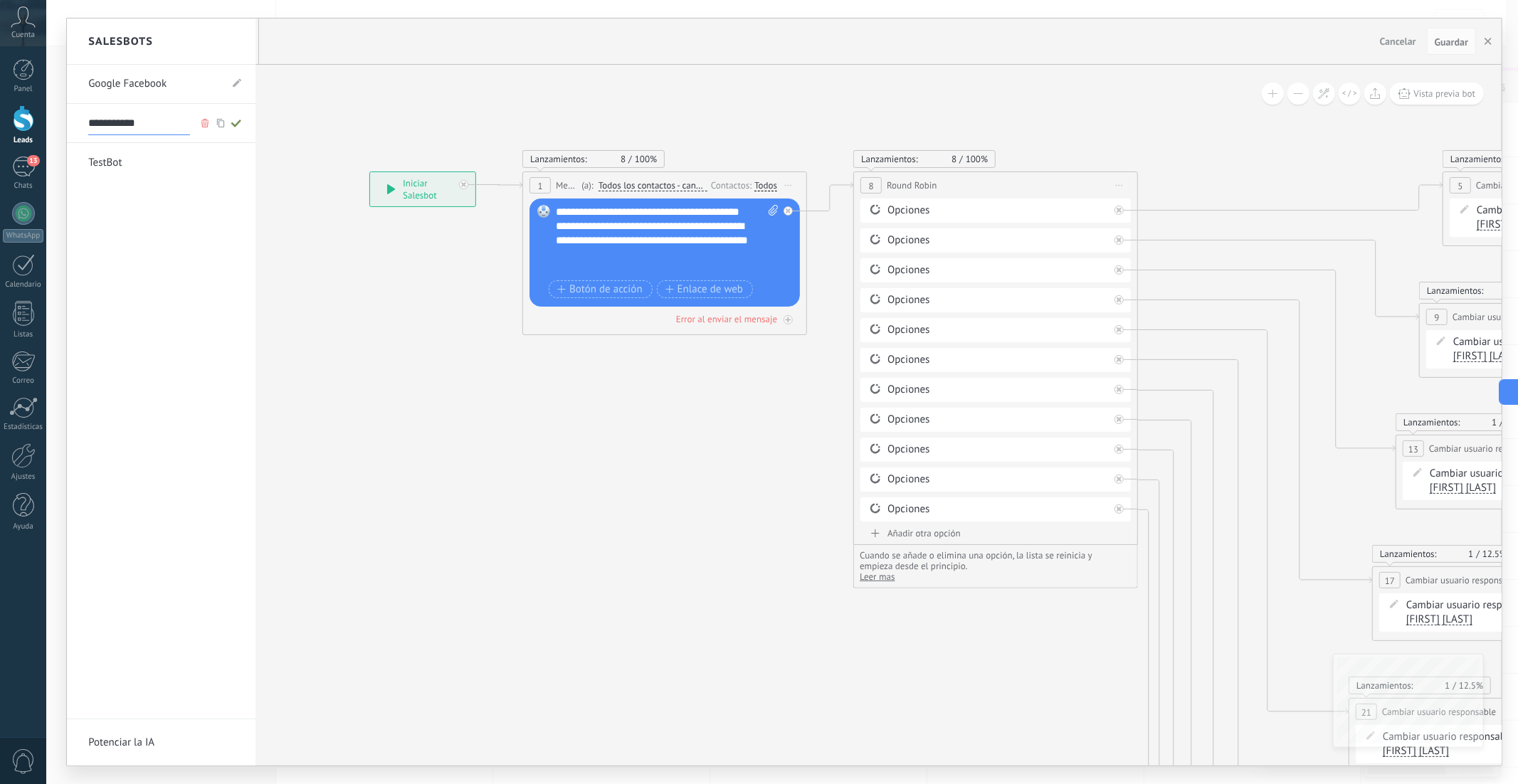 click on "**********" at bounding box center [139, 124] 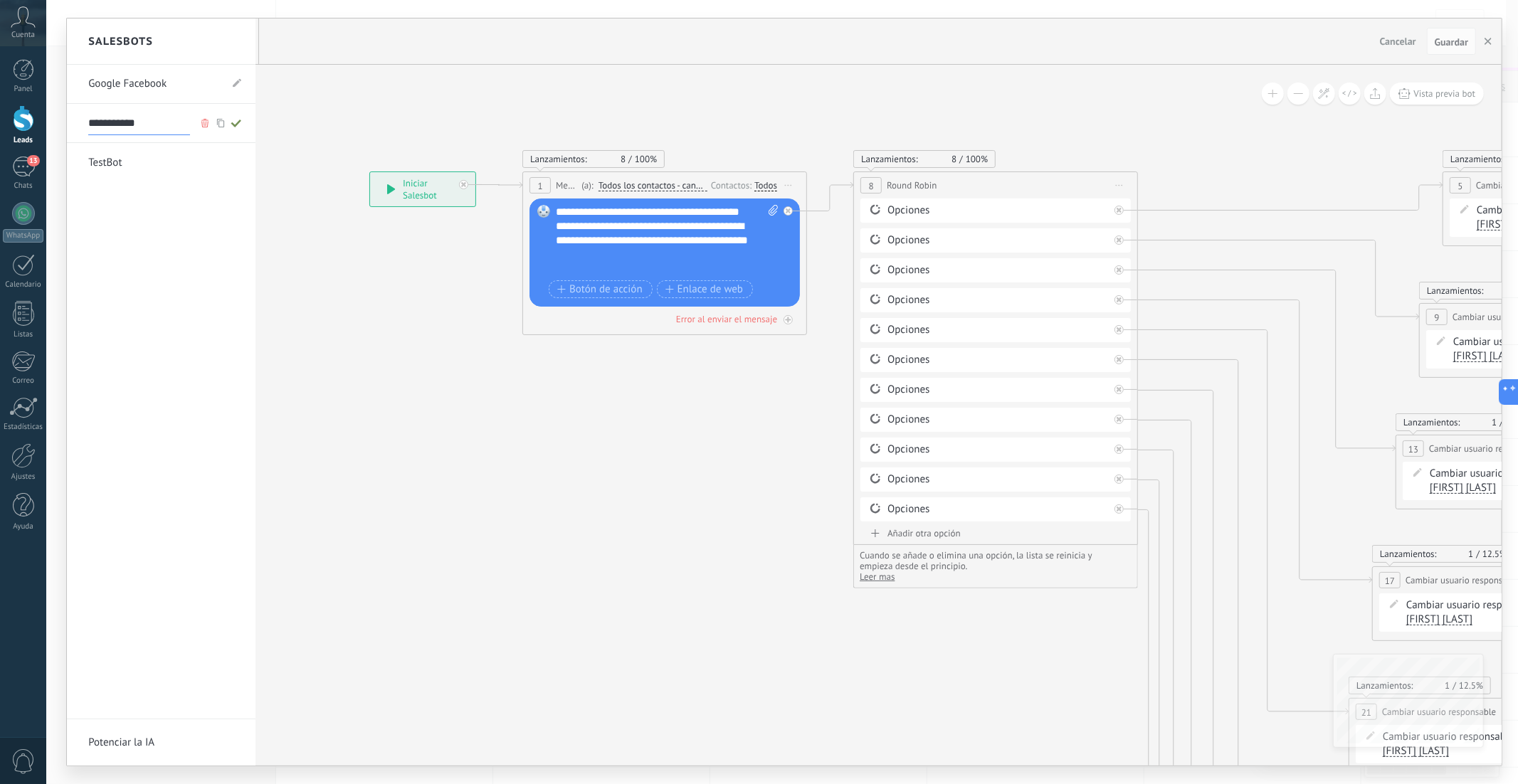 click on "**********" at bounding box center (139, 124) 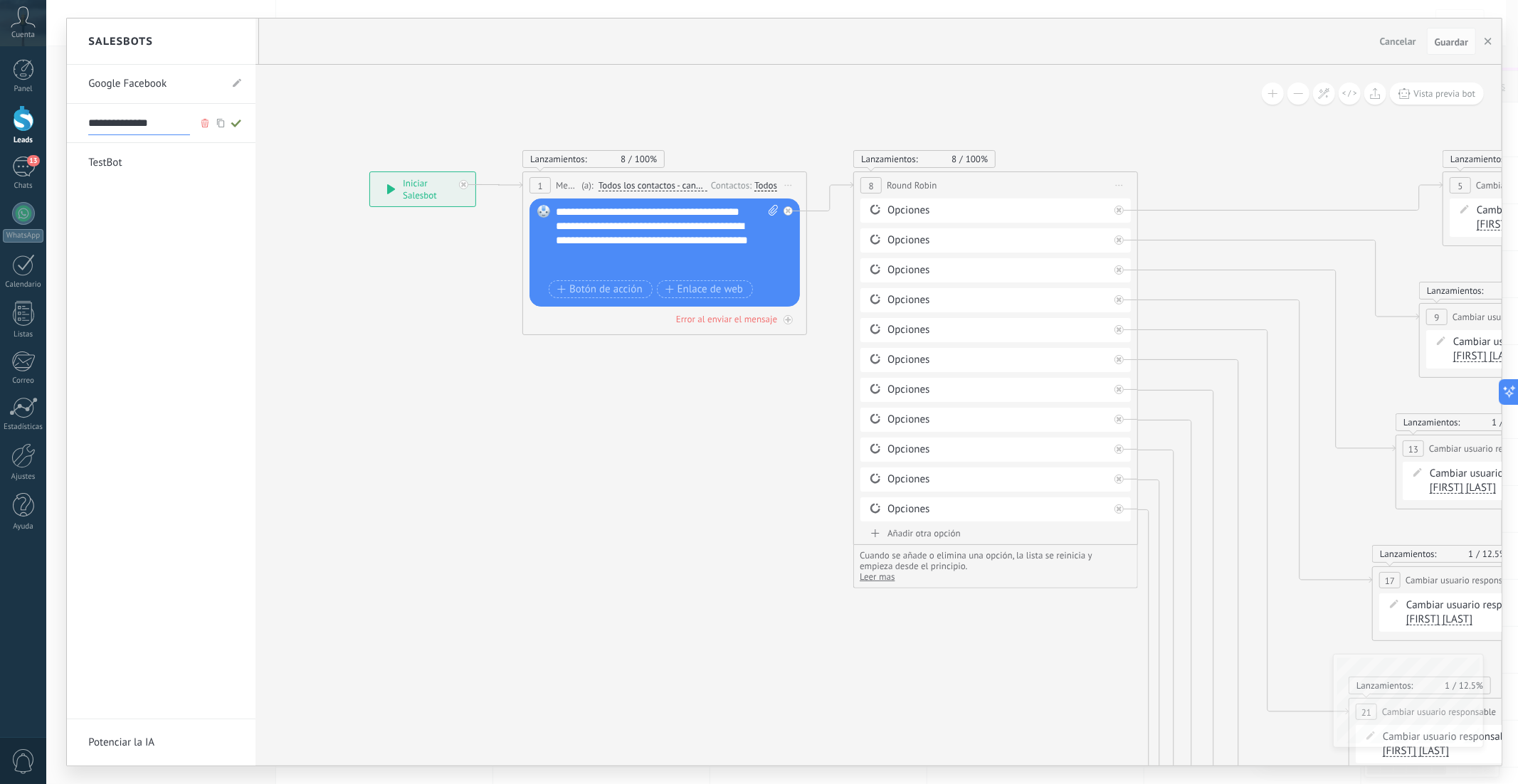type on "**********" 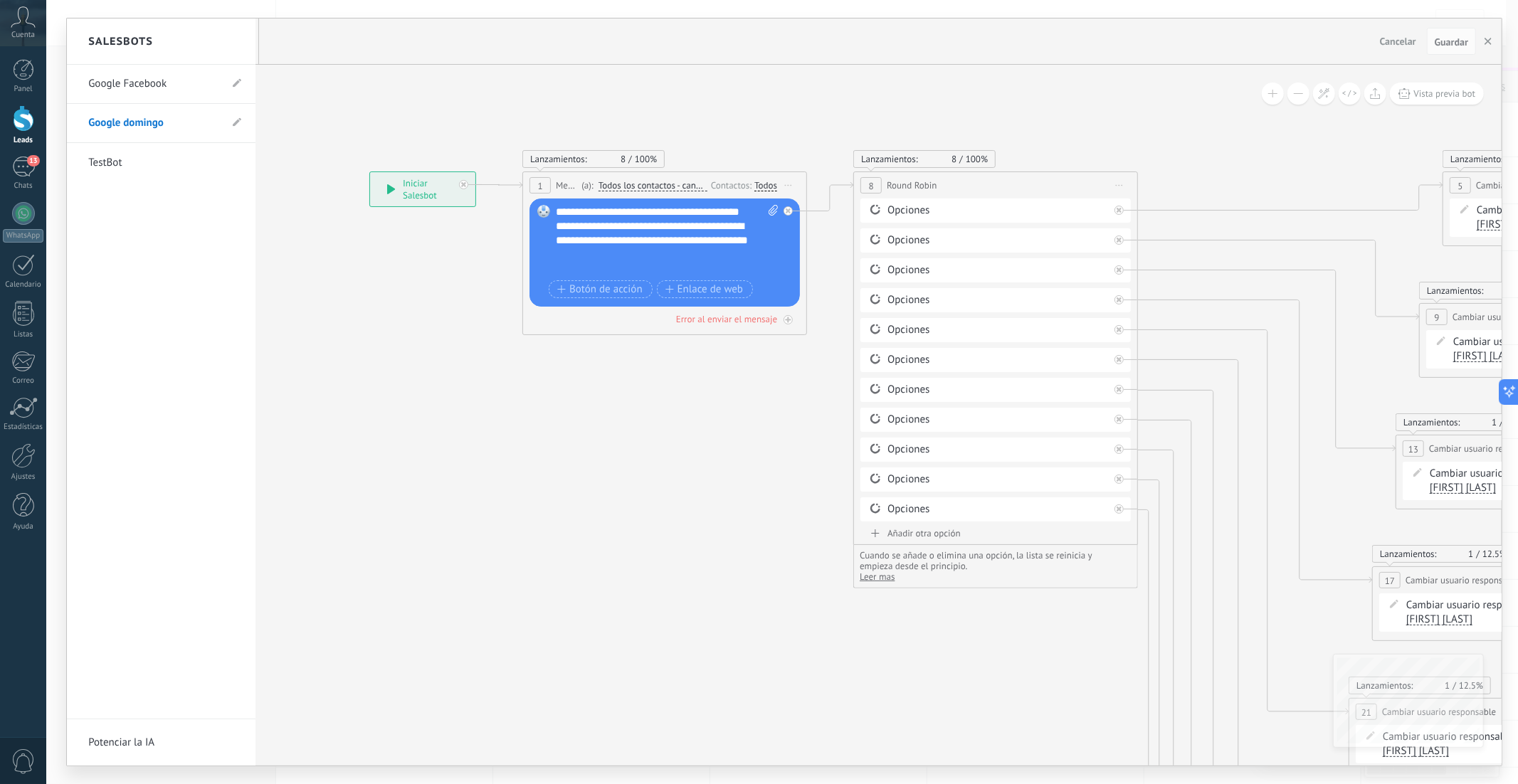 click on "Google Facebook   Google domingo   TestBot" at bounding box center (161, 392) 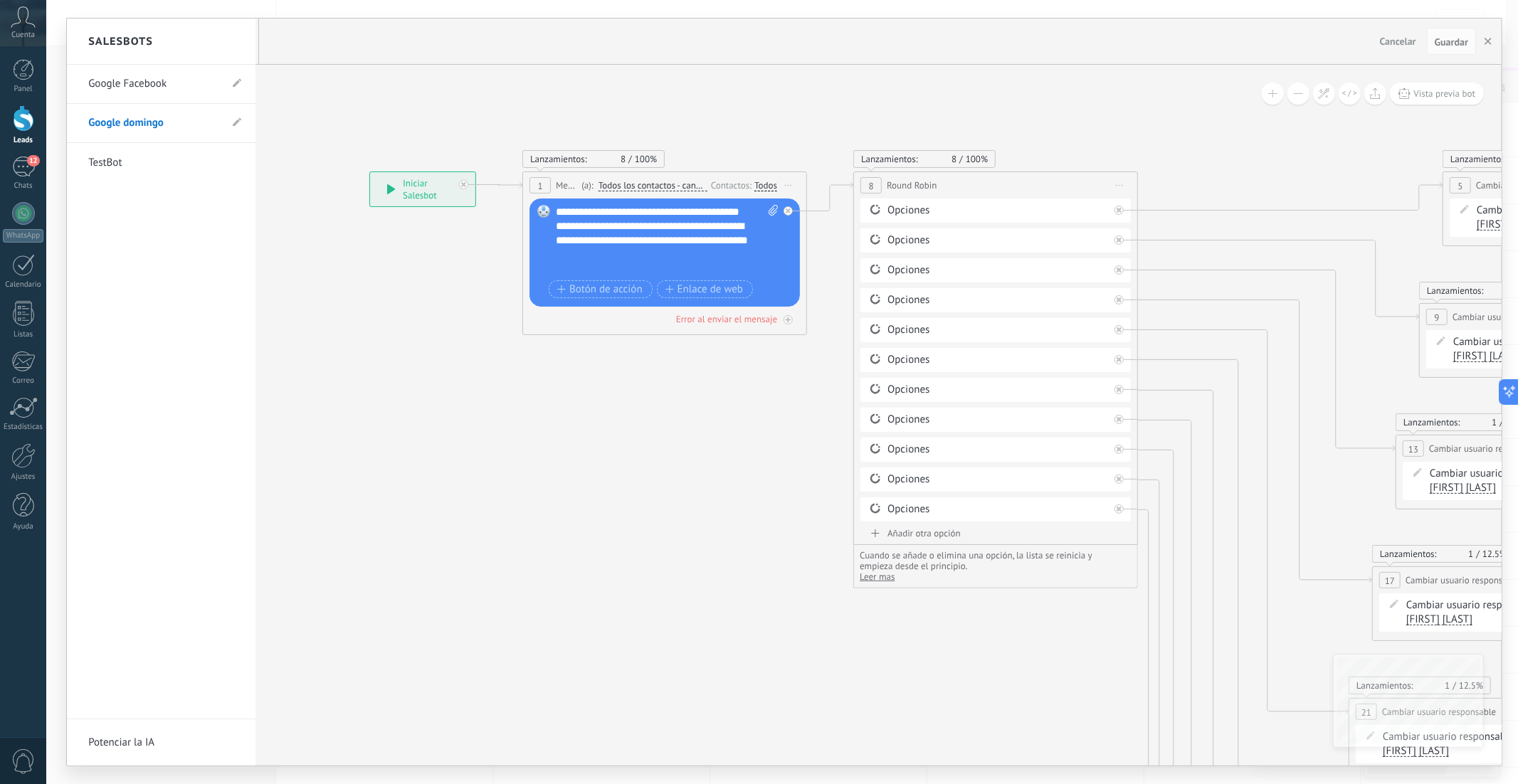 click on "Google Facebook" at bounding box center (154, 84) 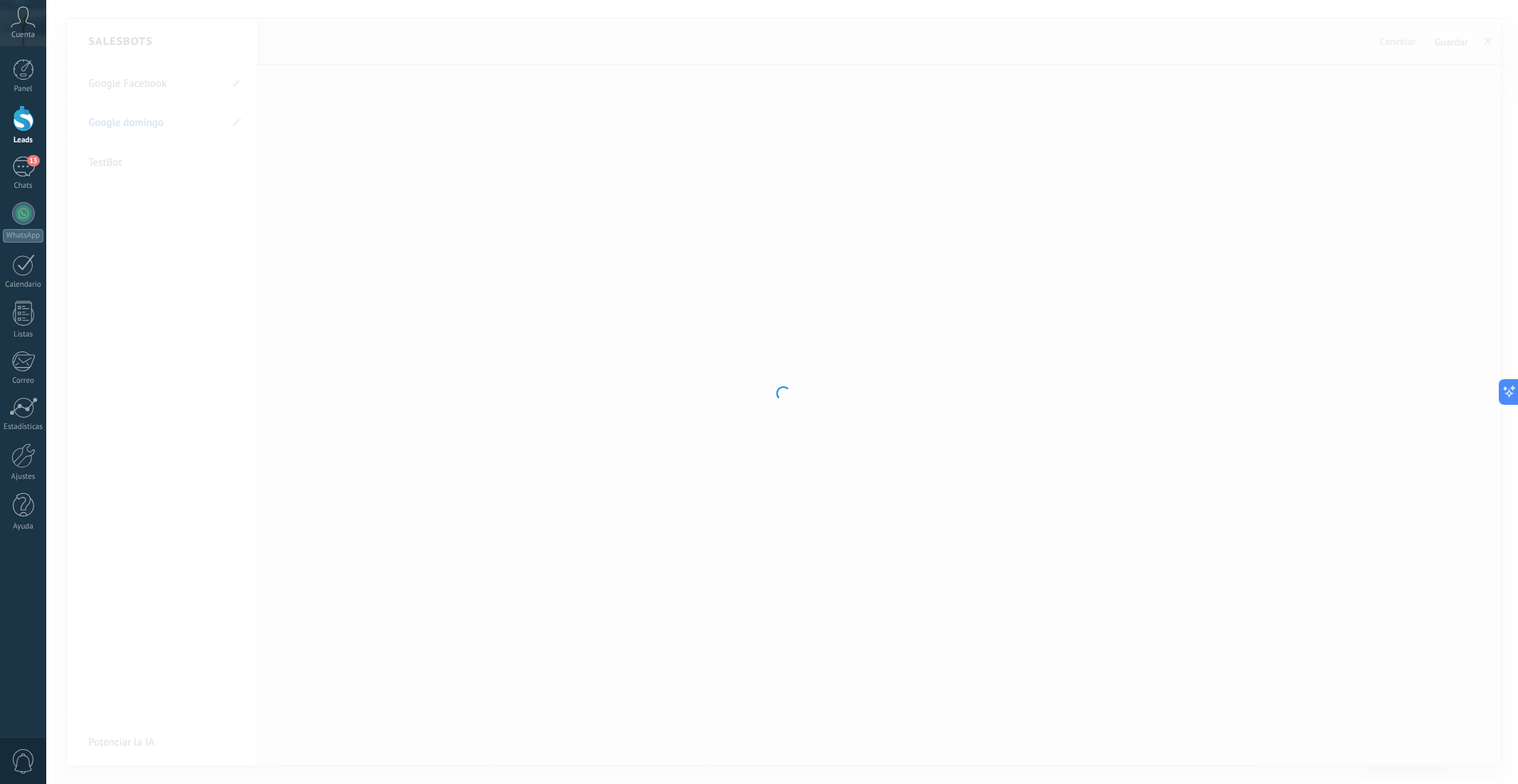 type on "**********" 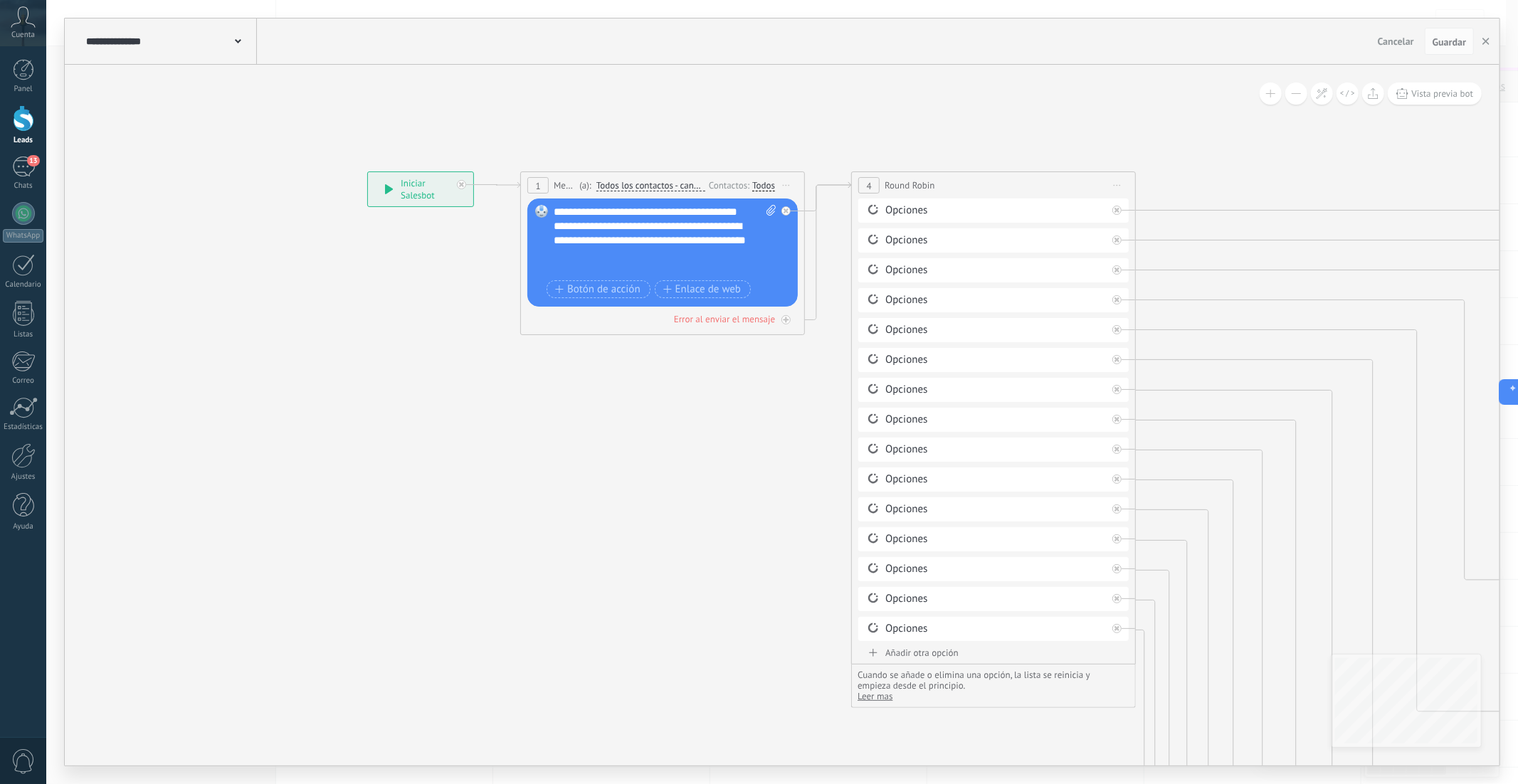 click on "**********" at bounding box center [169, 41] 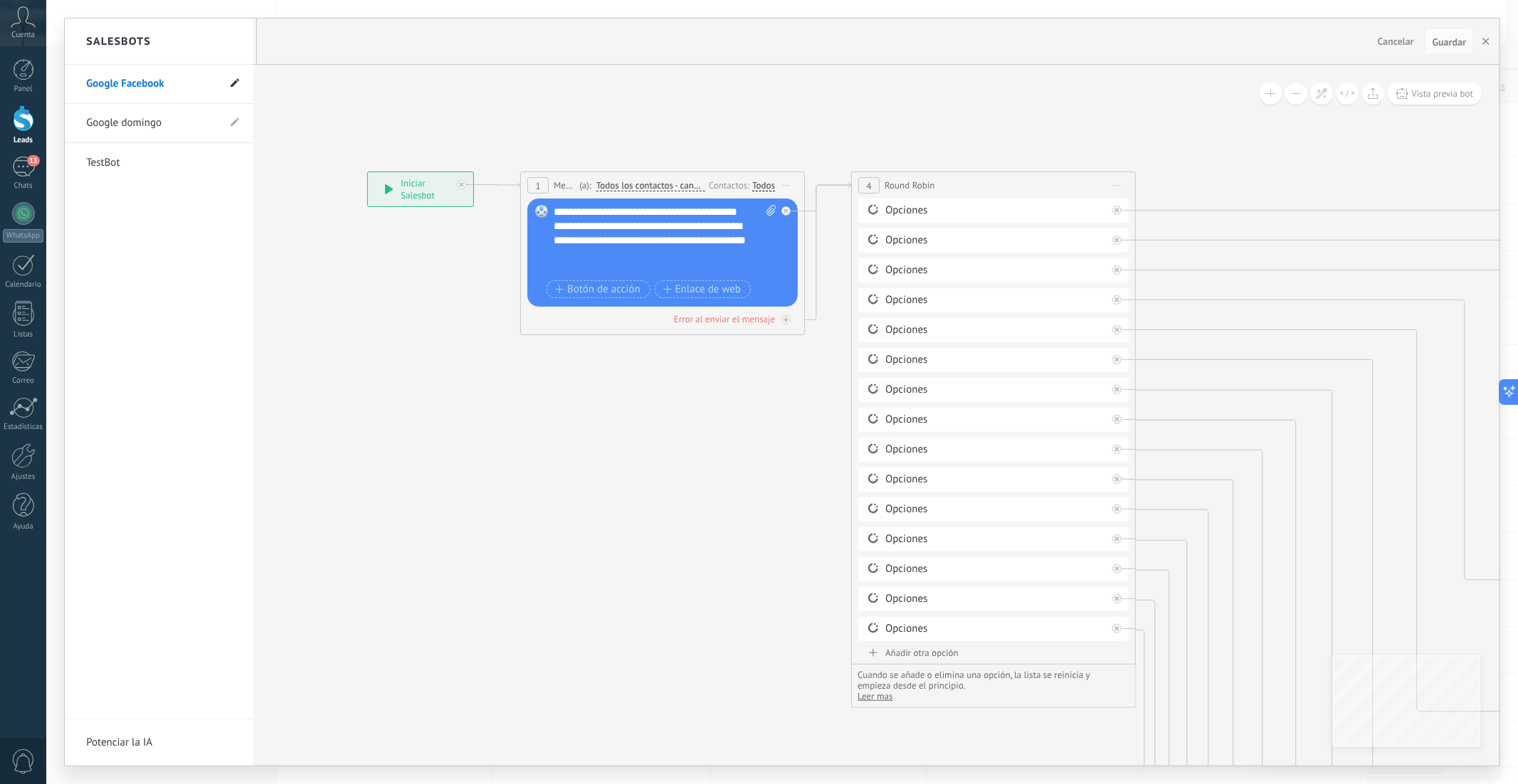 click 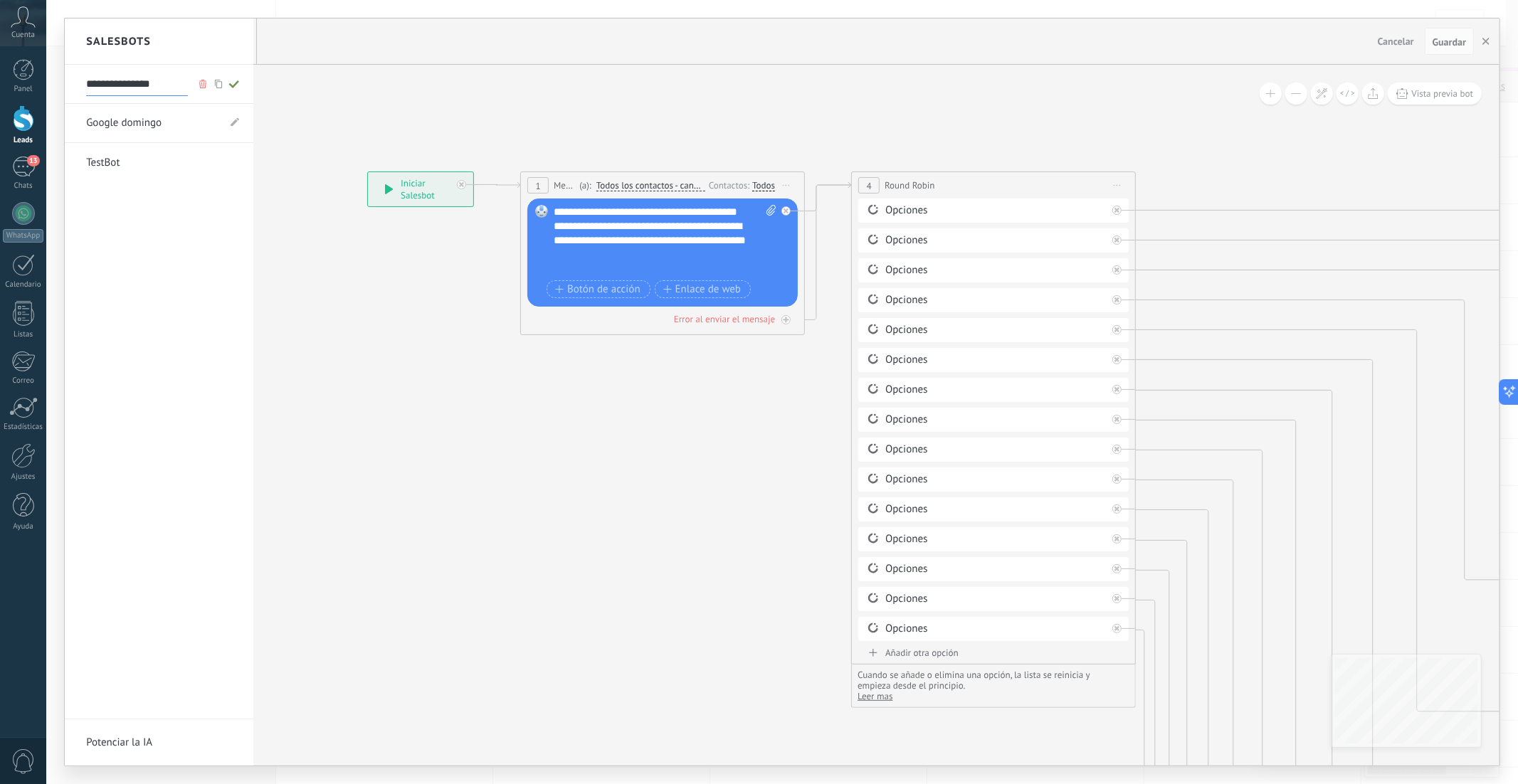 click 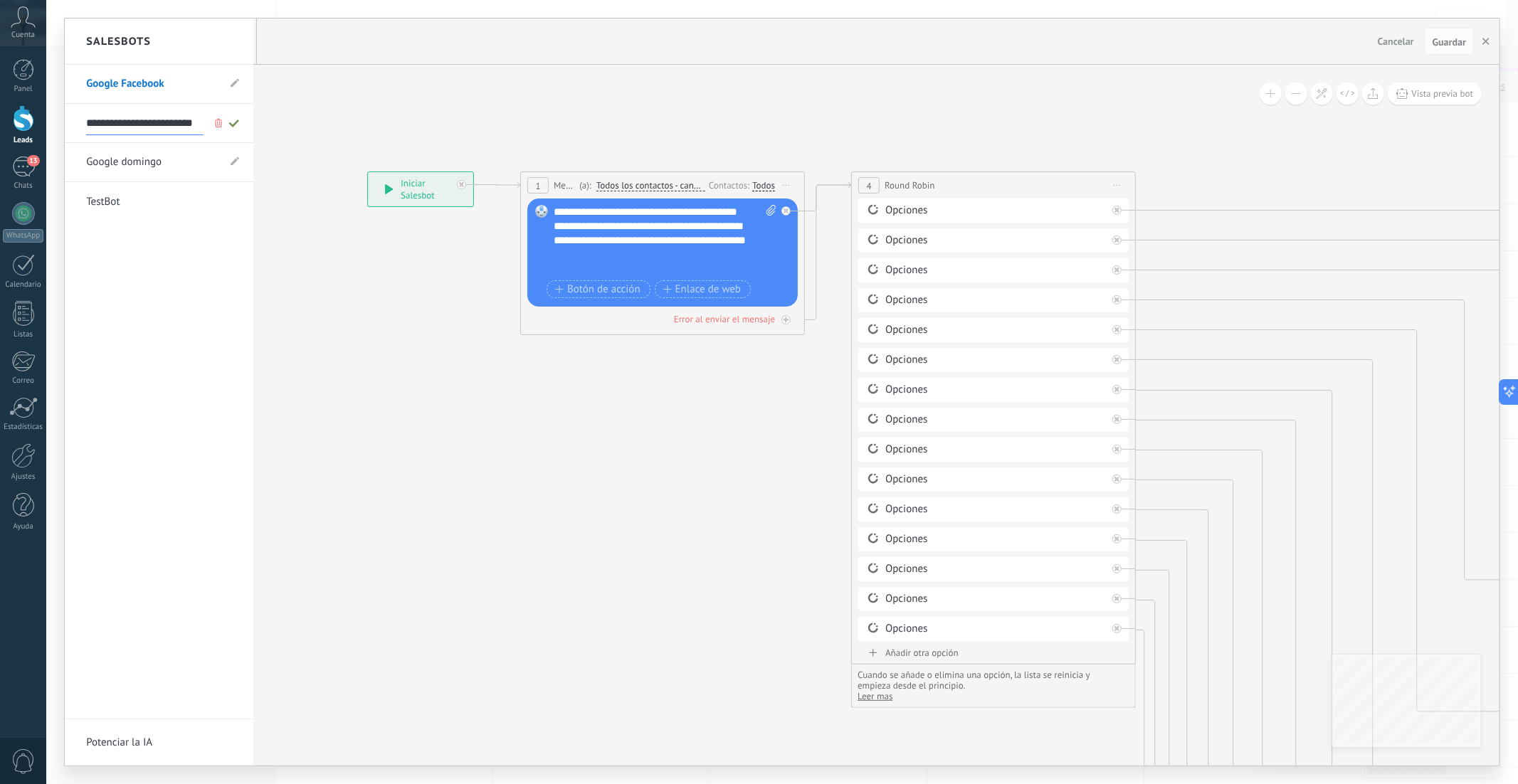 click on "**********" at bounding box center [144, 124] 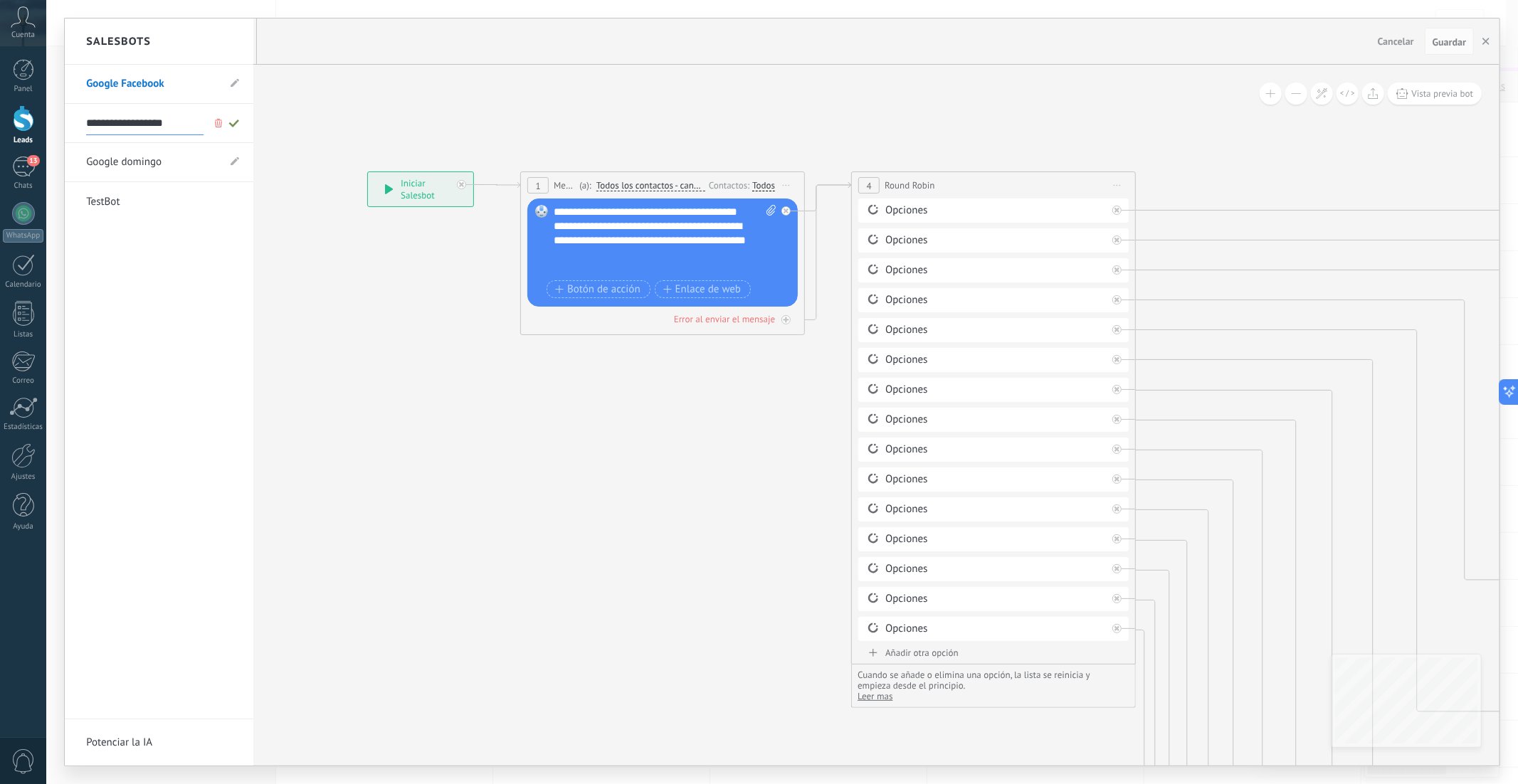click on "**********" at bounding box center (144, 124) 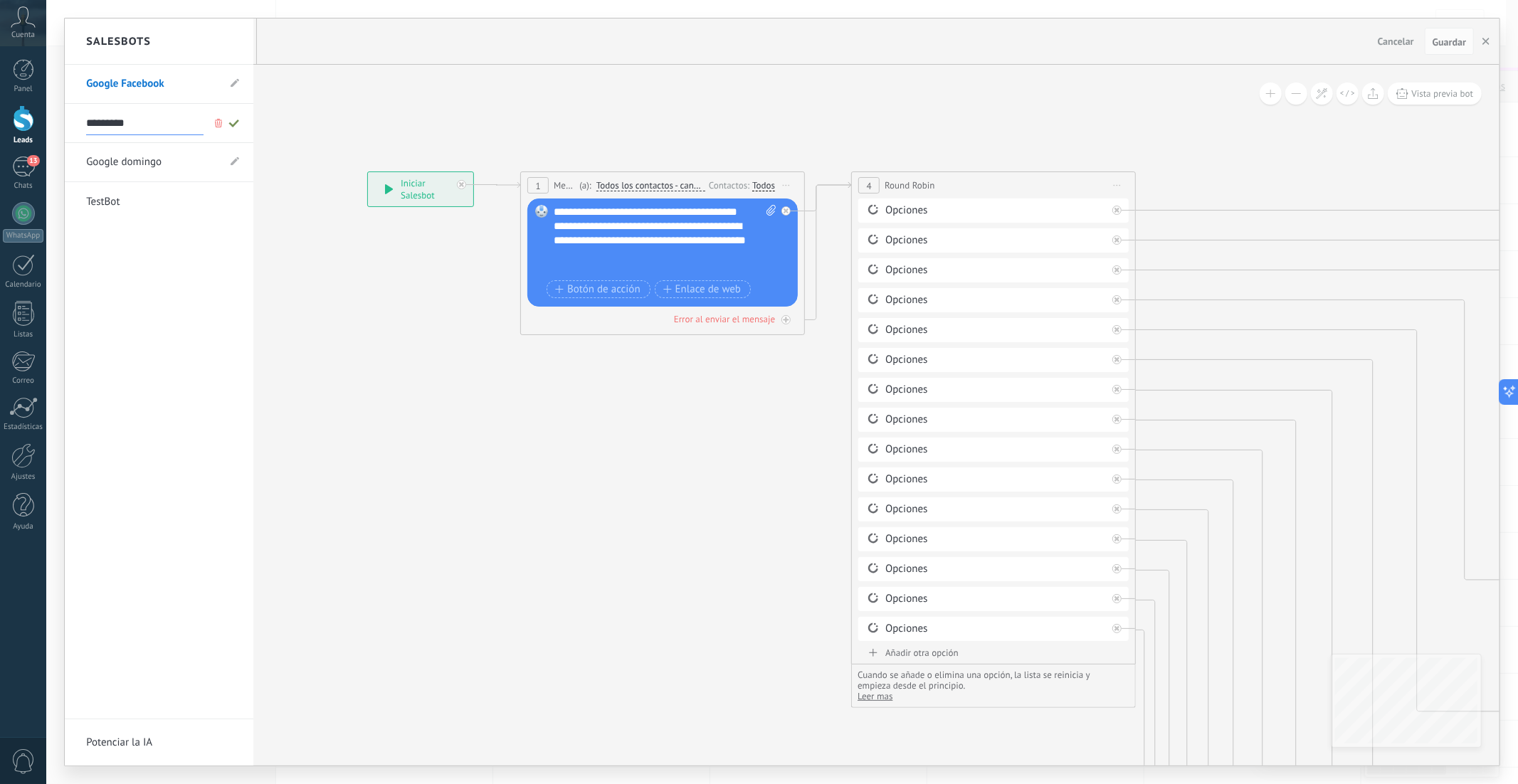 type on "********" 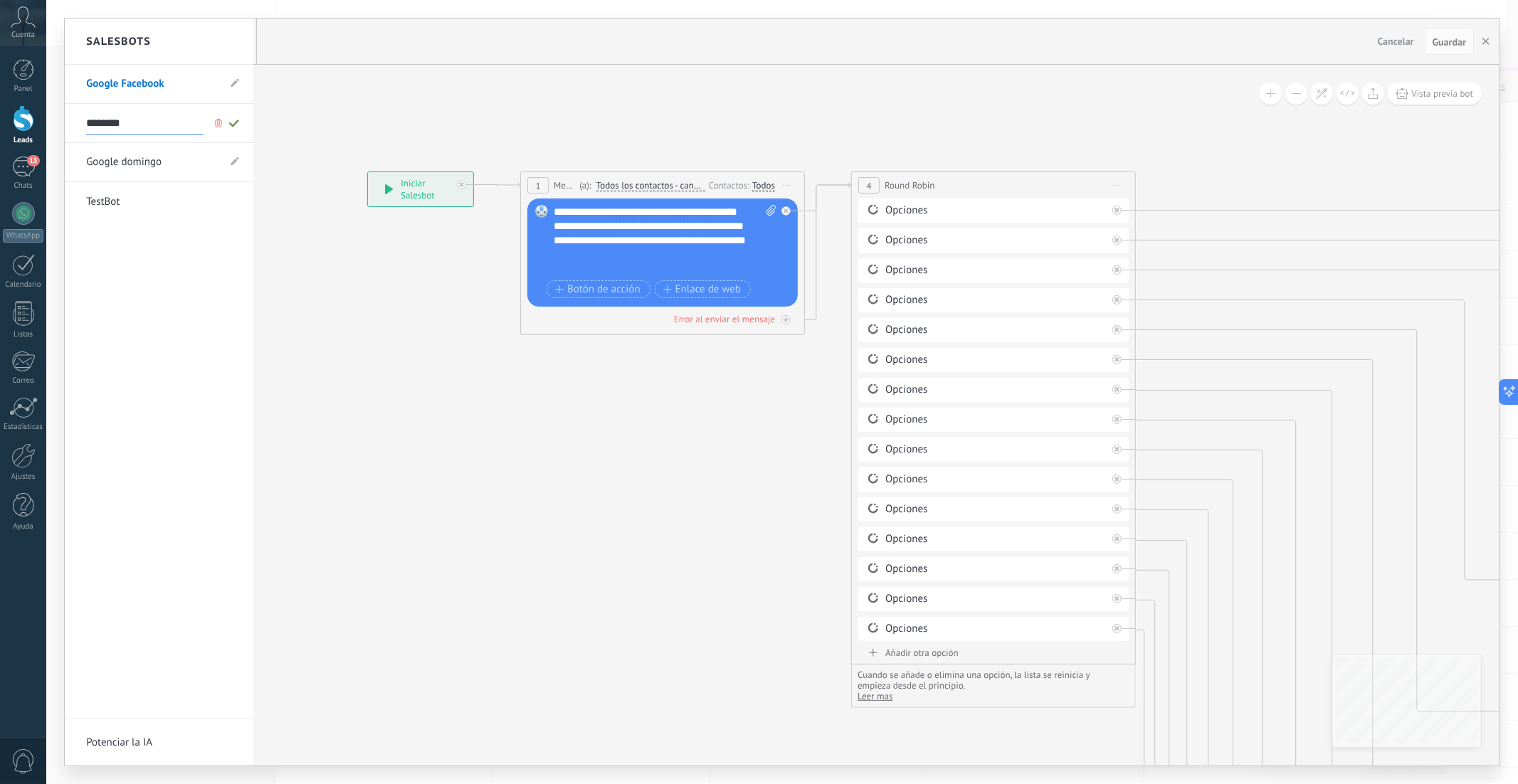 click 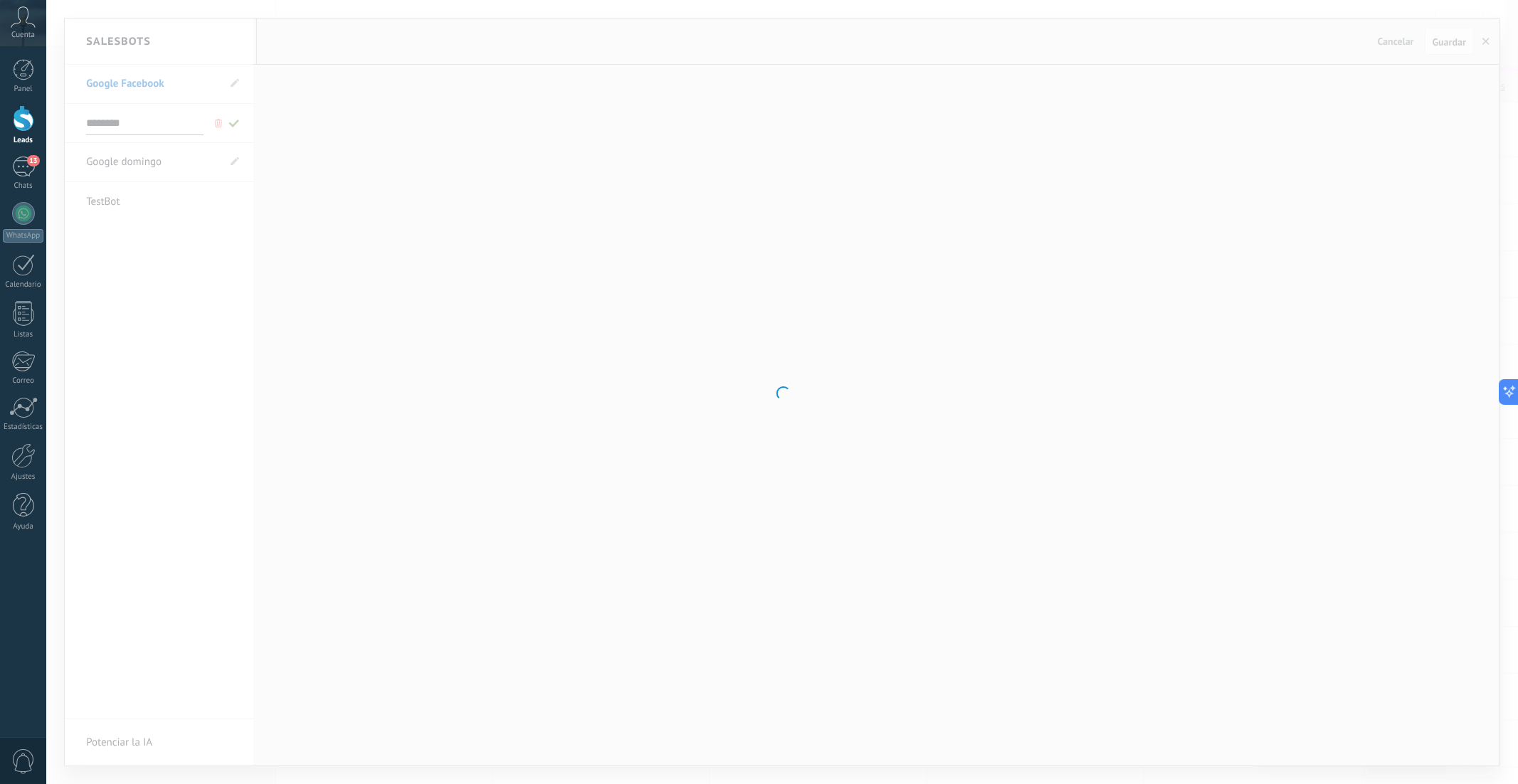 type on "********" 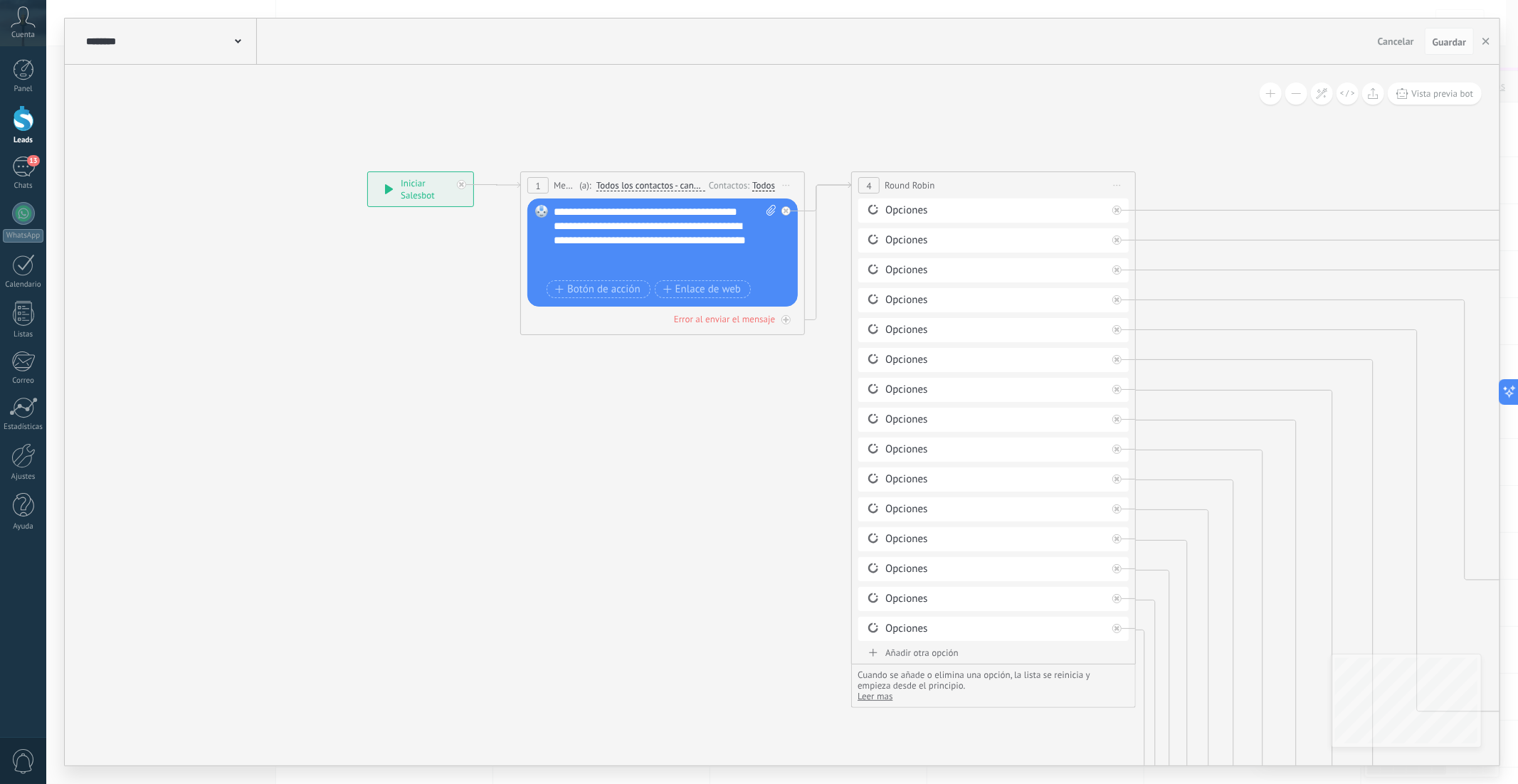 click 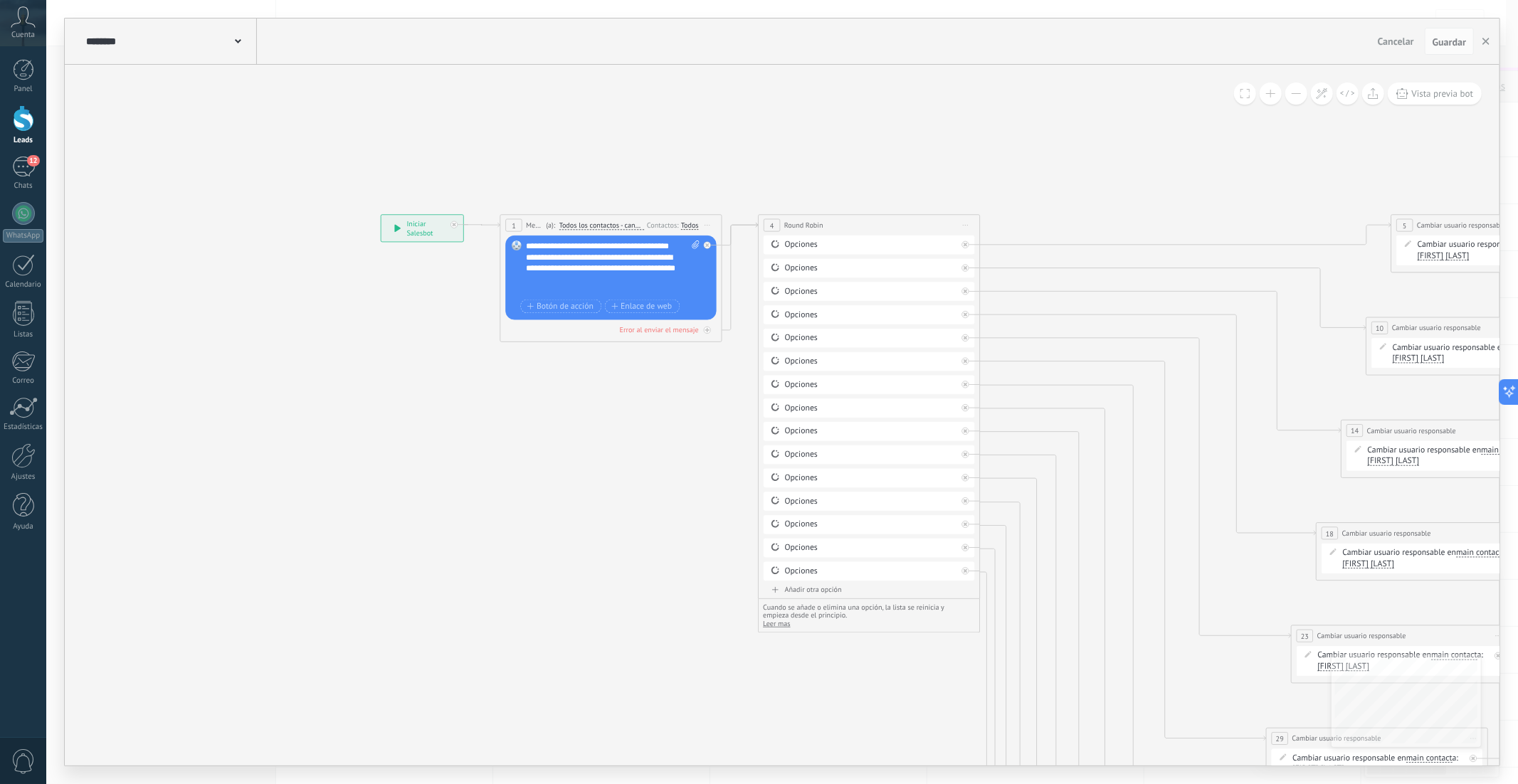 click 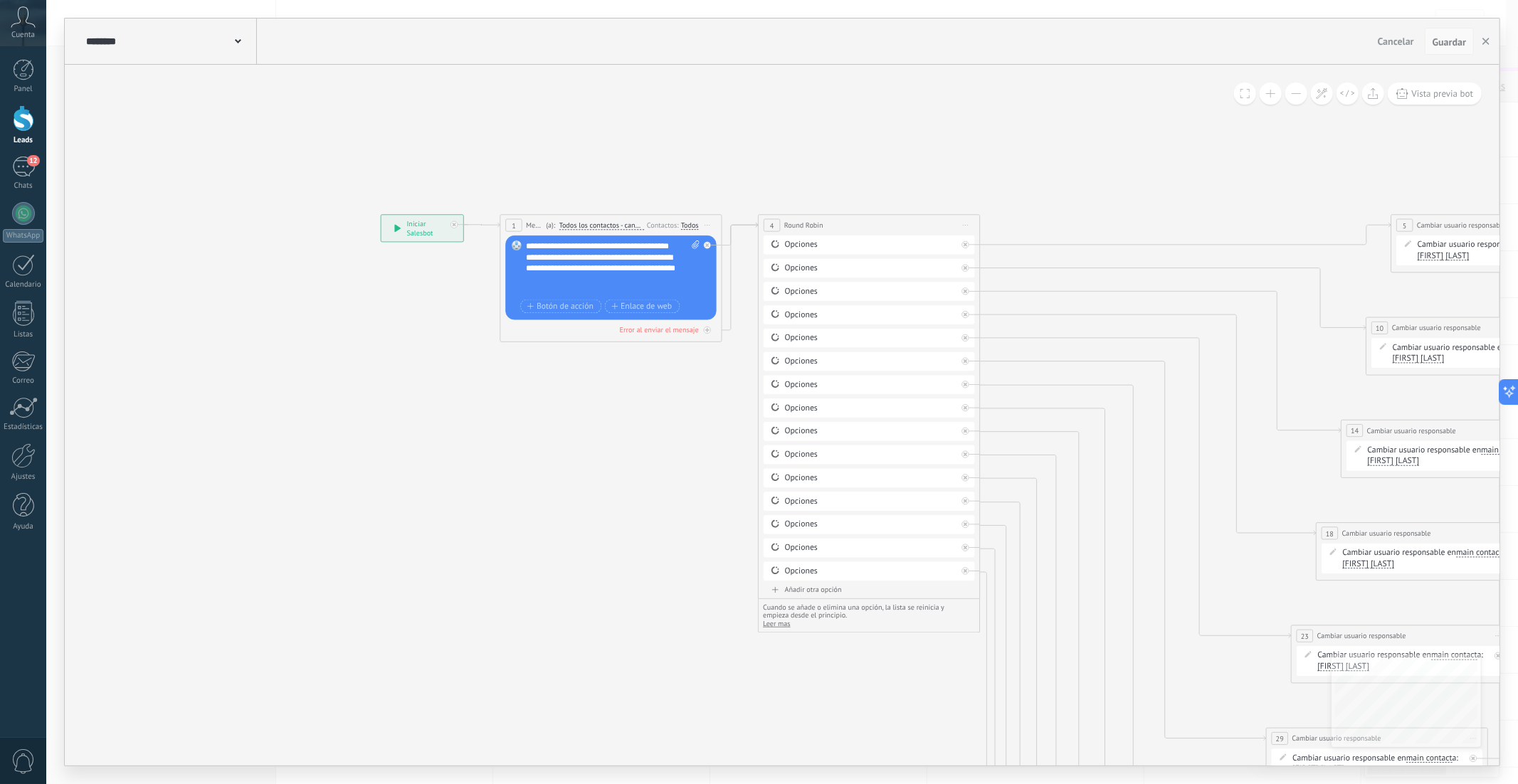 click on "Guardar" at bounding box center (1449, 42) 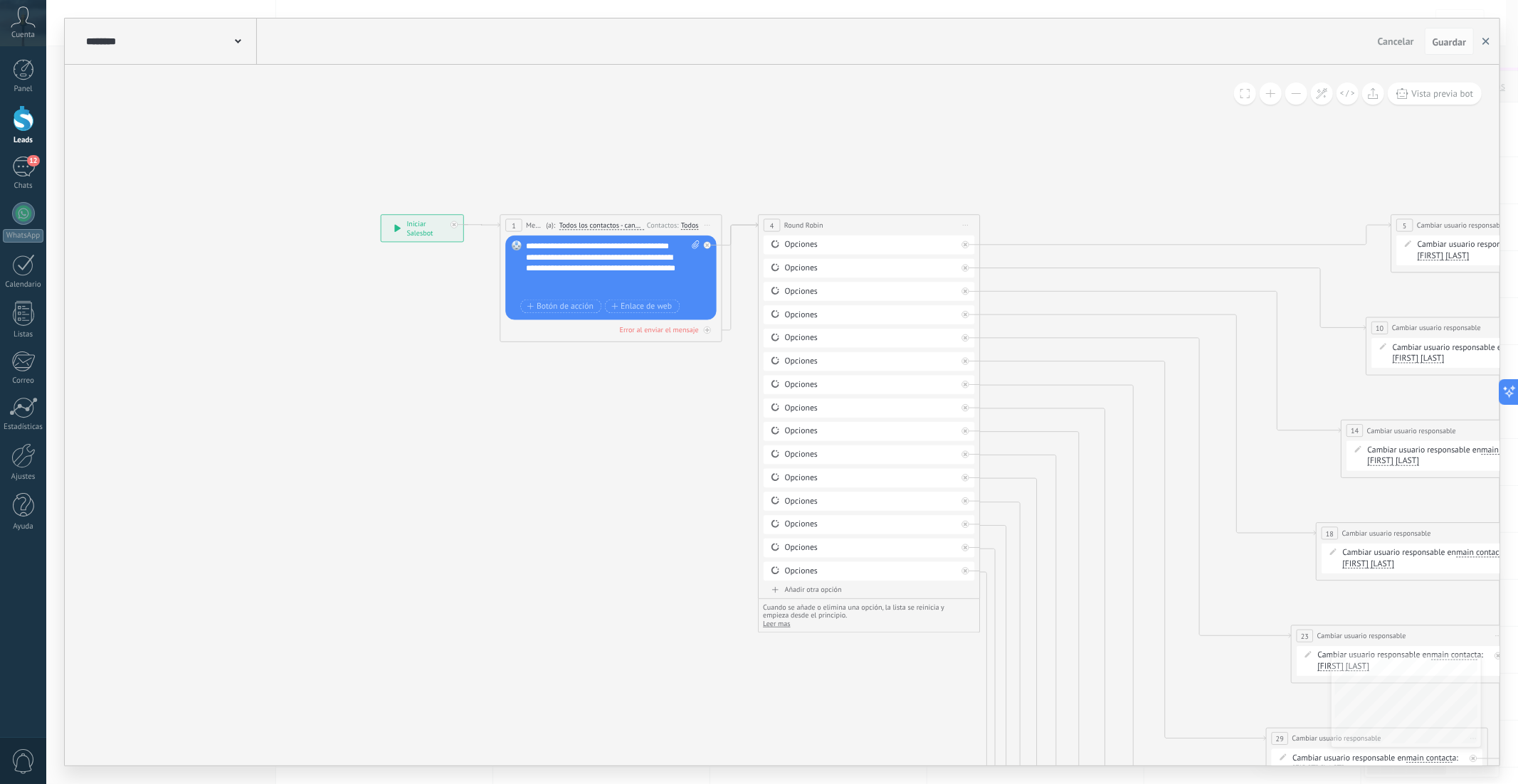click 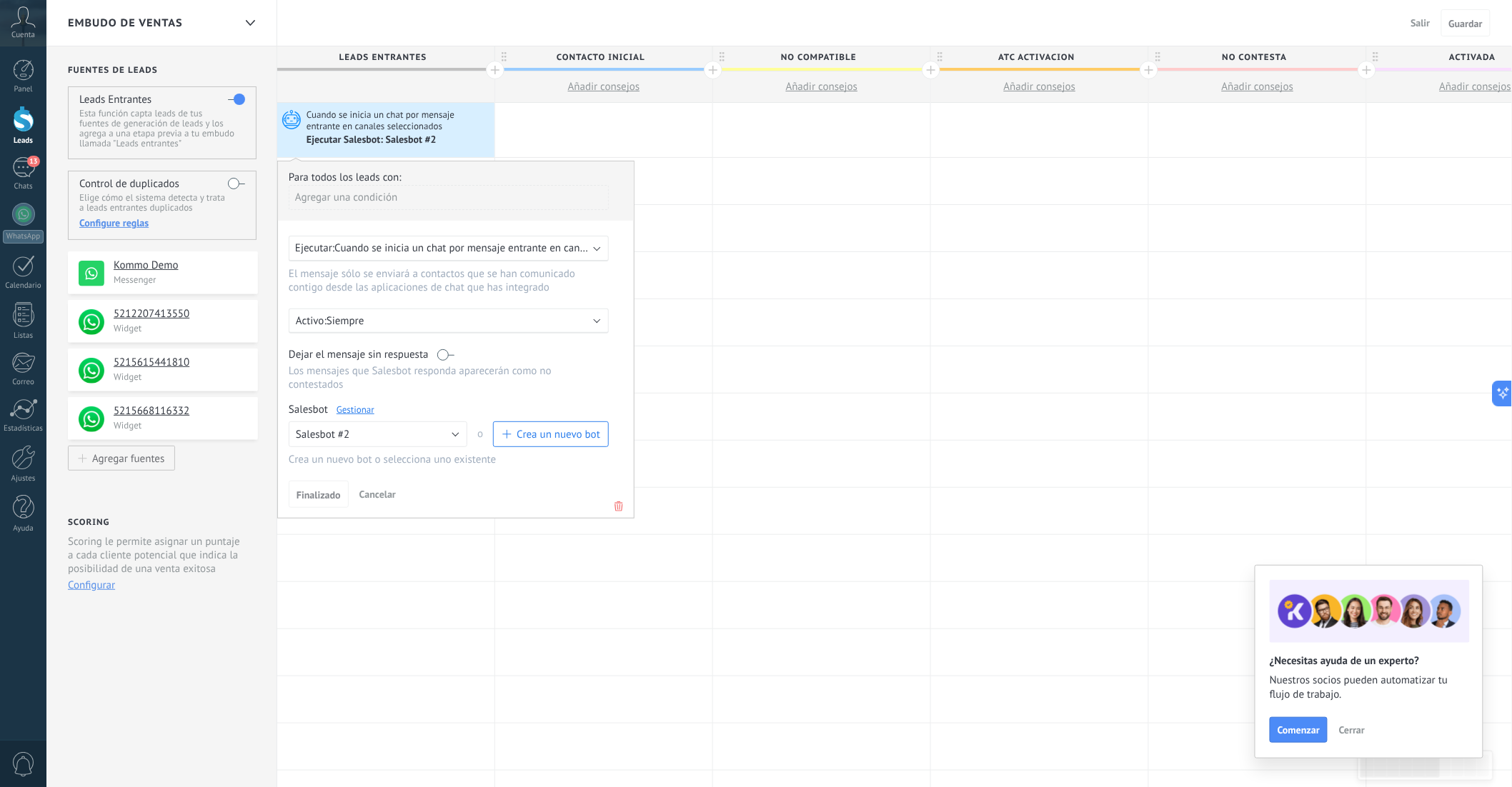 click on "Embudo de ventas
Salir Cancelar Guardar" at bounding box center [779, 23] 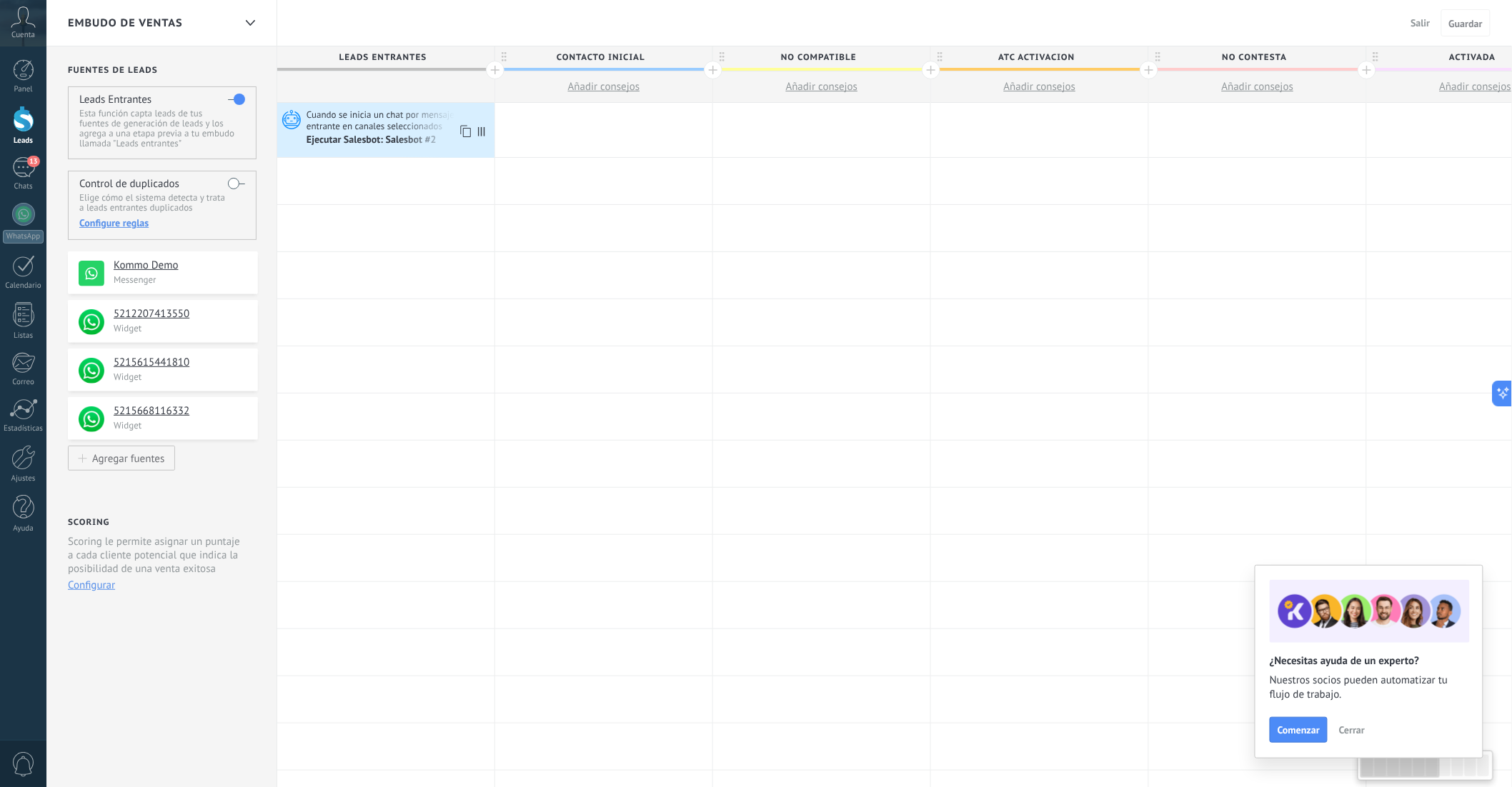 click on "Cuando se inicia un chat por mensaje entrante en canales seleccionados" at bounding box center (399, 120) 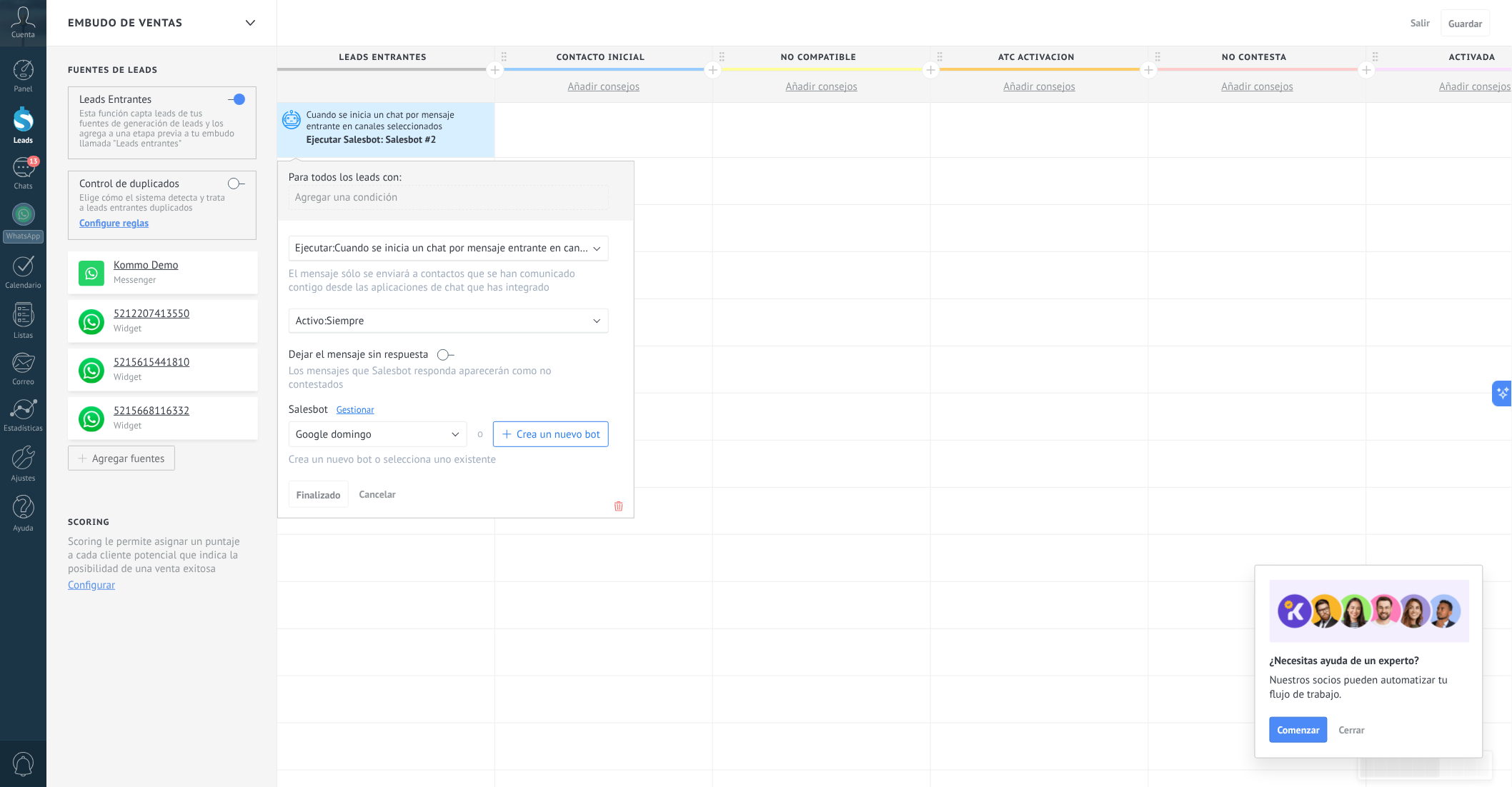 click on "Activo:  Siempre" at bounding box center [449, 321] 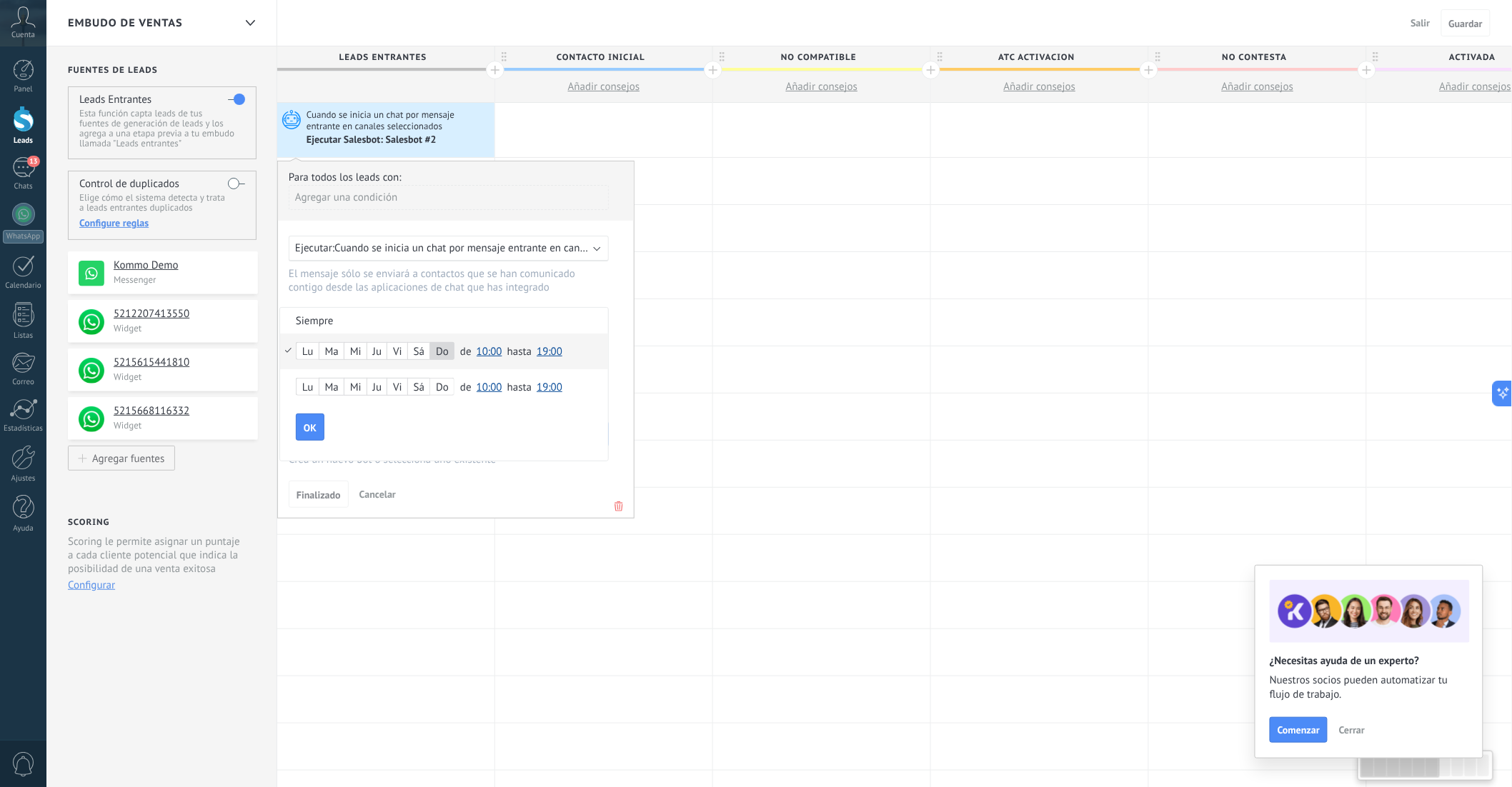 scroll, scrollTop: 0, scrollLeft: 0, axis: both 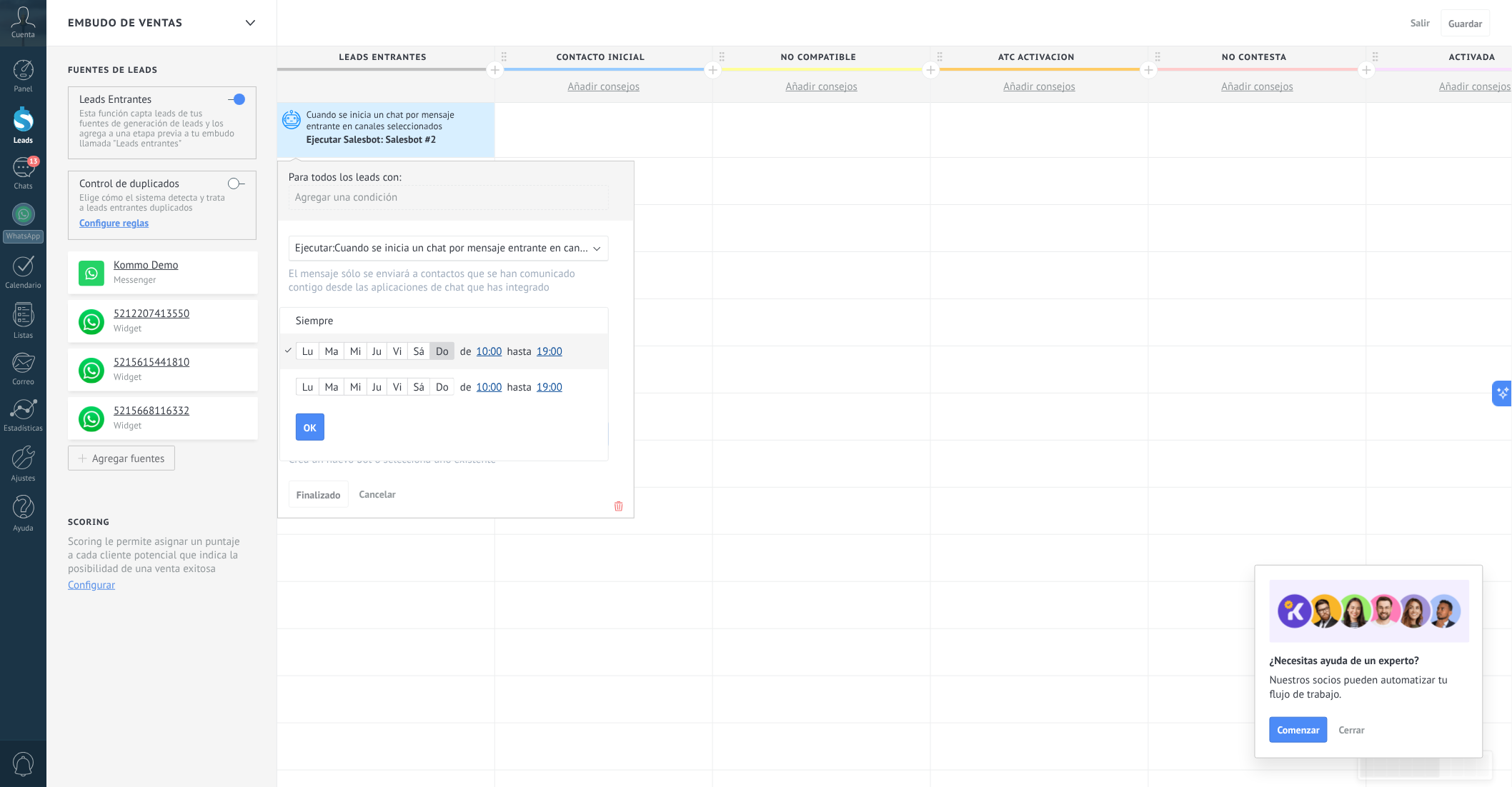 click on "10:00" at bounding box center [489, 351] 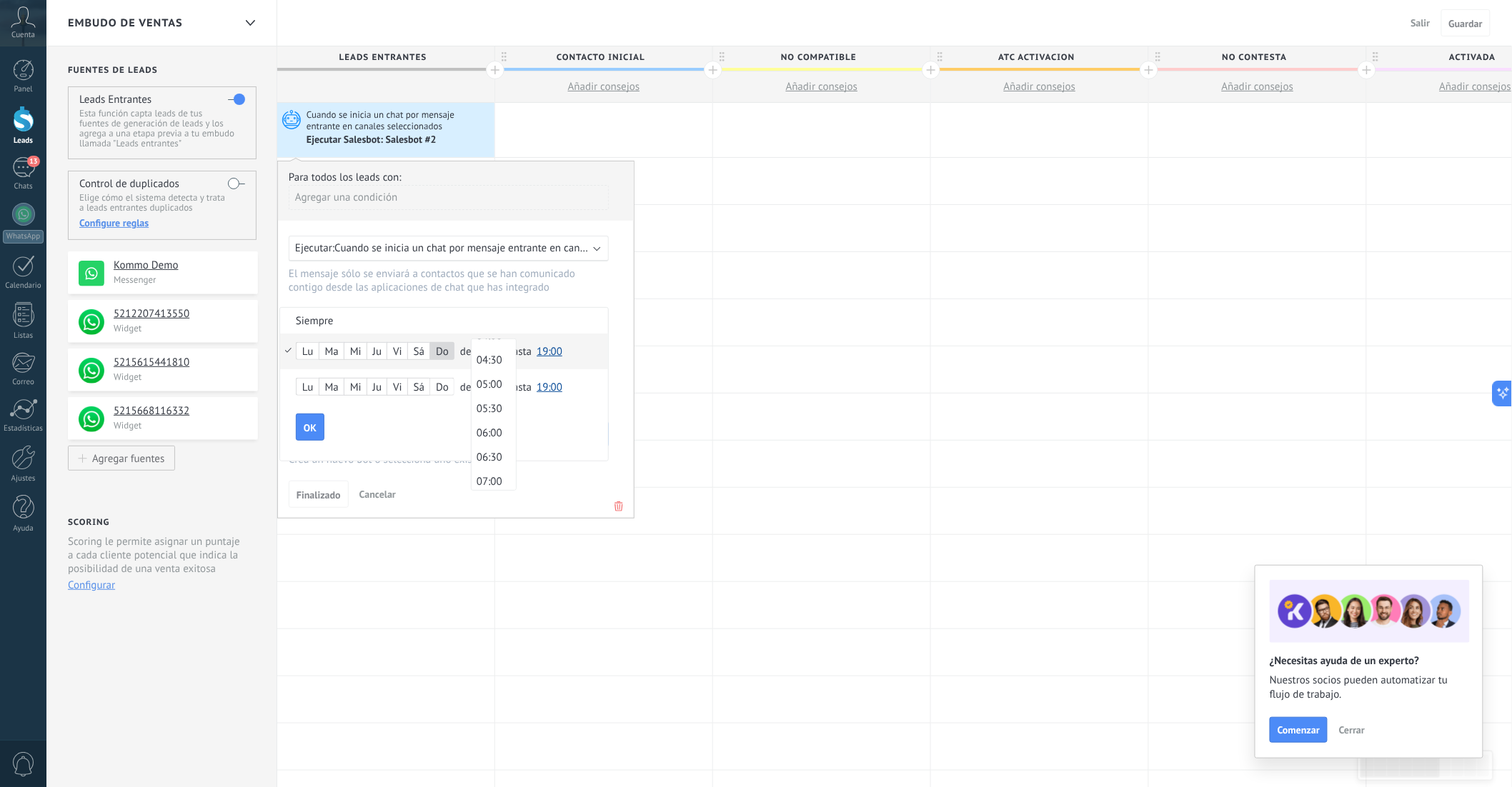 scroll, scrollTop: 0, scrollLeft: 0, axis: both 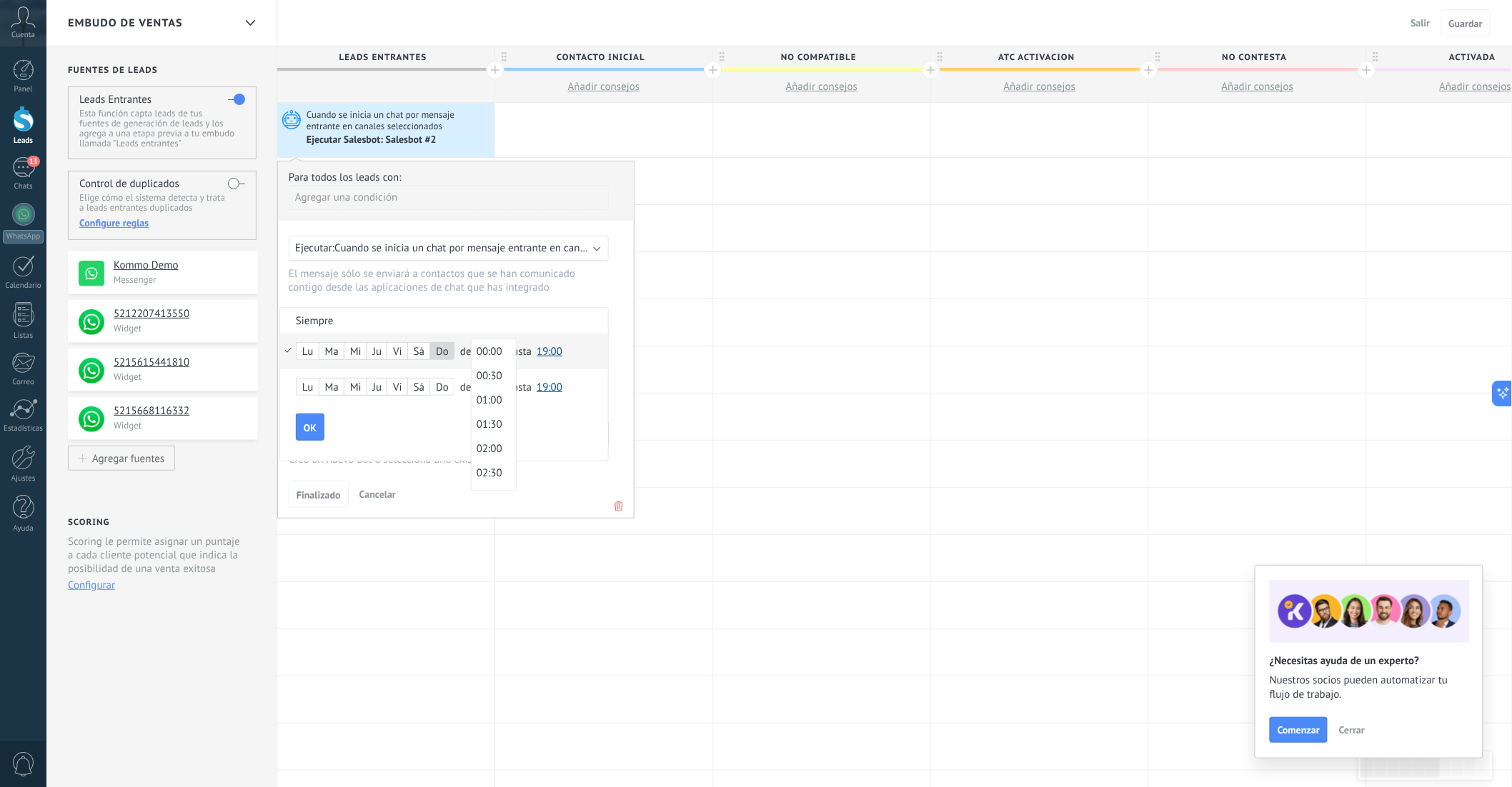 click on "00:00" at bounding box center [492, 351] 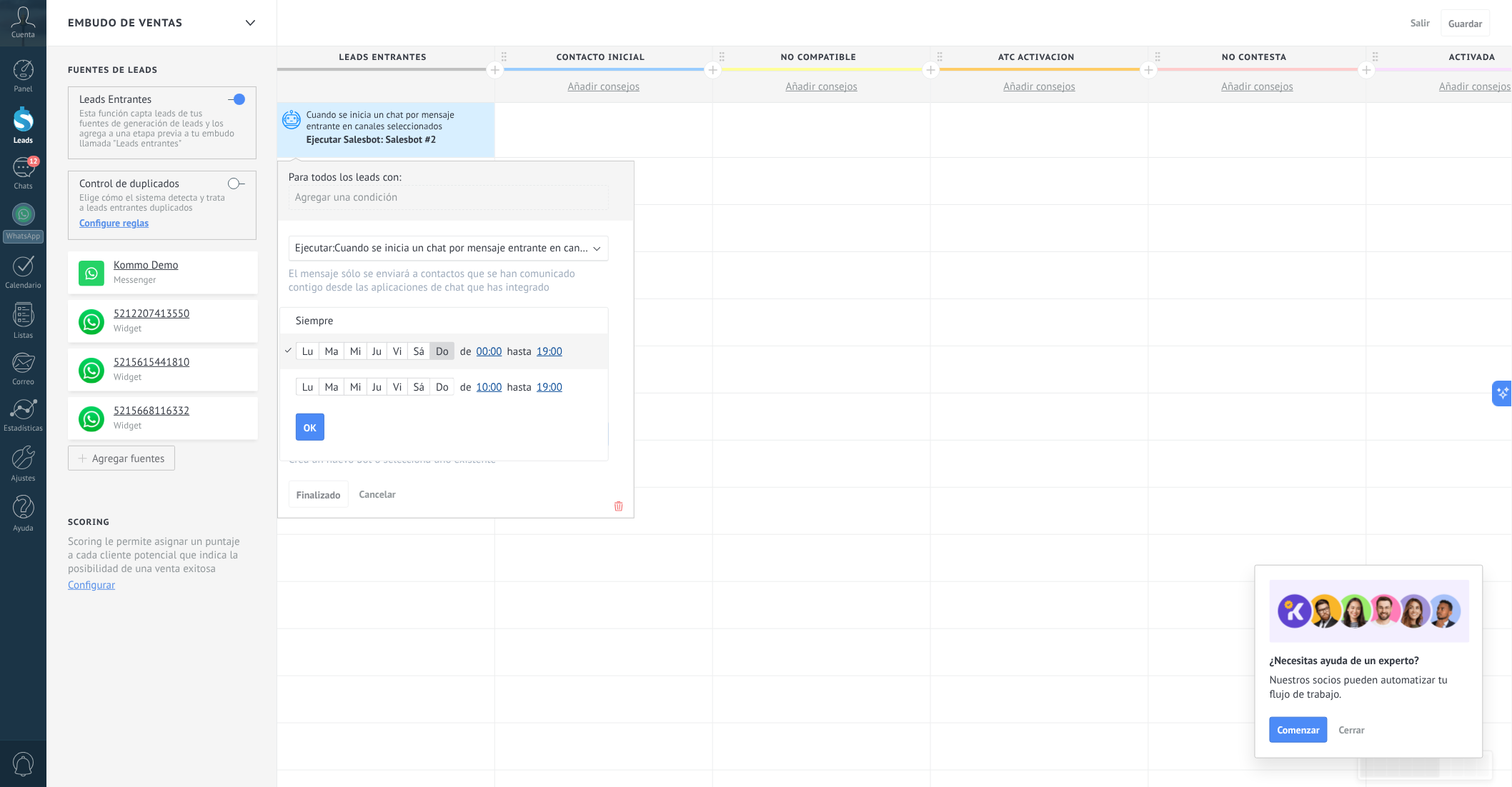 click on "19:00" at bounding box center (549, 351) 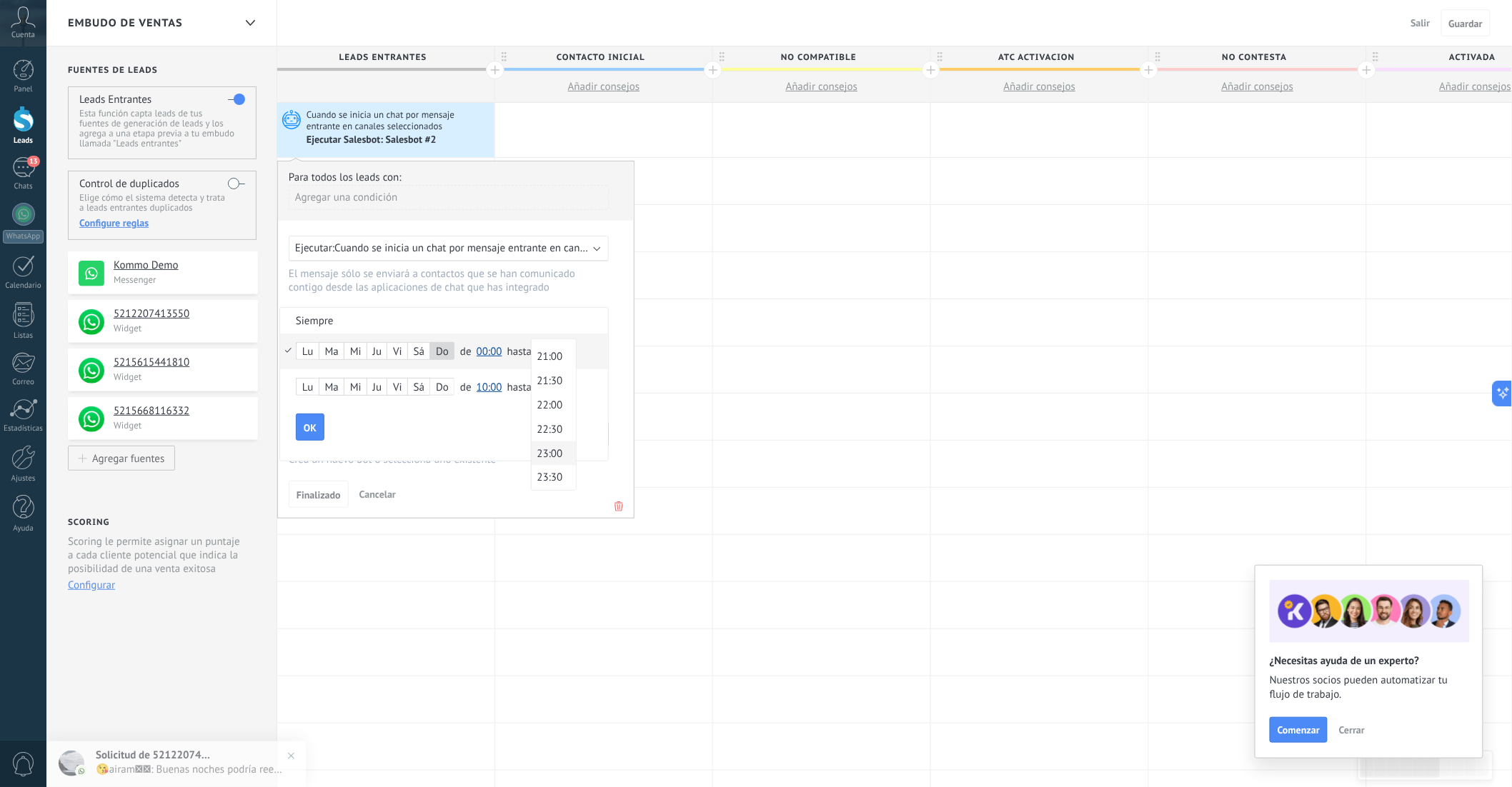 scroll, scrollTop: 1048, scrollLeft: 0, axis: vertical 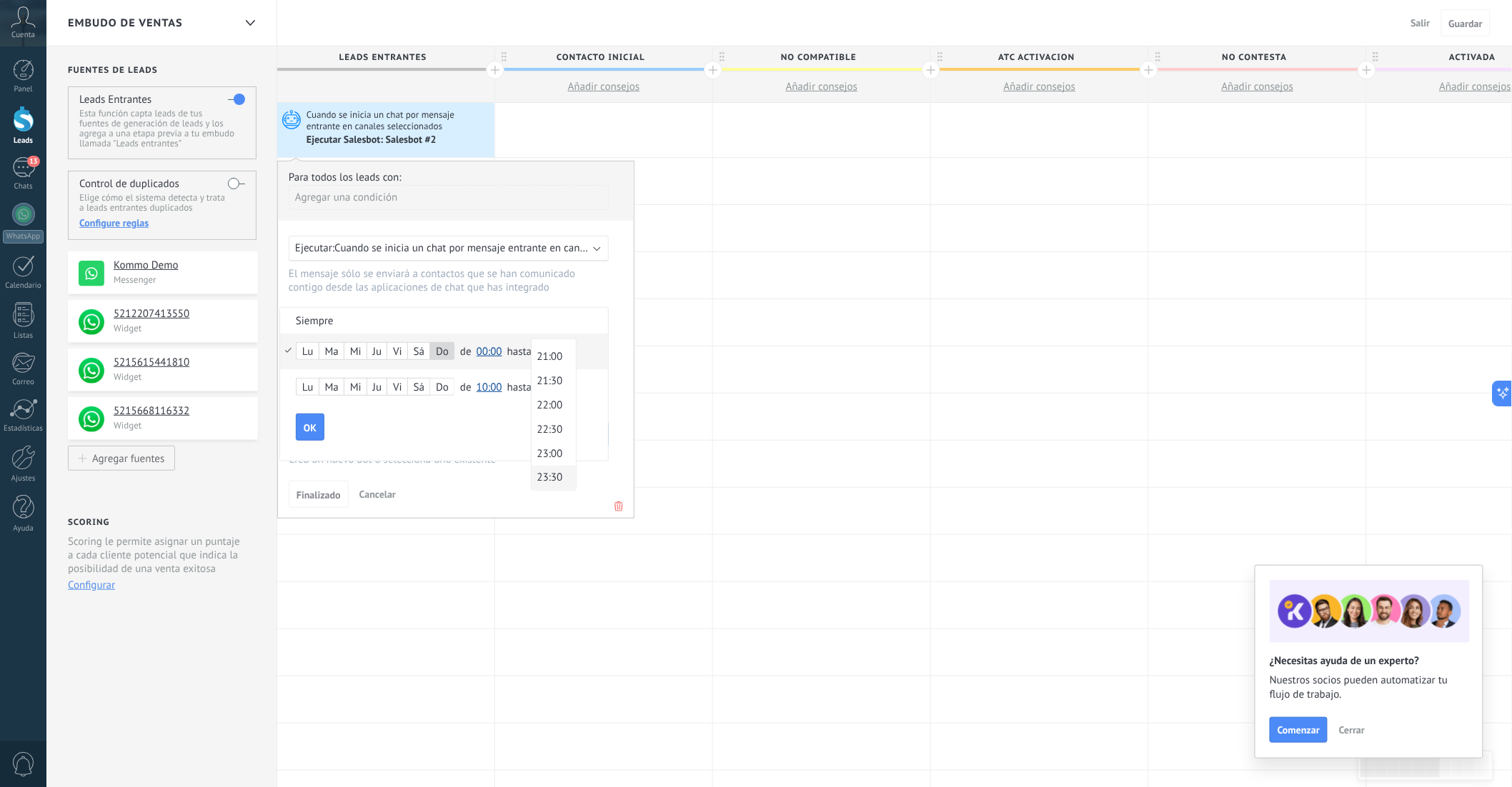 click on "23:30" at bounding box center [552, 478] 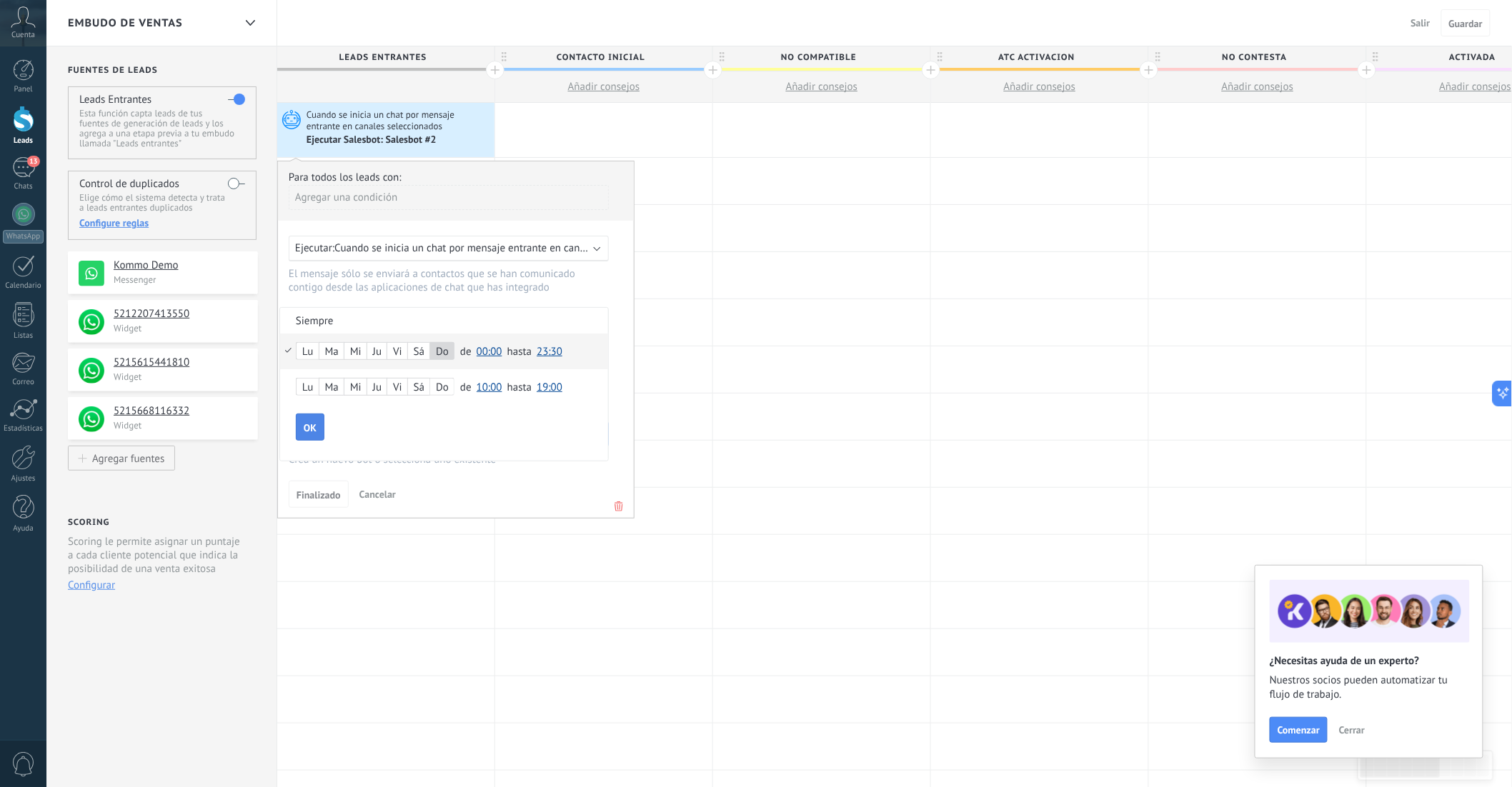 click on "OK" at bounding box center [310, 427] 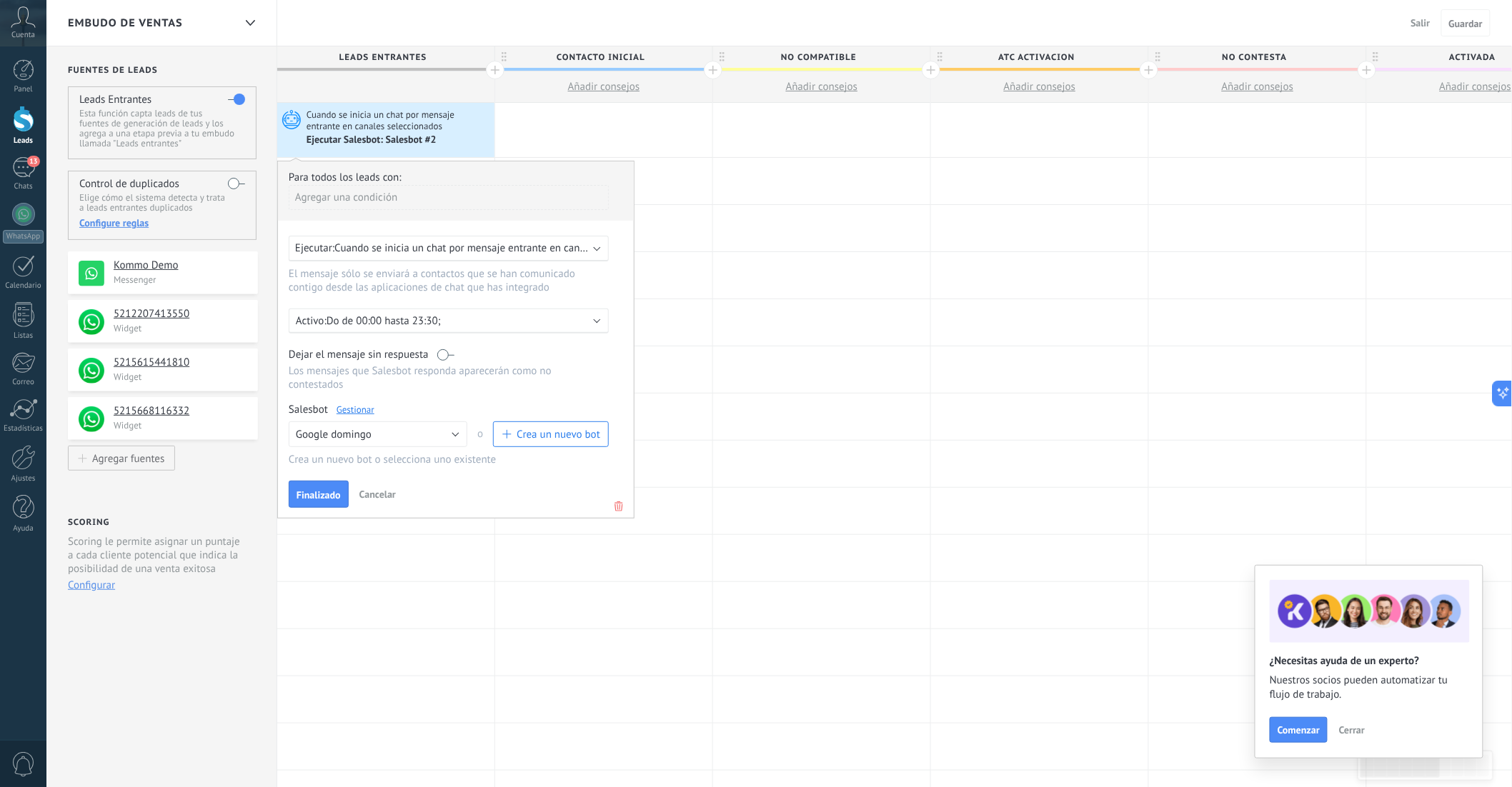 click on "Cuando se inicia un chat por mensaje entrante en canales seleccionados" at bounding box center (499, 248) 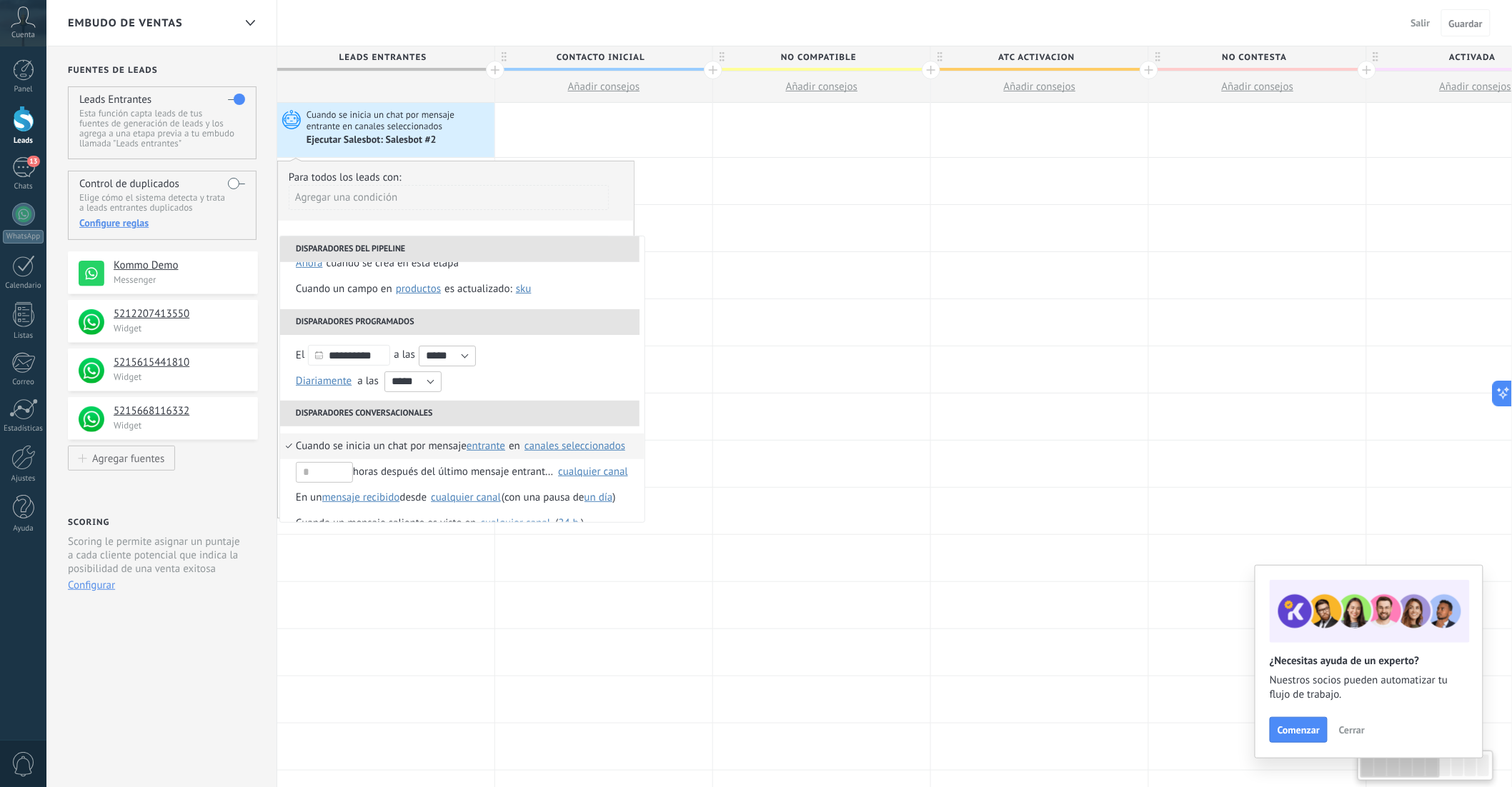 scroll, scrollTop: 31, scrollLeft: 0, axis: vertical 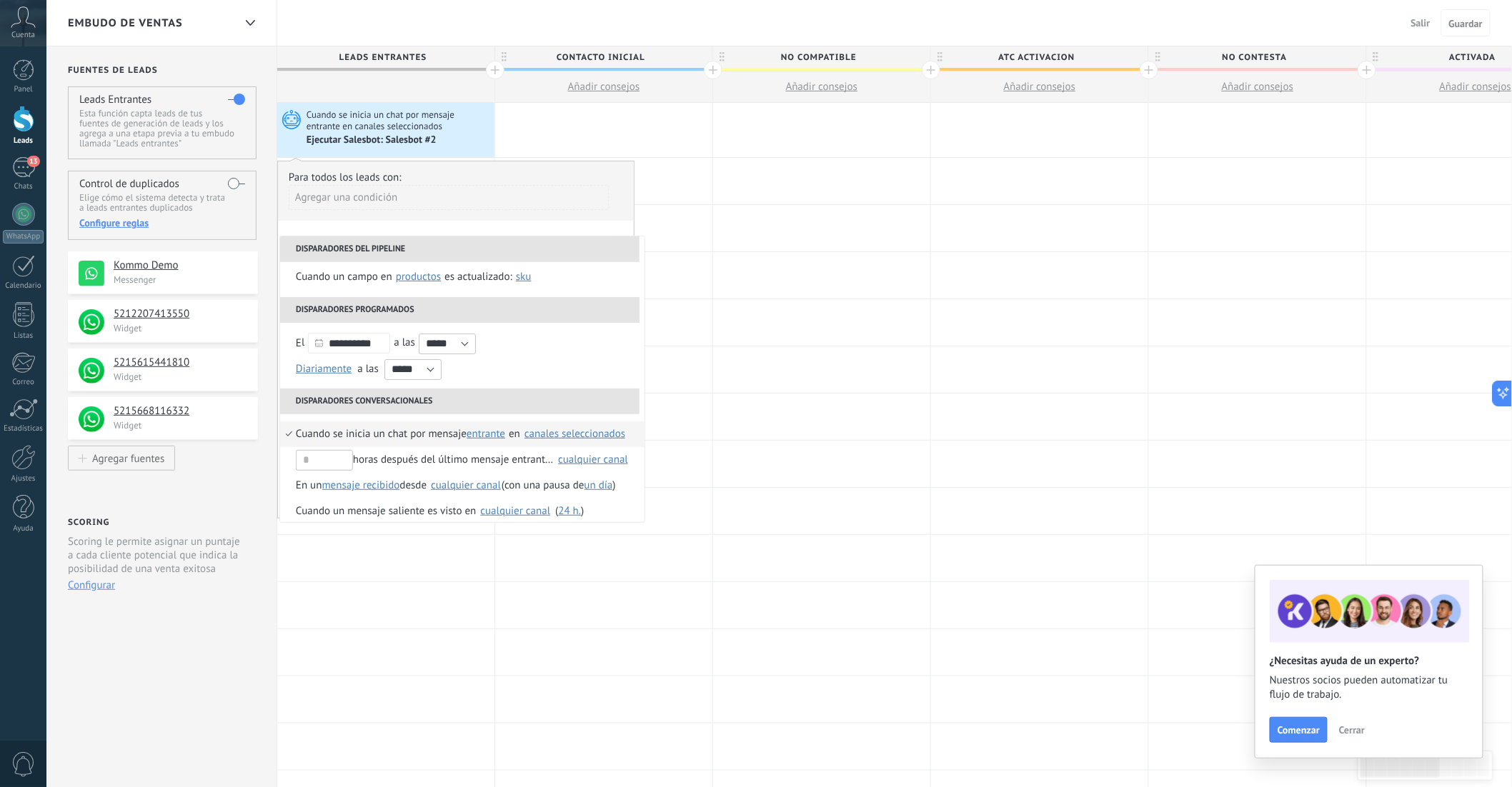 click on "canales seleccionados" at bounding box center (575, 433) 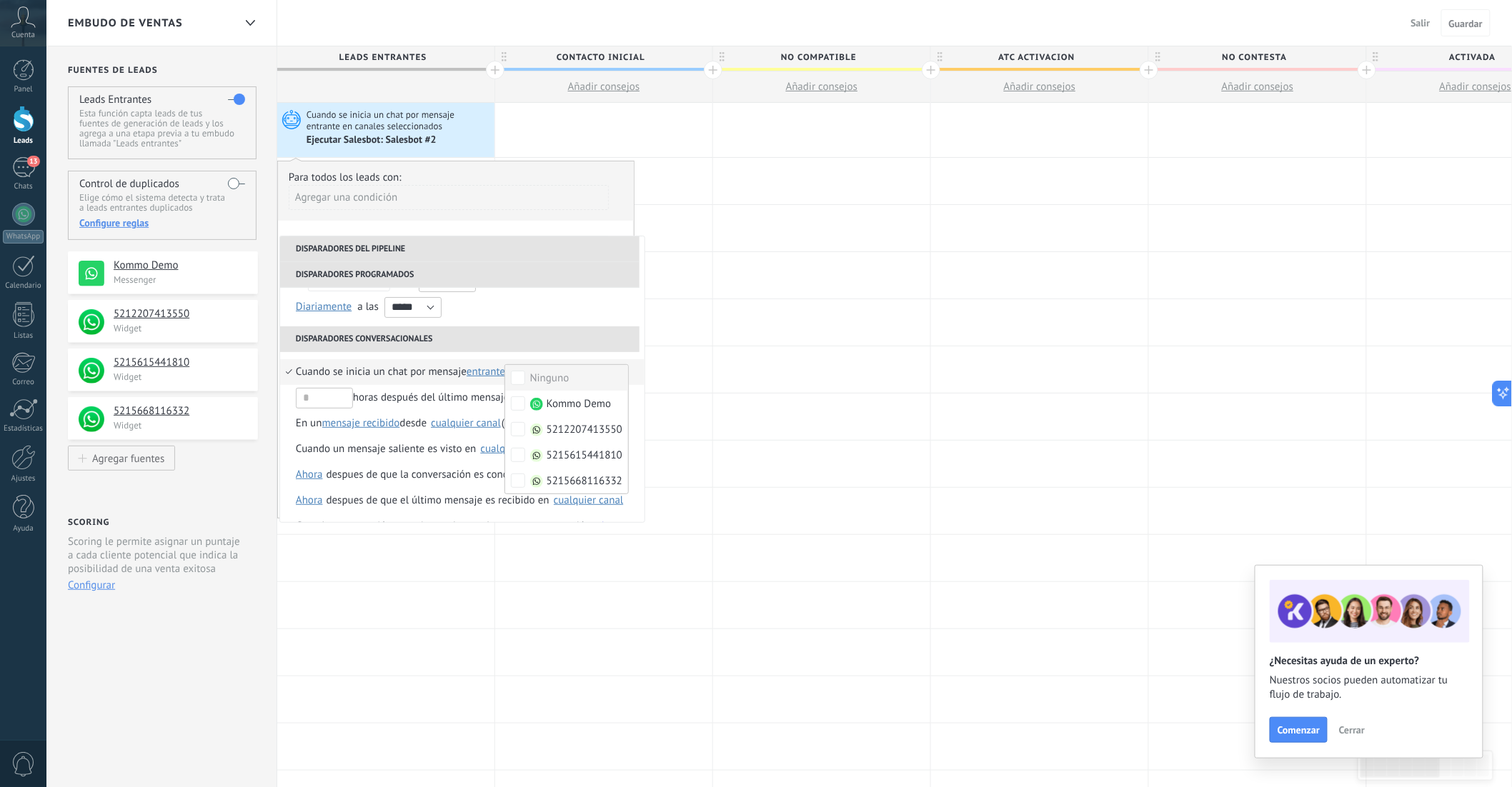 scroll, scrollTop: 116, scrollLeft: 0, axis: vertical 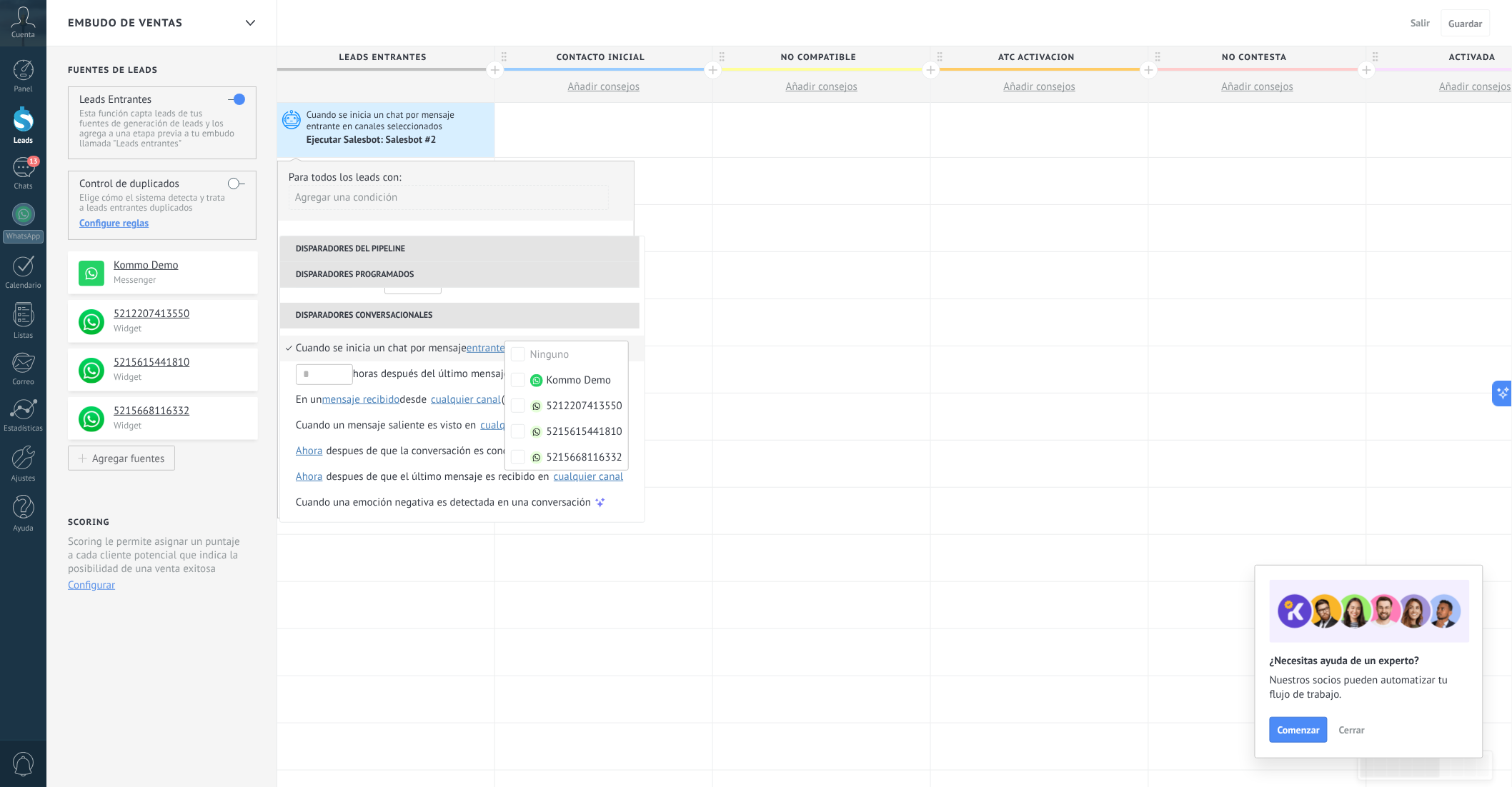 click on "Para todos los leads con:" at bounding box center (456, 177) 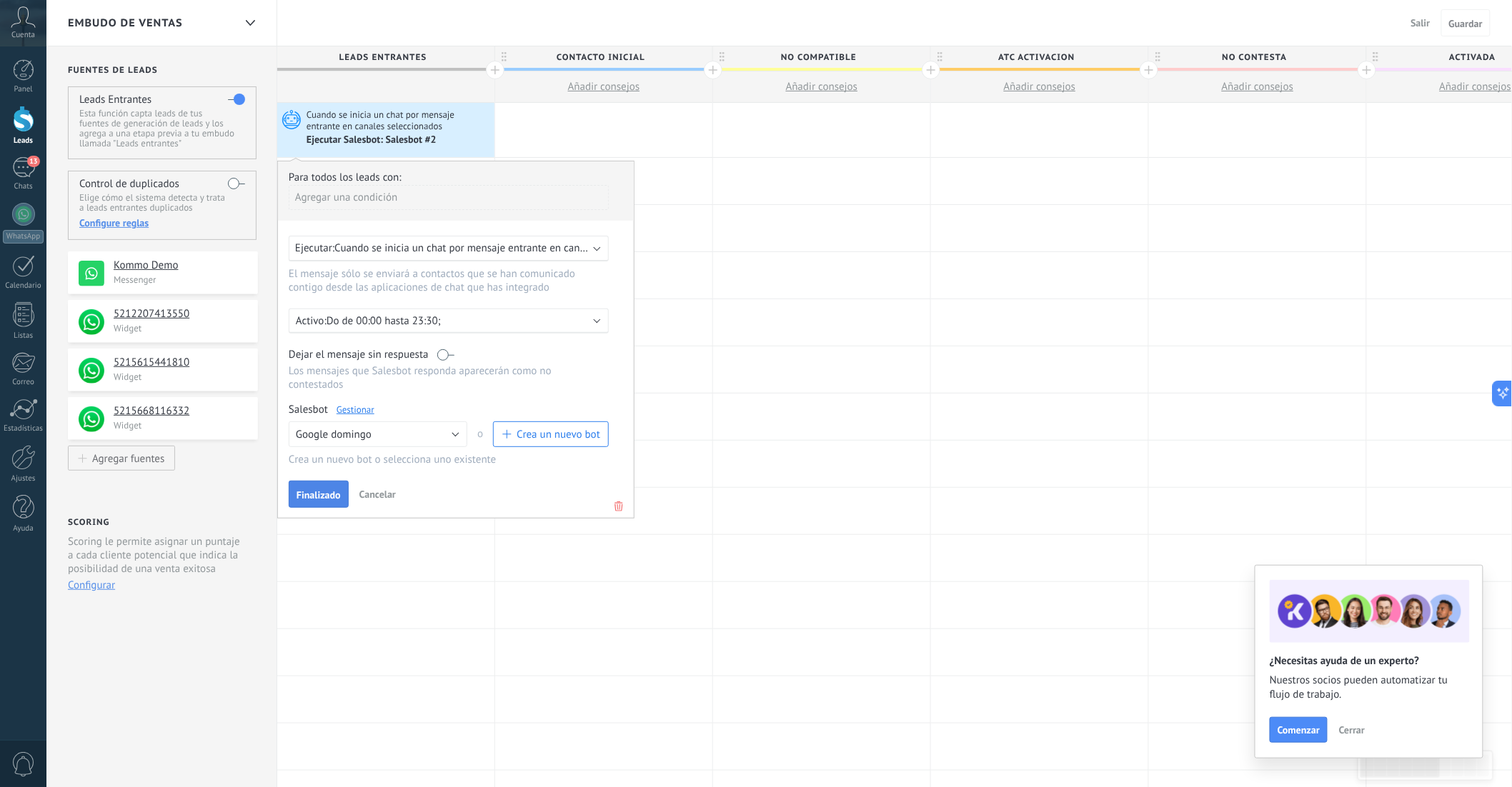 click on "Finalizado" at bounding box center [319, 494] 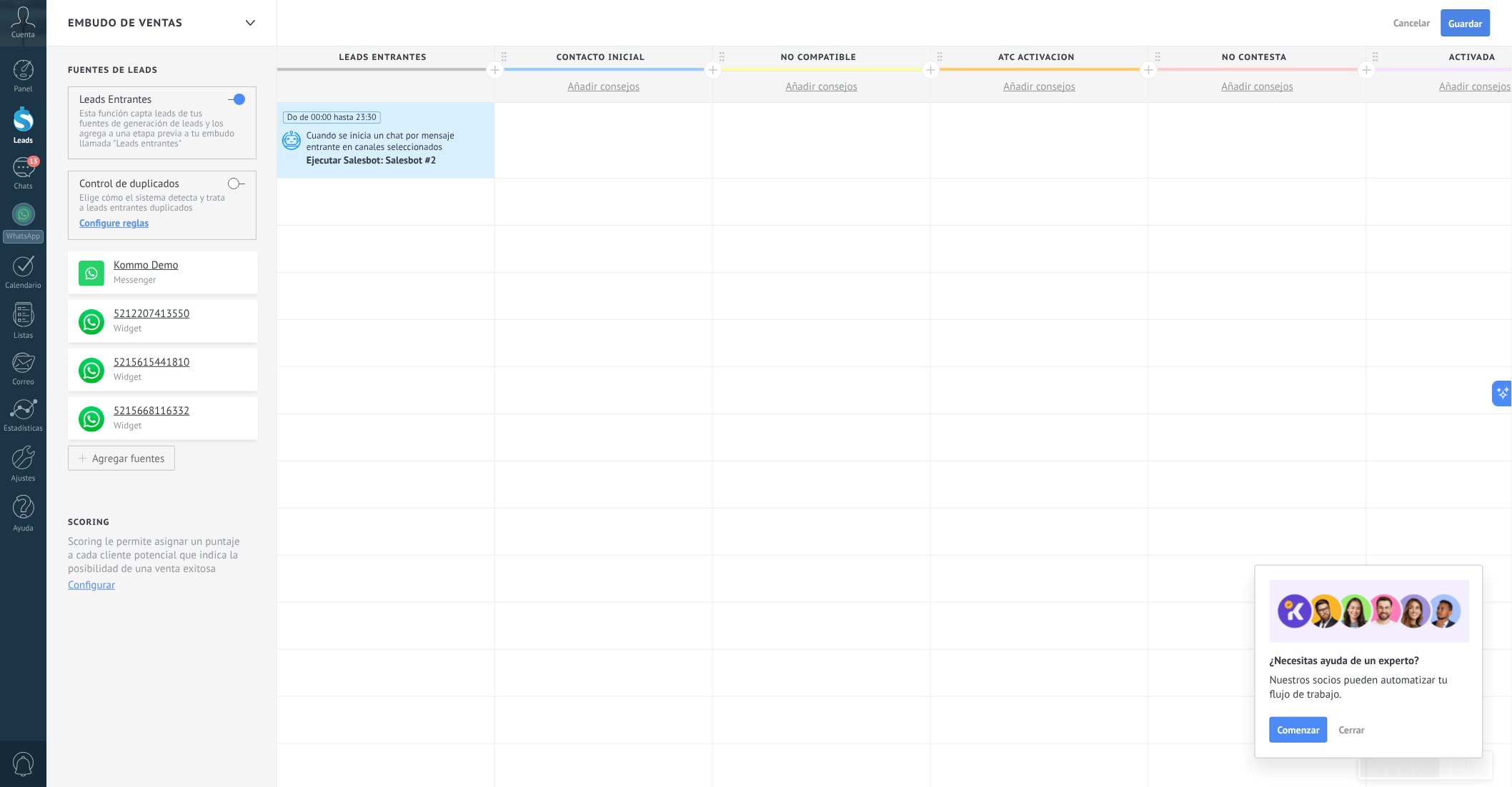 click on "Guardar" at bounding box center [1466, 23] 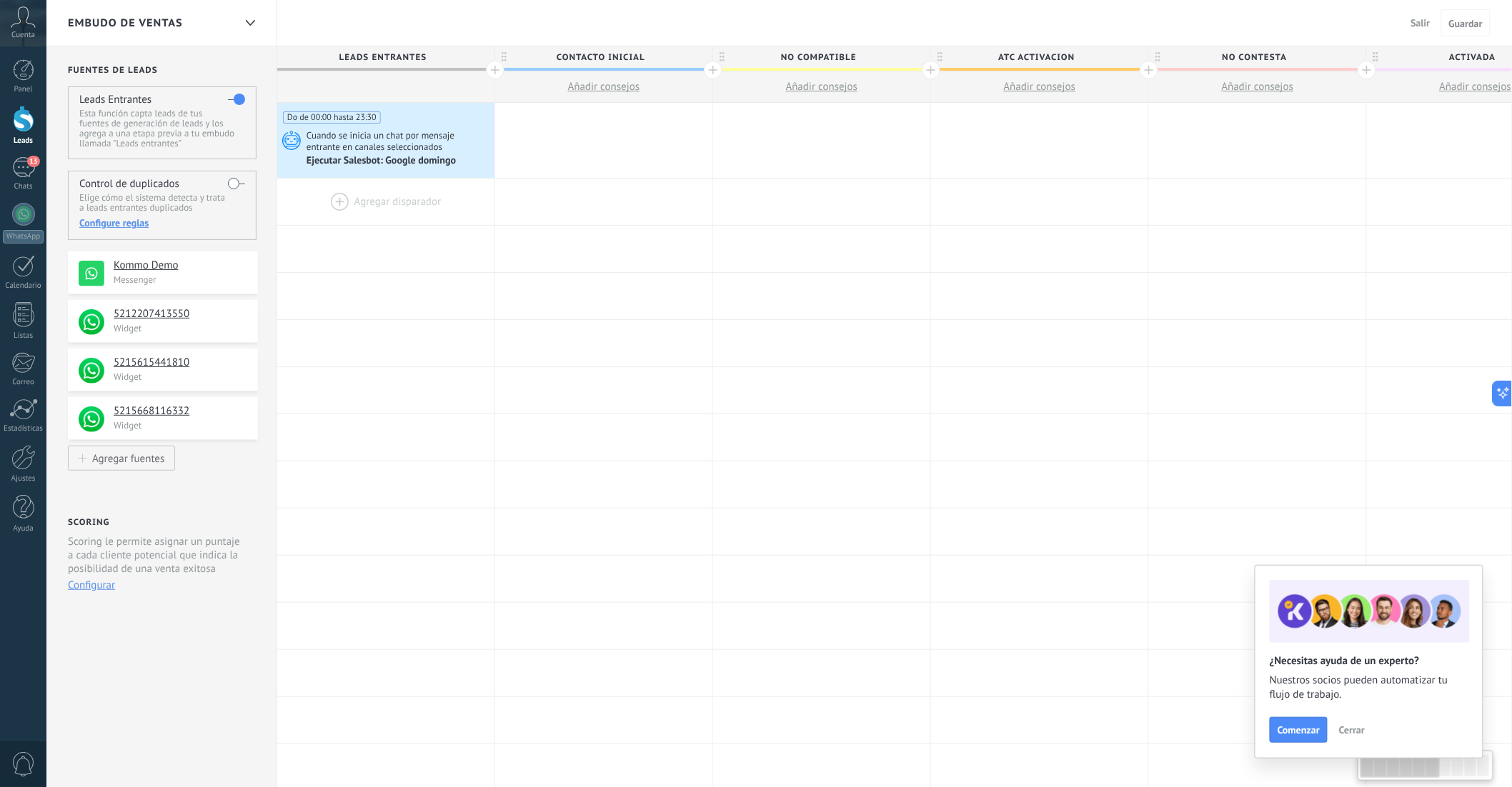 click at bounding box center [386, 201] 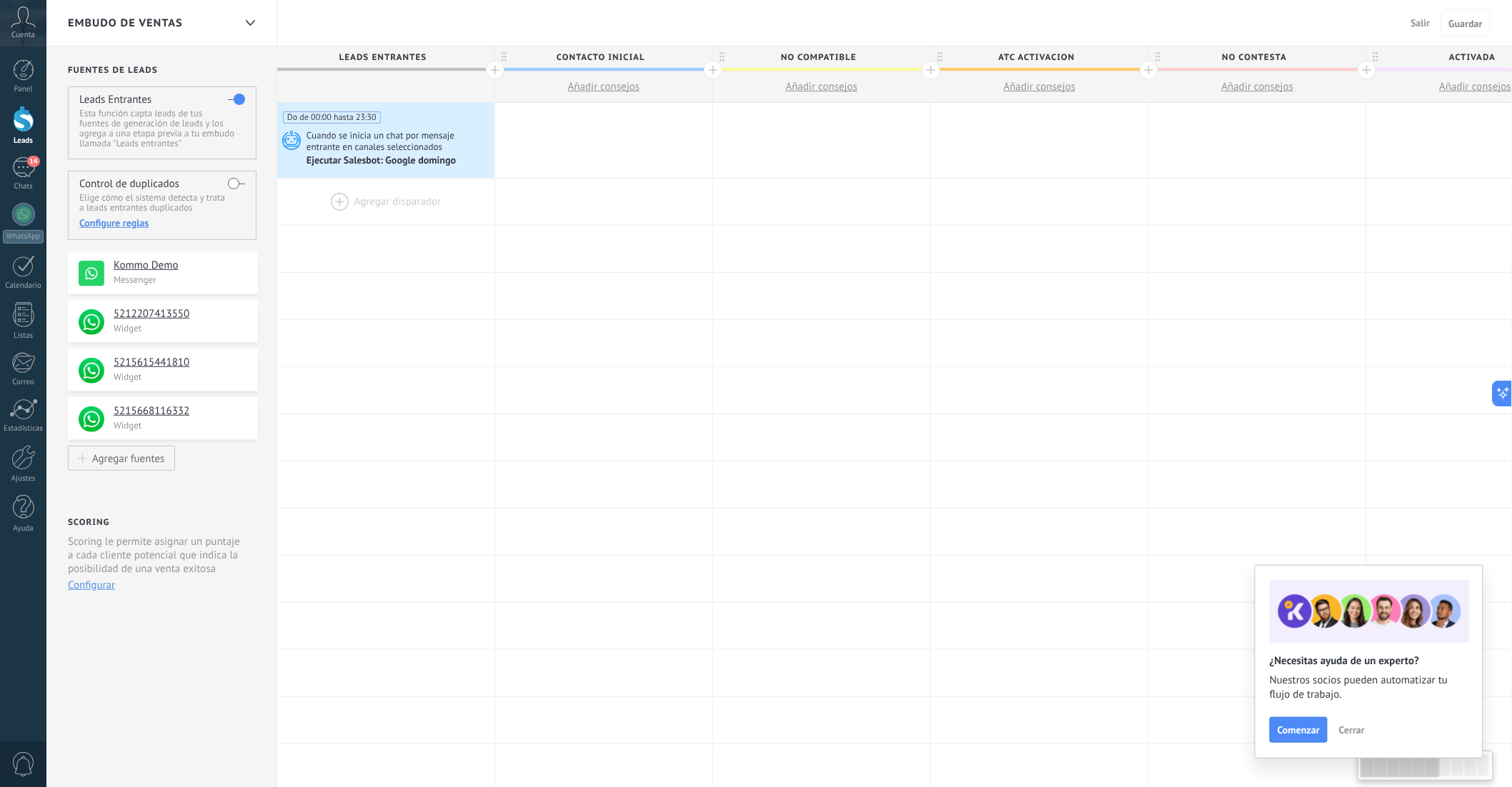 click at bounding box center [386, 201] 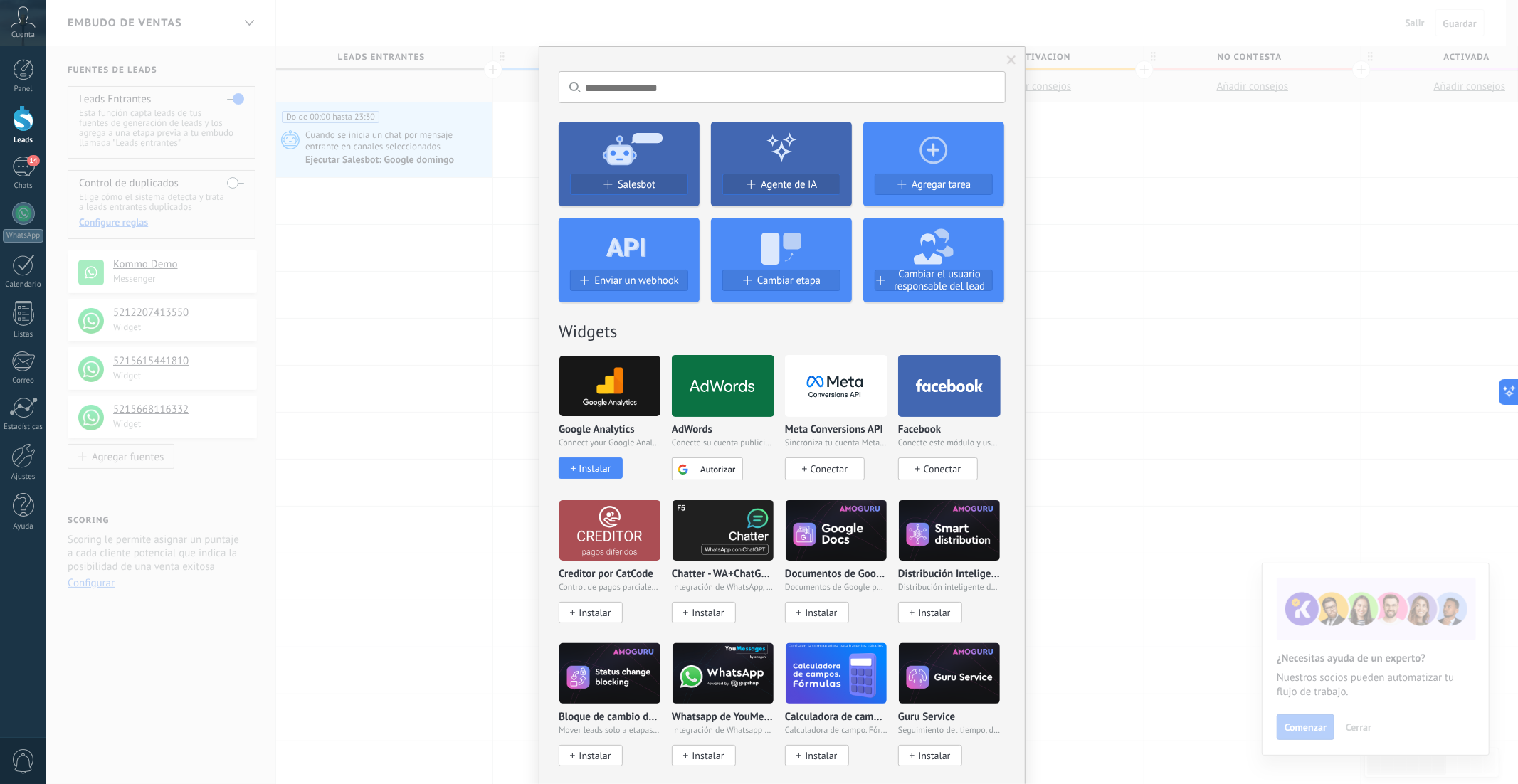click on "Salesbot" at bounding box center [629, 190] 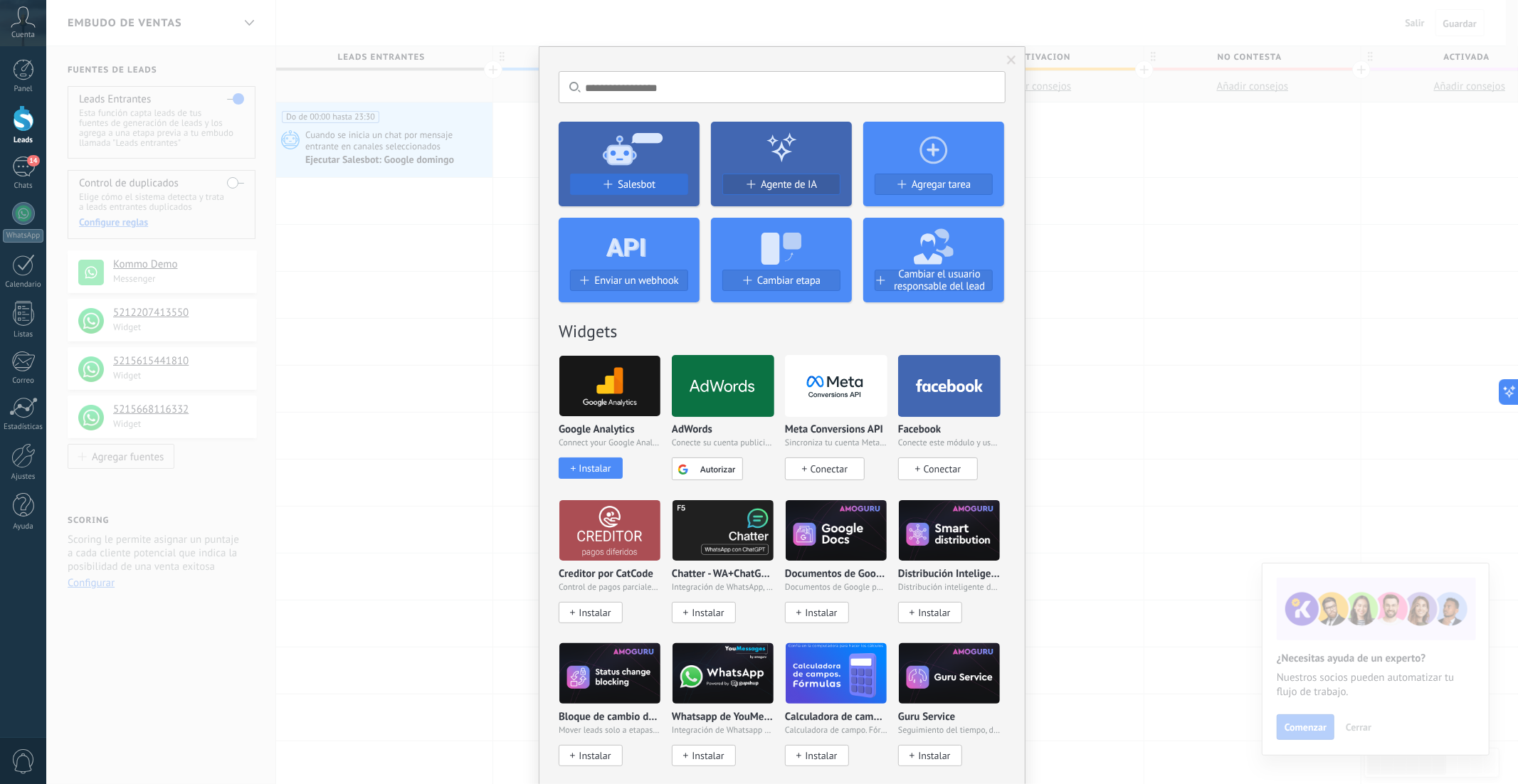 click on "Salesbot" at bounding box center [636, 184] 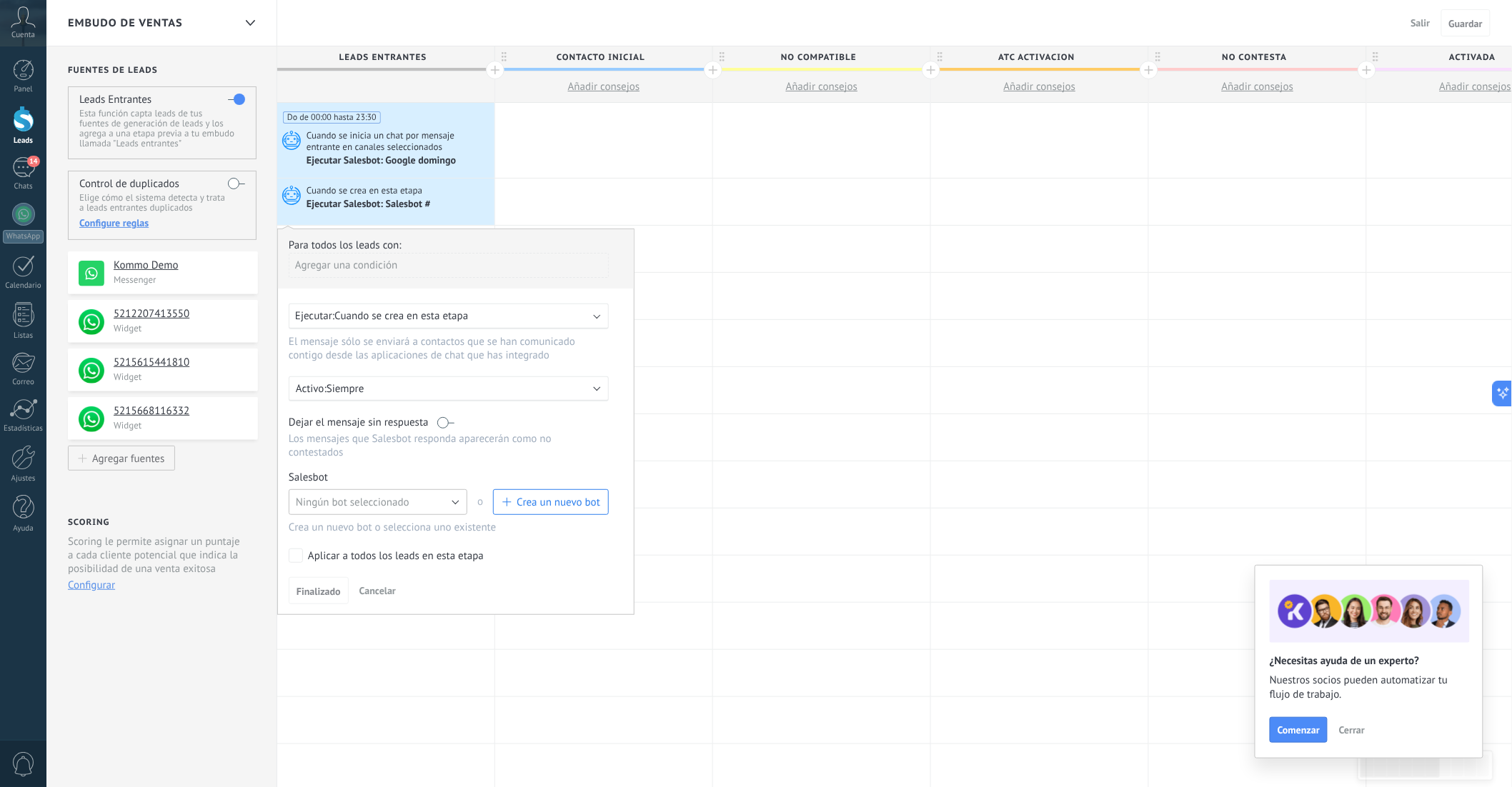 click on "Ningún bot seleccionado" at bounding box center (378, 502) 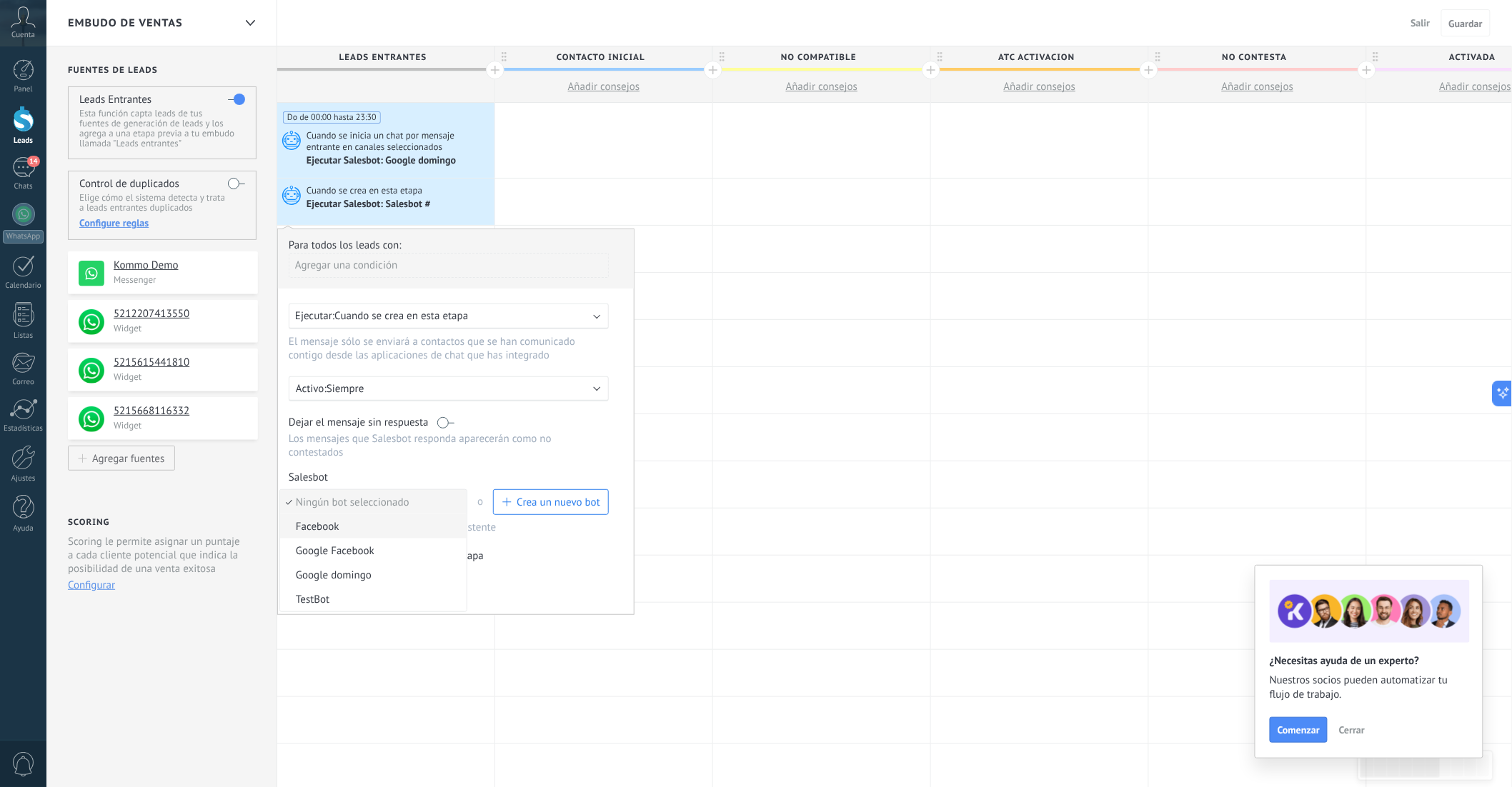 click on "Facebook" at bounding box center (371, 526) 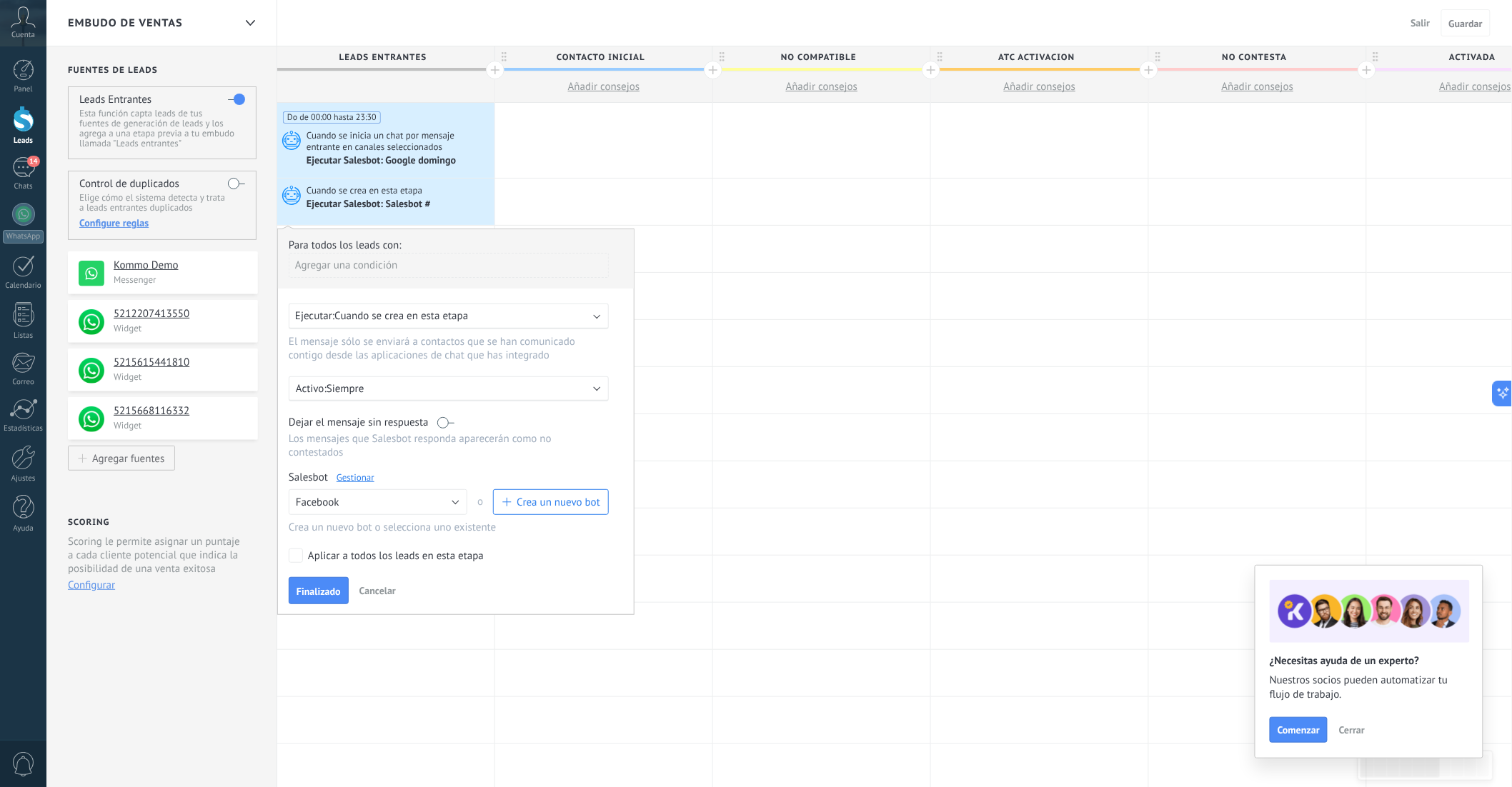click on "Ejecutar:  Cuando se crea en esta etapa" at bounding box center [449, 316] 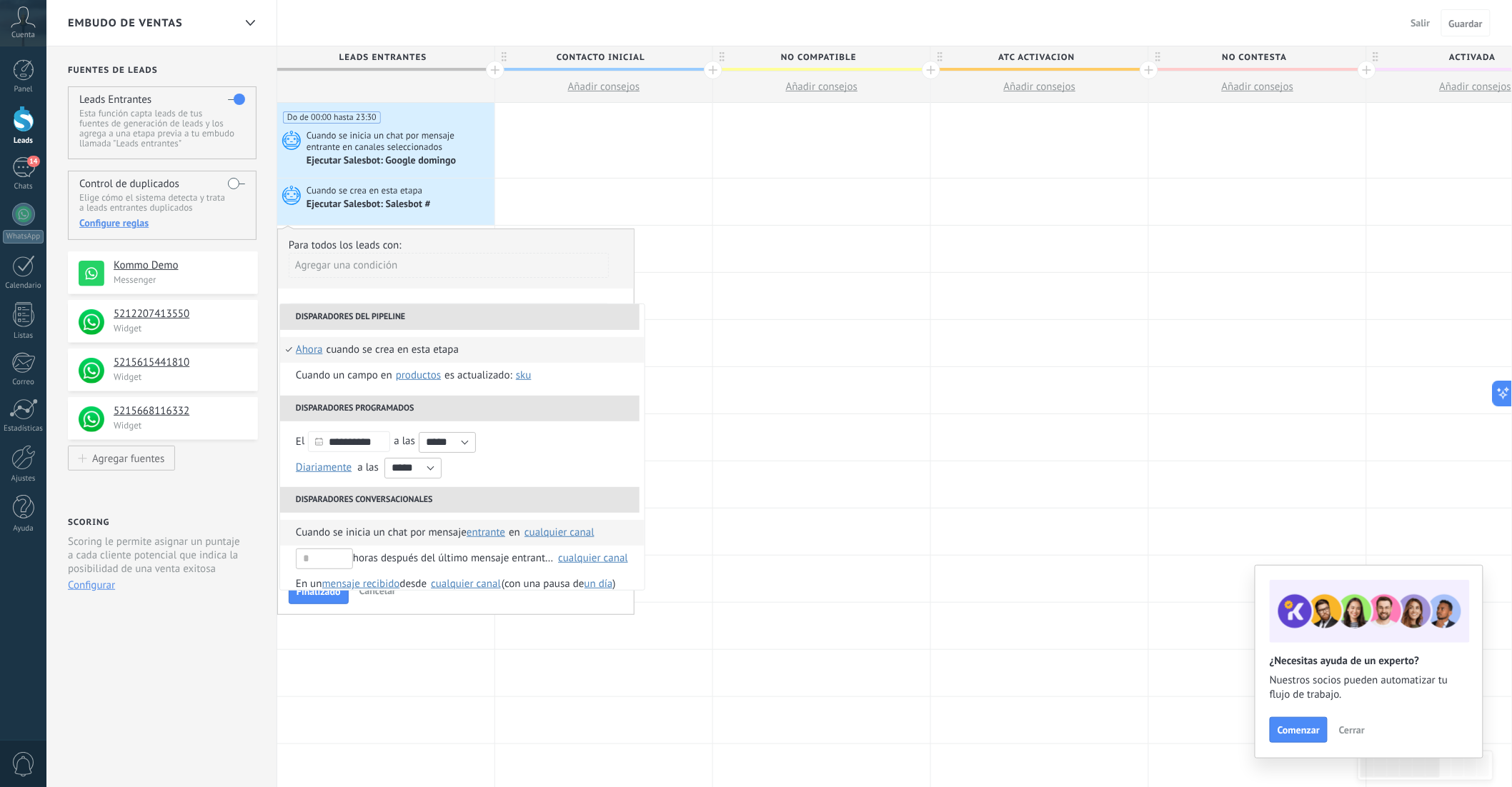 click on "Cuando se inicia un chat por mensaje" at bounding box center [381, 533] 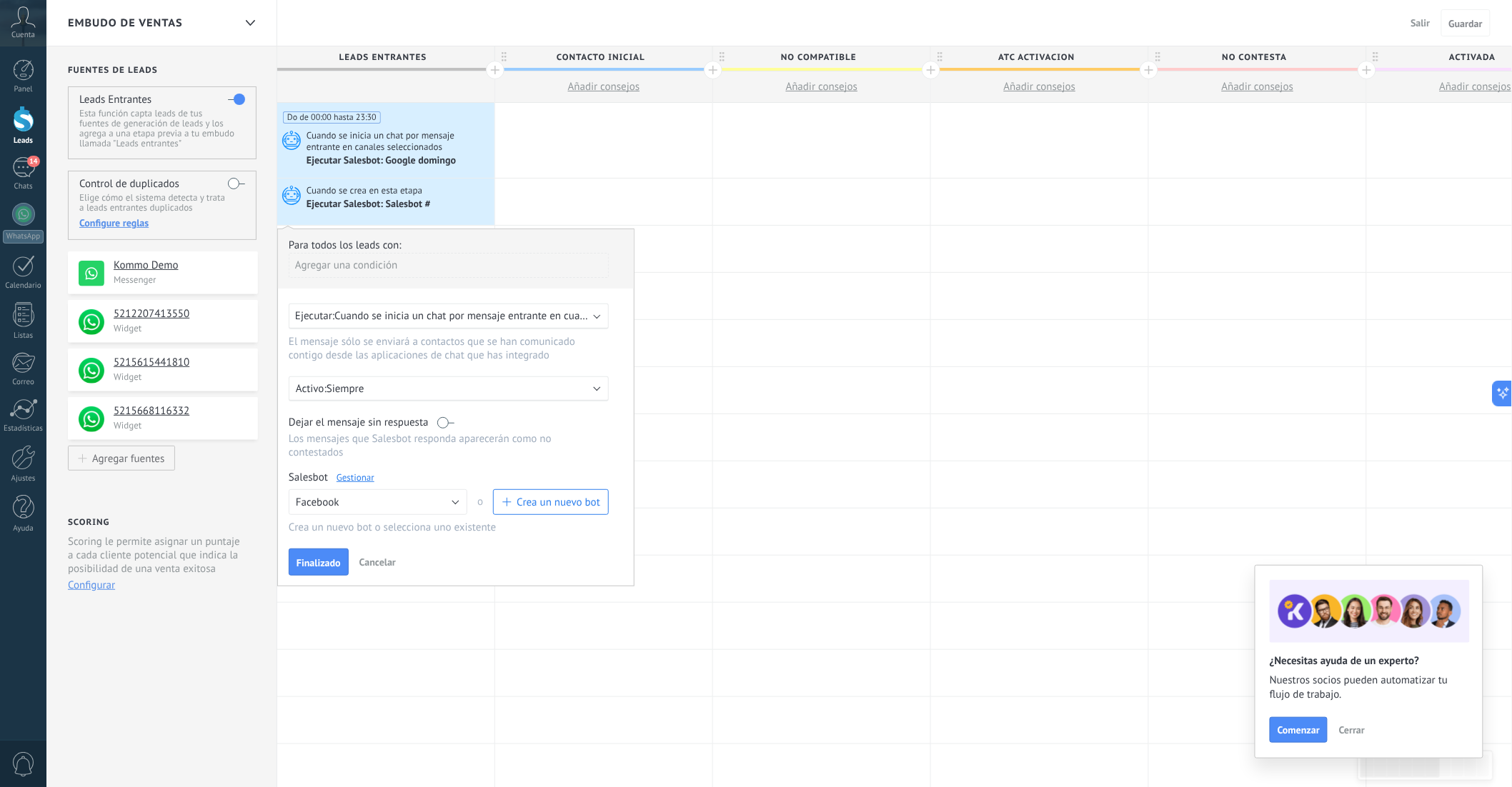 click on "Cuando se inicia un chat por mensaje entrante en cualquier canal" at bounding box center [484, 316] 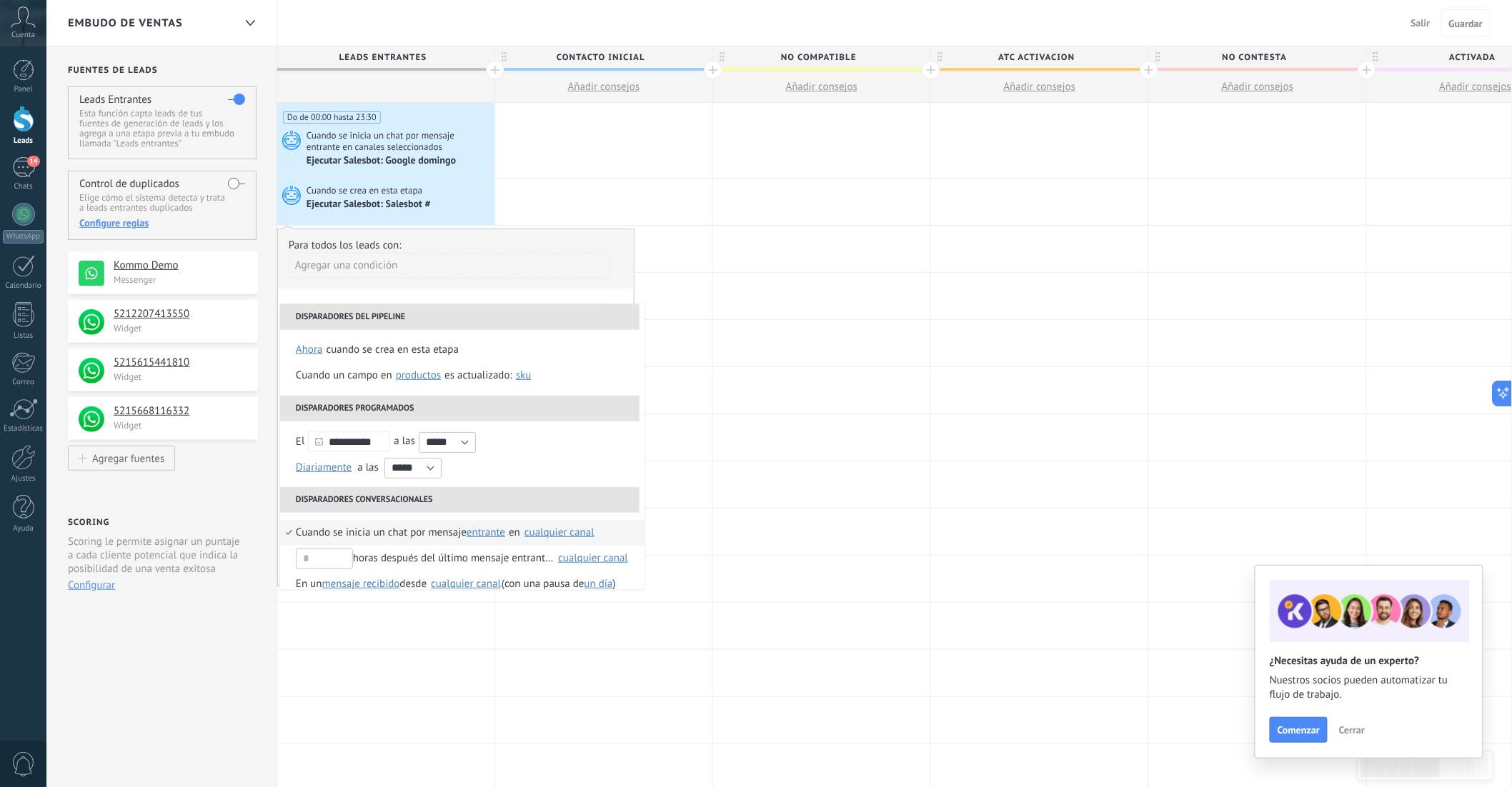 click on "cualquier canal" at bounding box center [559, 532] 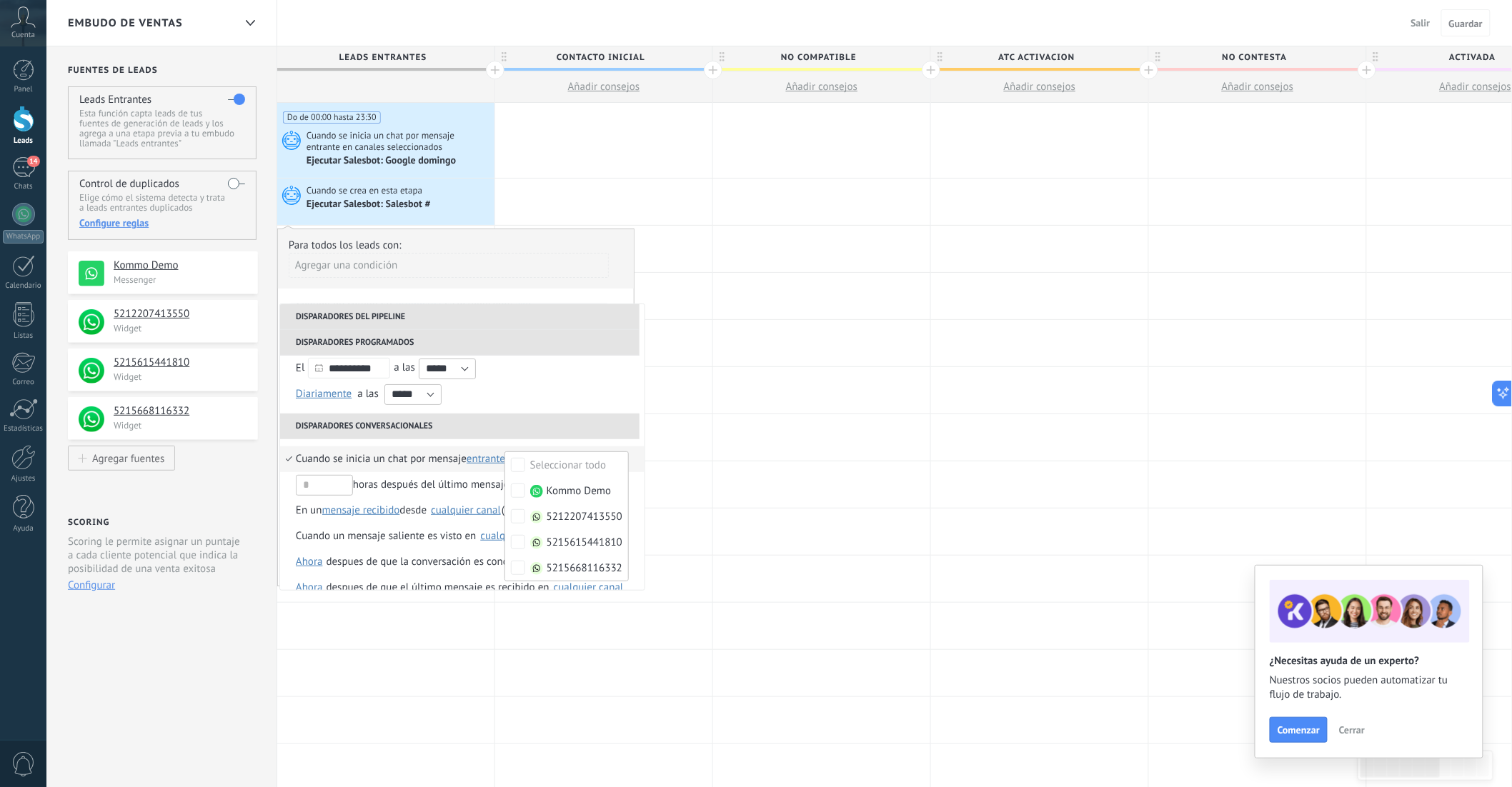 scroll, scrollTop: 116, scrollLeft: 0, axis: vertical 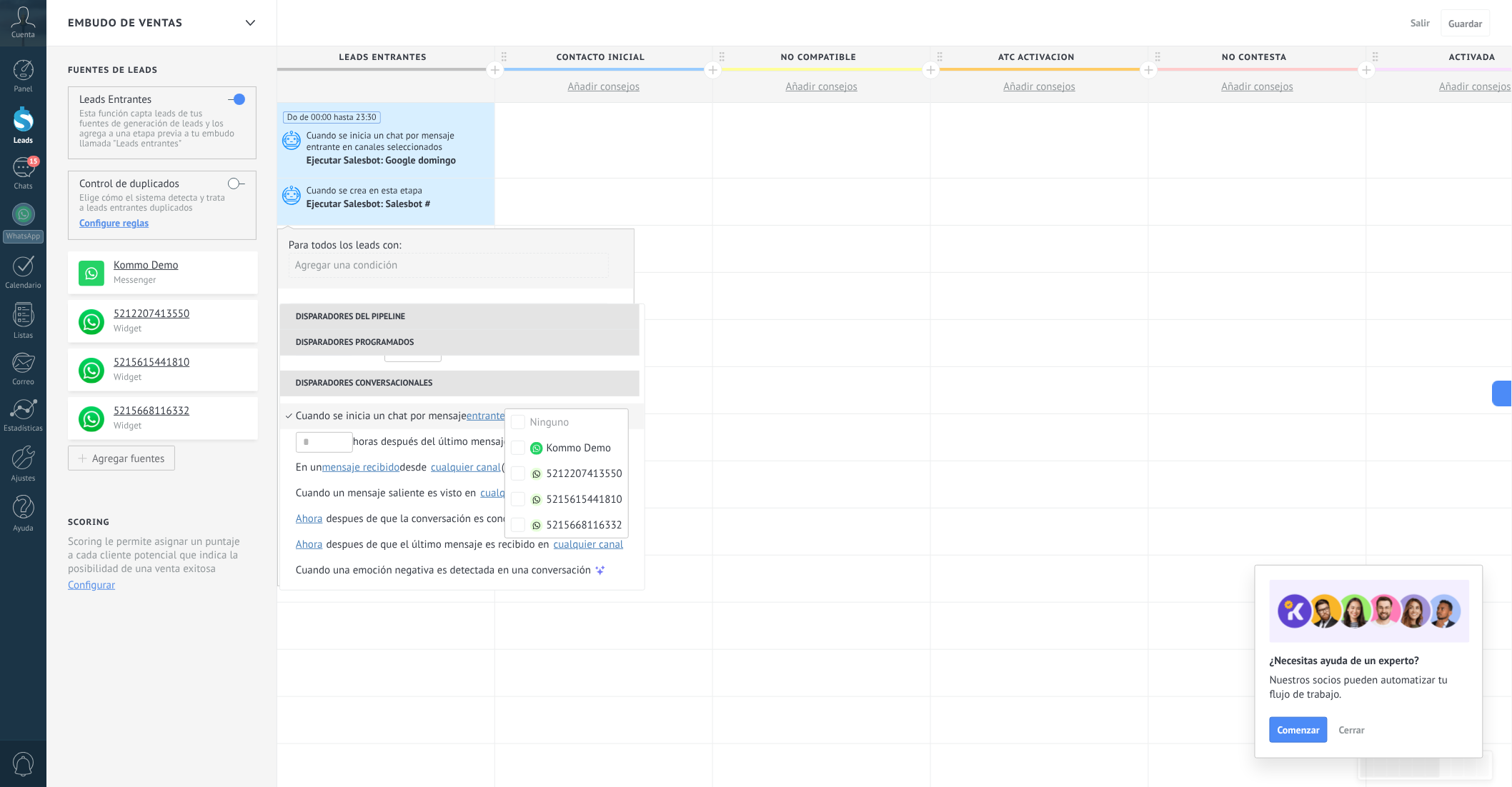 click on "Para todos los leads con: Agregar una condición" at bounding box center (456, 264) 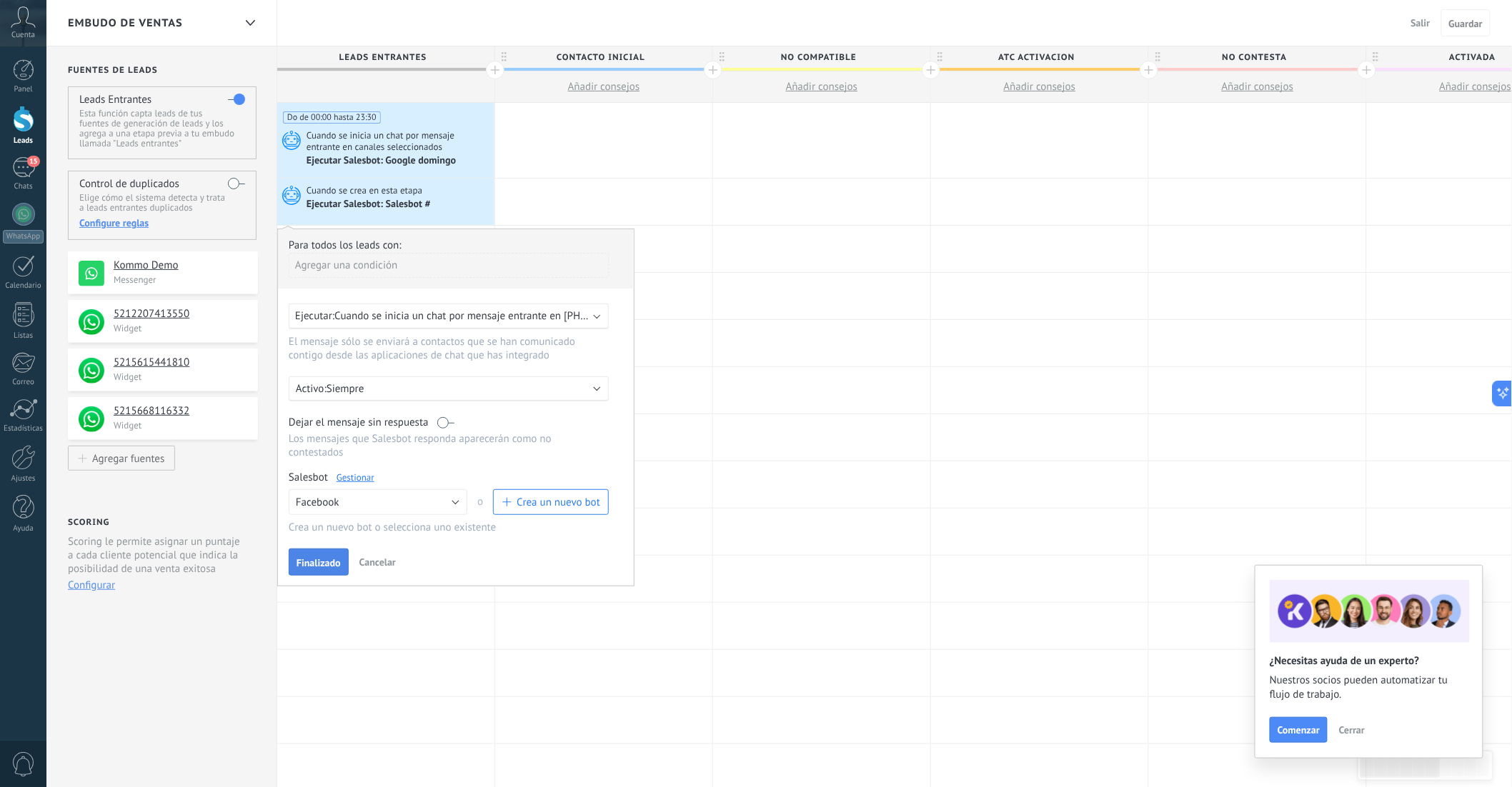 click on "Finalizado" at bounding box center (319, 563) 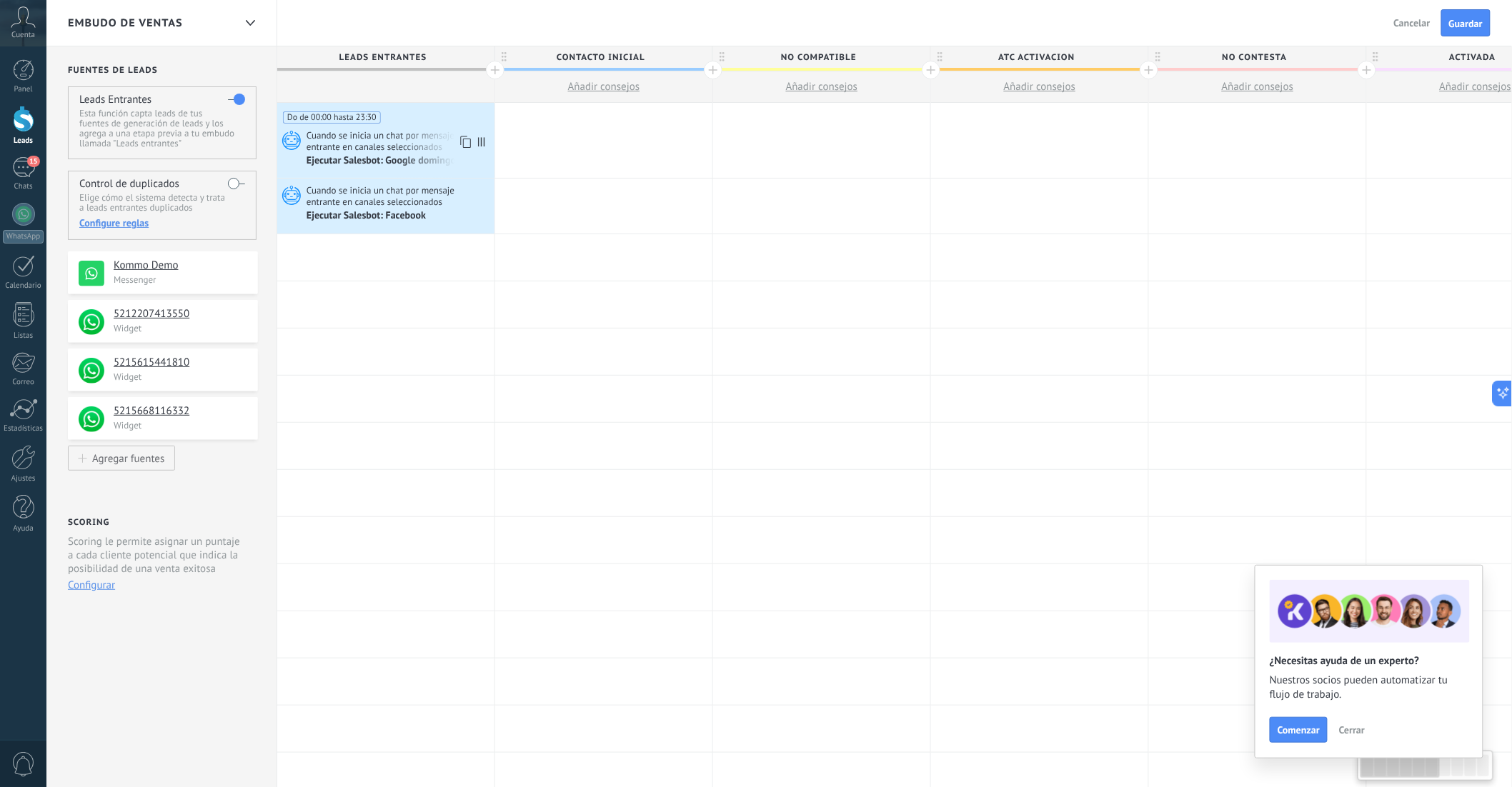 click on "Cuando se inicia un chat por mensaje entrante en canales seleccionados" at bounding box center (399, 141) 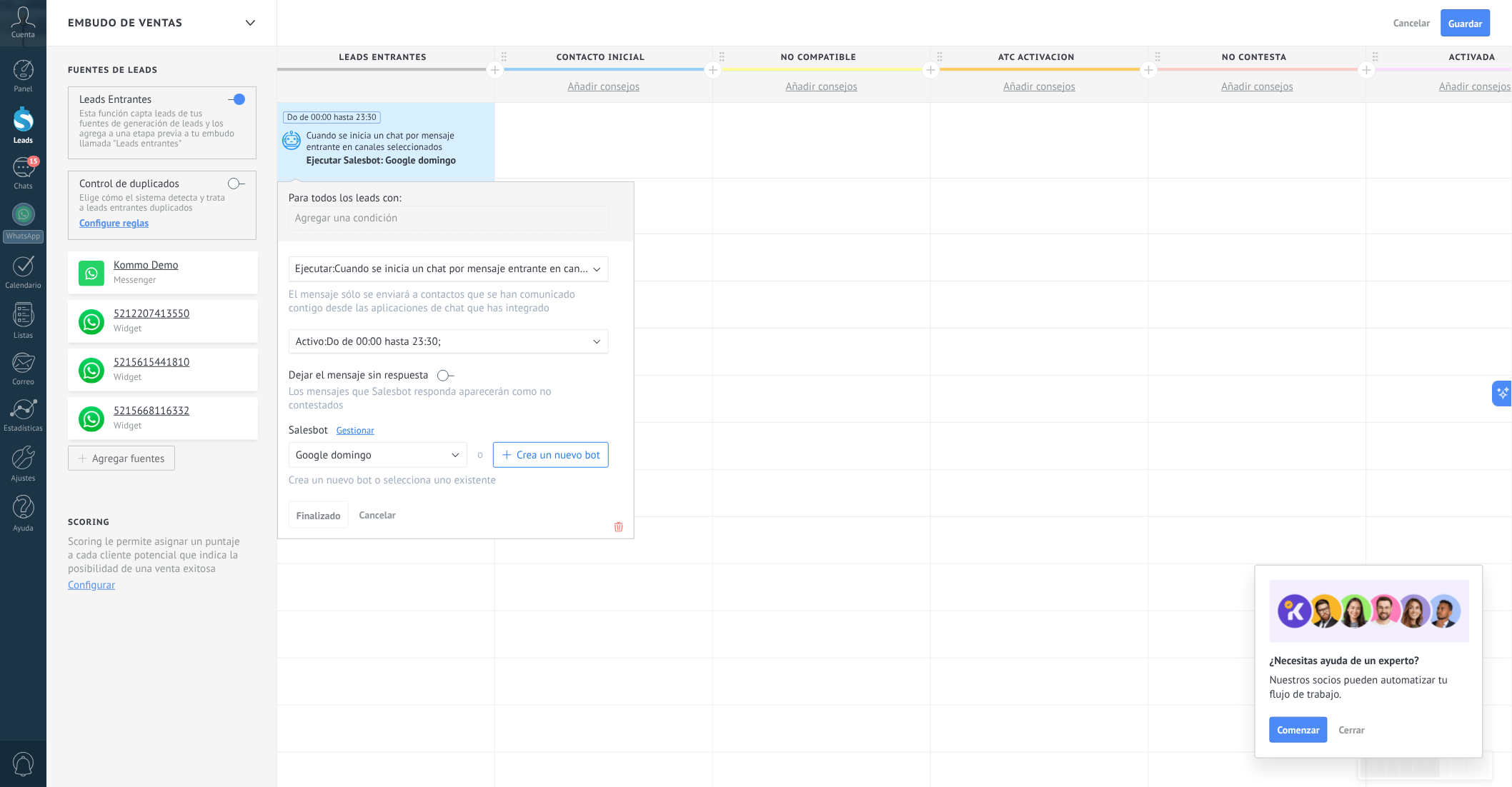 click on "Ejecutar:  Cuando se inicia un chat por mensaje entrante en canales seleccionados" at bounding box center (449, 269) 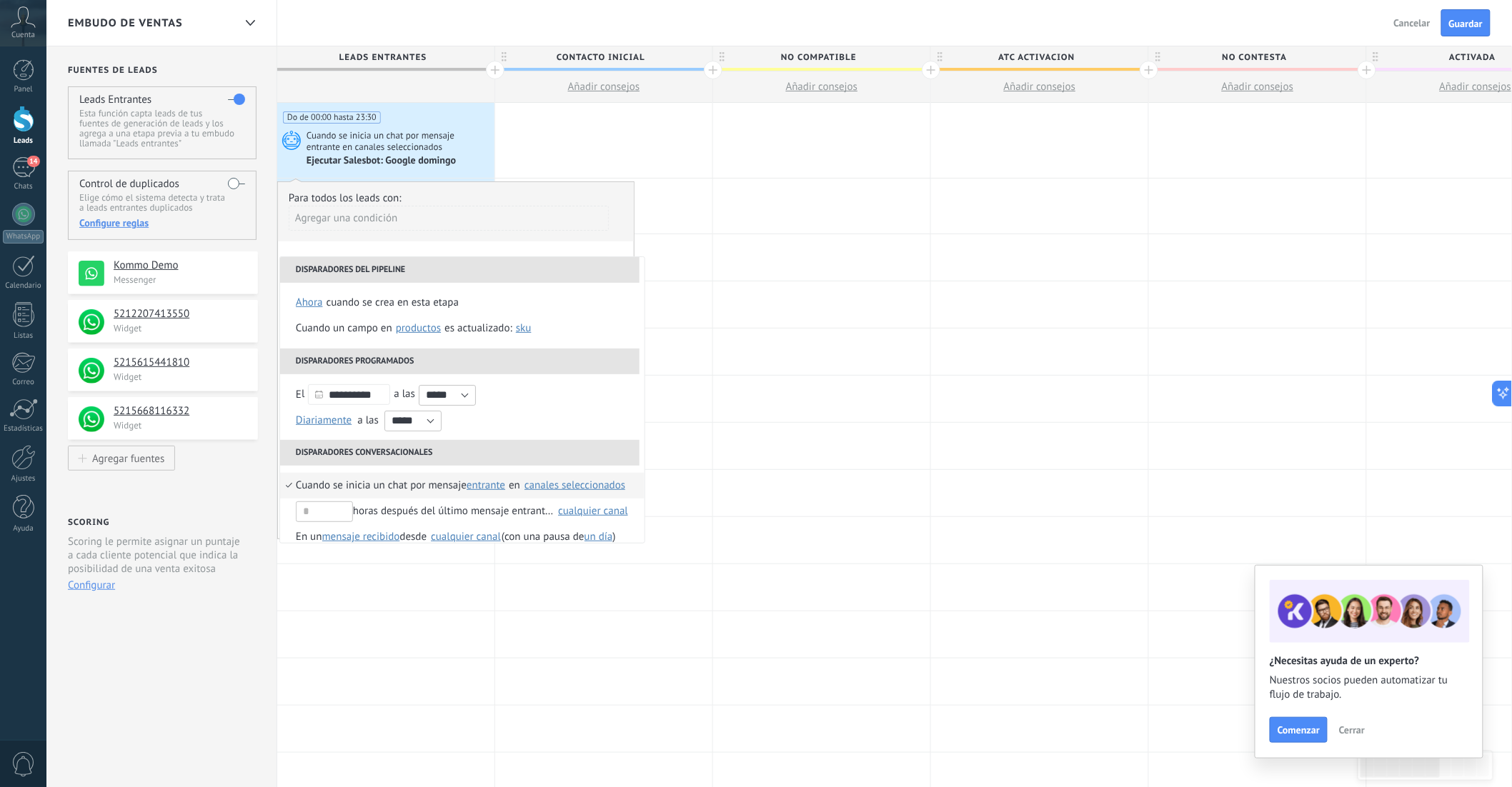 click on "canales seleccionados" at bounding box center [575, 485] 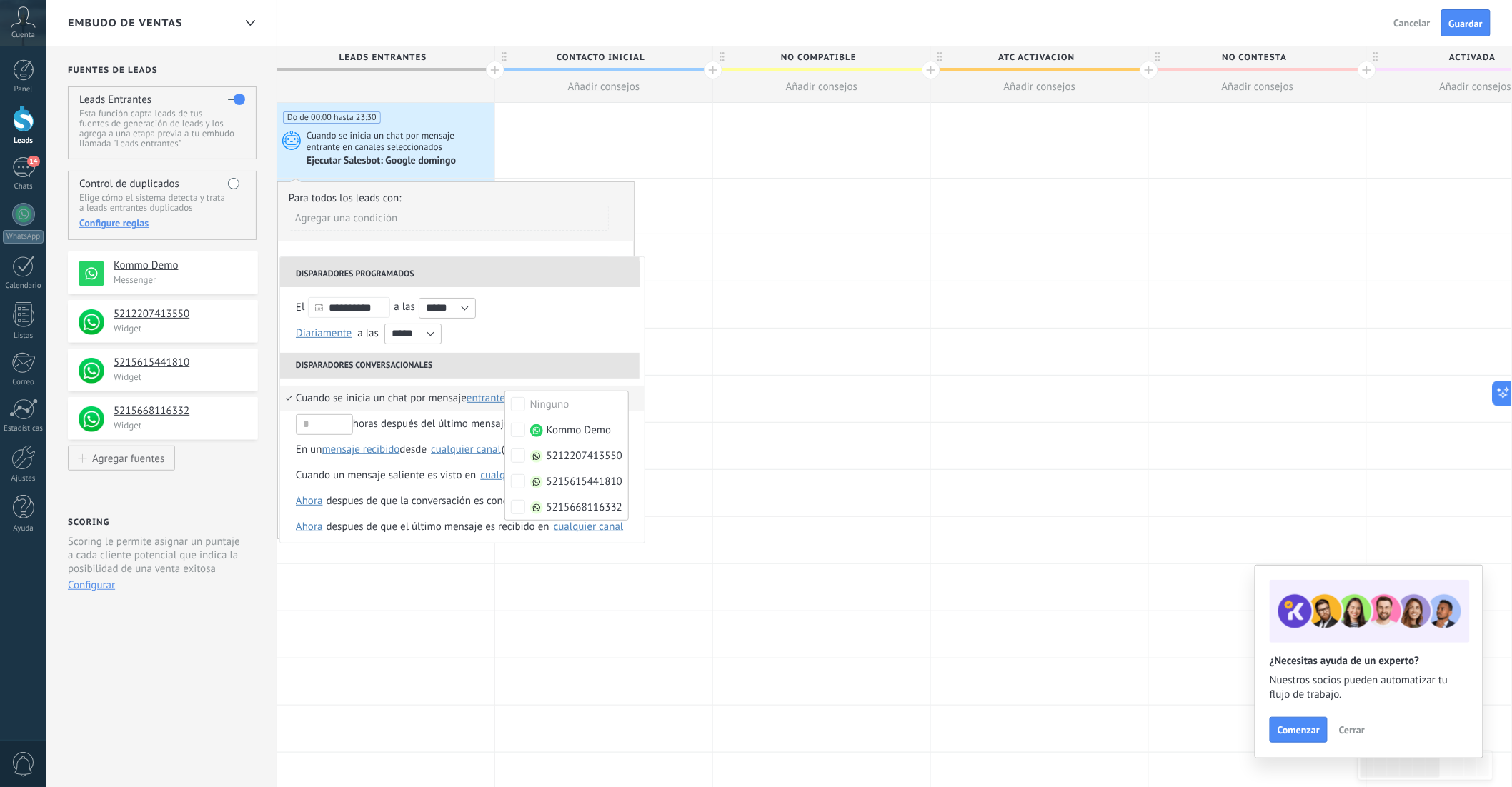 scroll, scrollTop: 109, scrollLeft: 0, axis: vertical 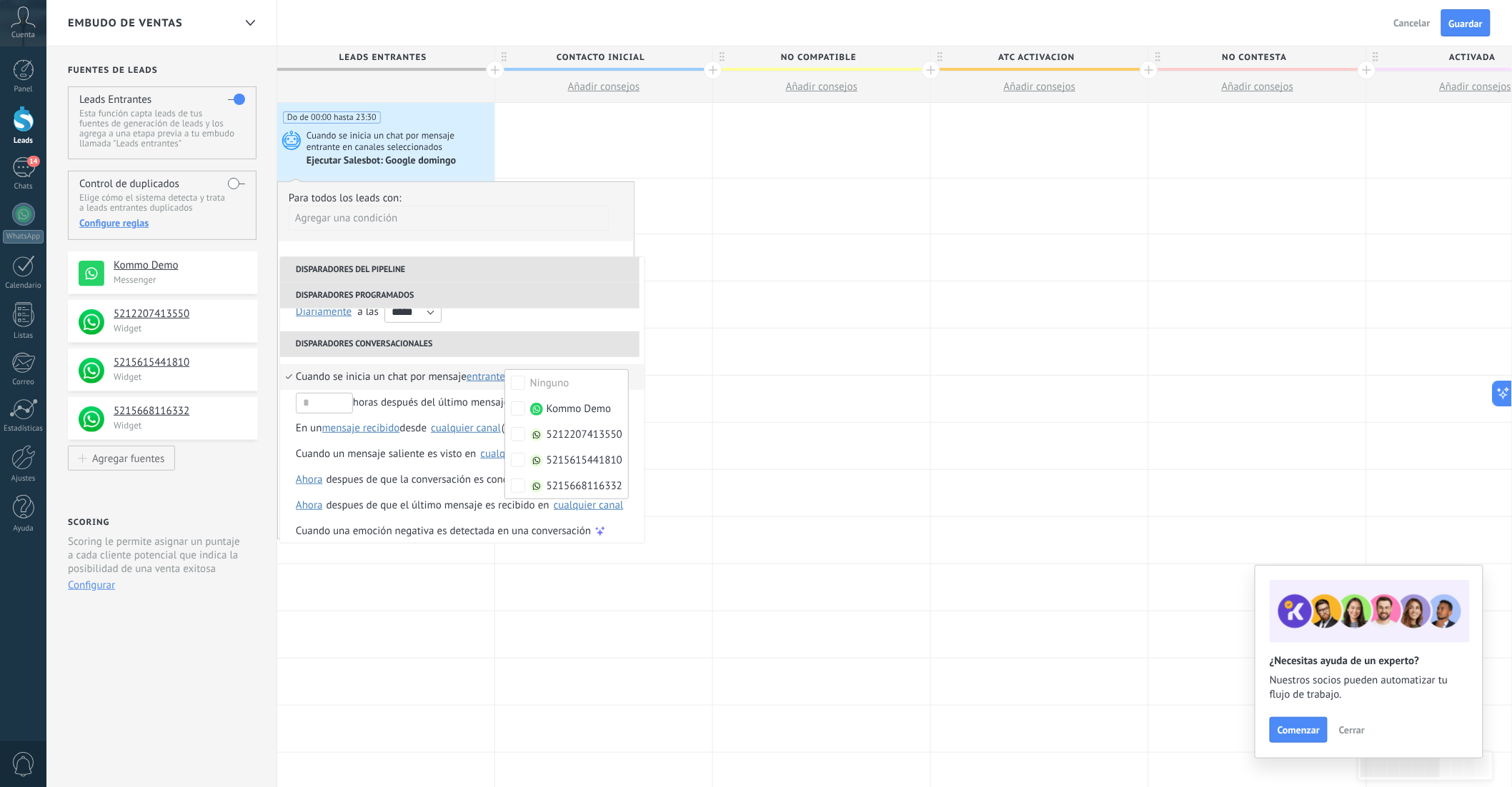 click on "Embudo de ventas Salir Cancelar Guardar" at bounding box center (779, 23) 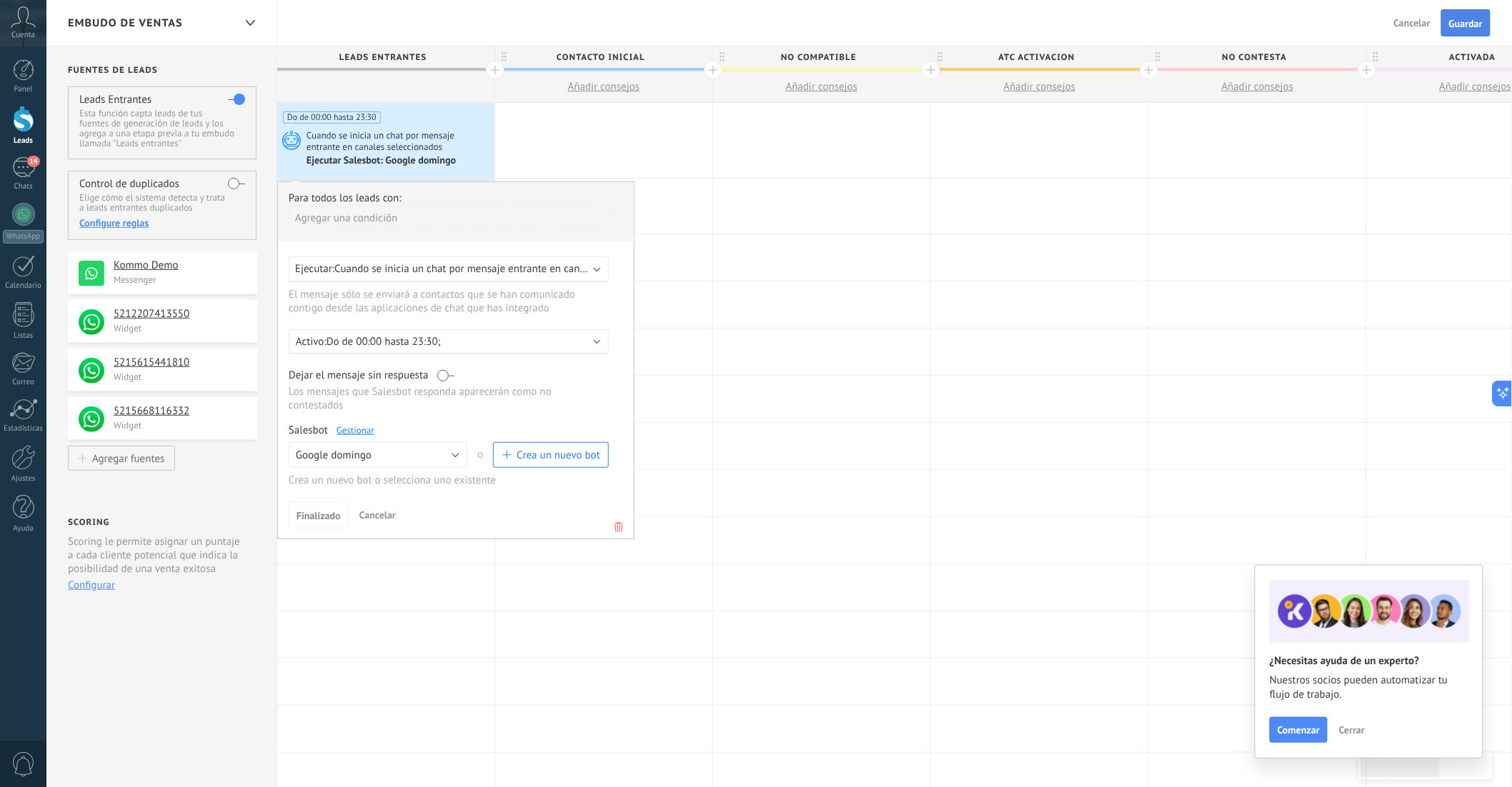 click on "Guardar" at bounding box center [1466, 23] 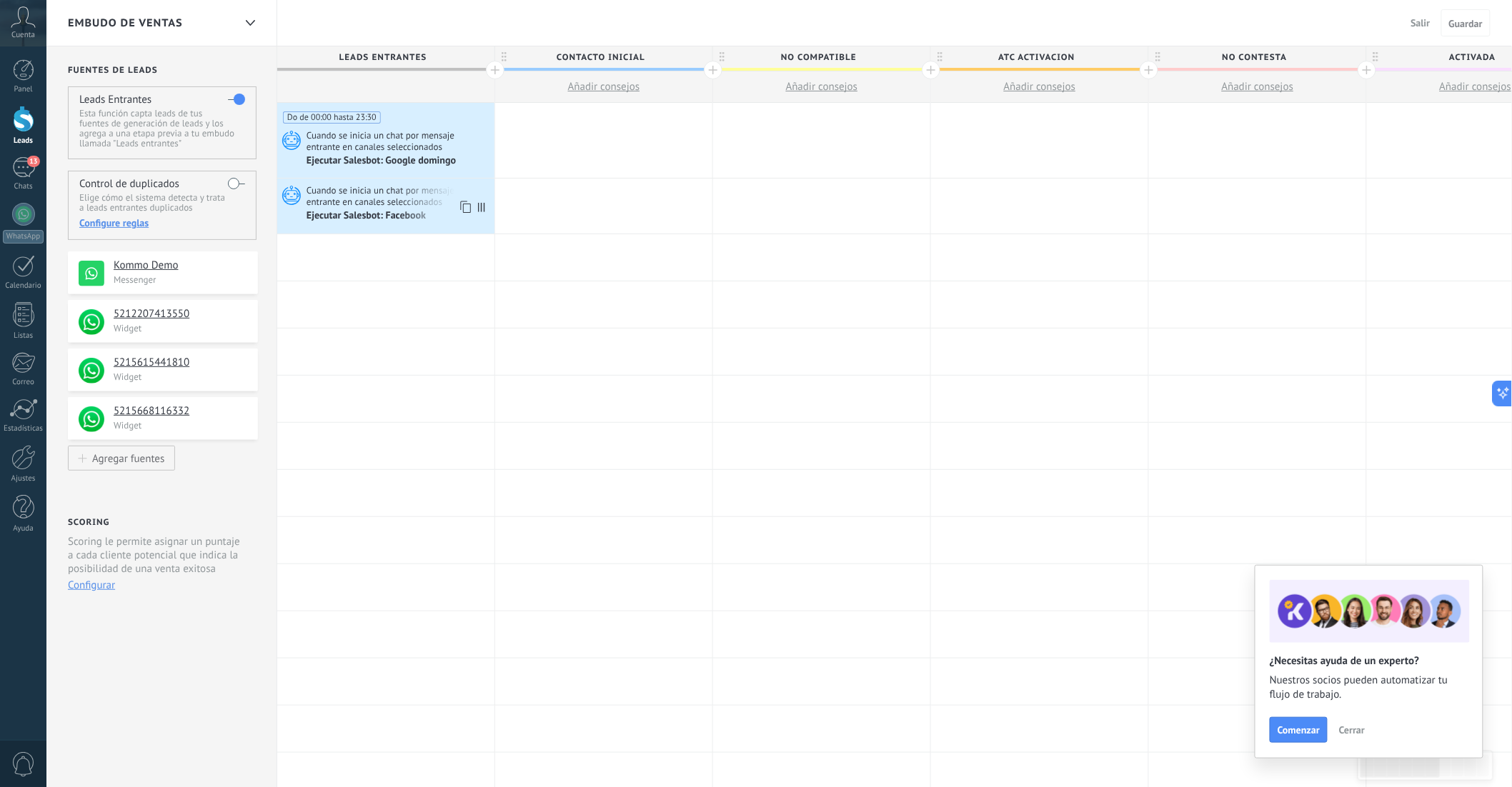 click on "Cuando se inicia un chat por mensaje entrante en canales seleccionados" at bounding box center [399, 196] 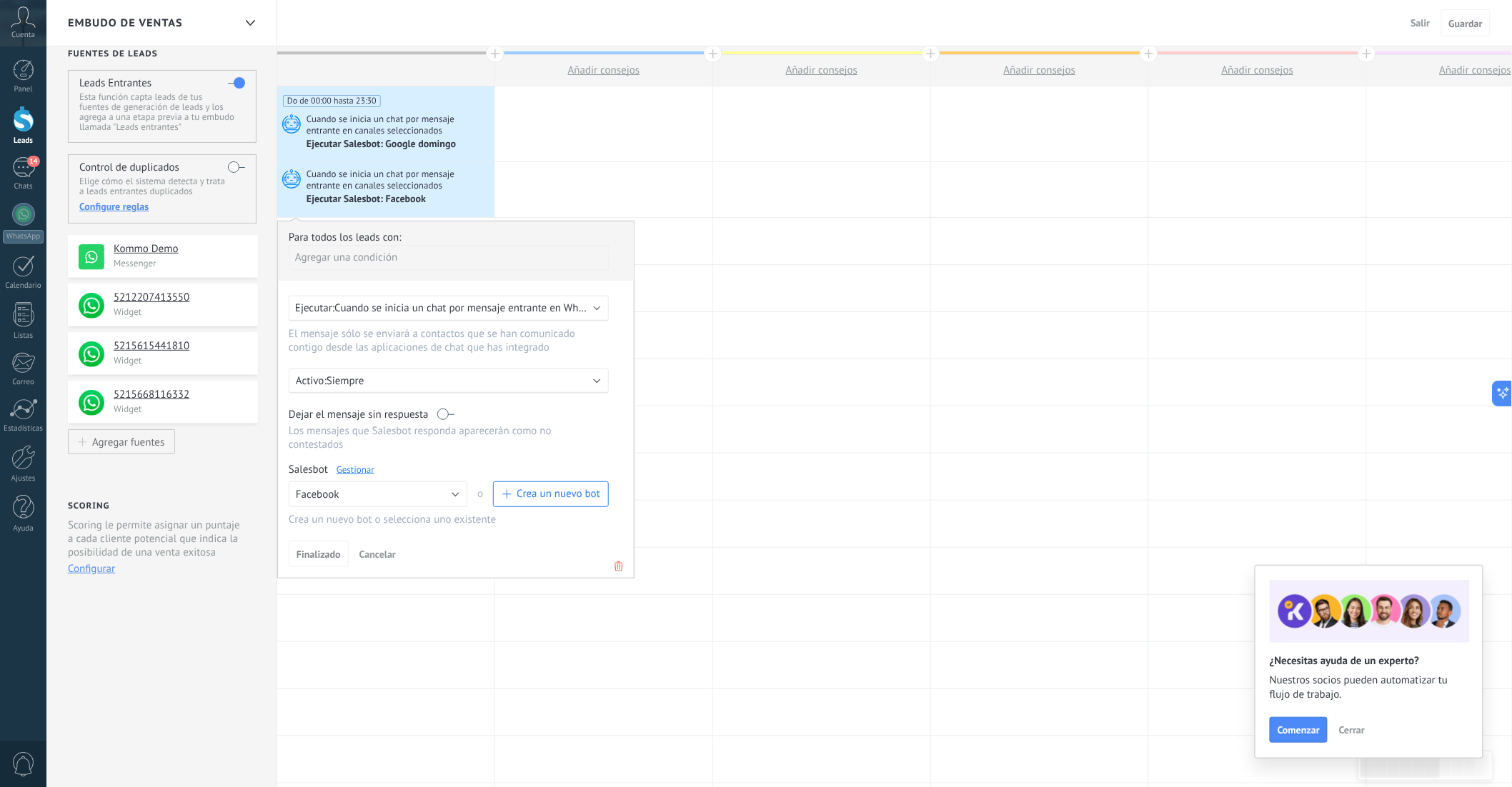 scroll, scrollTop: 0, scrollLeft: 0, axis: both 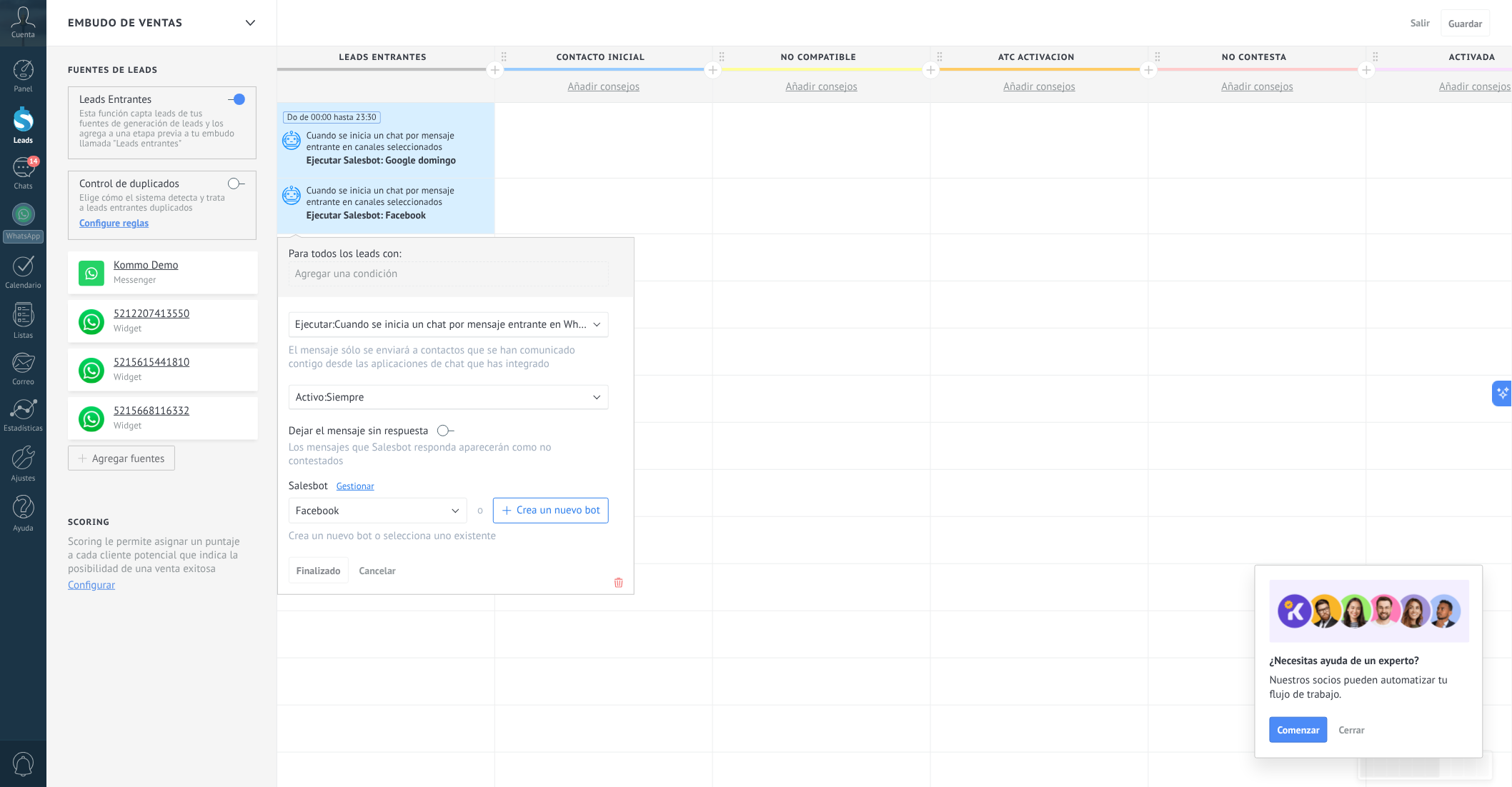 click on "Embudo de ventas Salir Cancelar Guardar" at bounding box center (779, 23) 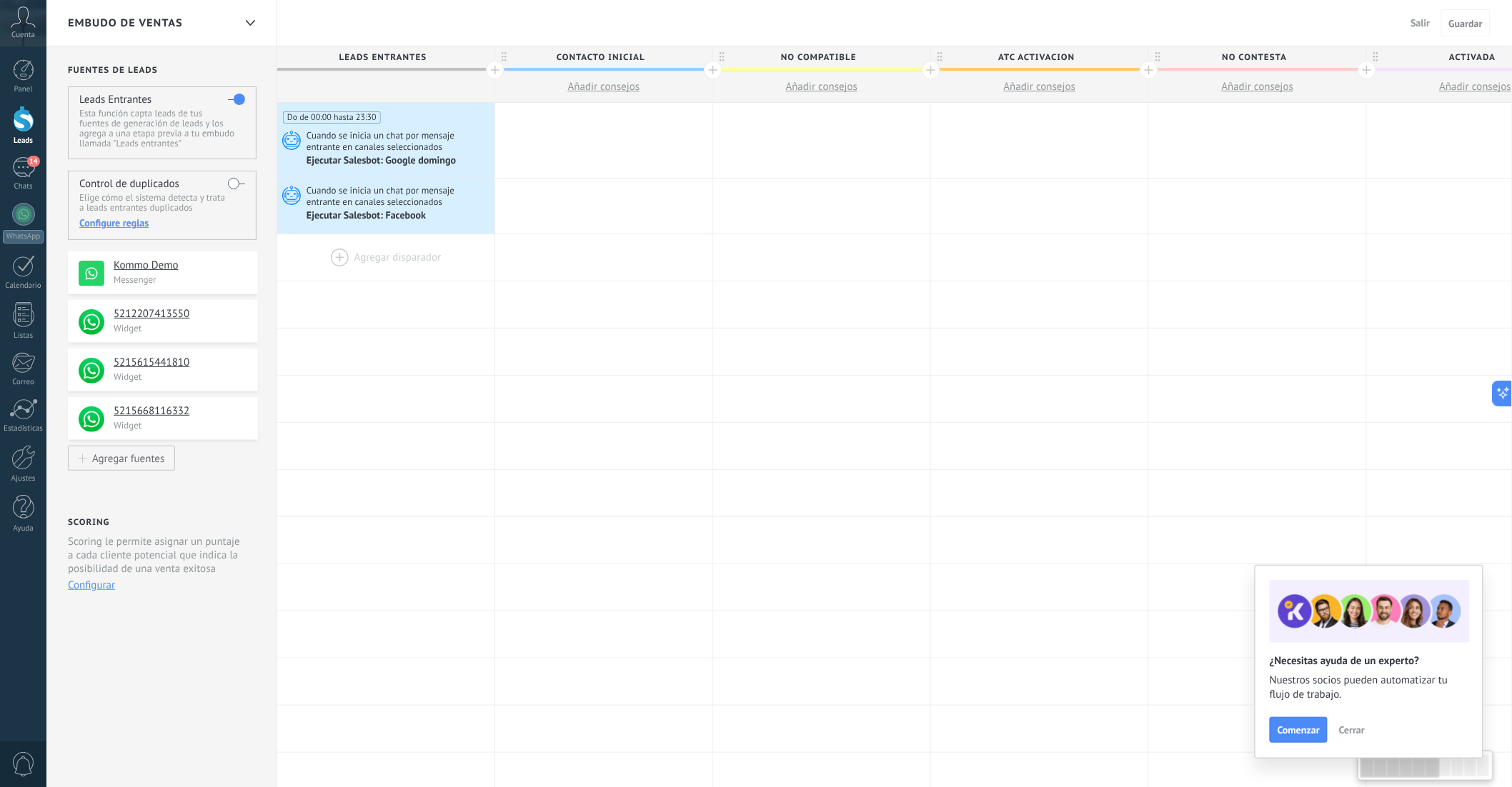 click at bounding box center [386, 257] 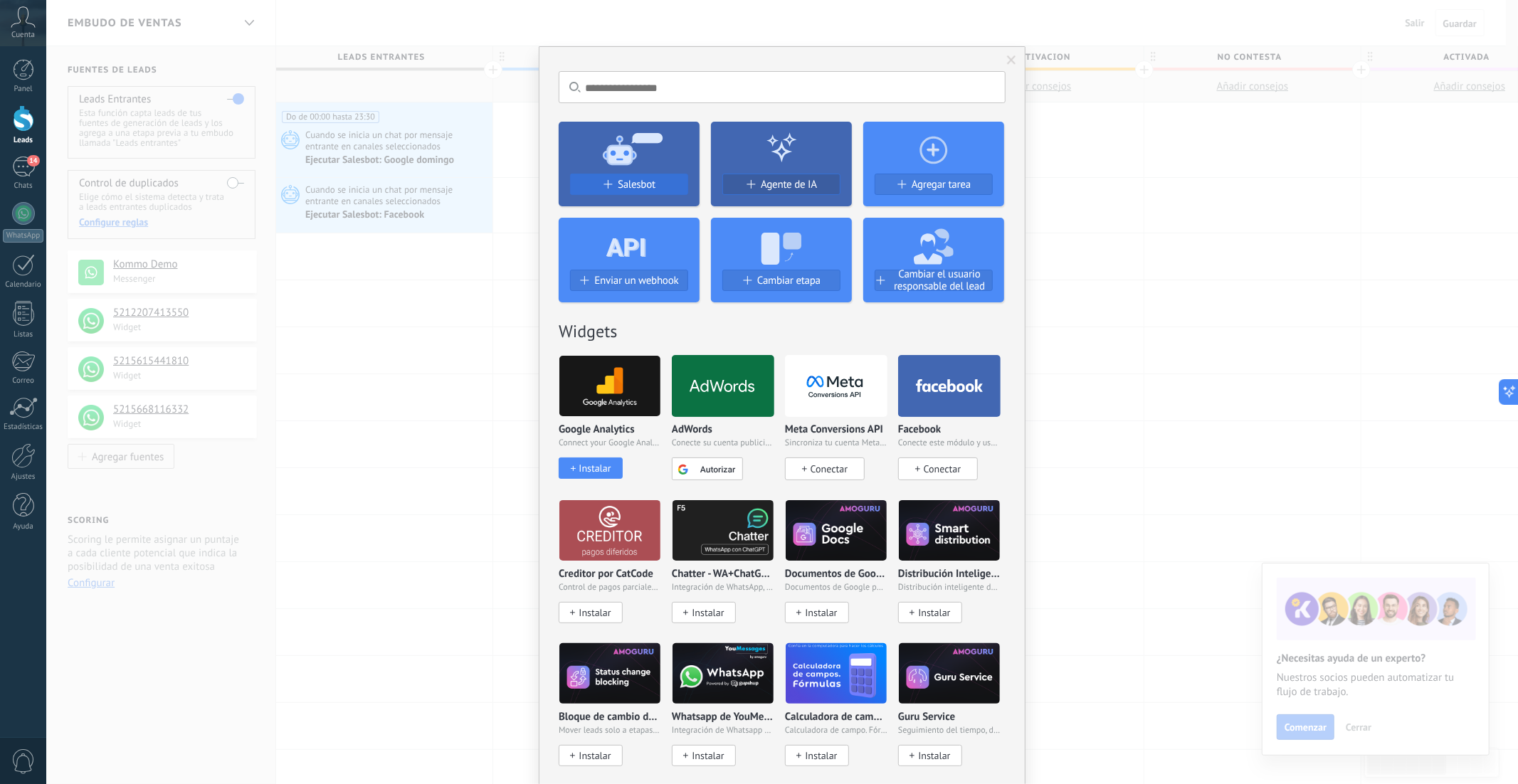 click on "Salesbot" at bounding box center (636, 184) 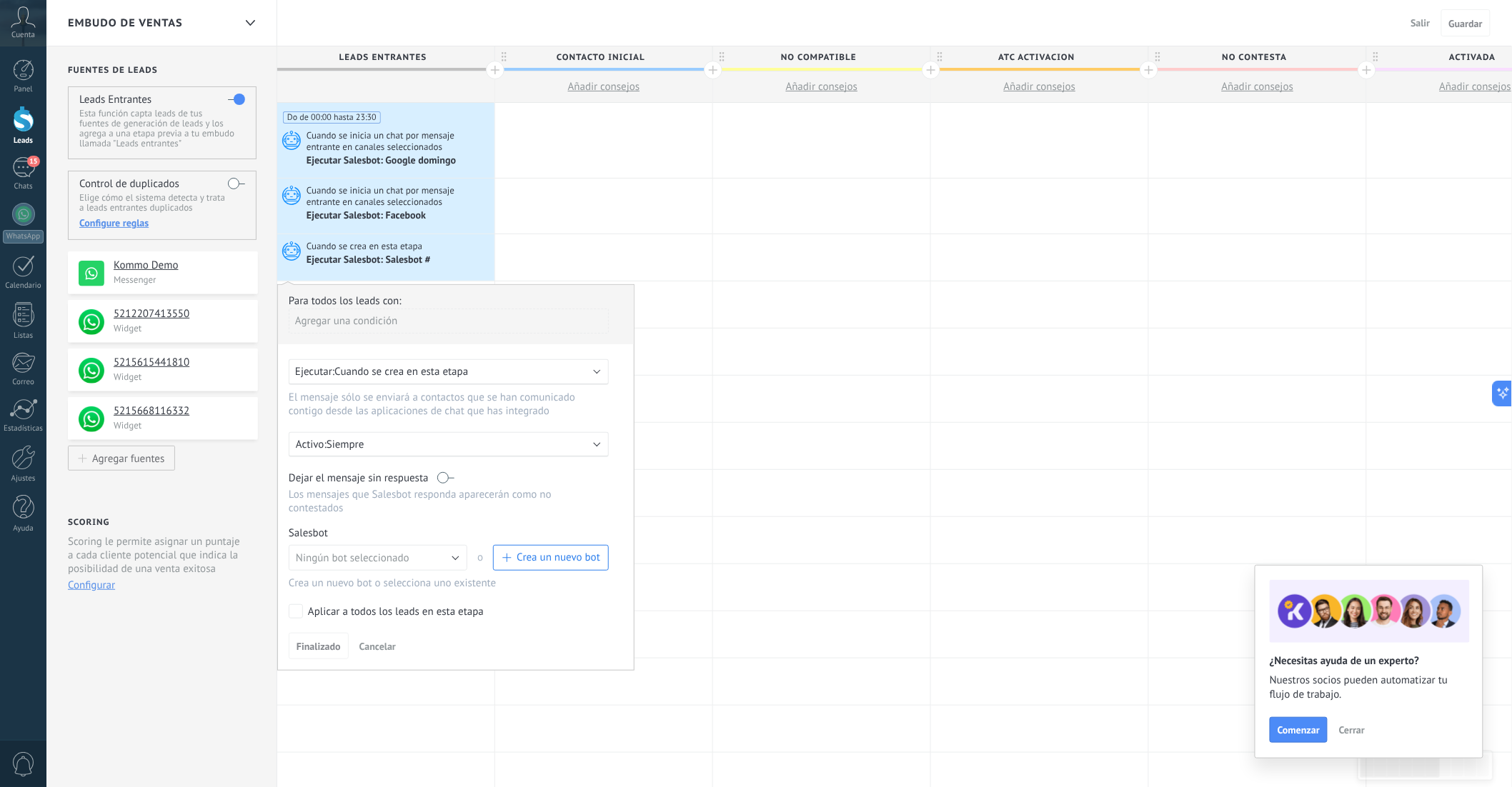 click on "Cuando se crea en esta etapa" at bounding box center [401, 371] 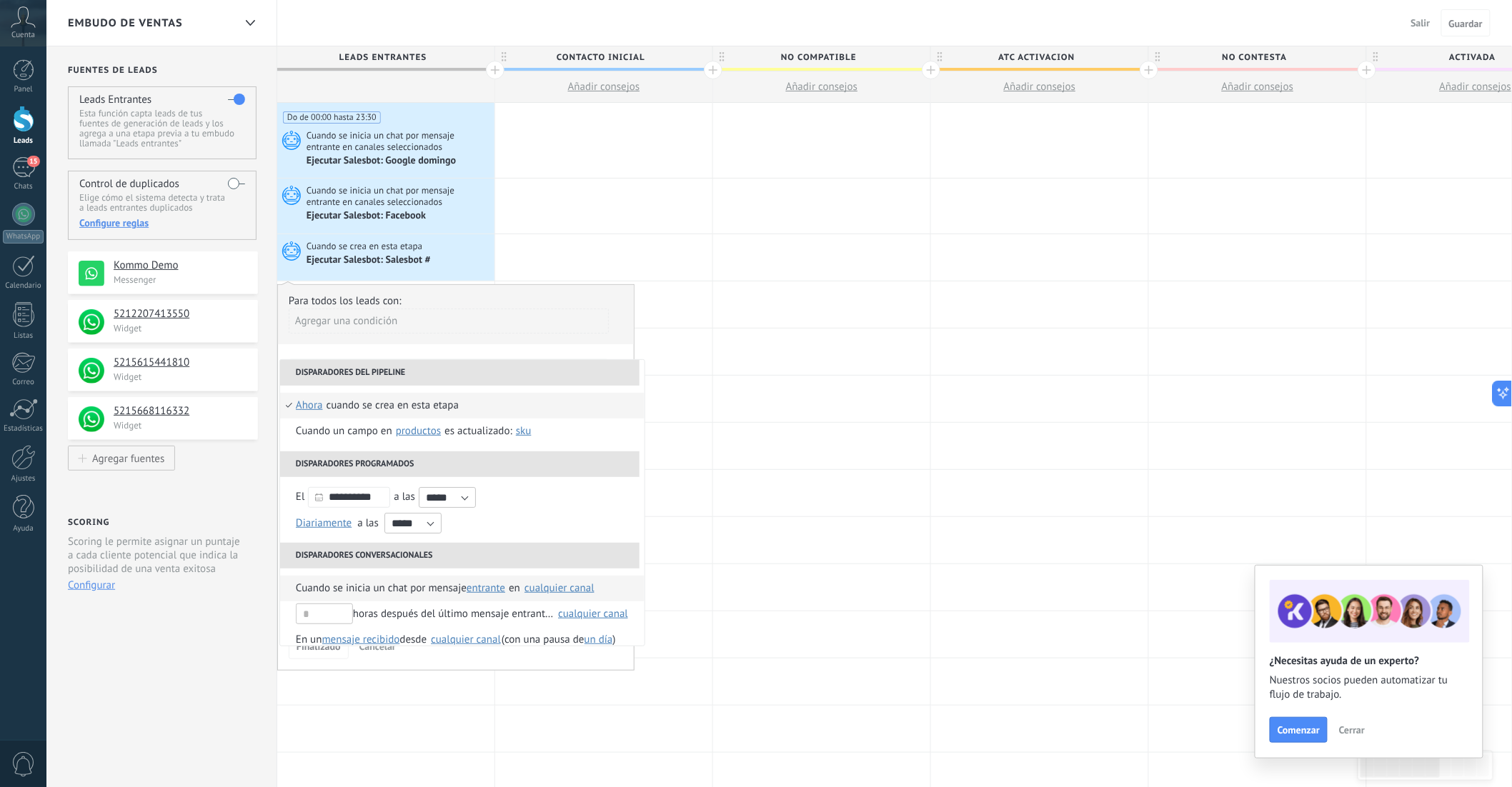 click on "Cuando se inicia un chat por mensaje" at bounding box center (381, 588) 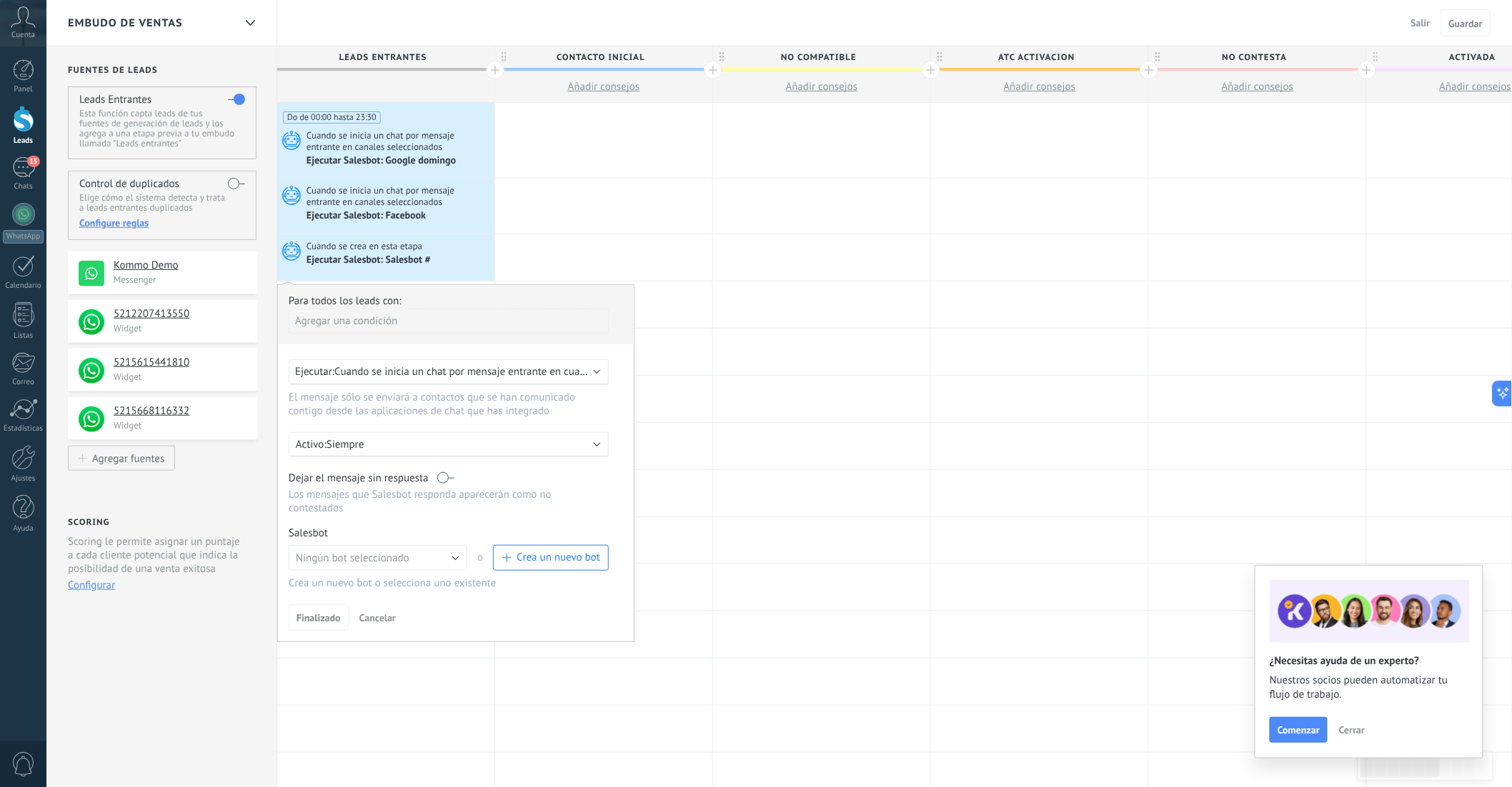 click on "Cuando se inicia un chat por mensaje entrante en cualquier canal" at bounding box center (484, 371) 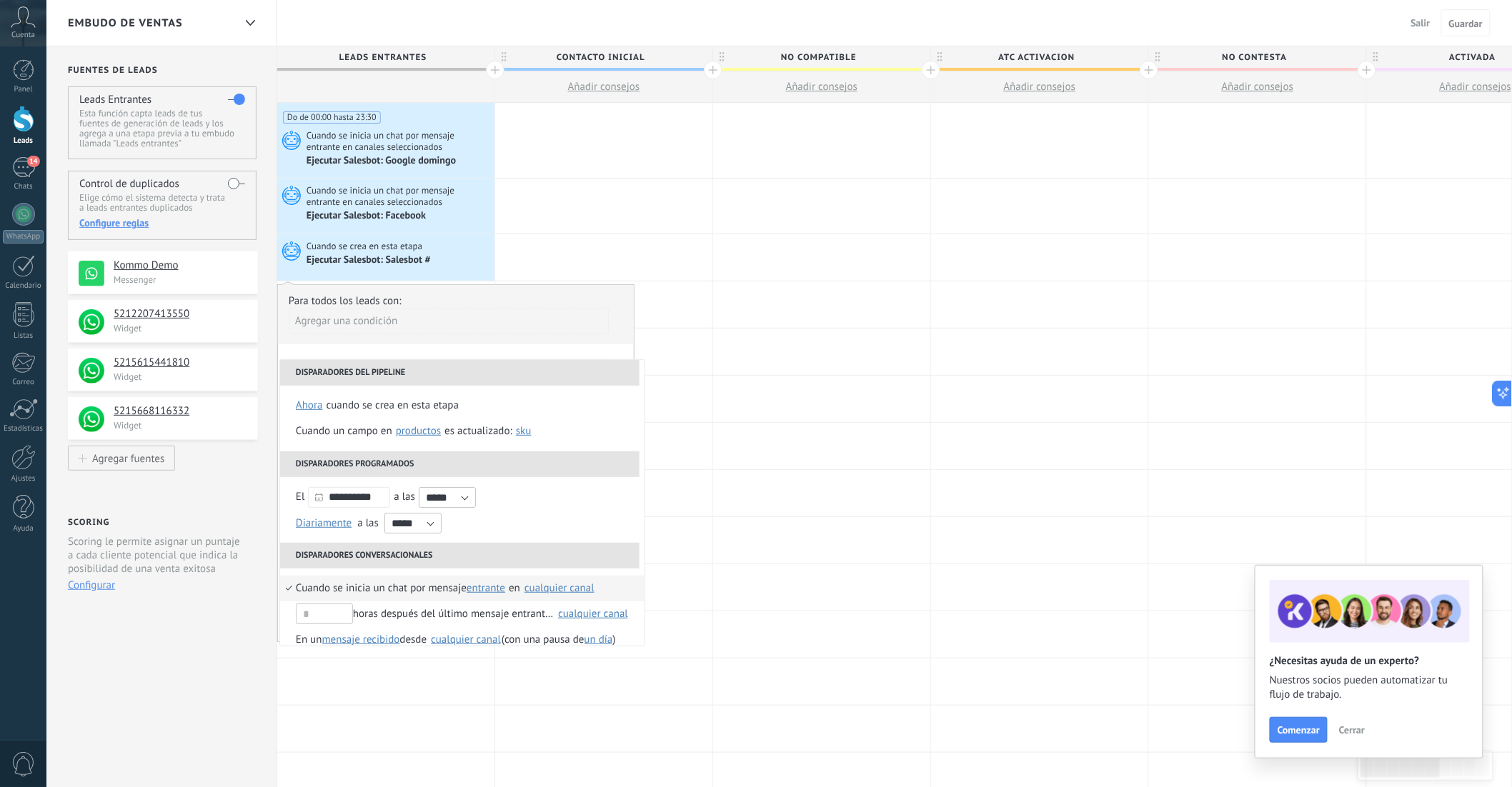 click on "cualquier canal" at bounding box center [559, 588] 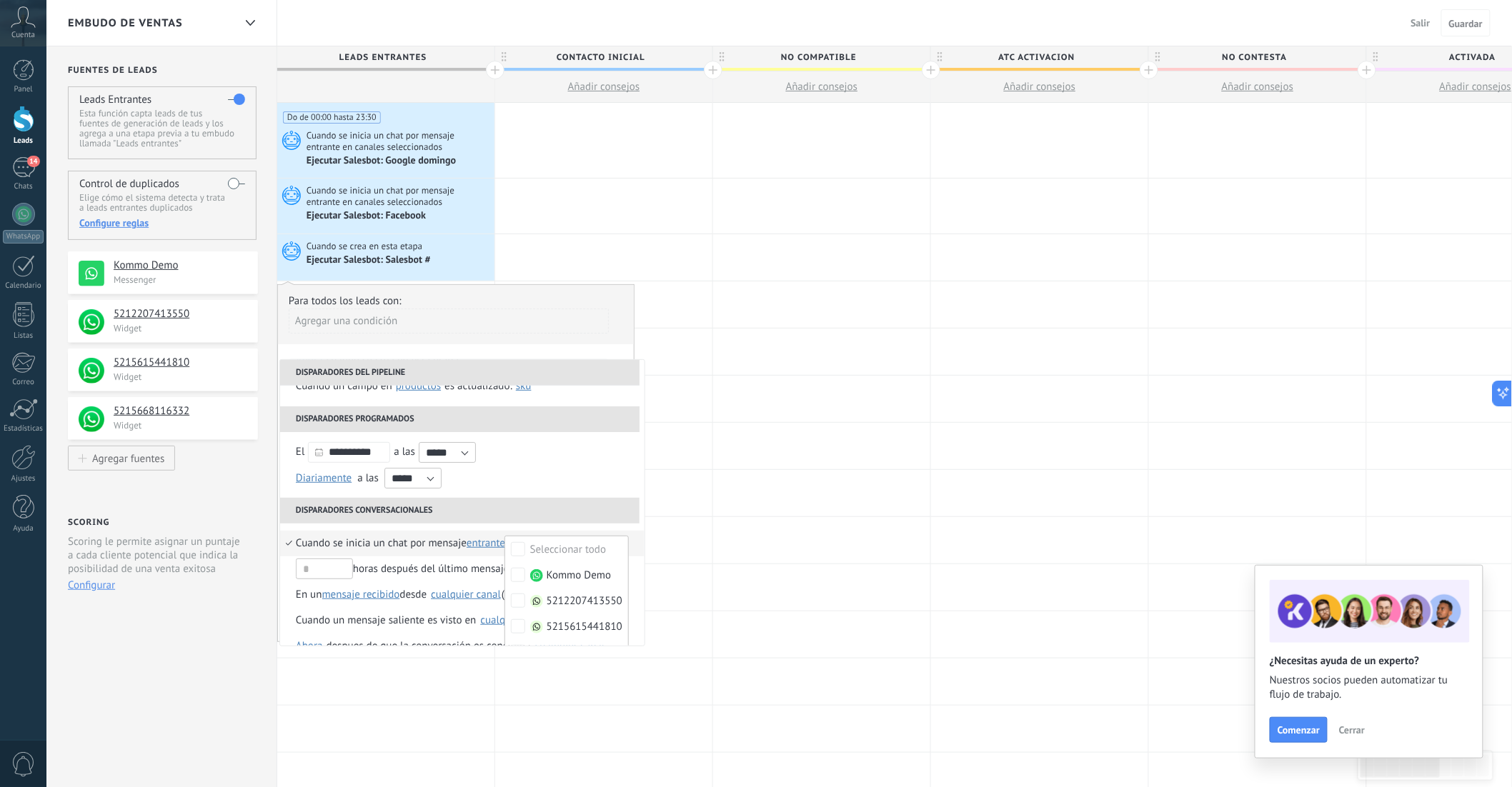 scroll, scrollTop: 116, scrollLeft: 0, axis: vertical 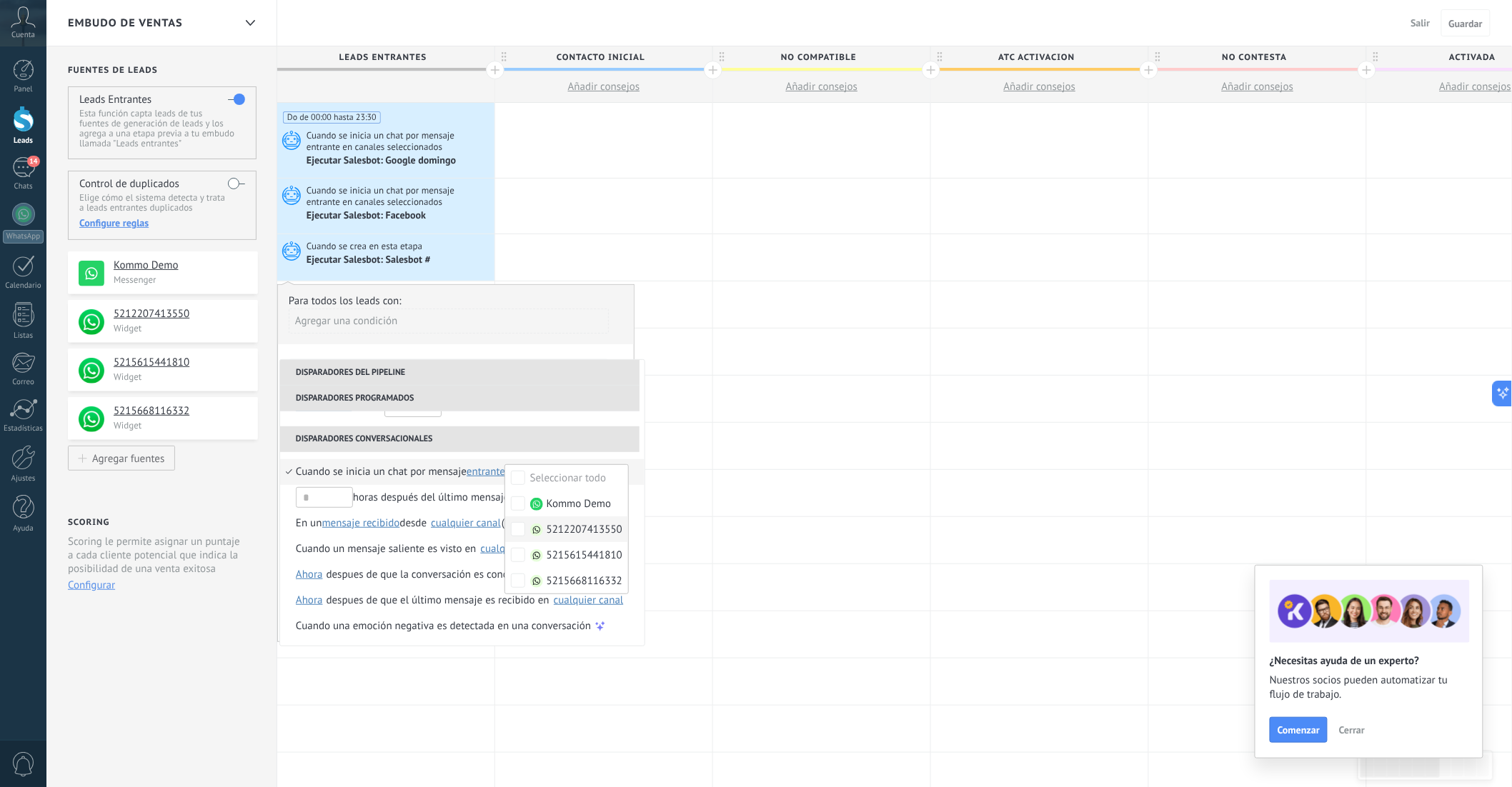 click on "5212207413550" at bounding box center [567, 529] 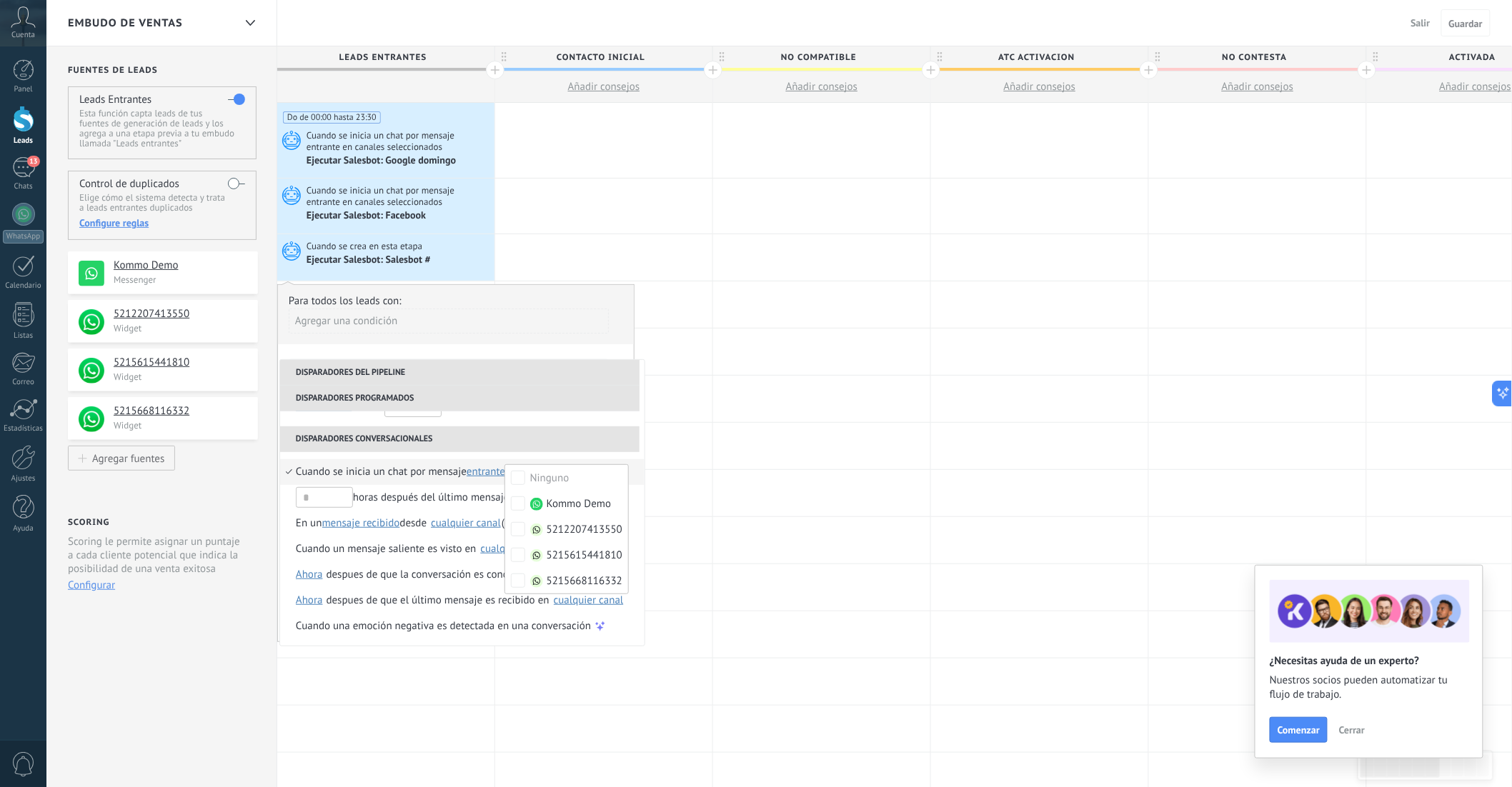 click on "Para todos los leads con:" at bounding box center (456, 301) 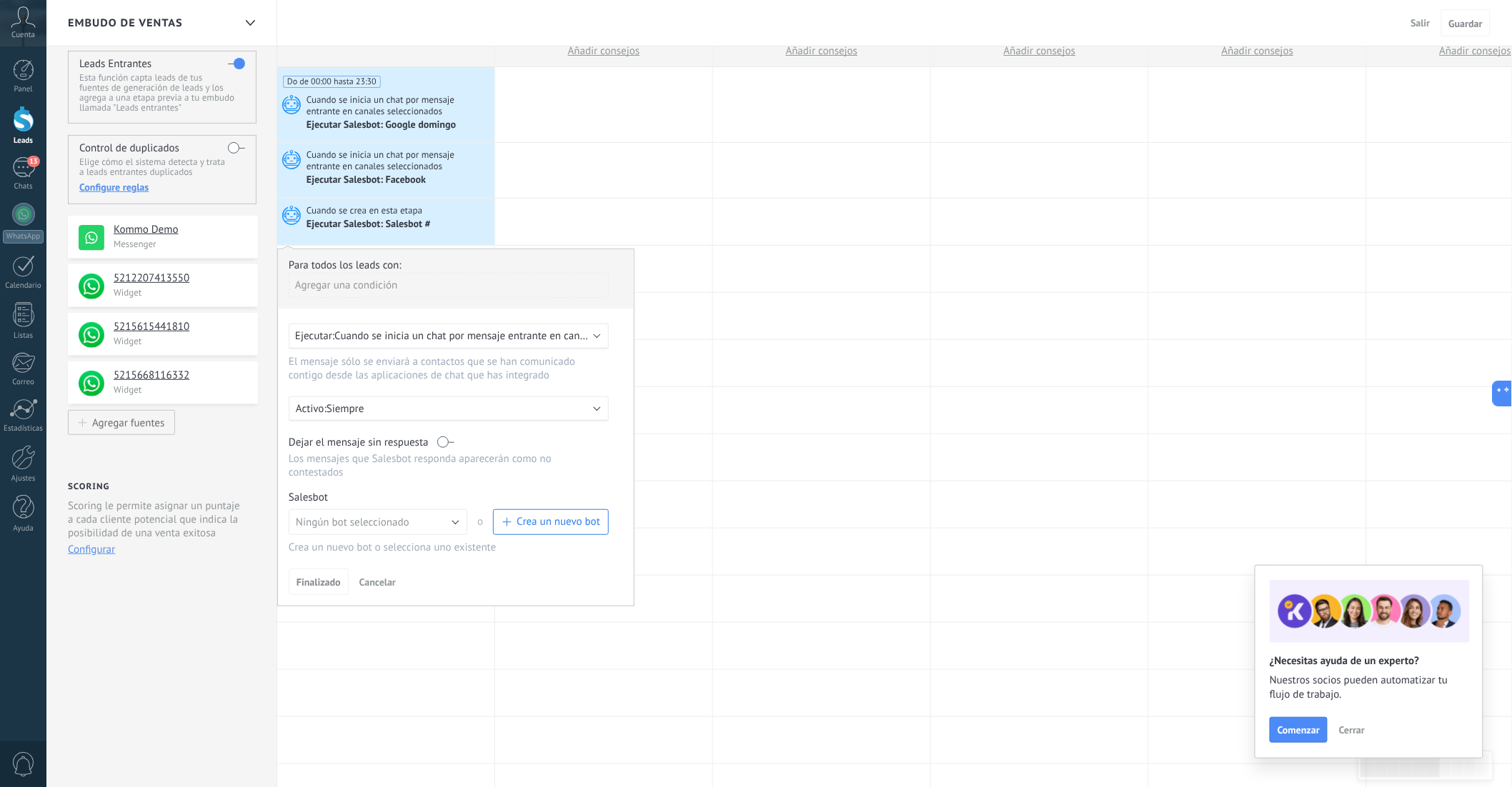 scroll, scrollTop: 82, scrollLeft: 0, axis: vertical 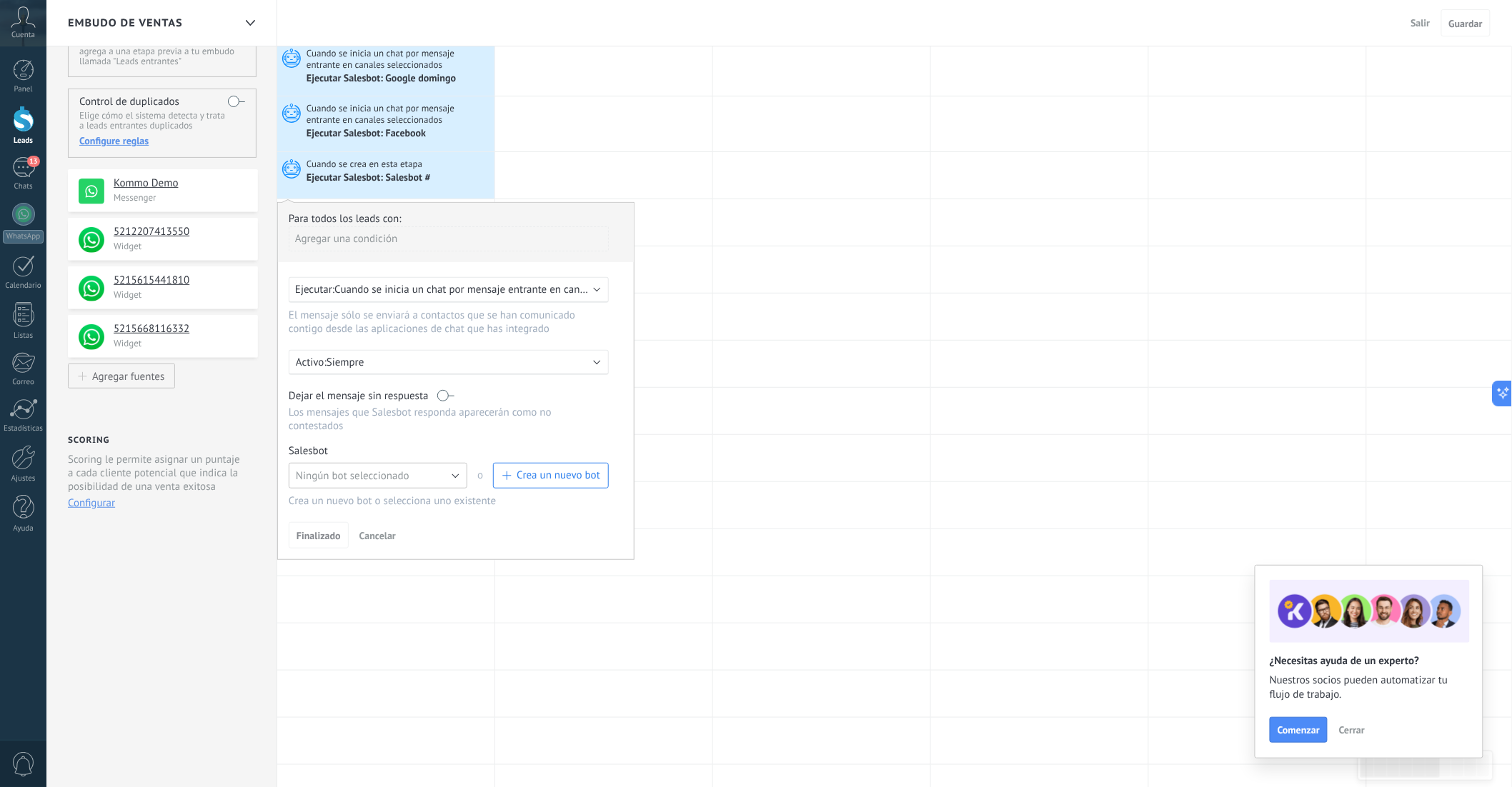 click on "Ningún bot seleccionado" at bounding box center [378, 476] 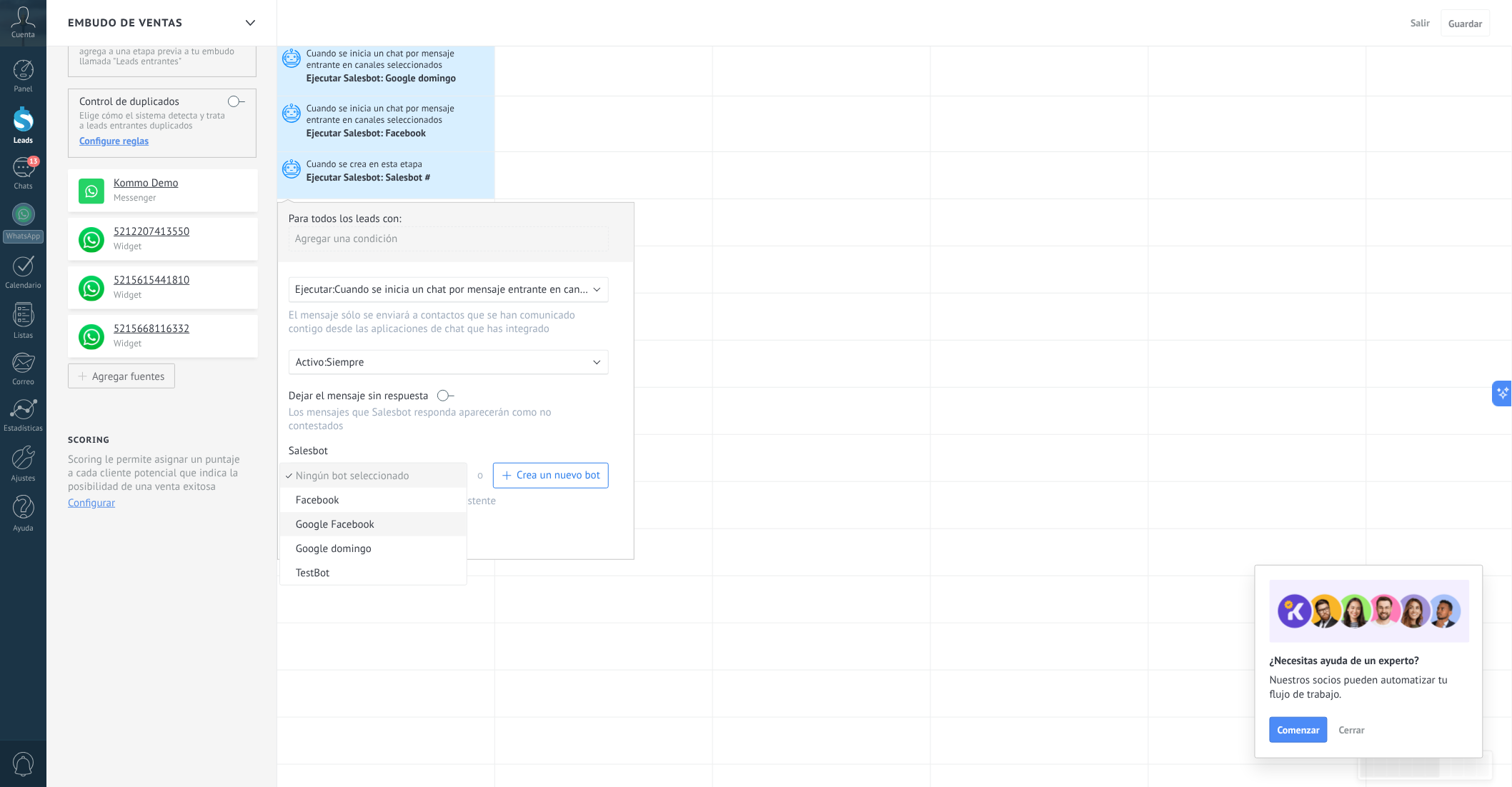 click on "Google Facebook" at bounding box center (373, 524) 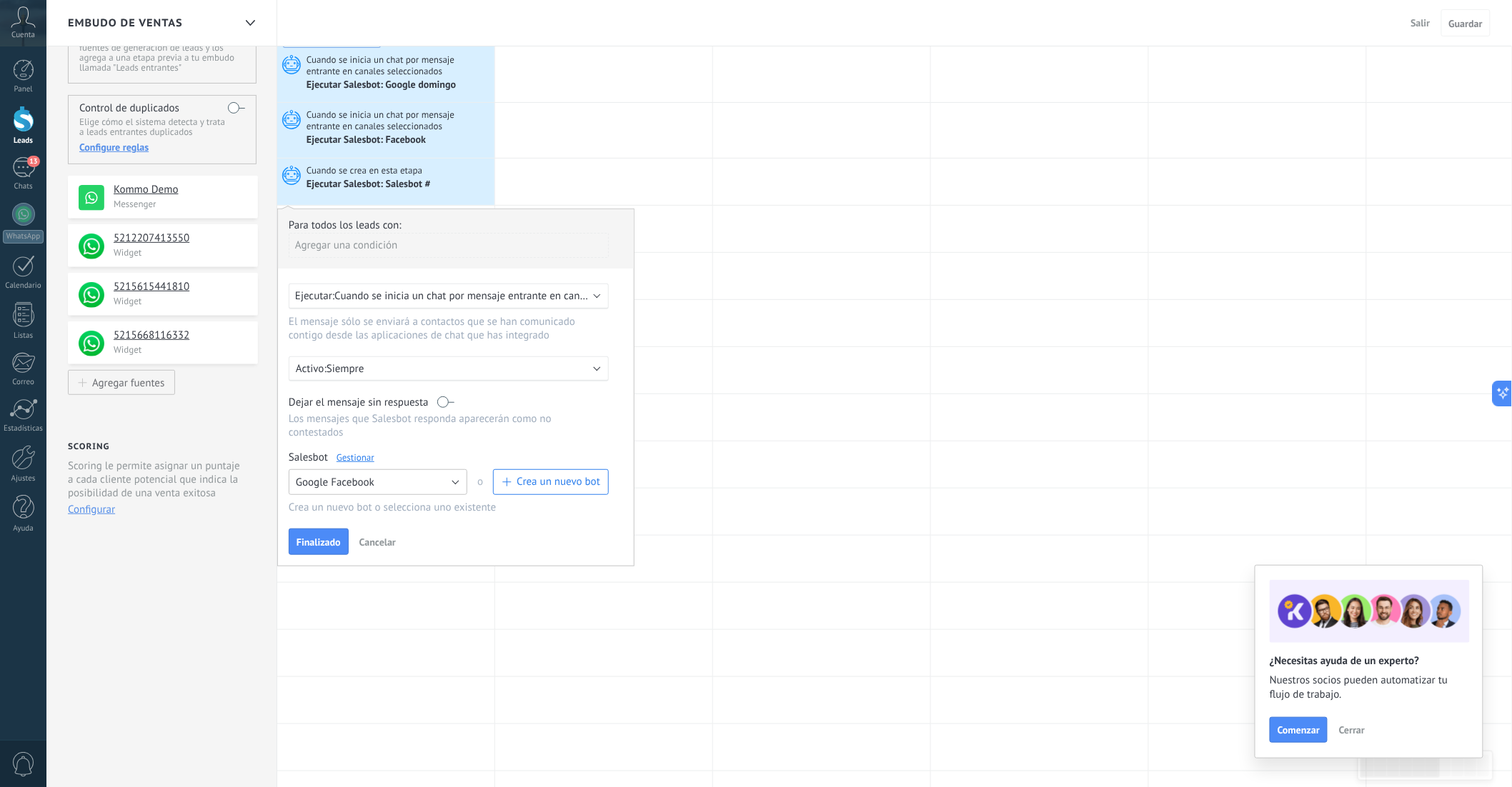 scroll, scrollTop: 70, scrollLeft: 0, axis: vertical 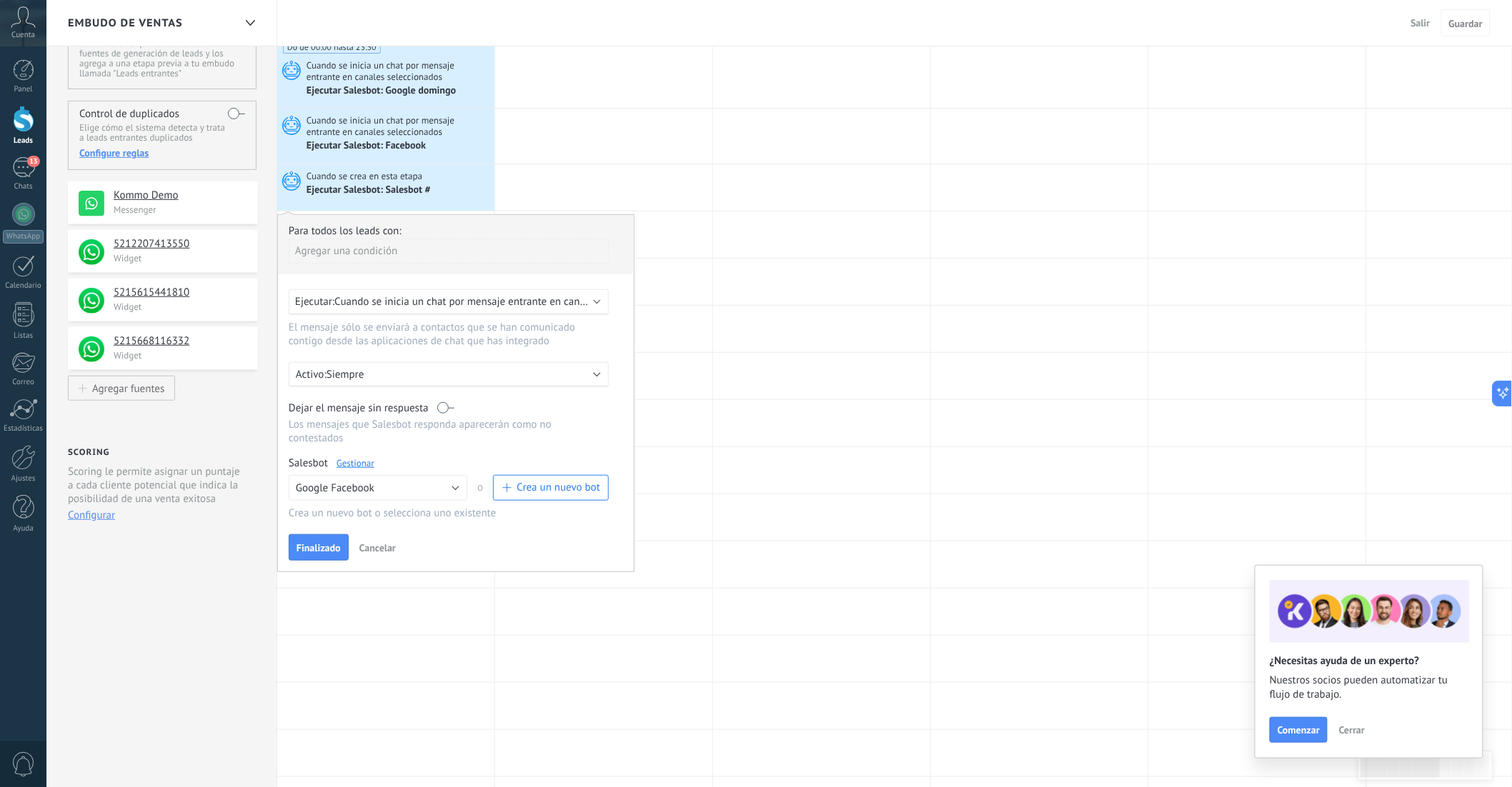 click on "Siempre" at bounding box center [452, 374] 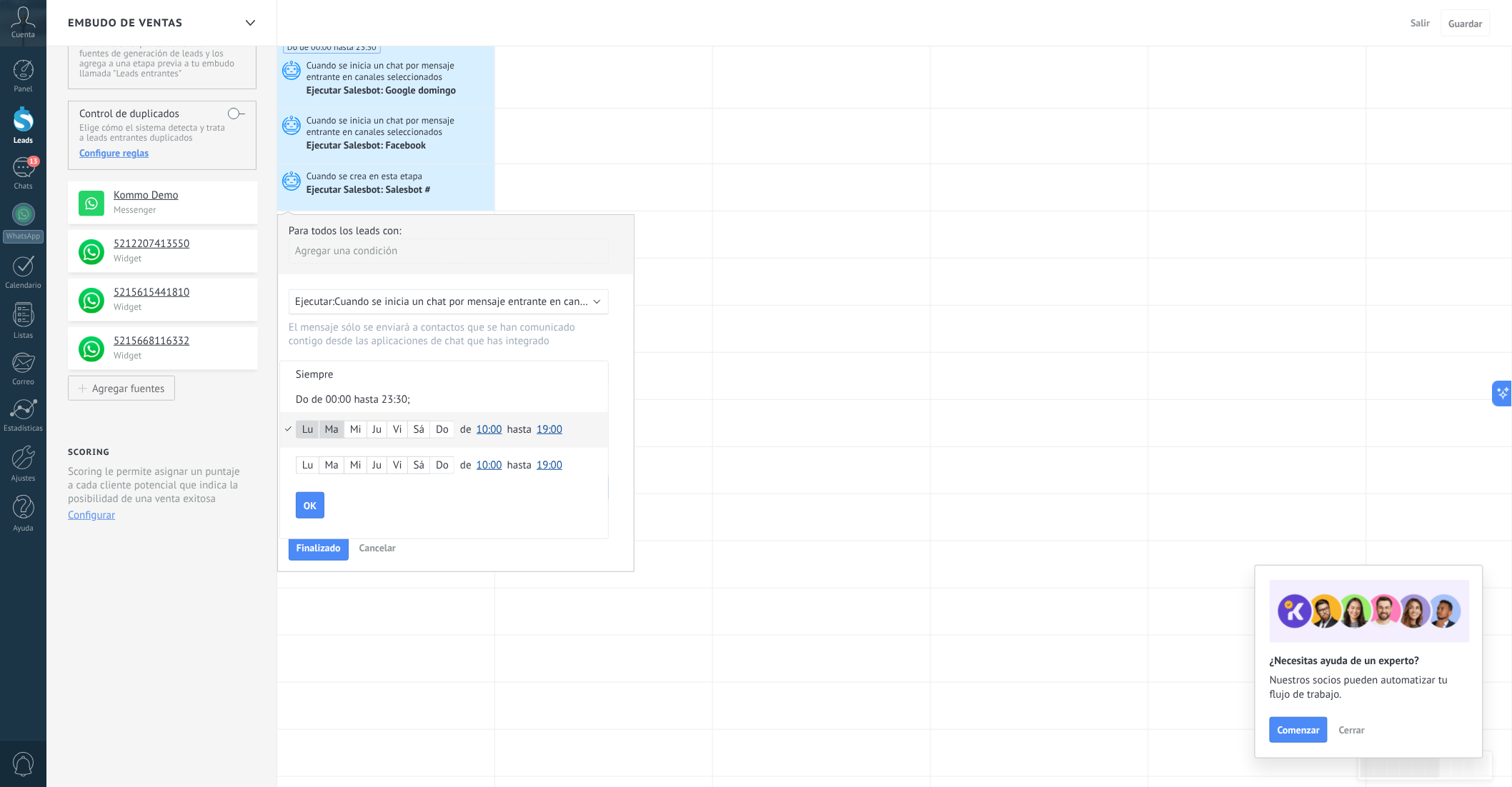 click on "Mi" at bounding box center [355, 430] 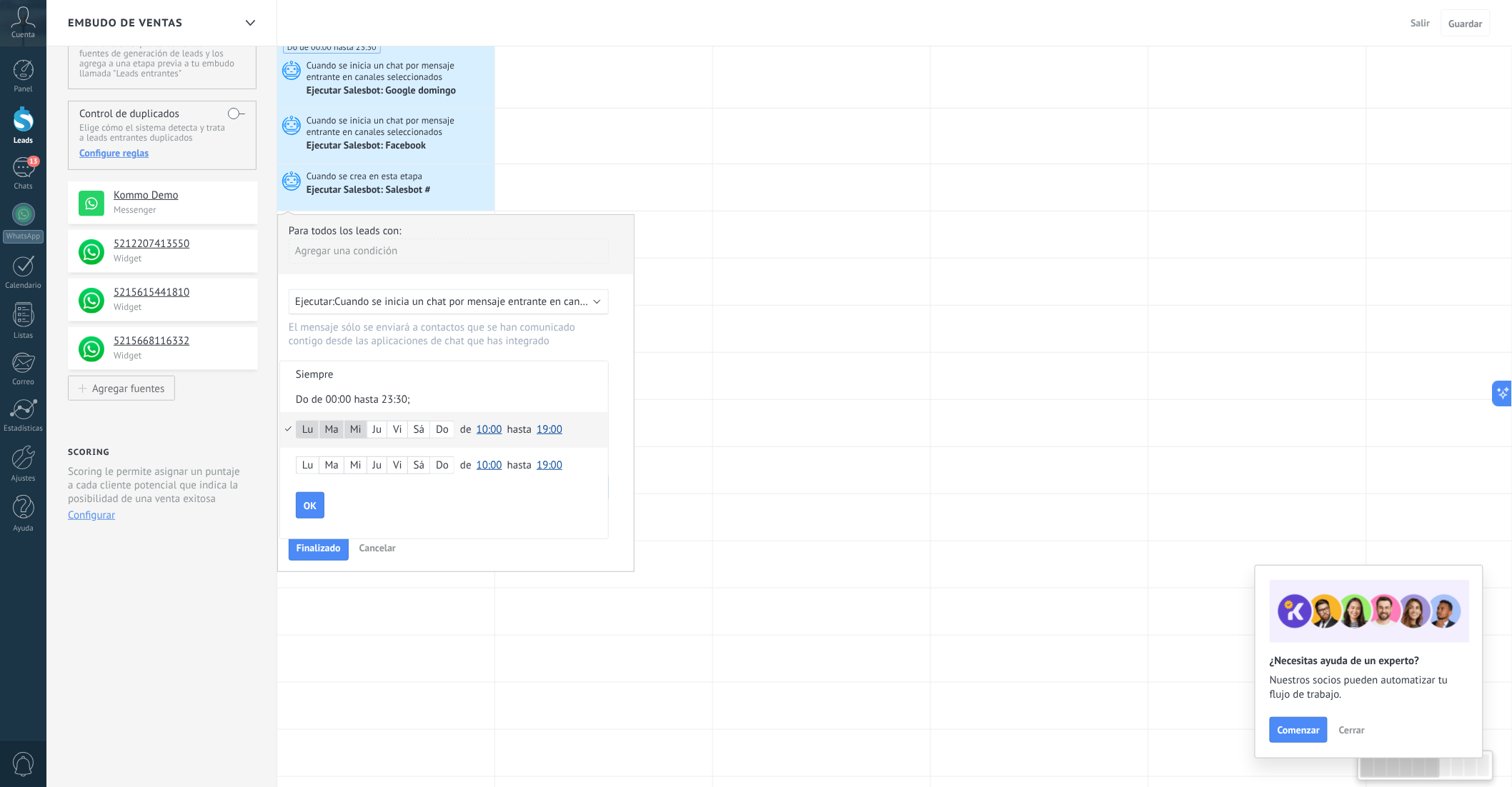click on "Ju" at bounding box center [377, 430] 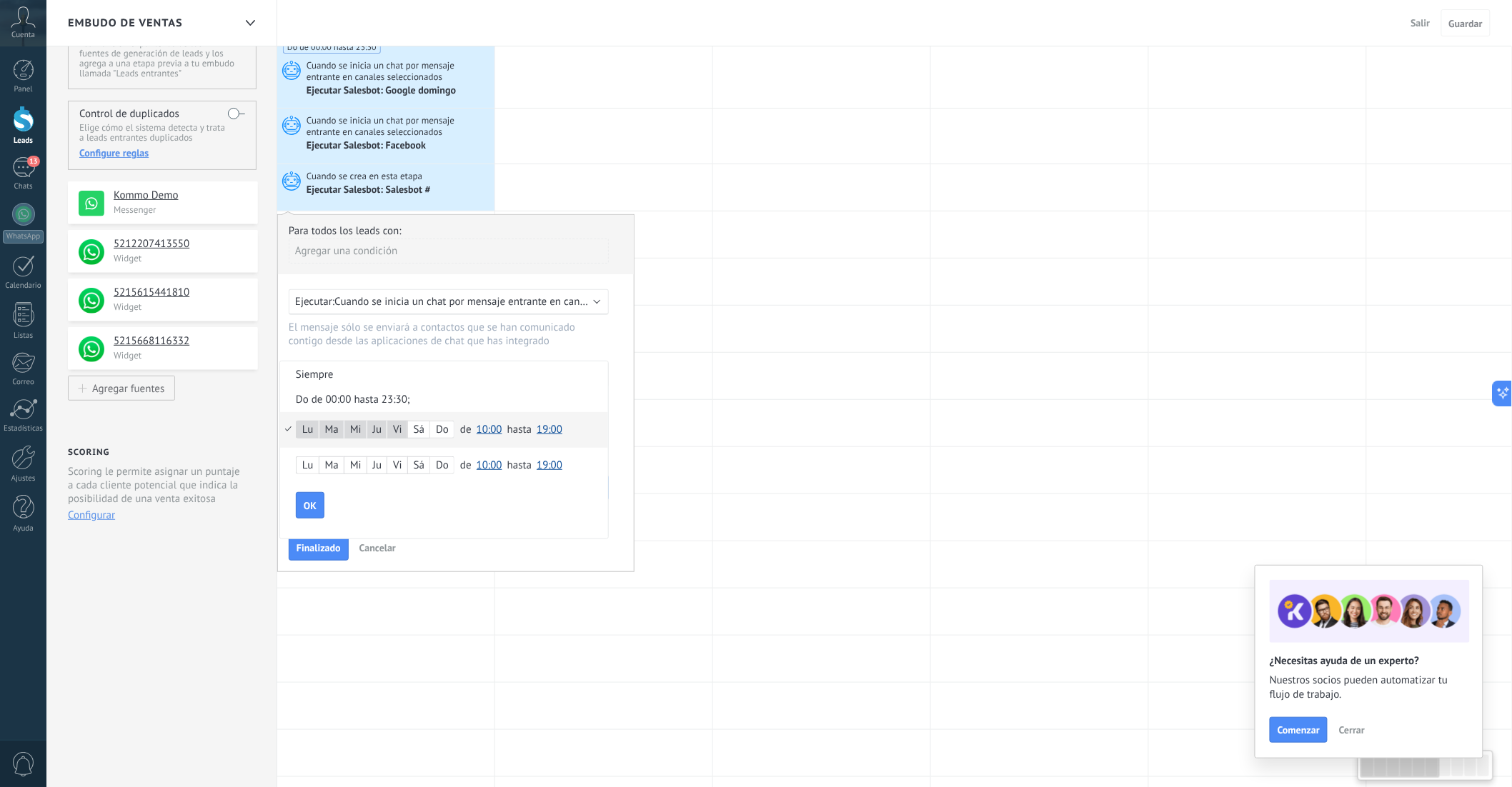 click on "Sá" at bounding box center (419, 430) 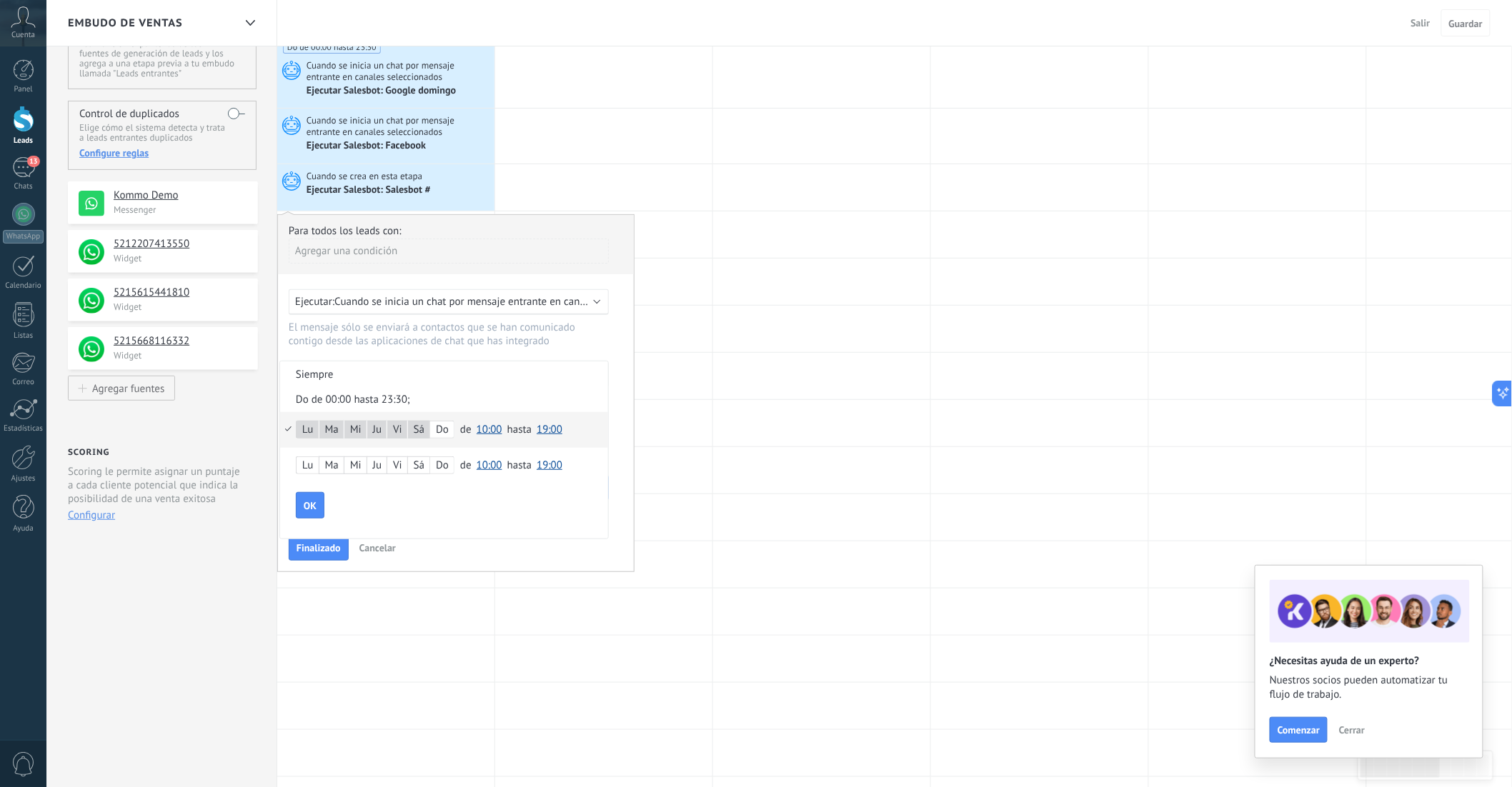 click on "10:00" at bounding box center [489, 429] 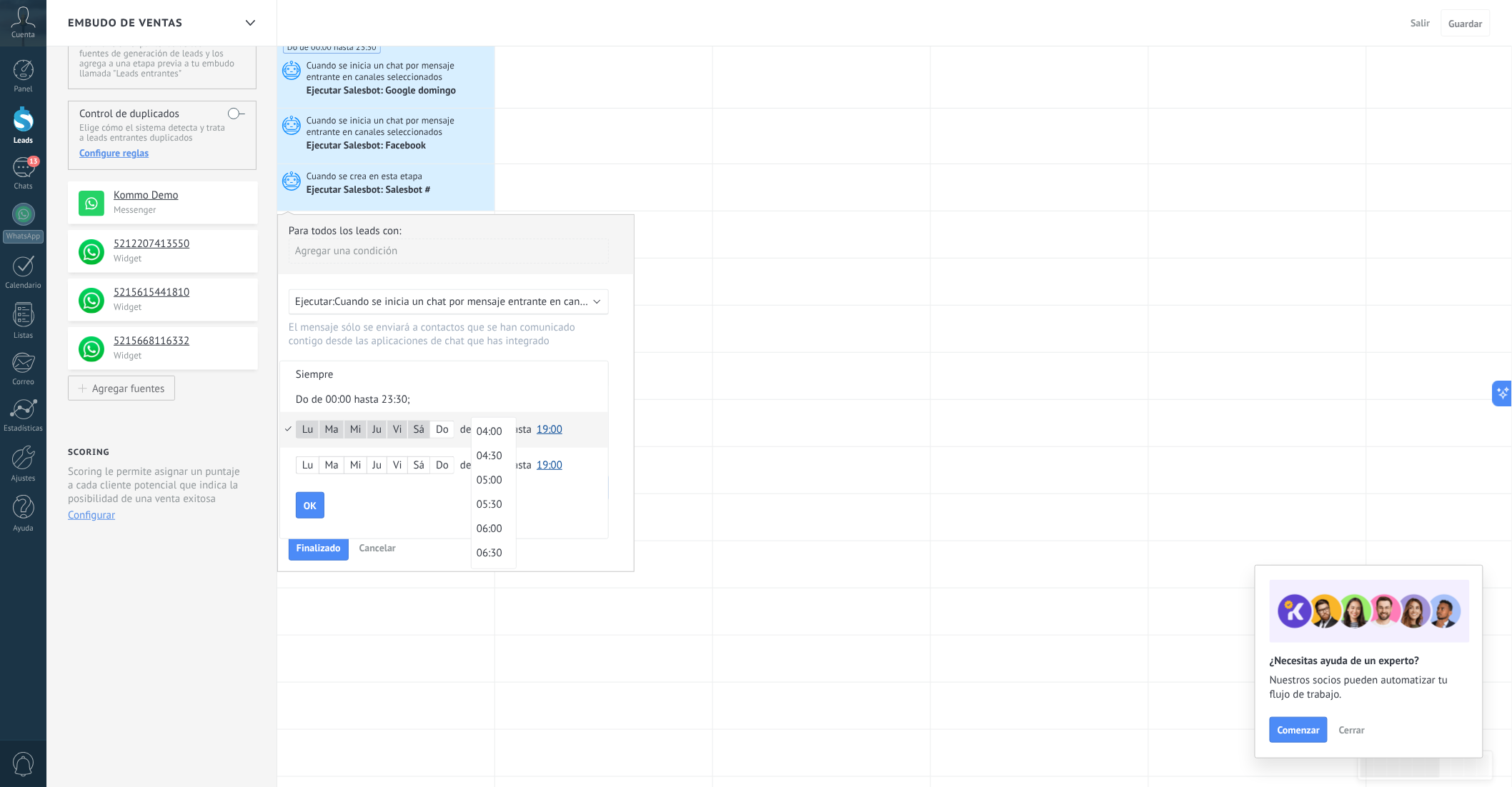 scroll, scrollTop: 0, scrollLeft: 0, axis: both 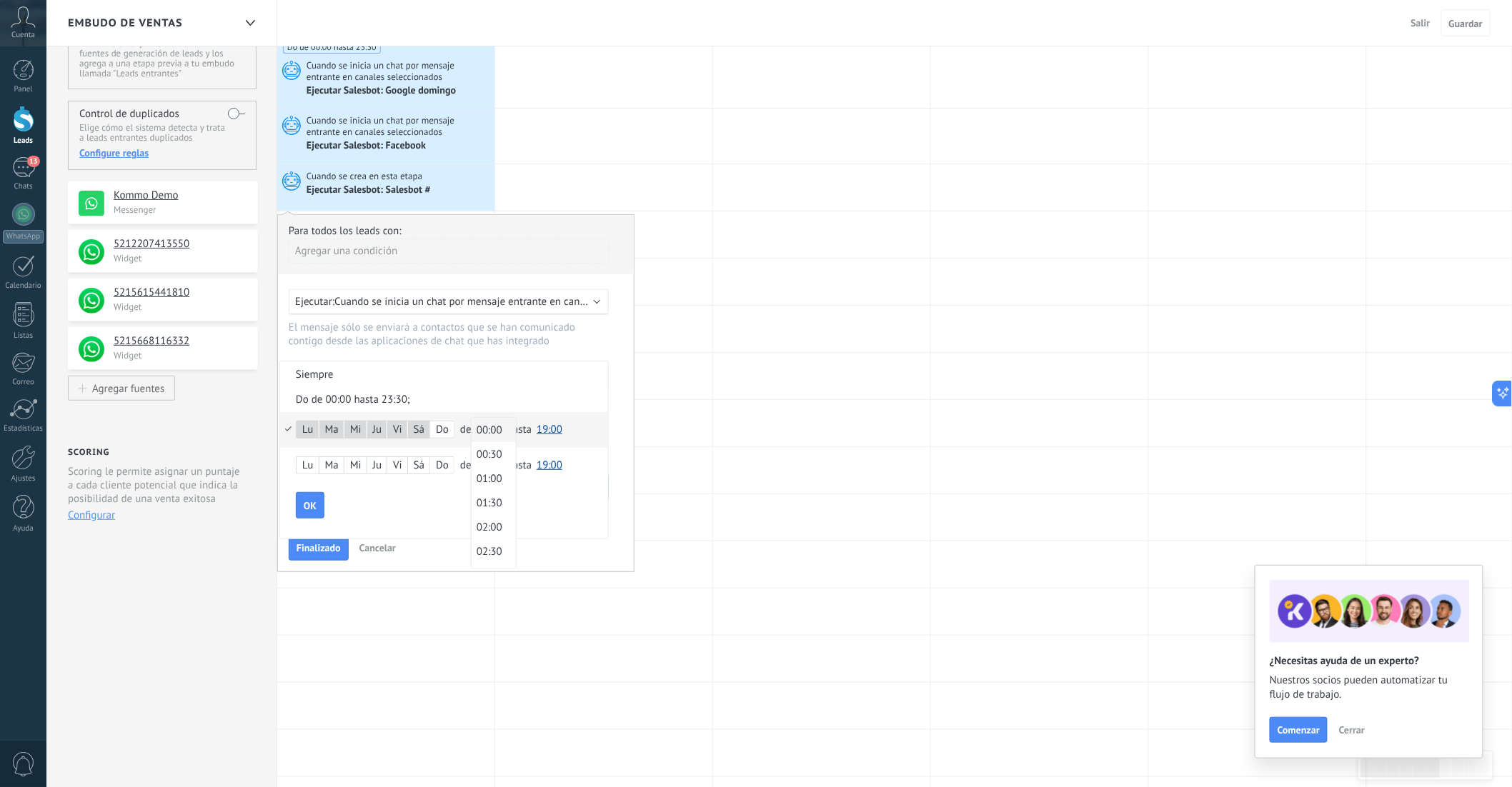 click on "00:00" at bounding box center (492, 430) 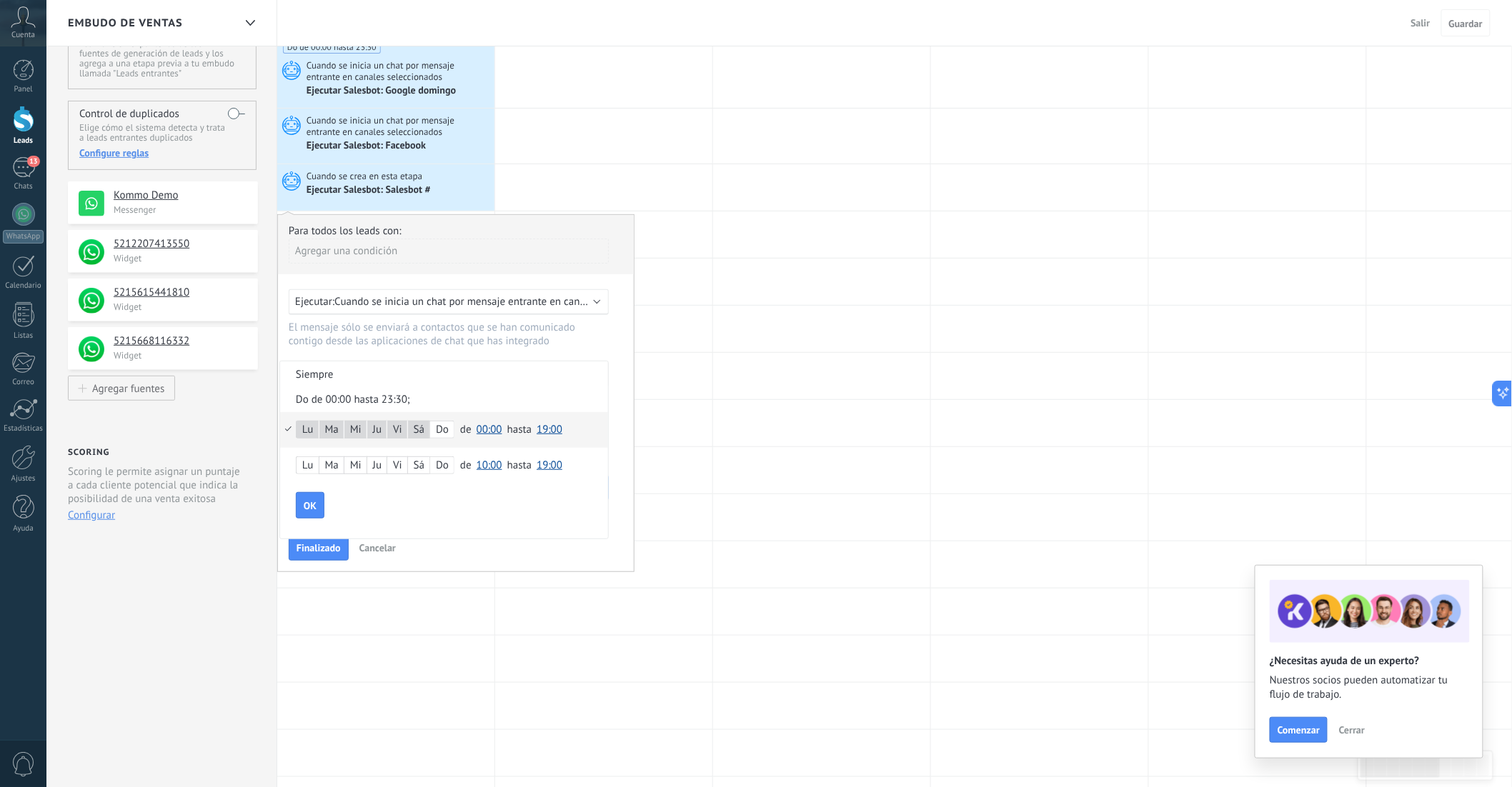 click on "19:00" at bounding box center [549, 429] 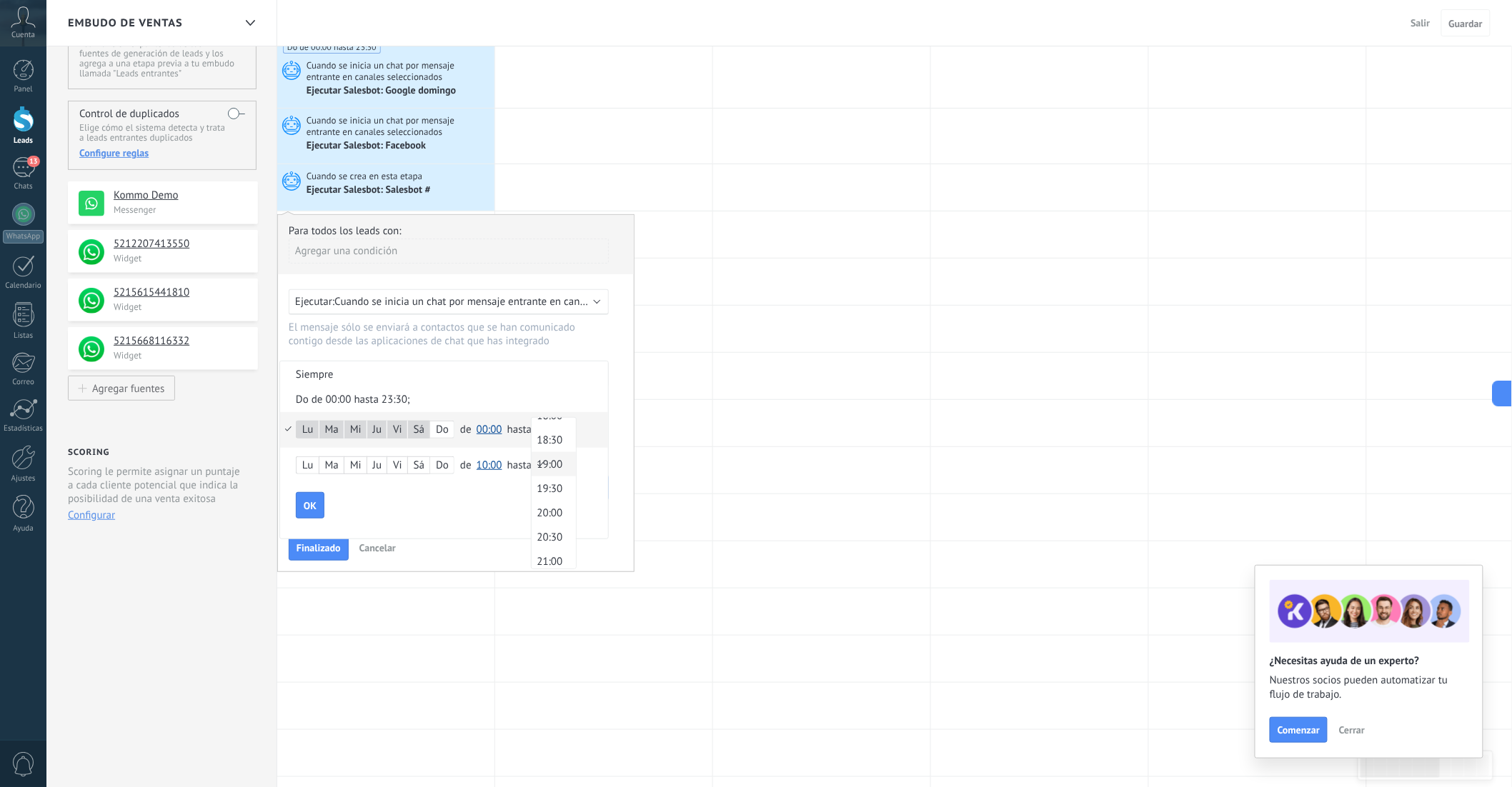 scroll, scrollTop: 1048, scrollLeft: 0, axis: vertical 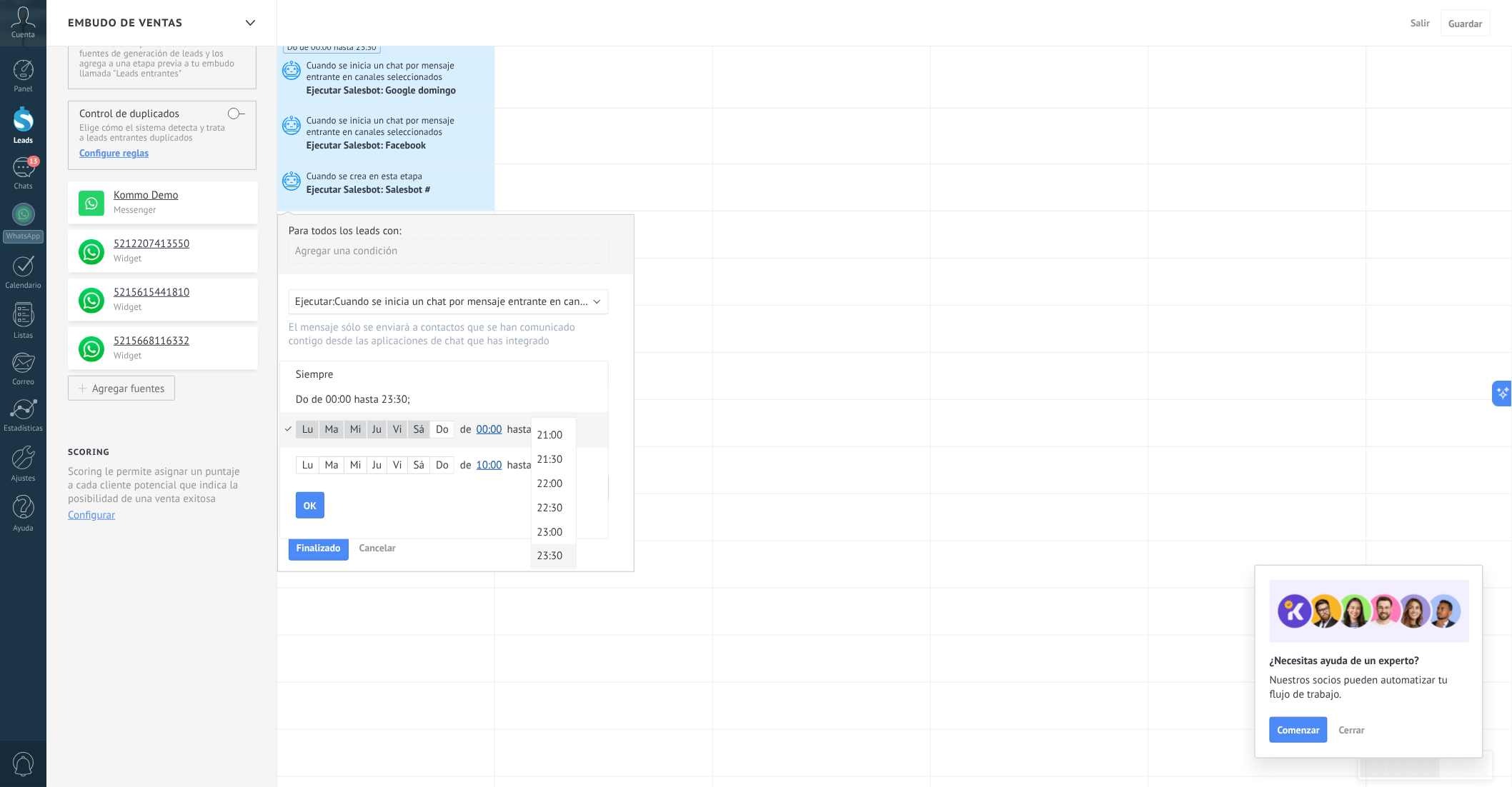 click on "23:30" at bounding box center [552, 556] 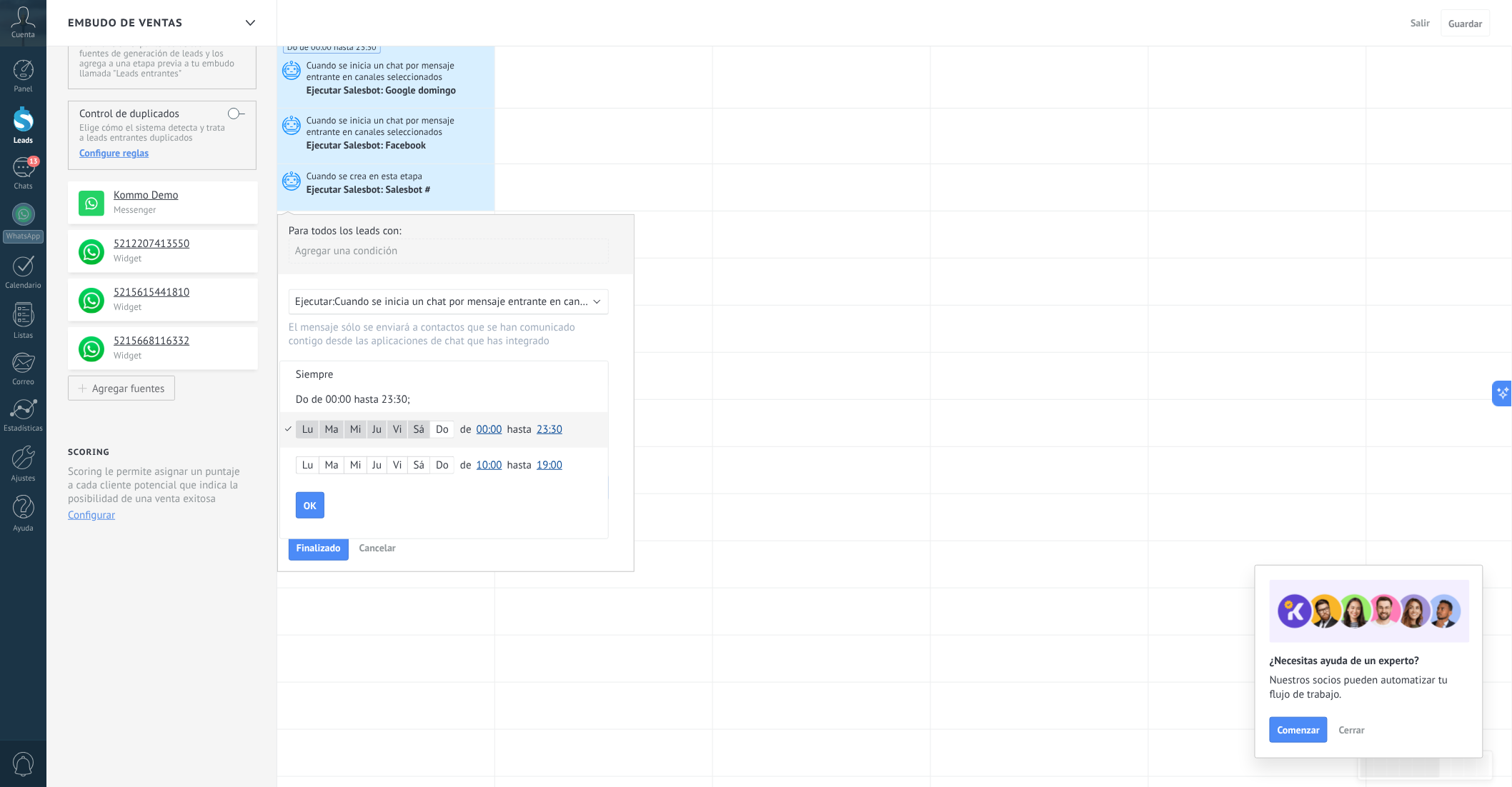 click at bounding box center (456, 393) 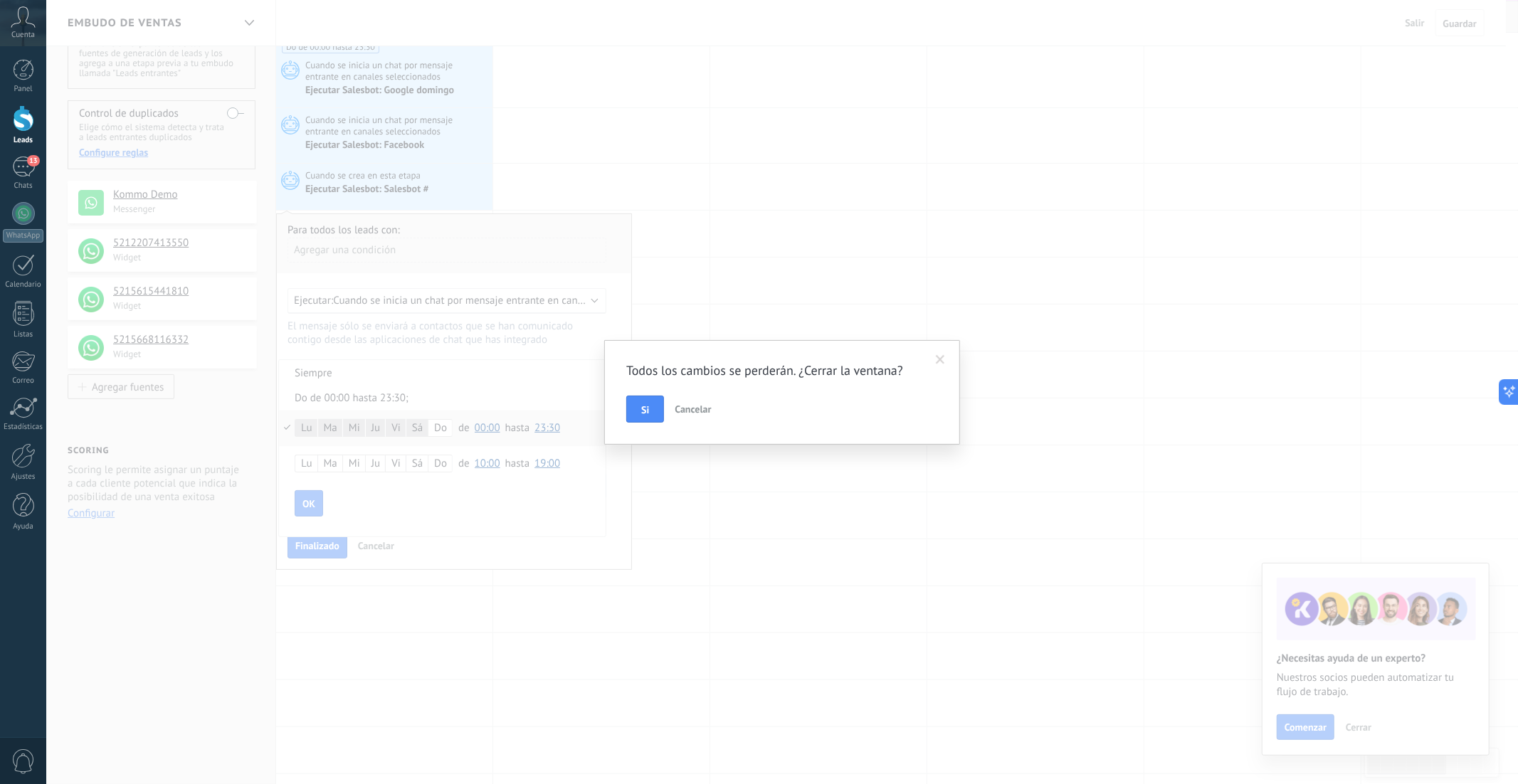 click on "Cancelar" at bounding box center [692, 409] 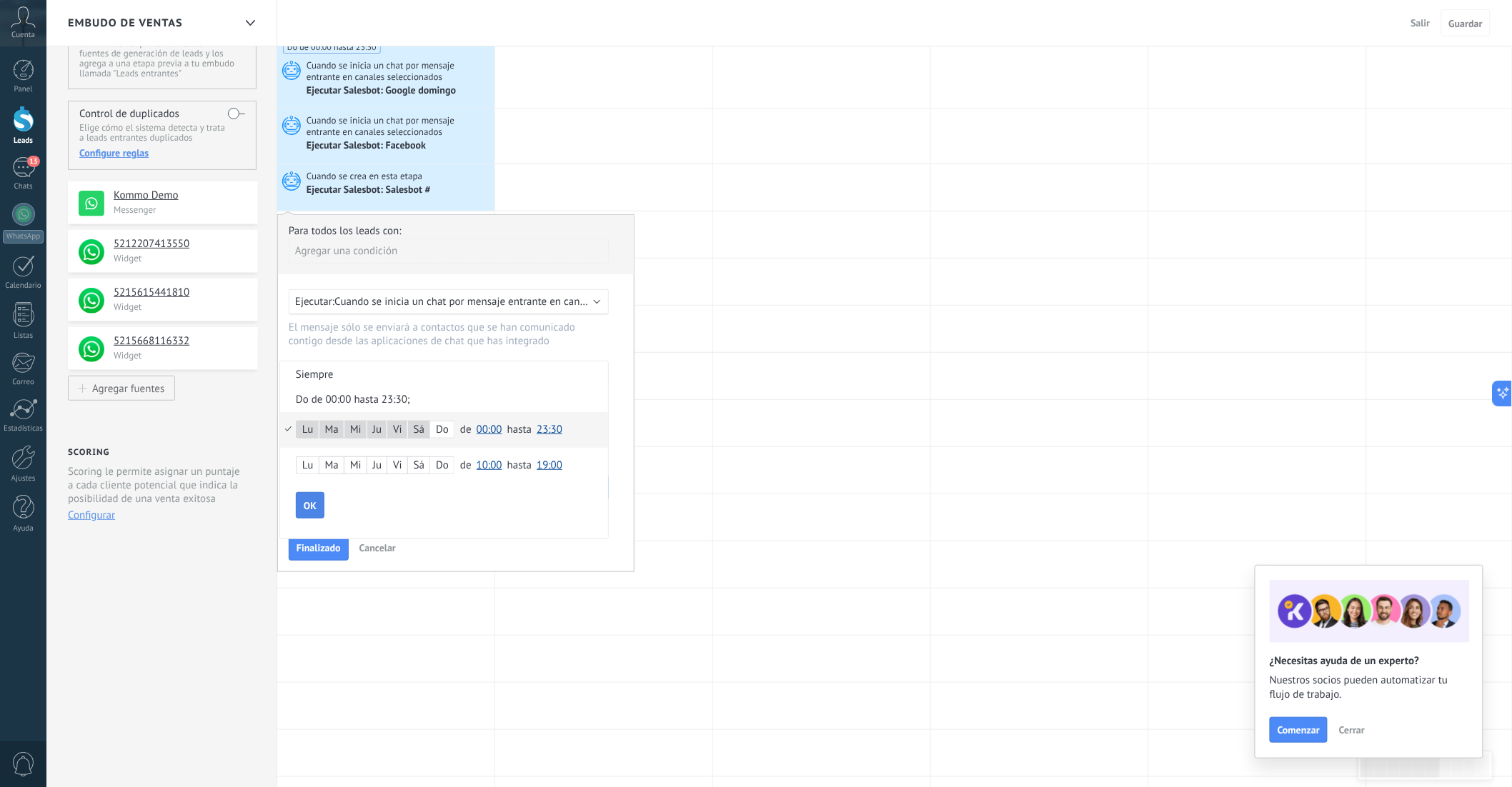 click on "OK" at bounding box center (310, 506) 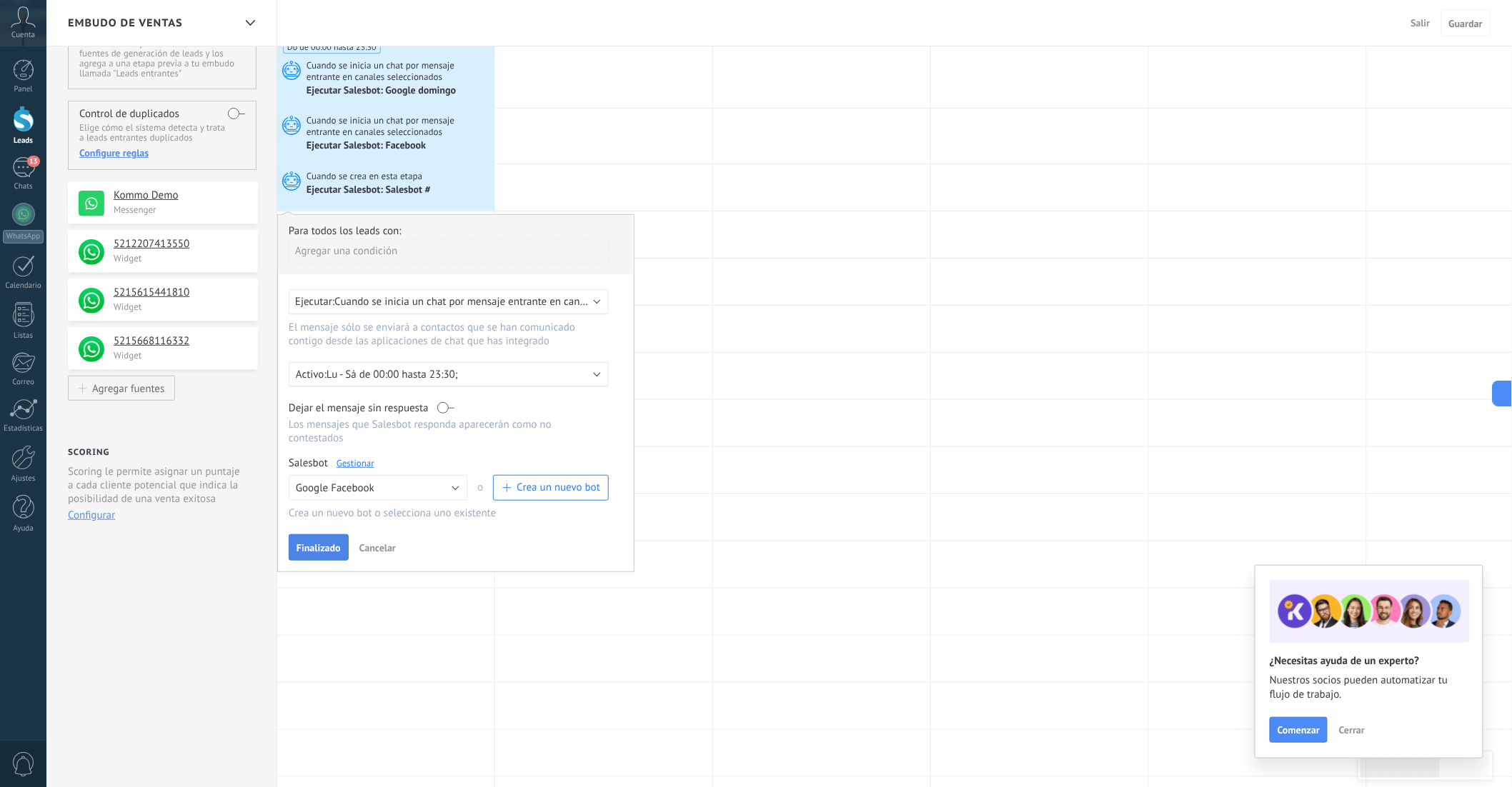 click on "Finalizado" at bounding box center [319, 548] 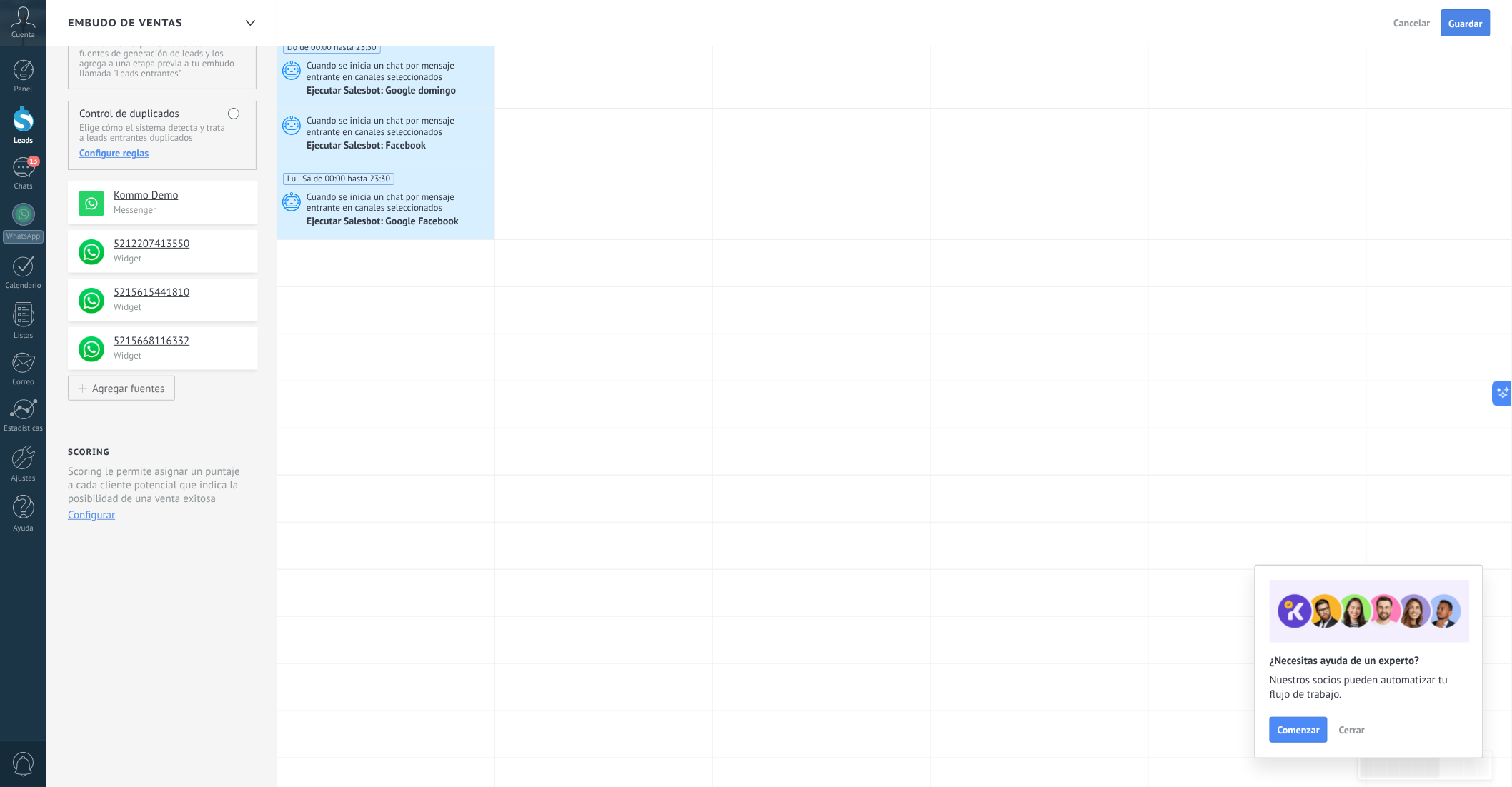 click on "Guardar" at bounding box center [1466, 23] 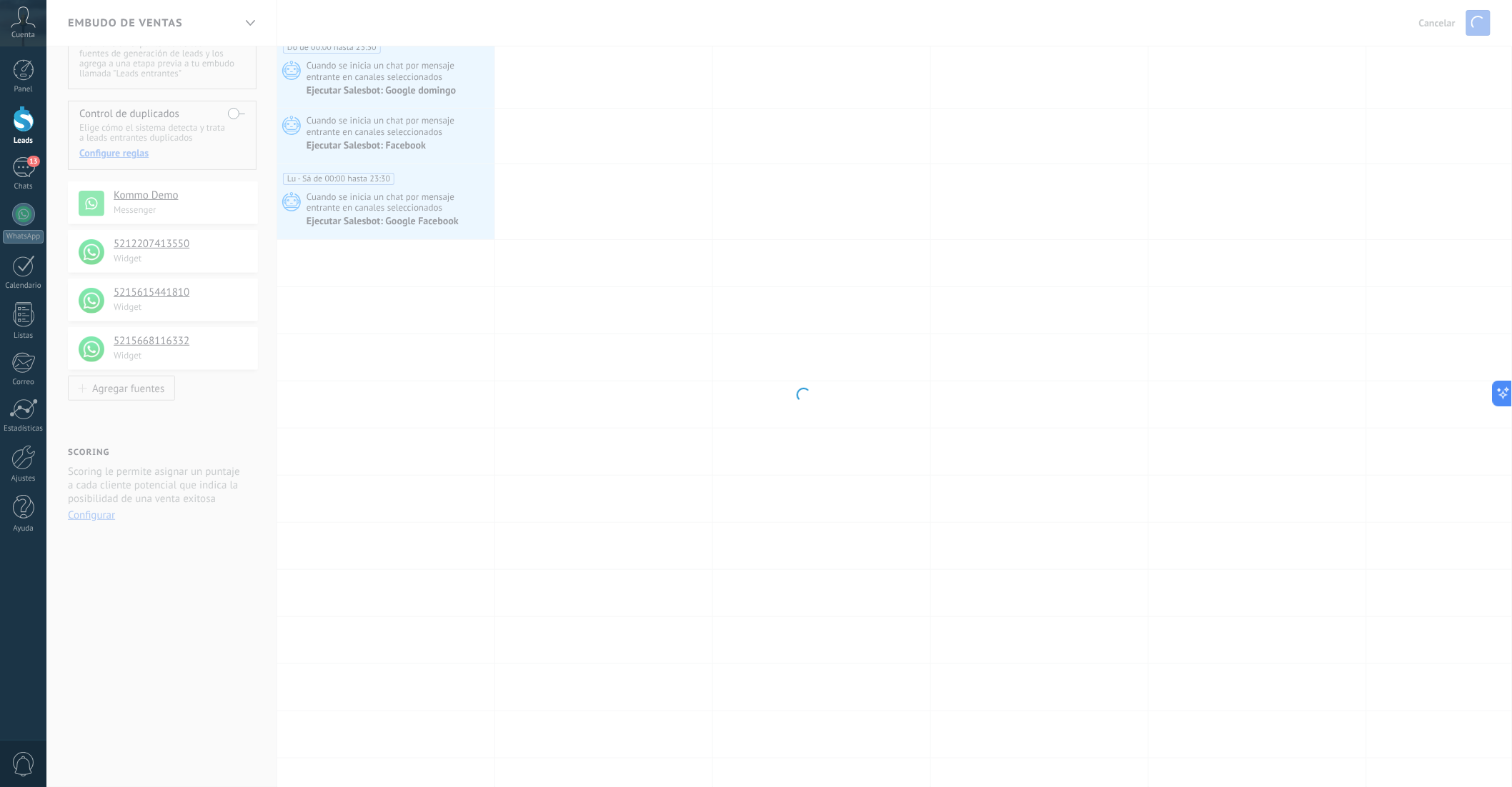 scroll, scrollTop: 0, scrollLeft: 0, axis: both 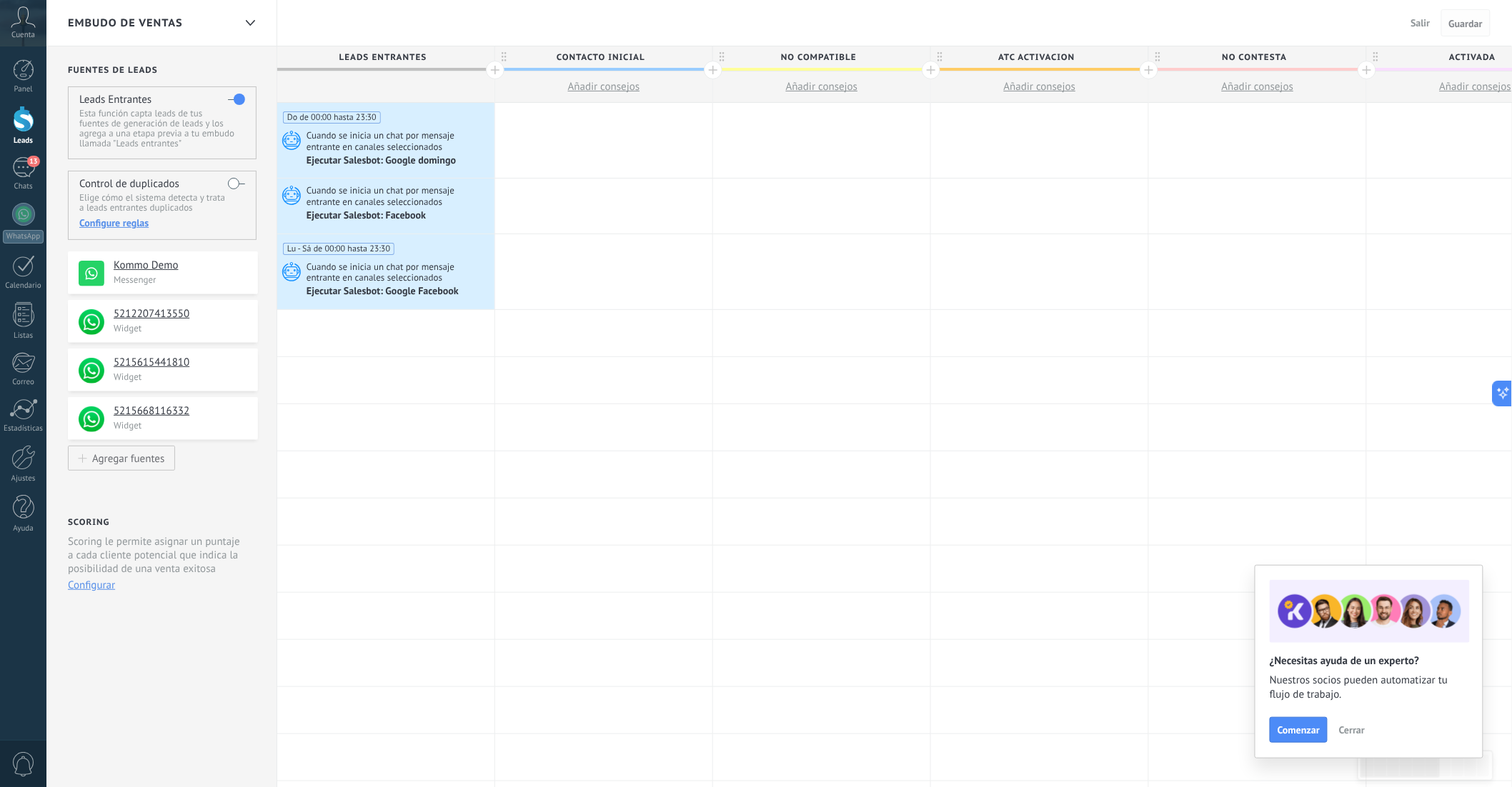 click on "Guardar" at bounding box center (1466, 24) 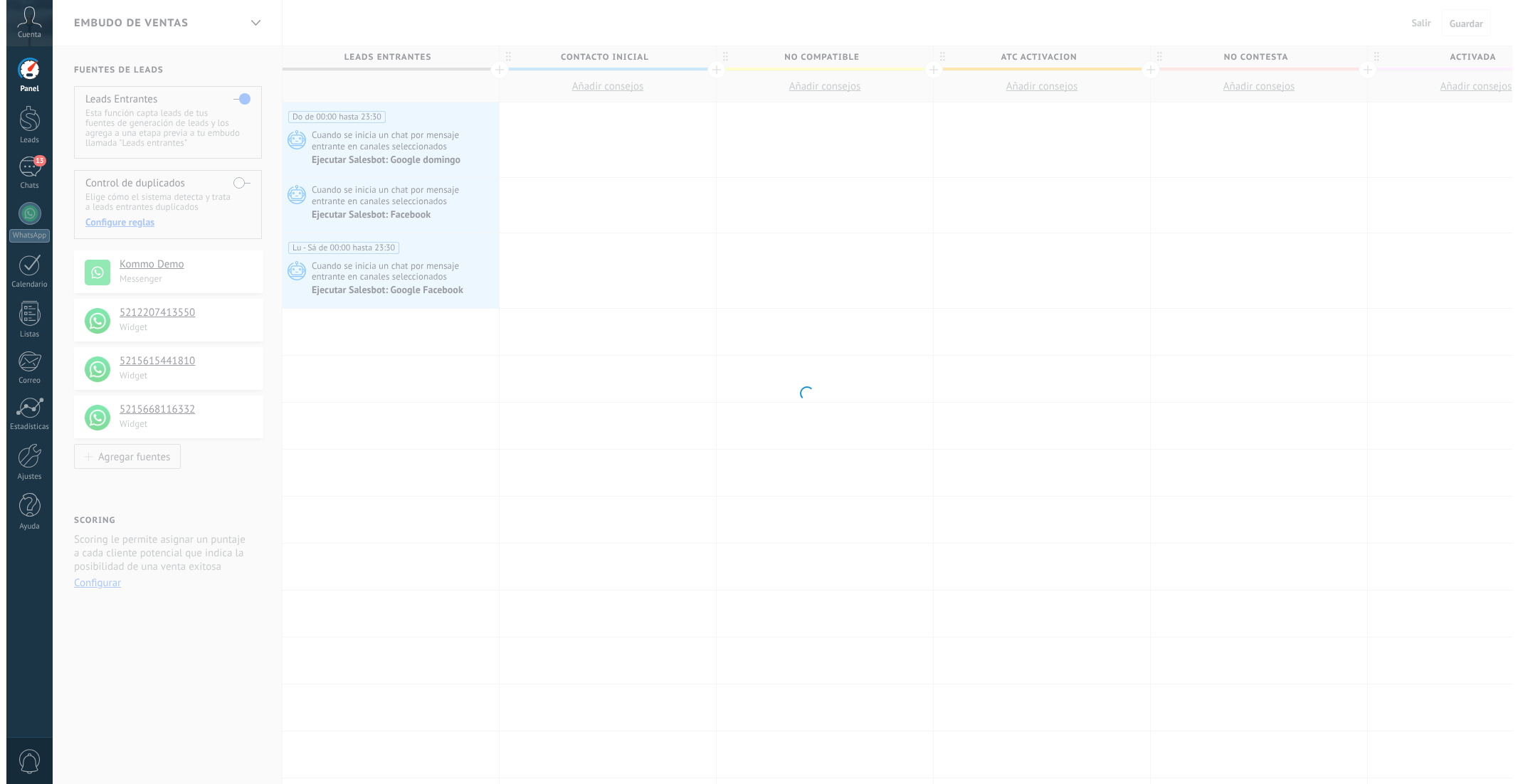 scroll, scrollTop: 0, scrollLeft: 0, axis: both 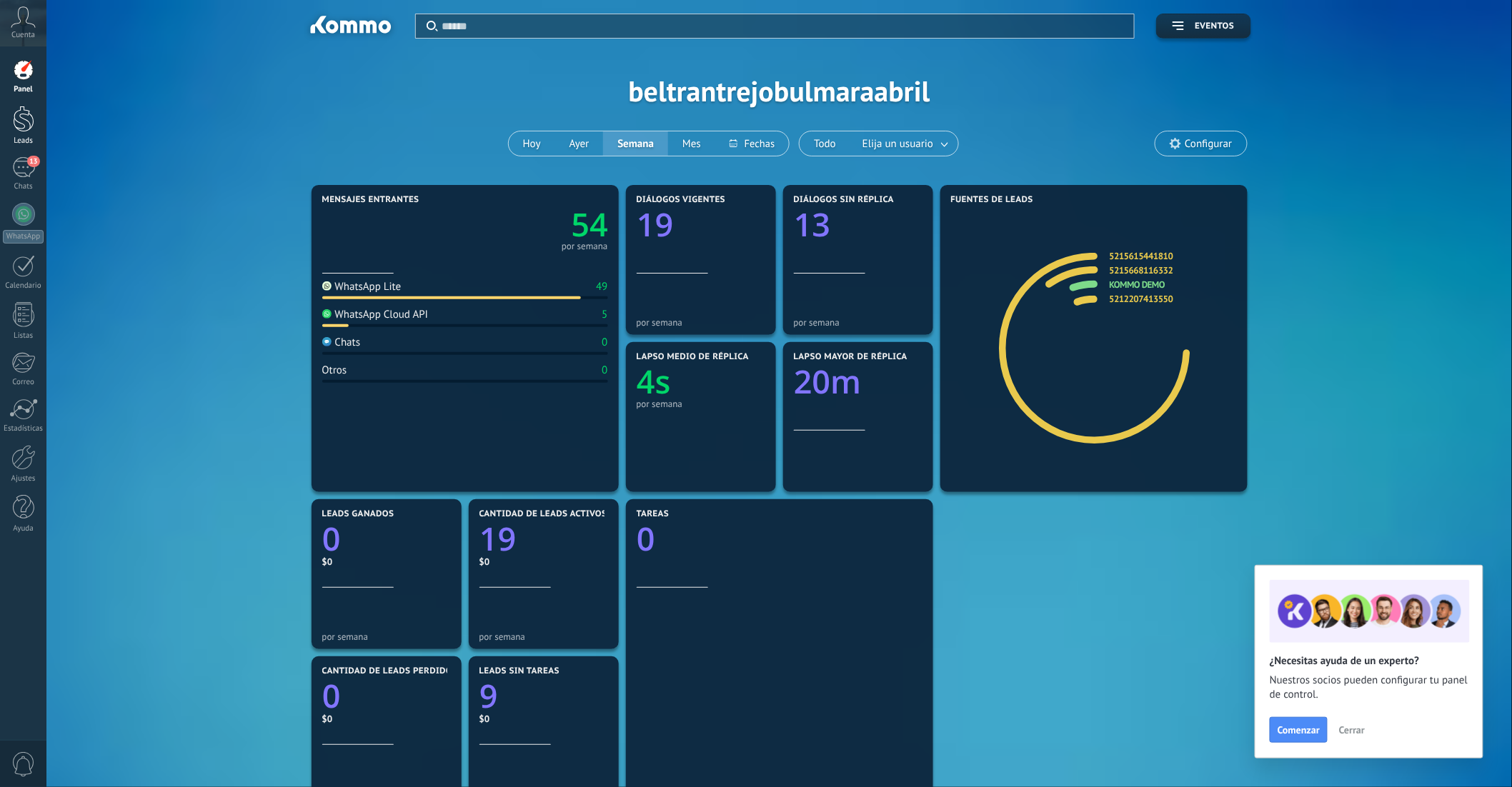 click on "Leads" at bounding box center (24, 141) 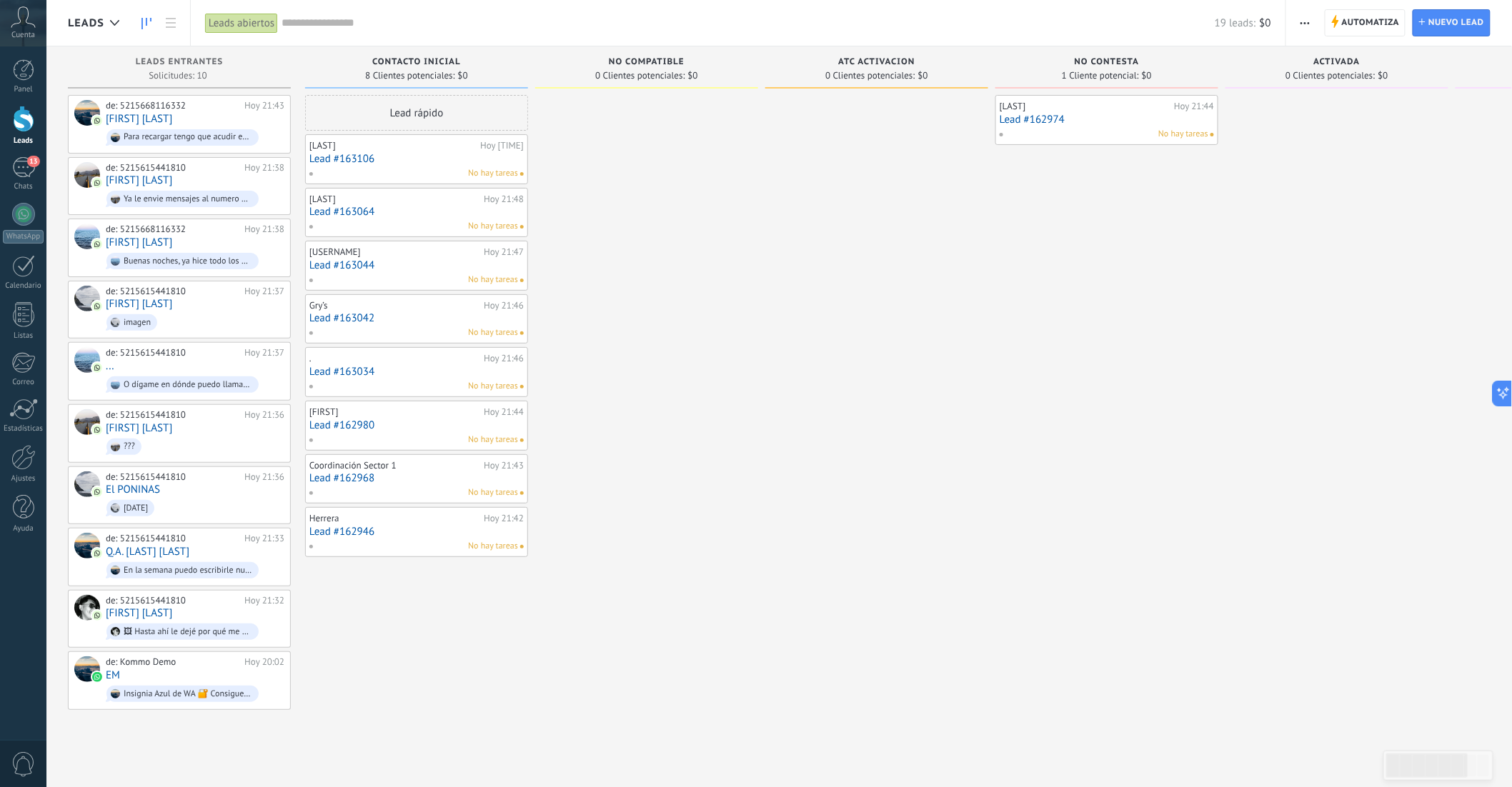 click on "19  leads:  $0" at bounding box center [776, 23] 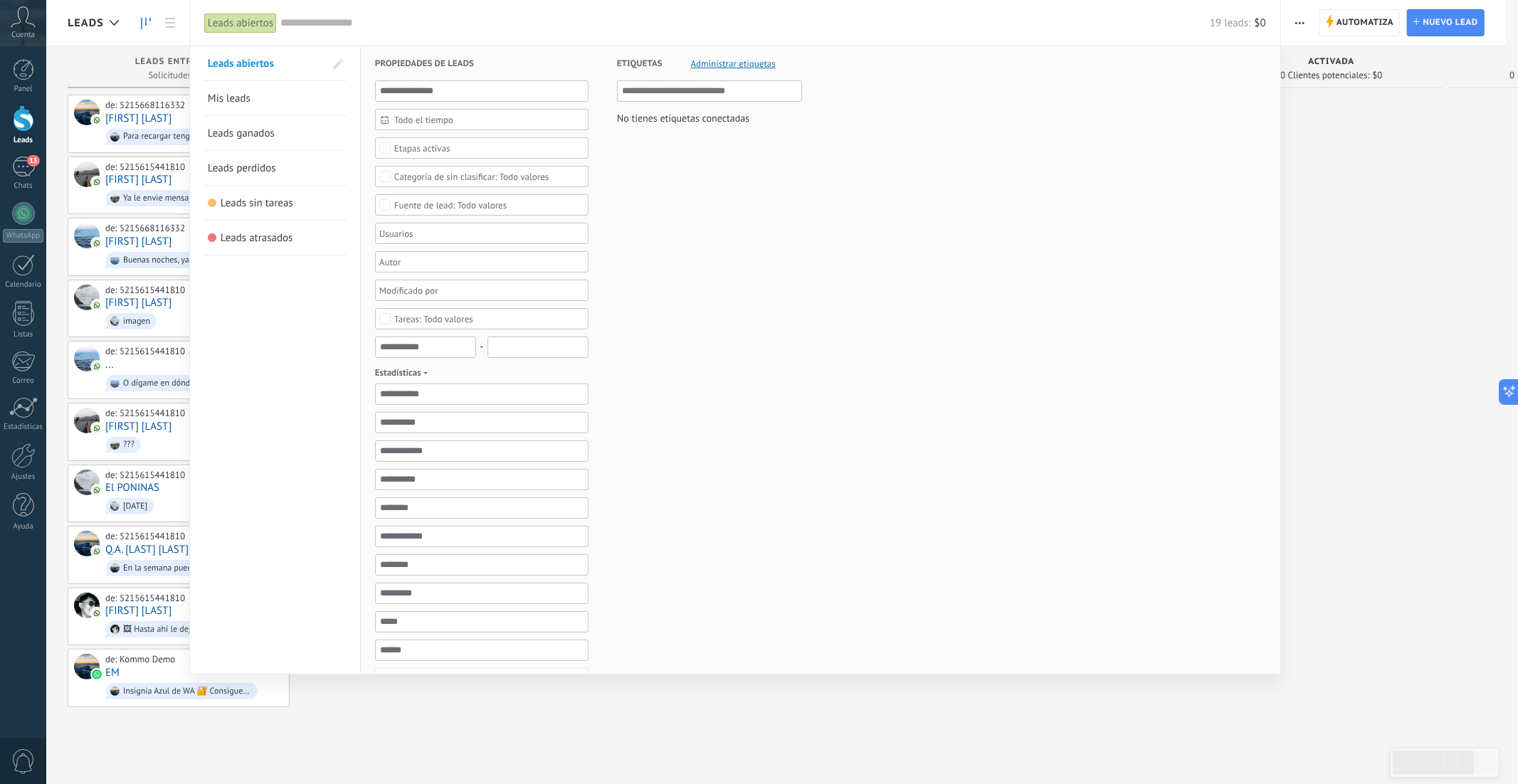 click on "Etapas activas" at bounding box center [422, 148] 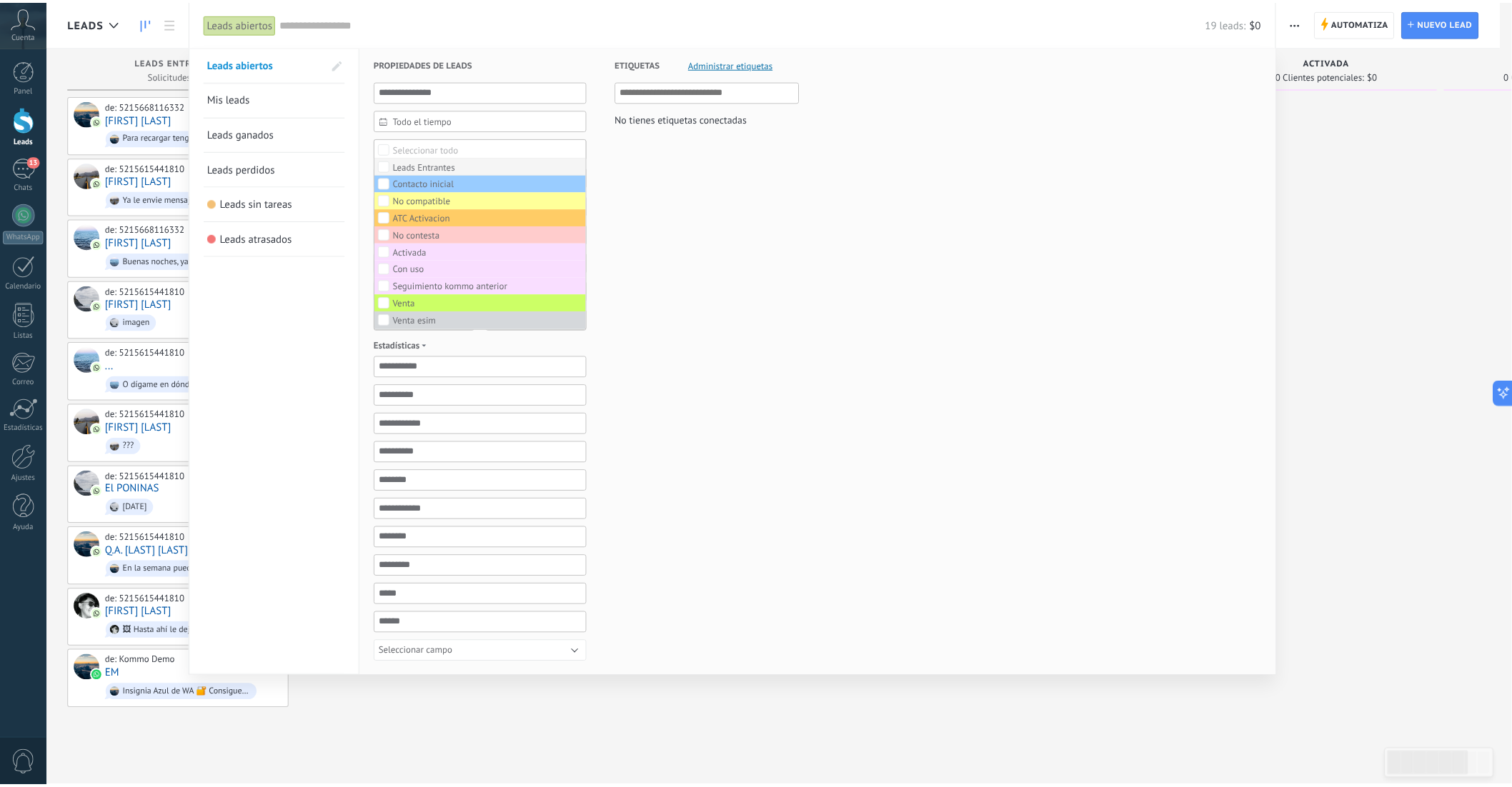 scroll, scrollTop: 0, scrollLeft: 0, axis: both 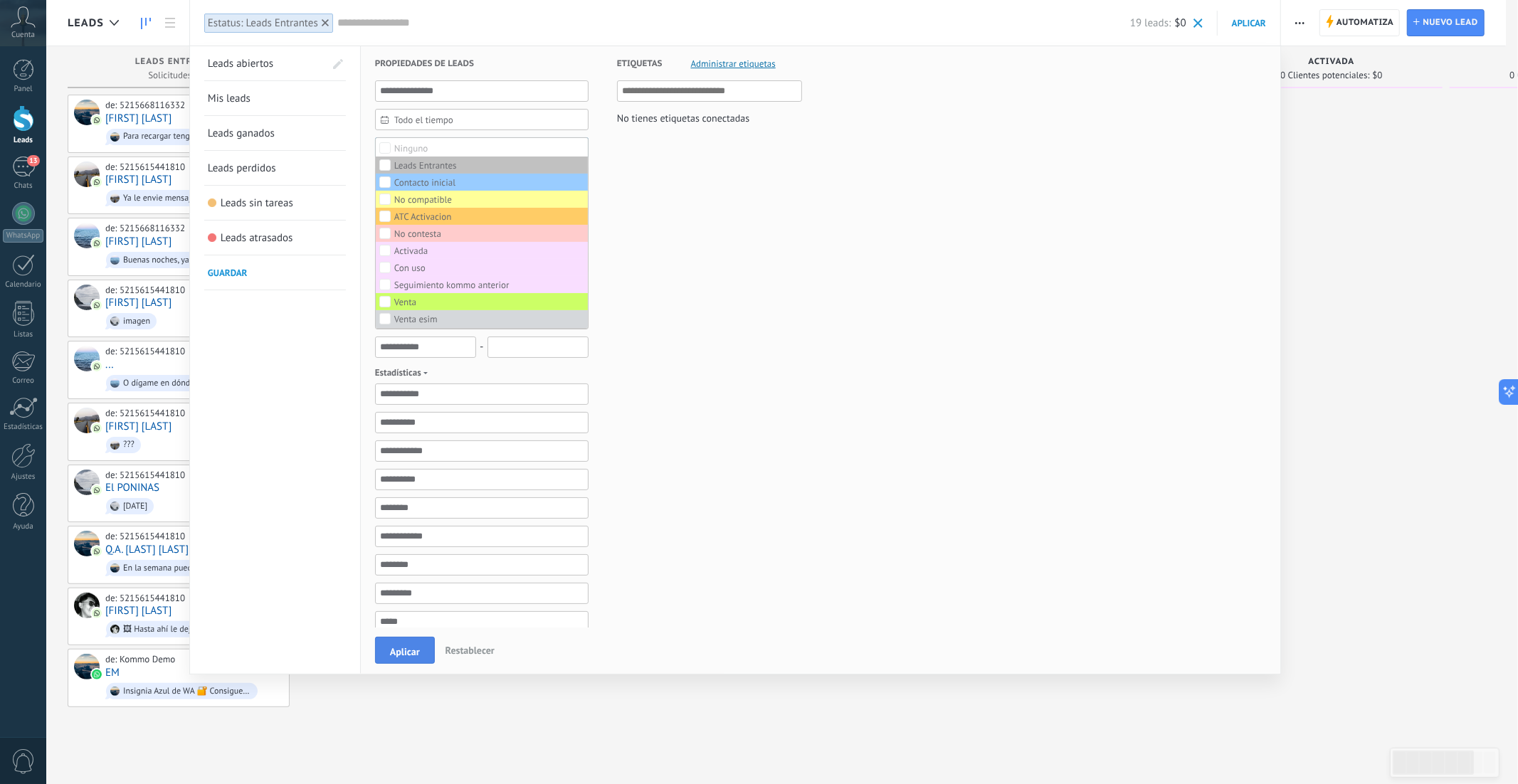 click on "Aplicar" at bounding box center (405, 652) 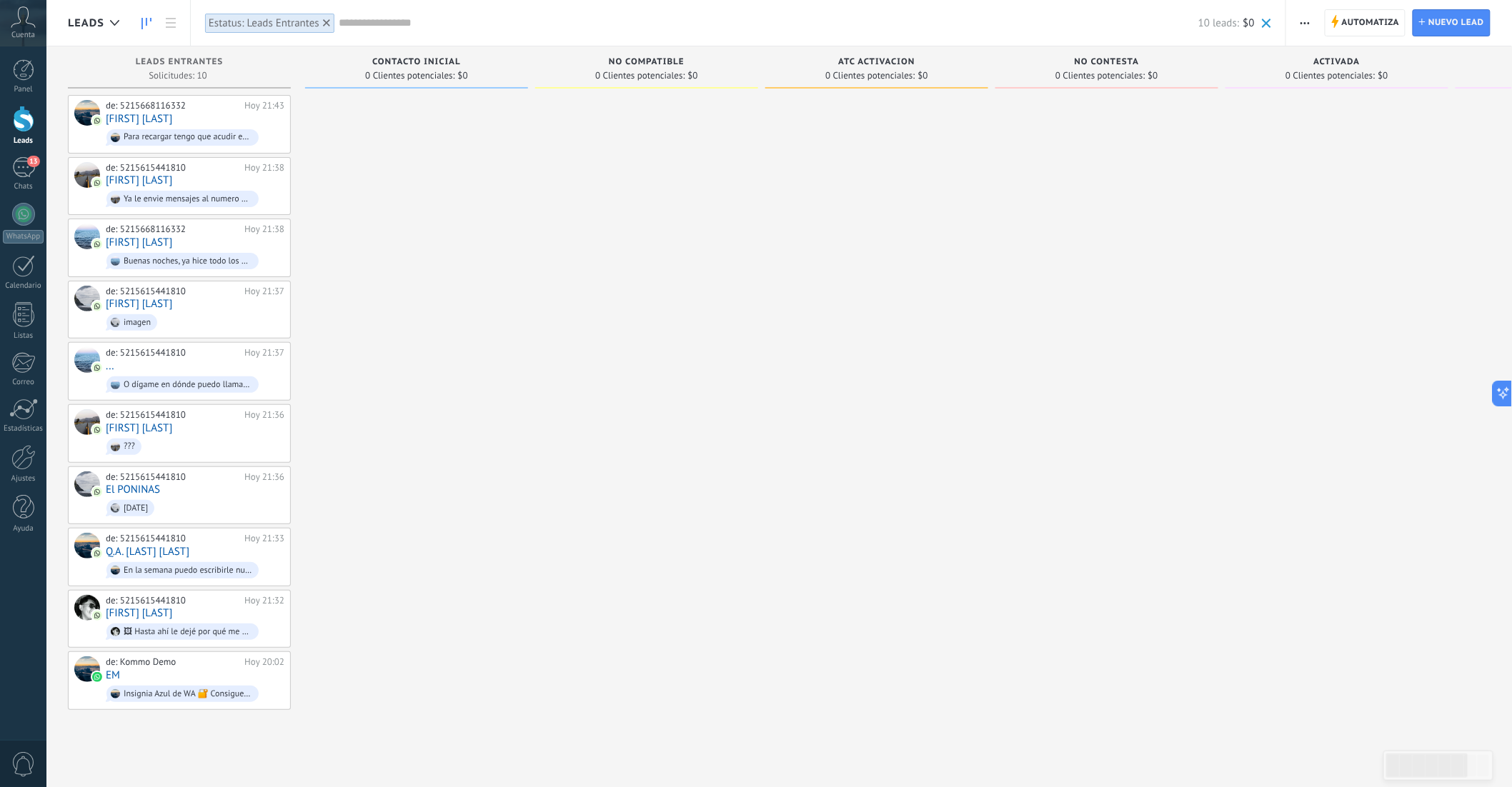 click at bounding box center (1305, 23) 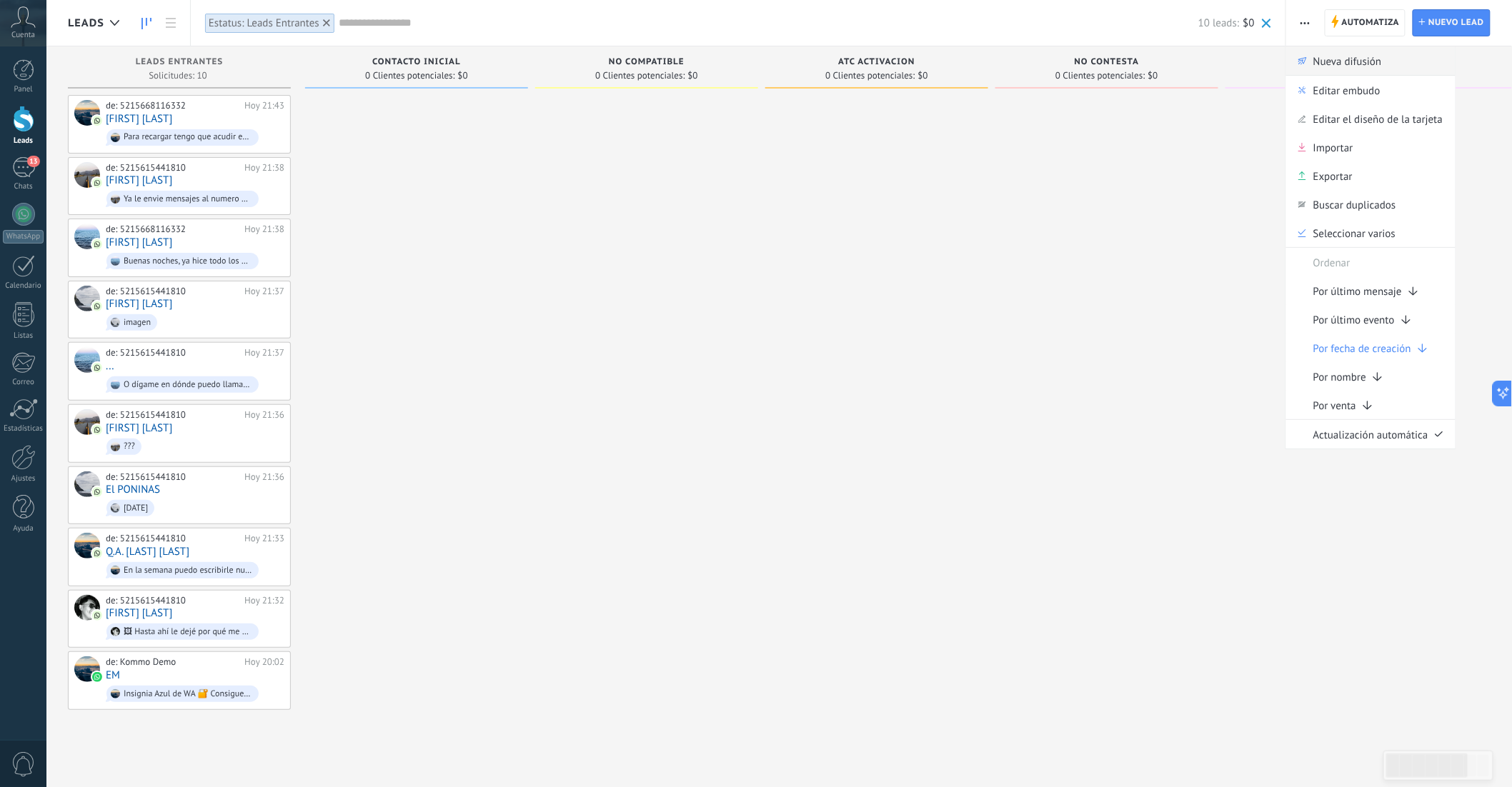 click on "Nueva difusión" at bounding box center (1348, 61) 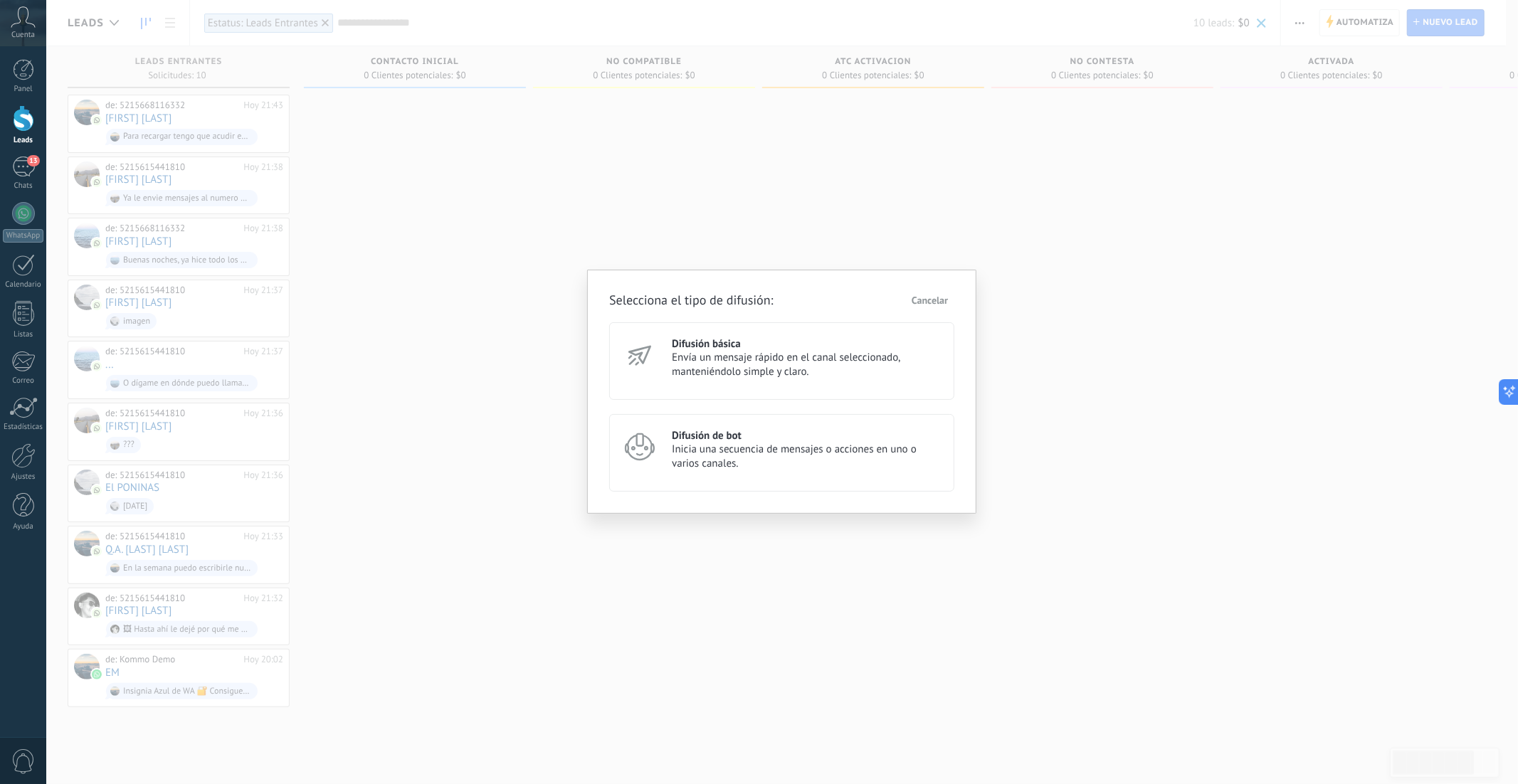 click on "Inicia una secuencia de mensajes o acciones en uno o varios canales." at bounding box center (806, 457) 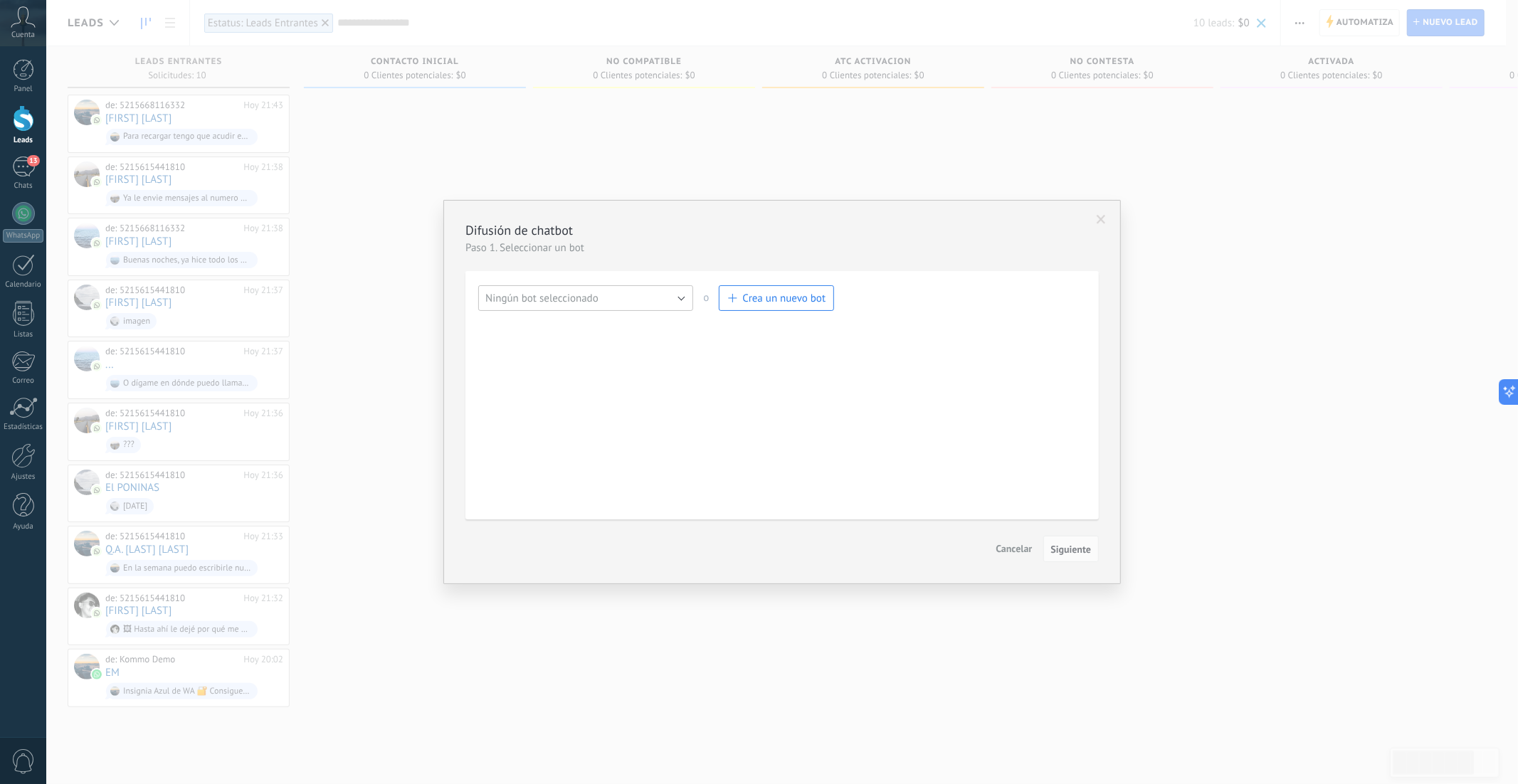 click on "Ningún bot seleccionado" at bounding box center (542, 298) 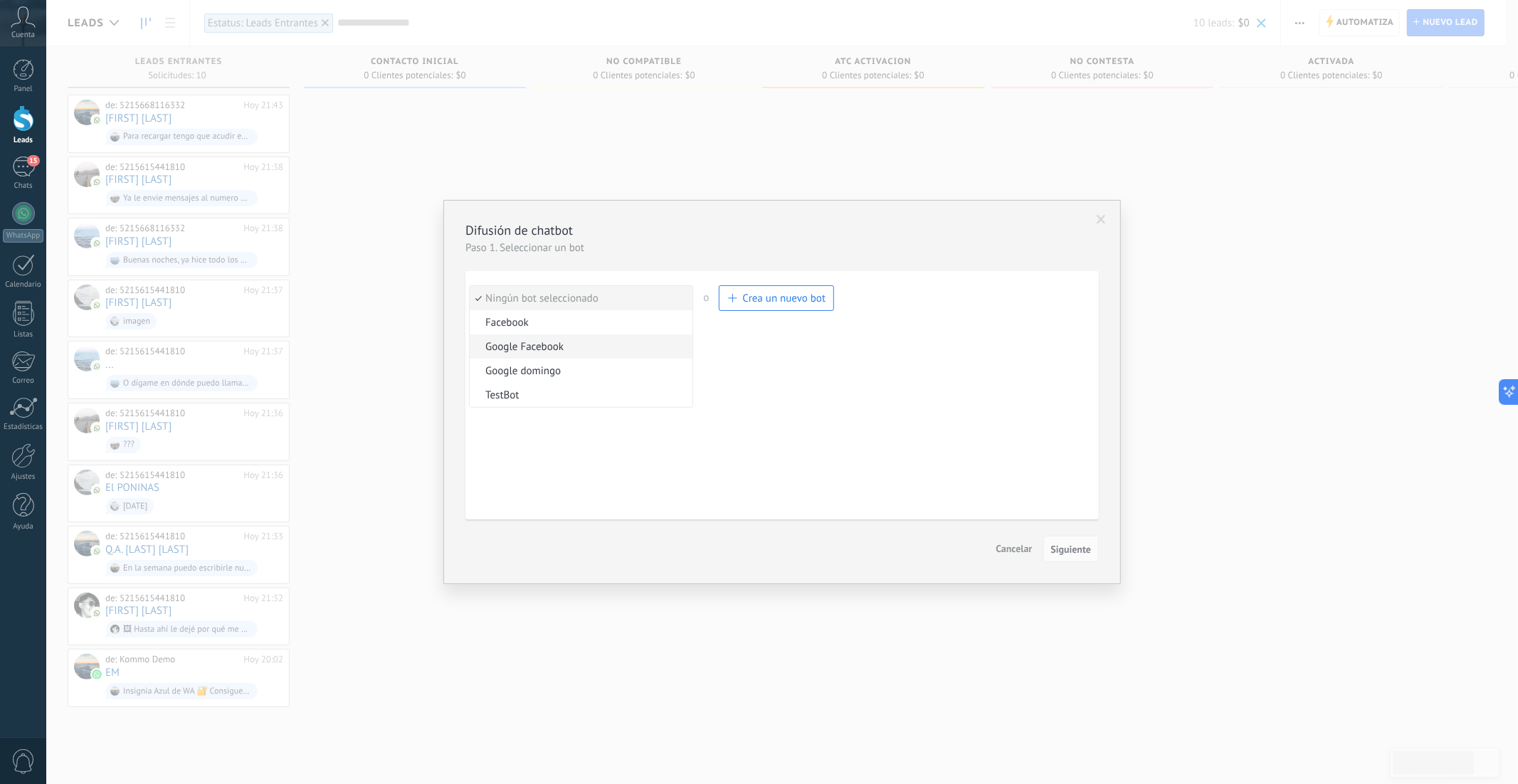 click on "Google Facebook" at bounding box center [579, 346] 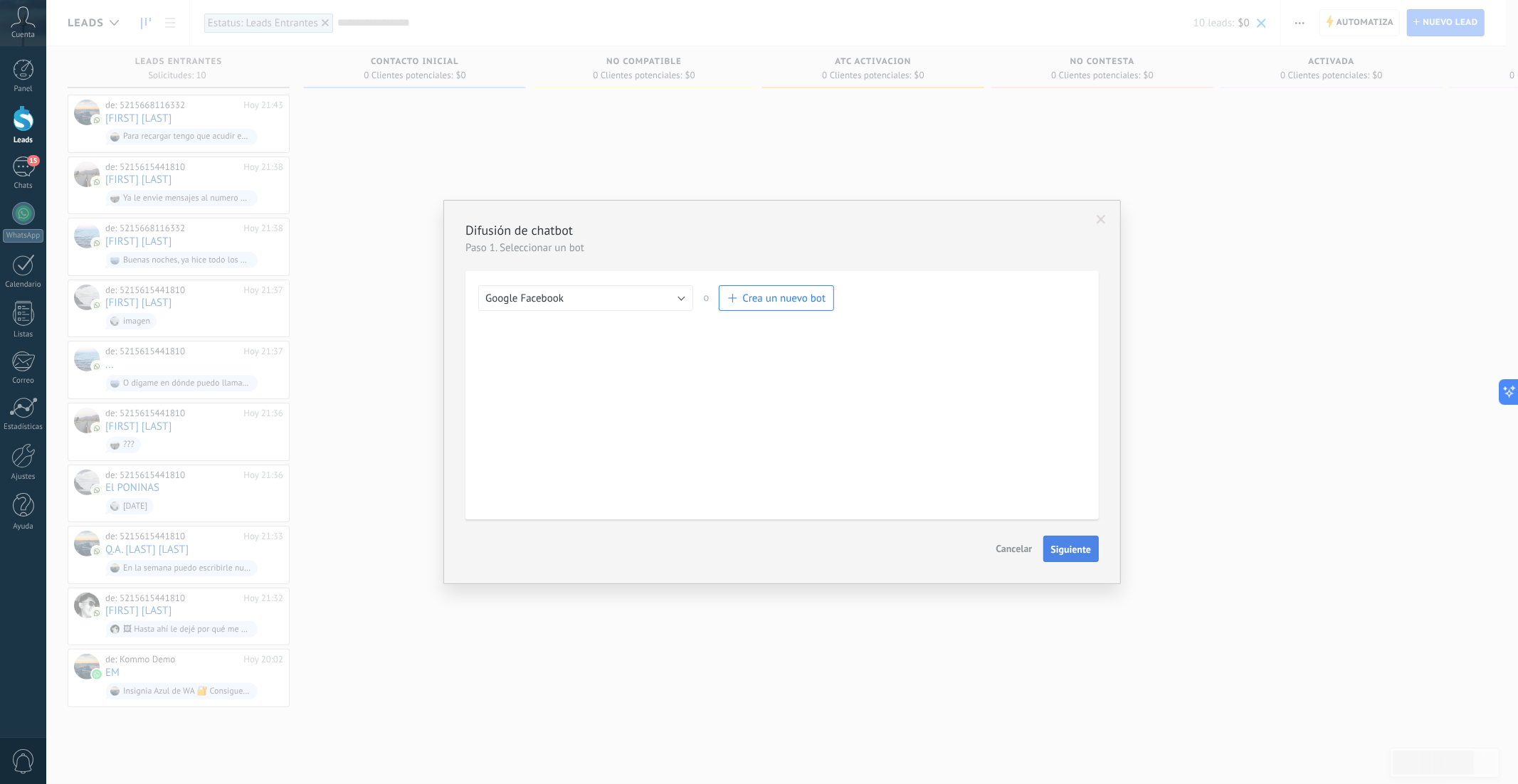 click on "Siguiente" at bounding box center [1071, 549] 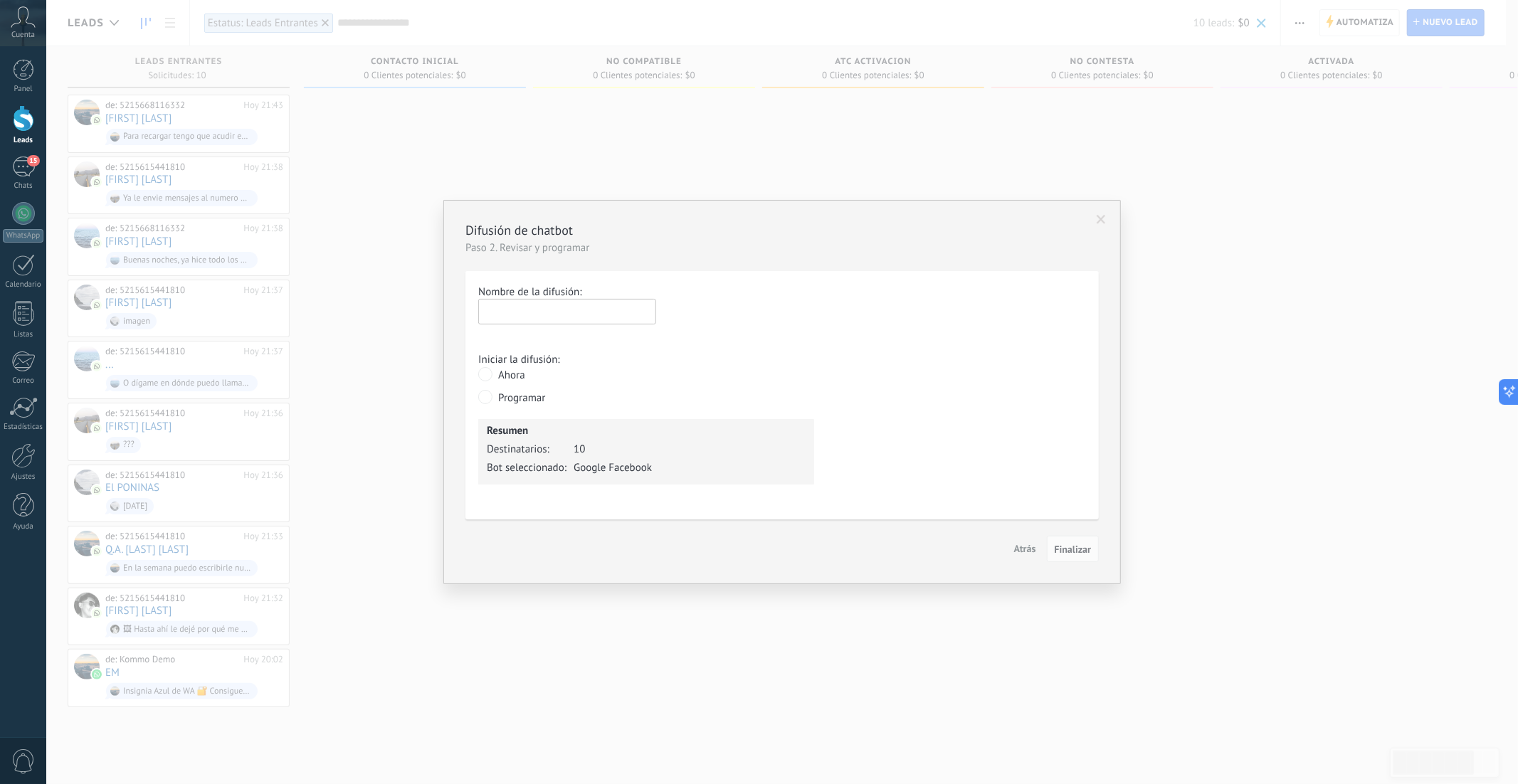 click at bounding box center [567, 312] 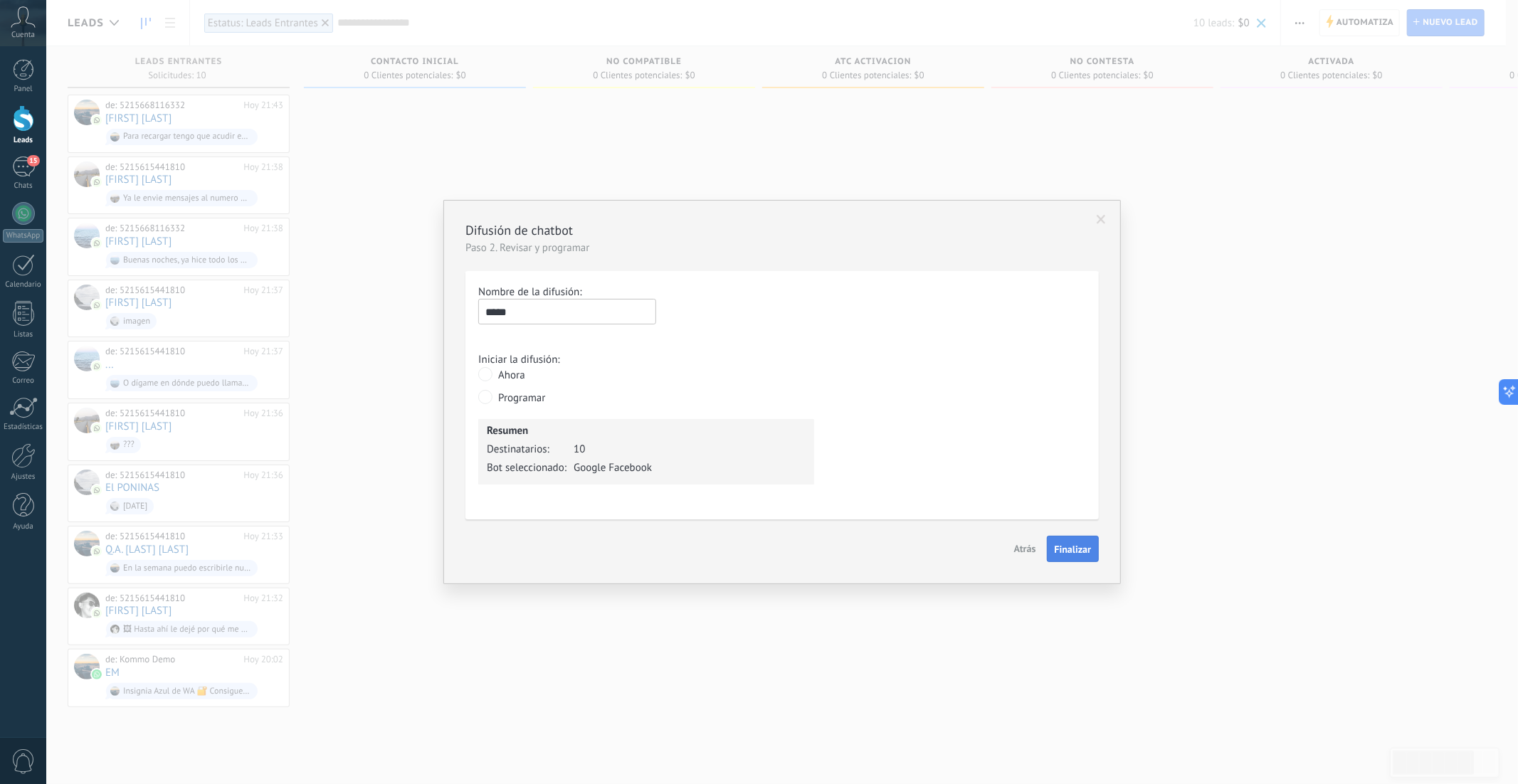 type on "*****" 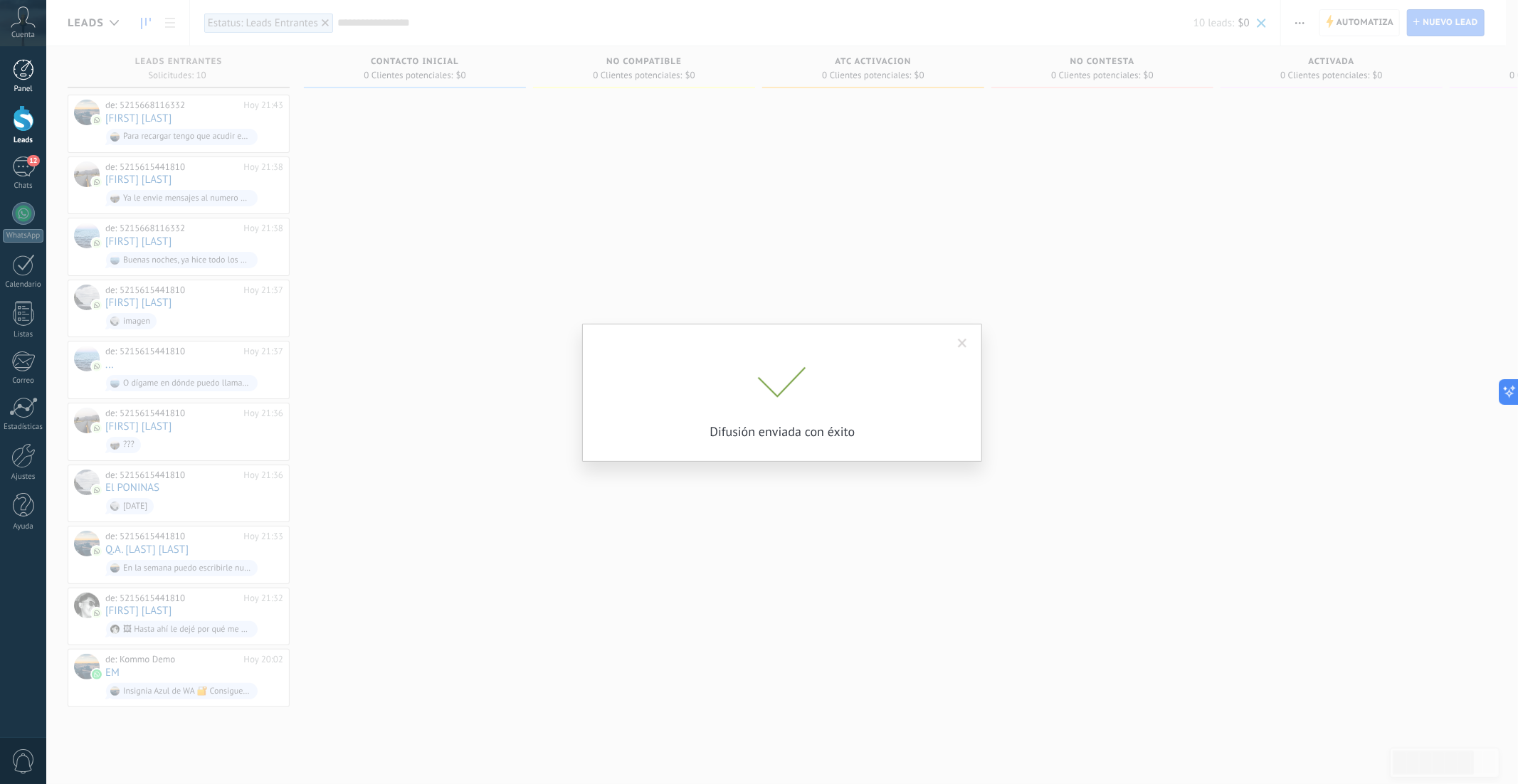 click at bounding box center (23, 70) 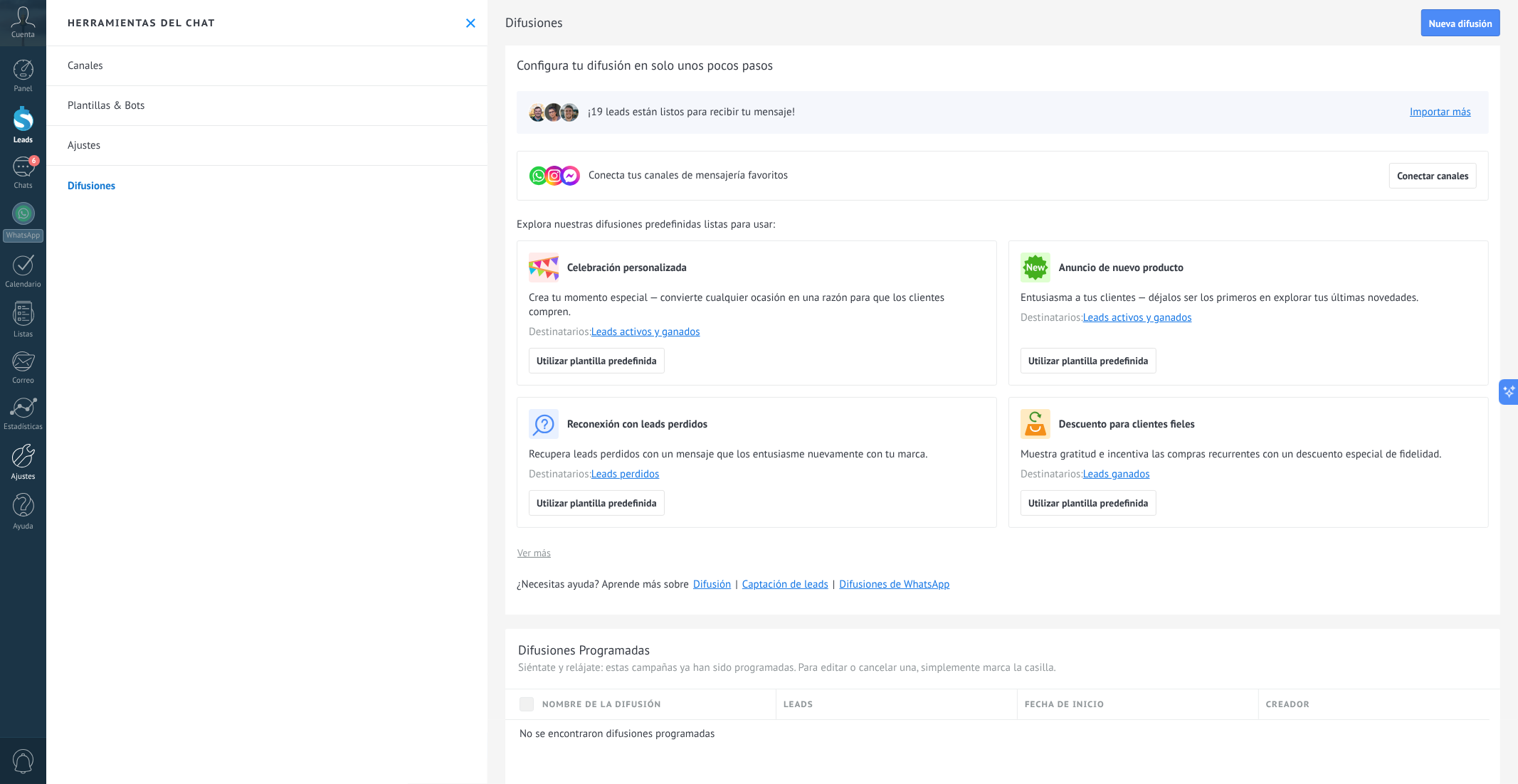 click at bounding box center (23, 455) 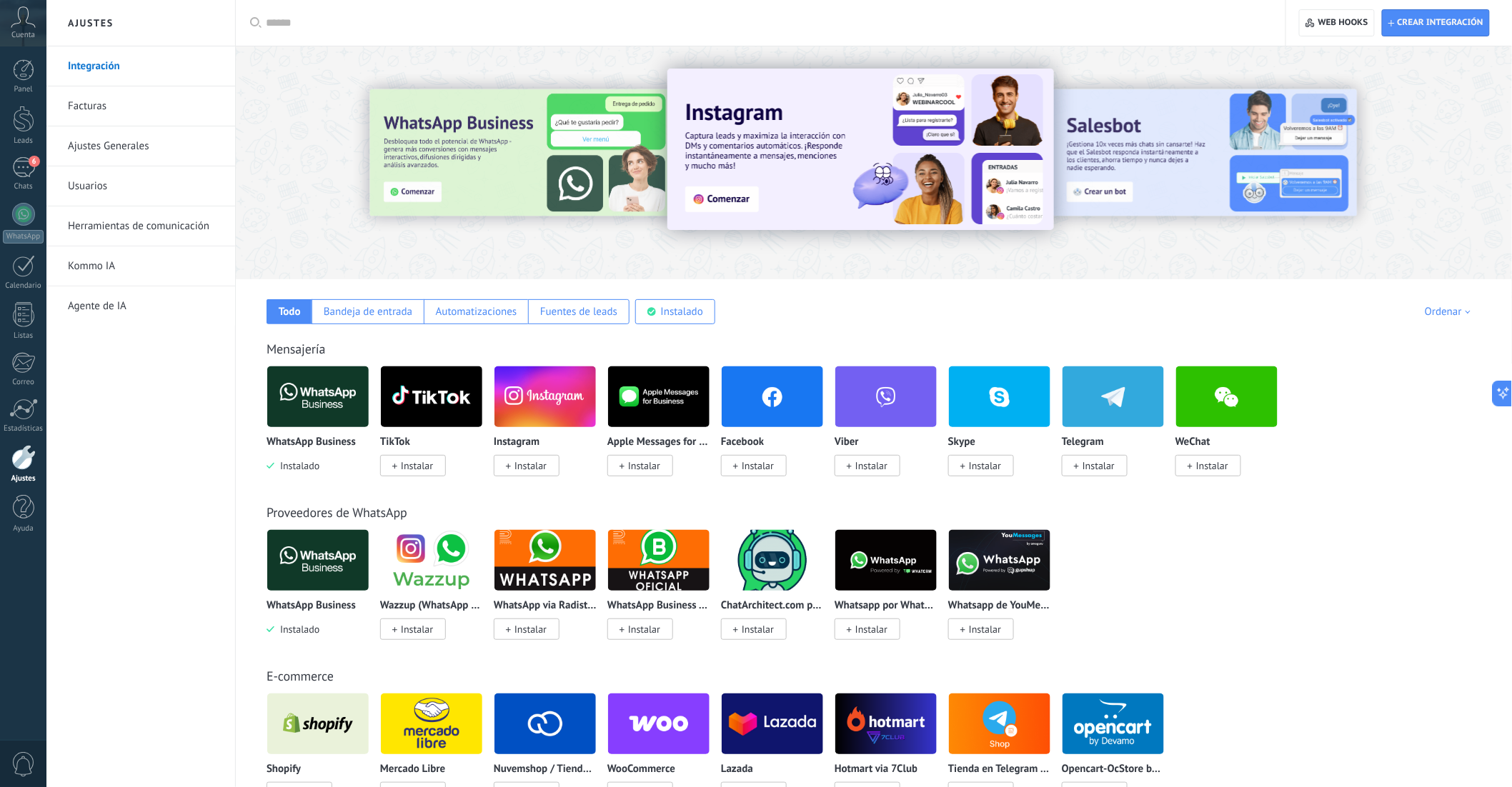 click on "Herramientas de comunicación" at bounding box center (144, 226) 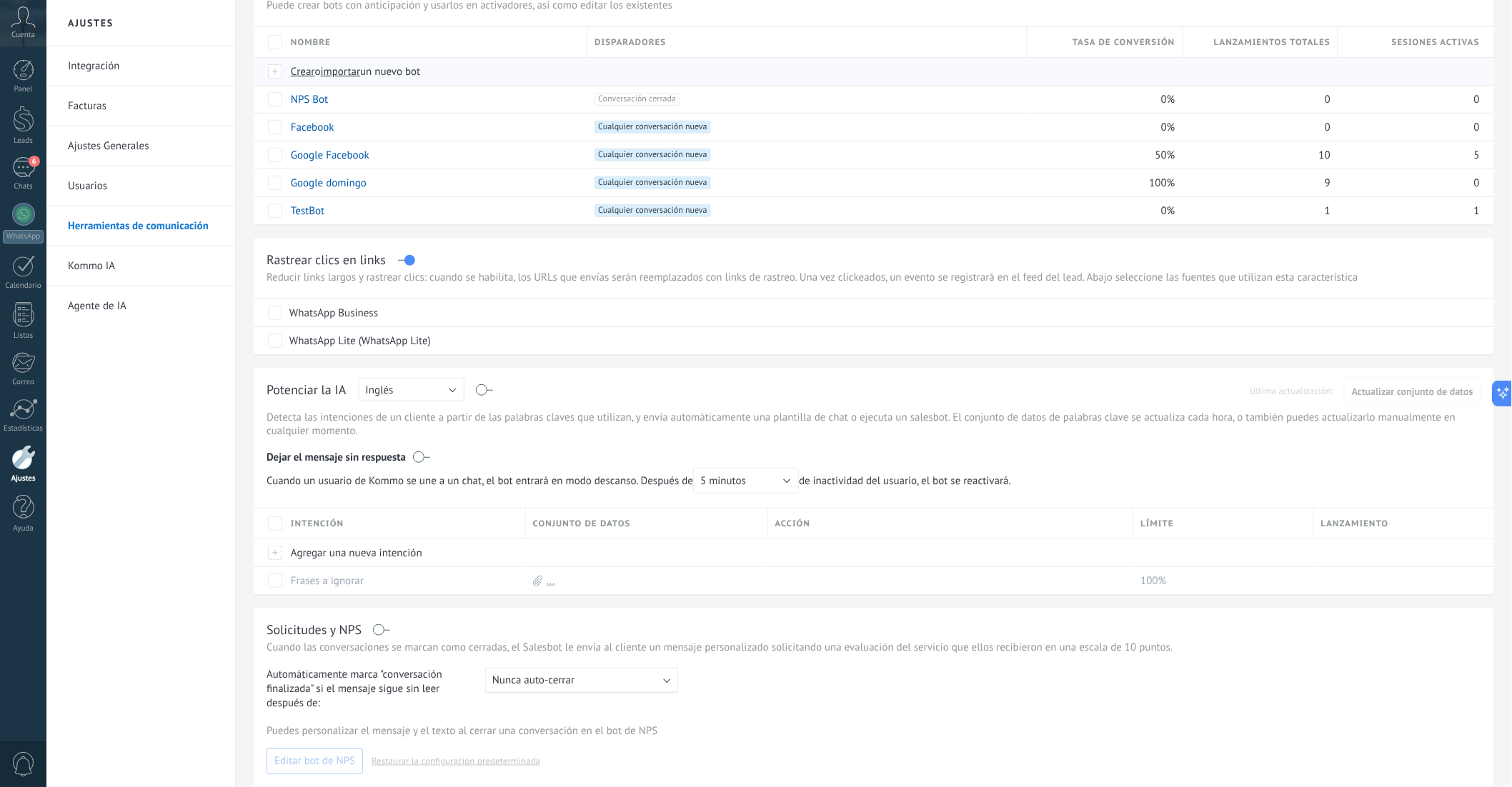 scroll, scrollTop: 0, scrollLeft: 0, axis: both 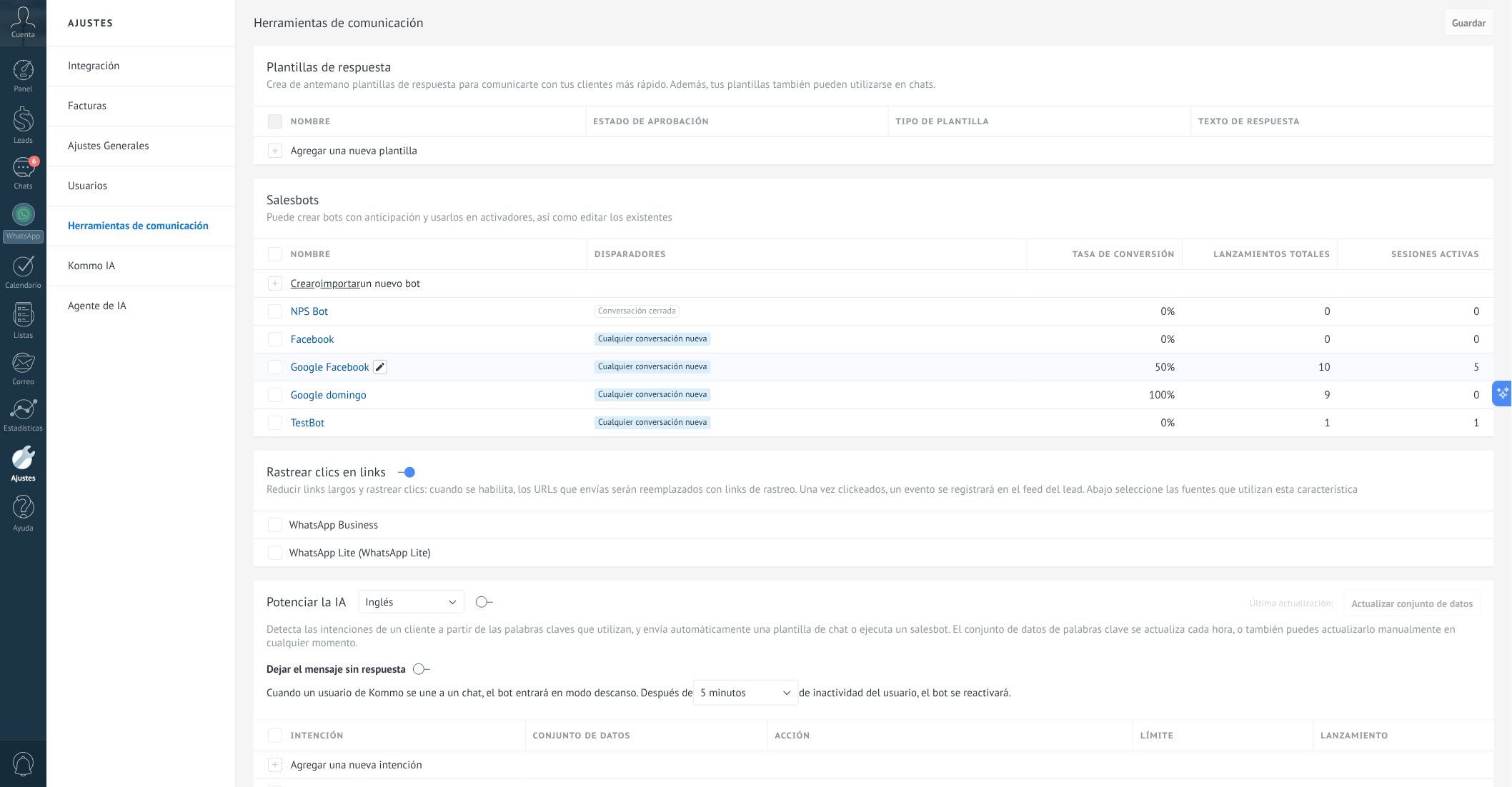 click at bounding box center (380, 367) 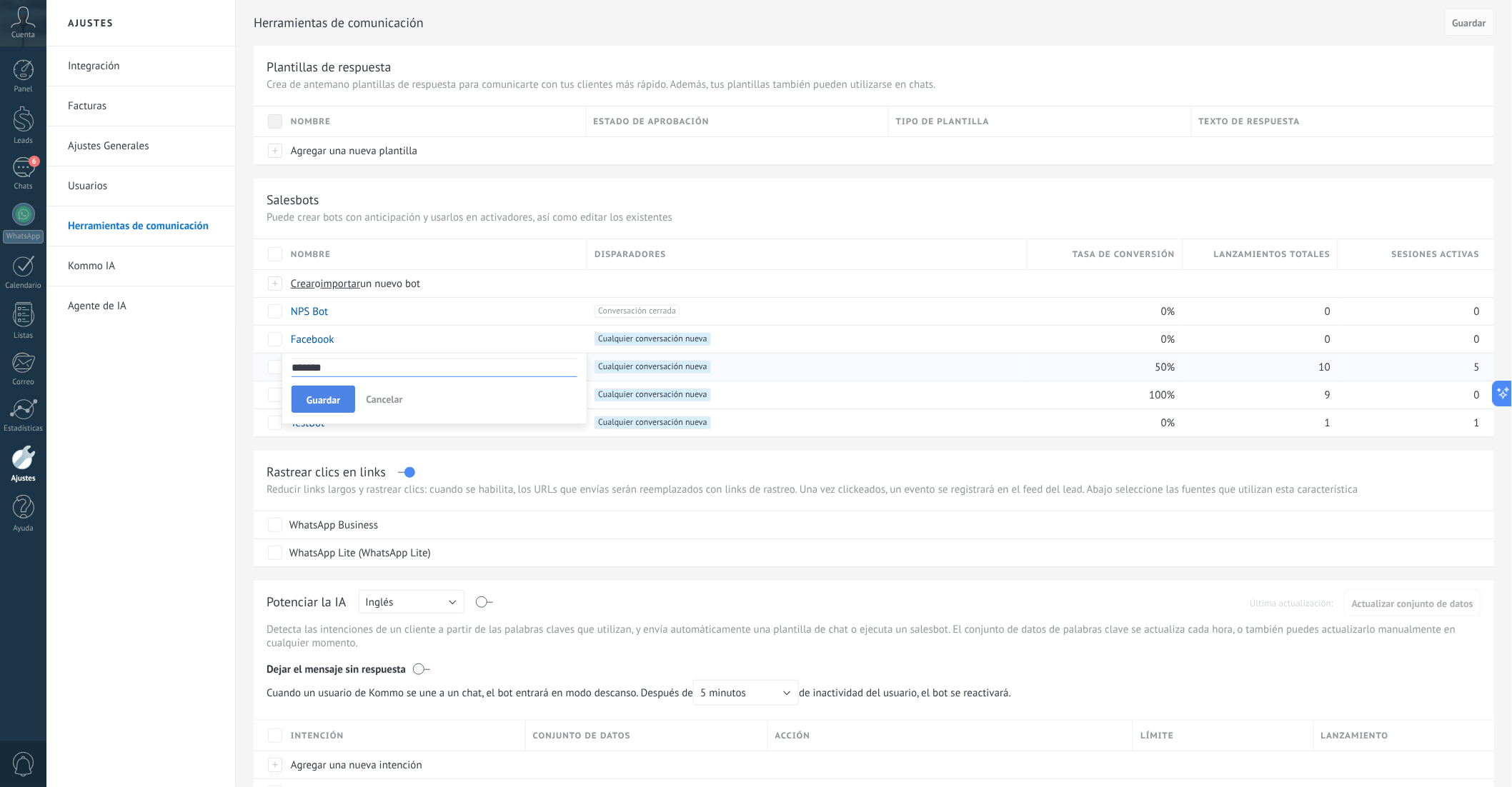 type on "******" 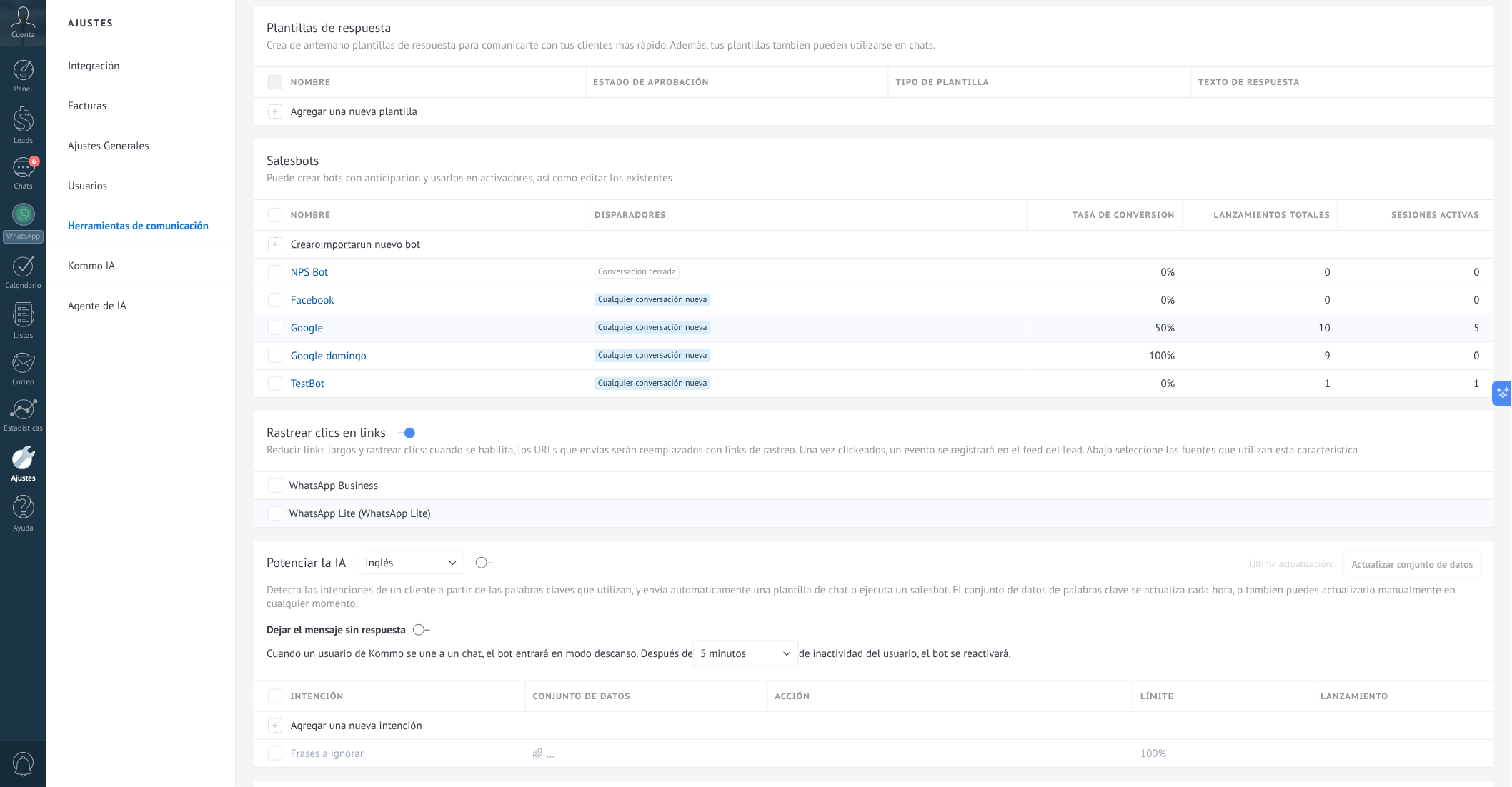scroll, scrollTop: 0, scrollLeft: 0, axis: both 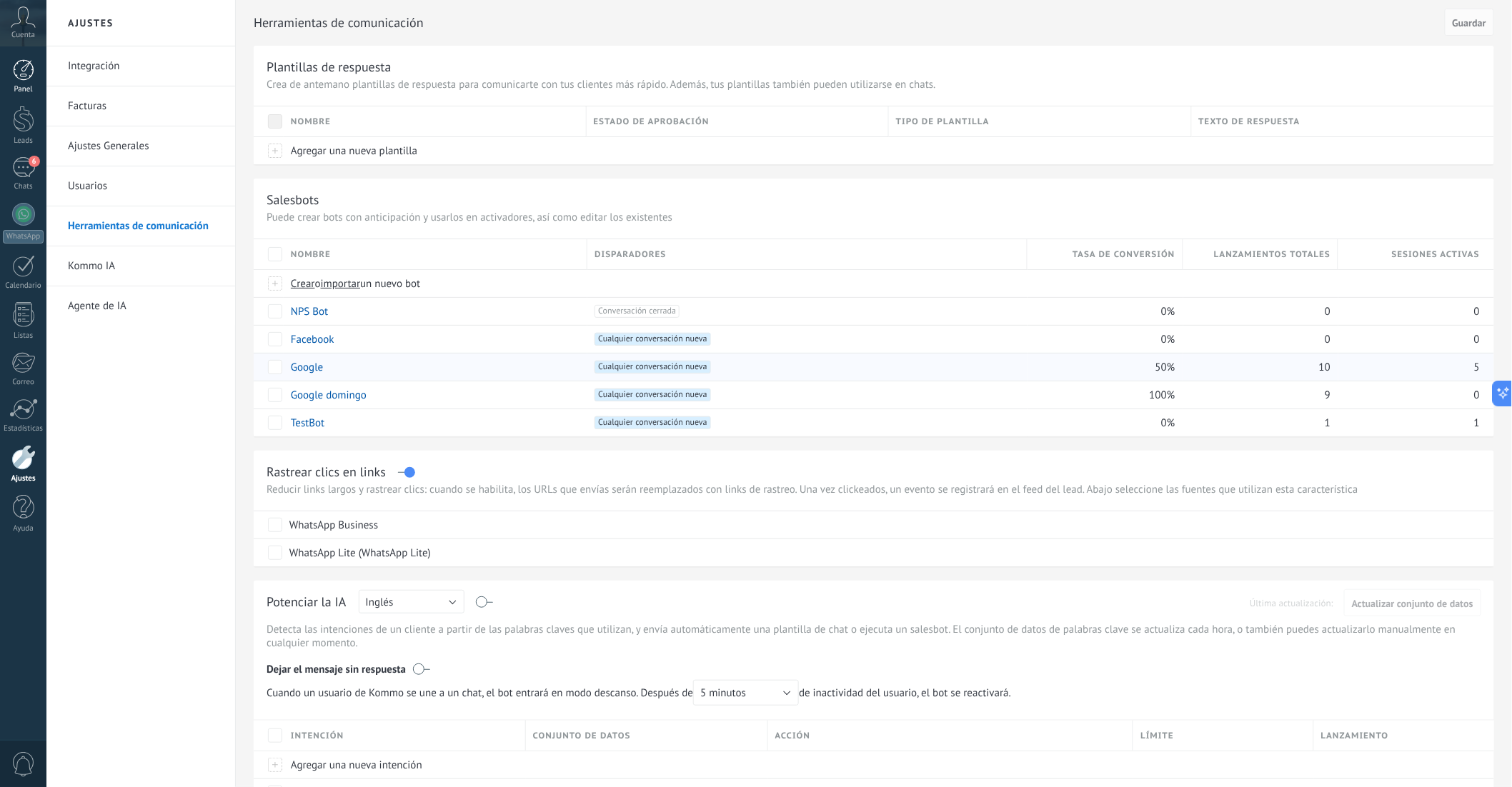 click at bounding box center [24, 70] 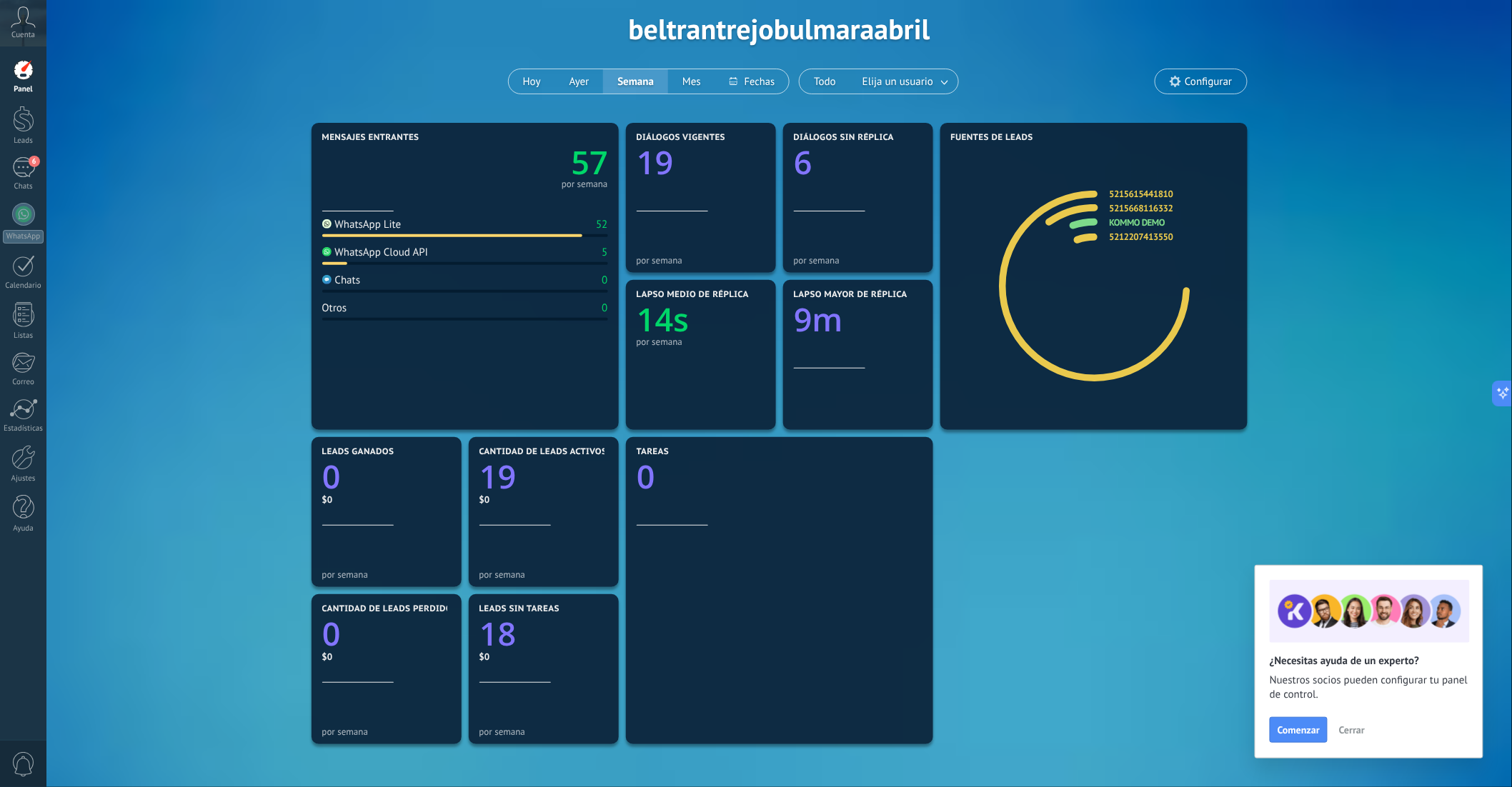 scroll, scrollTop: 69, scrollLeft: 0, axis: vertical 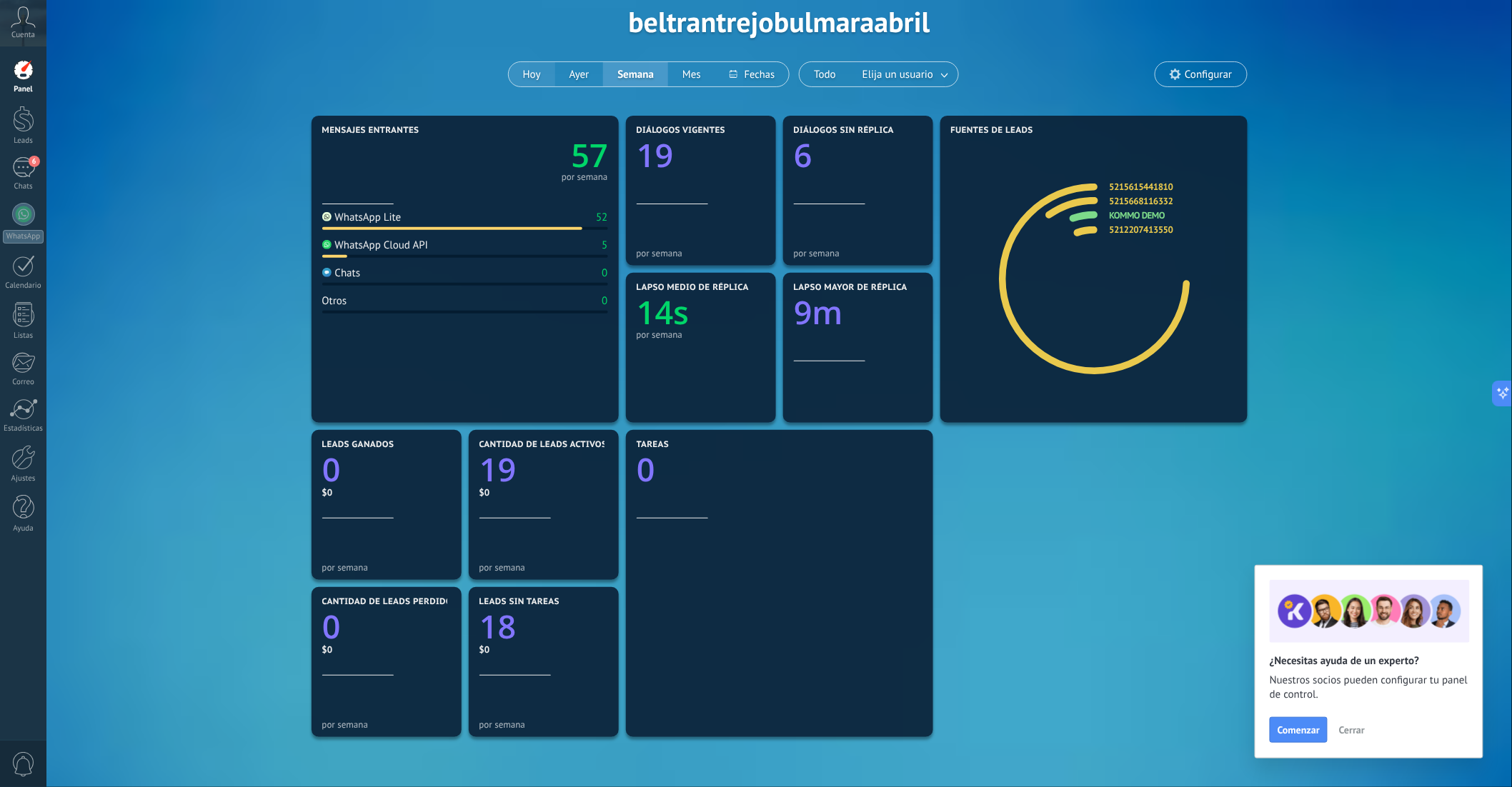 click on "Hoy" at bounding box center [532, 74] 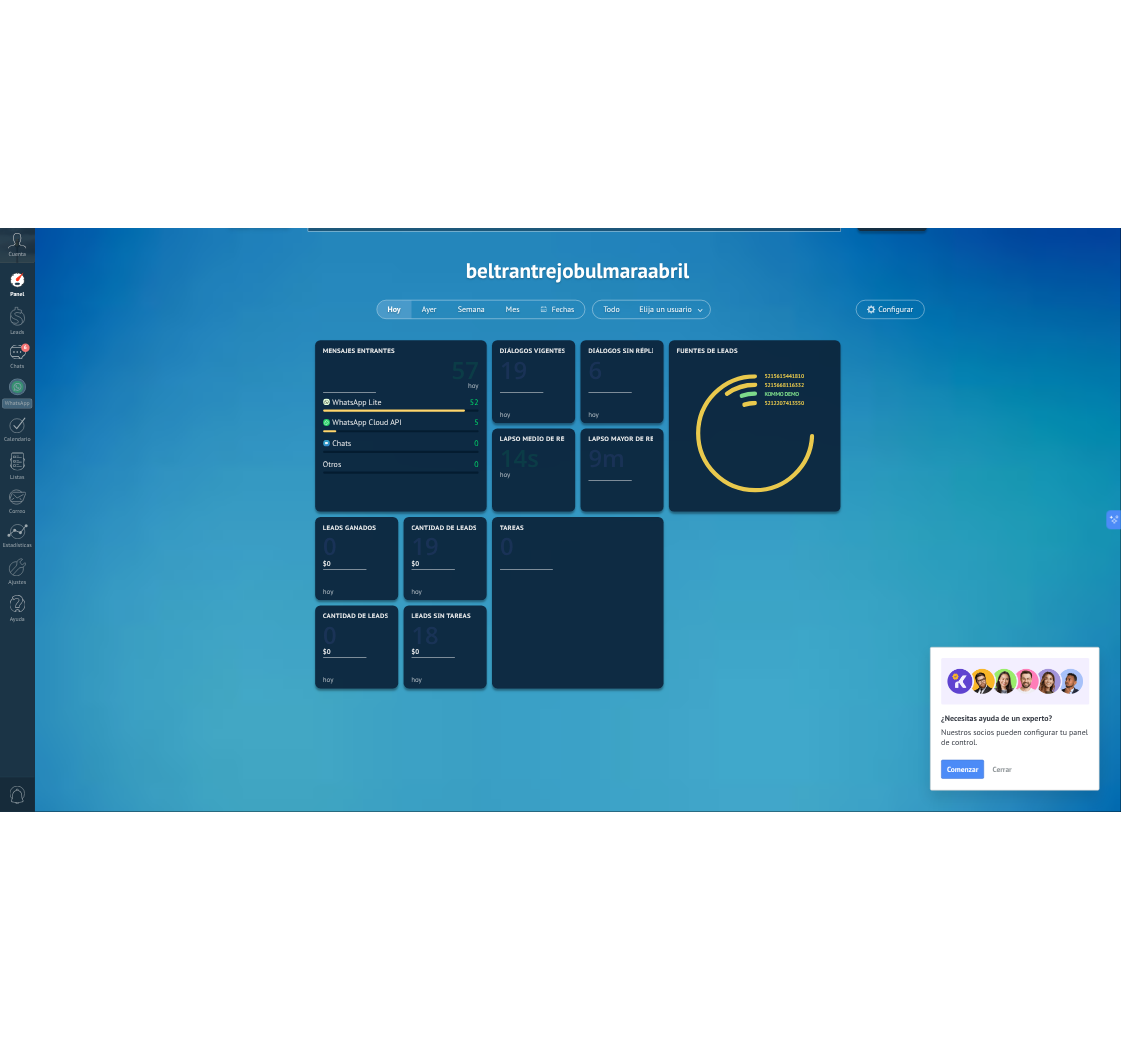 scroll, scrollTop: 110, scrollLeft: 0, axis: vertical 